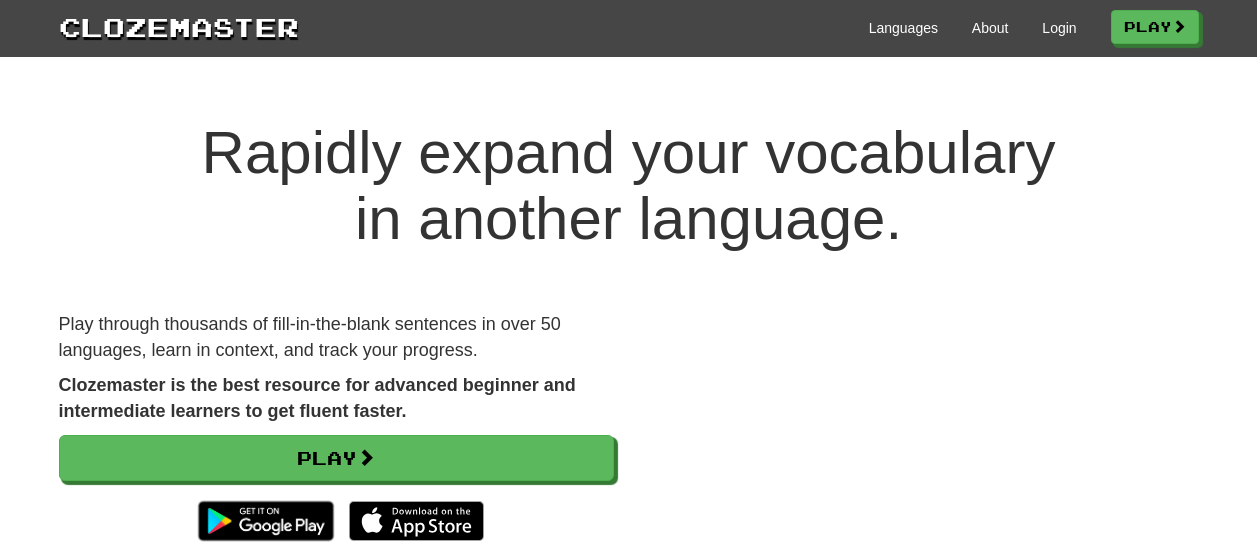 scroll, scrollTop: 0, scrollLeft: 0, axis: both 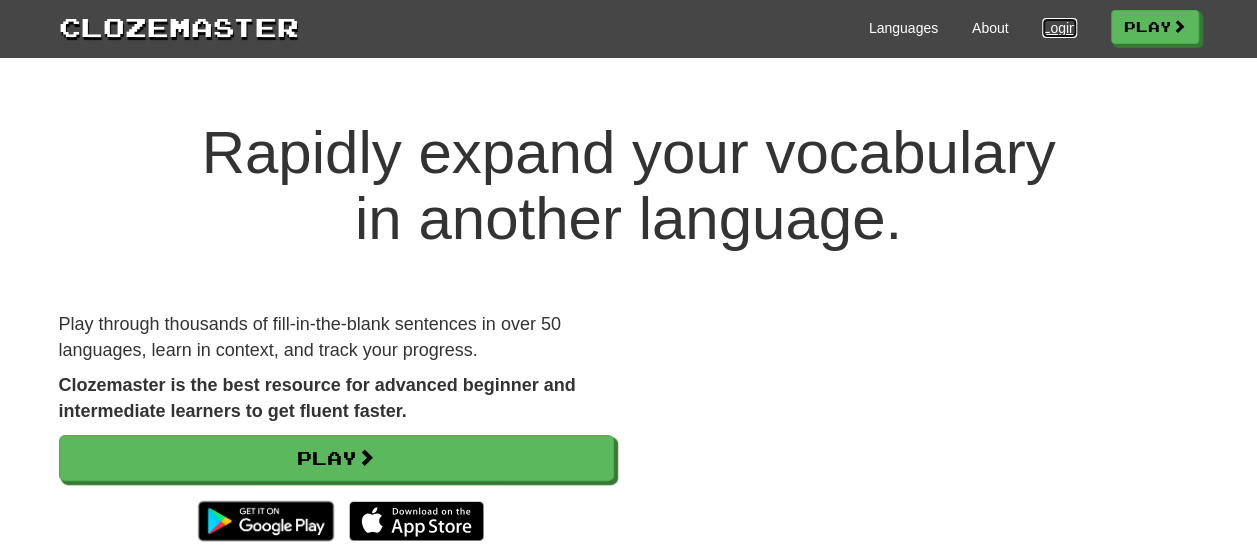 click on "Login" at bounding box center [1059, 28] 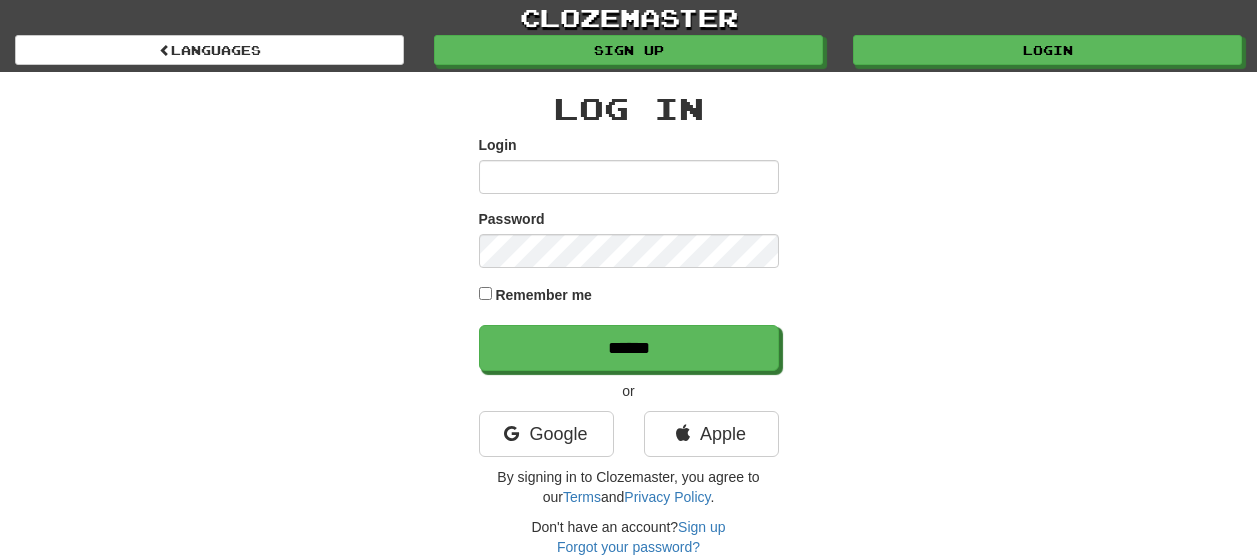 scroll, scrollTop: 0, scrollLeft: 0, axis: both 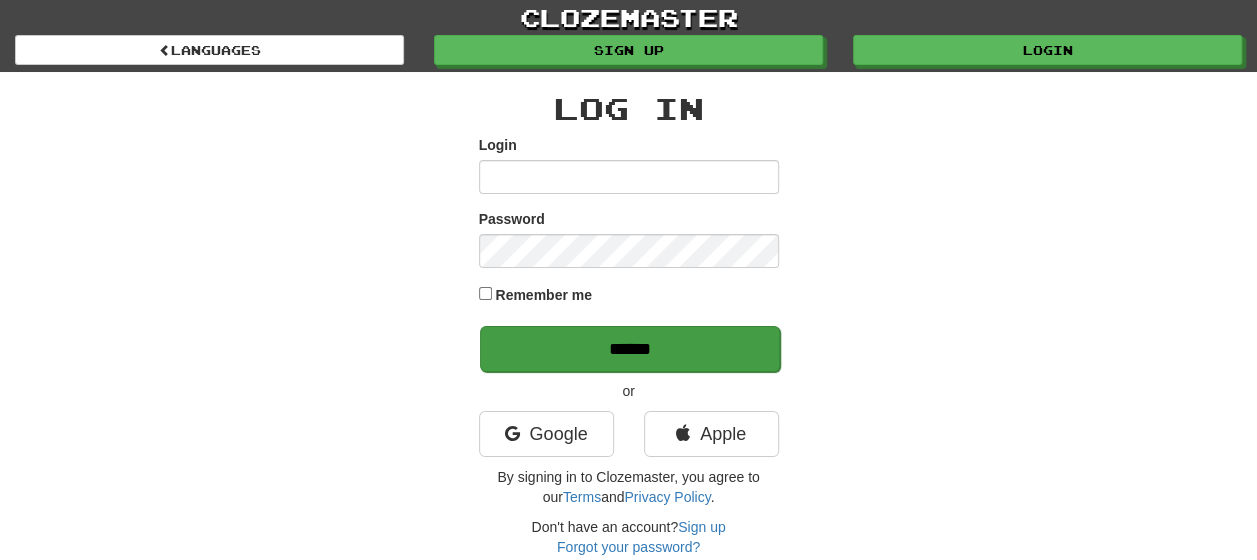 type on "**********" 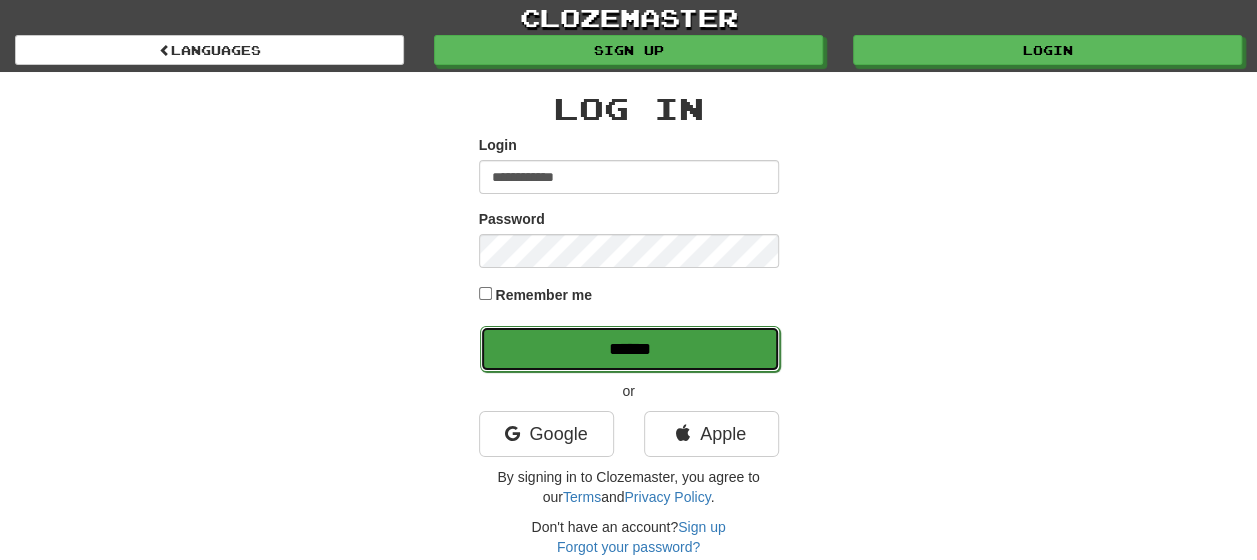 click on "******" at bounding box center (630, 349) 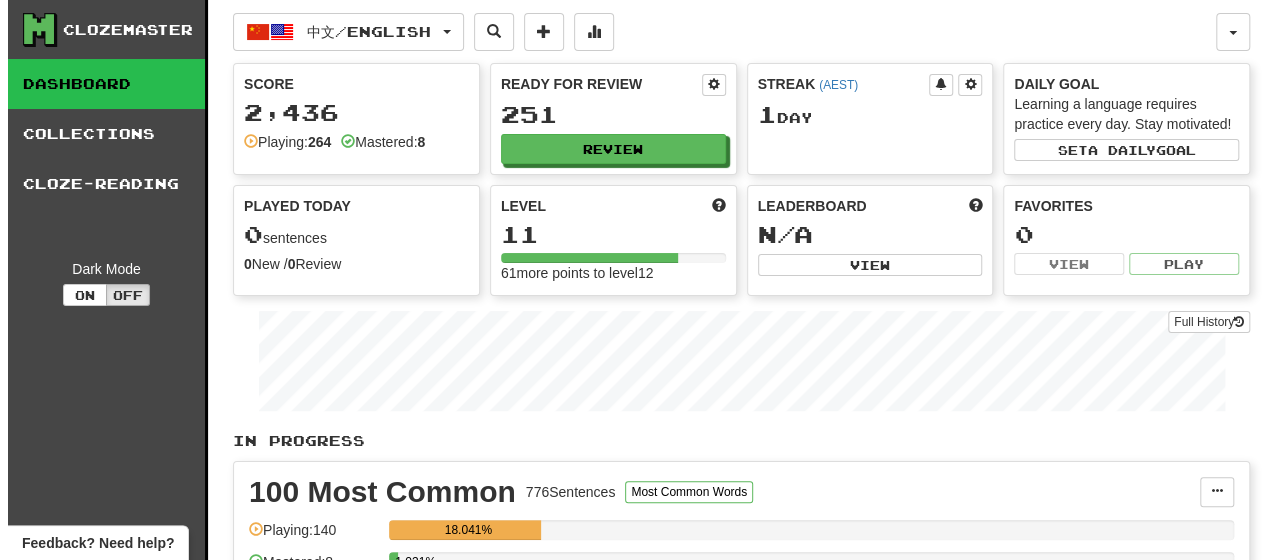 scroll, scrollTop: 100, scrollLeft: 0, axis: vertical 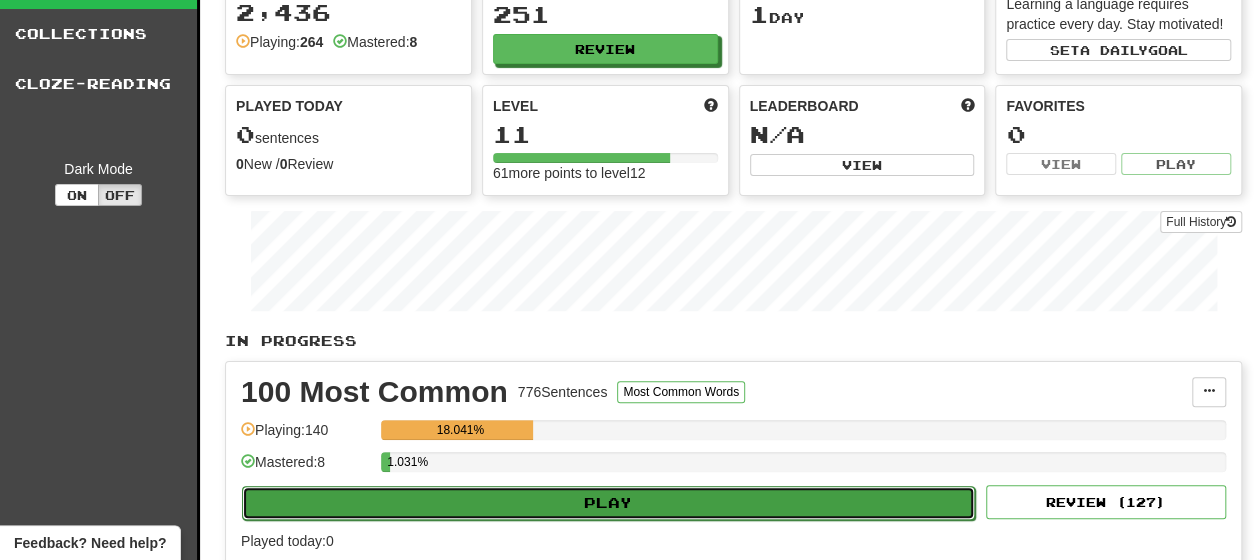 click on "Play" at bounding box center (608, 503) 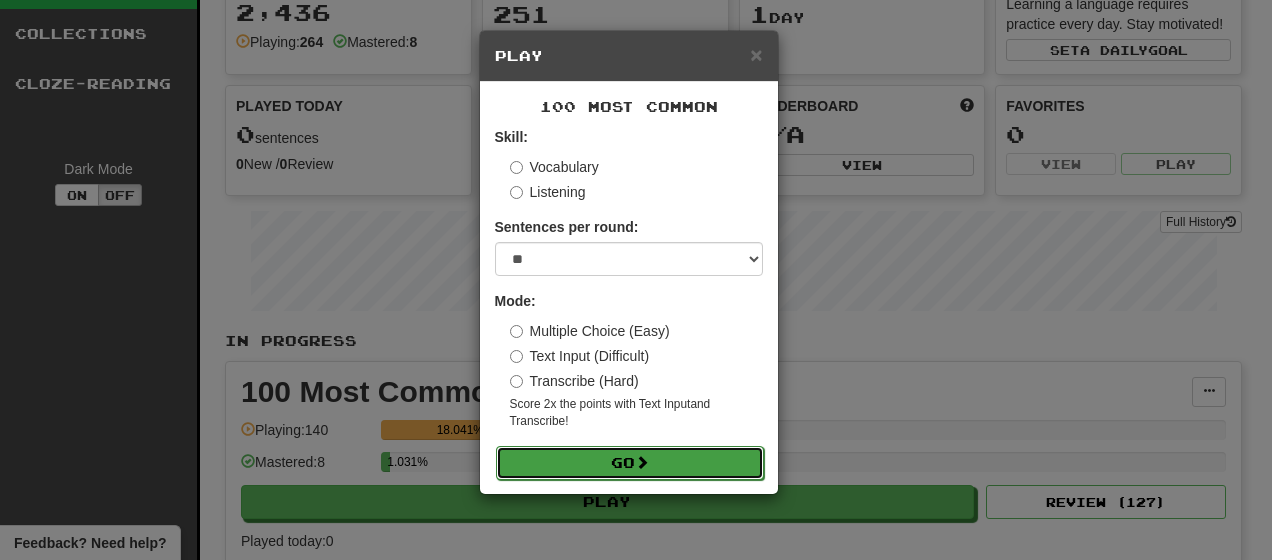 click on "Go" at bounding box center (630, 463) 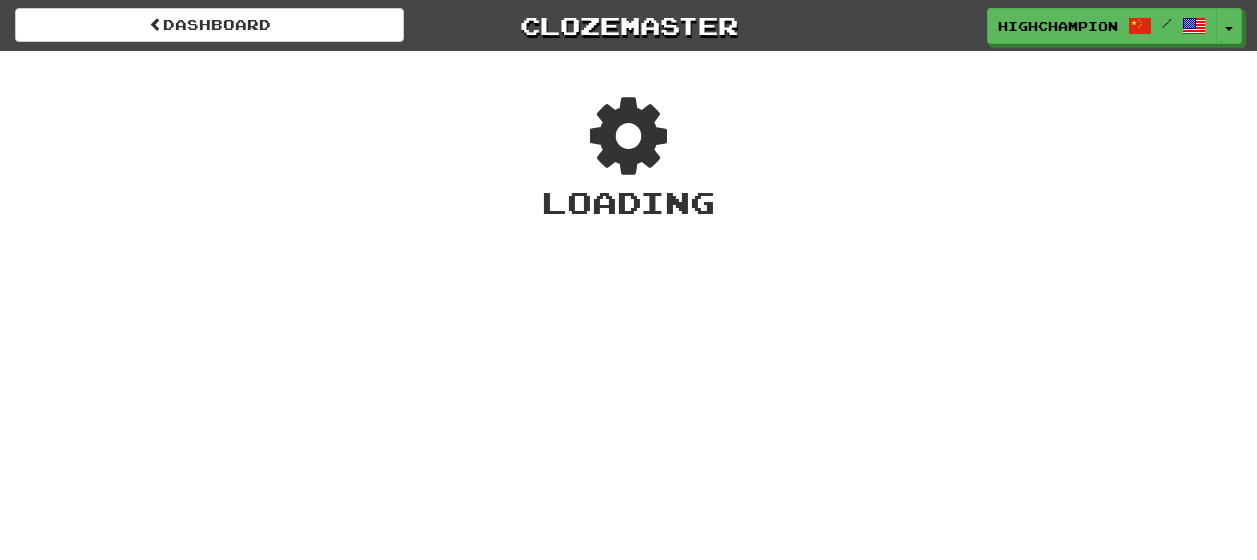 scroll, scrollTop: 0, scrollLeft: 0, axis: both 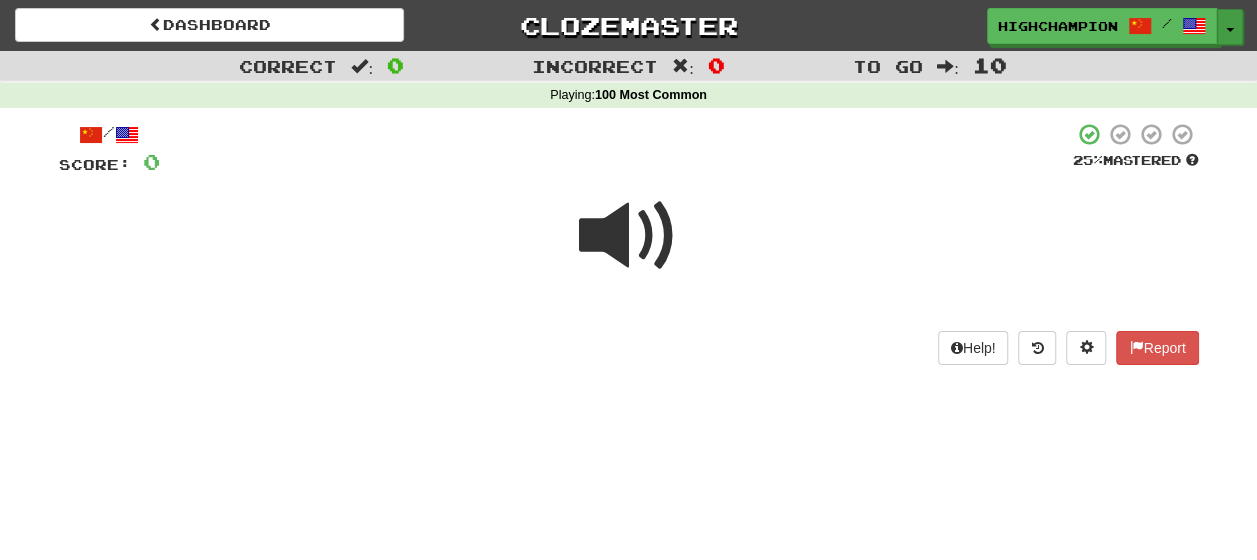 click on "Toggle Dropdown" at bounding box center (1230, 27) 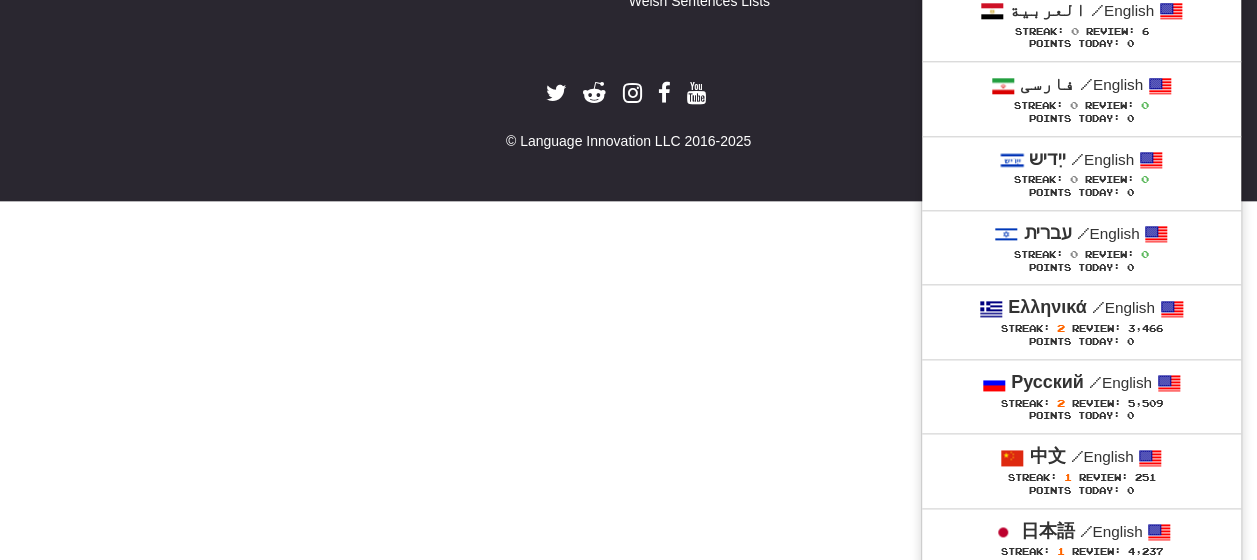 scroll, scrollTop: 1212, scrollLeft: 0, axis: vertical 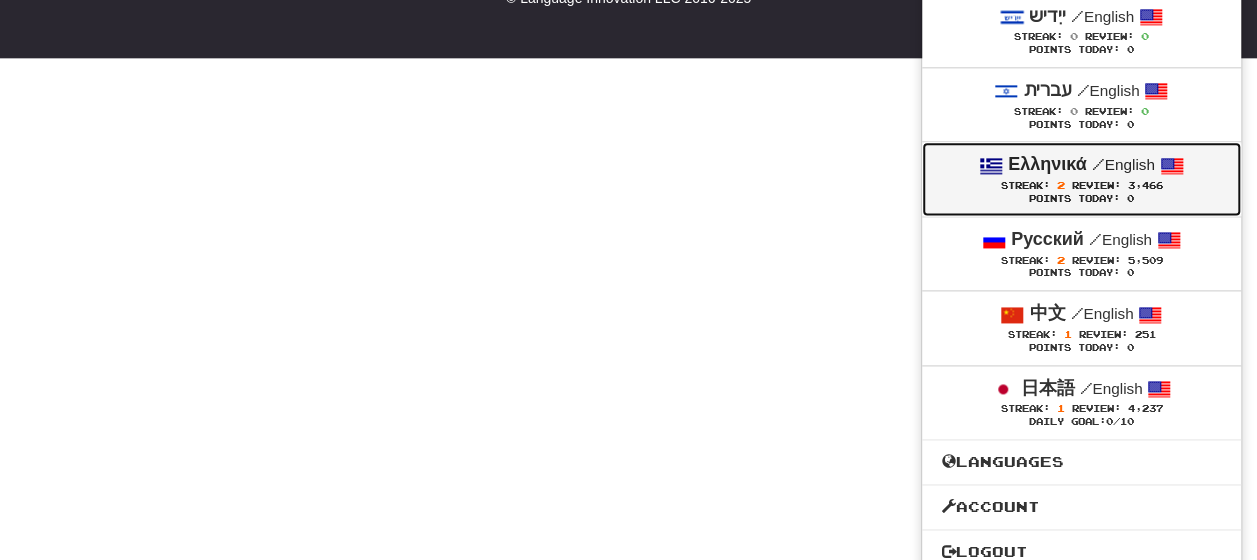 click on "2" at bounding box center (1060, 185) 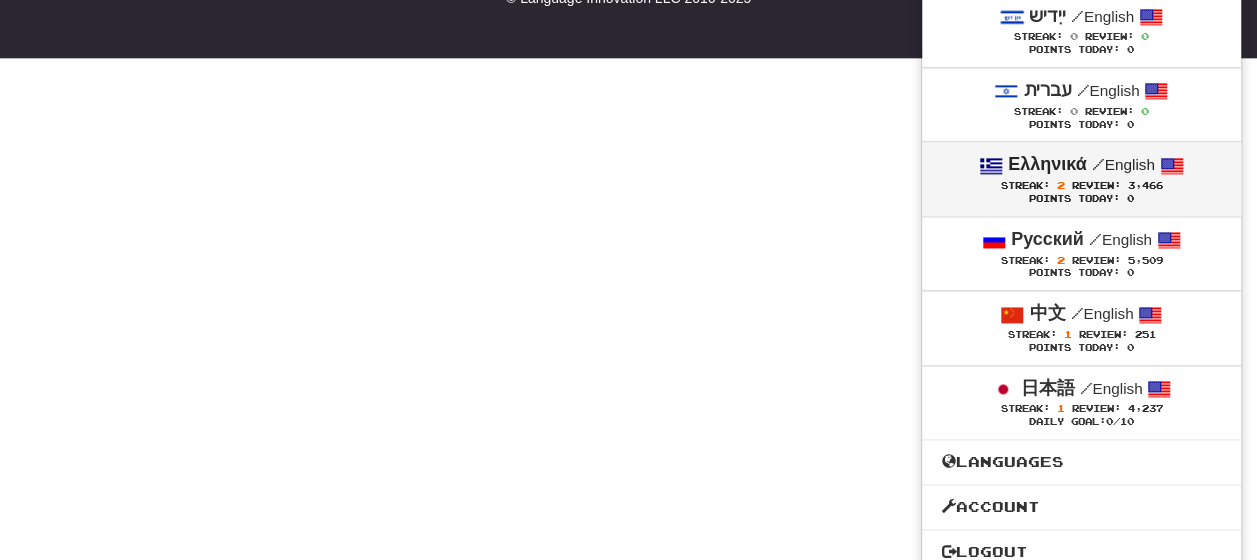 scroll, scrollTop: 710, scrollLeft: 0, axis: vertical 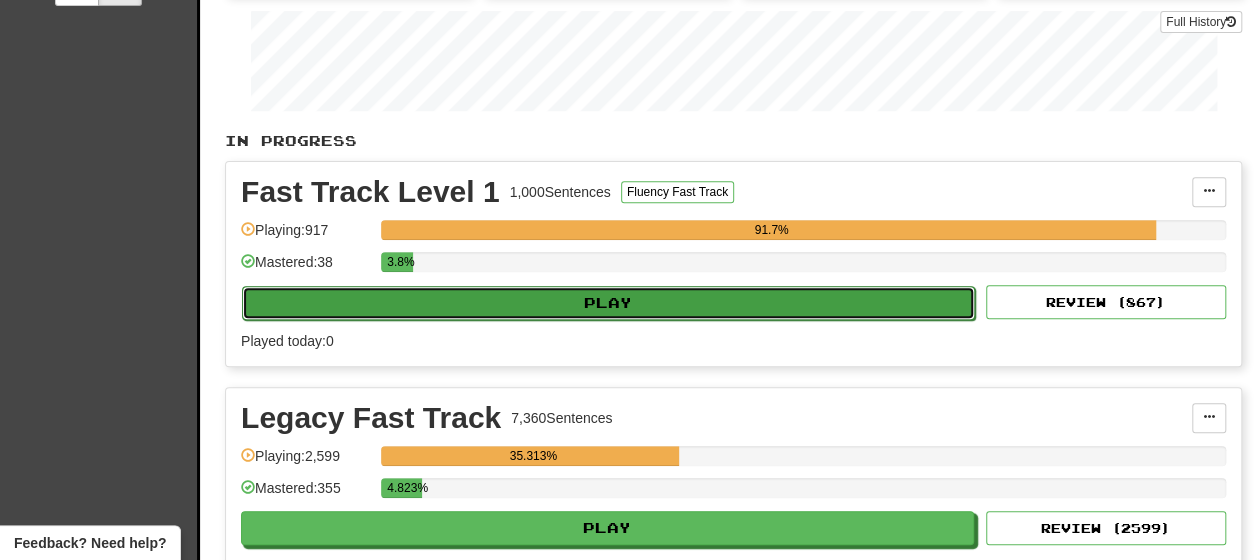 click on "Play" at bounding box center (608, 303) 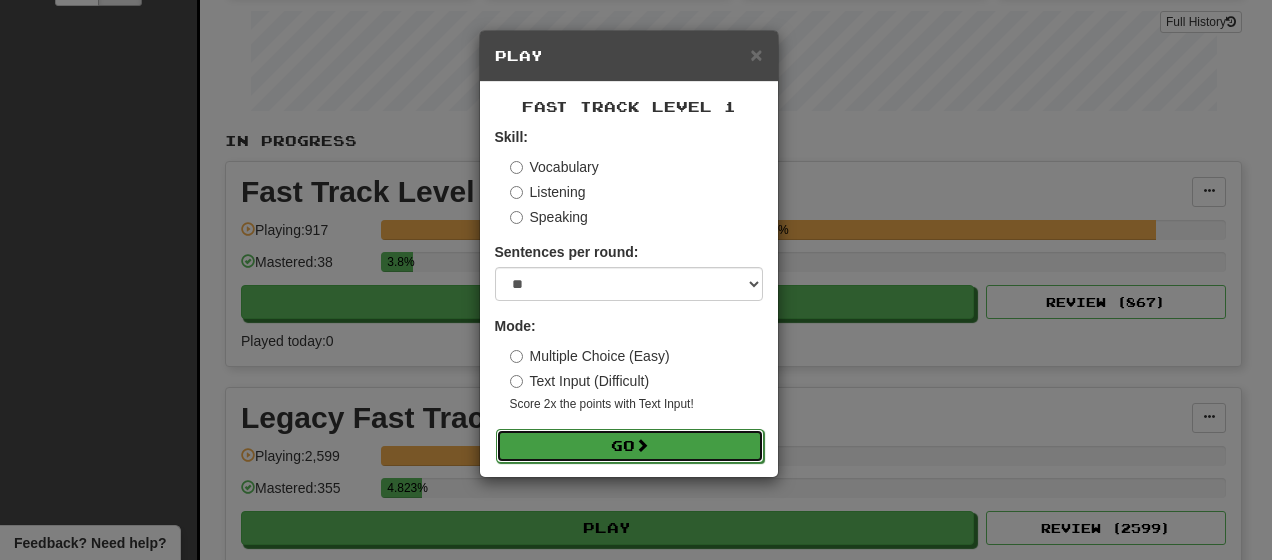 click on "Go" at bounding box center [630, 446] 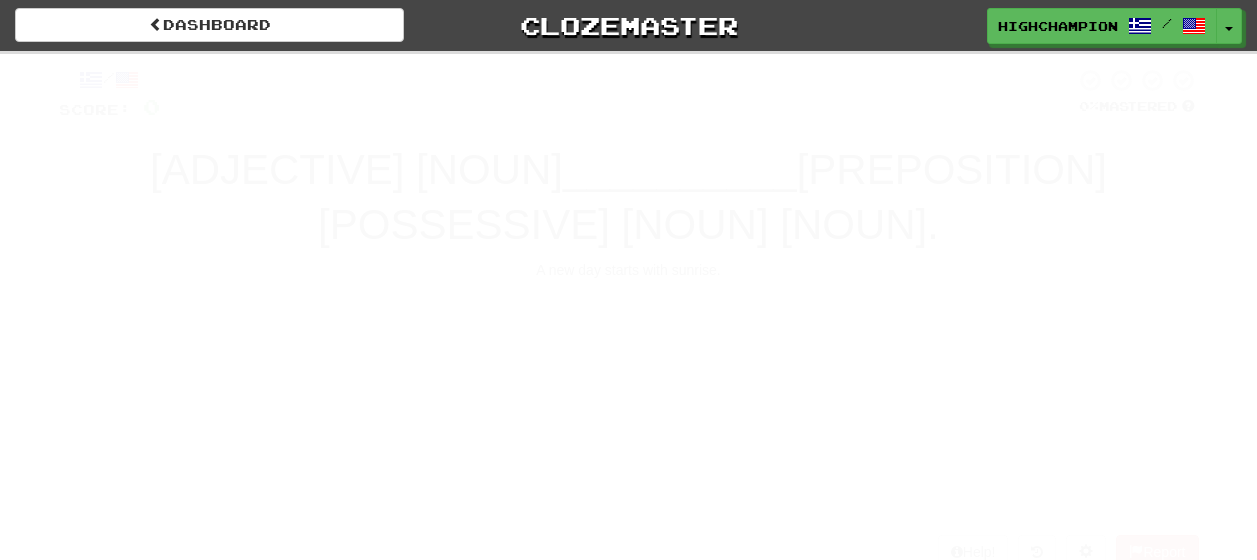 scroll, scrollTop: 0, scrollLeft: 0, axis: both 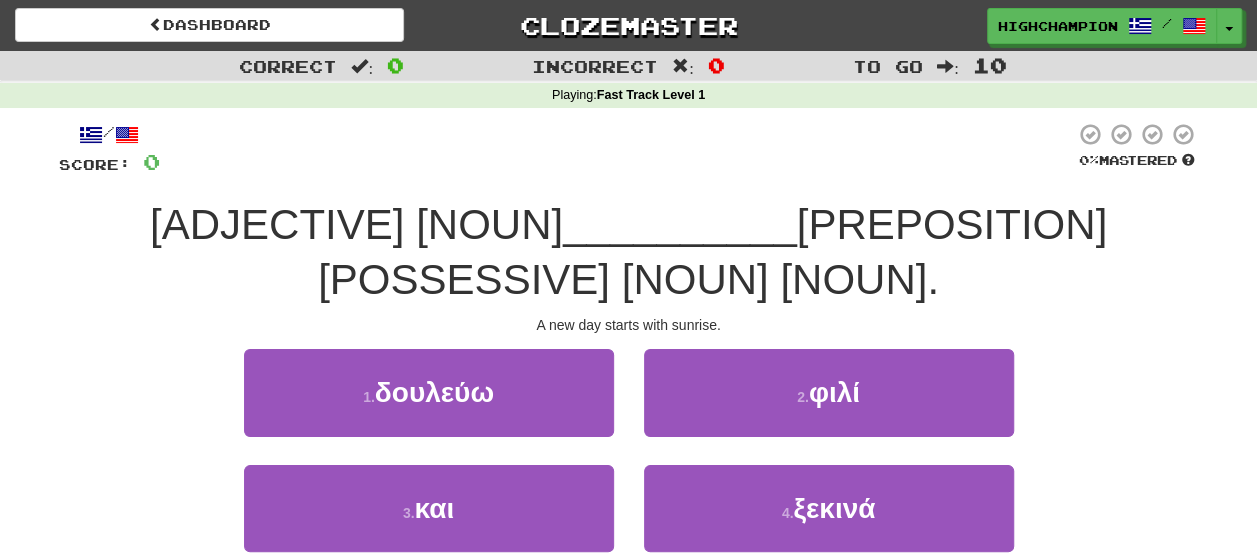 click on "1 .  [VERB] 2 .  [NOUN]" at bounding box center (629, 406) 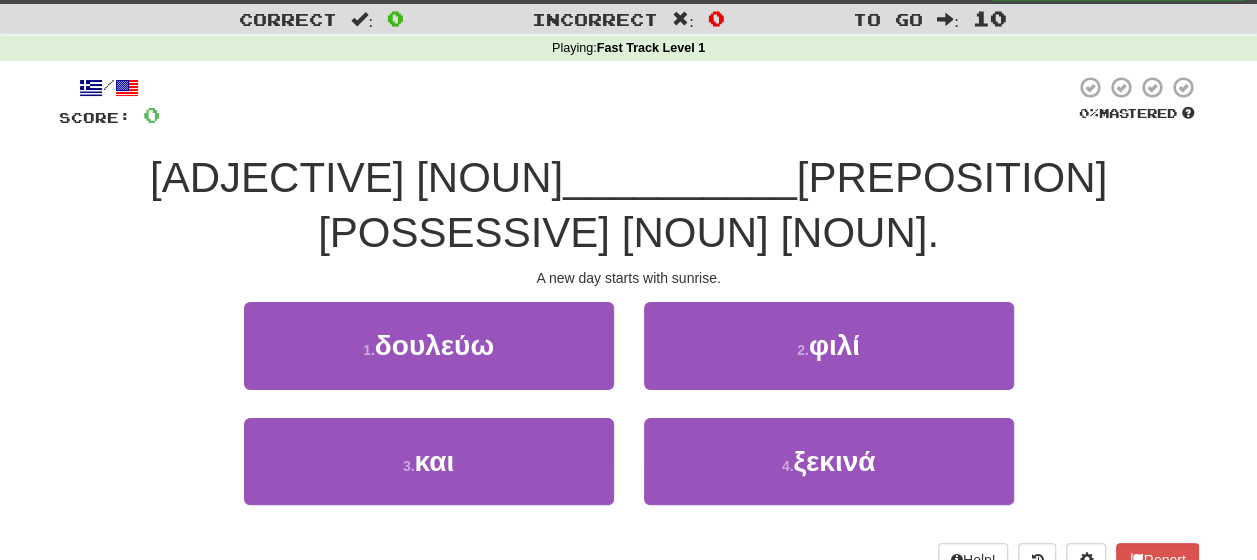 scroll, scrollTop: 49, scrollLeft: 0, axis: vertical 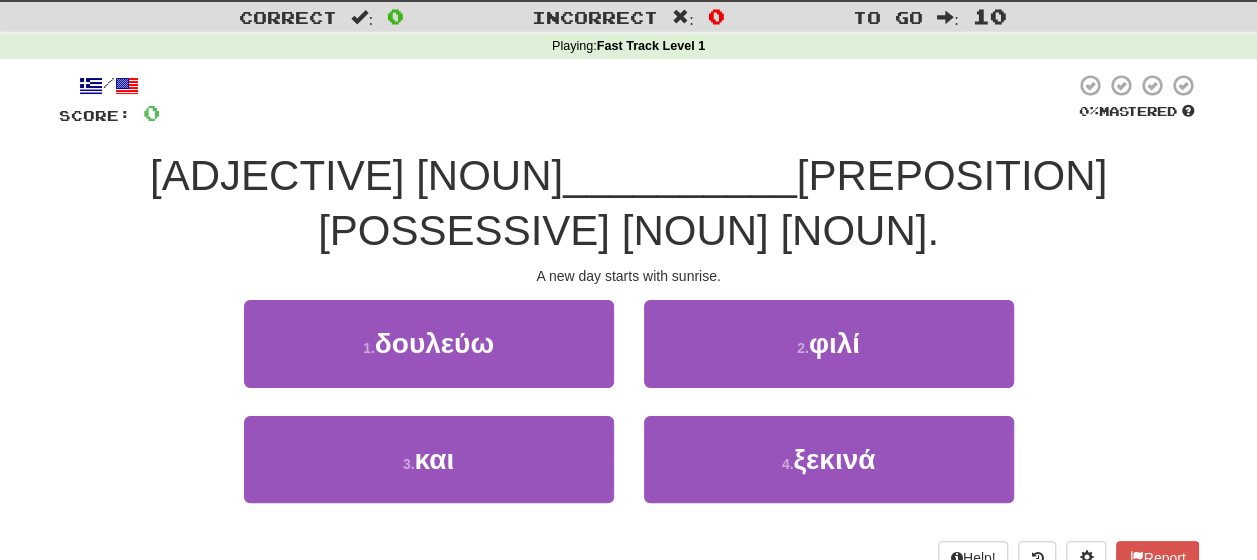 click on "1 .  δουλεύω 2 .  φιλί" at bounding box center (629, 357) 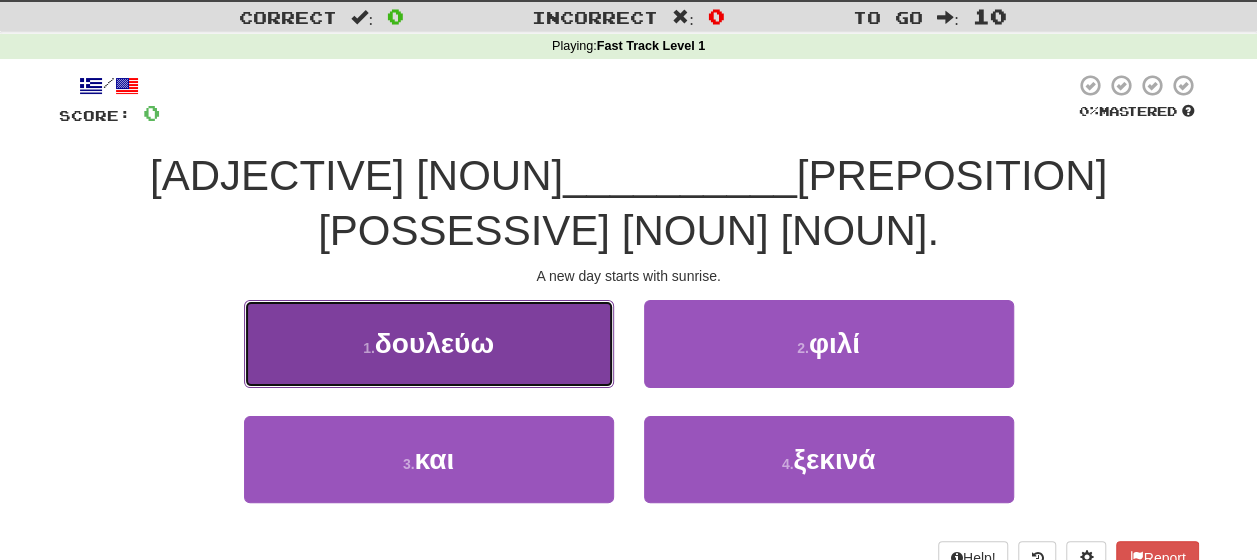 click on "1 .  δουλεύω" at bounding box center (429, 343) 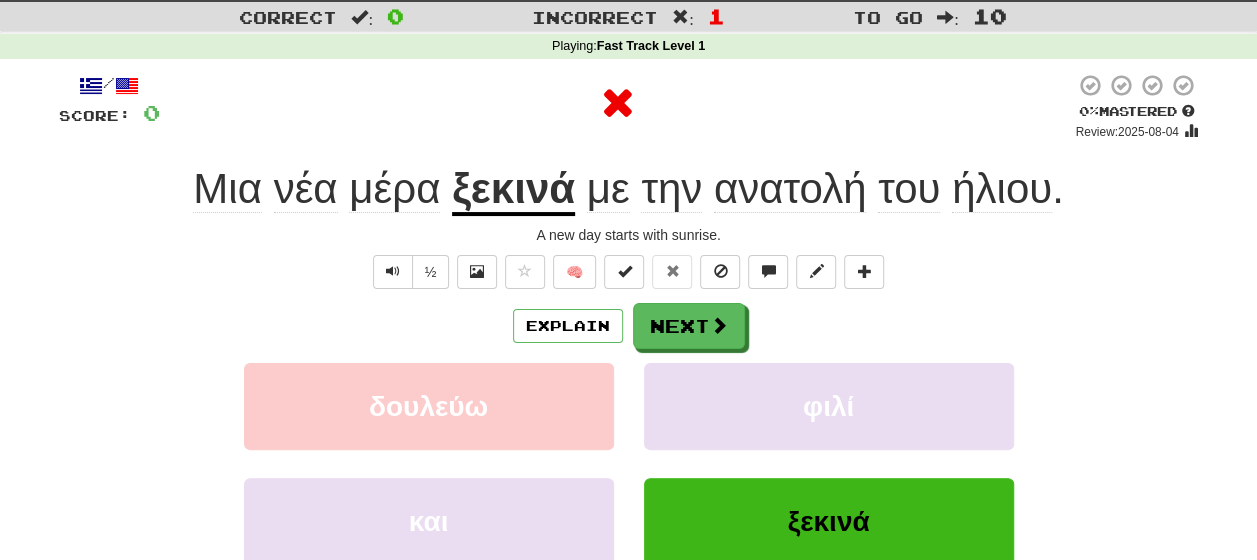 click on "Explain Next" at bounding box center [629, 326] 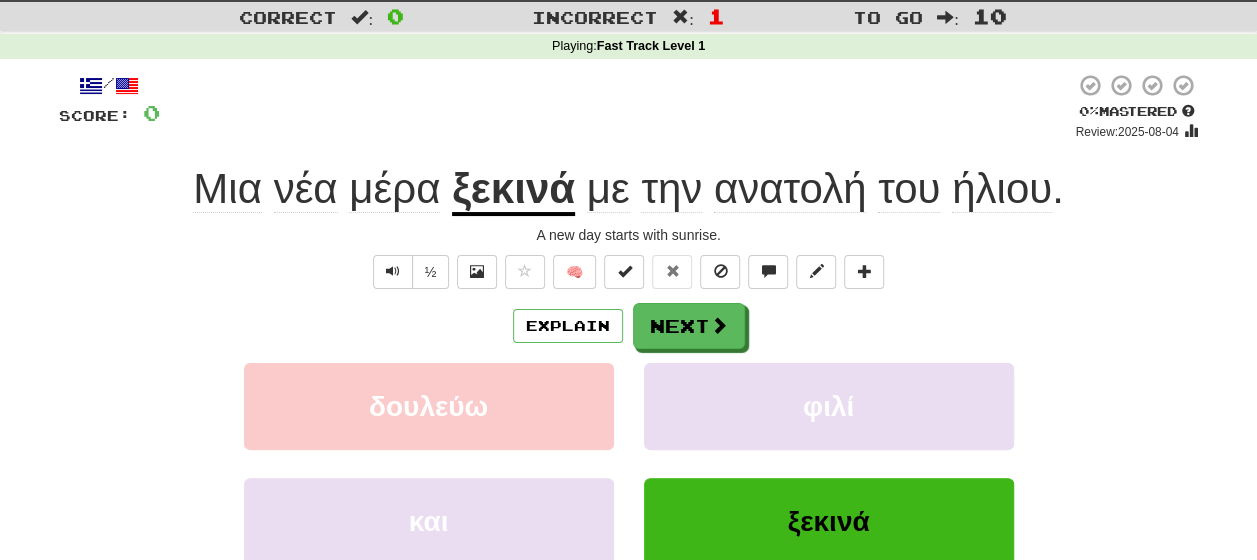 click on "νέα" 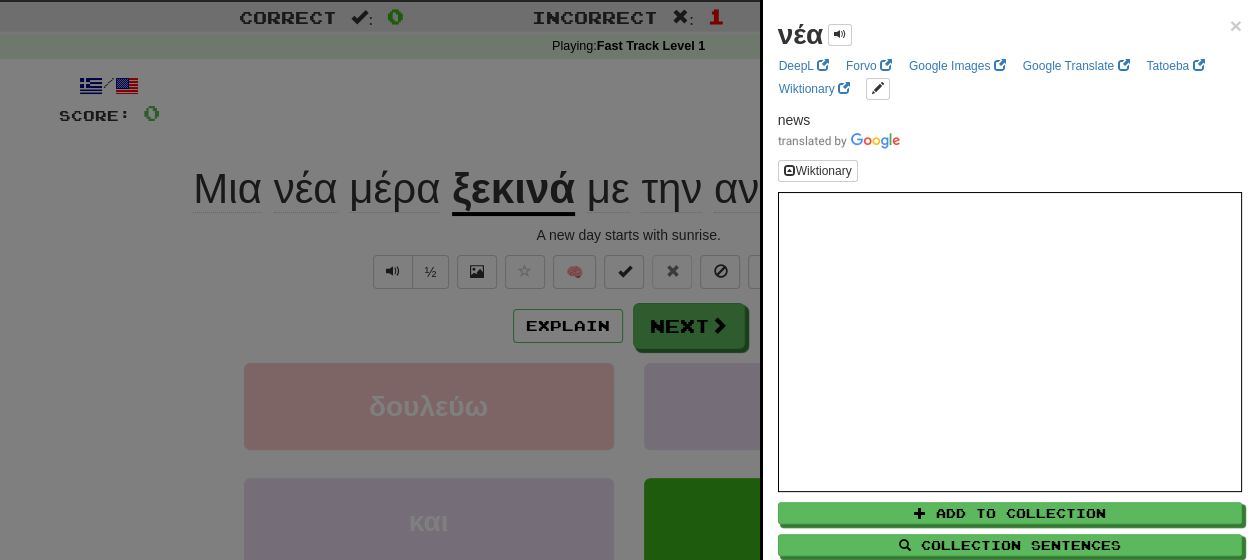 click at bounding box center [628, 280] 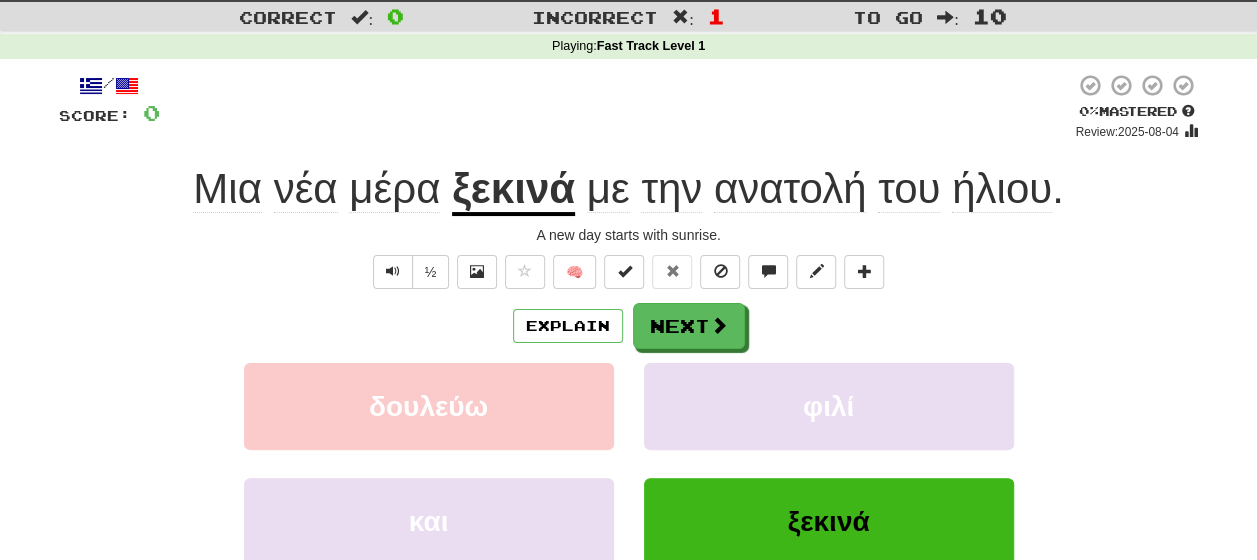 click on "μέρα" 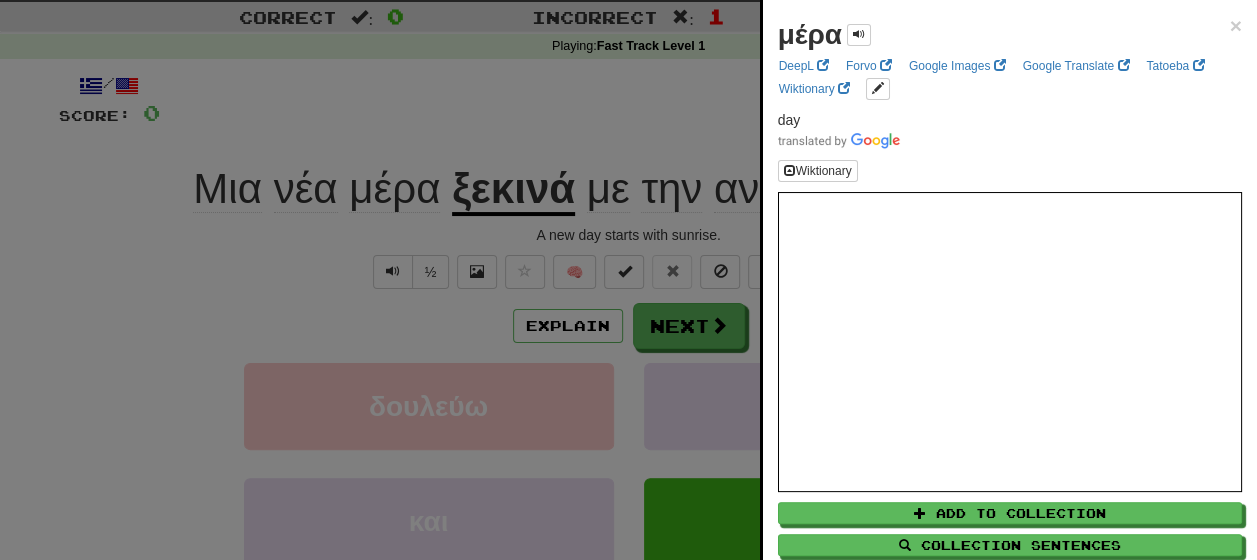 click at bounding box center [628, 280] 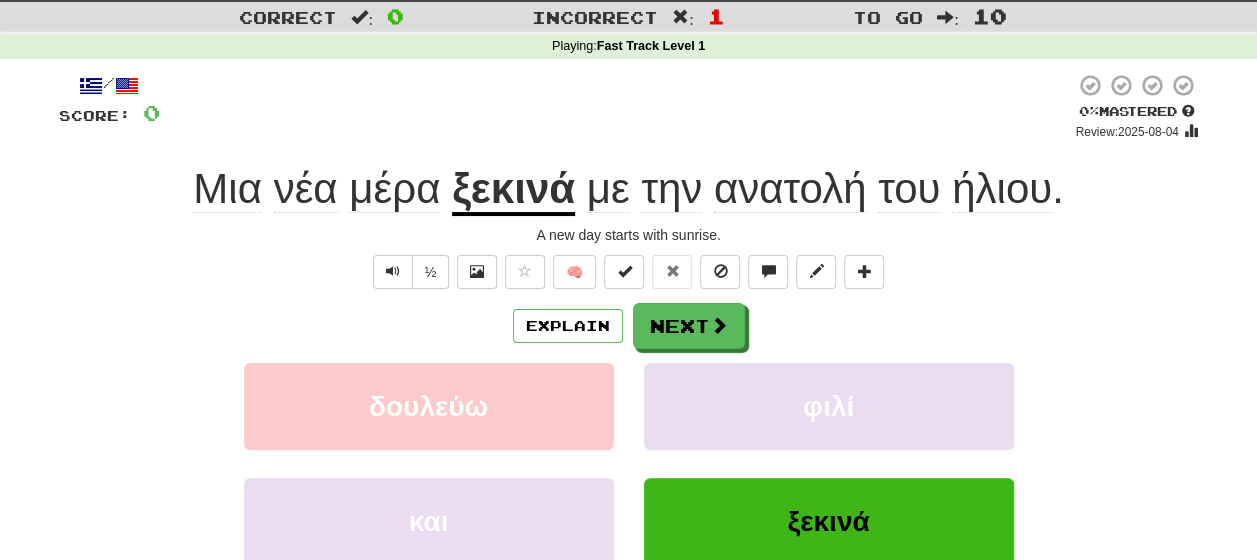 click on "ξεκινά" at bounding box center [513, 190] 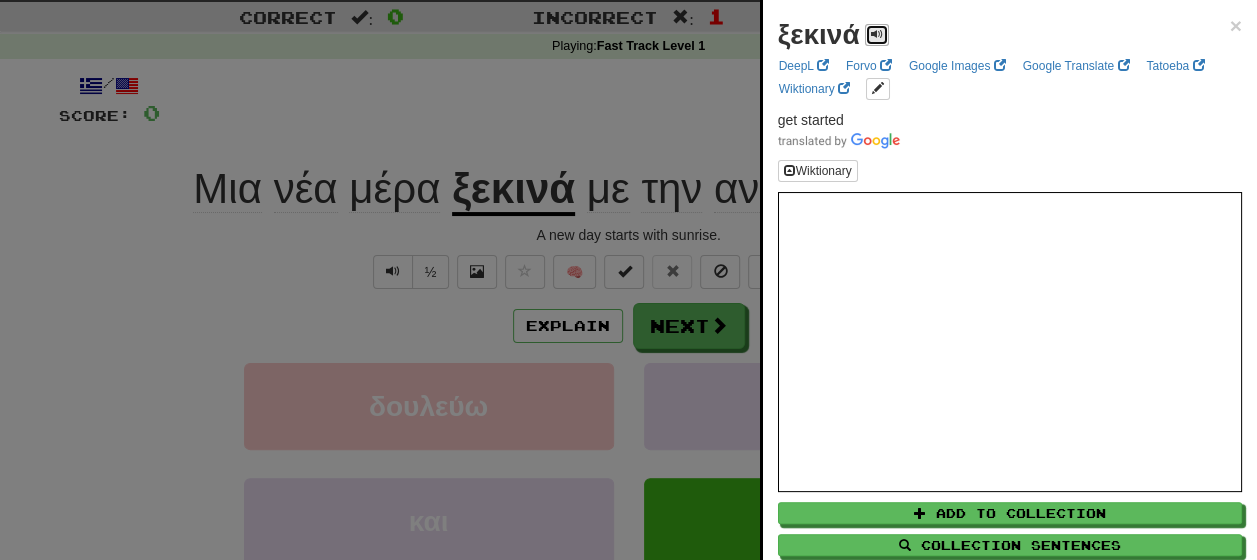 click at bounding box center [877, 34] 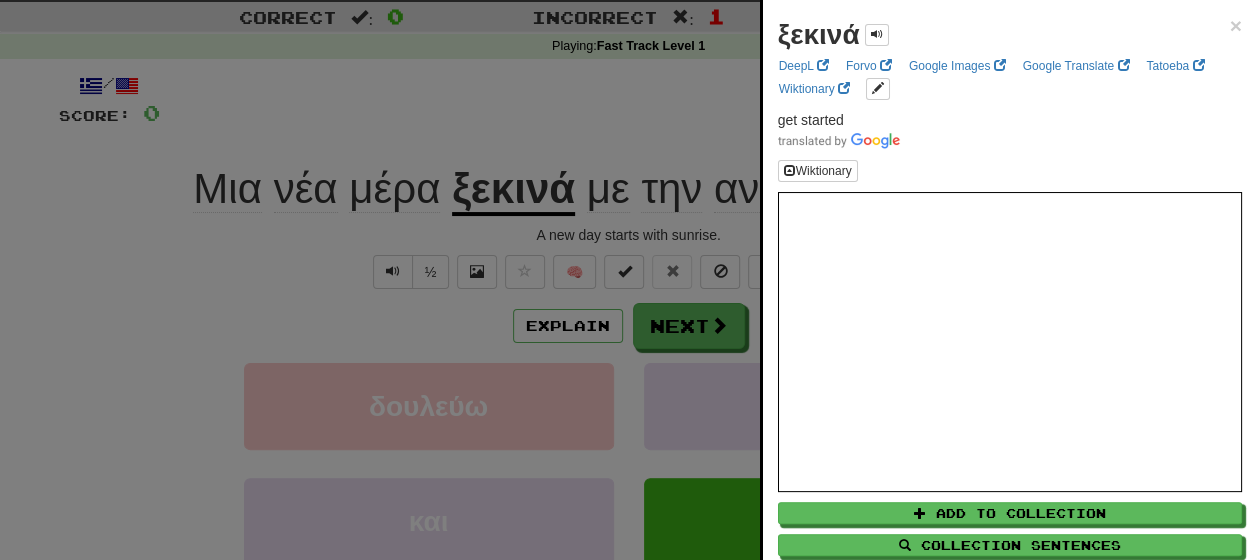 click at bounding box center [628, 280] 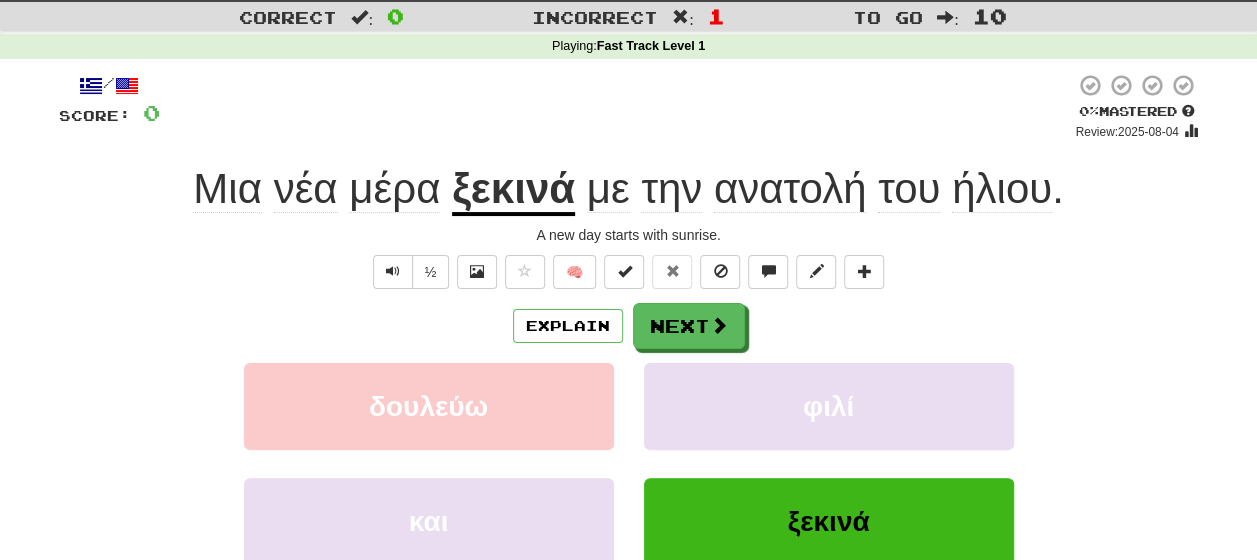click on "ανατολή" at bounding box center (790, 189) 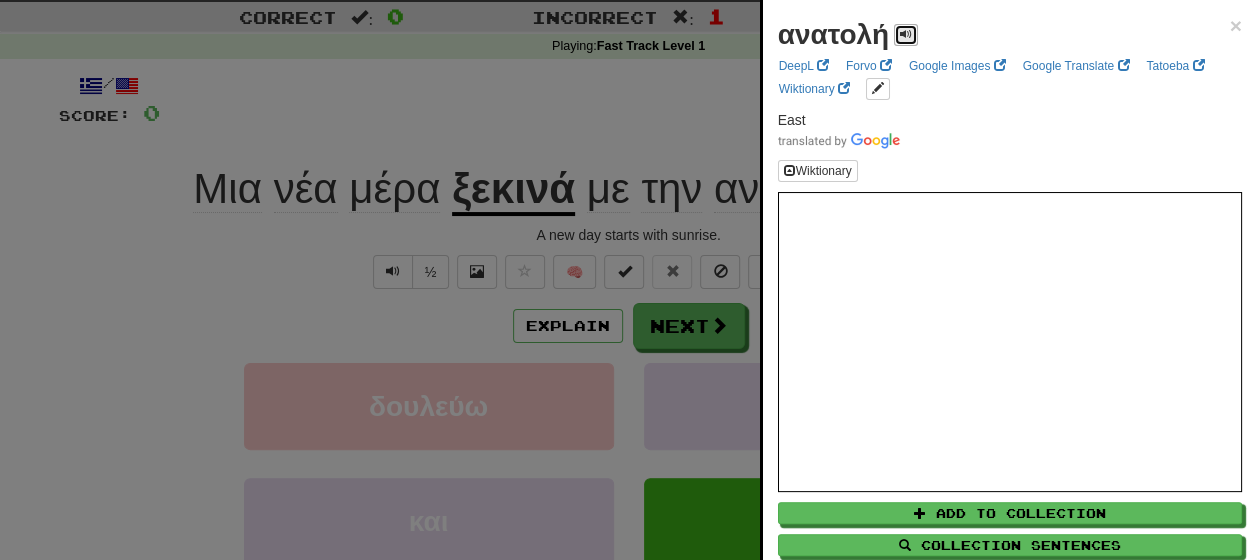 click at bounding box center [906, 34] 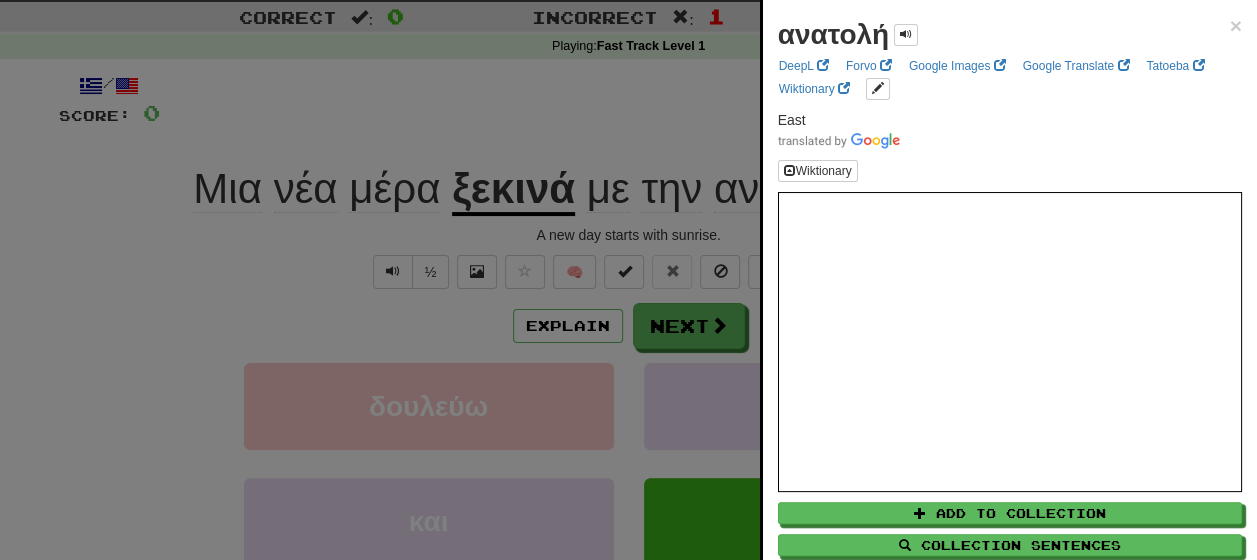 click at bounding box center (628, 280) 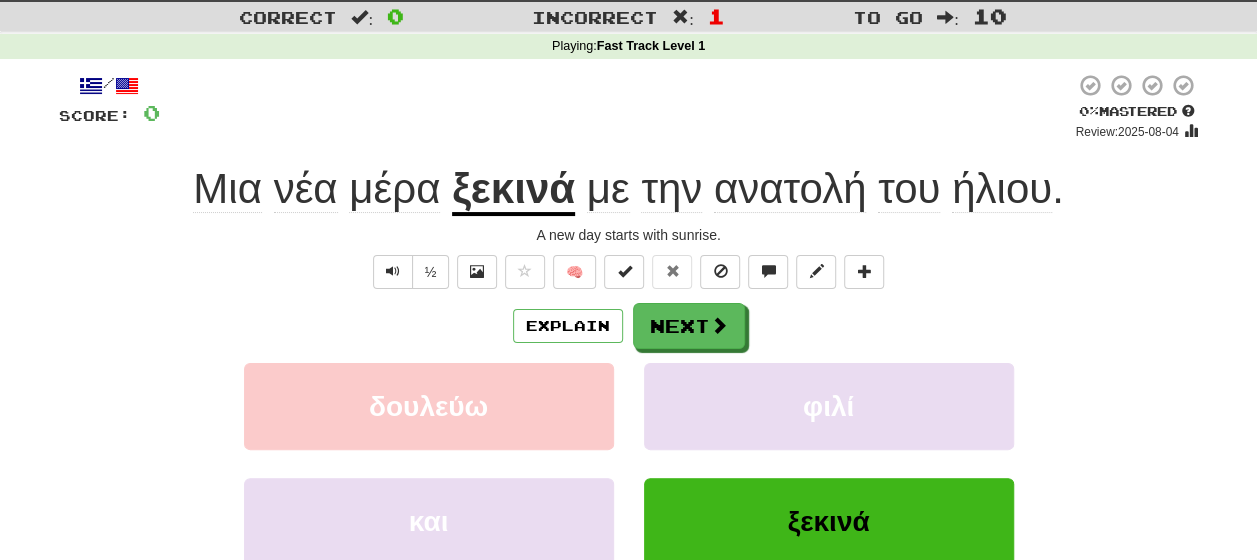 click on "ήλιου" at bounding box center (1002, 189) 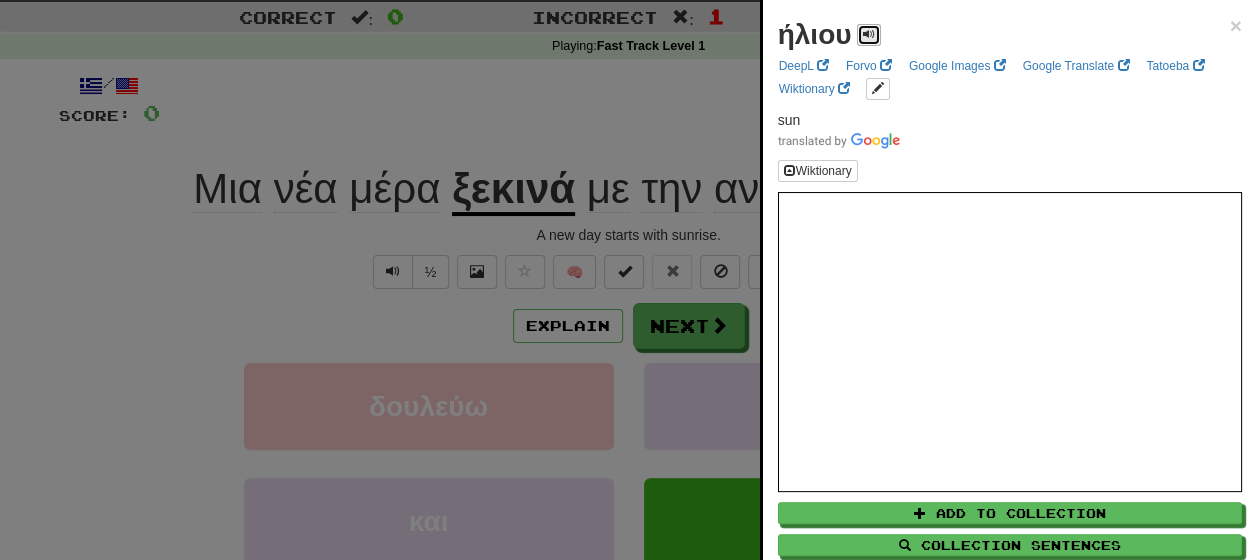 click at bounding box center [869, 35] 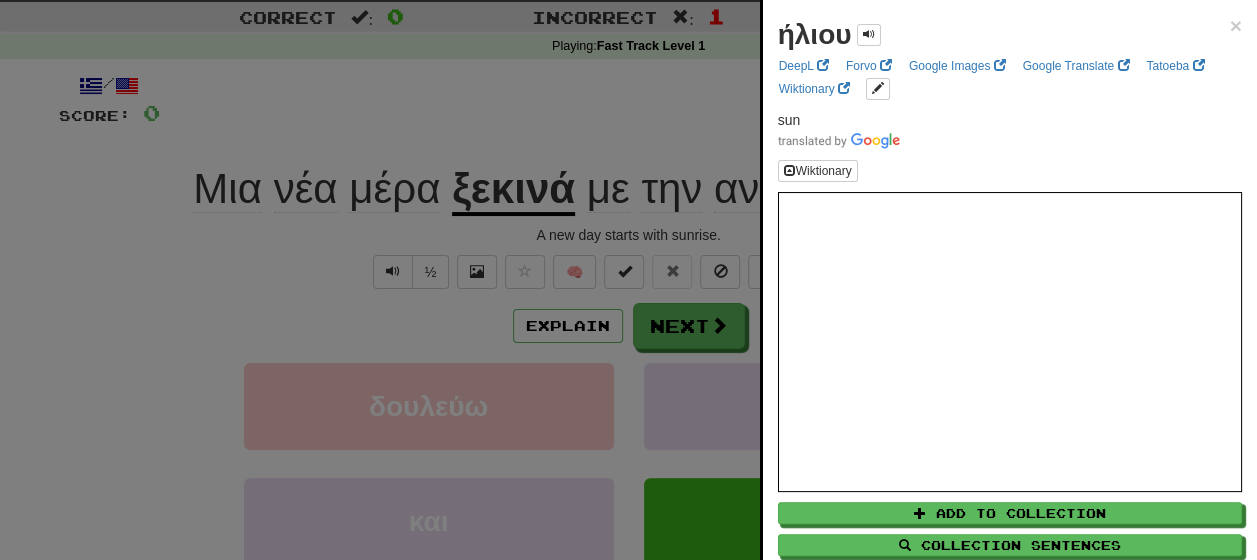 click at bounding box center [628, 280] 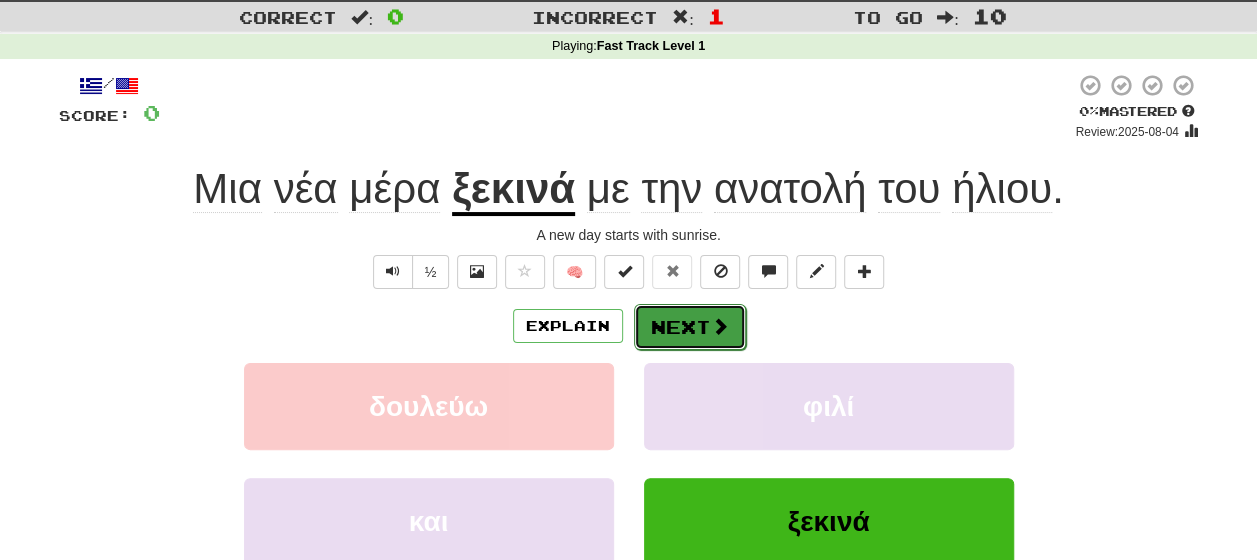 click on "Next" at bounding box center (690, 327) 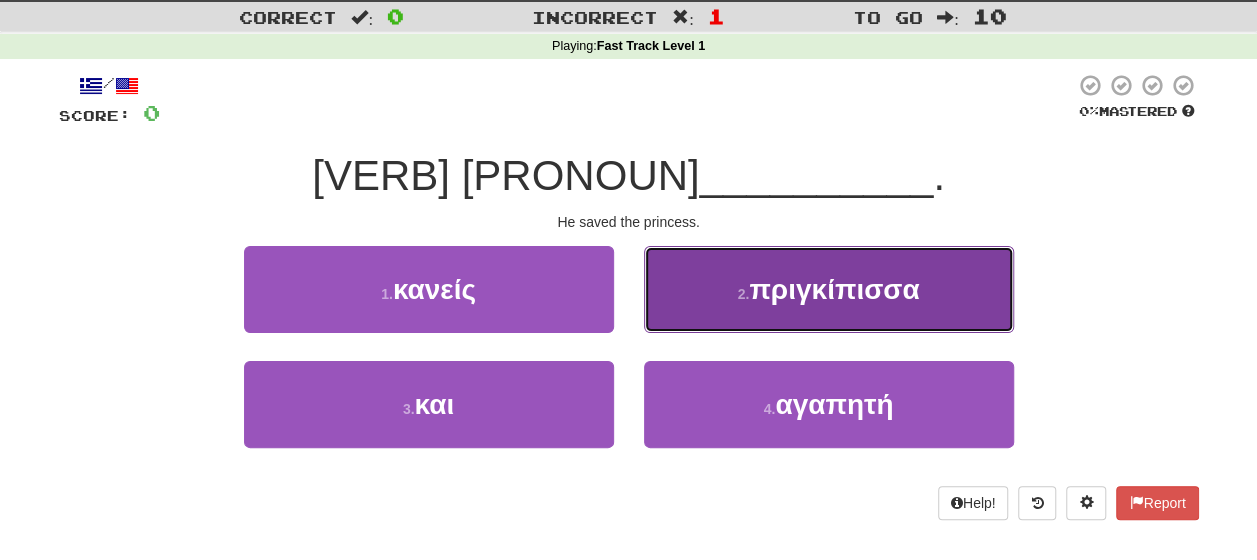click on "πριγκίπισσα" at bounding box center (834, 289) 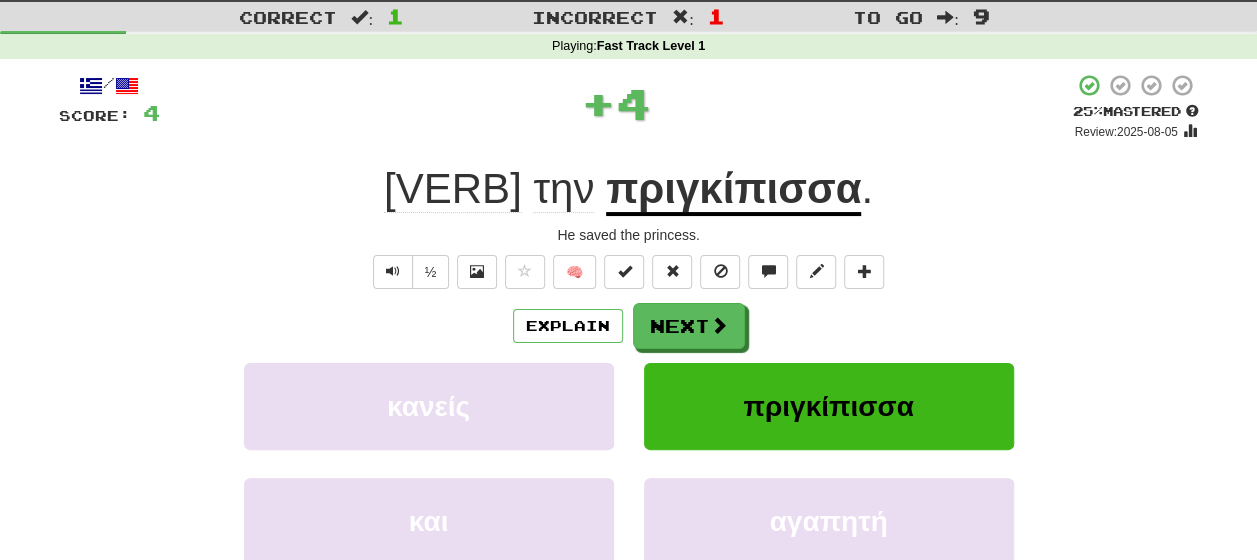 click on "Explain Next" at bounding box center (629, 326) 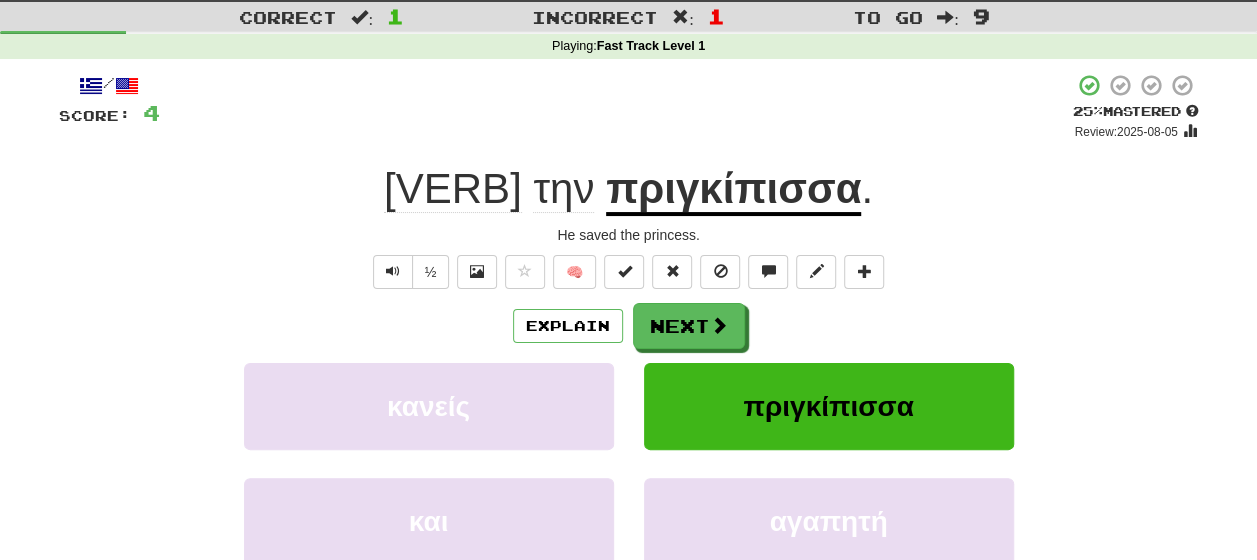 click on "Έσωσε" 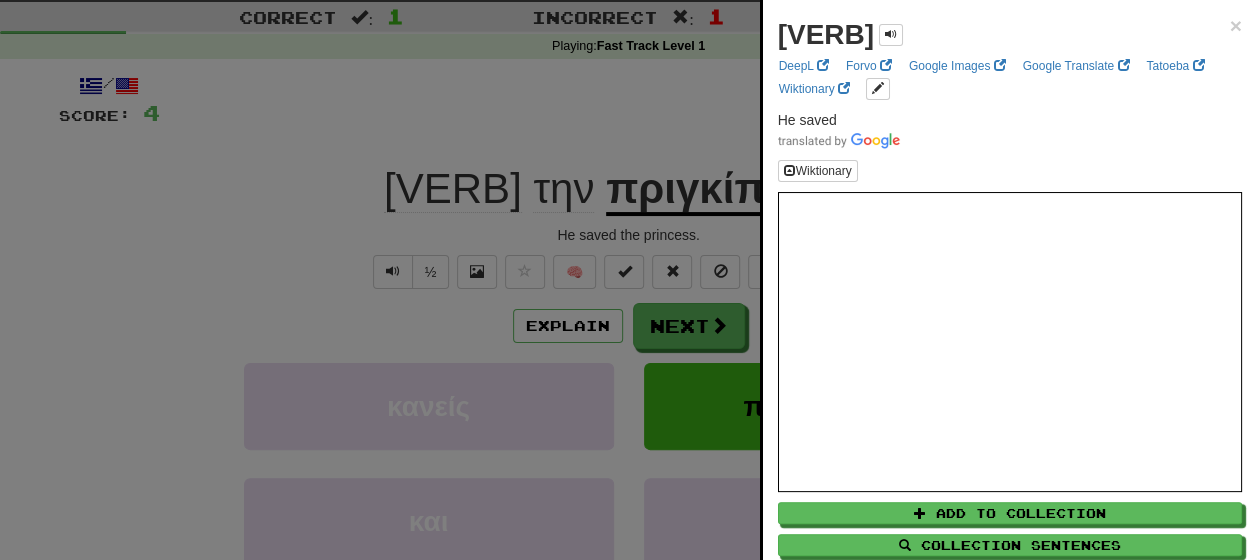 click at bounding box center [628, 280] 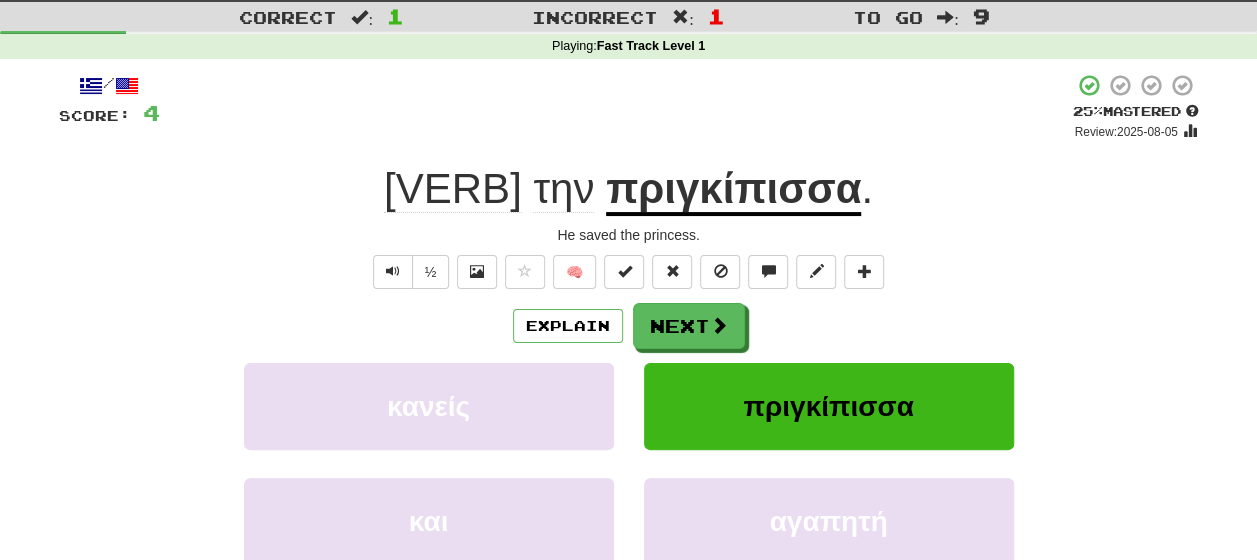 click on "πριγκίπισσα" at bounding box center (733, 190) 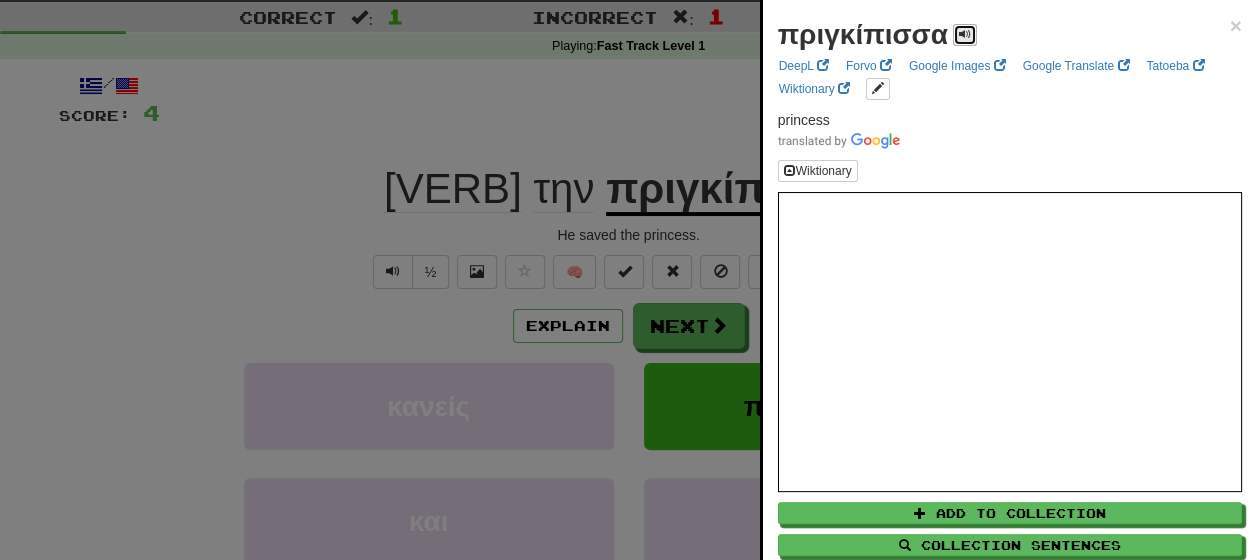 click at bounding box center [965, 34] 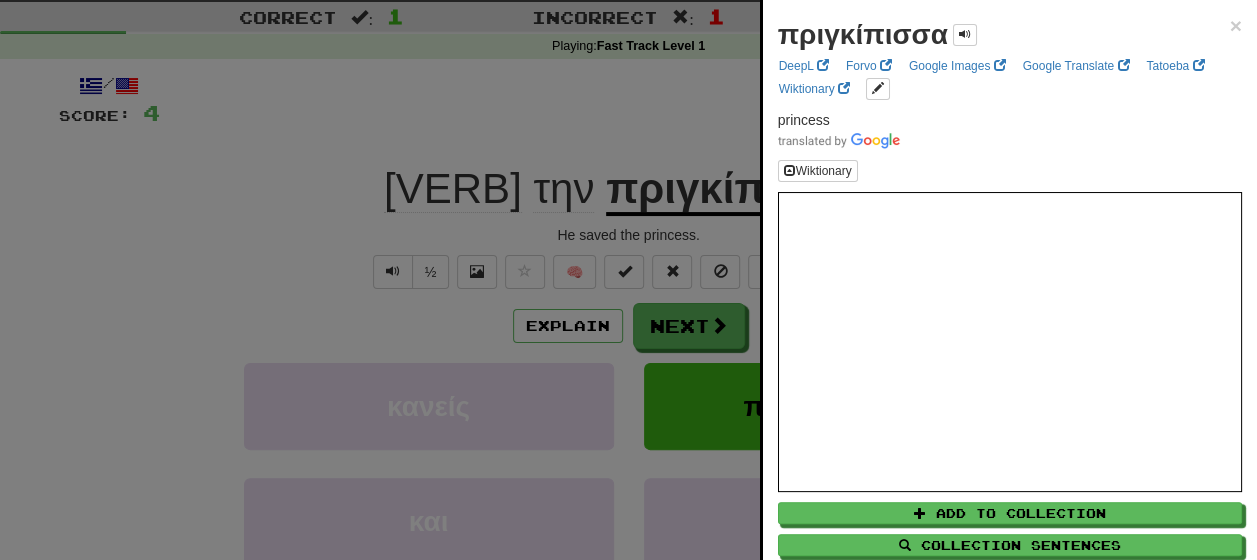 click at bounding box center [628, 280] 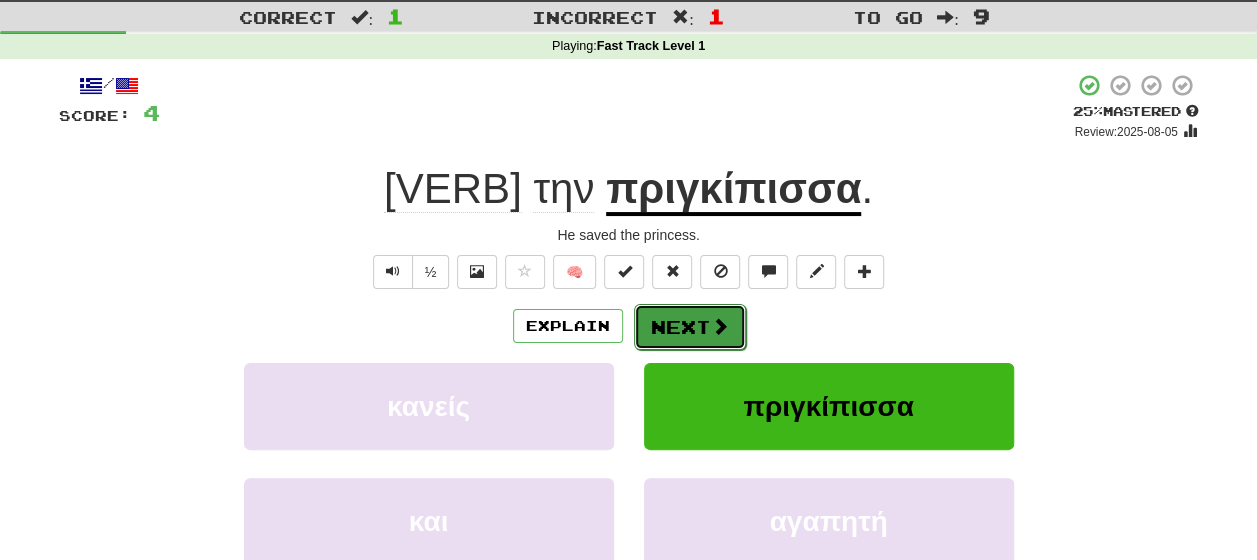 click on "Next" at bounding box center [690, 327] 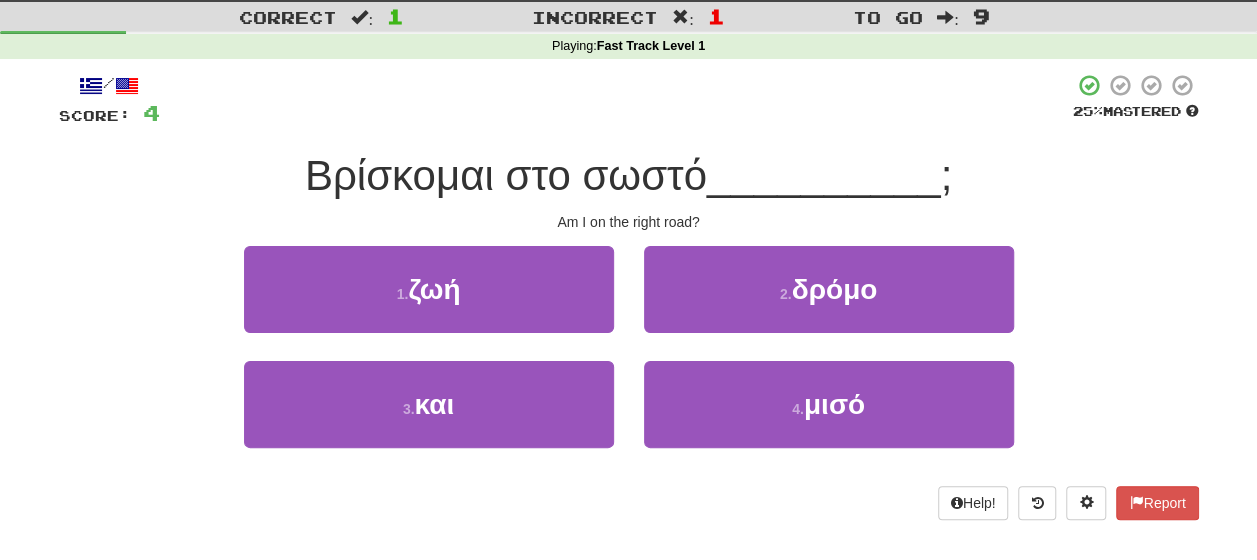 click on "1 .  ζωή 2 .  δρόμο" at bounding box center (629, 303) 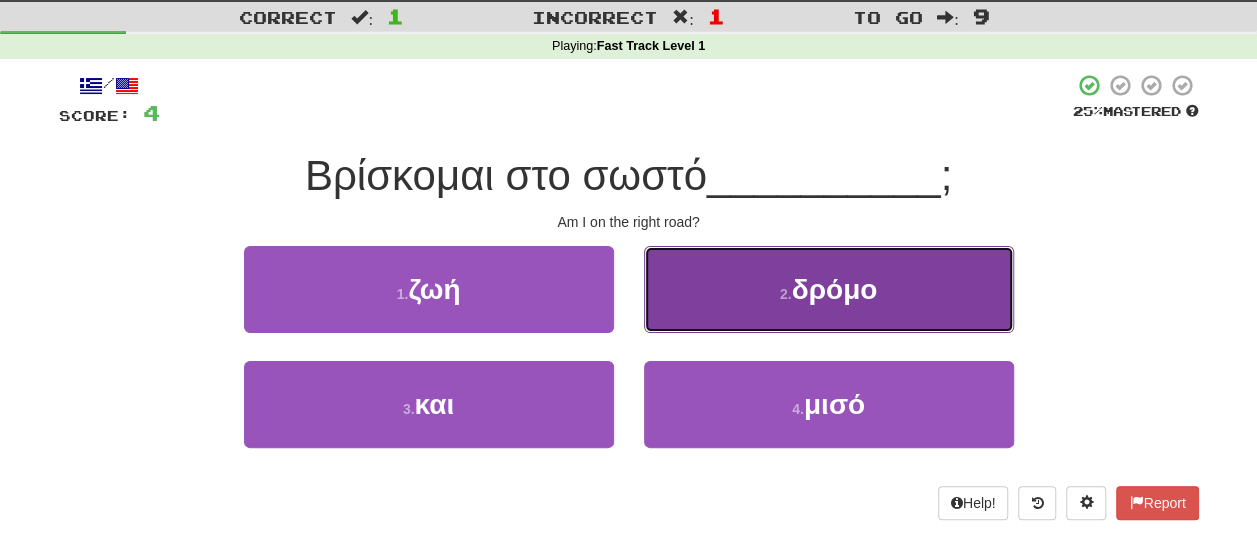 click on "2 .  δρόμο" at bounding box center [829, 289] 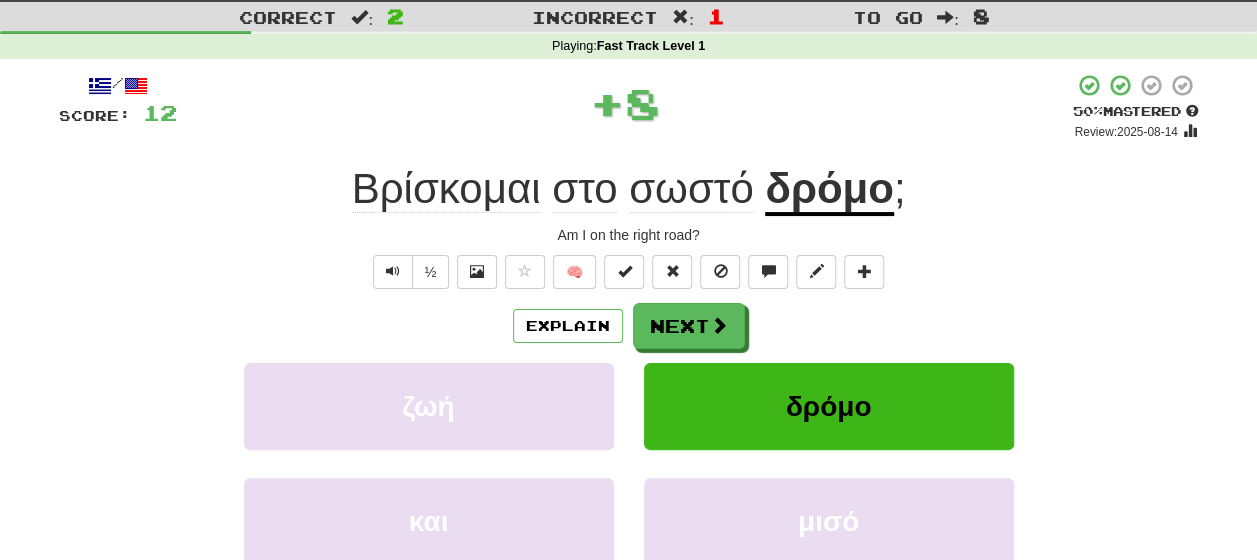 click on "Explain Next" at bounding box center (629, 326) 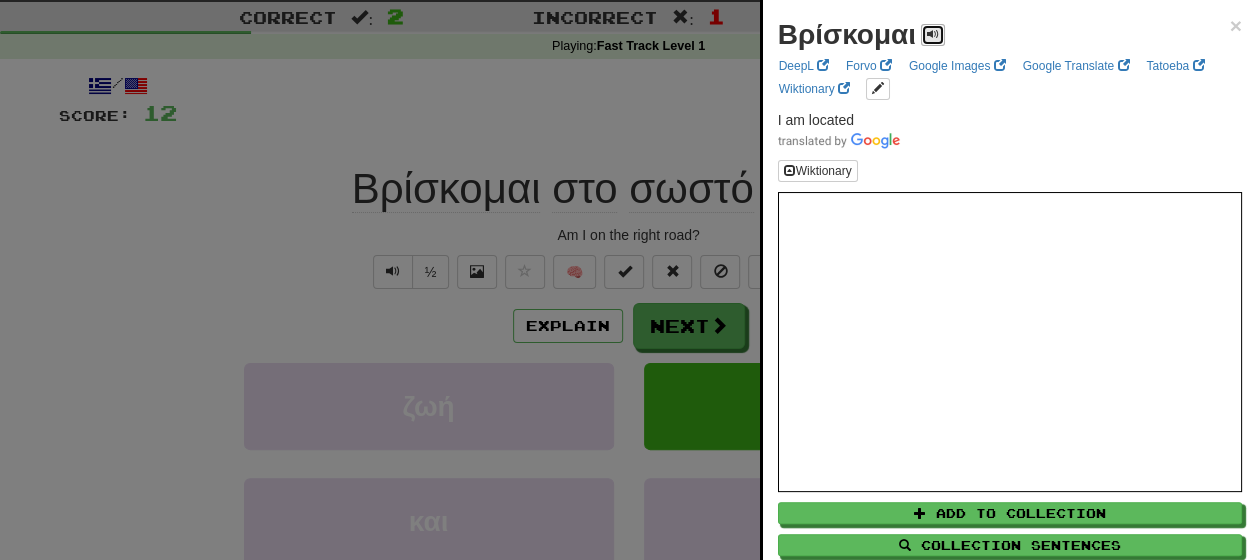 click at bounding box center [933, 34] 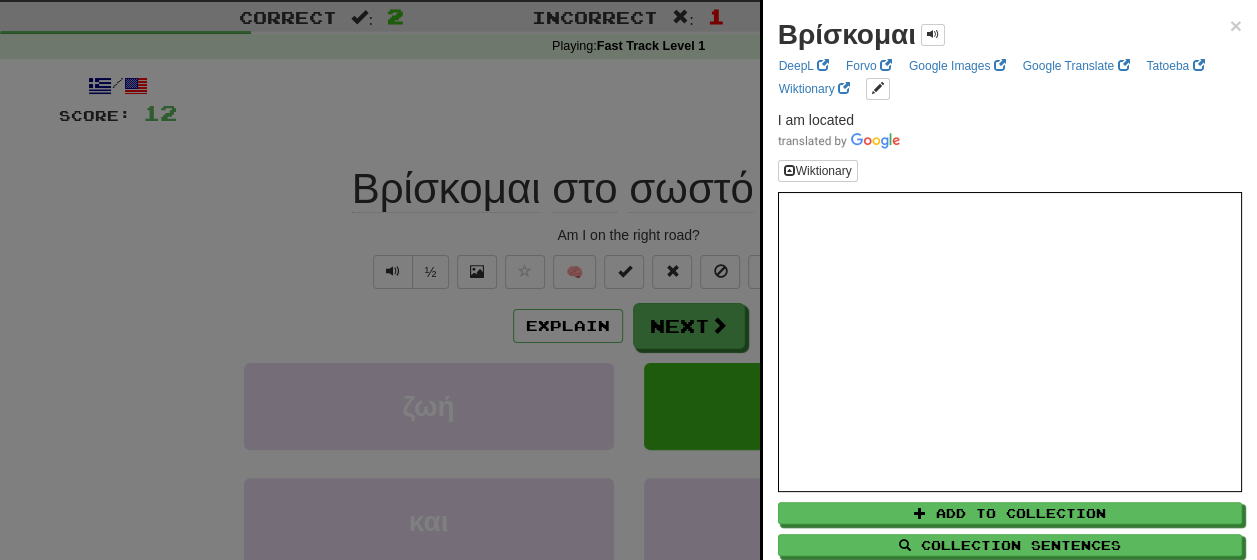 click at bounding box center [628, 280] 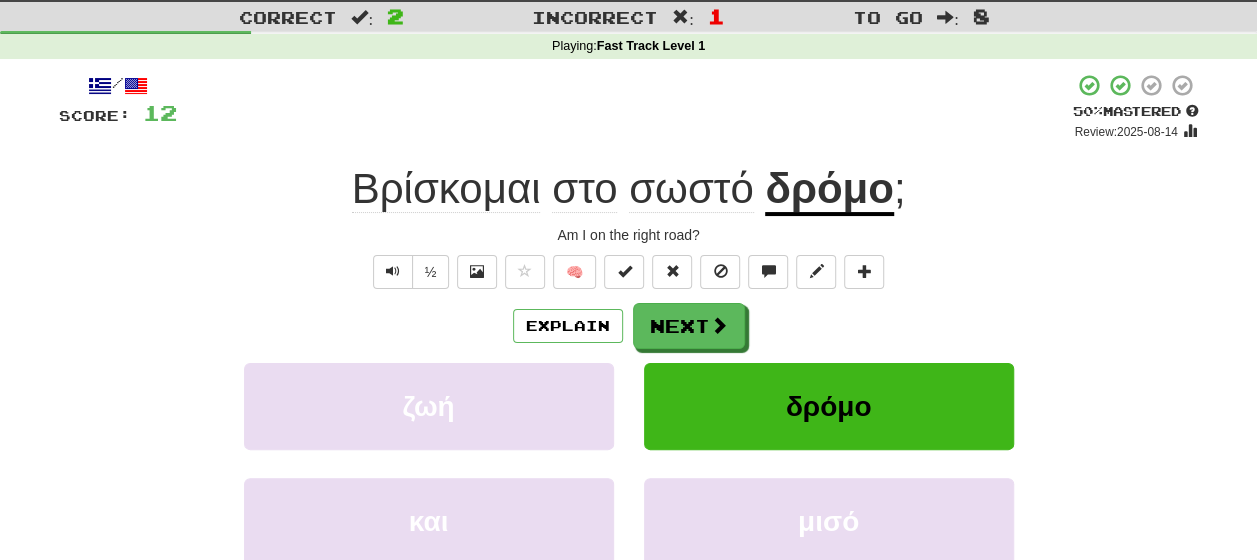 click on "σωστό" 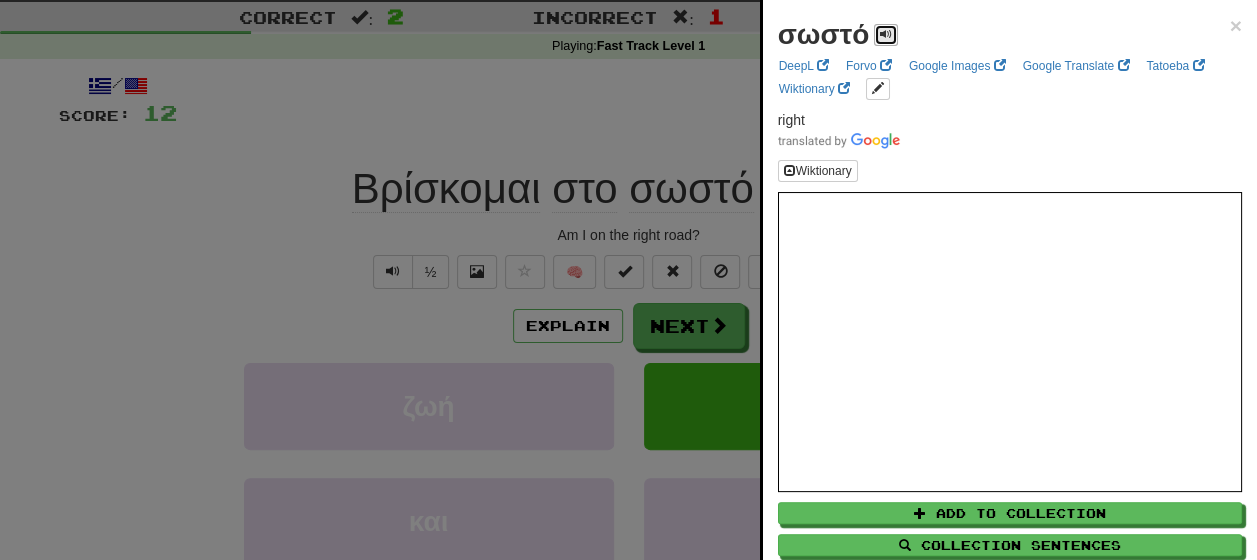 click at bounding box center (886, 34) 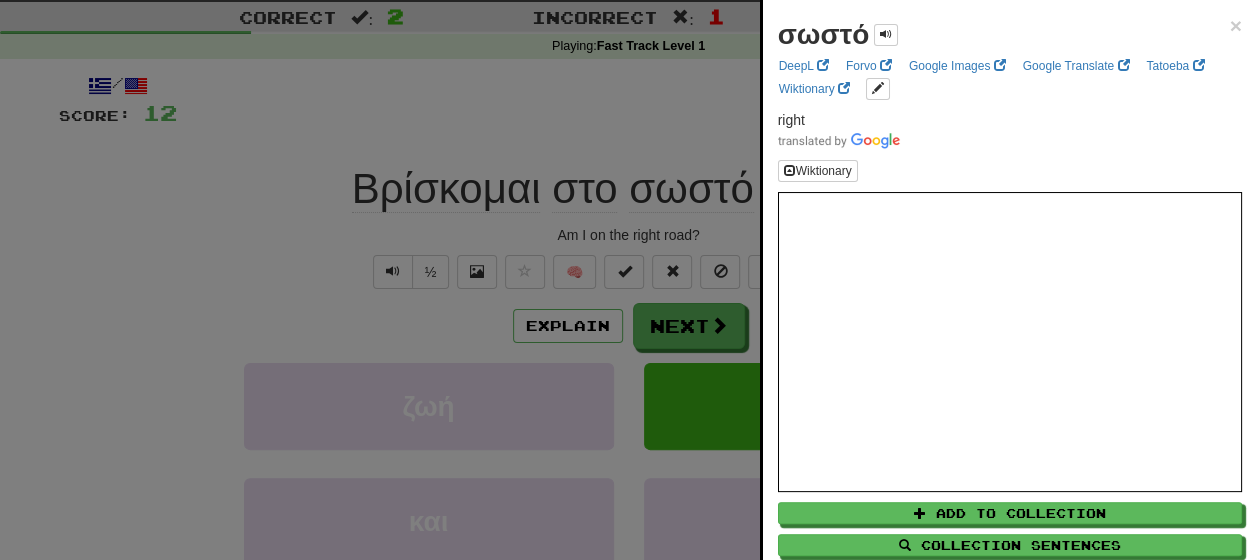 click at bounding box center (628, 280) 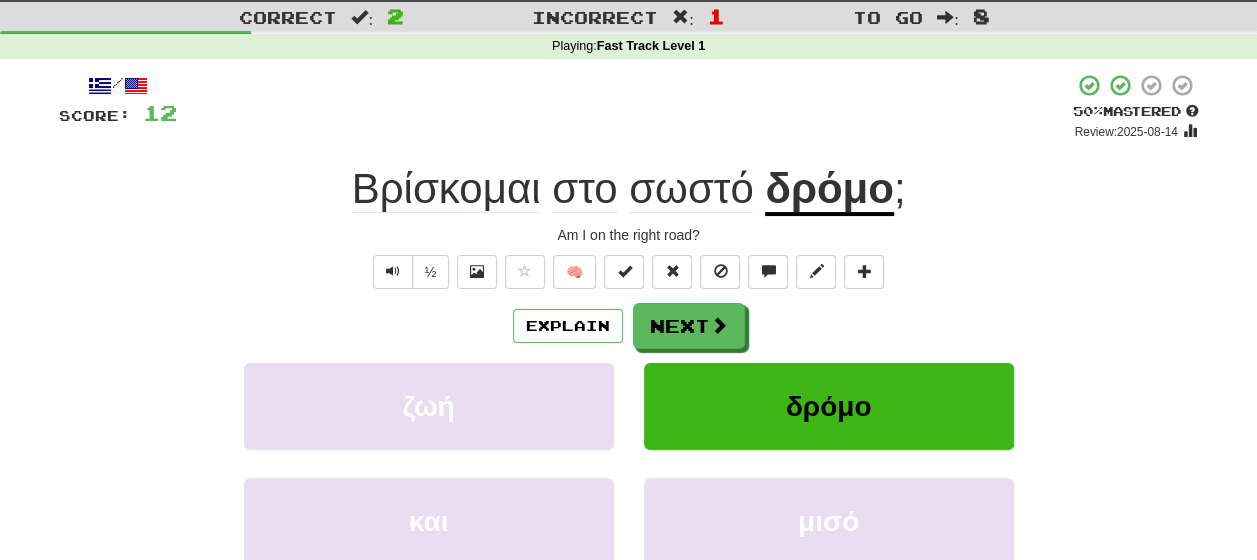 click on "δρόμο" at bounding box center (829, 190) 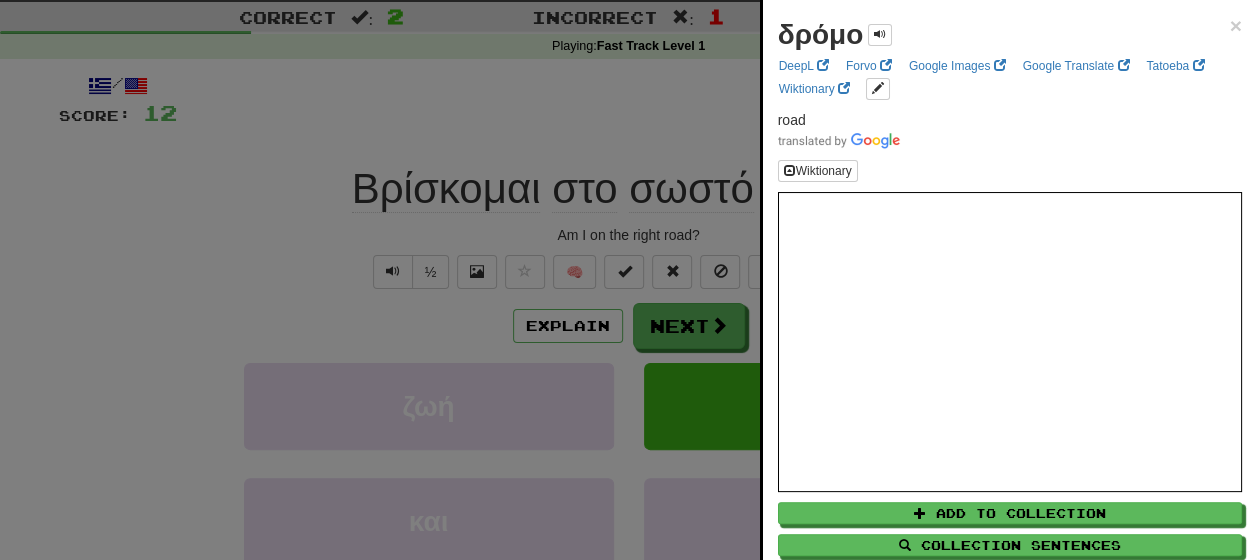 click on "δρόμο" at bounding box center [821, 34] 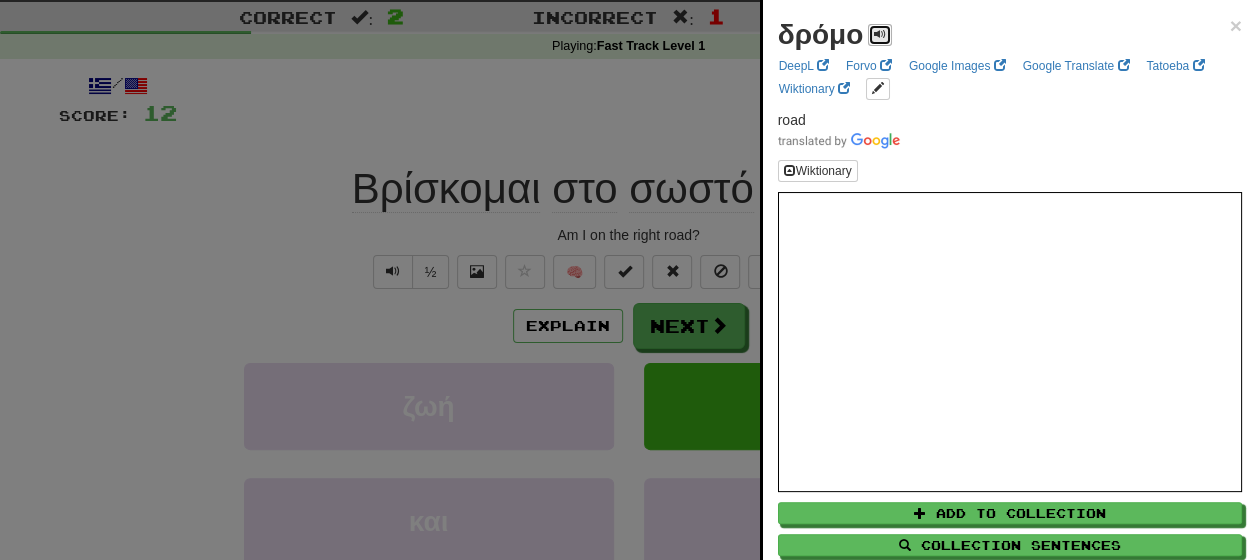 click at bounding box center [880, 34] 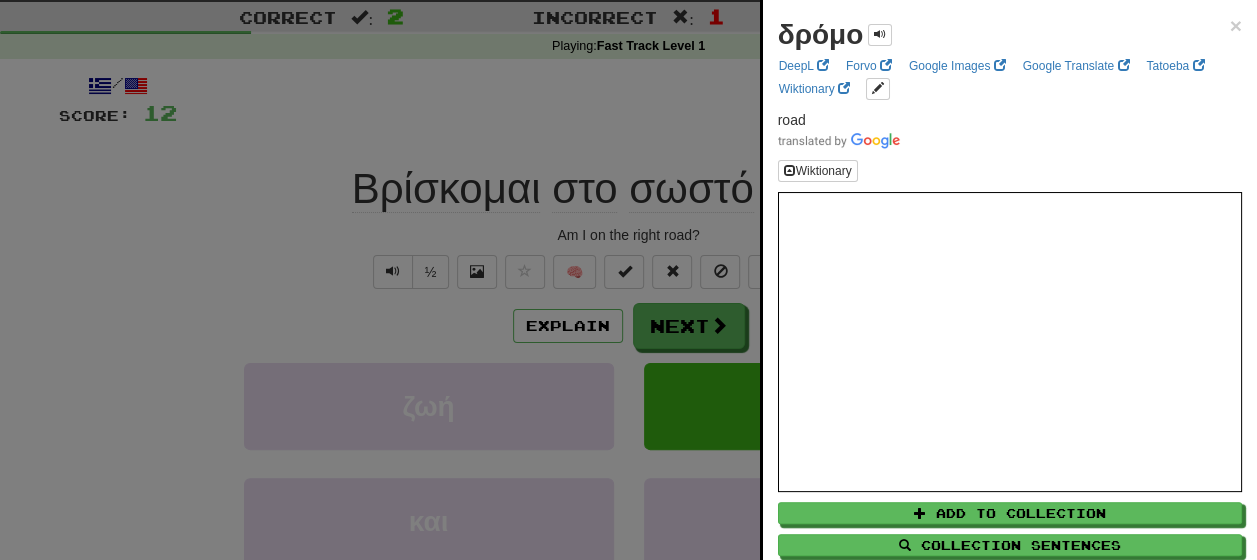 click at bounding box center [628, 280] 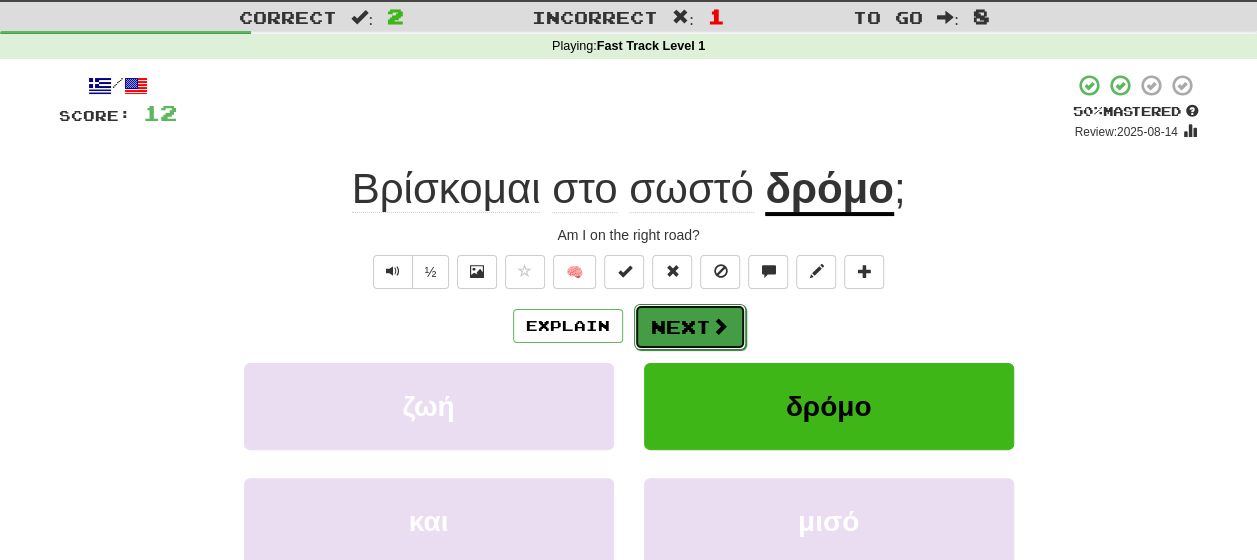 click on "Next" at bounding box center (690, 327) 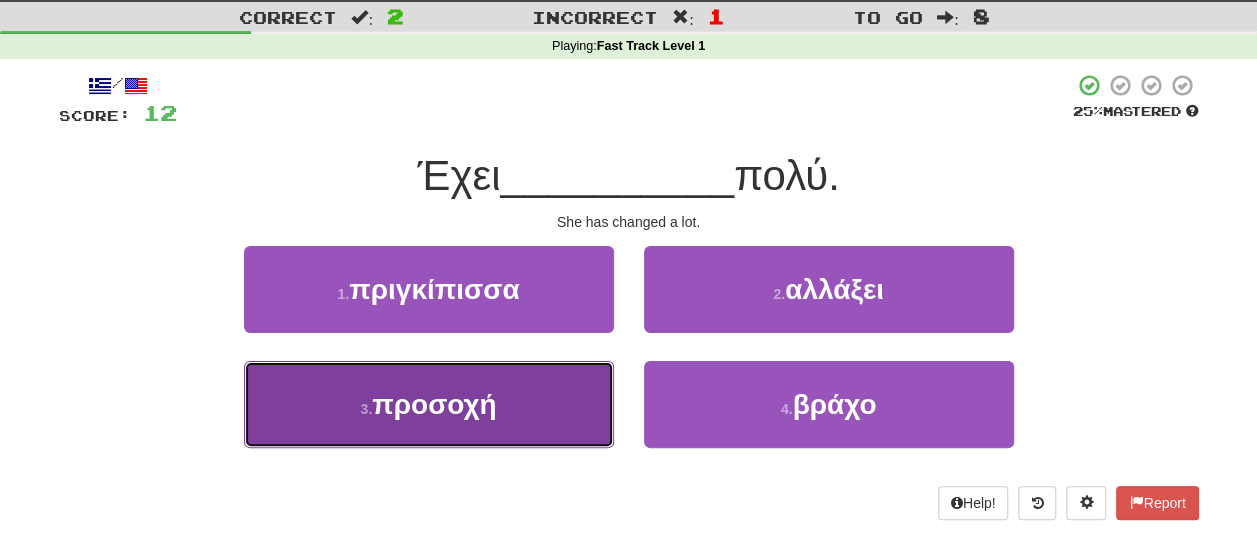 click on "3 .  προσοχή" at bounding box center (429, 404) 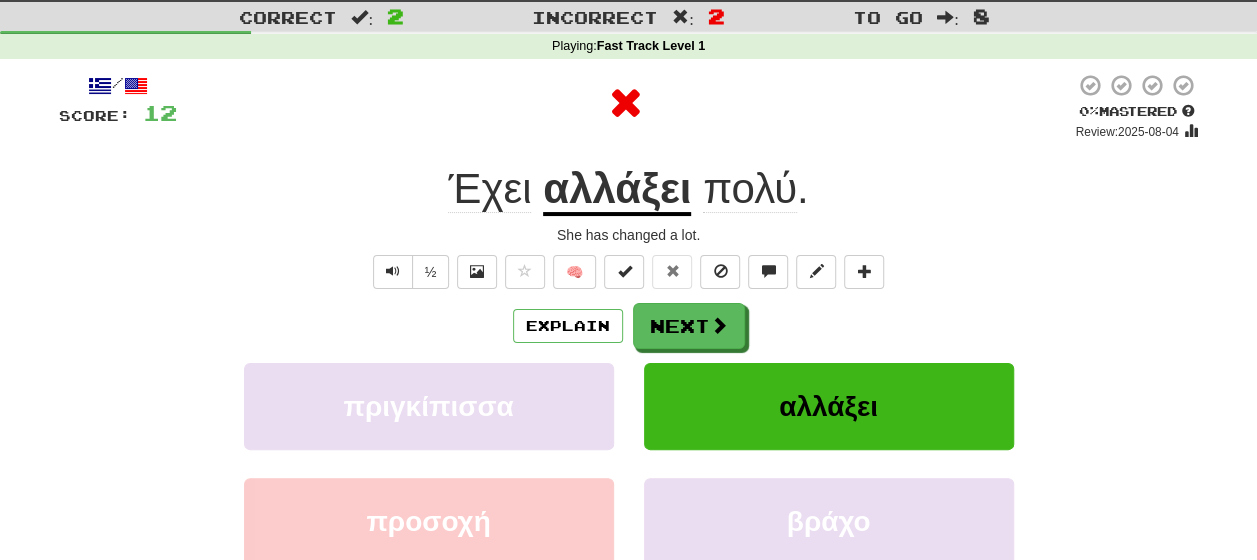 click on "Explain Next" at bounding box center (629, 326) 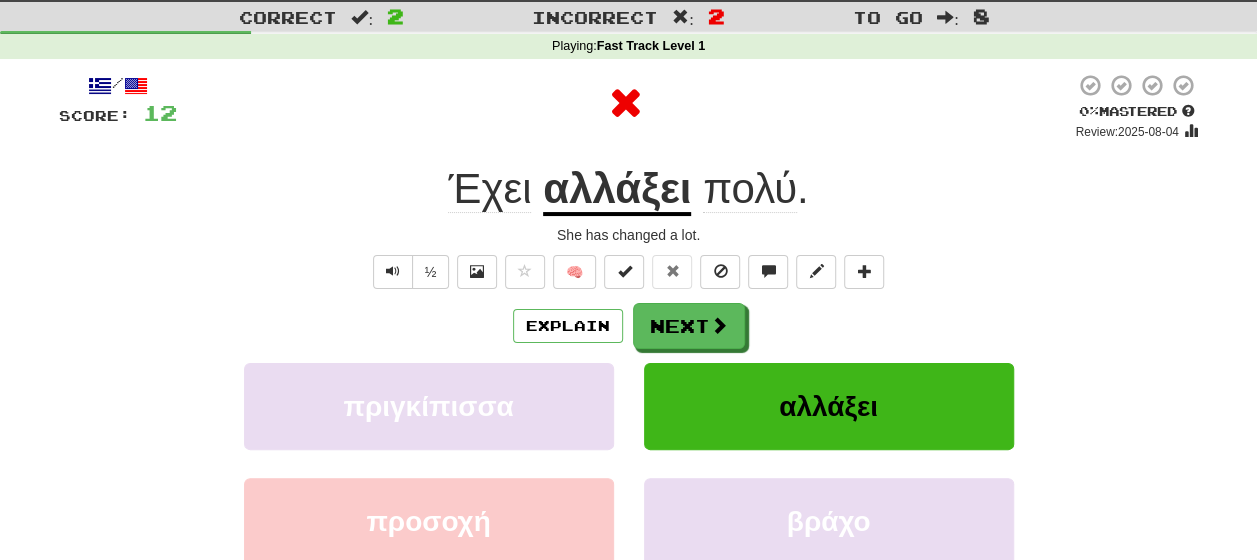 click on "αλλάξει" at bounding box center (617, 190) 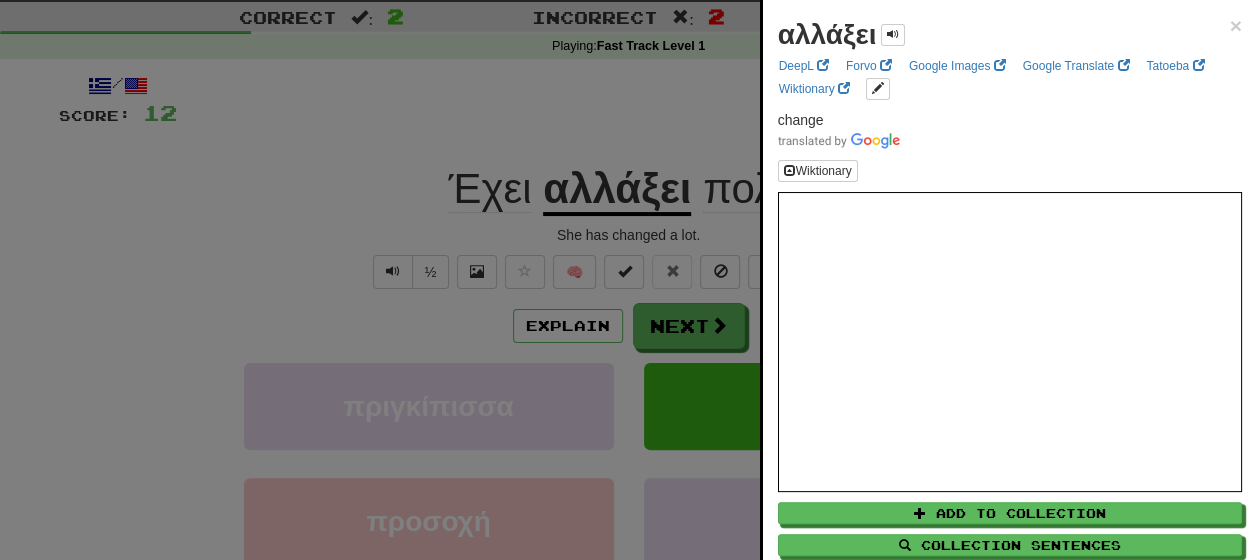 click at bounding box center [628, 280] 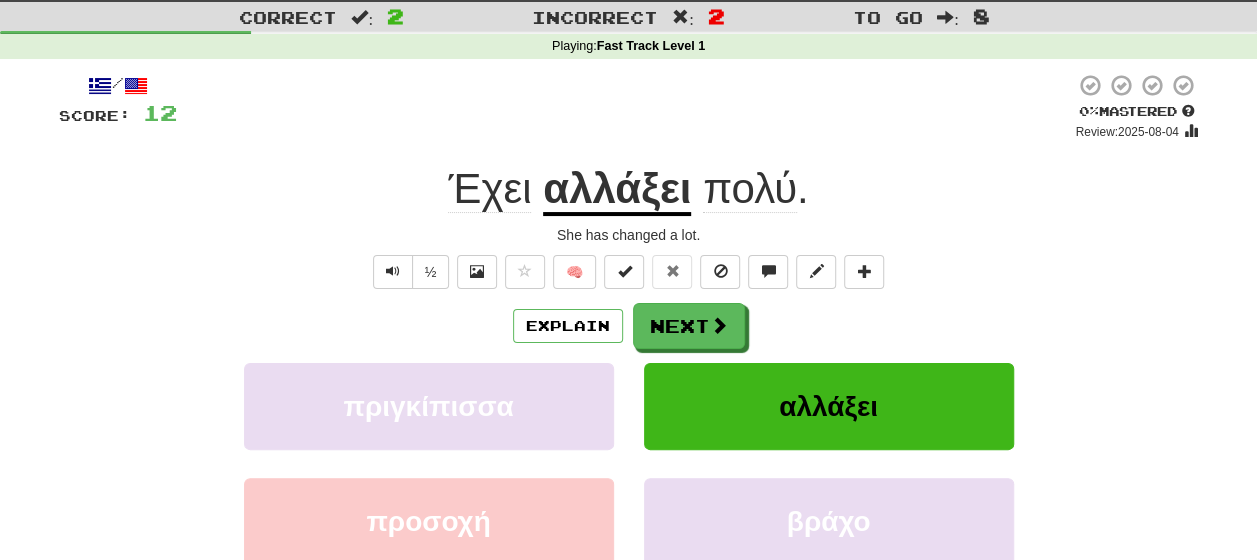 click on "Έχει" 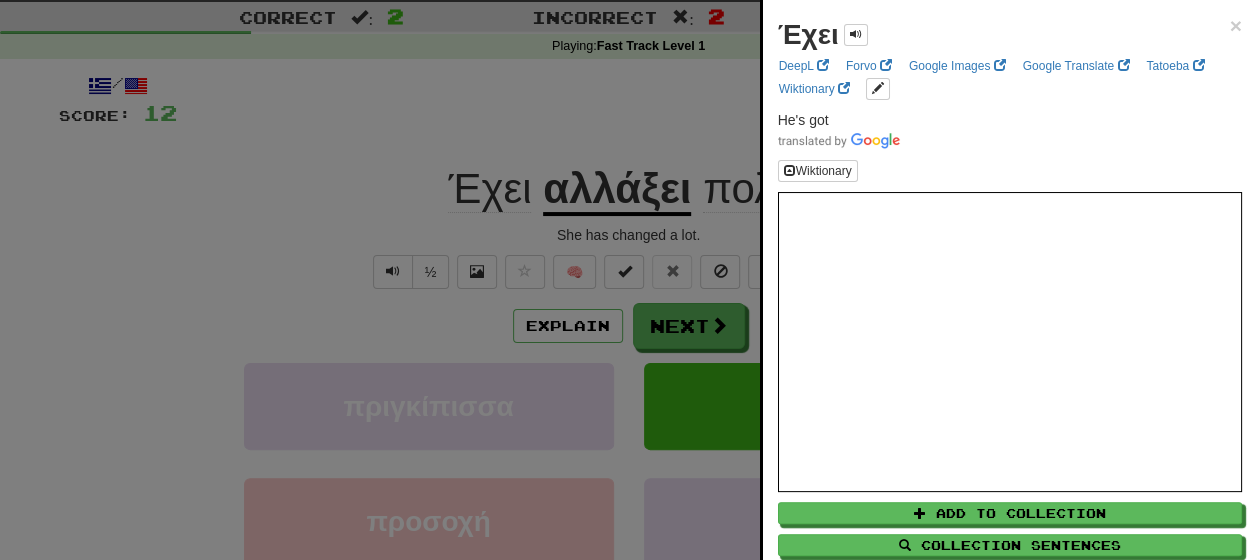 click at bounding box center (628, 280) 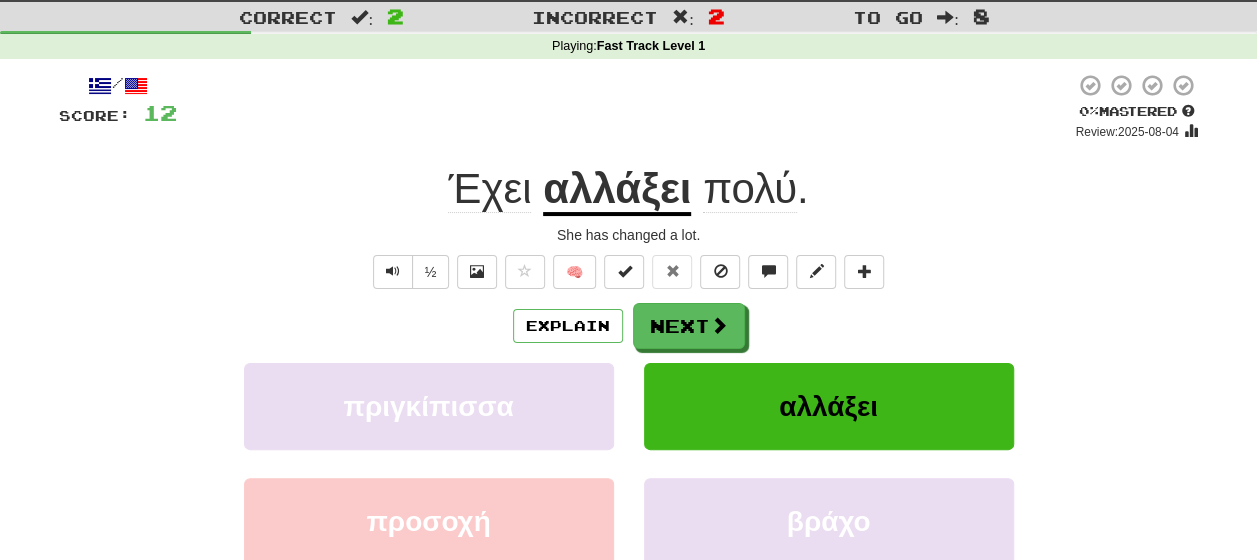 click on "Explain Next" at bounding box center (629, 326) 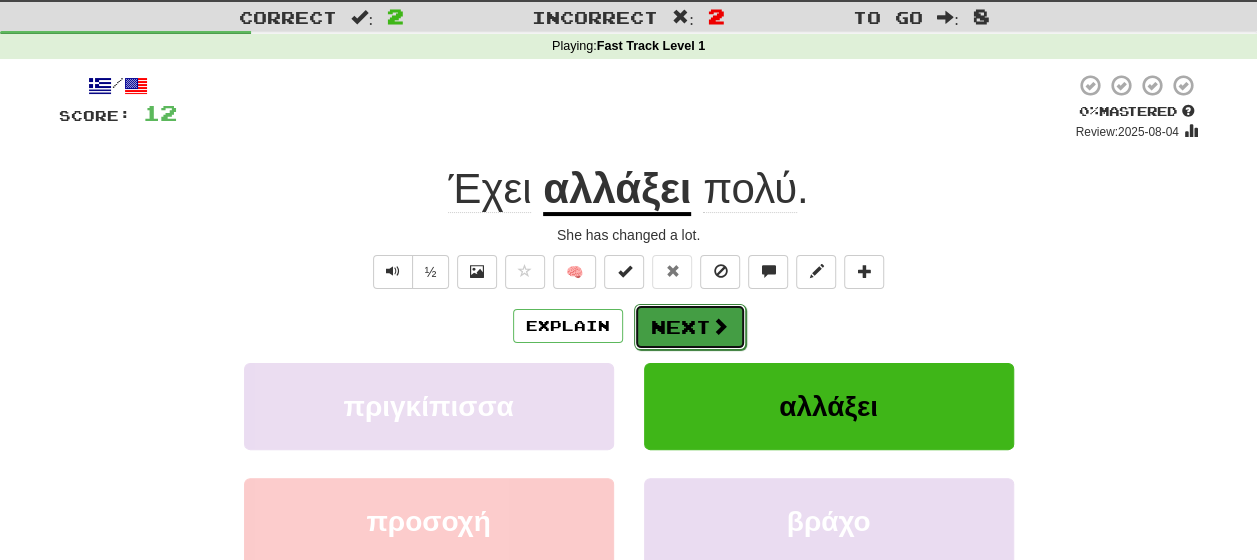 click on "Next" at bounding box center (690, 327) 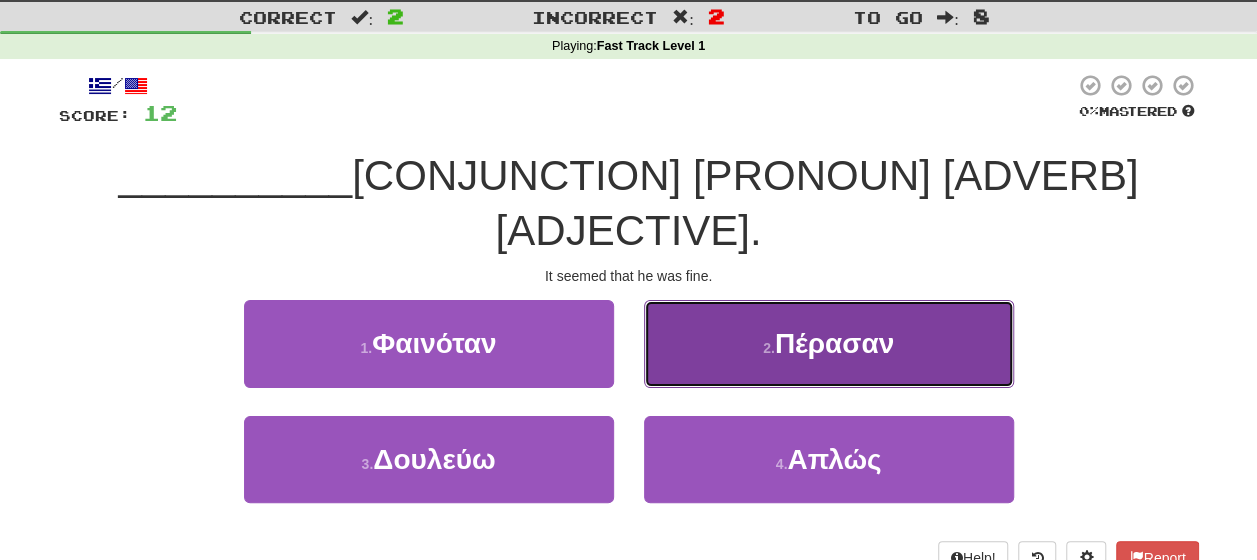 click on "Πέρασαν" at bounding box center [834, 343] 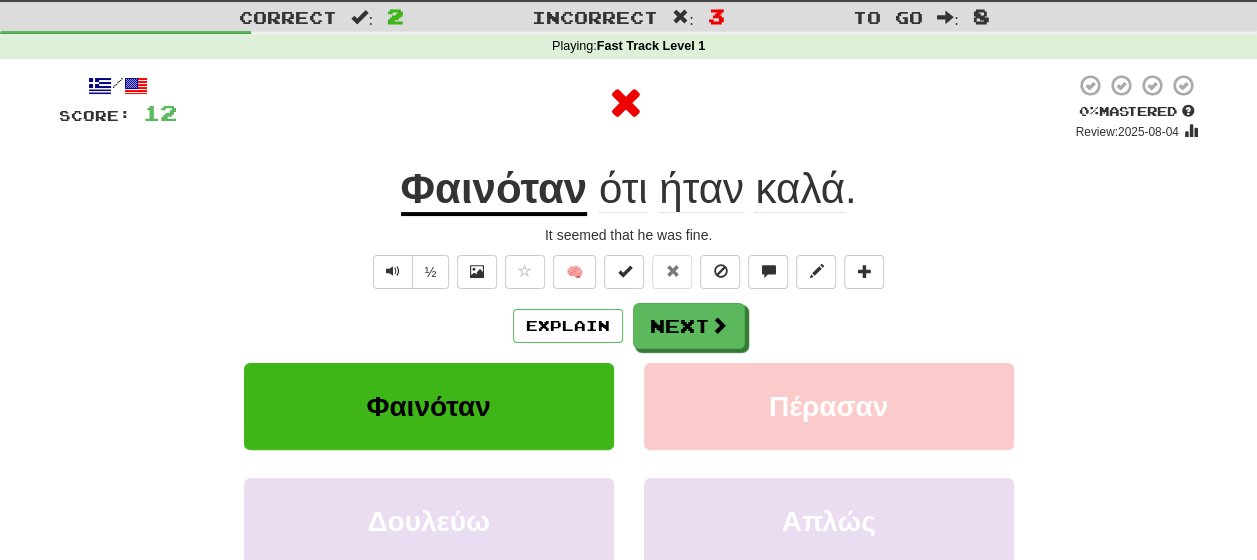 click on "Explain Next" at bounding box center (629, 326) 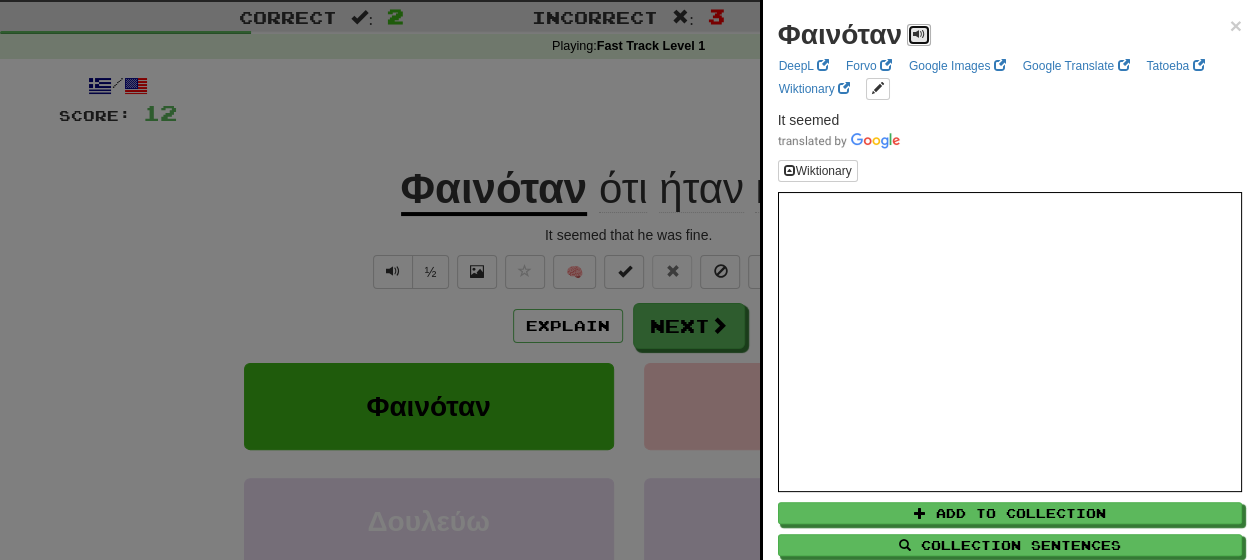 click at bounding box center (919, 34) 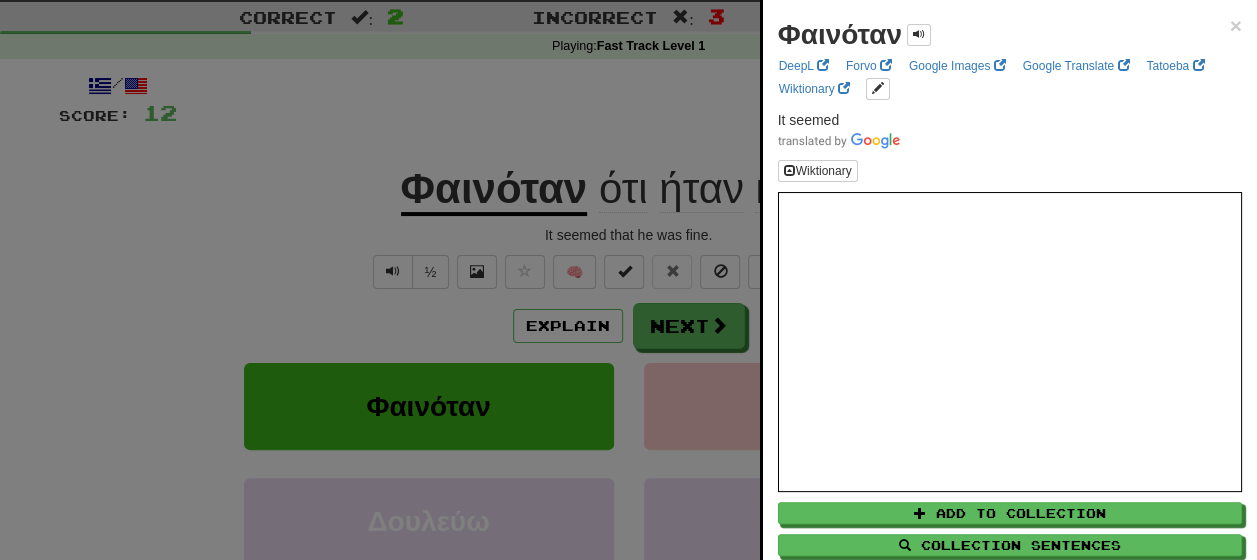click at bounding box center (628, 280) 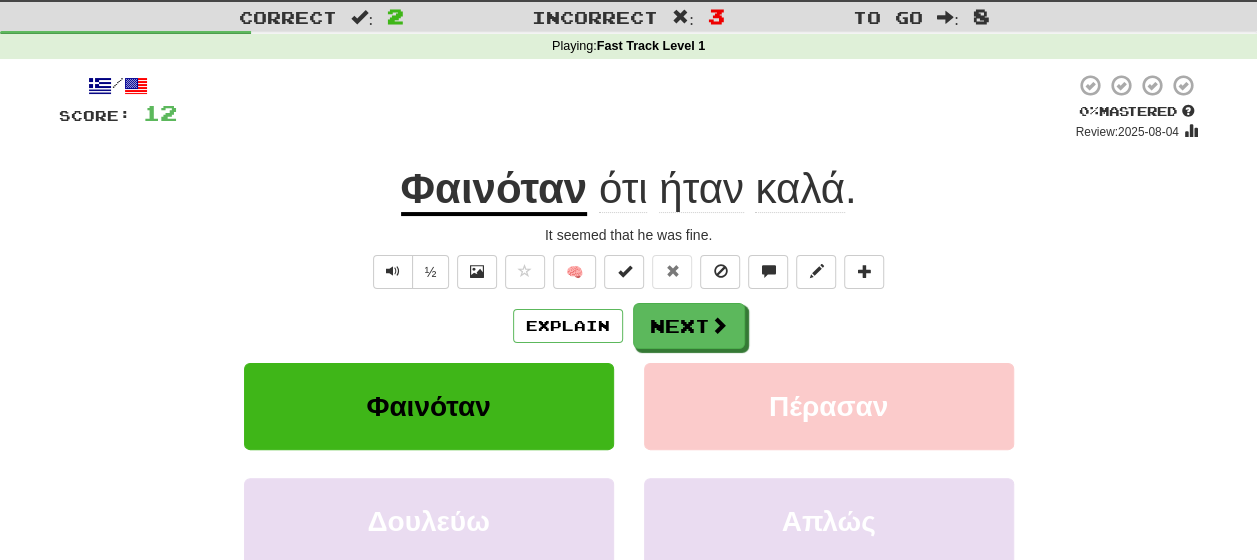click on "ότι" at bounding box center [623, 189] 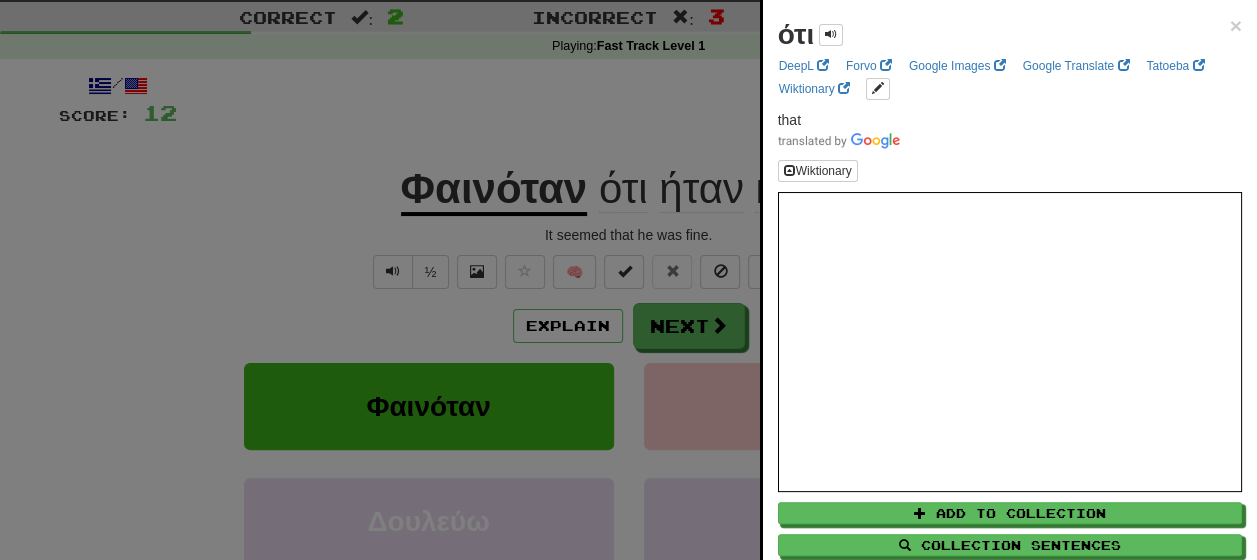 click at bounding box center (628, 280) 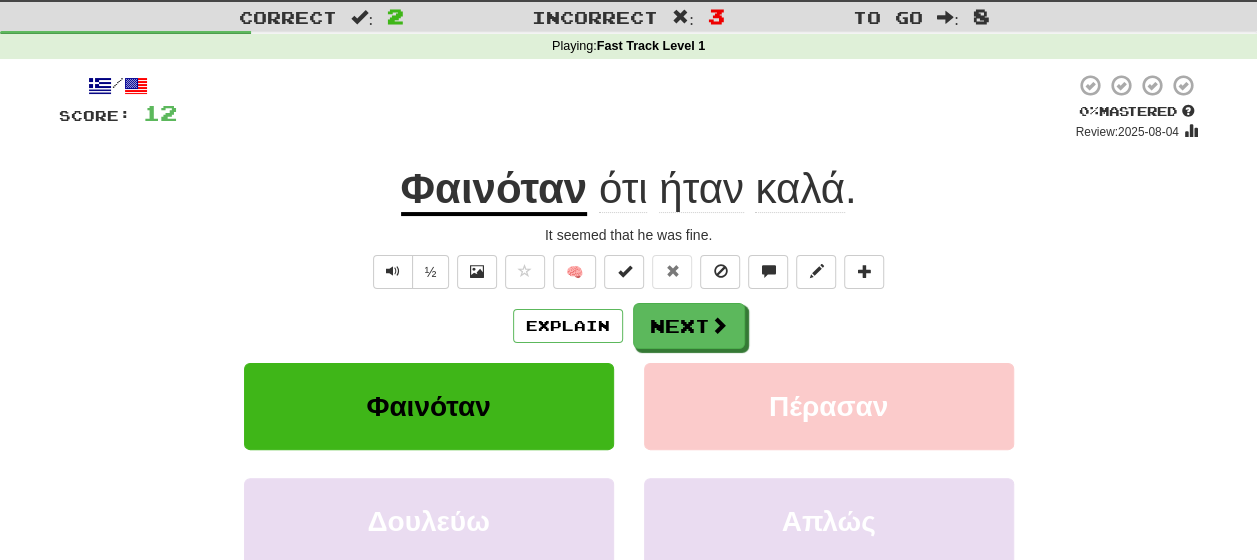 click on "ήταν" at bounding box center [701, 189] 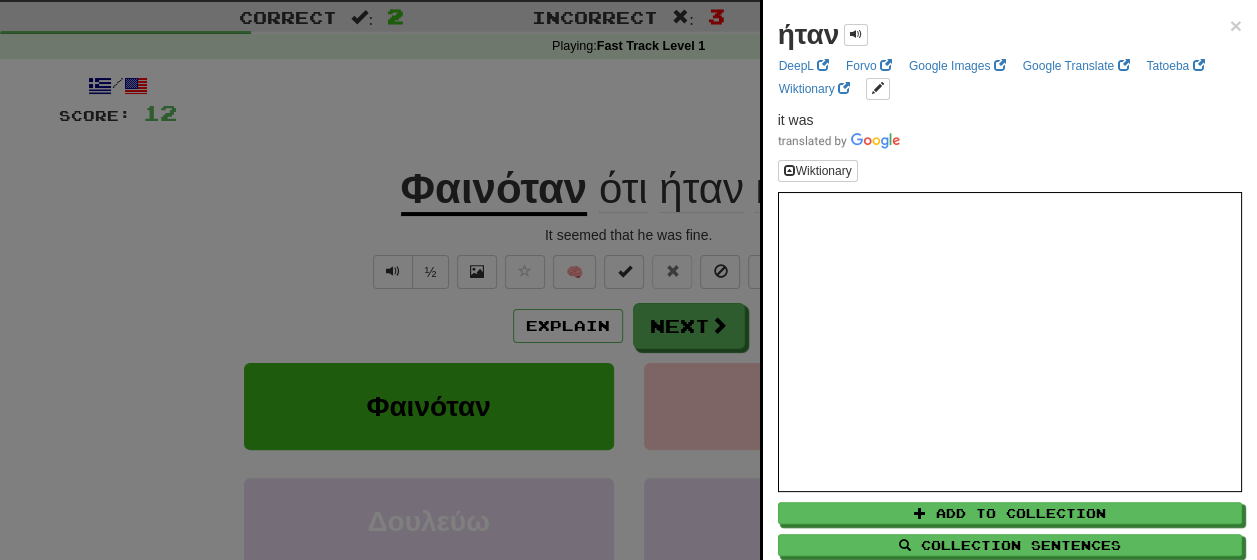 click at bounding box center [628, 280] 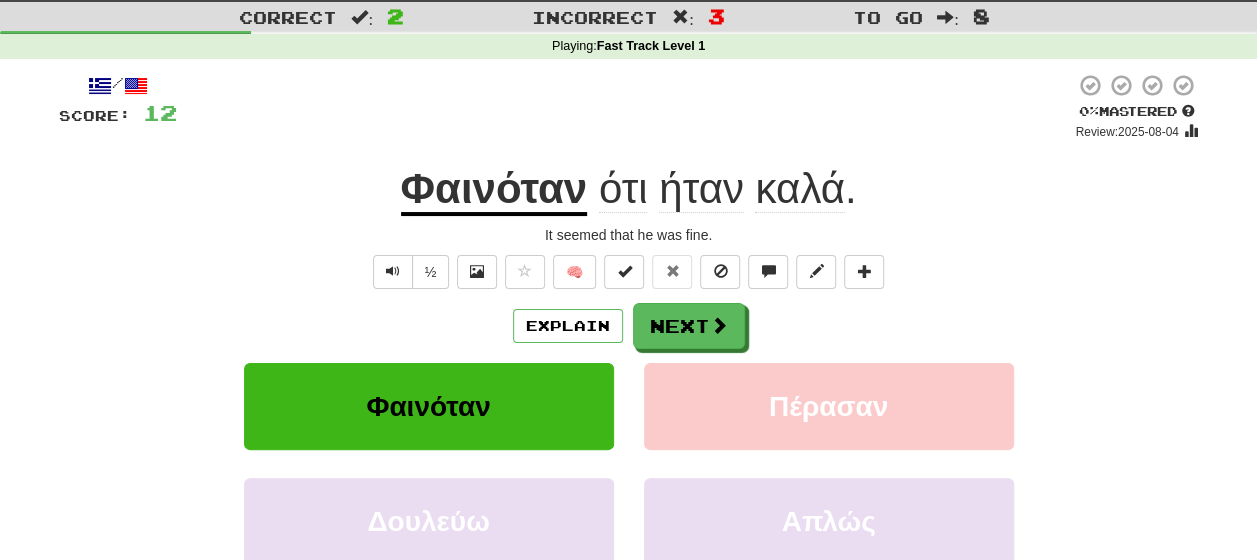 click on "καλά" at bounding box center [799, 189] 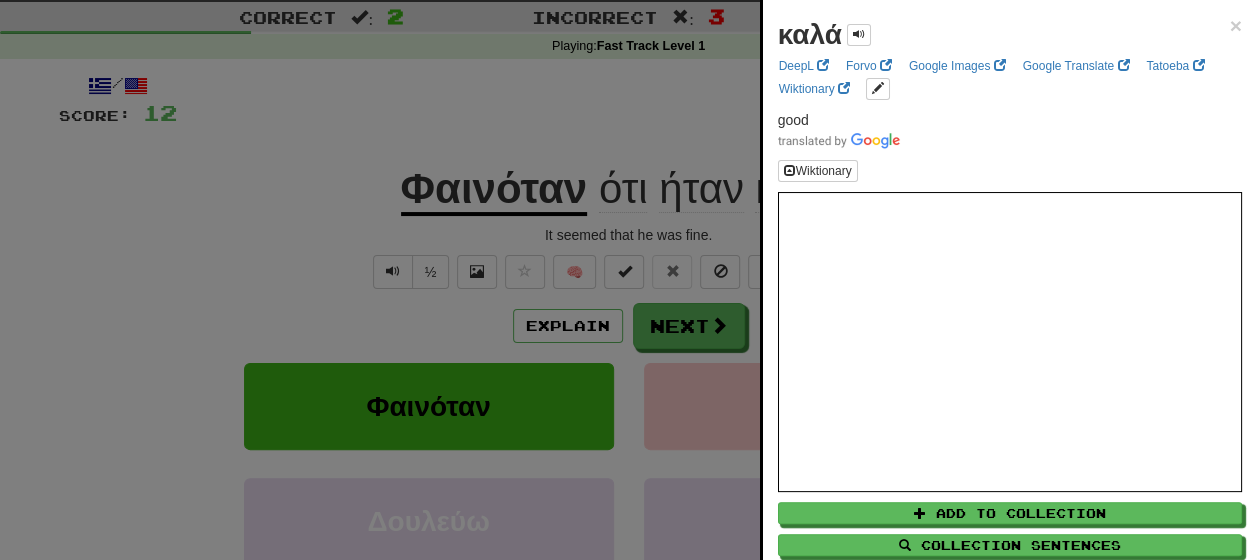 click at bounding box center (628, 280) 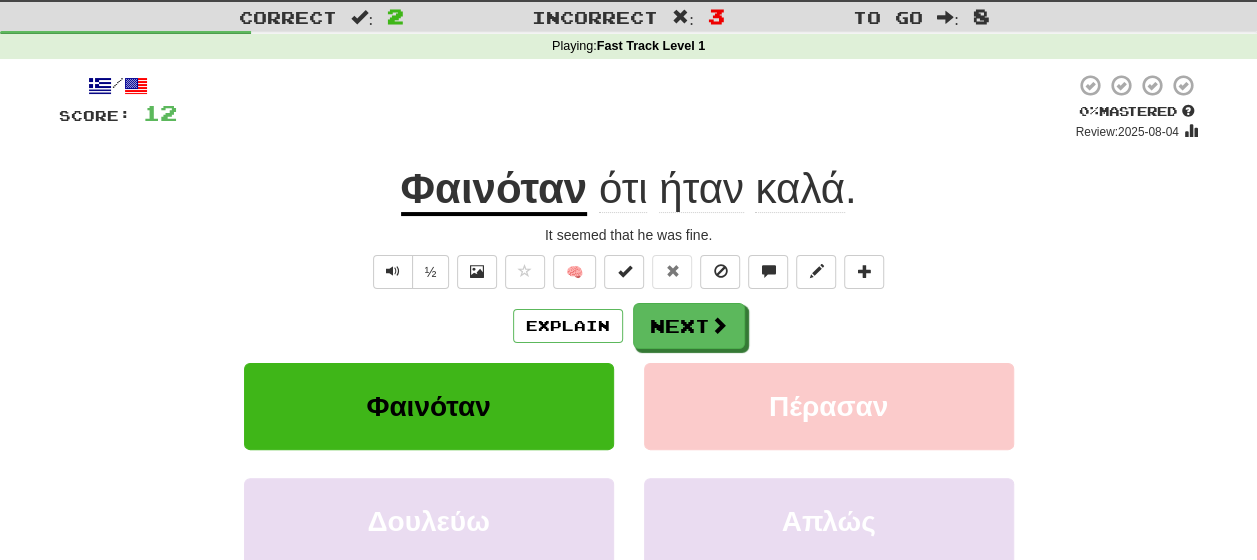 click on "Φαινόταν" at bounding box center (494, 190) 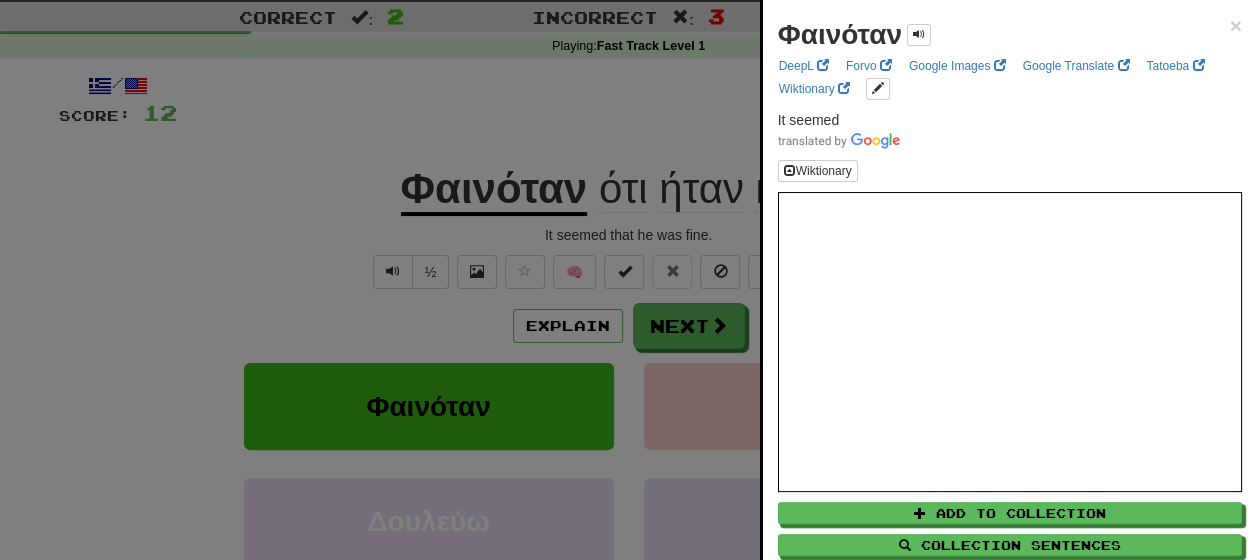 click at bounding box center [628, 280] 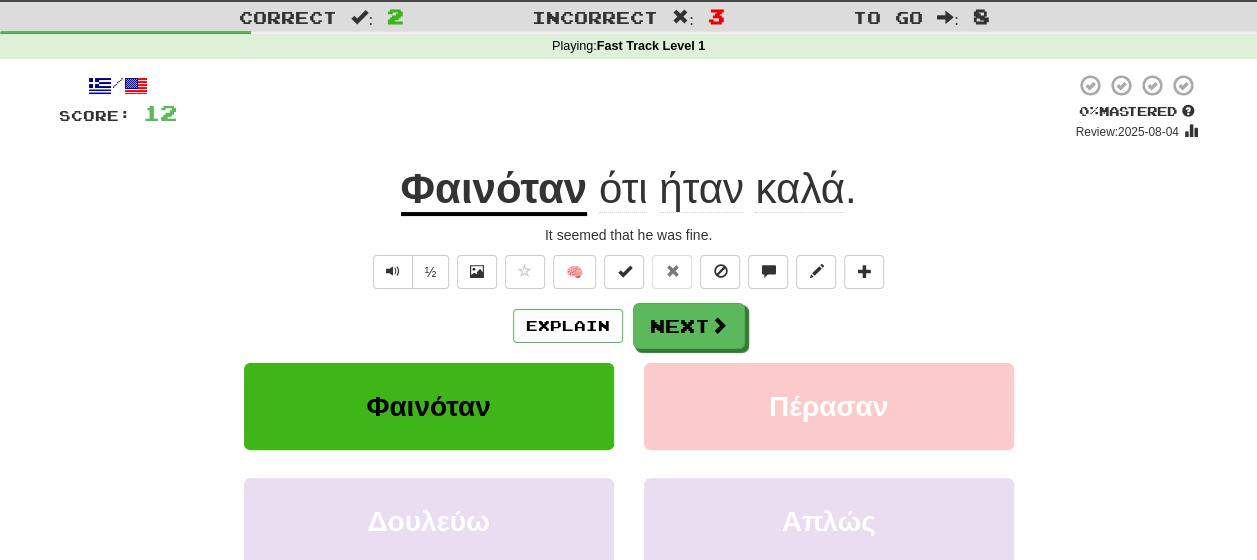 click on "ότι" at bounding box center (623, 189) 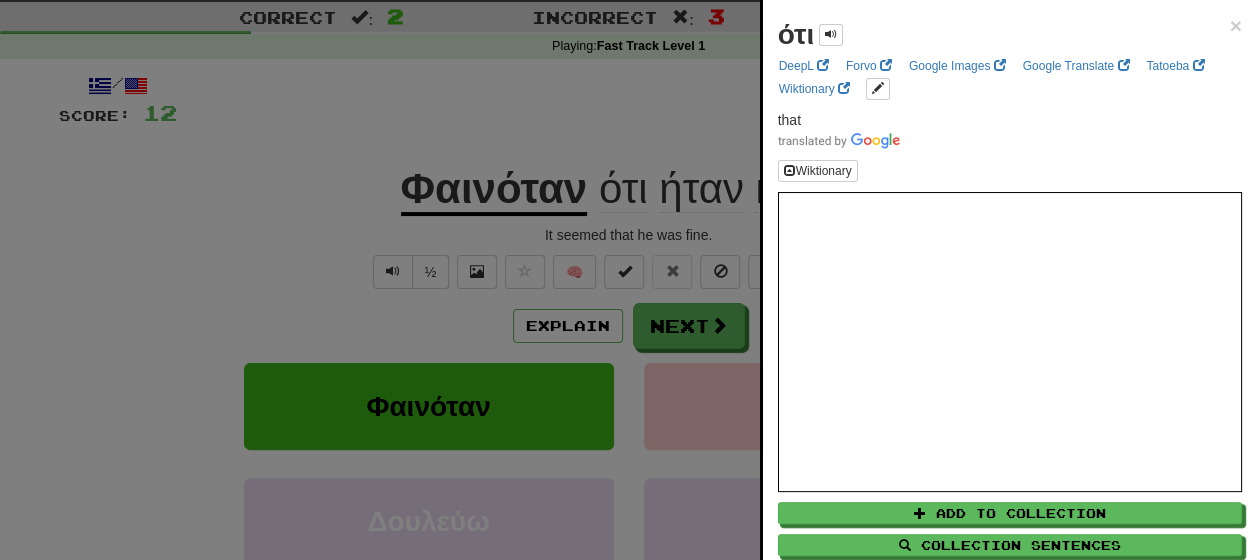 click at bounding box center [628, 280] 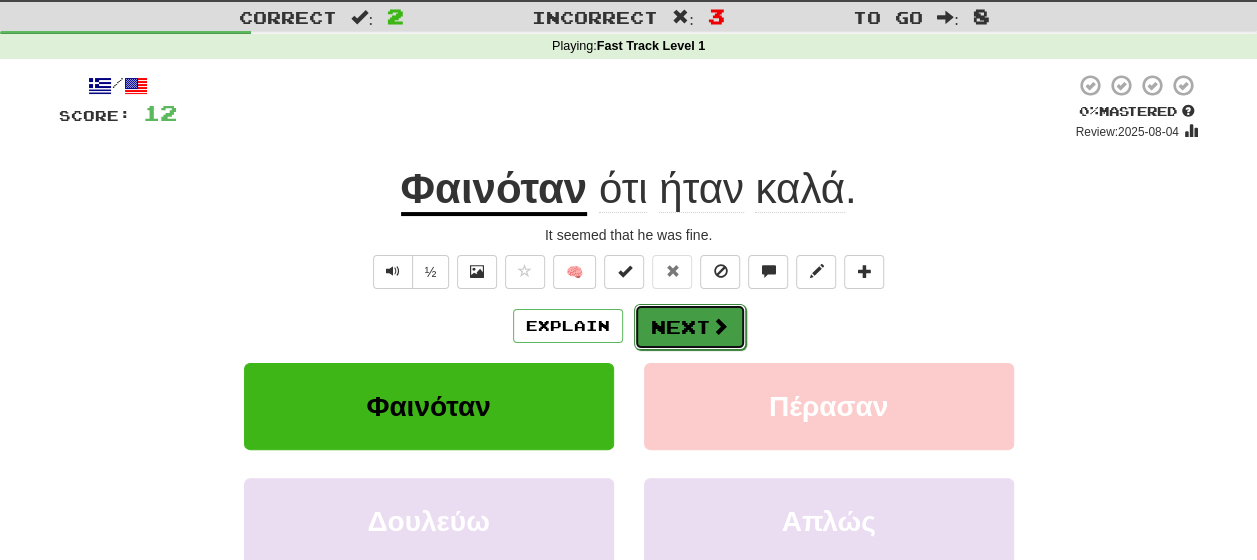 click on "Next" at bounding box center [690, 327] 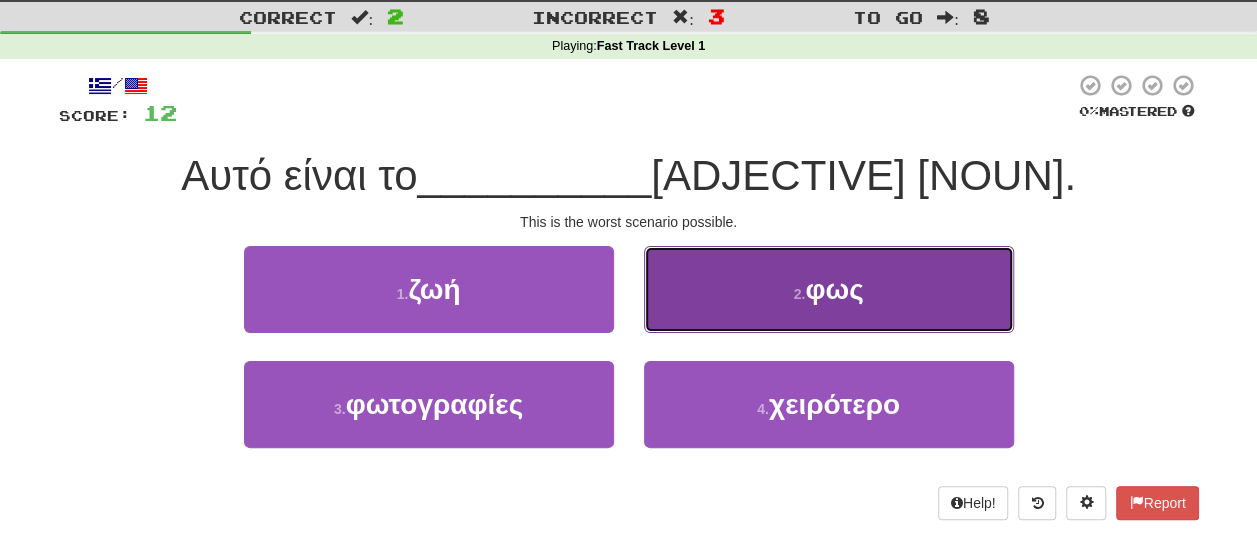 click on "φως" at bounding box center [834, 289] 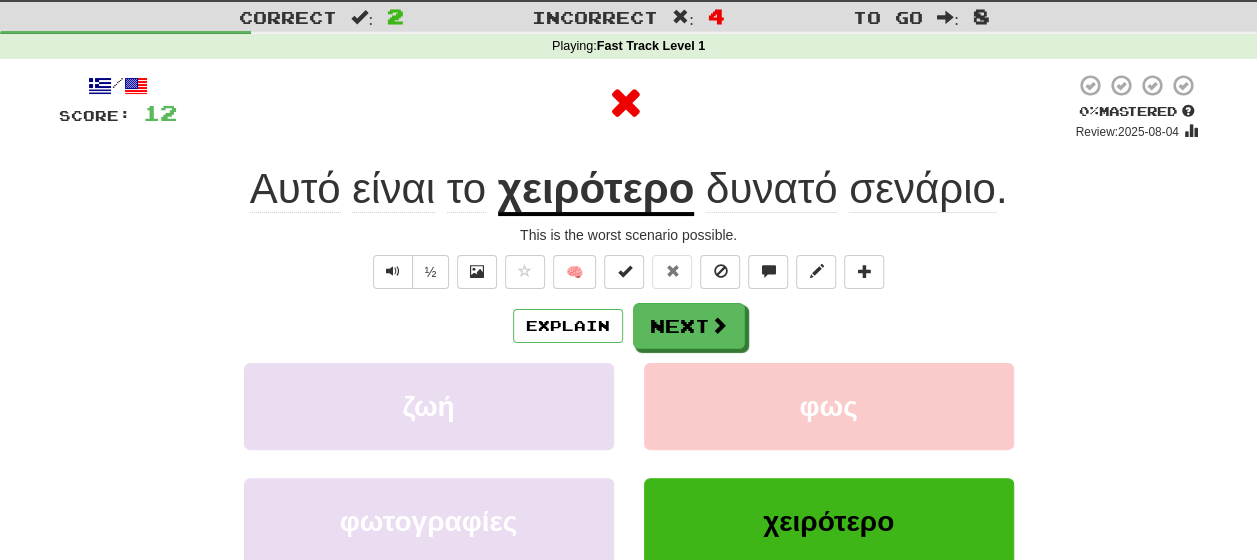 click on "Explain Next" at bounding box center (629, 326) 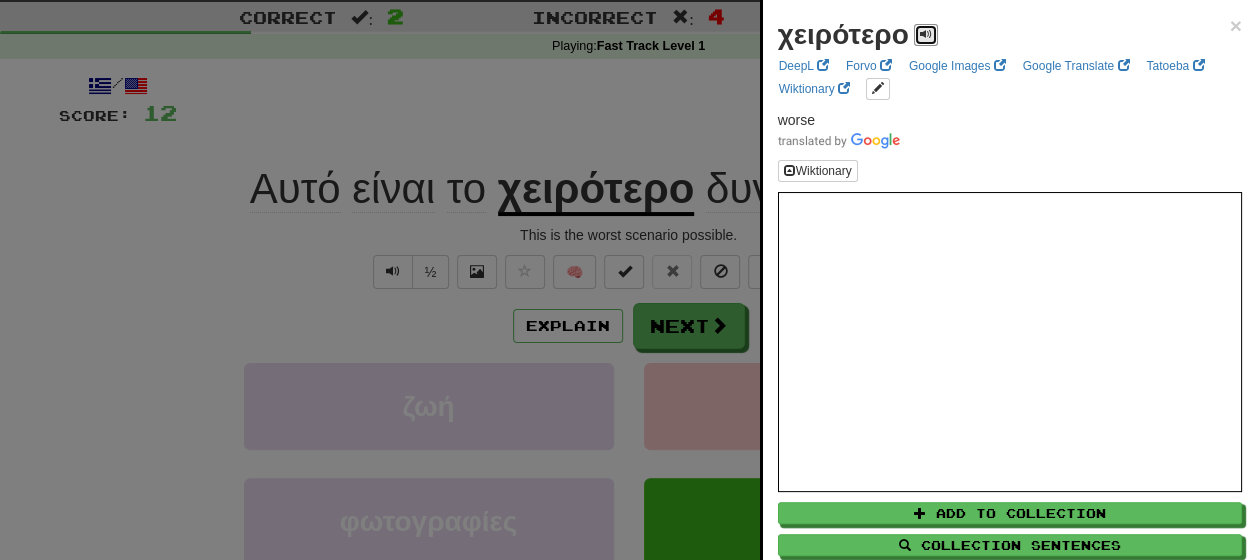 drag, startPoint x: 918, startPoint y: 36, endPoint x: 956, endPoint y: 30, distance: 38.470768 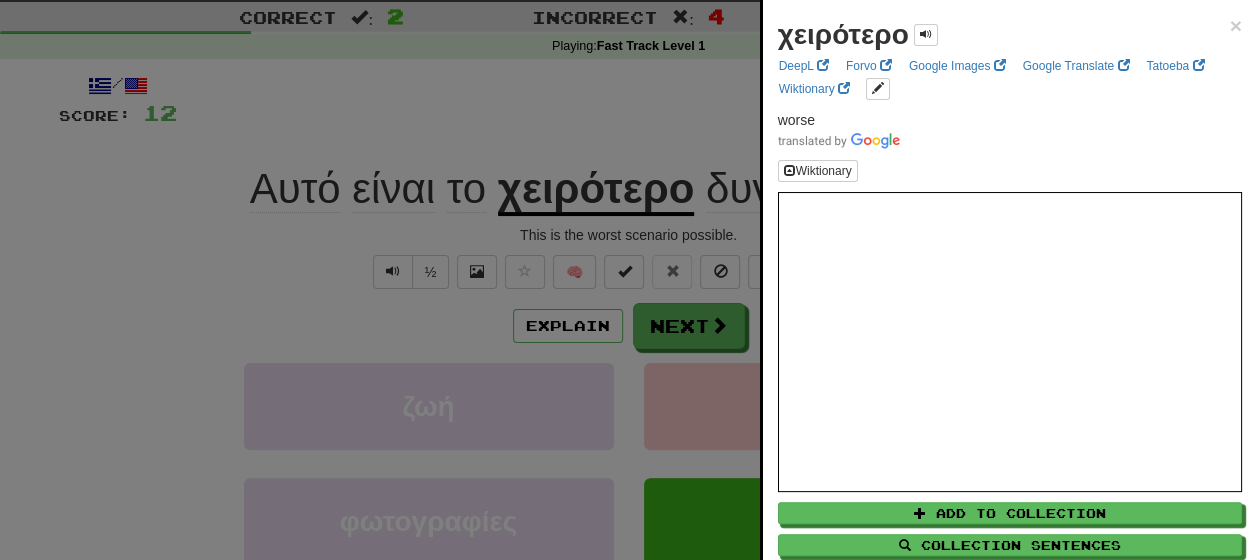 click at bounding box center (628, 280) 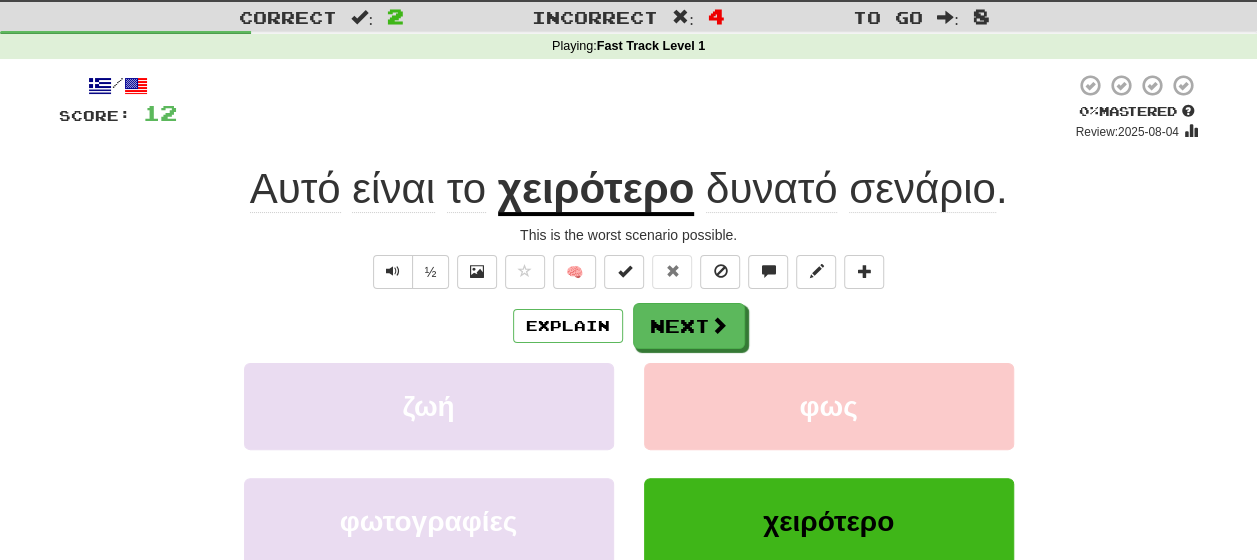 click on "δυνατό" at bounding box center [772, 189] 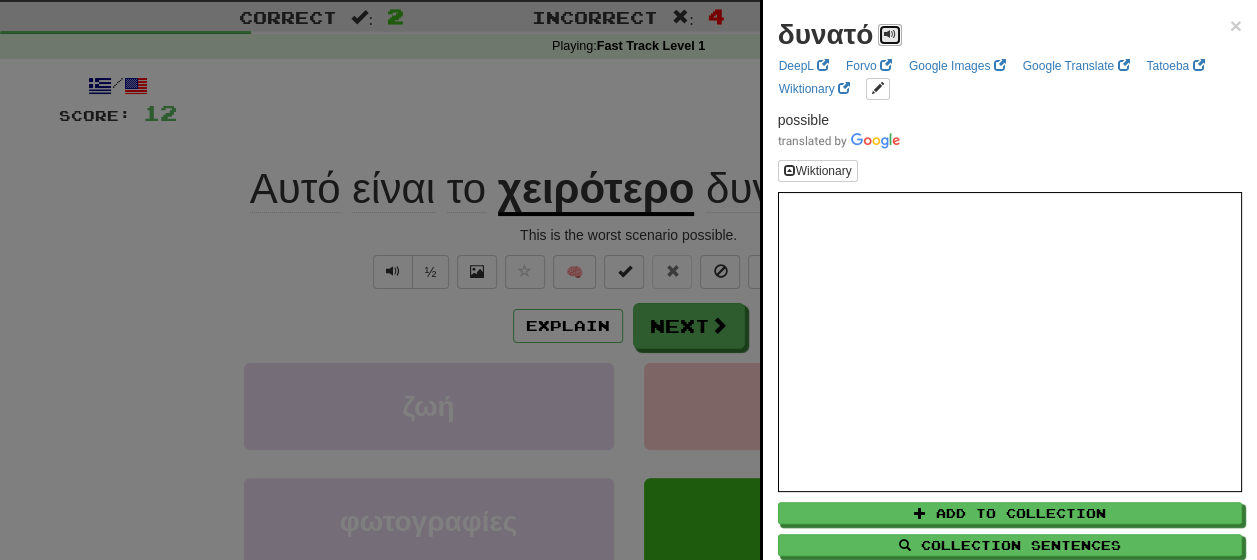 click at bounding box center (890, 34) 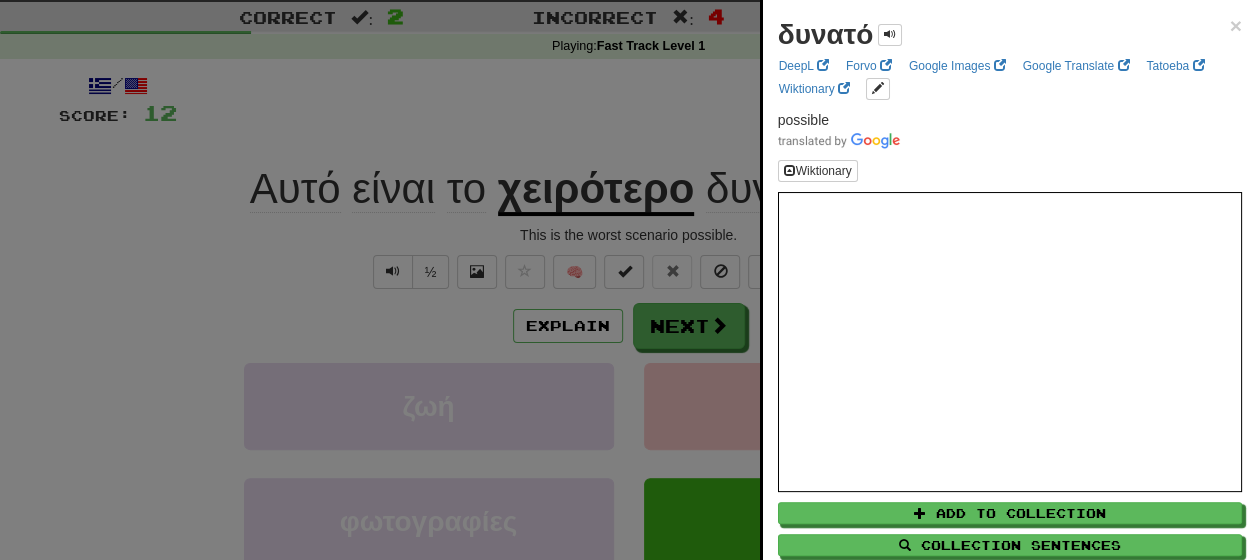 click at bounding box center [628, 280] 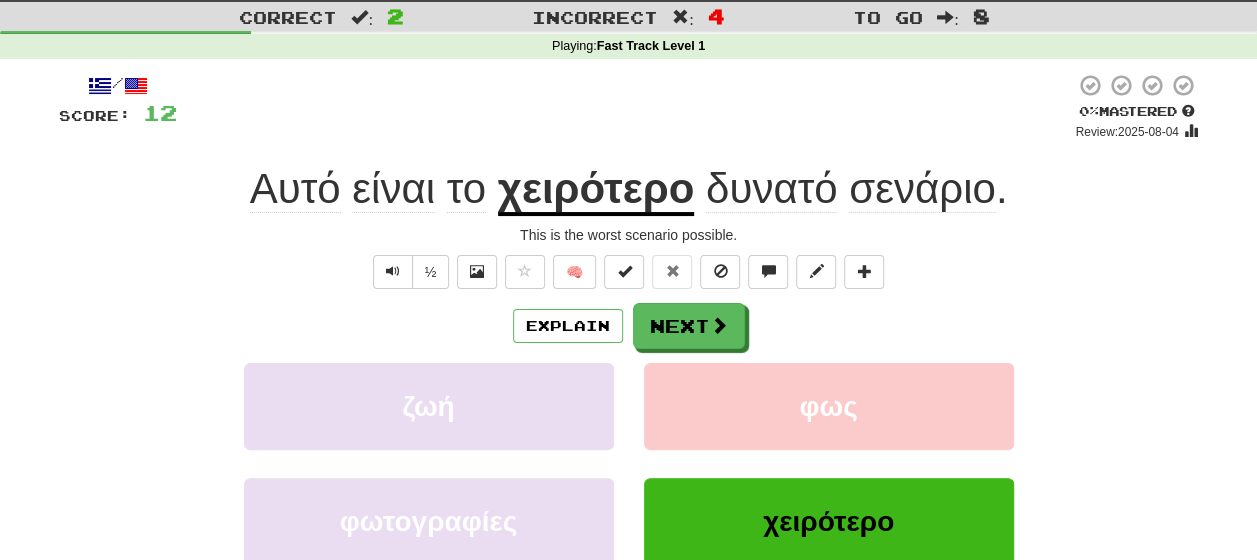 click on "σενάριο" at bounding box center [922, 189] 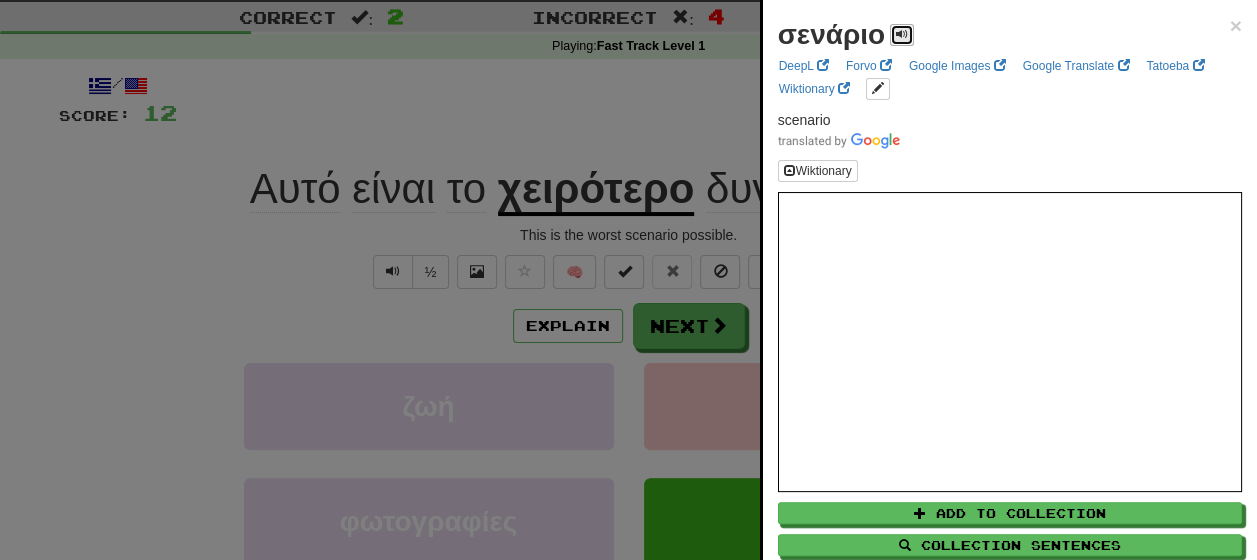 click at bounding box center [902, 34] 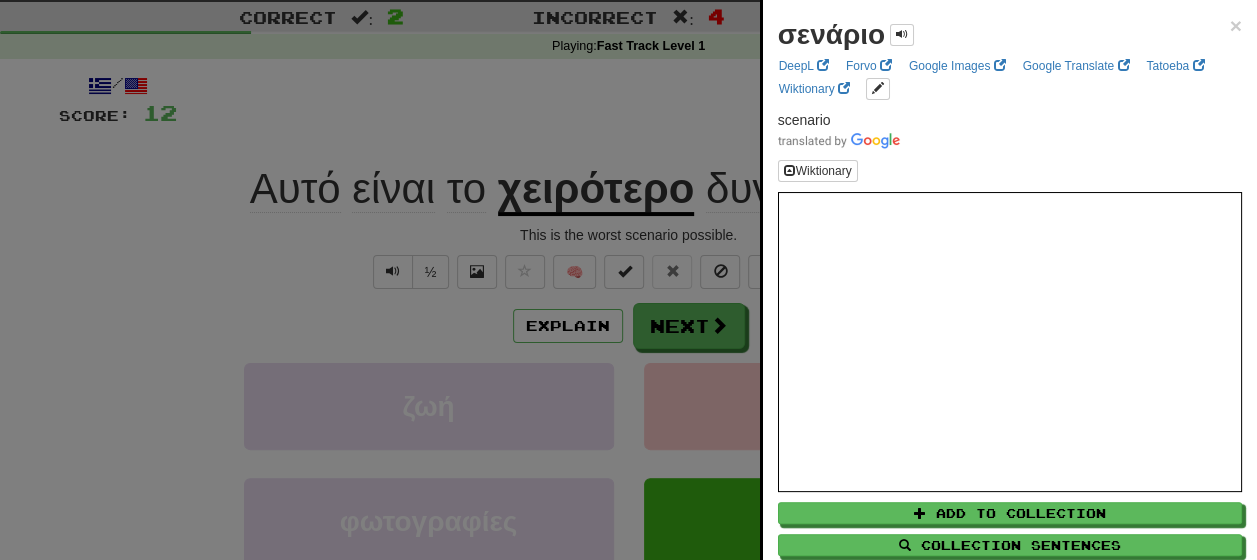 click at bounding box center [628, 280] 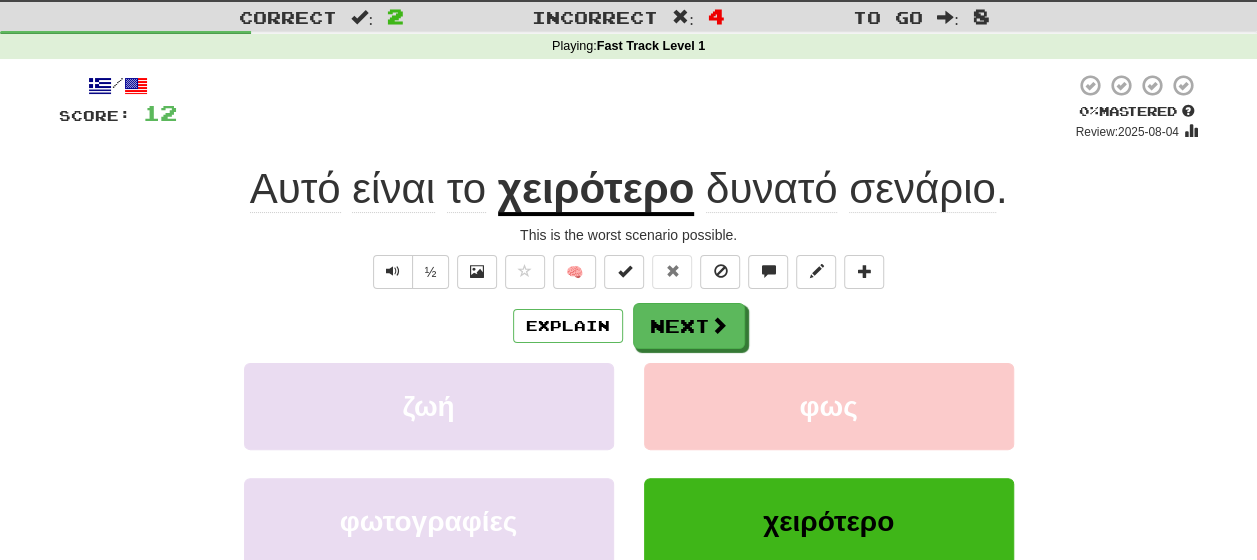 click on "χειρότερο" at bounding box center [596, 190] 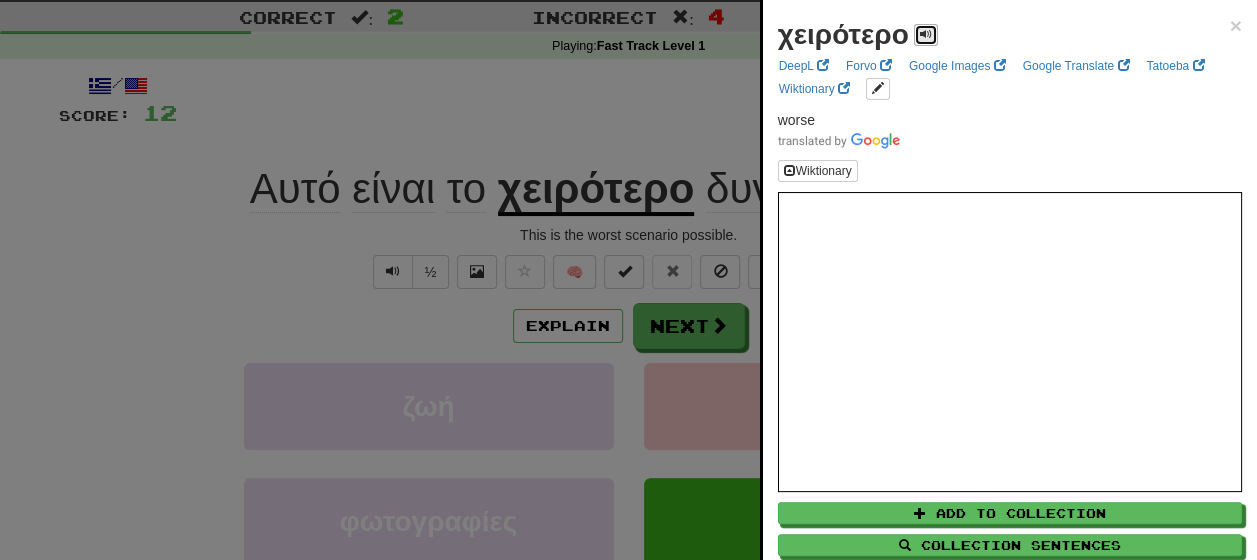 click at bounding box center [926, 34] 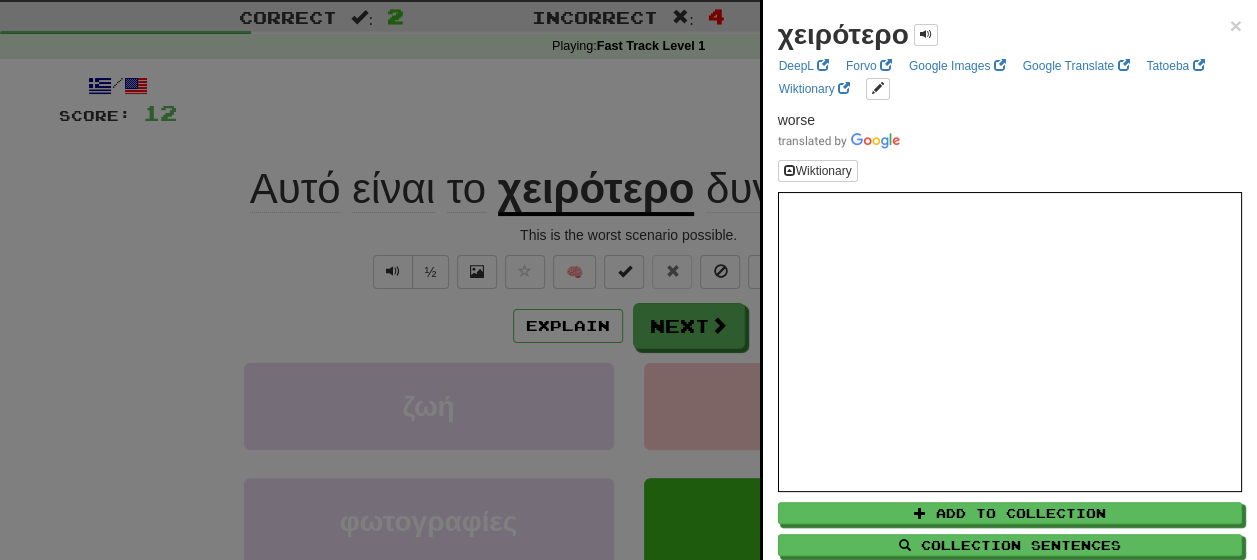 click at bounding box center [628, 280] 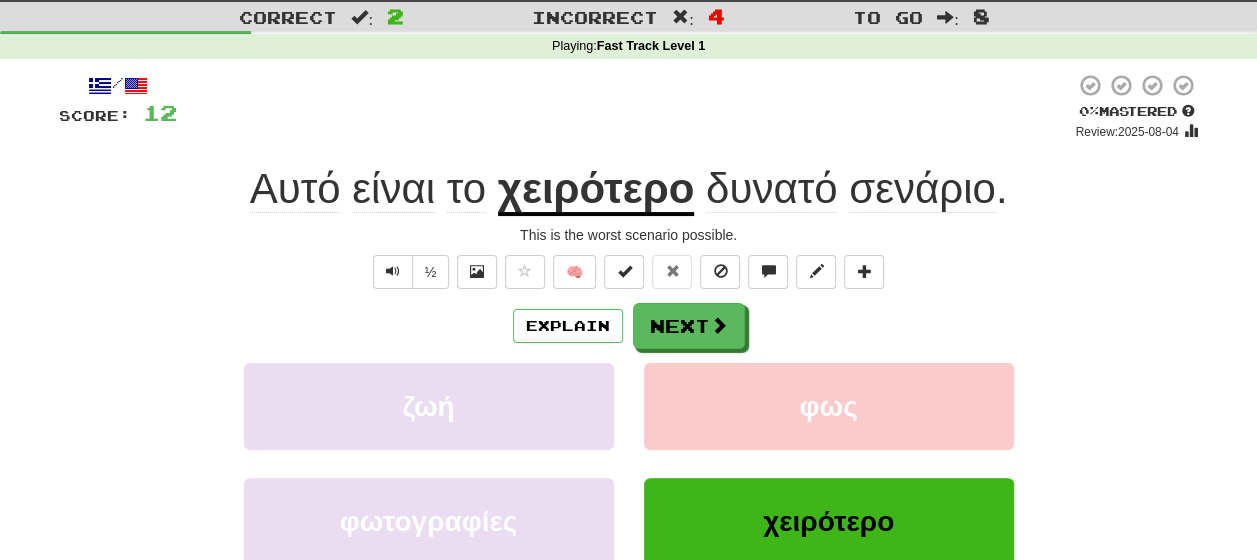 click on "δυνατό" at bounding box center (772, 189) 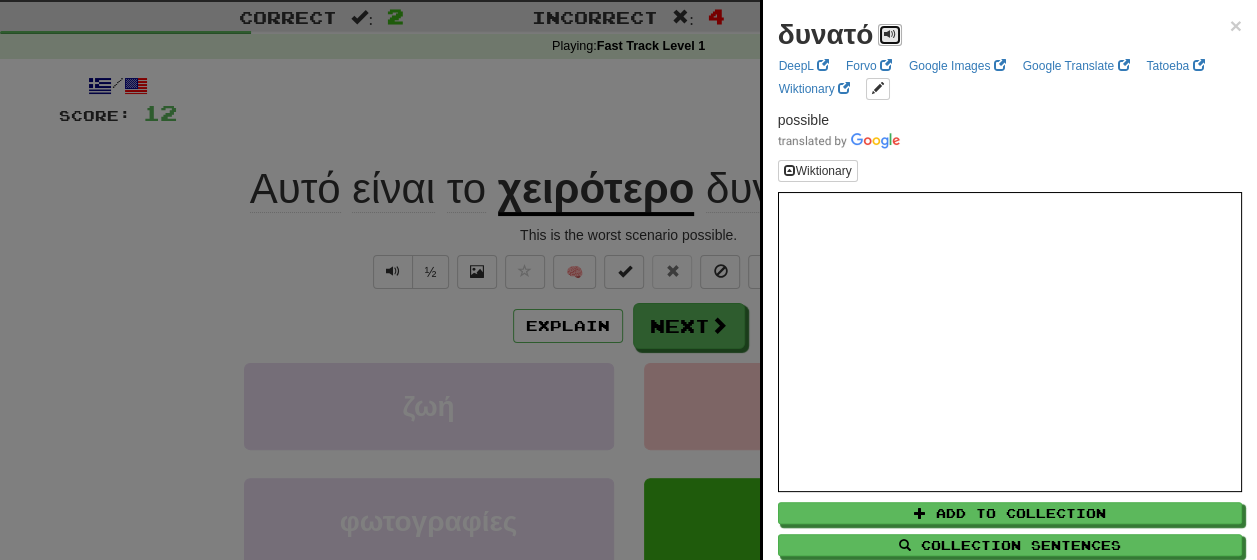 click at bounding box center (890, 35) 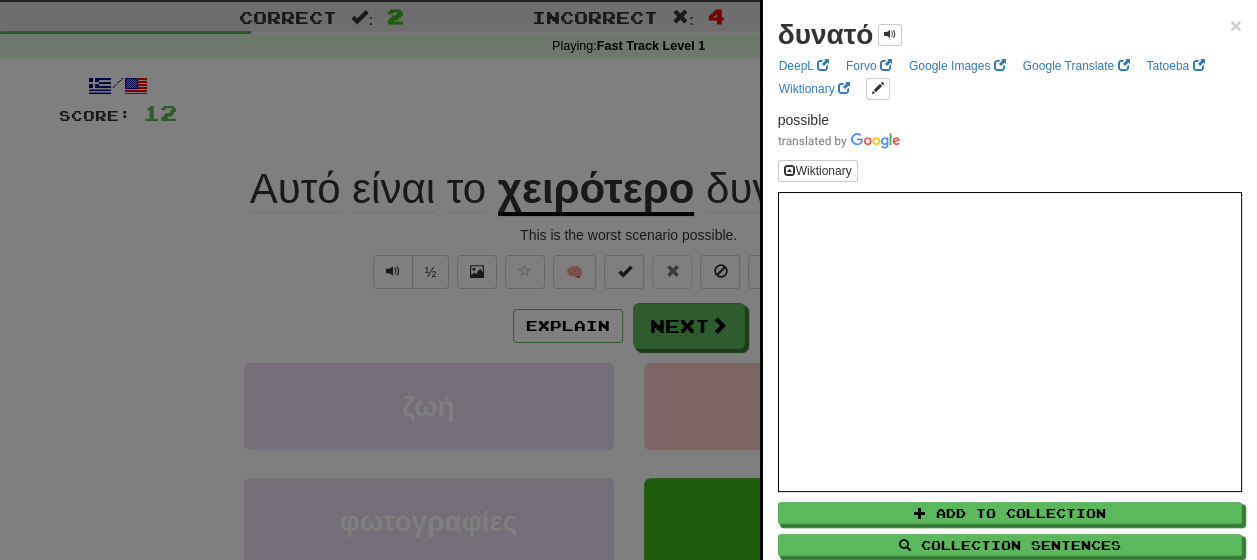 click at bounding box center (628, 280) 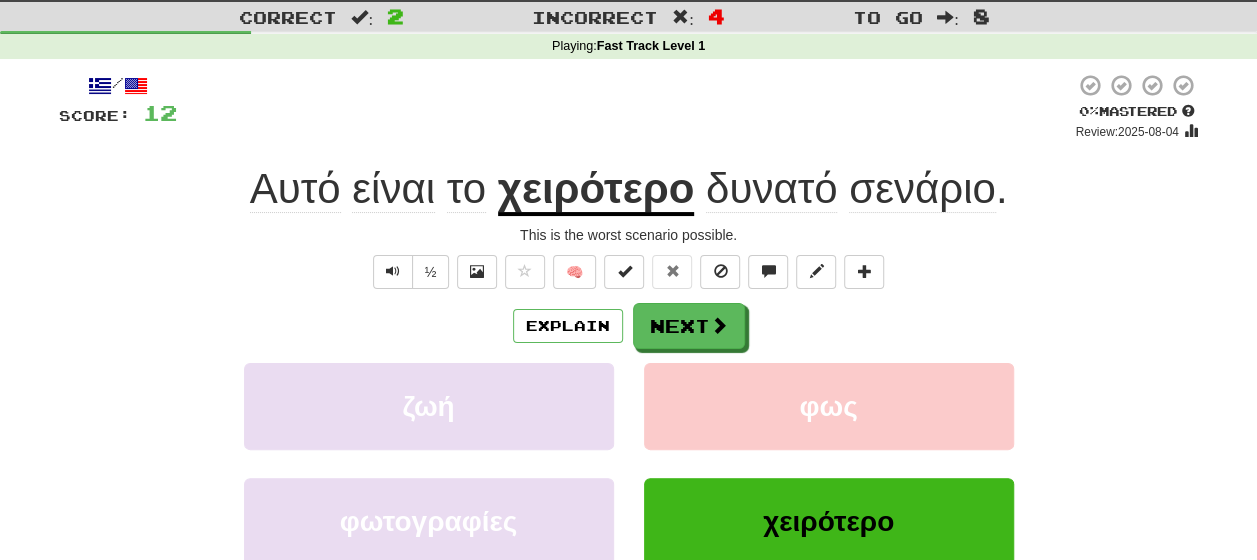 click on "σενάριο" at bounding box center [922, 189] 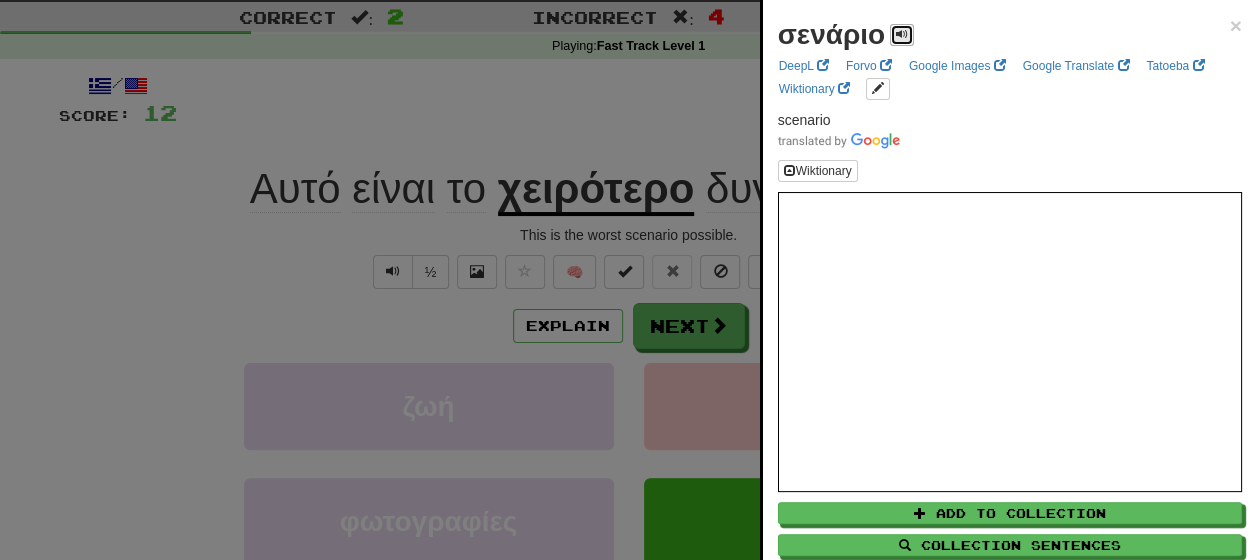 click at bounding box center [902, 34] 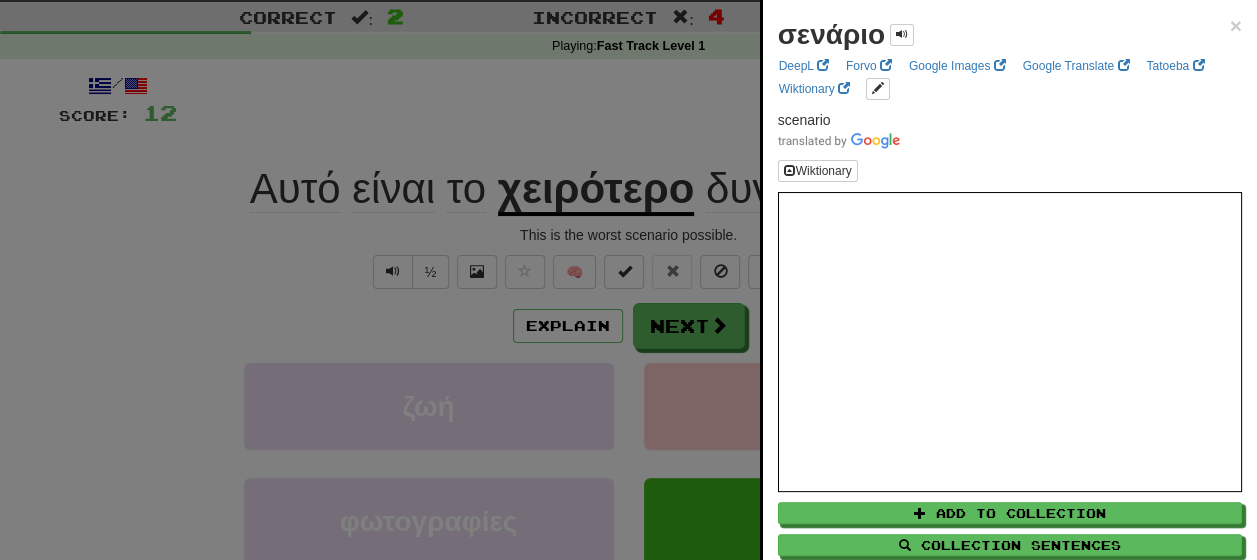 click at bounding box center [628, 280] 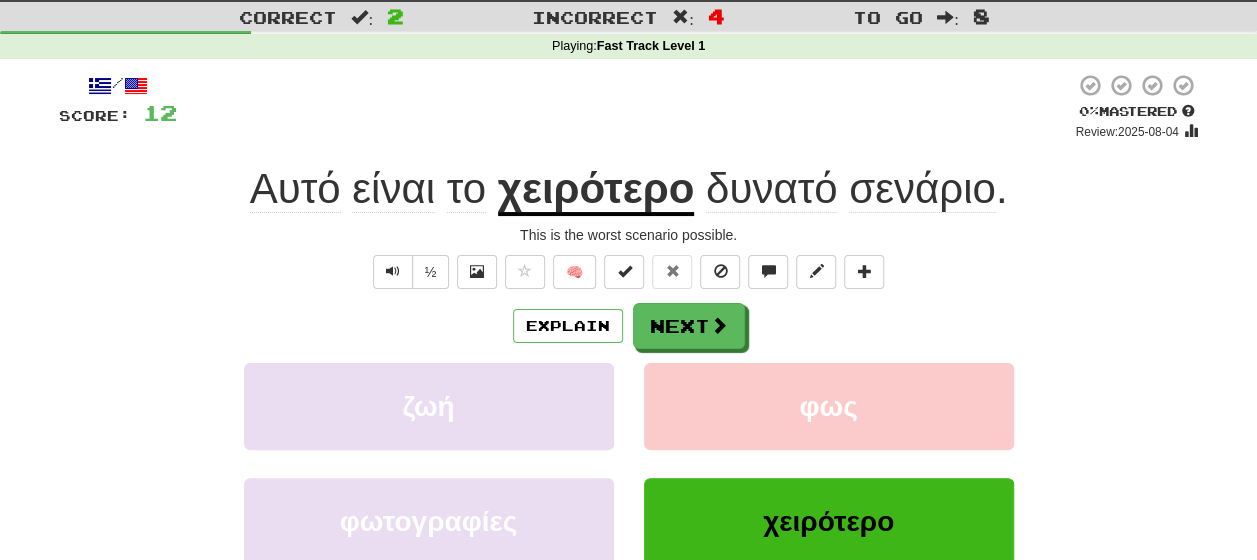 click on "χειρότερο" at bounding box center (596, 190) 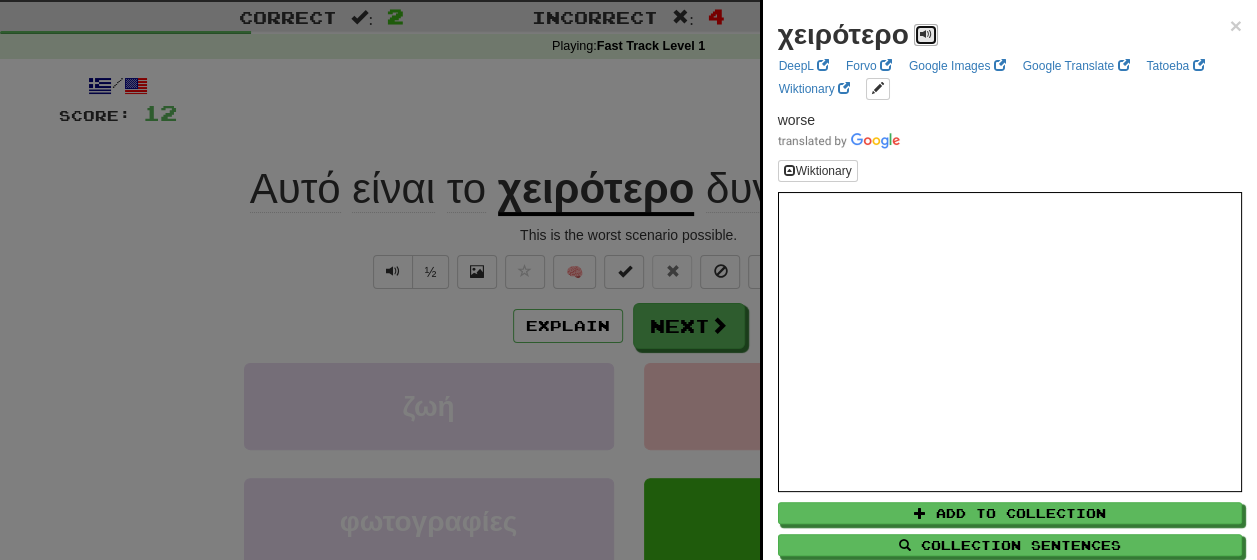 click at bounding box center [926, 35] 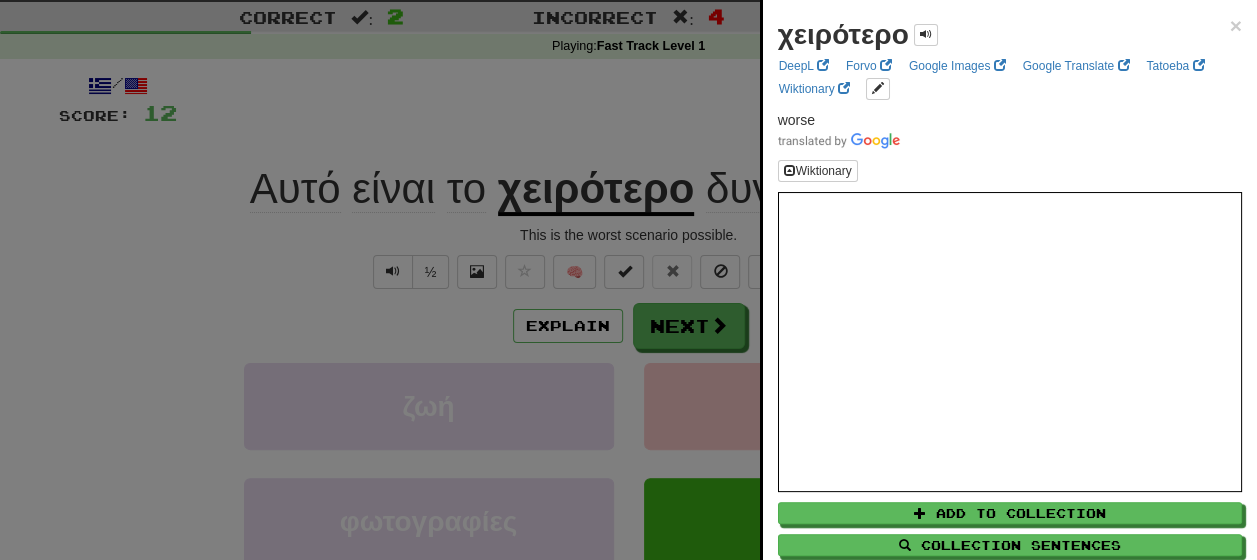 click at bounding box center [628, 280] 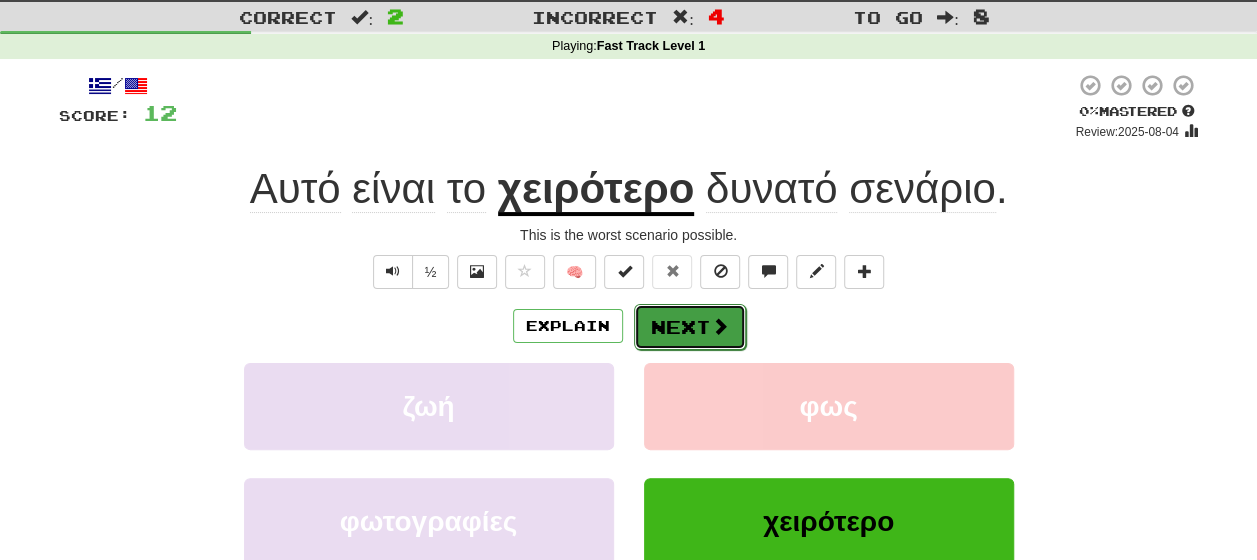click on "Next" at bounding box center (690, 327) 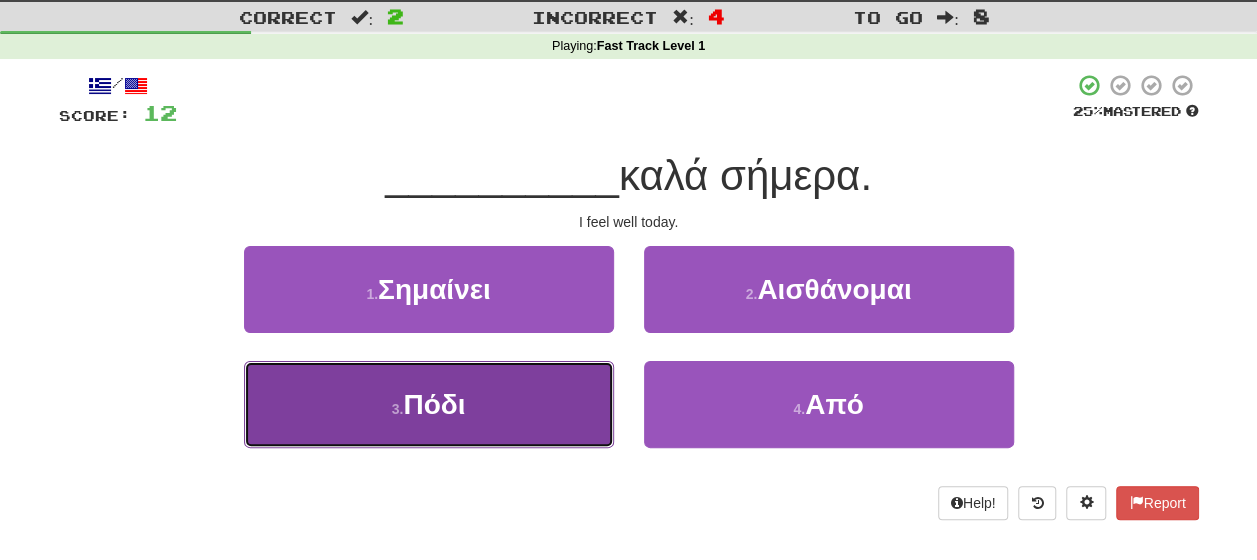 click on "Πόδι" at bounding box center [434, 404] 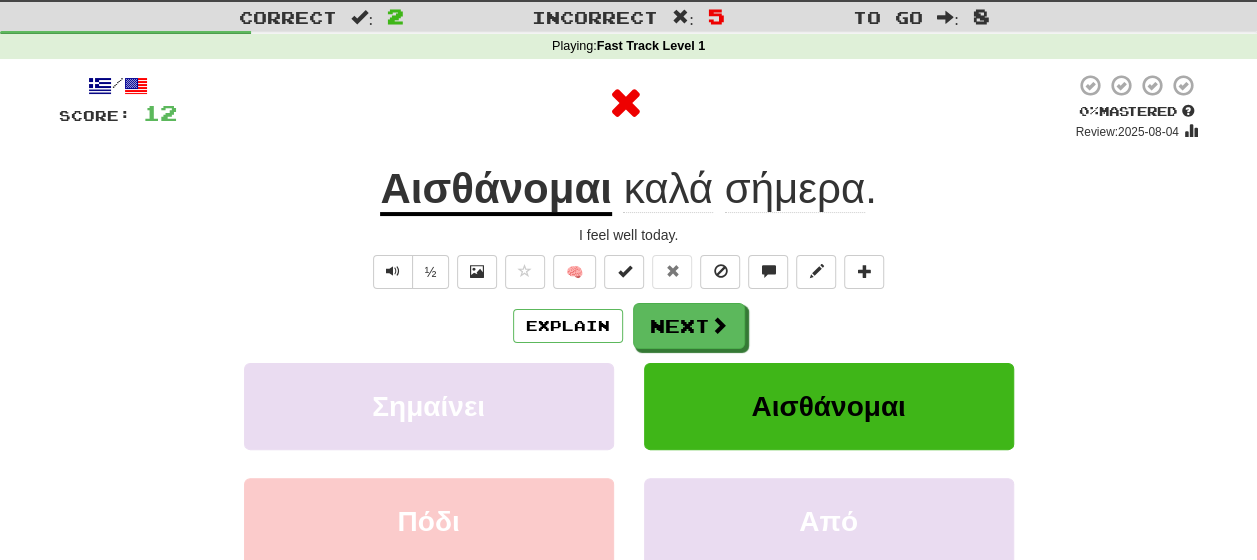click on "Αισθάνομαι" at bounding box center [495, 190] 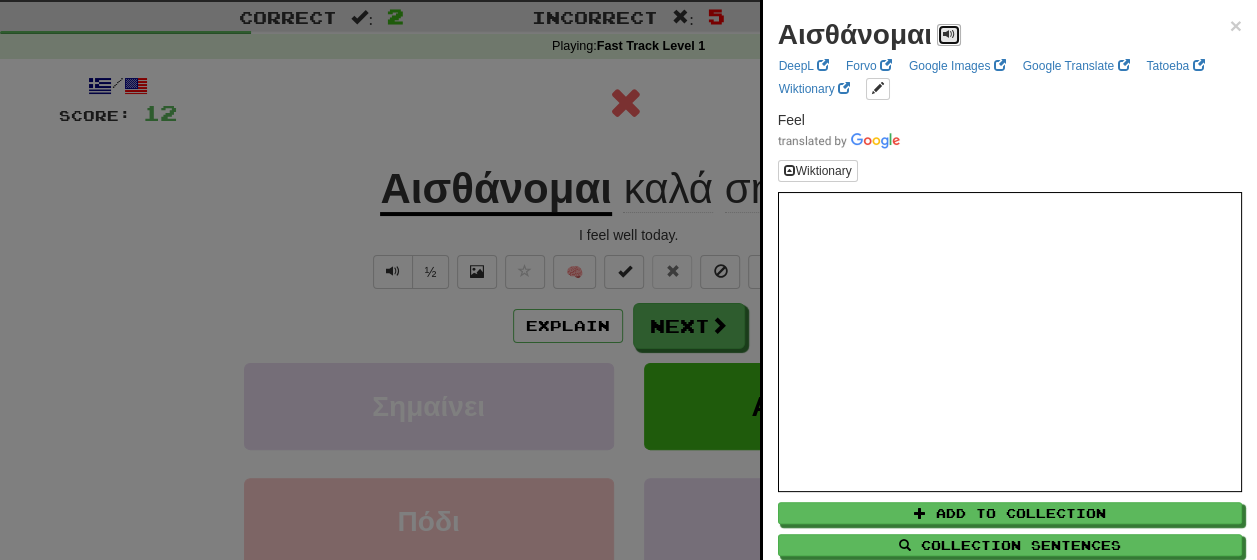 click at bounding box center [949, 35] 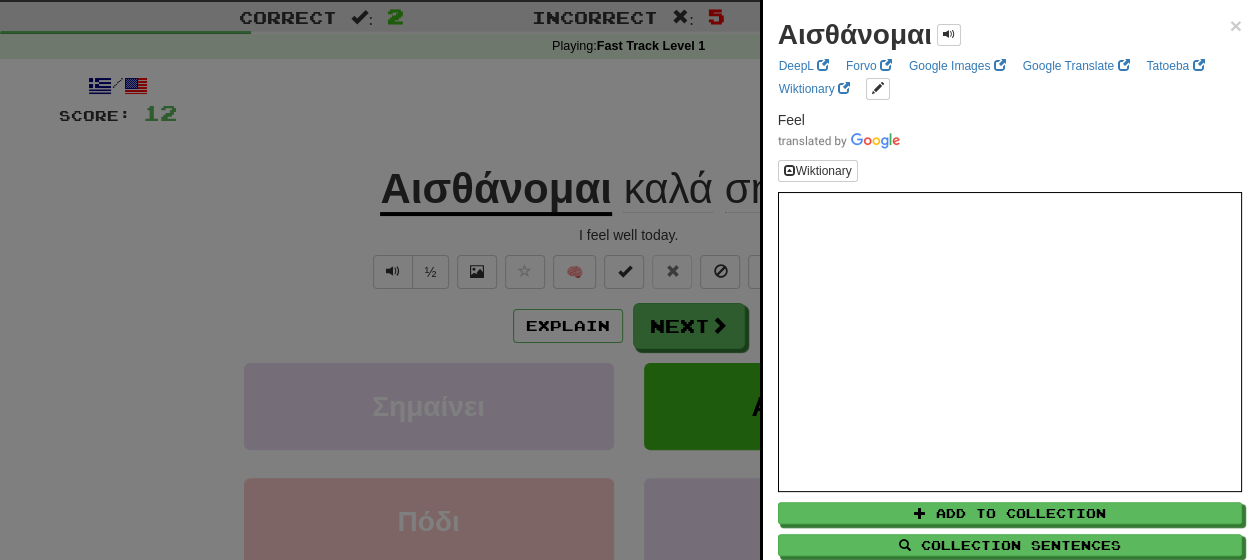 click at bounding box center [628, 280] 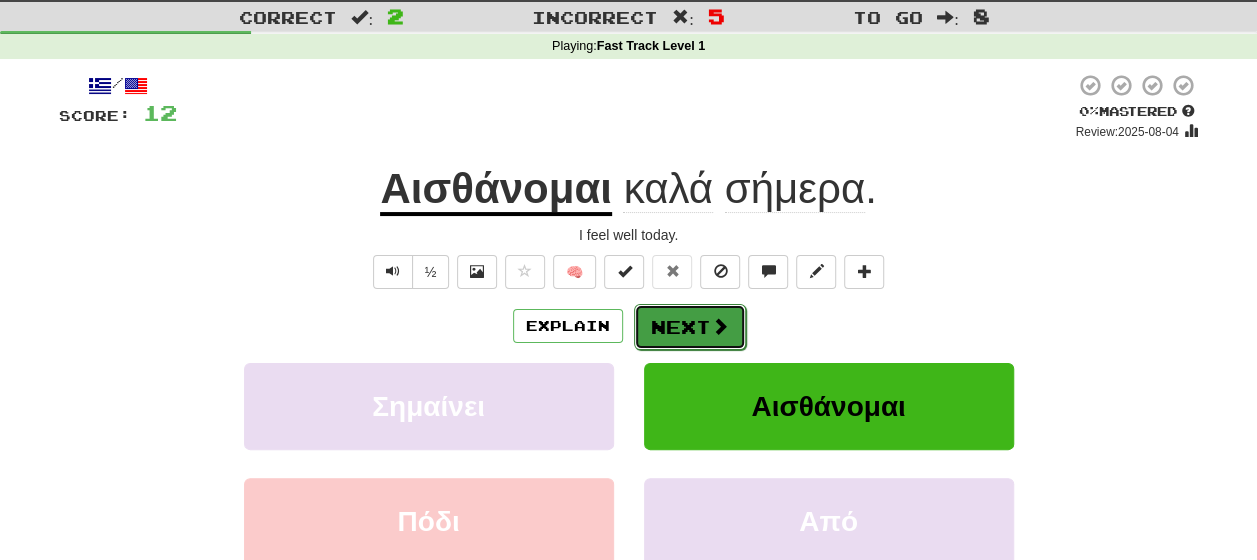 click on "Next" at bounding box center (690, 327) 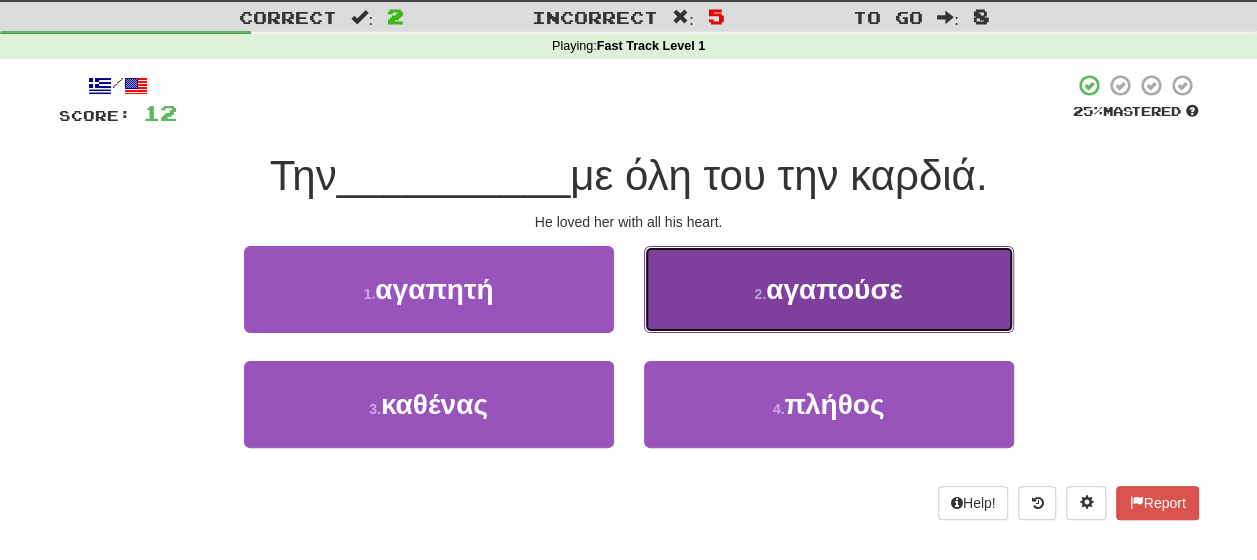 click on "αγαπούσε" at bounding box center [834, 289] 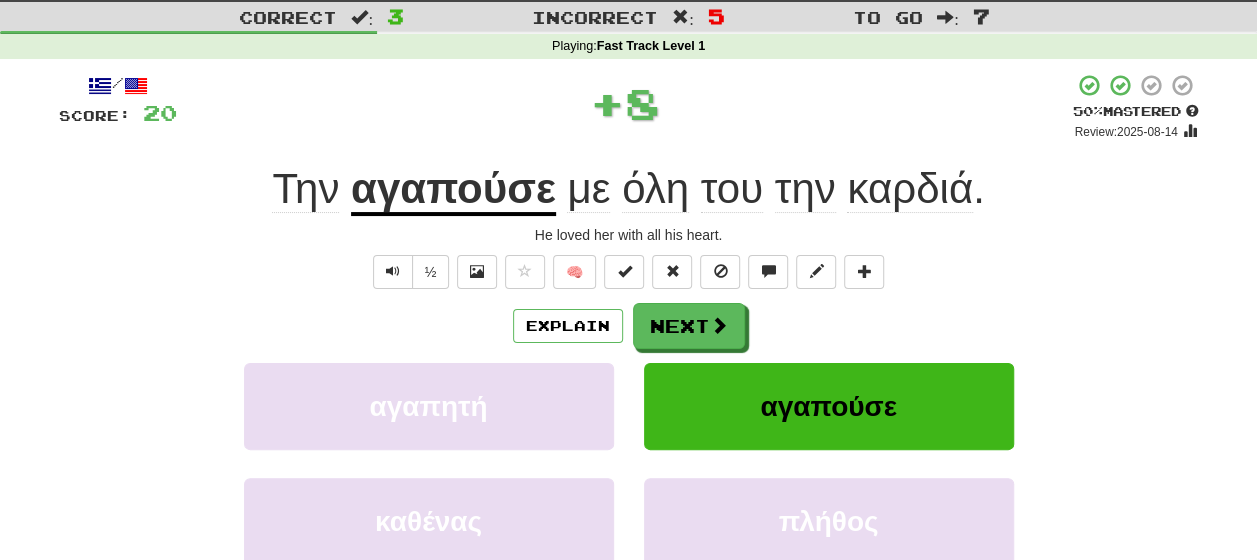 click on "Explain Next" at bounding box center (629, 326) 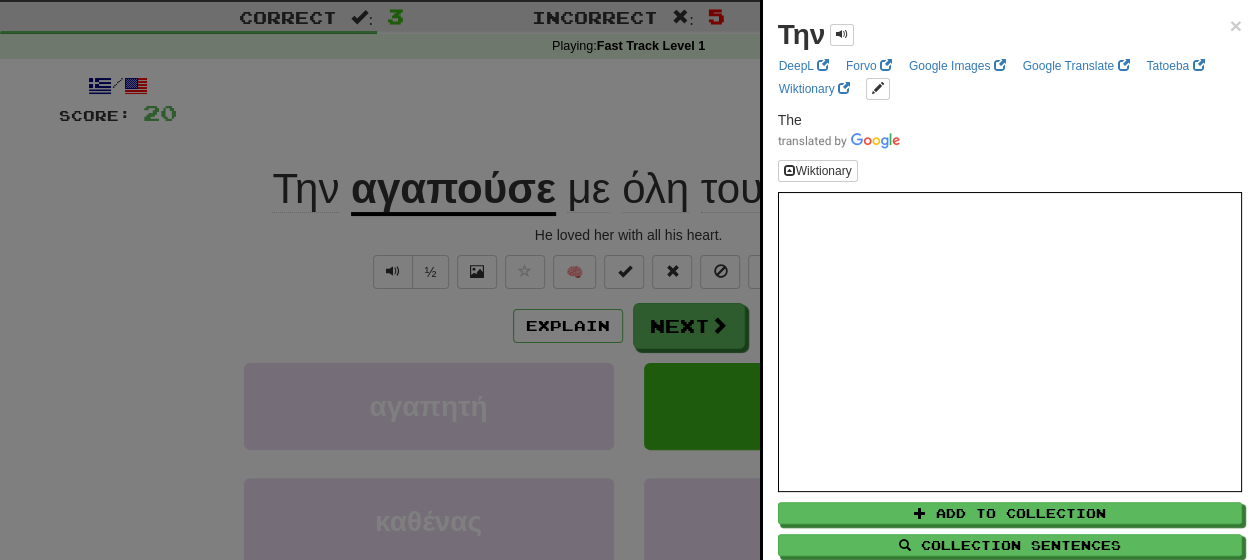 click at bounding box center (628, 280) 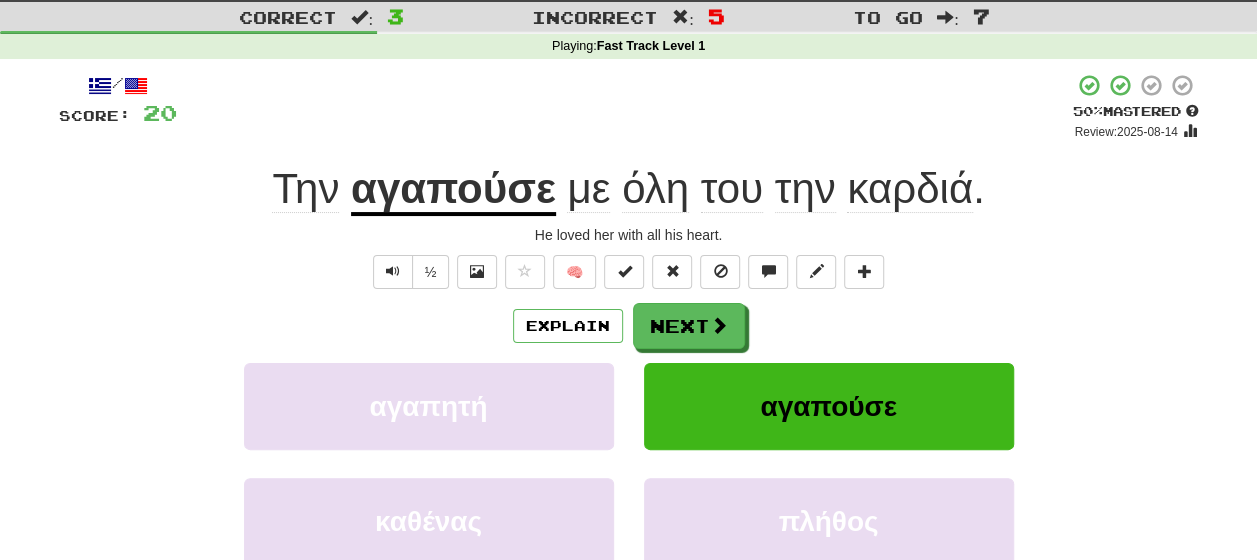 click on "αγαπούσε" at bounding box center (453, 190) 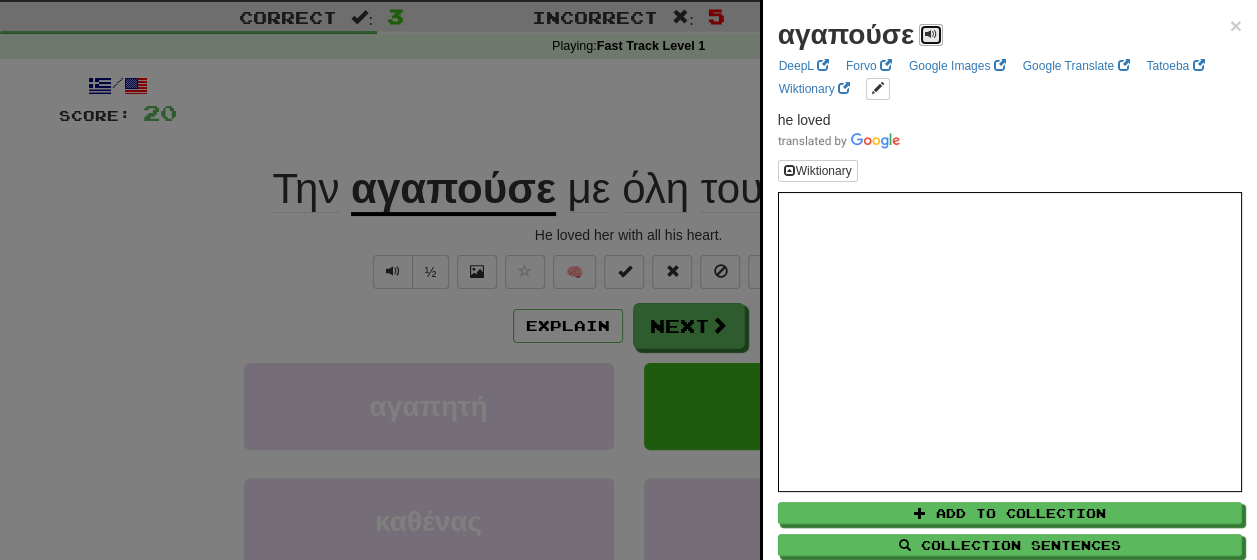 click at bounding box center [931, 34] 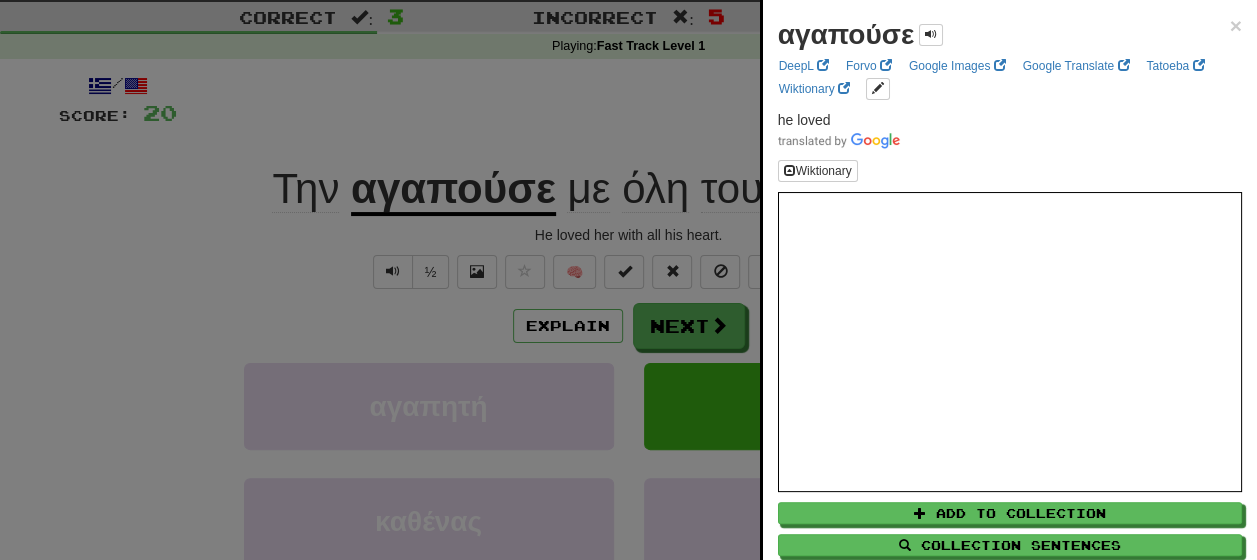 click at bounding box center [628, 280] 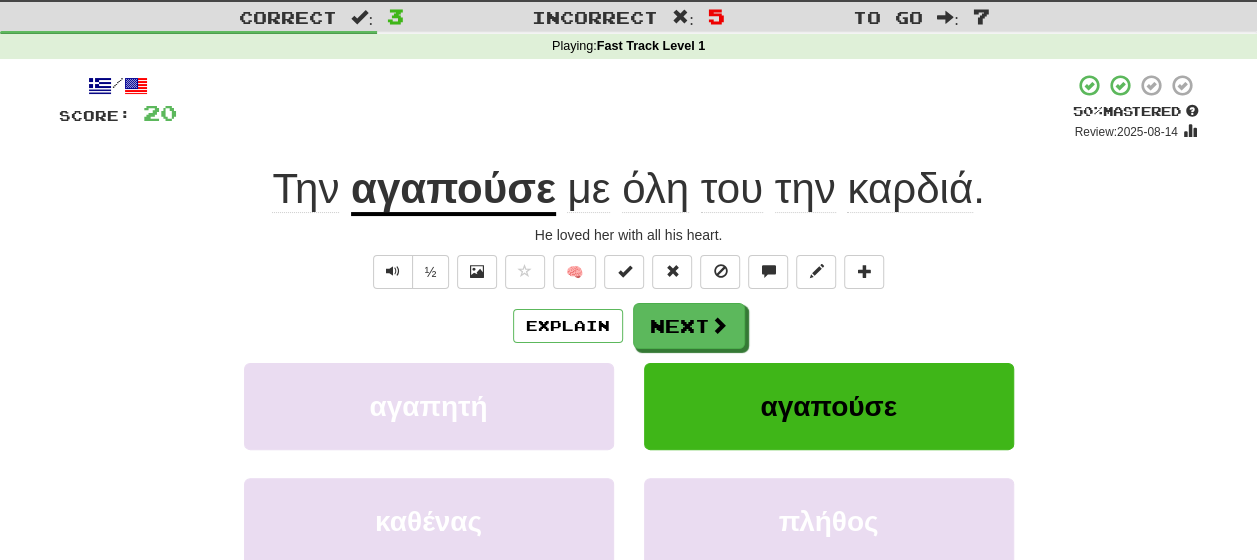 click on "όλη" at bounding box center (655, 189) 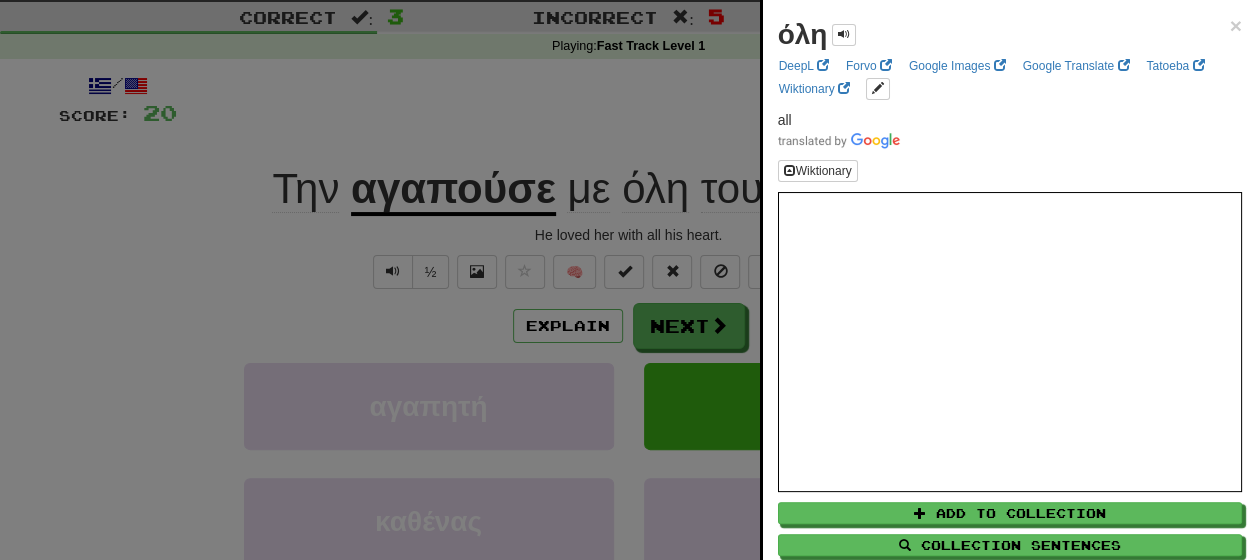 click at bounding box center (628, 280) 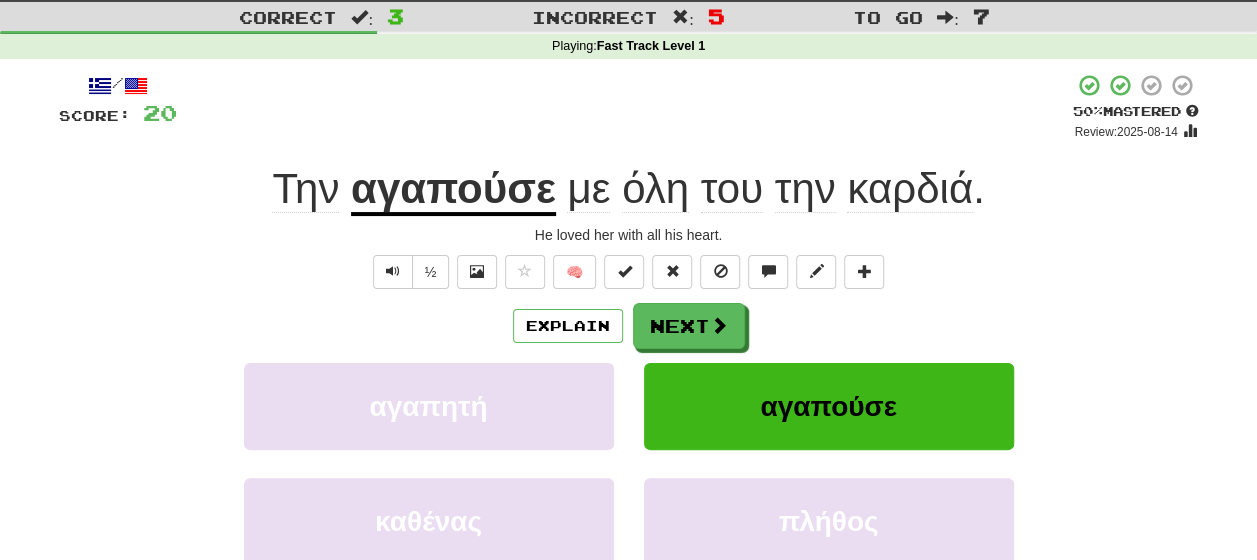 click on "καρδιά" at bounding box center [910, 189] 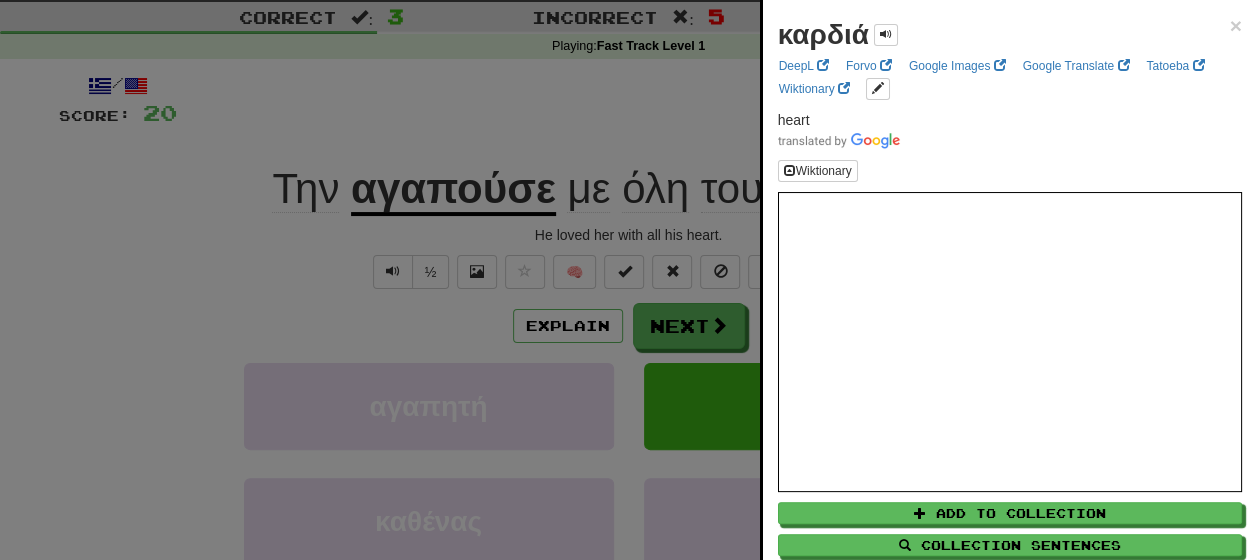 click at bounding box center (628, 280) 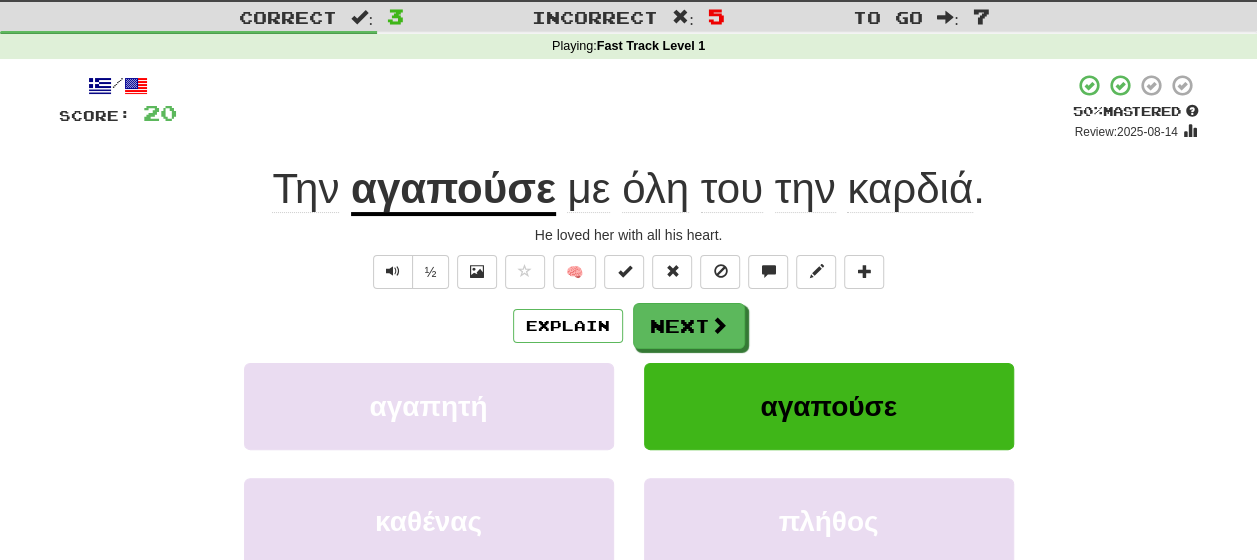 click on "με" at bounding box center (588, 189) 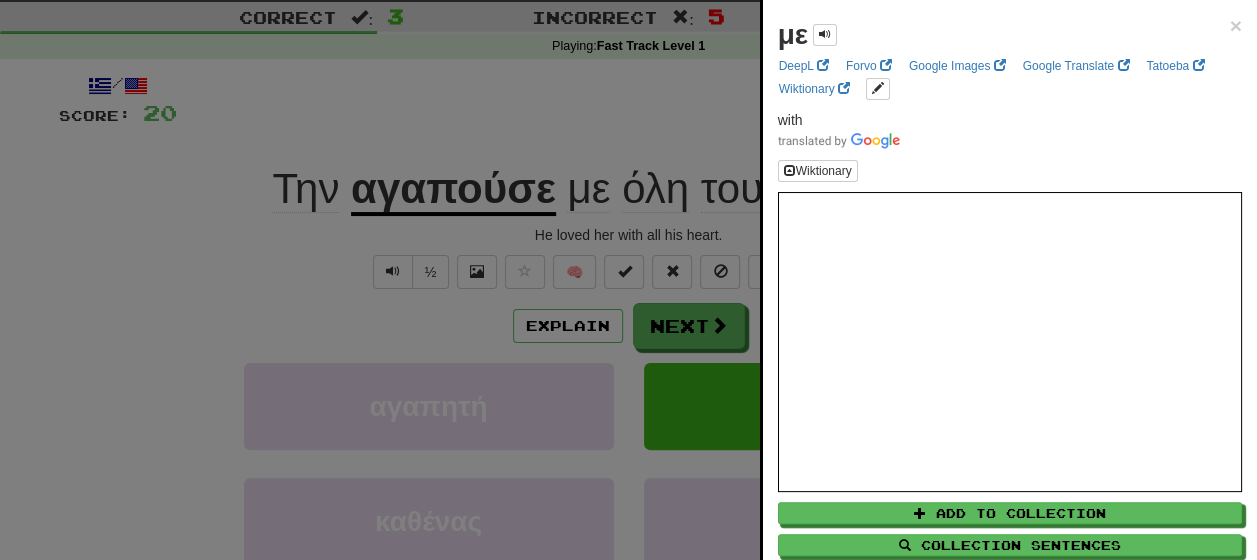 click at bounding box center (628, 280) 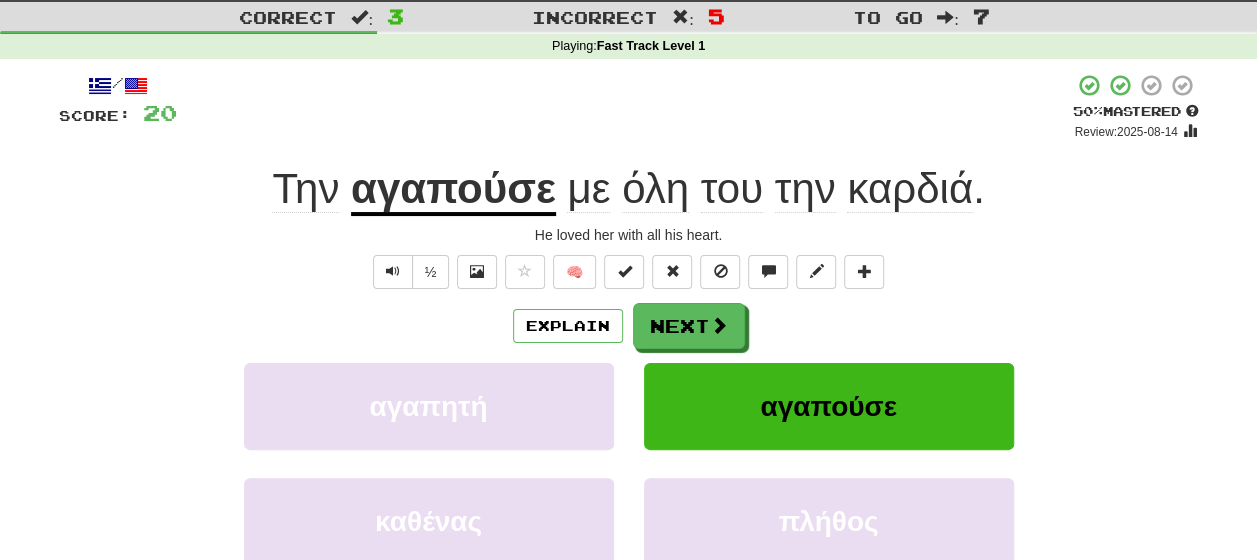 click on "όλη" at bounding box center (655, 189) 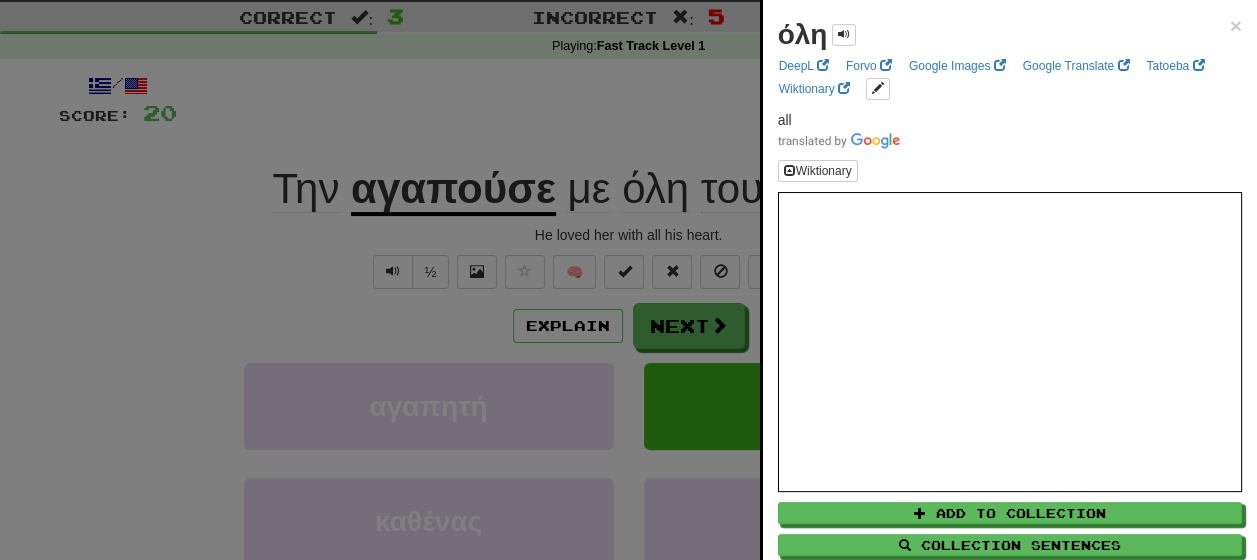 click at bounding box center (628, 280) 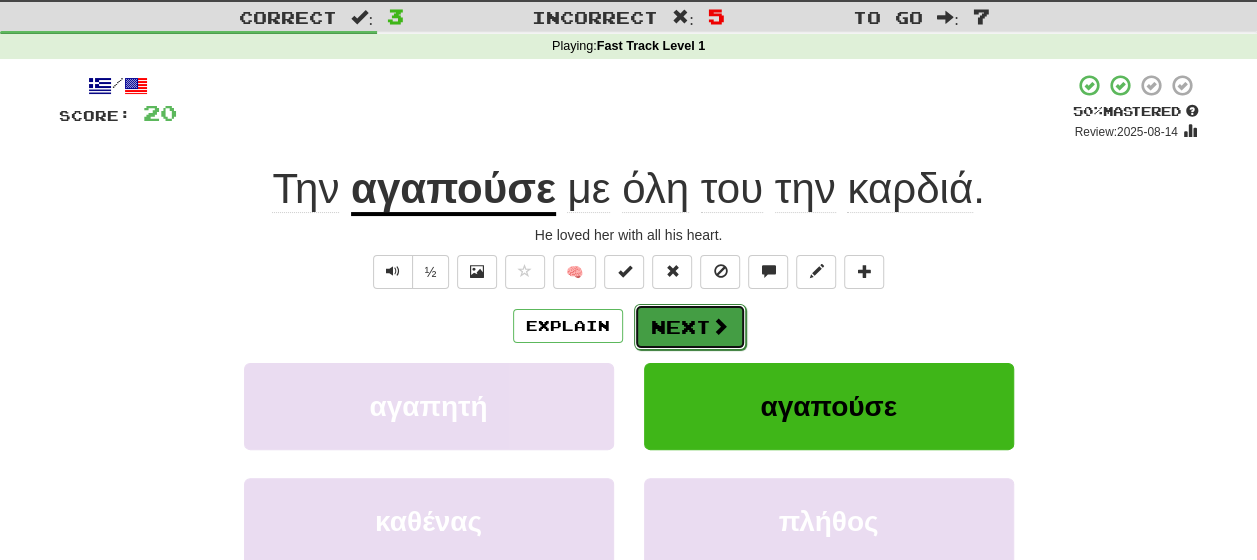 click on "Next" at bounding box center [690, 327] 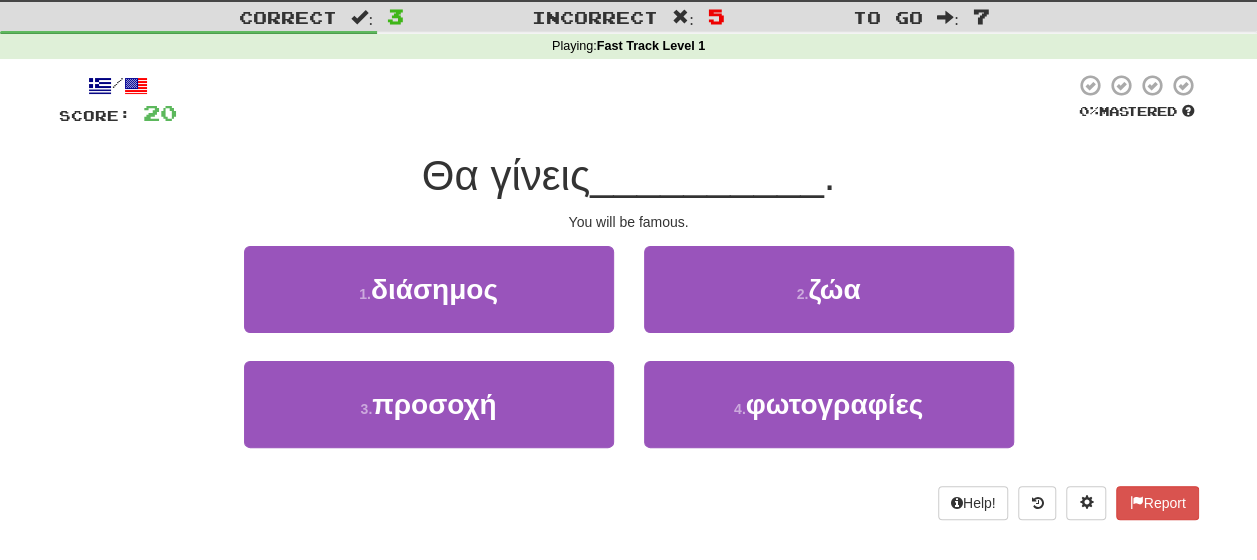 click on "1 .  διάσημος 2 .  ζώα" at bounding box center (629, 303) 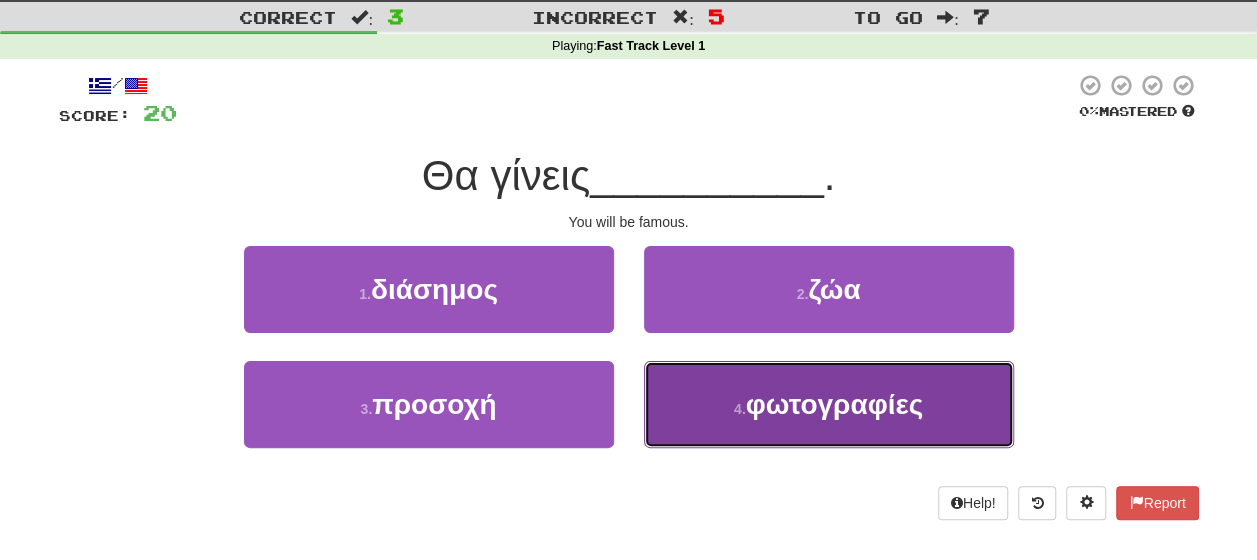 click on "φωτογραφίες" at bounding box center (835, 404) 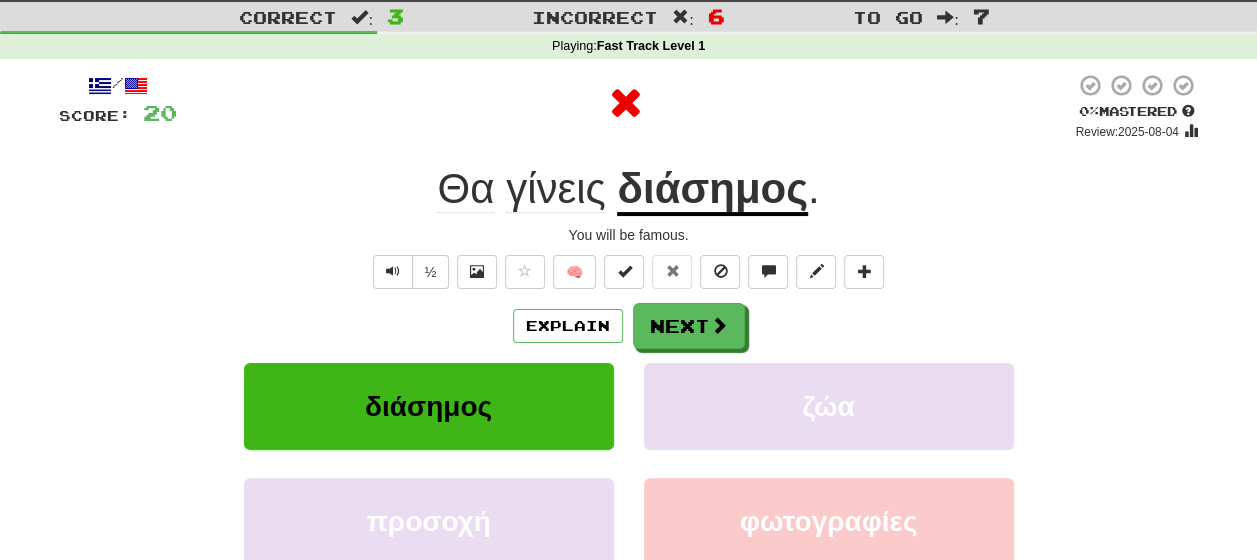 click on "Explain Next" at bounding box center (629, 326) 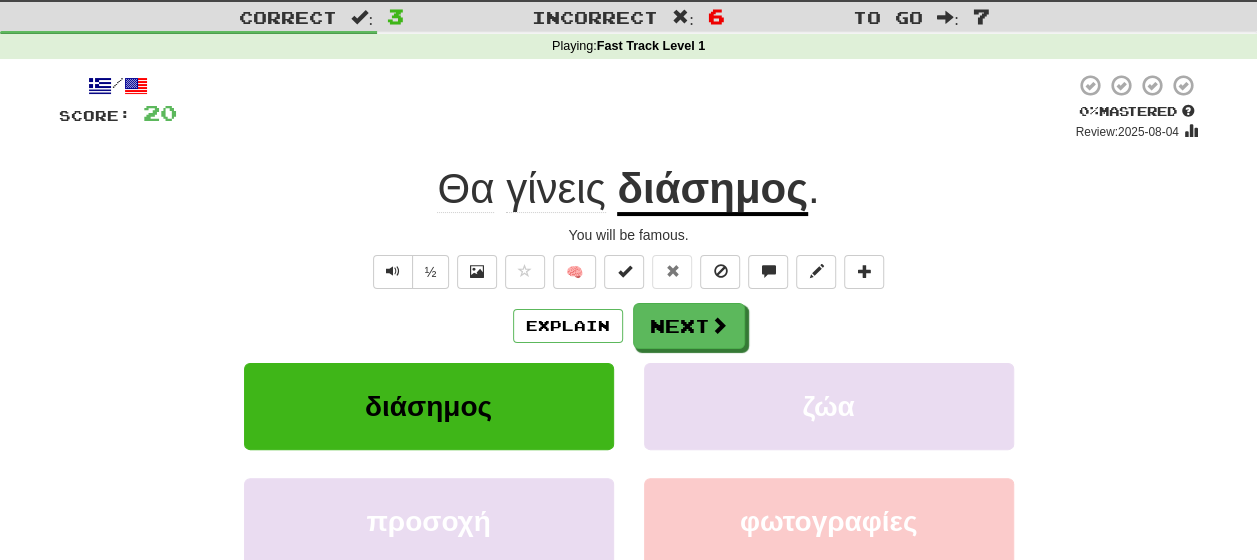 click on "γίνεις" 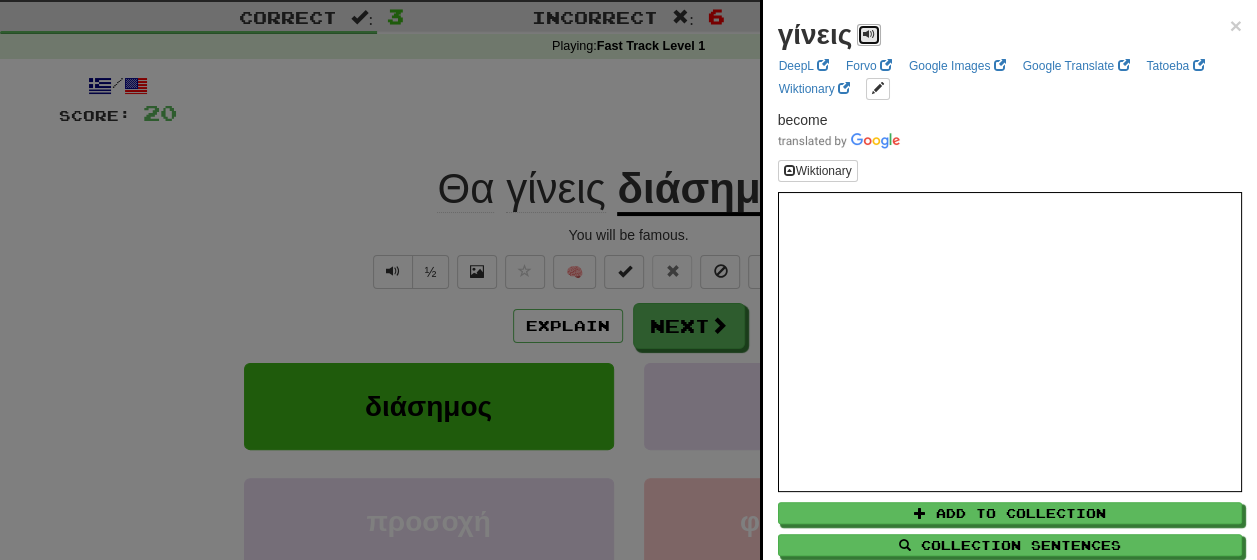click at bounding box center (869, 35) 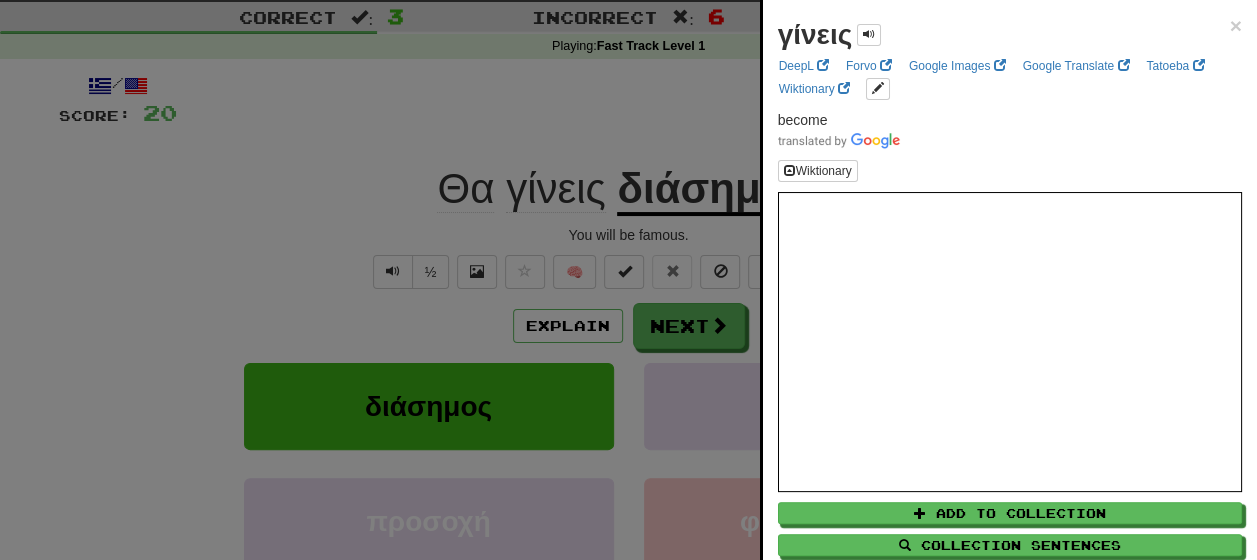 click at bounding box center [628, 280] 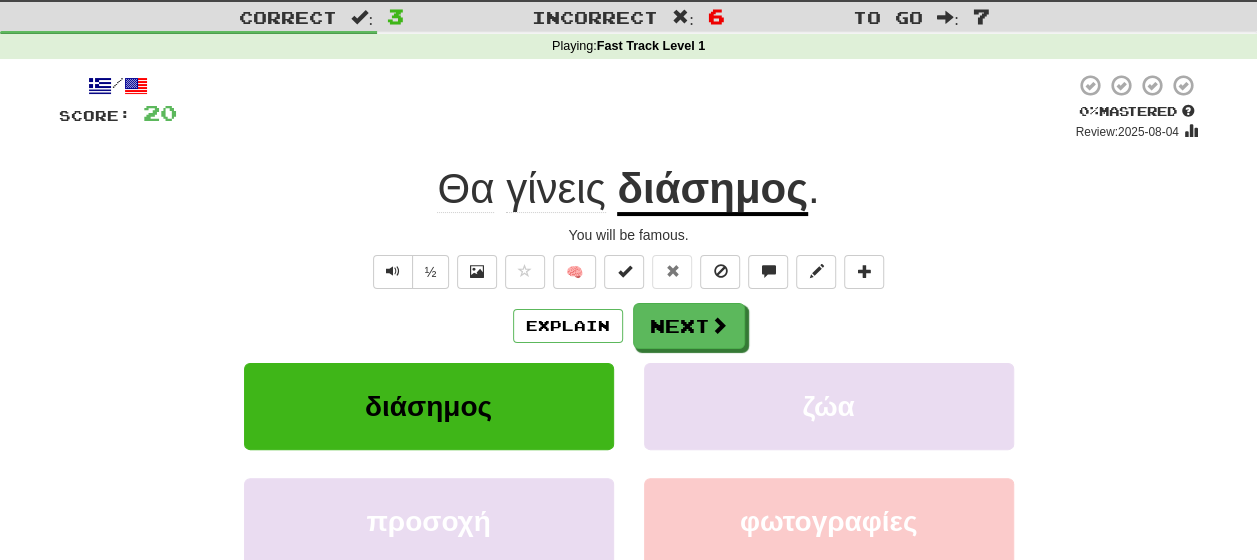 click on "Θα" 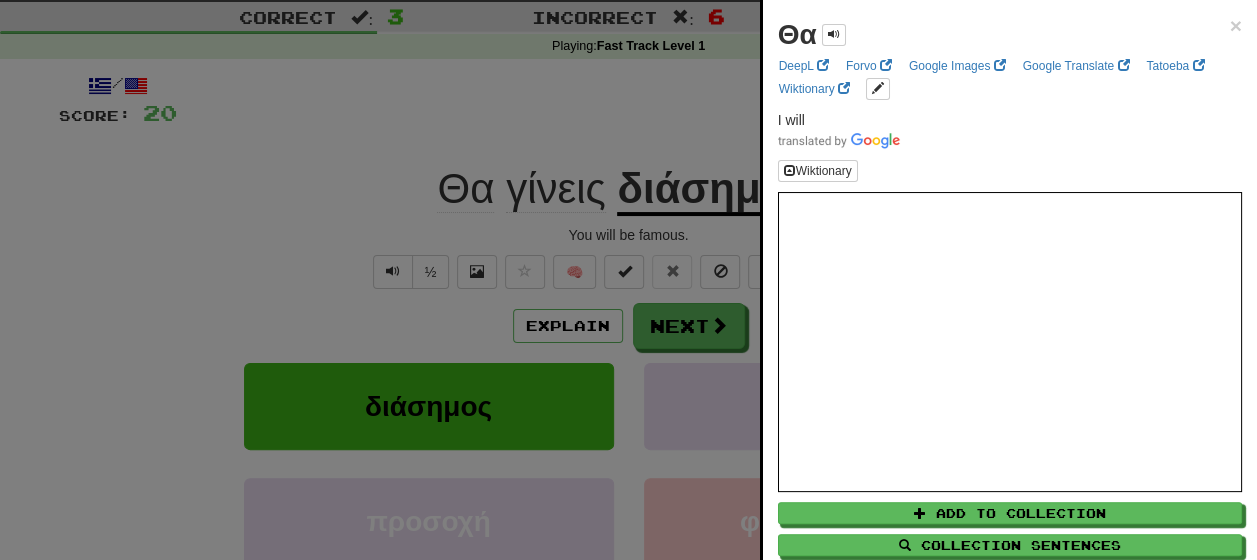 click at bounding box center [628, 280] 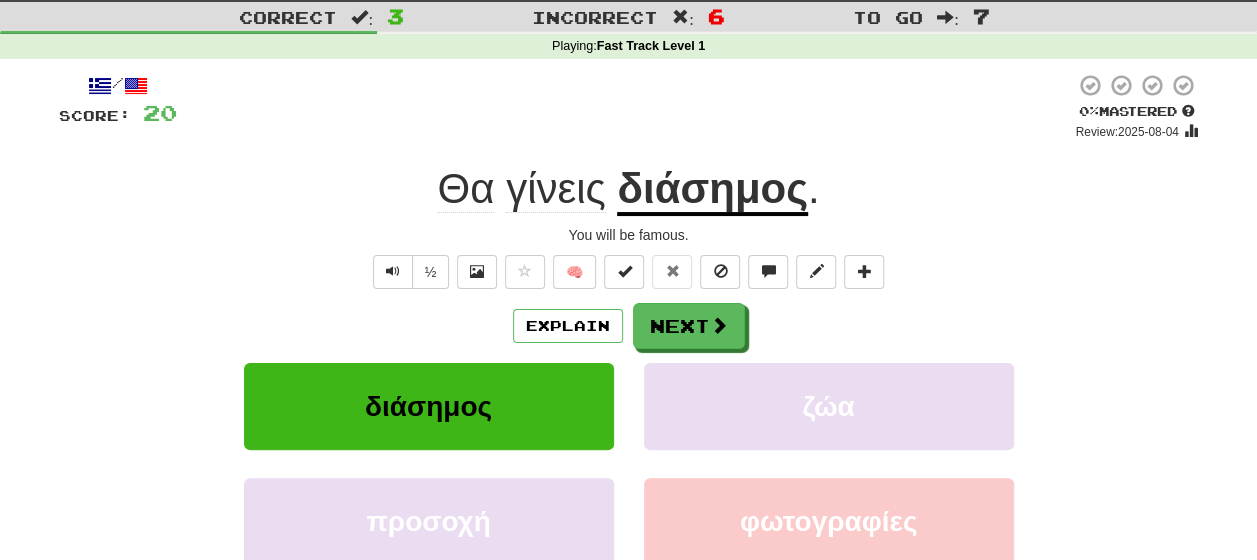 click on "διάσημος" at bounding box center [712, 190] 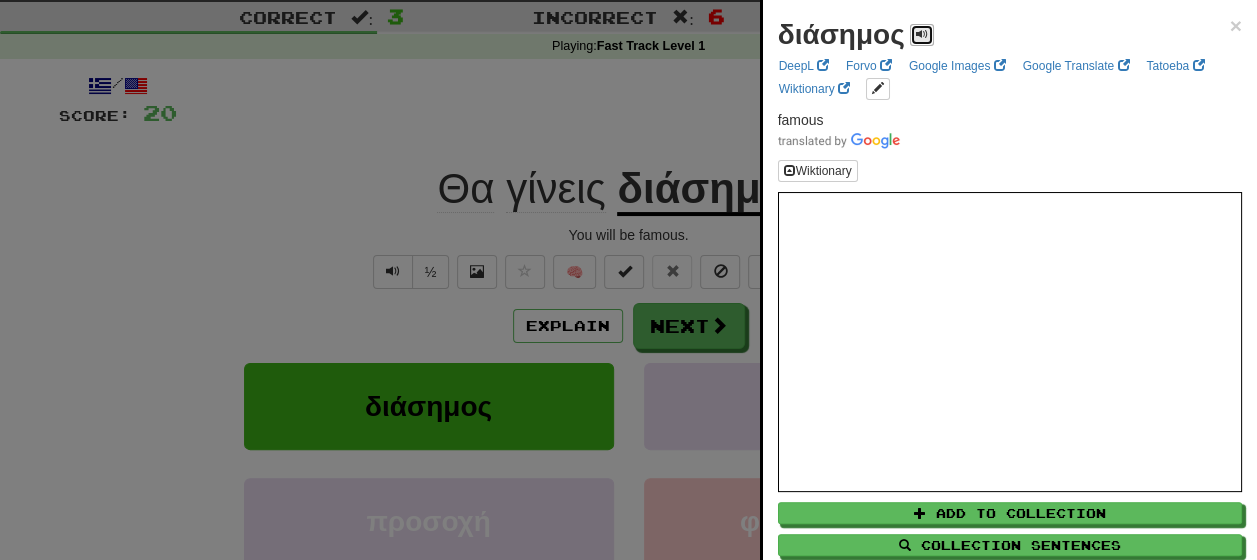 click at bounding box center [922, 34] 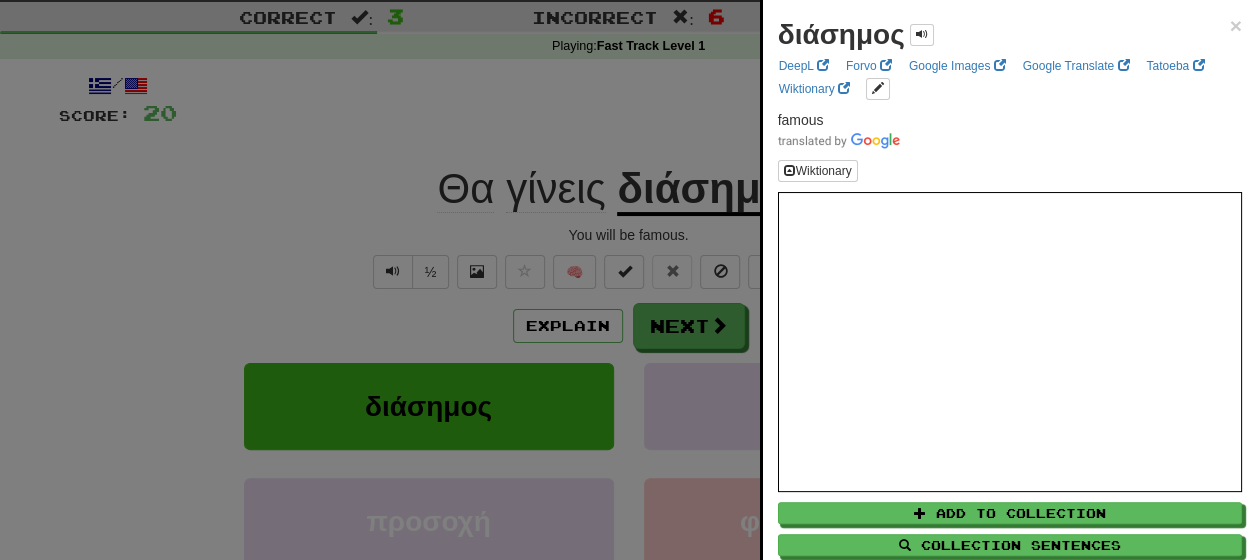 click at bounding box center (628, 280) 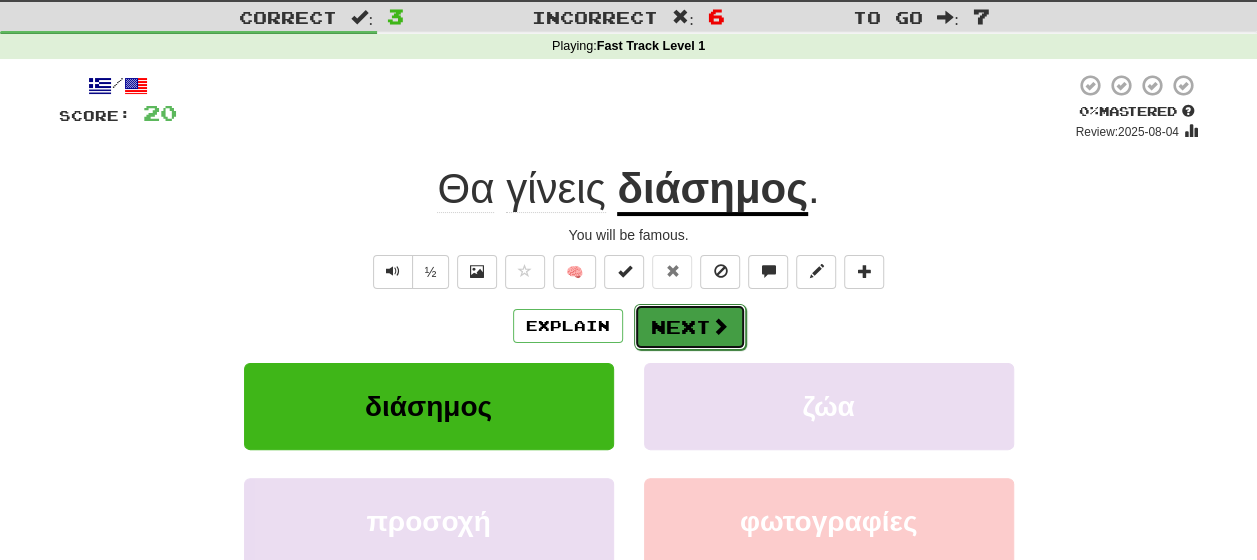 click on "Next" at bounding box center [690, 327] 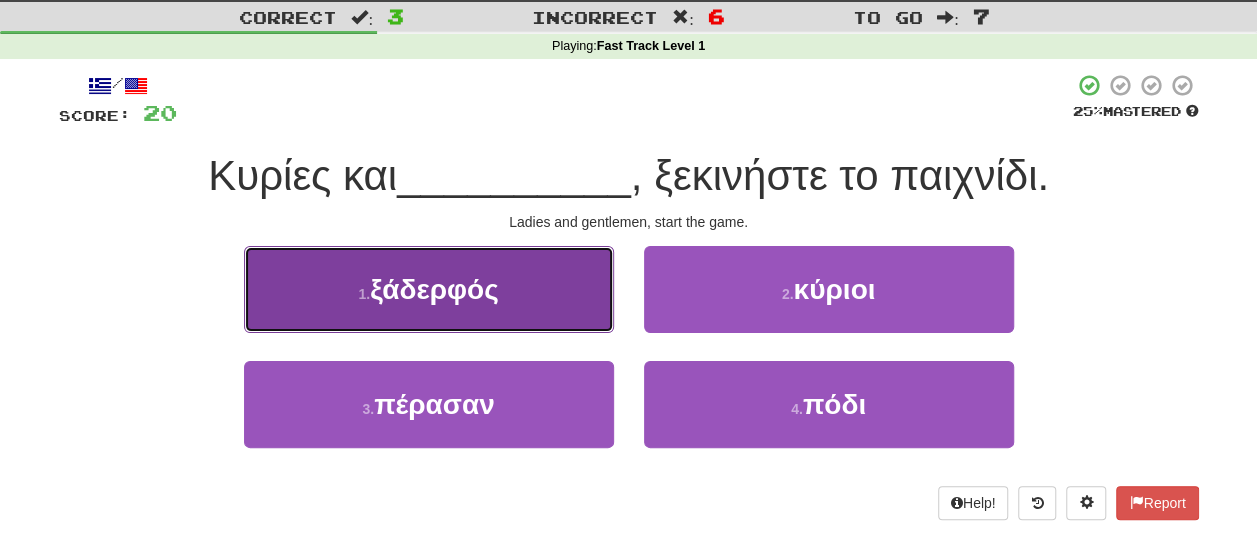 click on "1 .  ξάδερφός" at bounding box center [429, 289] 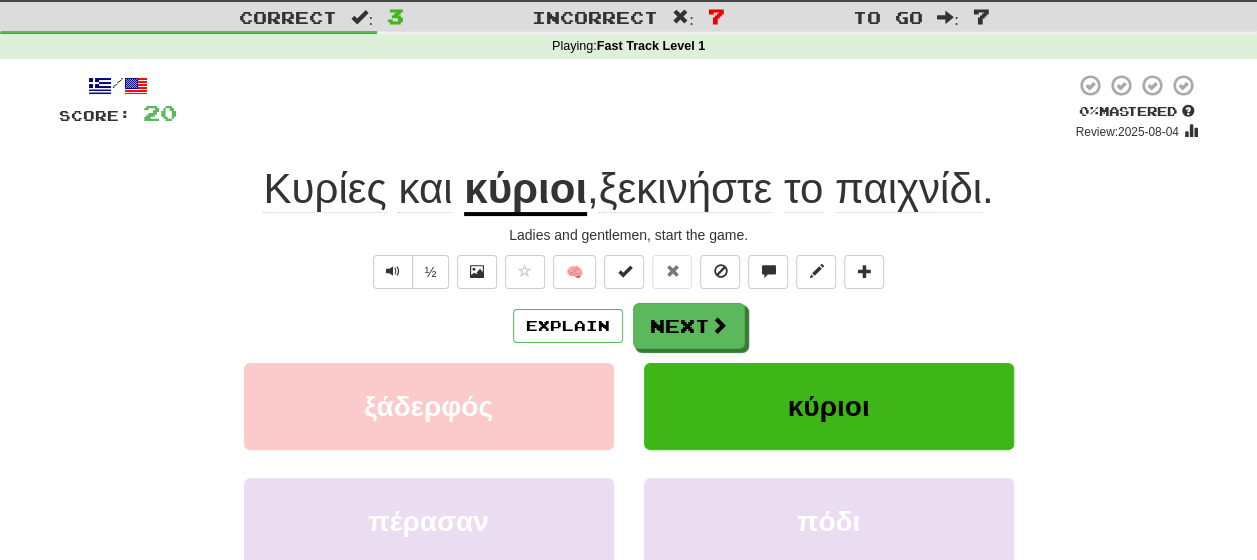 click on "Κυρίες" 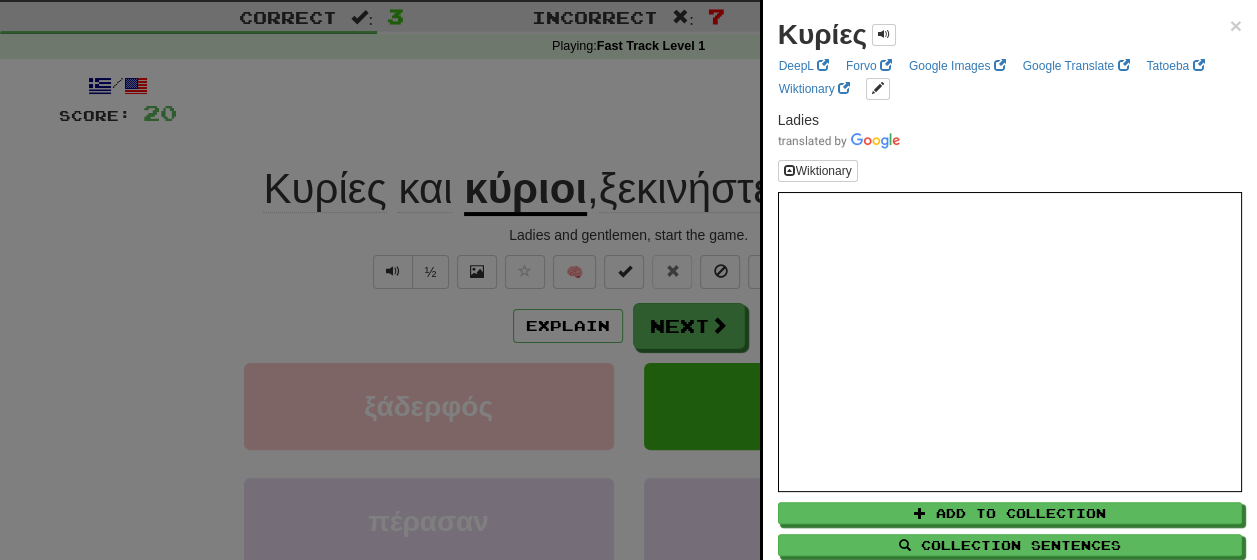 click at bounding box center [628, 280] 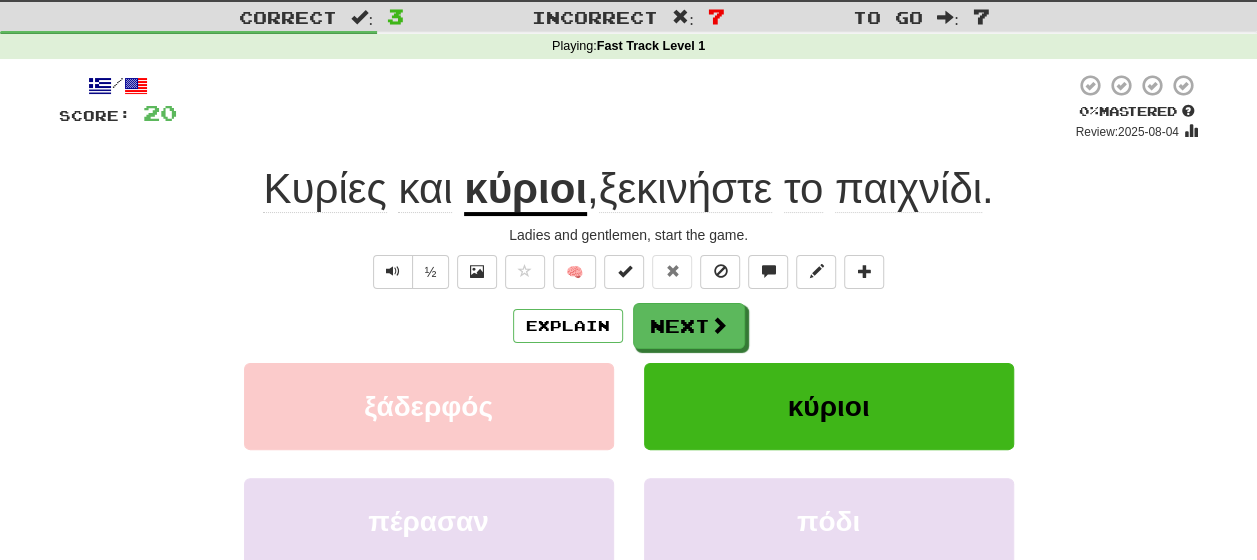 click on "κύριοι" at bounding box center (525, 190) 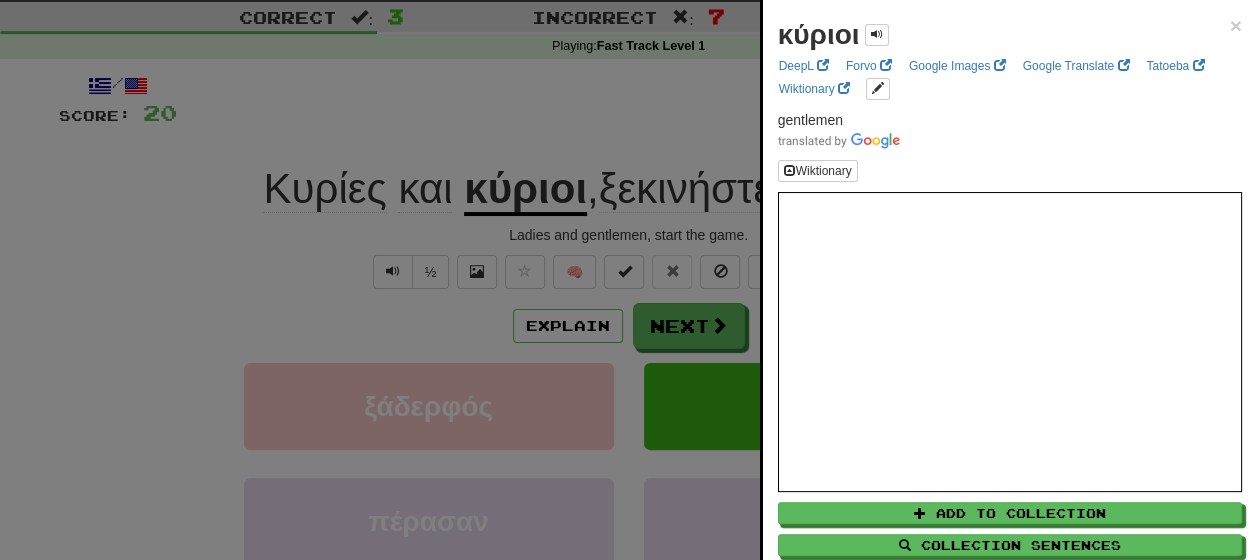 click at bounding box center [628, 280] 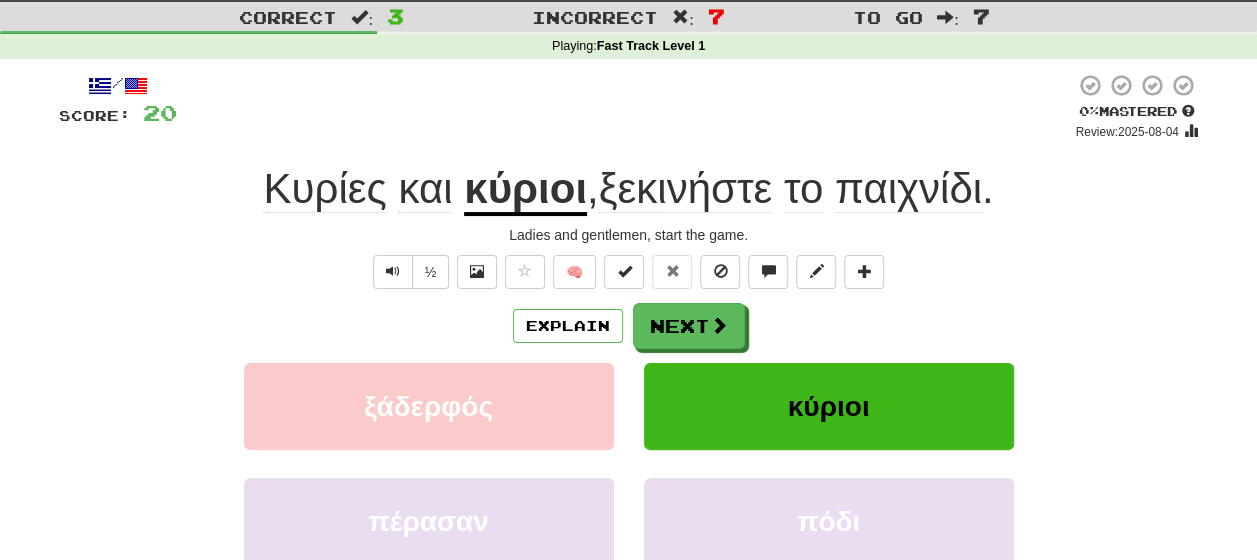 click on "ξεκινήστε" at bounding box center (685, 189) 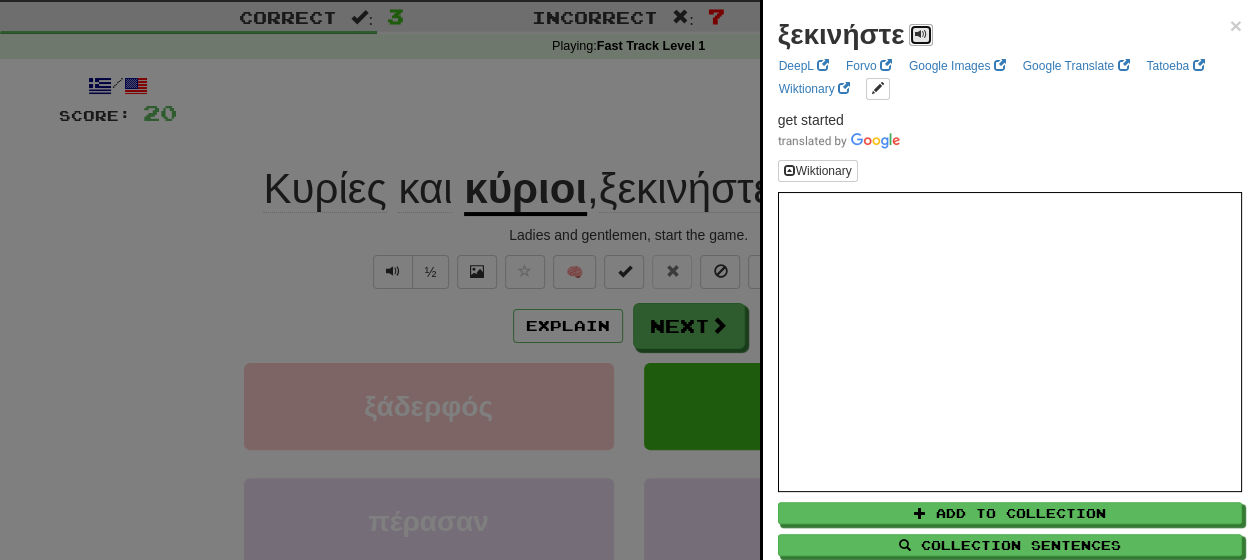 click at bounding box center [921, 34] 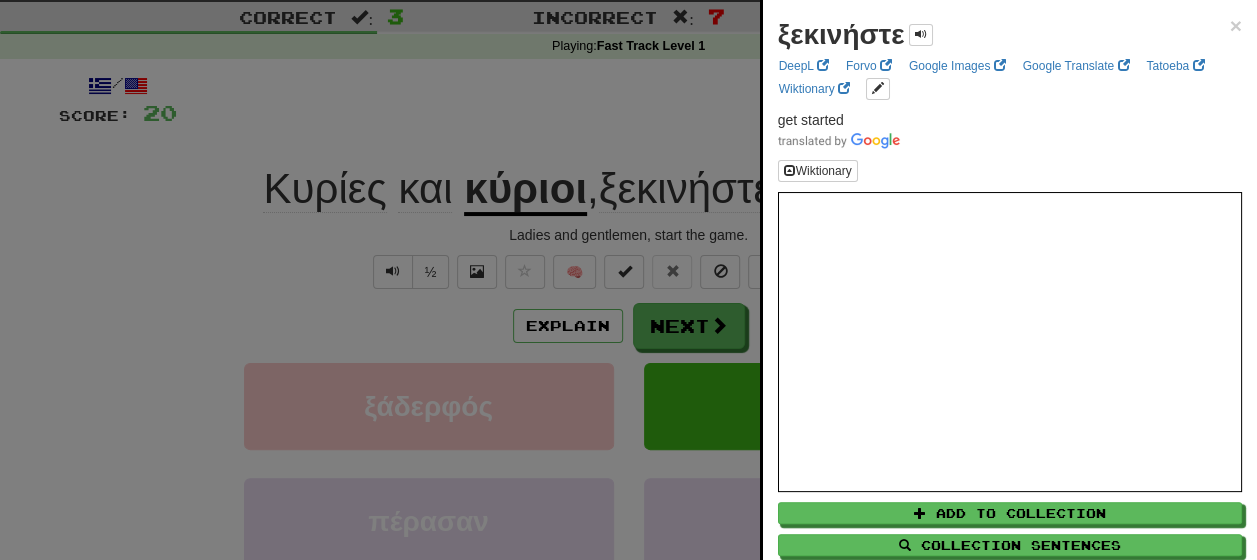 click at bounding box center [628, 280] 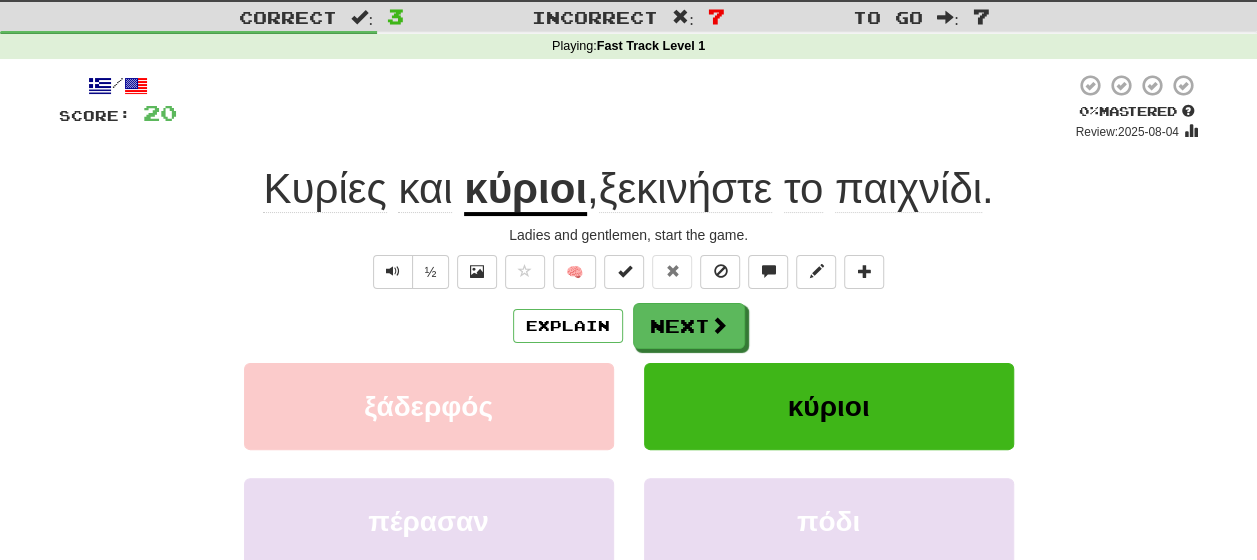 click on "παιχνίδι" at bounding box center (908, 189) 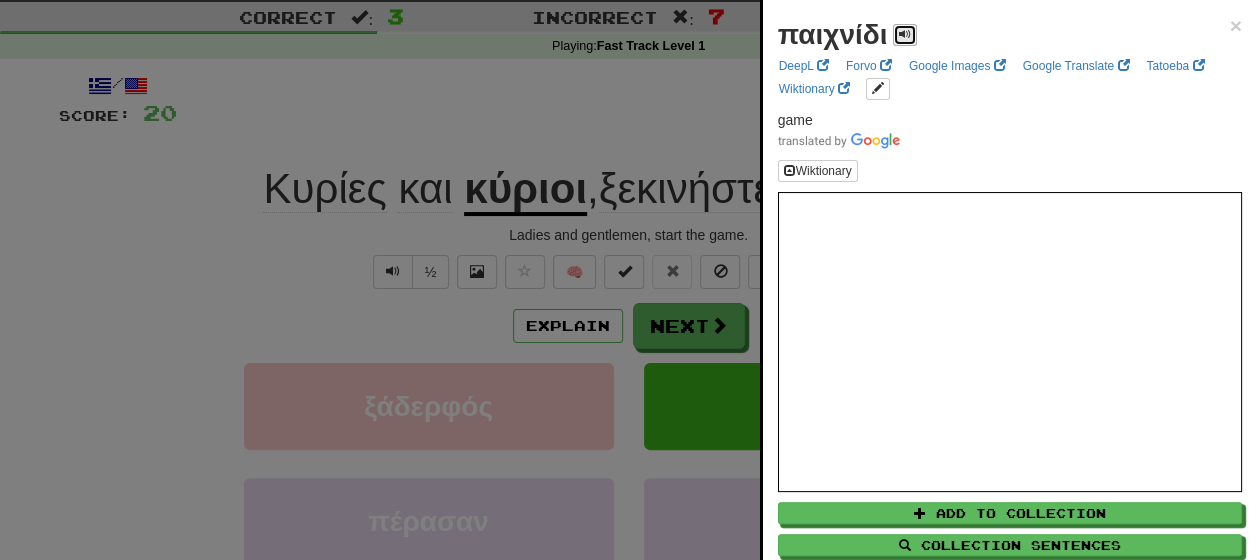 click at bounding box center (905, 34) 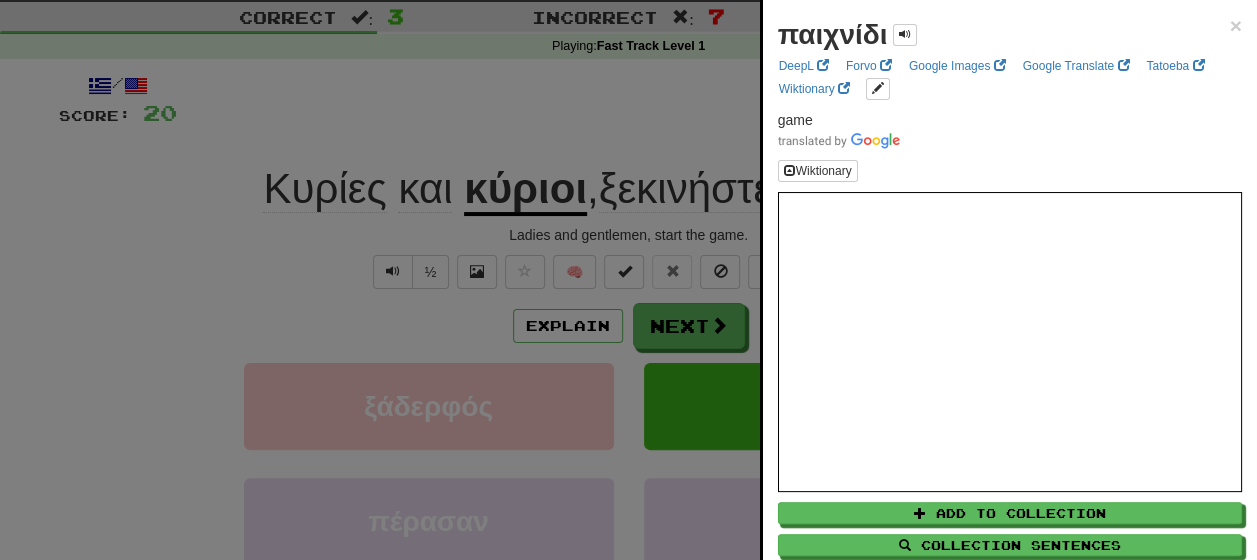 click at bounding box center [628, 280] 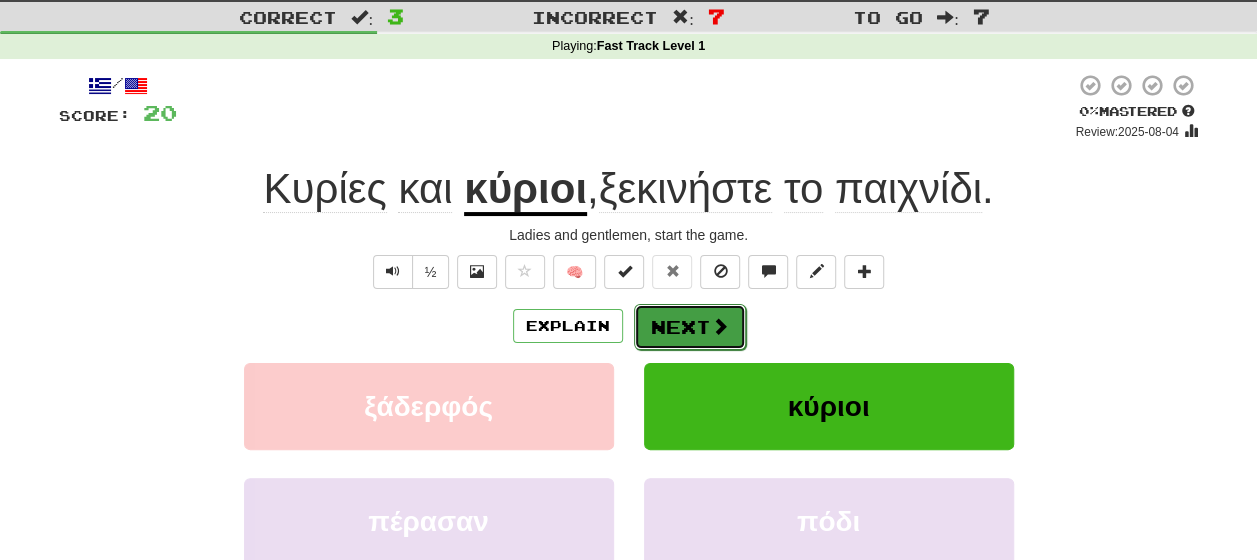 click on "Next" at bounding box center (690, 327) 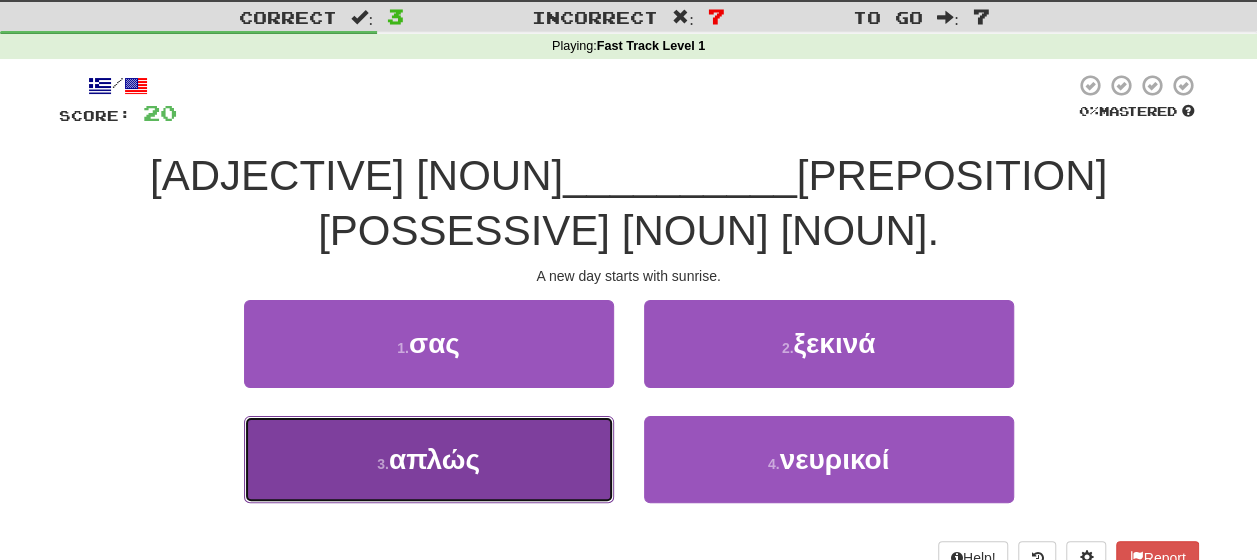 click on "απλώς" at bounding box center [434, 459] 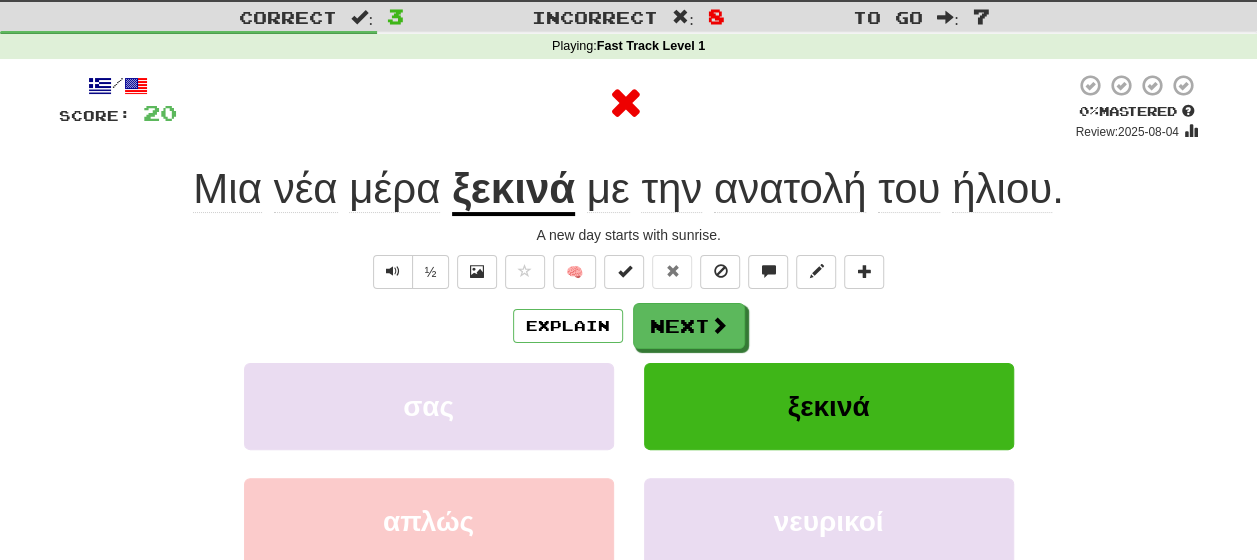 click on "Explain Next" at bounding box center (629, 326) 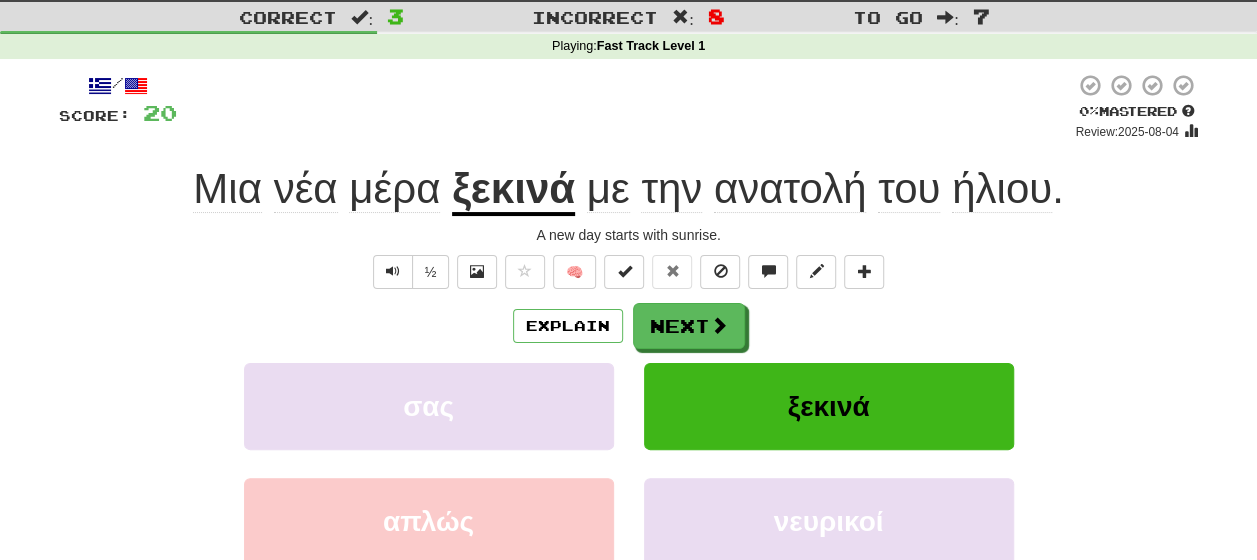 click on "Explain Next" at bounding box center [629, 326] 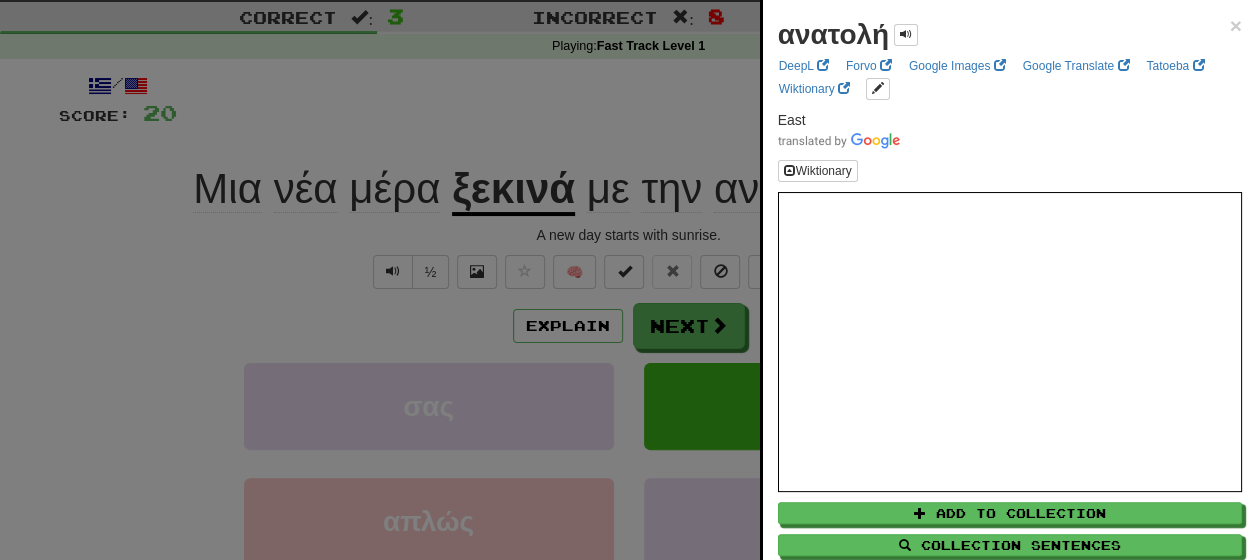 click at bounding box center (628, 280) 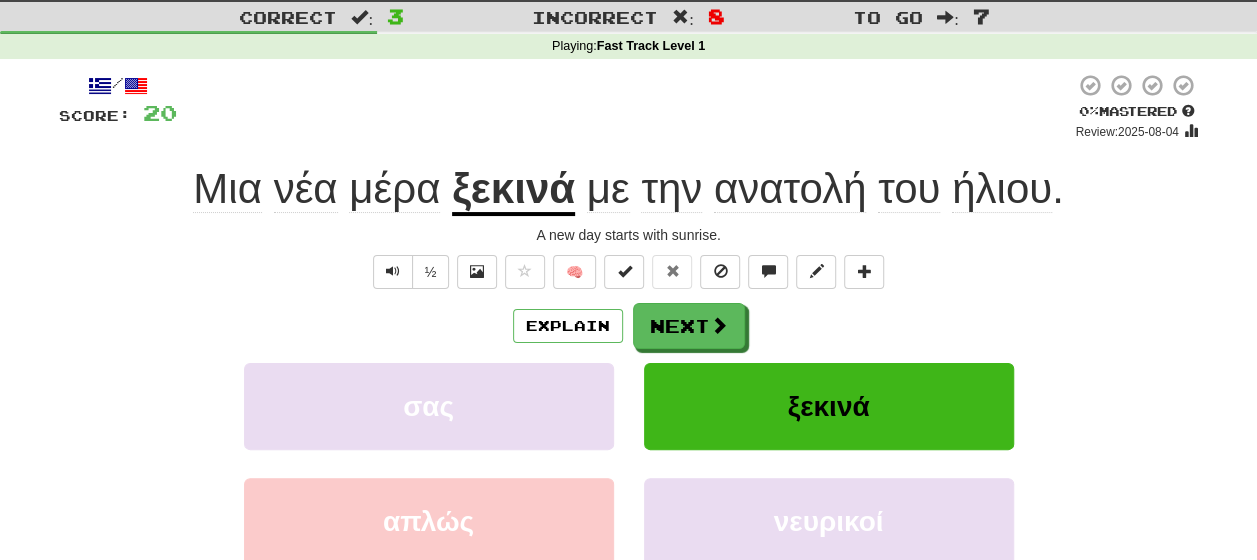 click on "ήλιου" at bounding box center (1002, 189) 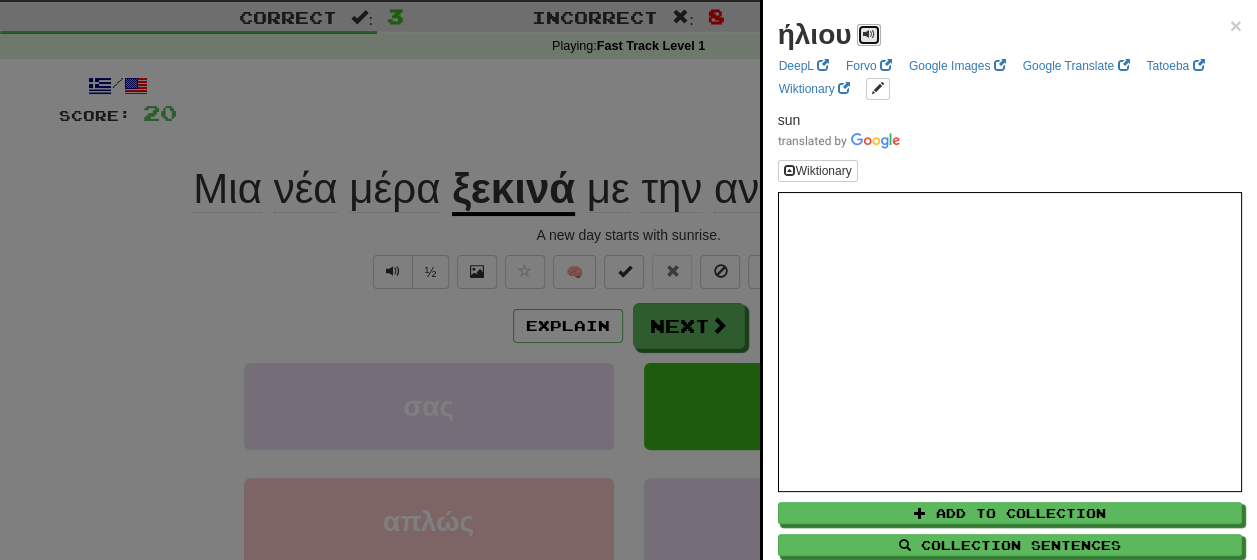 click at bounding box center [869, 35] 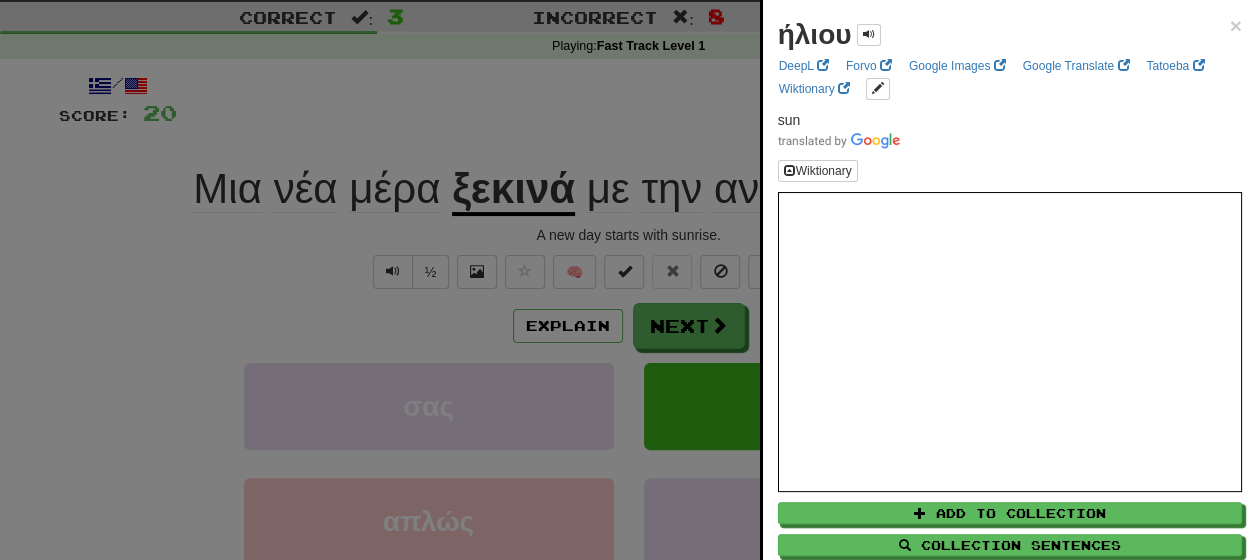 click at bounding box center (628, 280) 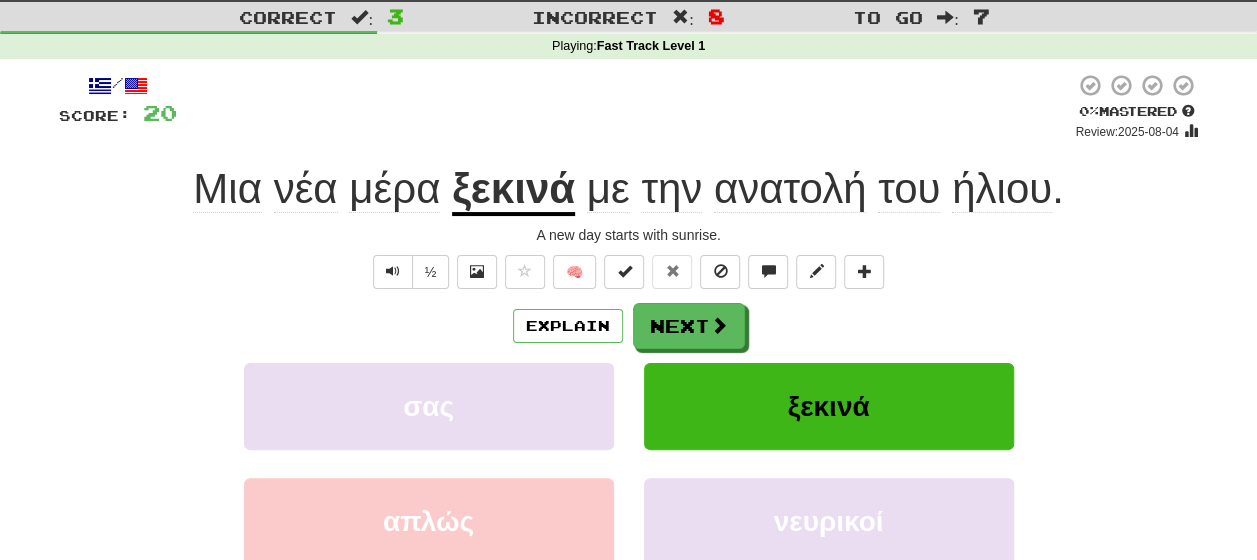 click on "ανατολή" at bounding box center [790, 189] 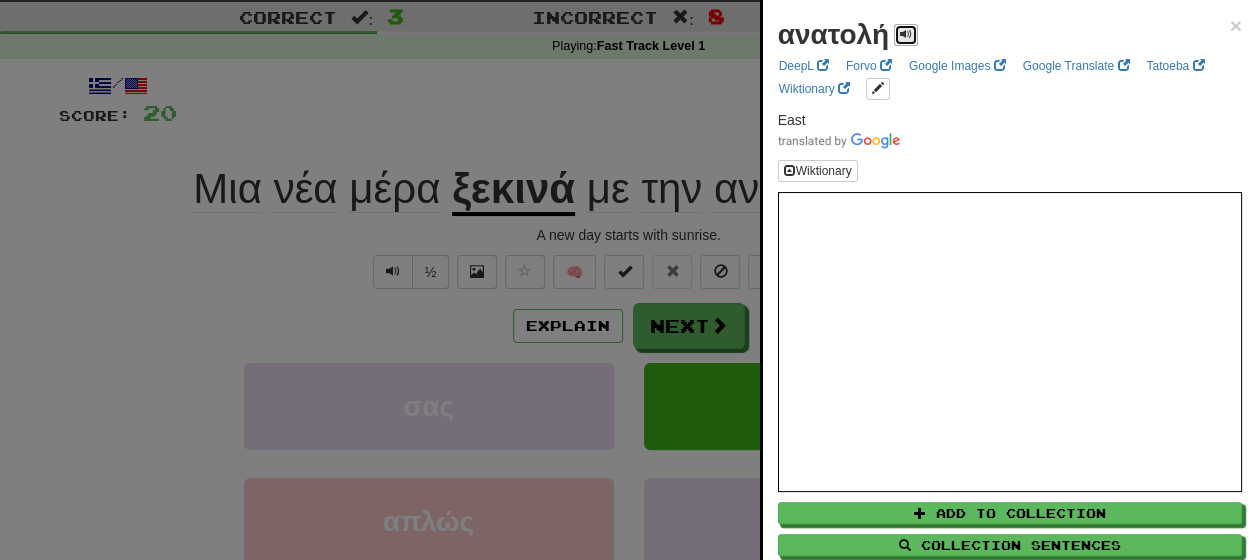 click at bounding box center [906, 34] 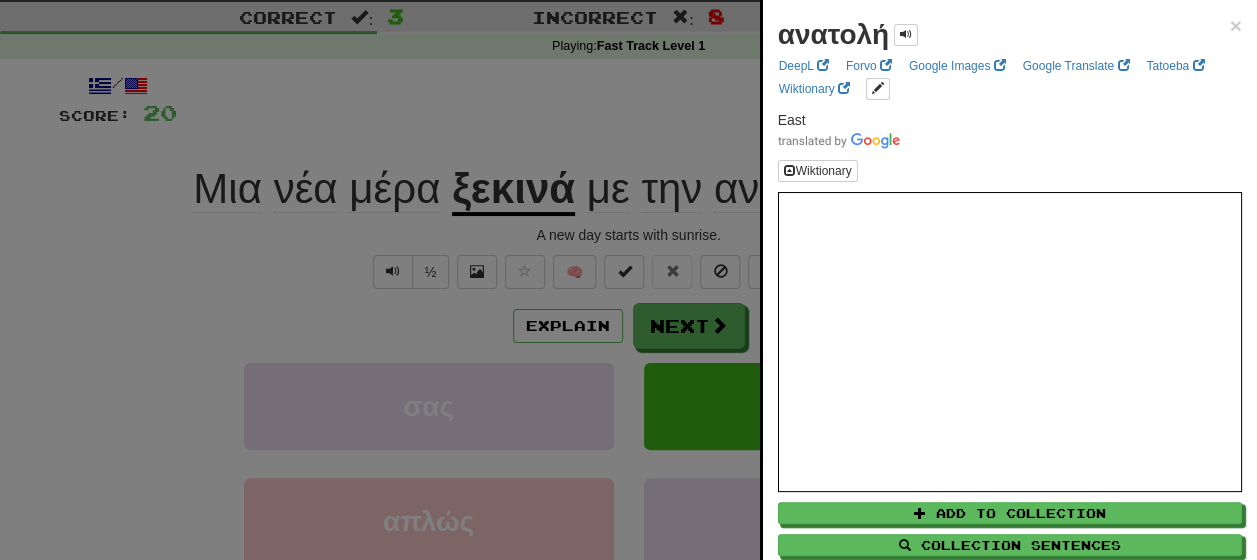 click at bounding box center (628, 280) 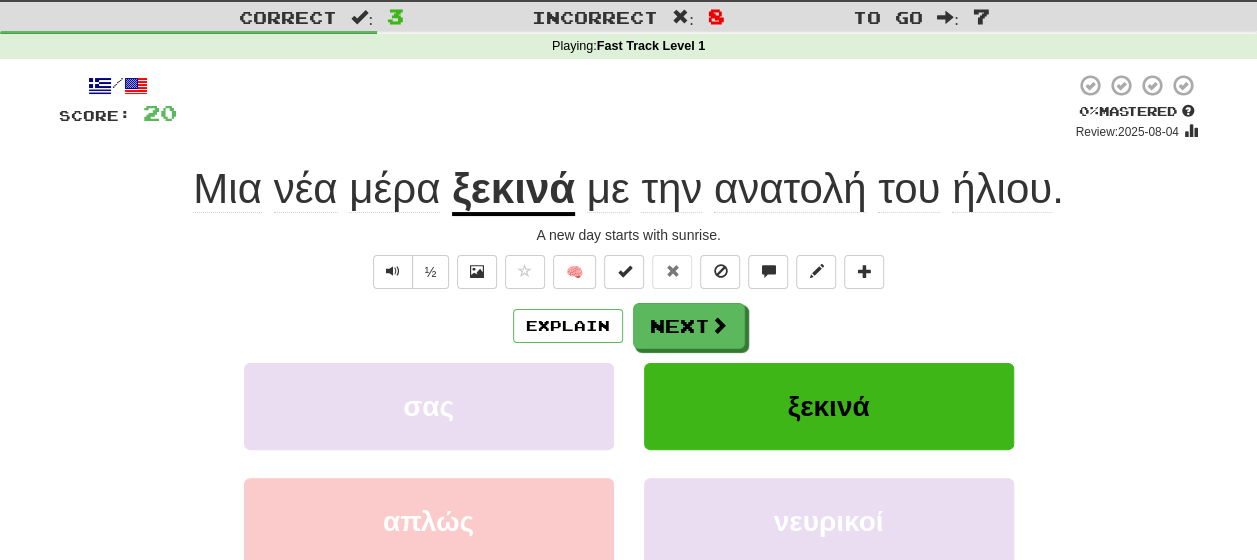 click on "μέρα" 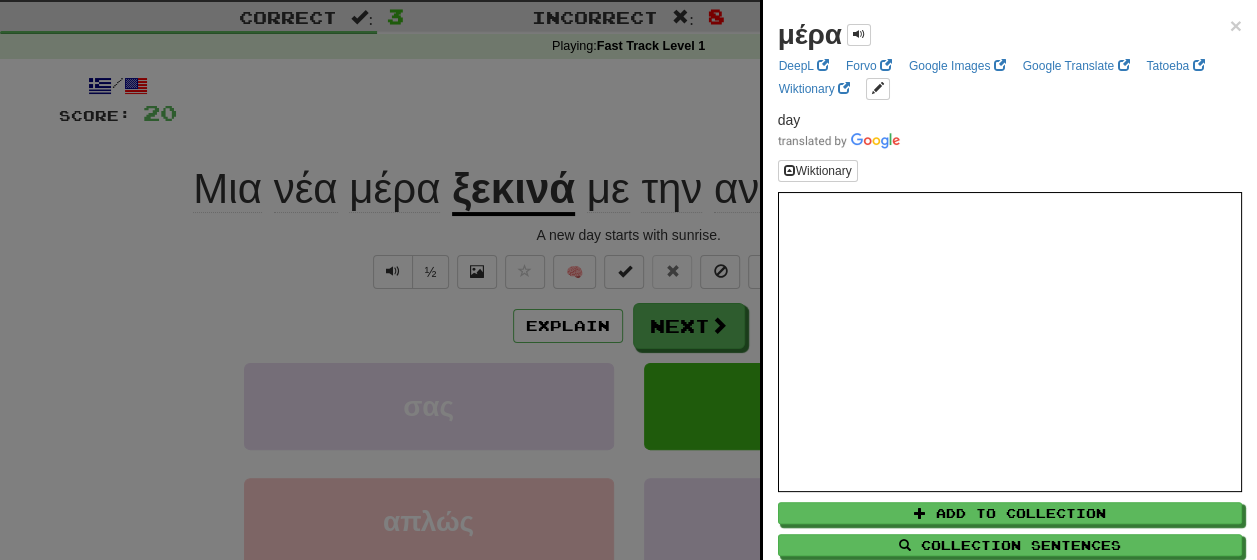 click at bounding box center [628, 280] 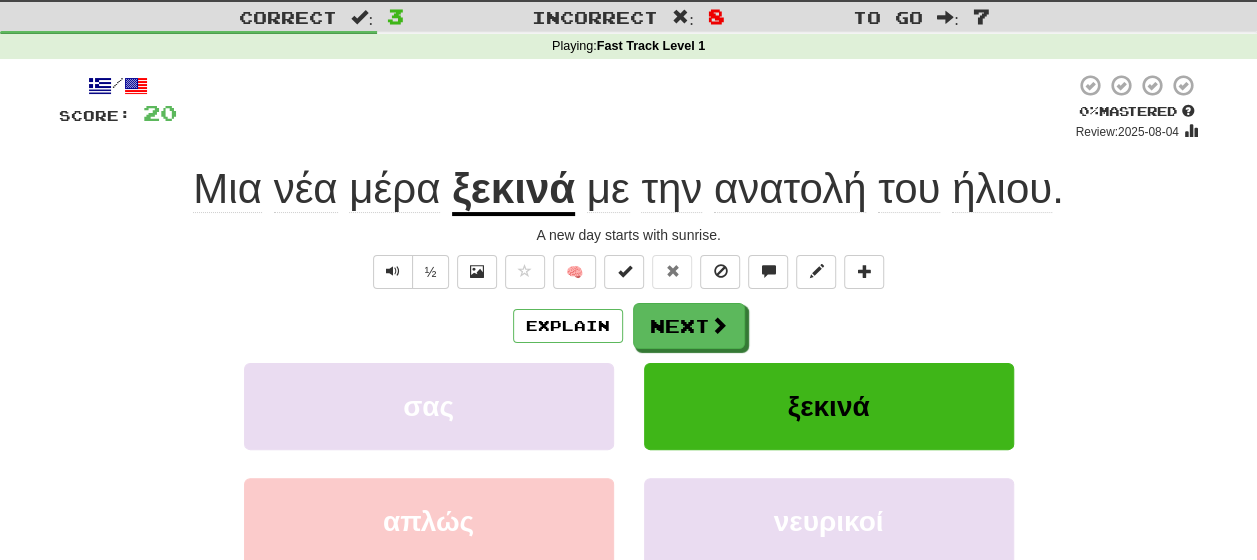 click on "ξεκινά" at bounding box center (513, 190) 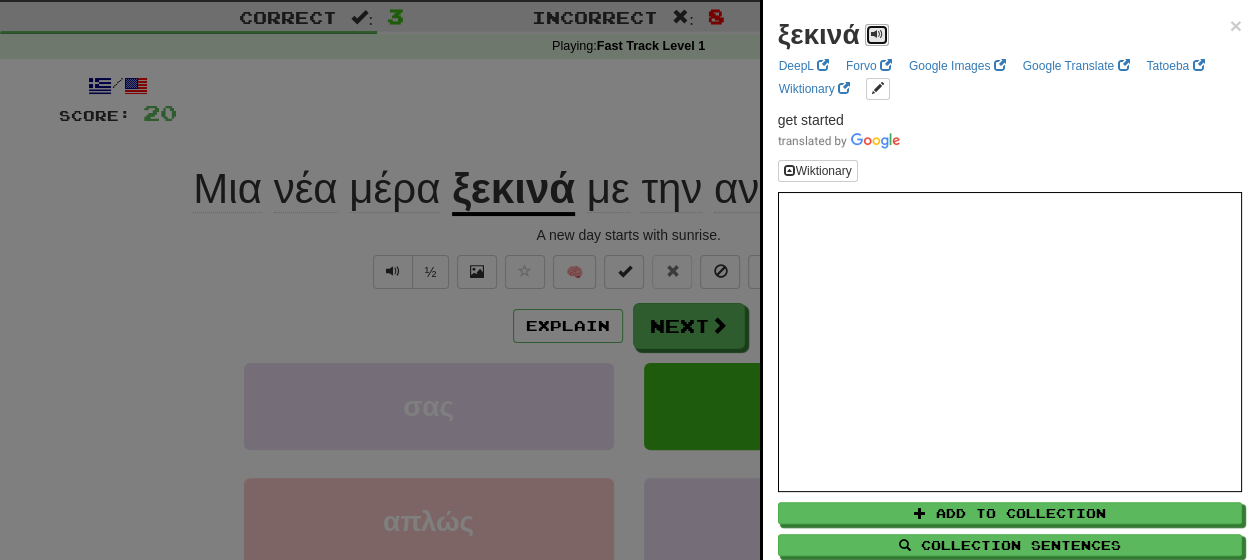 click at bounding box center (877, 34) 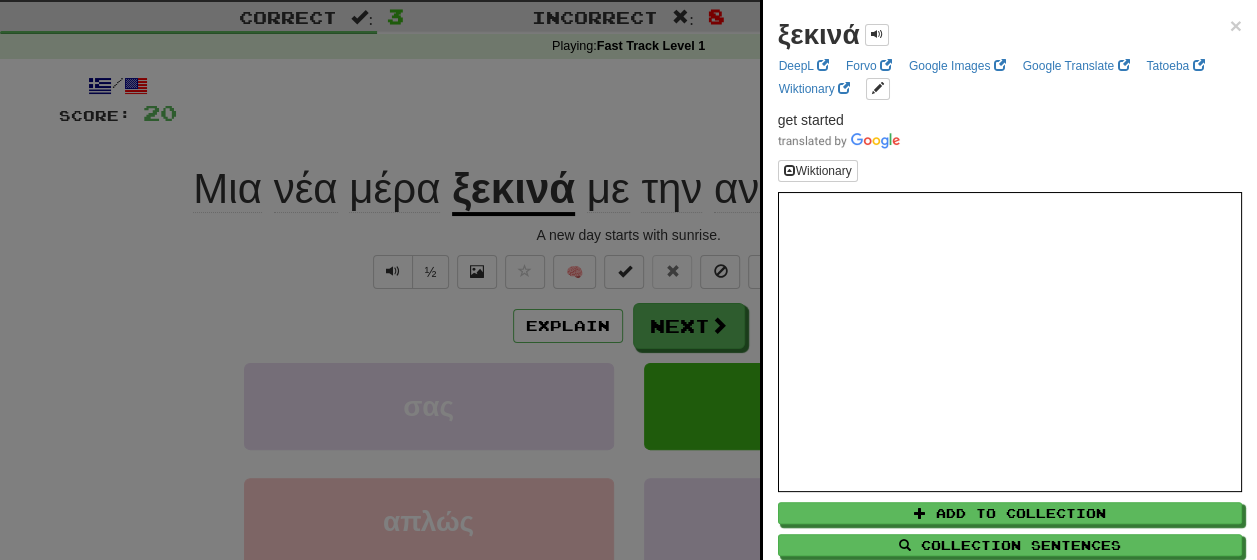click at bounding box center [628, 280] 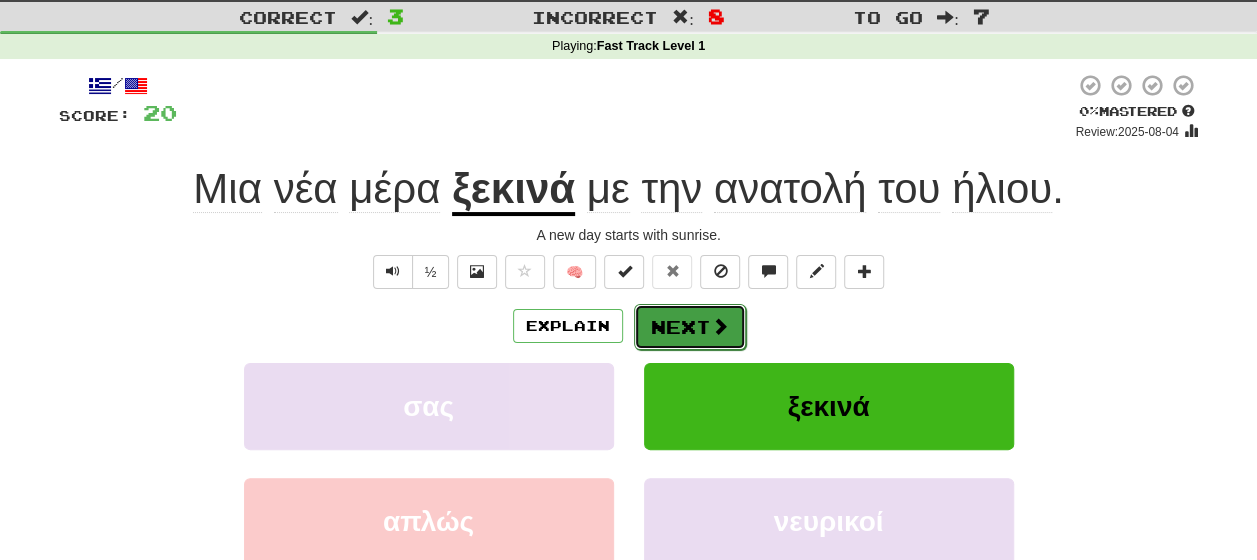 click on "Next" at bounding box center [690, 327] 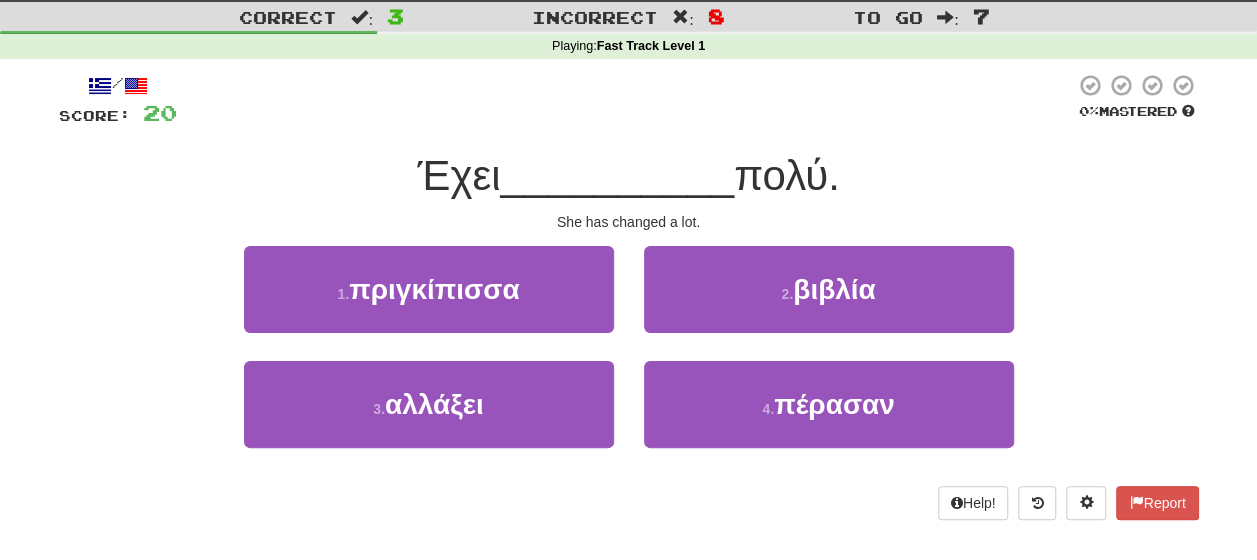 click on "1 .  πριγκίπισσα 2 .  βιβλία" at bounding box center (629, 303) 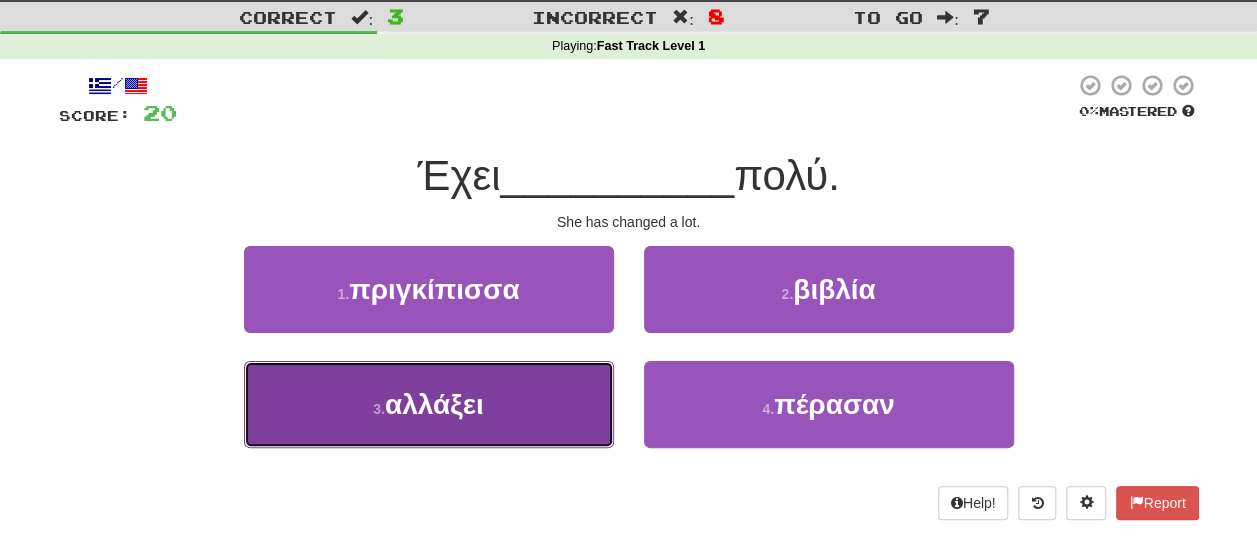 click on "3 .  αλλάξει" at bounding box center (429, 404) 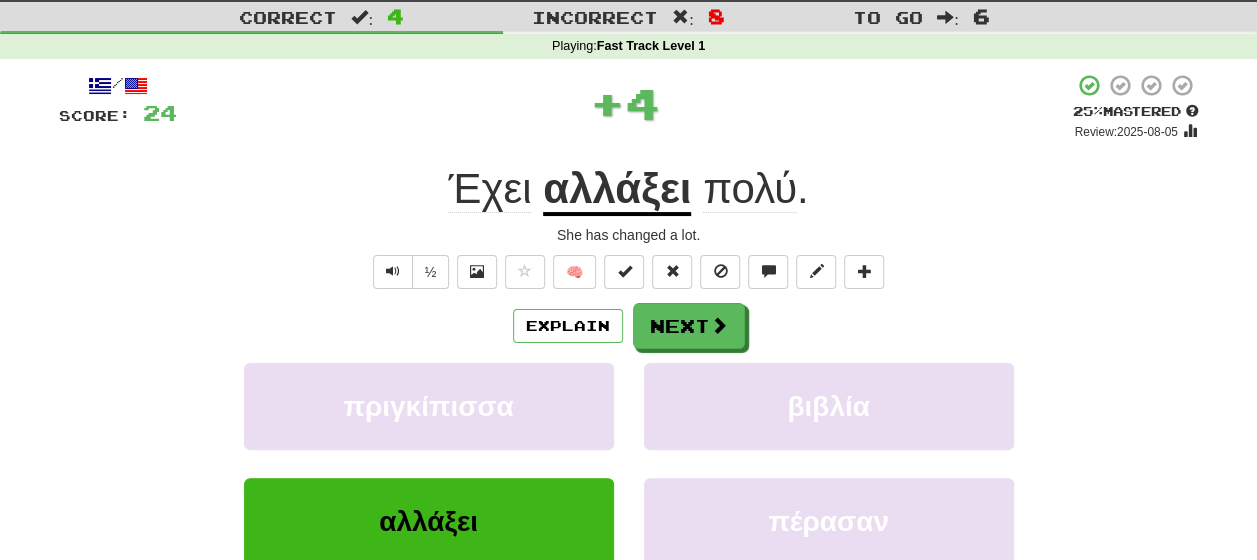 click on "Explain Next" at bounding box center (629, 326) 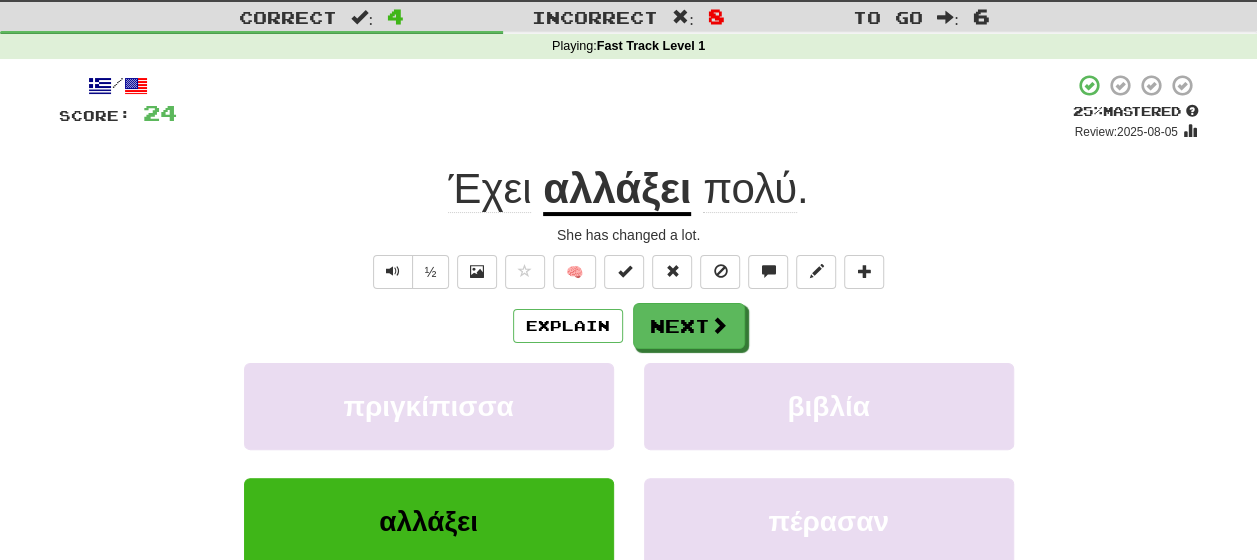 click on "αλλάξει" at bounding box center (617, 190) 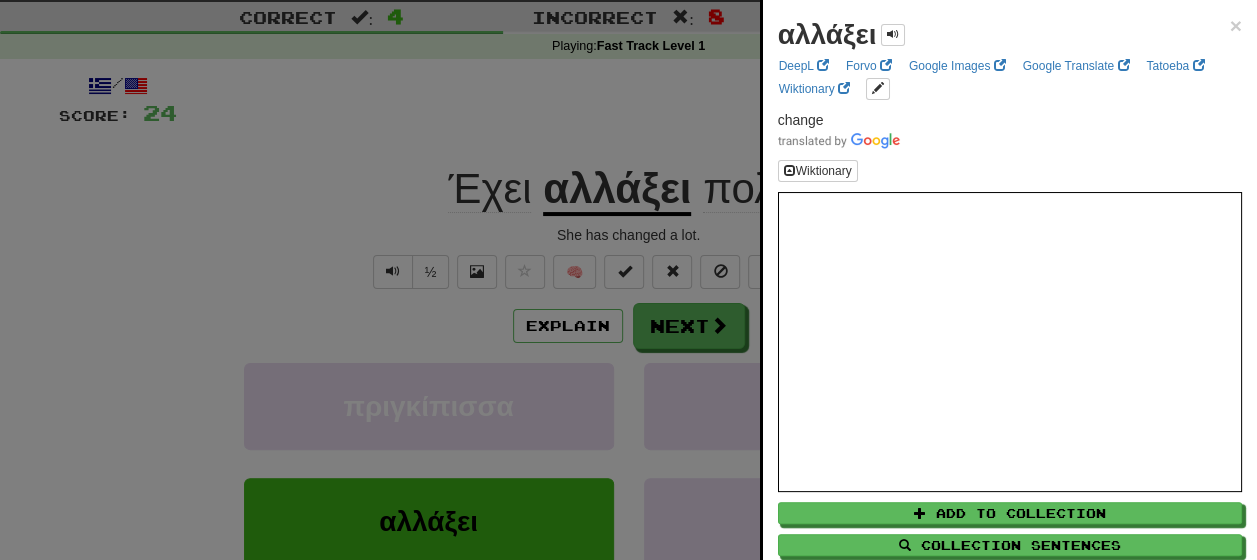 click at bounding box center [628, 280] 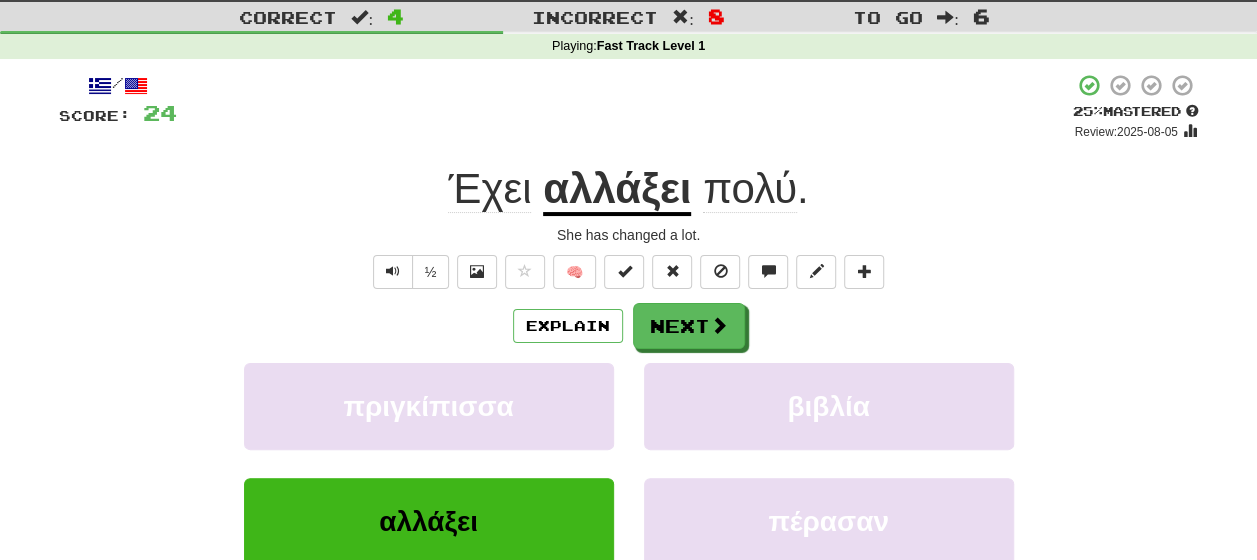 click on "Έχει" 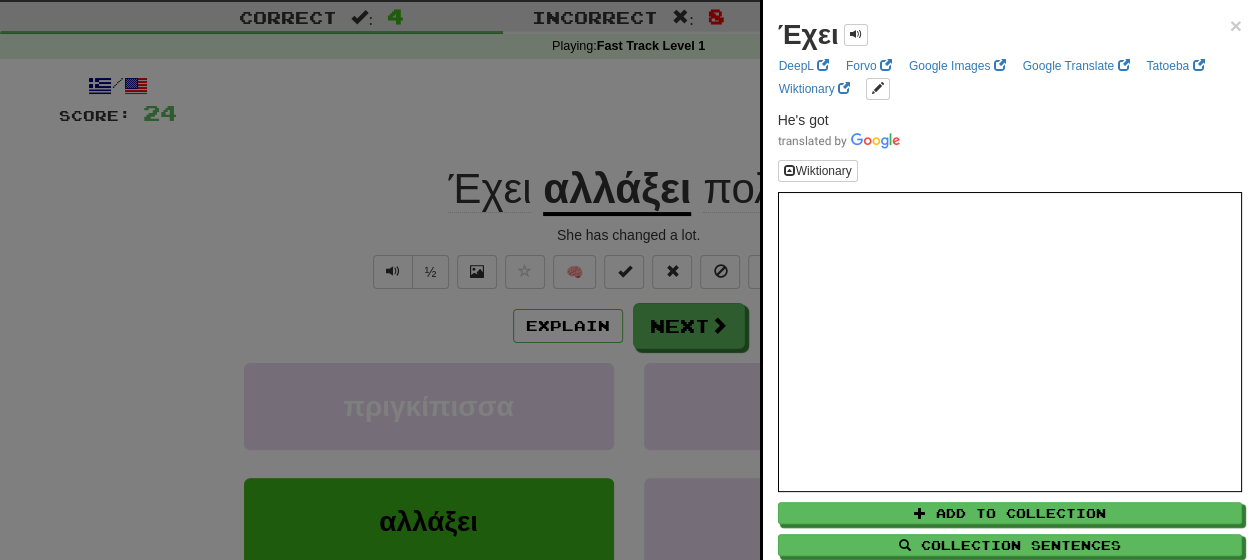 click at bounding box center [628, 280] 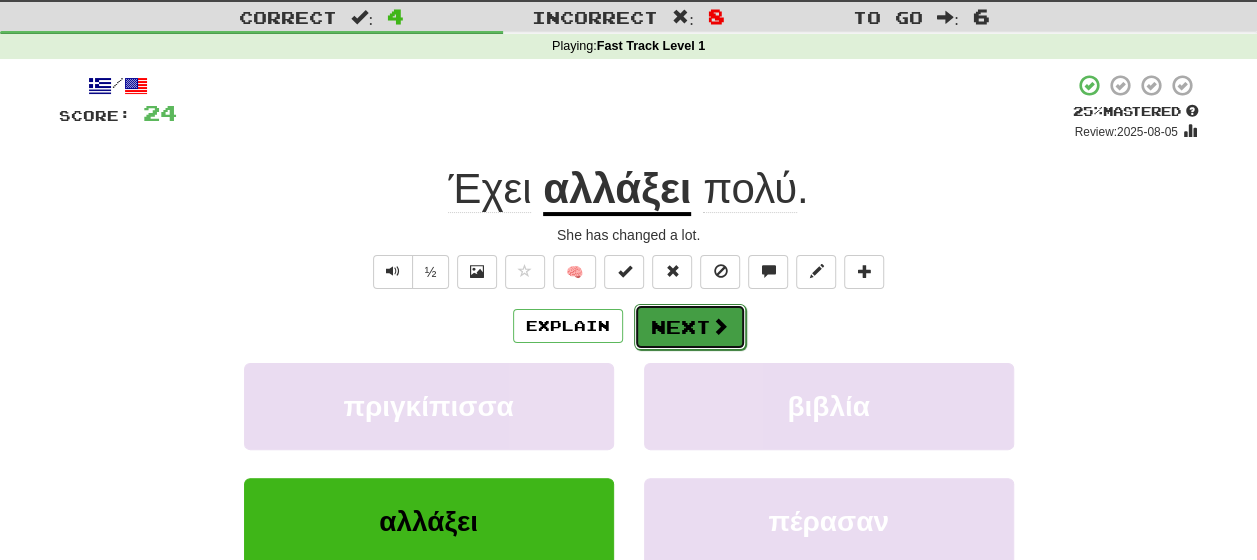 click on "Next" at bounding box center (690, 327) 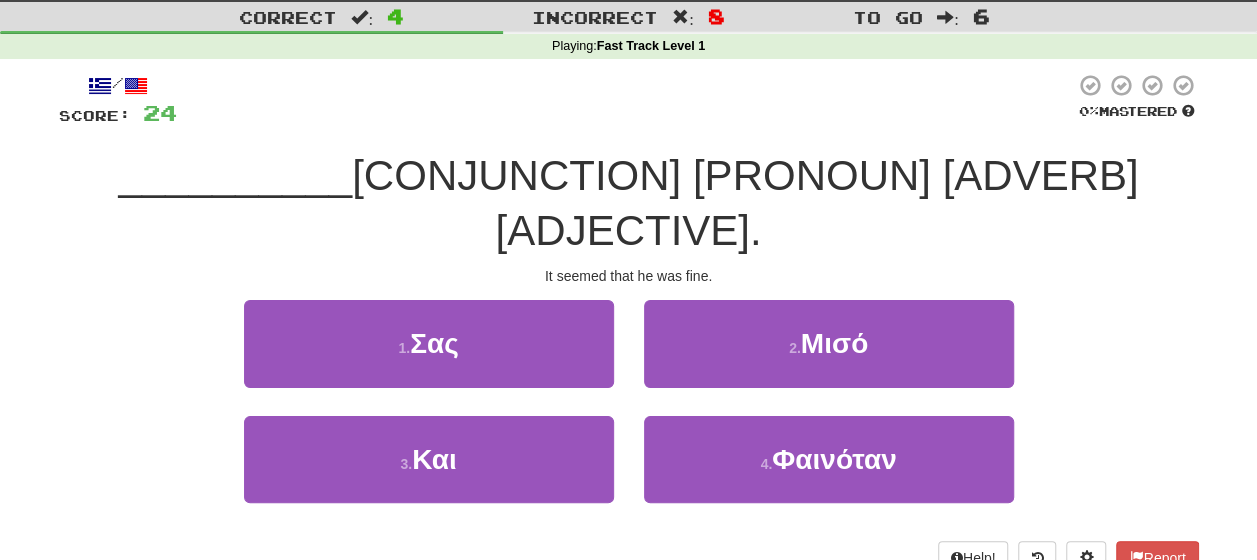 click on "1 .  Σας 2 .  Μισό" at bounding box center (629, 357) 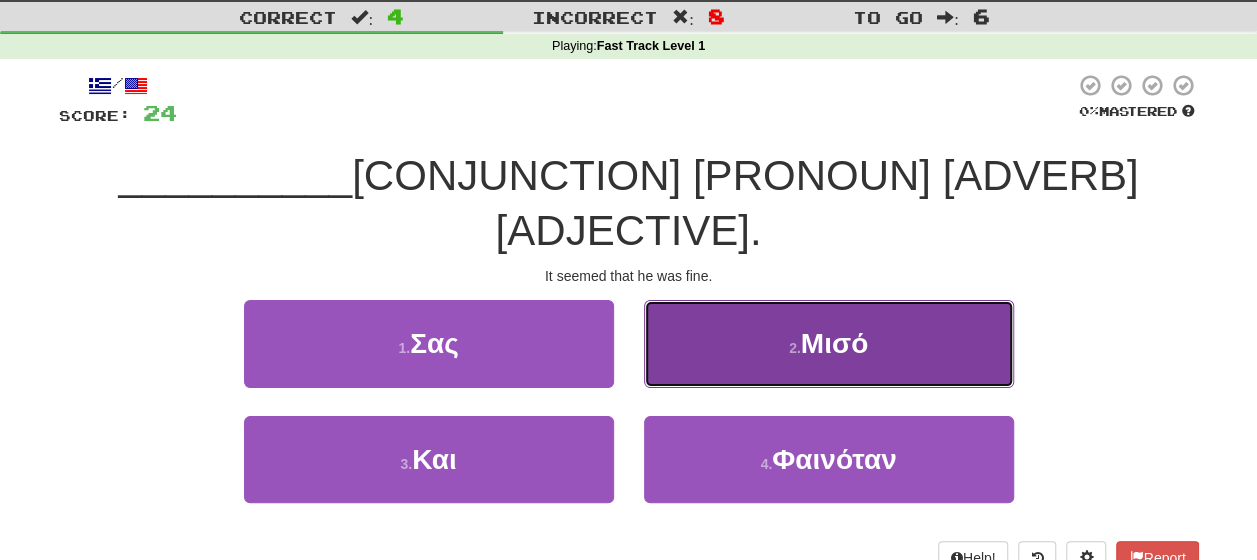 click on "Μισό" at bounding box center (834, 343) 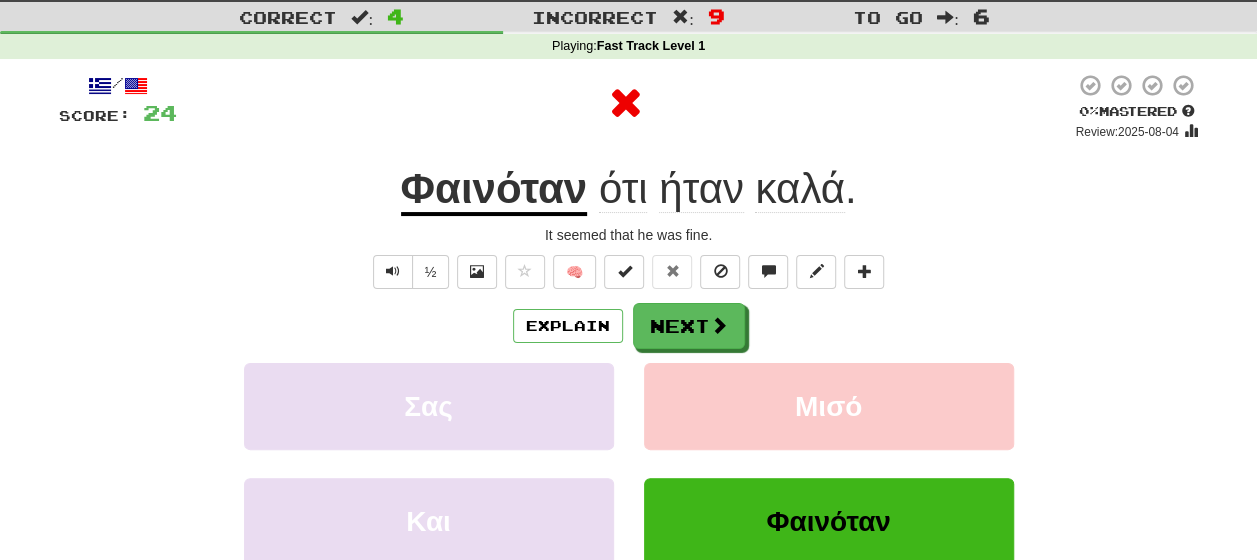 click on "Φαινόταν" at bounding box center [494, 190] 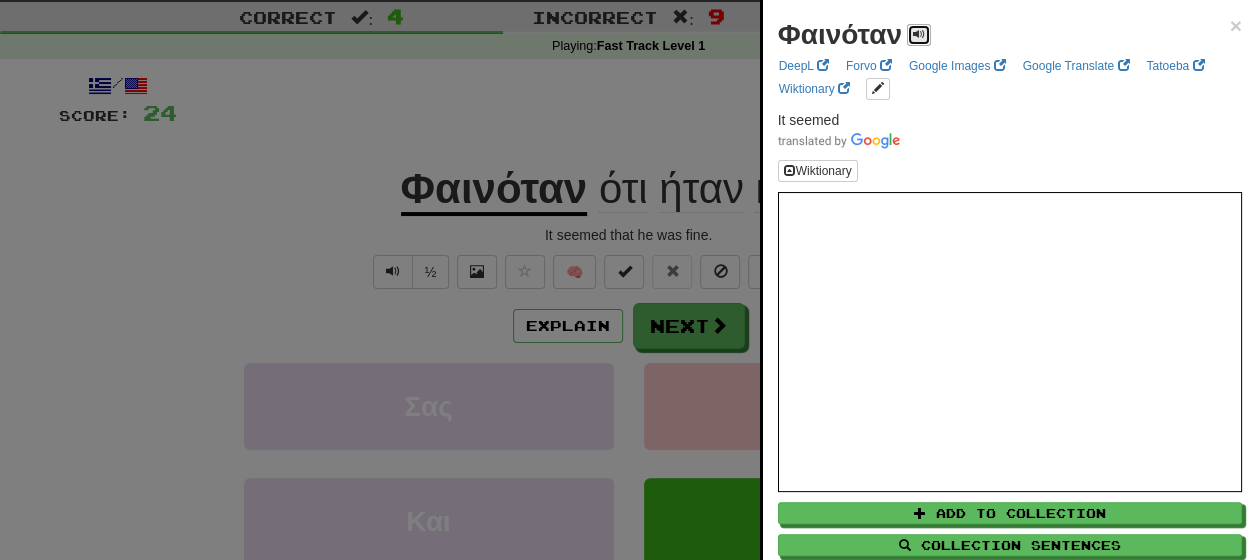 click at bounding box center [919, 34] 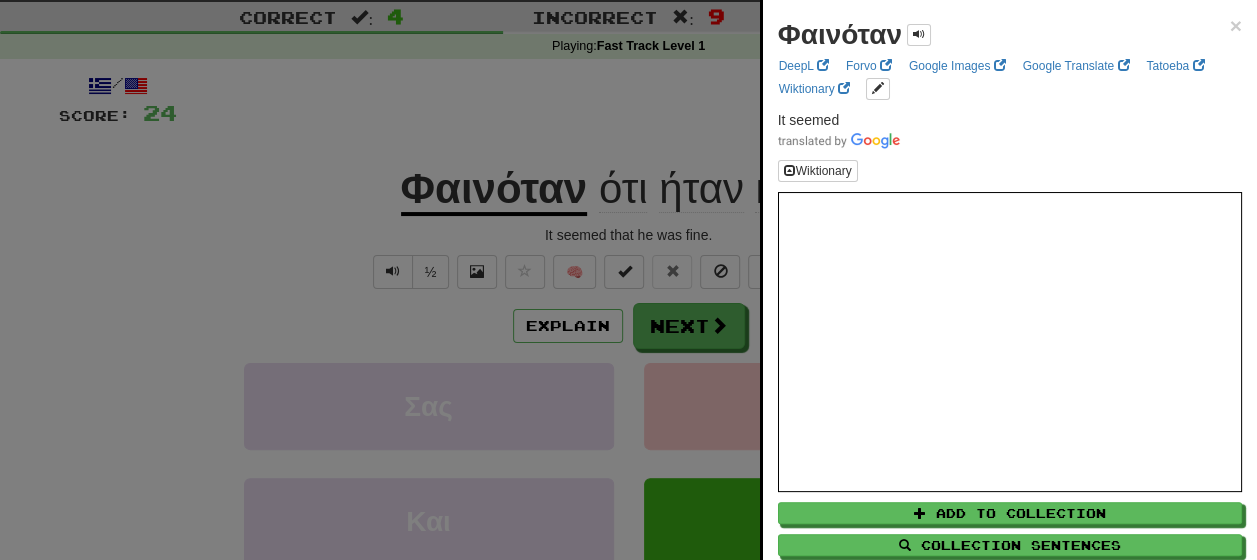 click at bounding box center [628, 280] 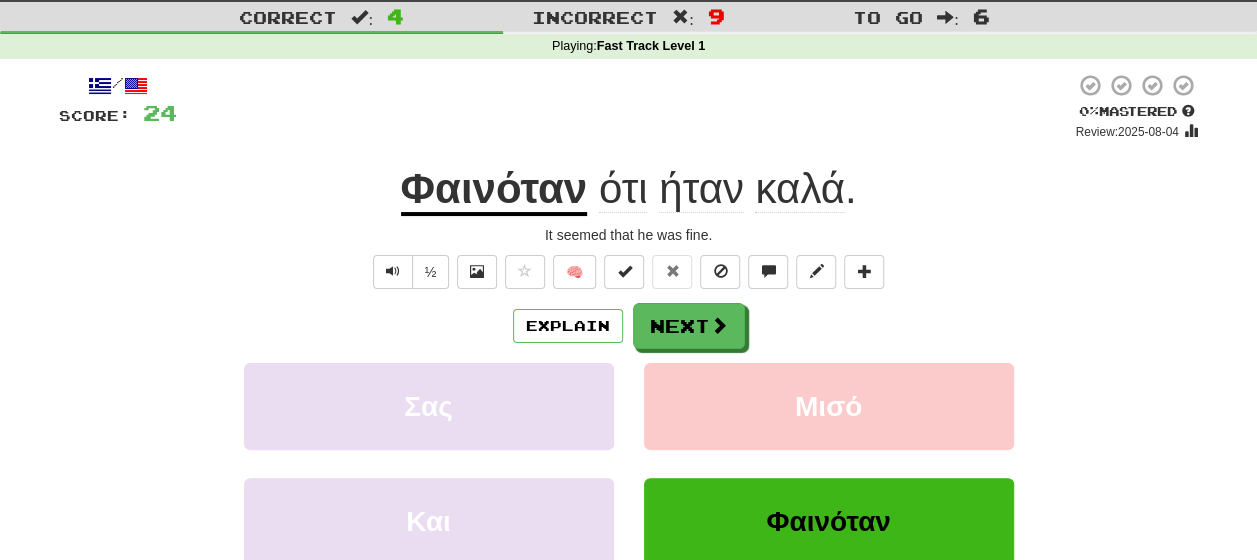 click on "ήταν" at bounding box center (701, 189) 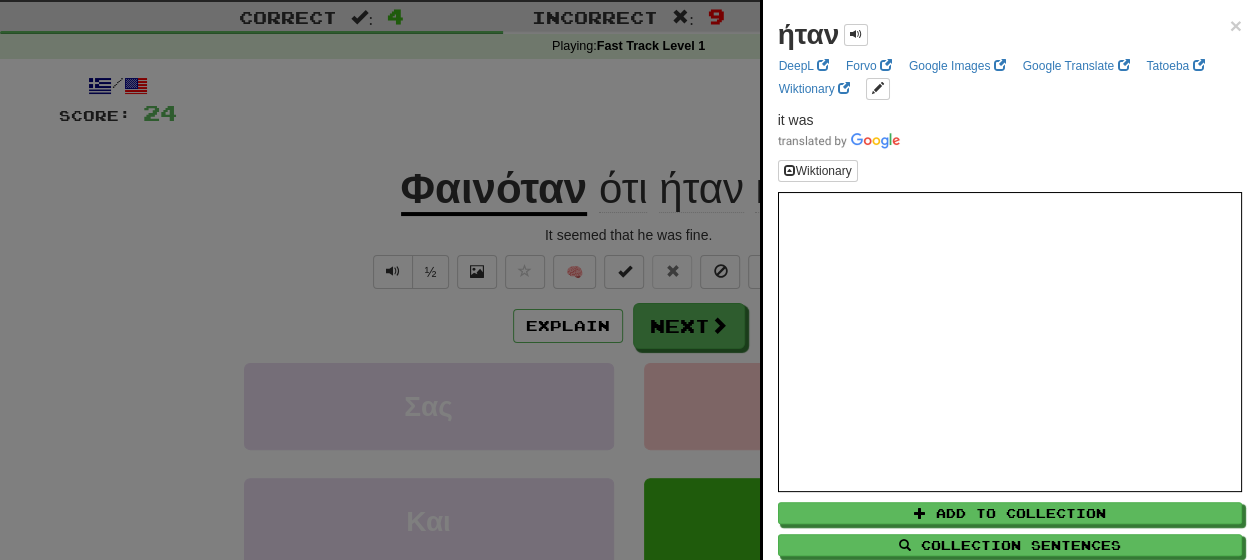 click at bounding box center (628, 280) 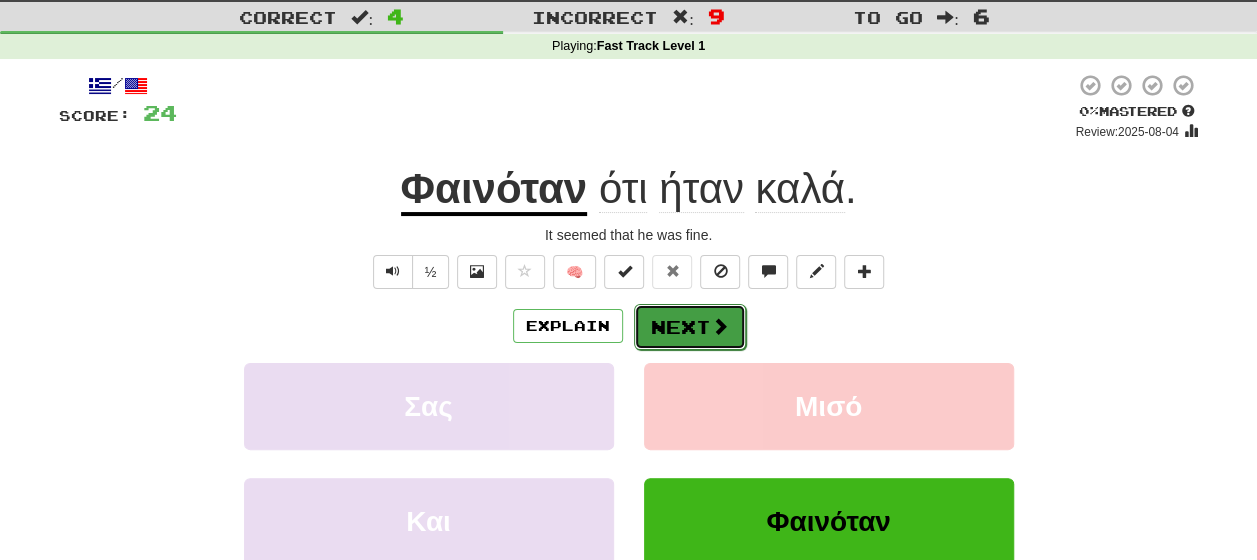 click on "Next" at bounding box center (690, 327) 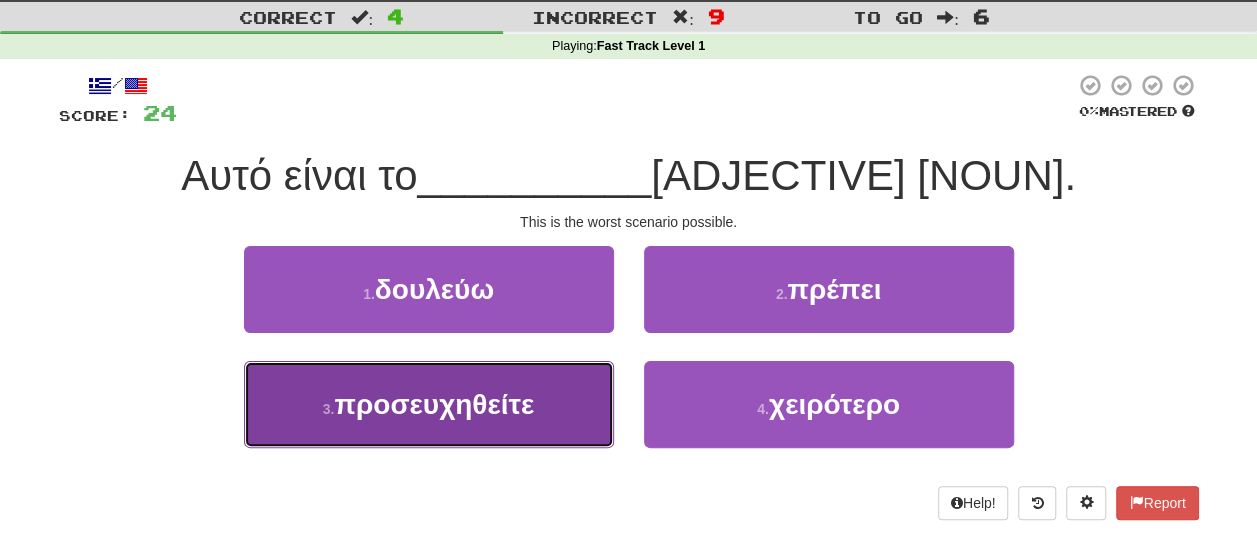 click on "προσευχηθείτε" at bounding box center (434, 404) 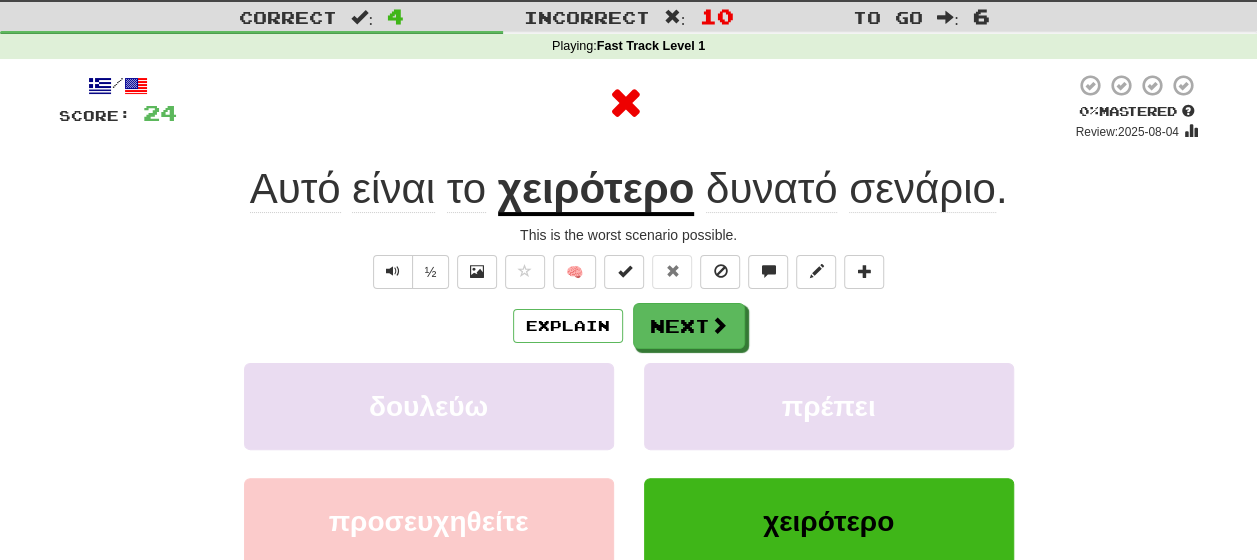 click on "Explain Next" at bounding box center [629, 326] 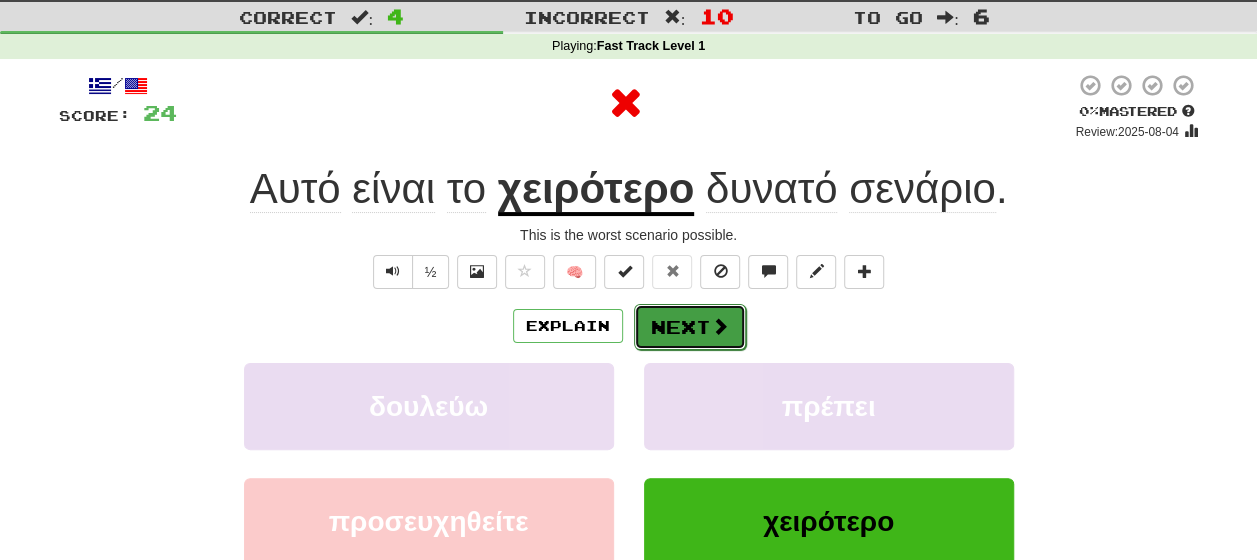 click on "Next" at bounding box center [690, 327] 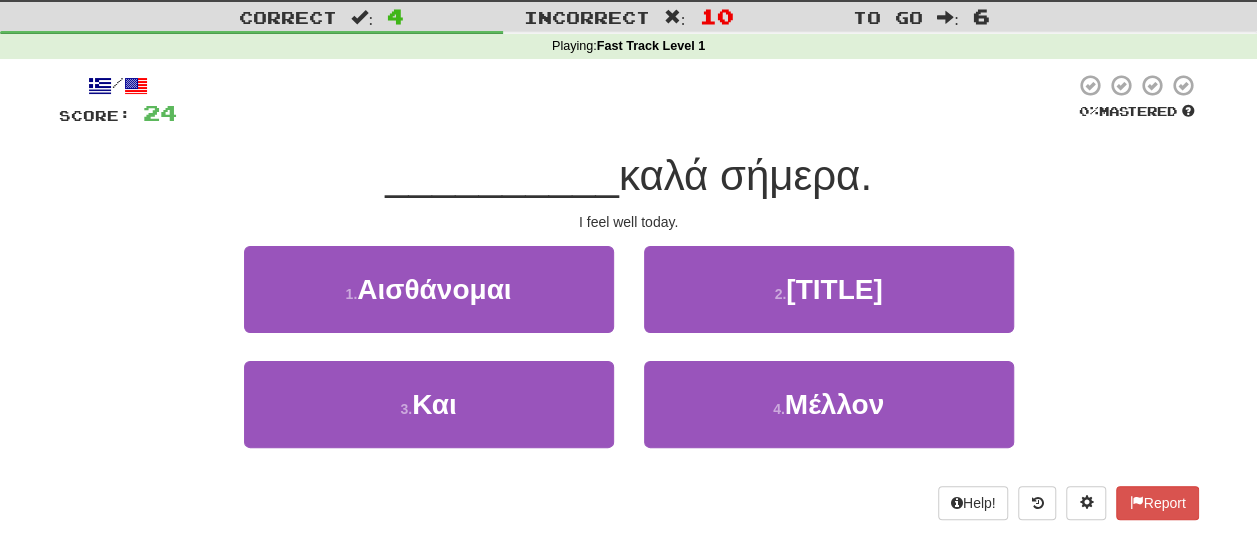click on "__________  καλά σήμερα." at bounding box center [629, 176] 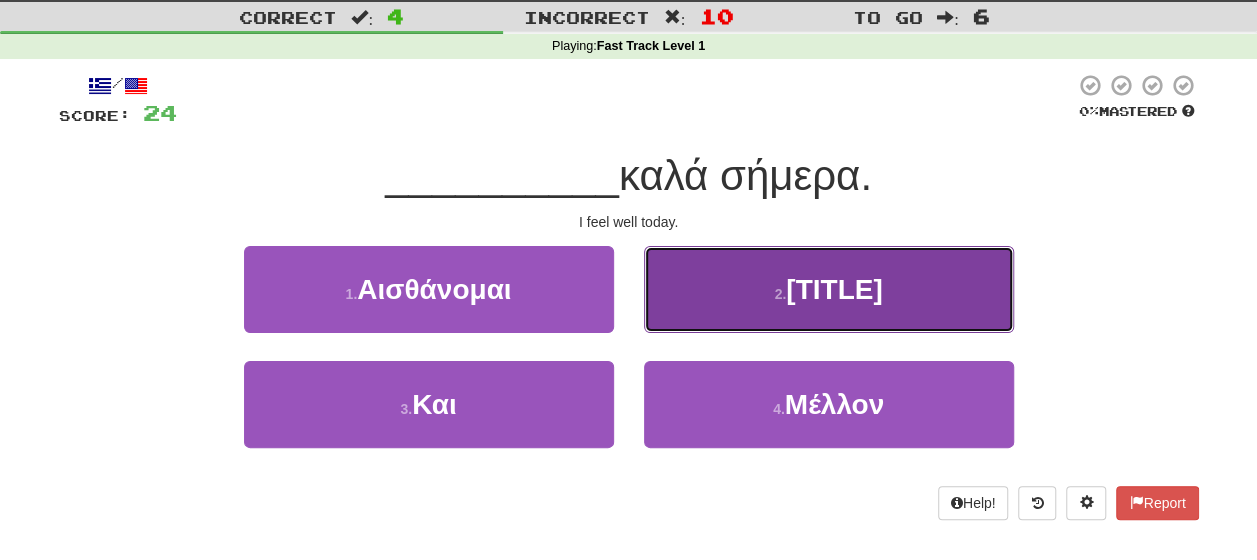 click on "Πριγκίπισσα" at bounding box center [834, 289] 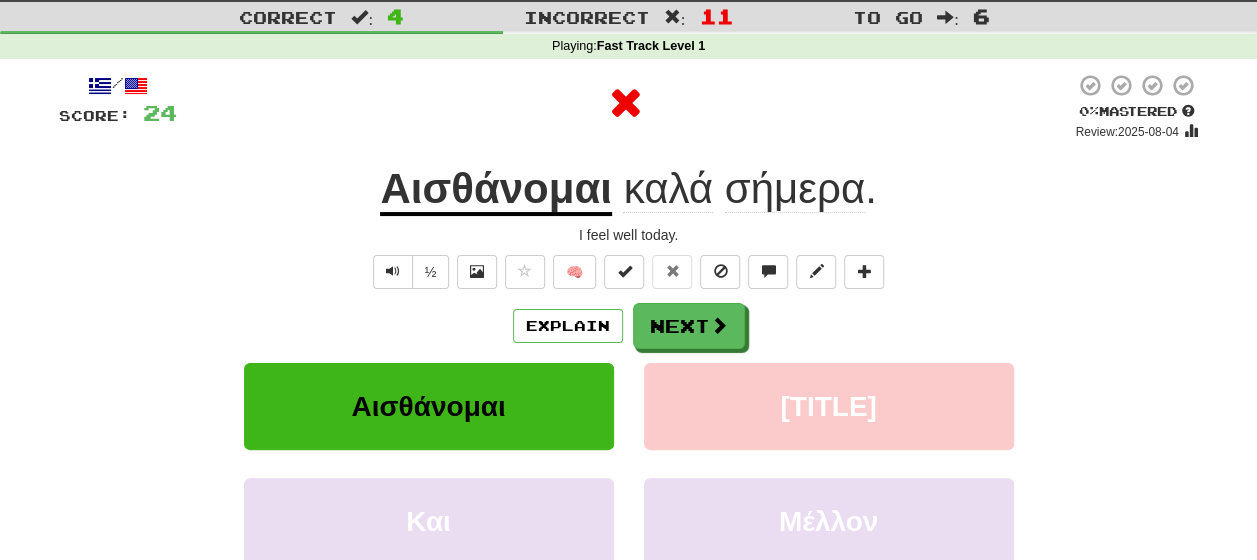 click on "Αισθάνομαι" at bounding box center (495, 190) 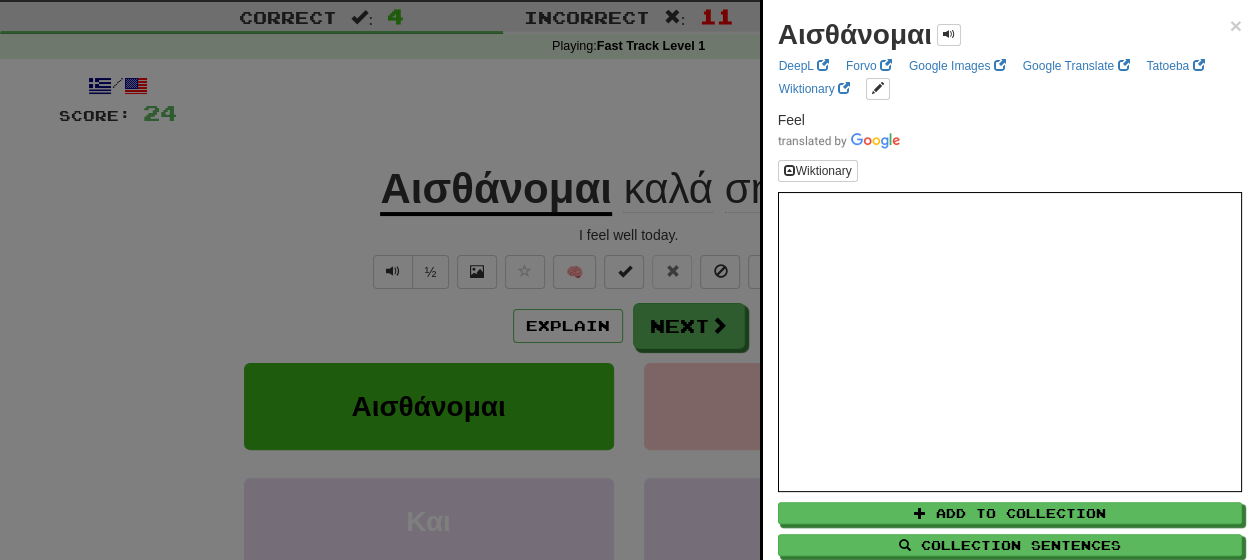 click at bounding box center [628, 280] 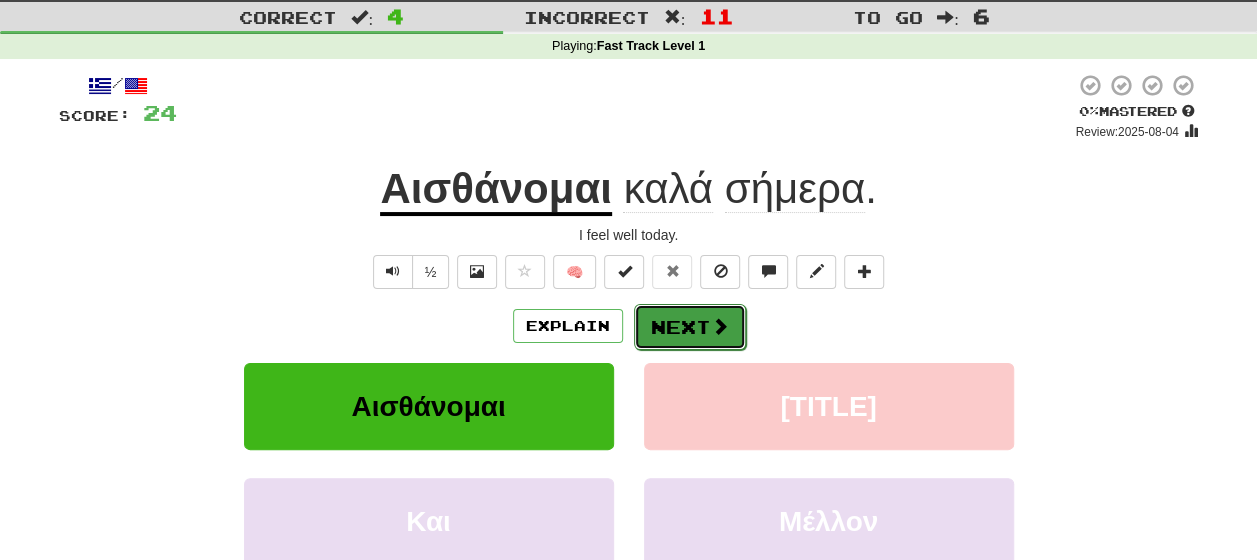 click on "Next" at bounding box center (690, 327) 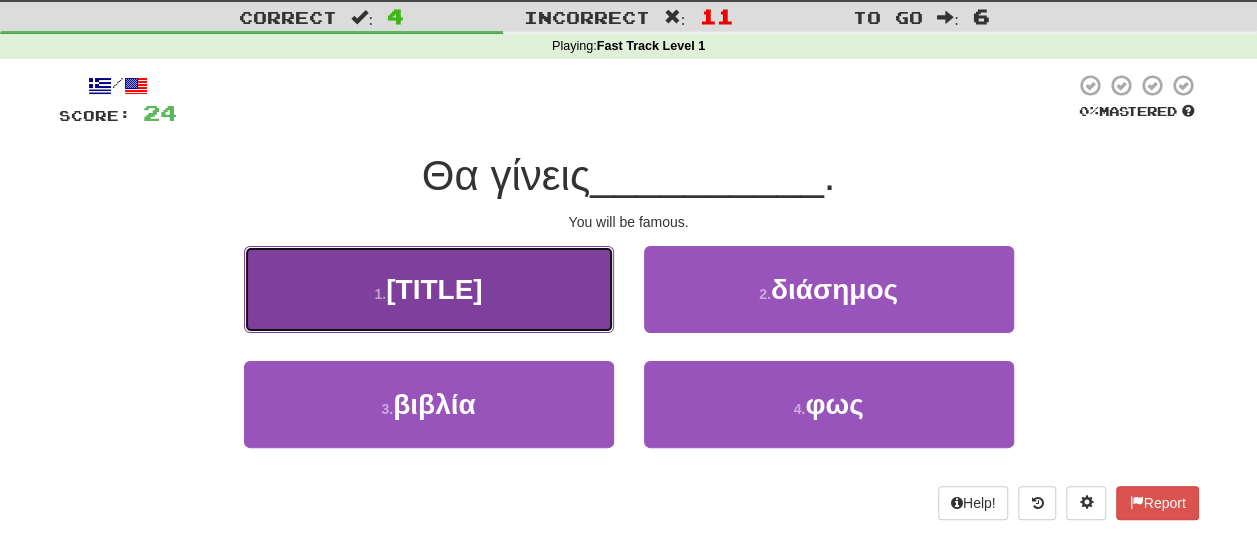 click on "διάβολος" at bounding box center (434, 289) 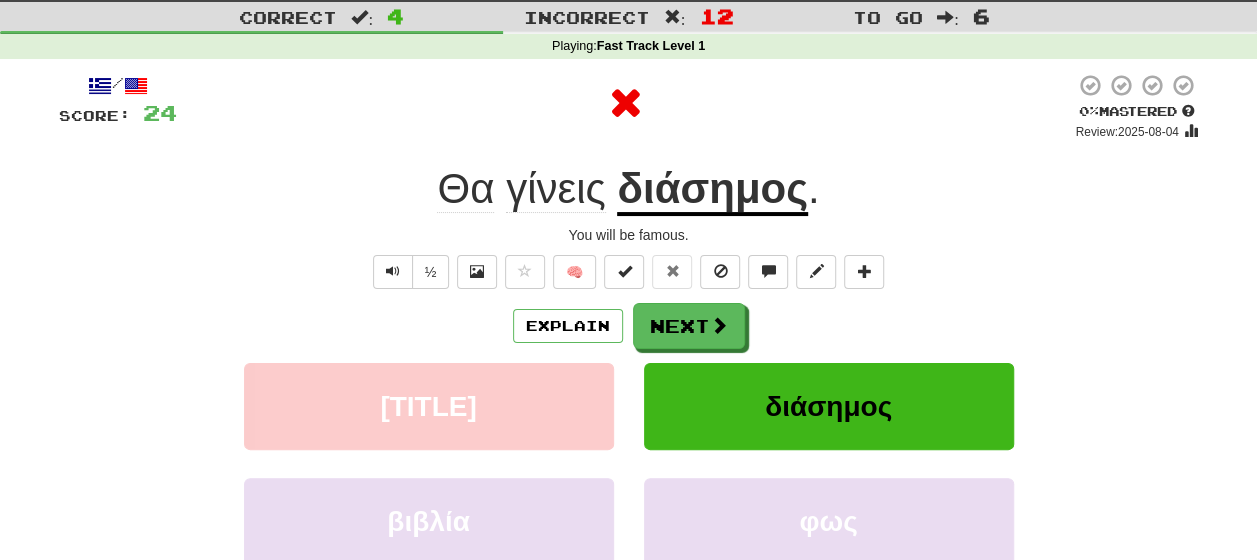 click on "Explain Next" at bounding box center (629, 326) 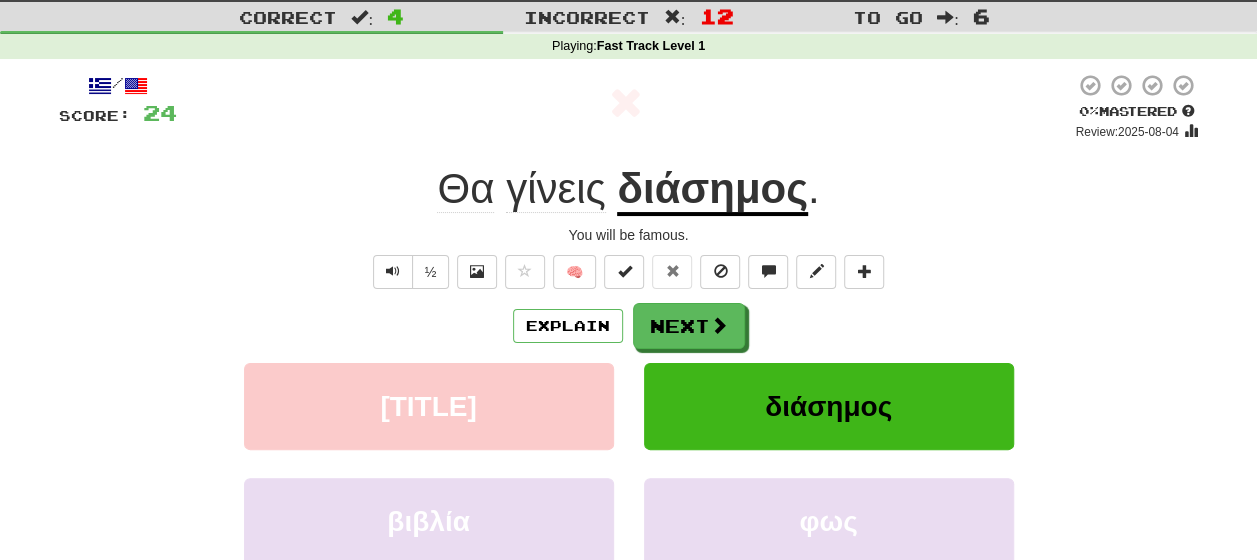 click on "γίνεις" 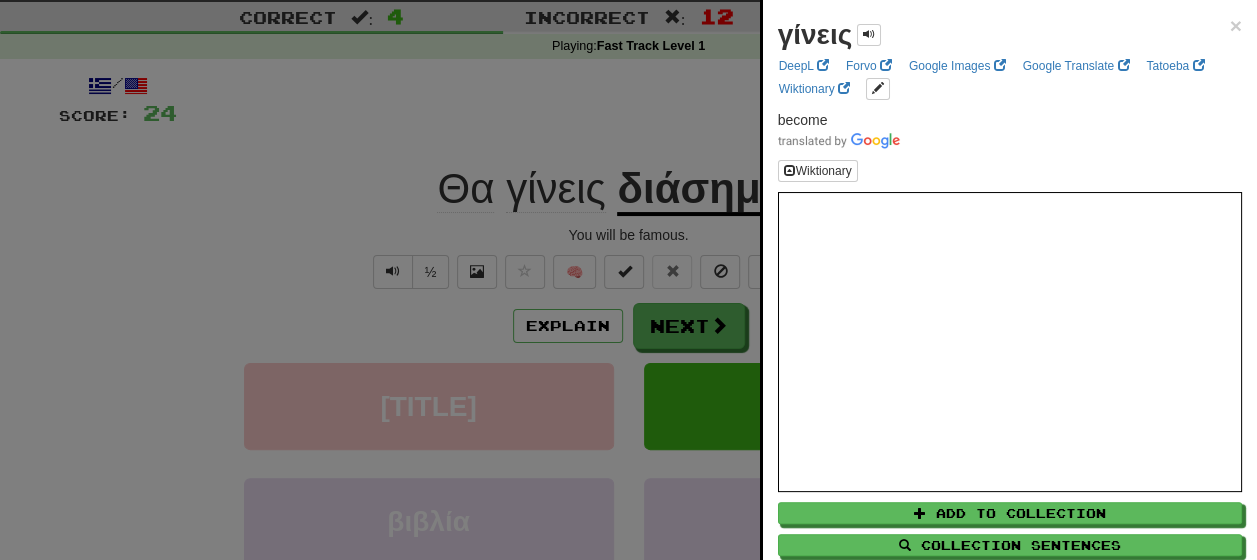 click at bounding box center (628, 280) 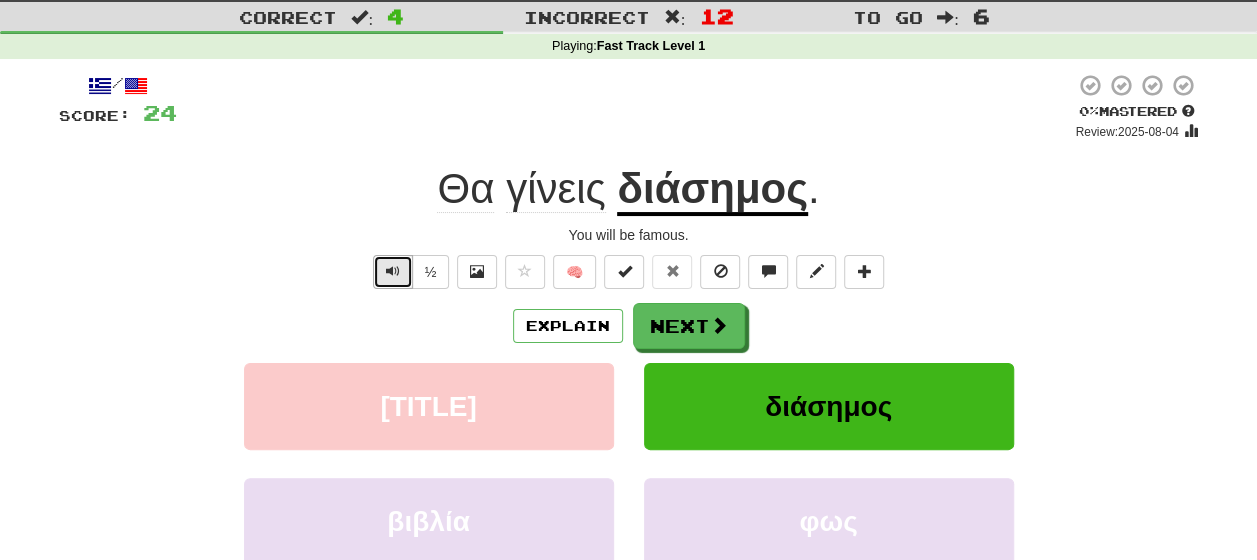 click at bounding box center (393, 272) 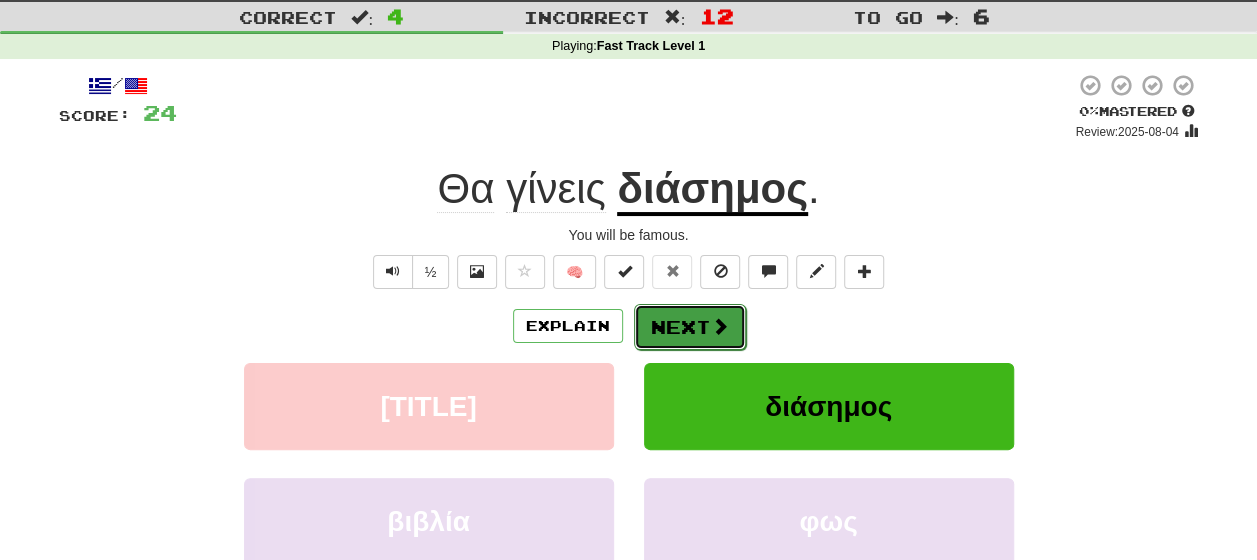 click on "Next" at bounding box center [690, 327] 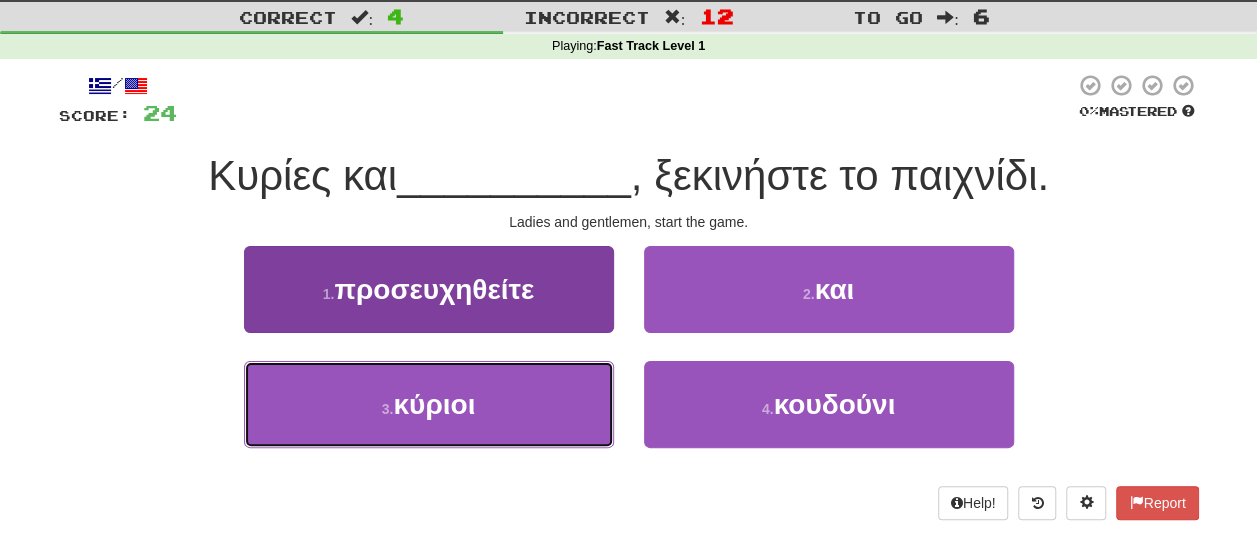 click on "κύριοι" at bounding box center [434, 404] 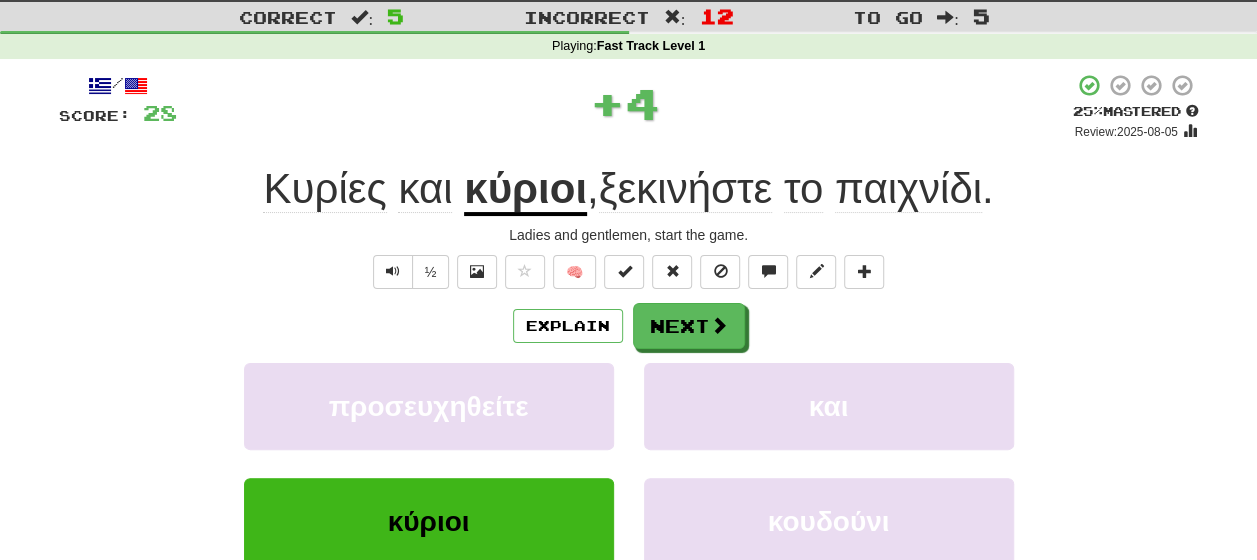 click on "Explain Next" at bounding box center (629, 326) 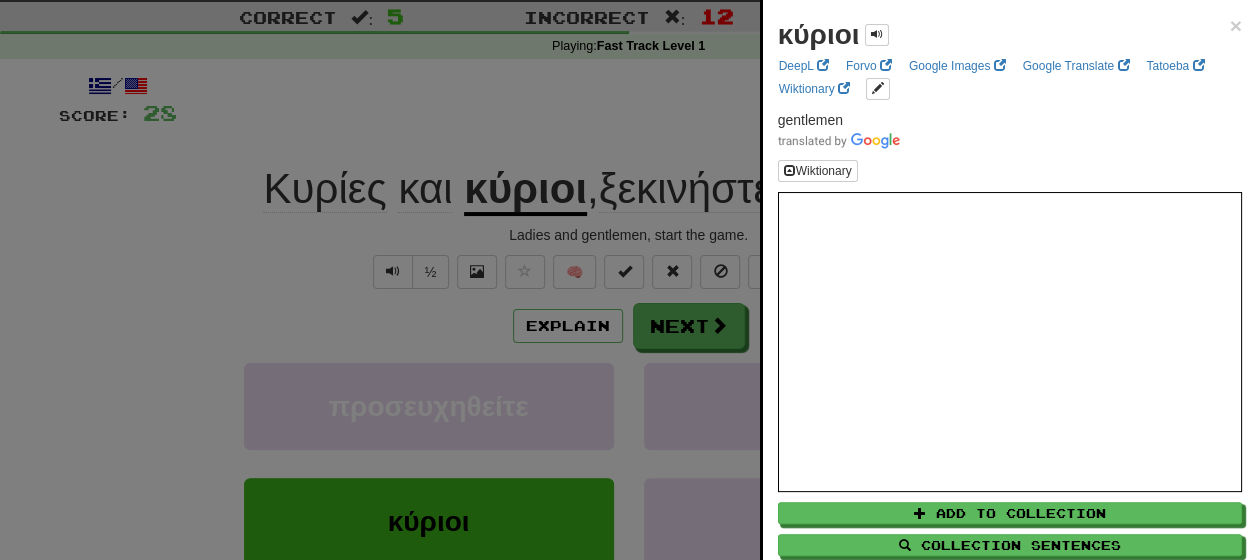 click at bounding box center [628, 280] 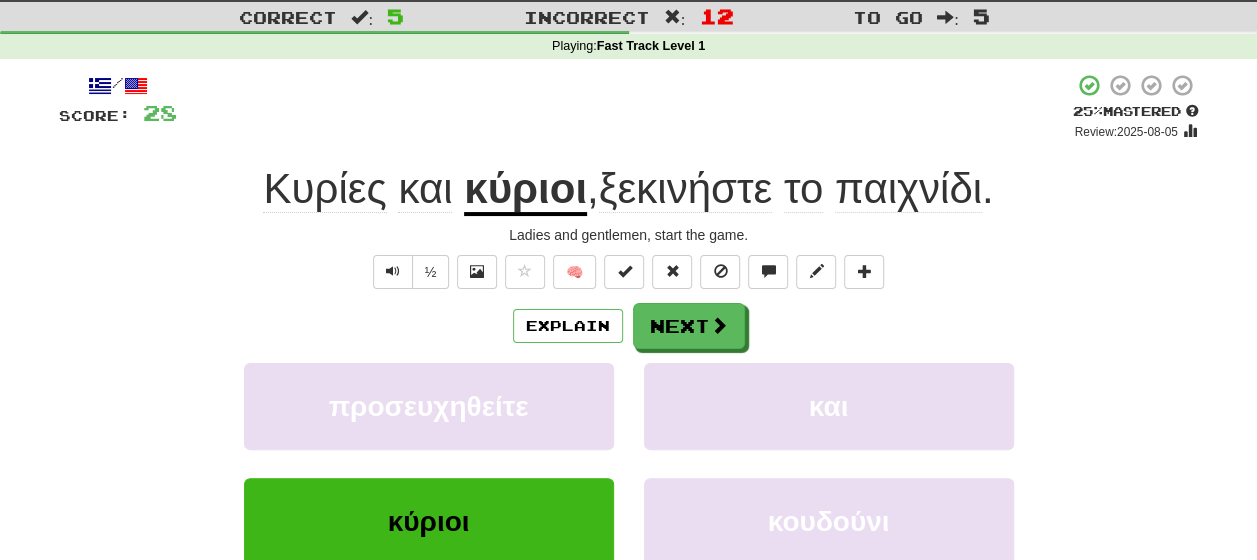 click on "ξεκινήστε" at bounding box center (685, 189) 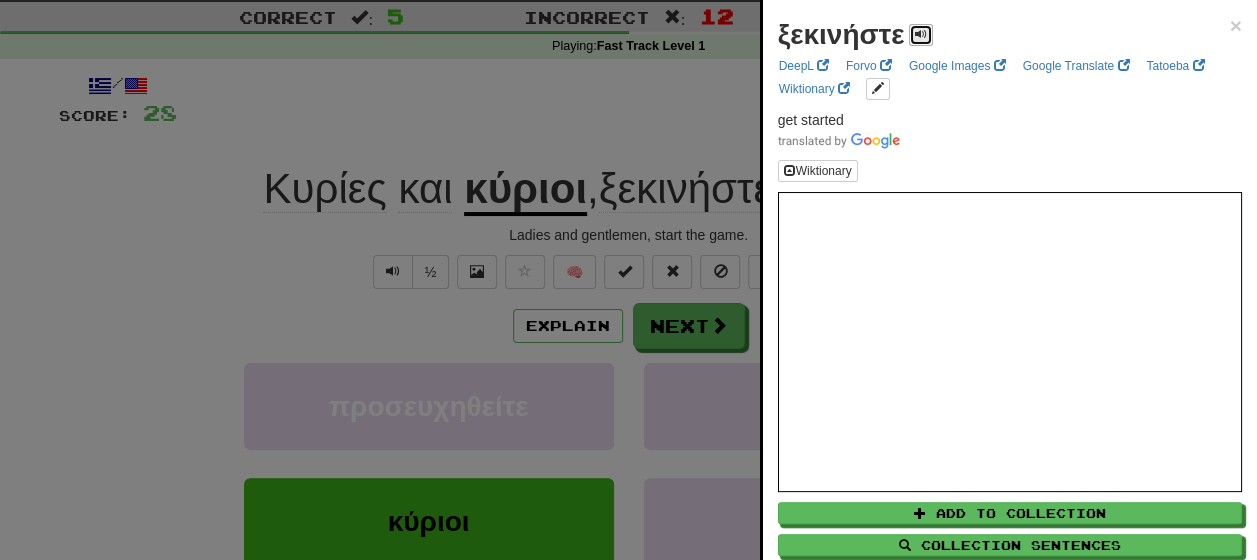 click at bounding box center (921, 35) 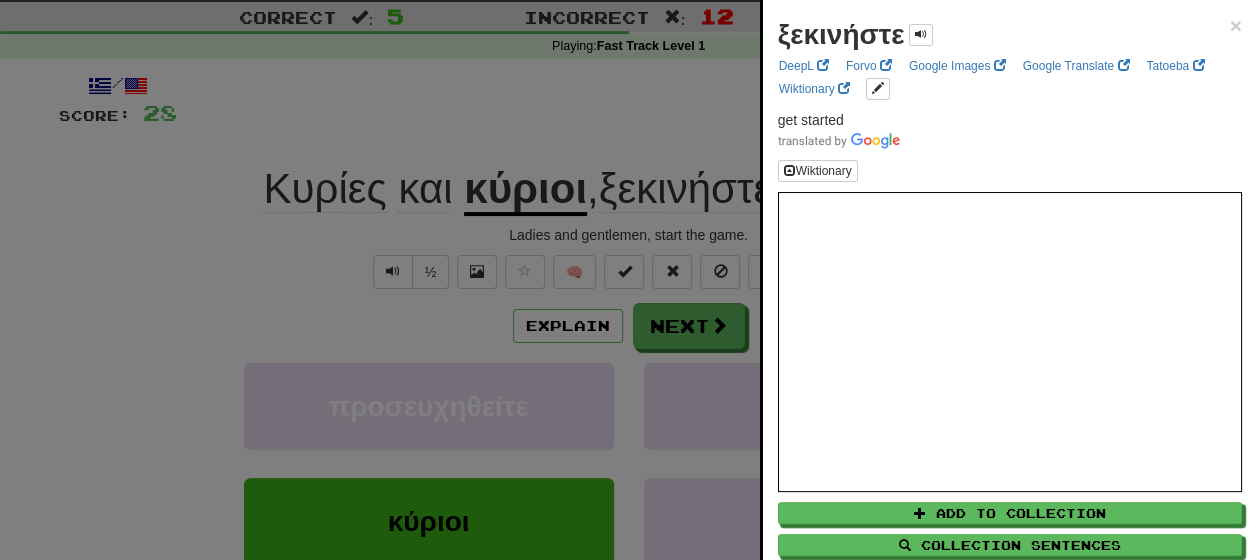 click at bounding box center [628, 280] 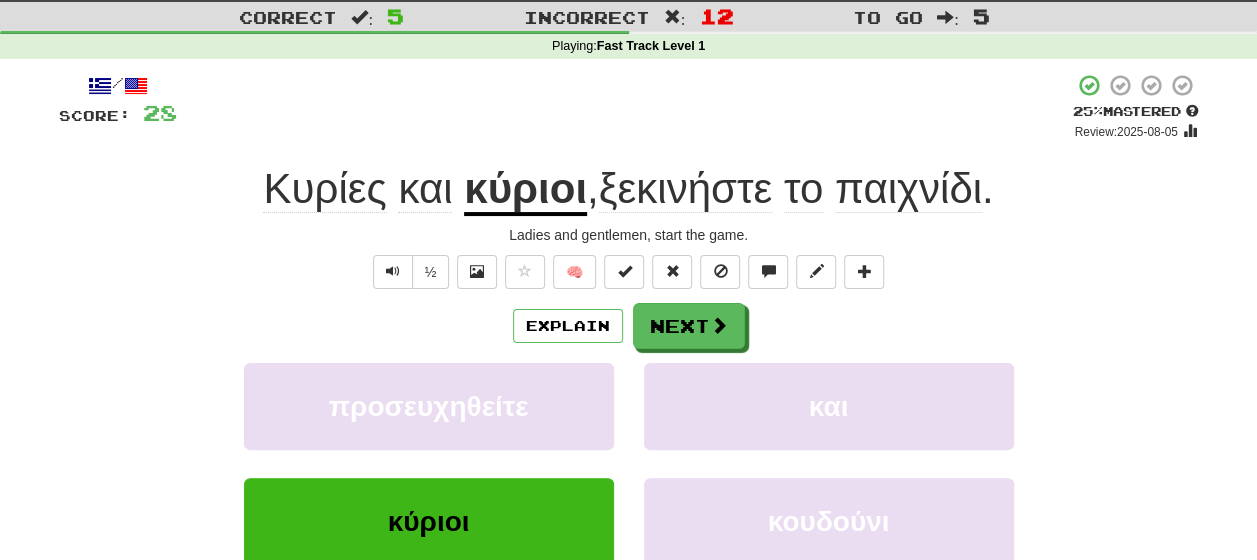 click on "παιχνίδι" at bounding box center (908, 189) 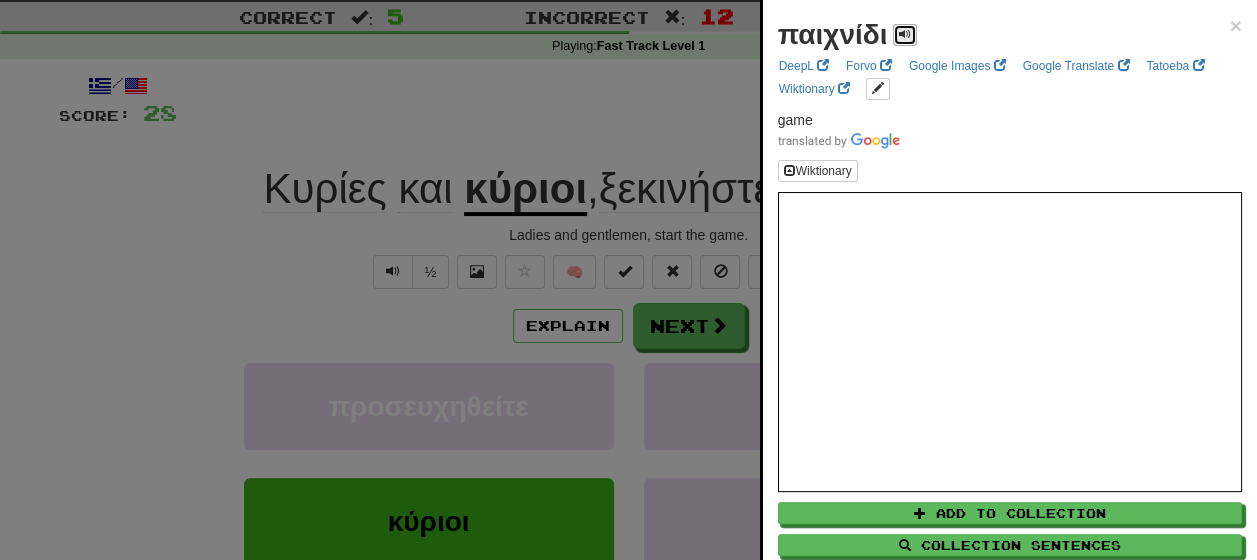 click at bounding box center (905, 35) 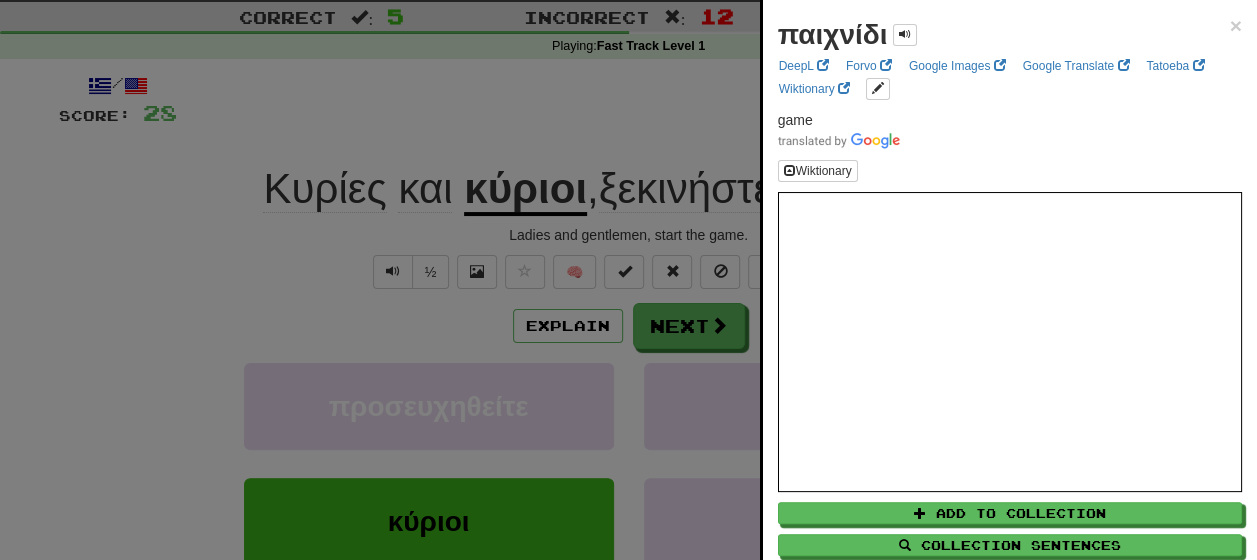 click at bounding box center [628, 280] 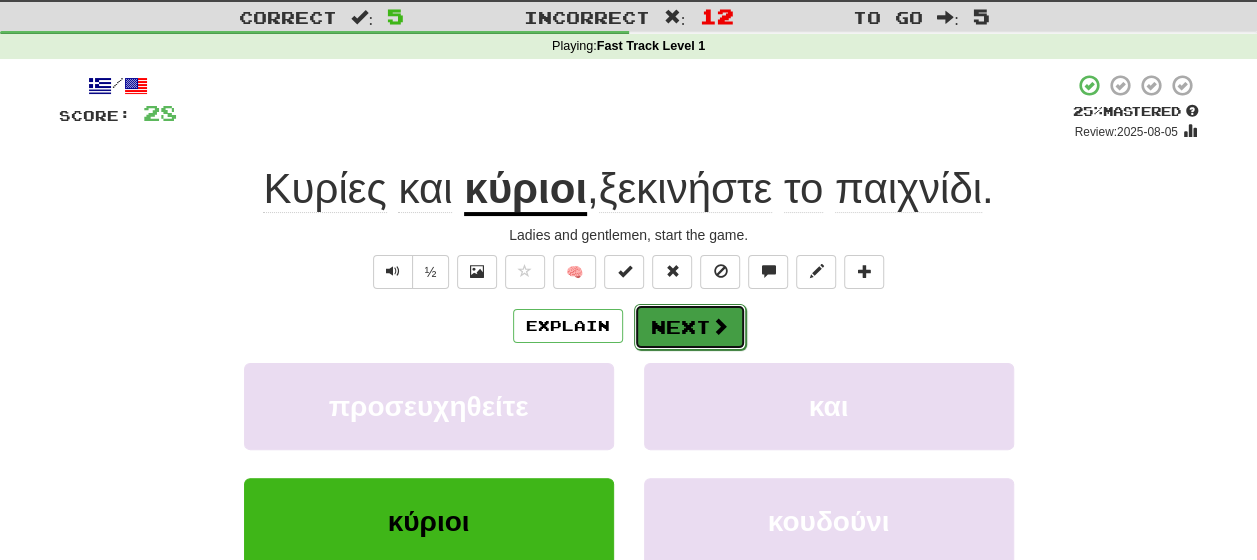 click on "Next" at bounding box center (690, 327) 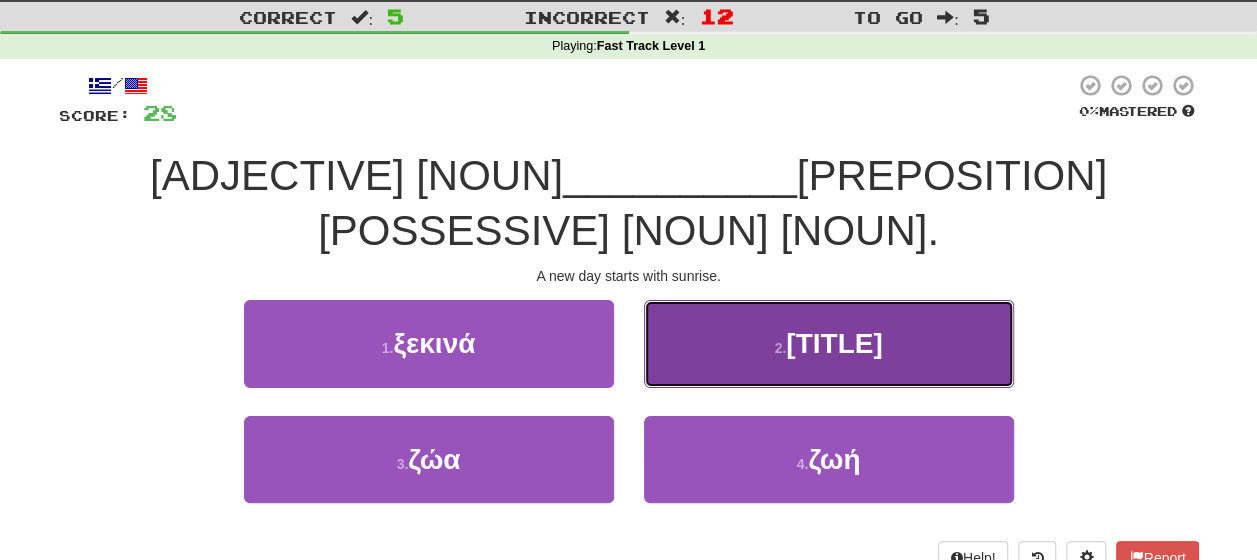 click on "2 .  διάβολος" at bounding box center (829, 343) 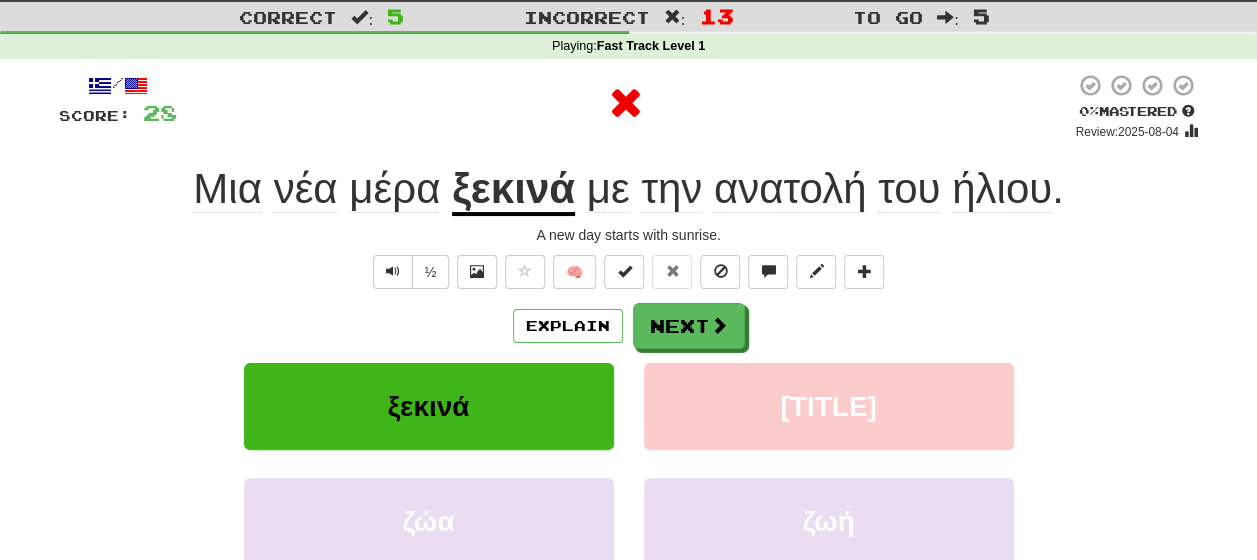 click on "Explain Next" at bounding box center (629, 326) 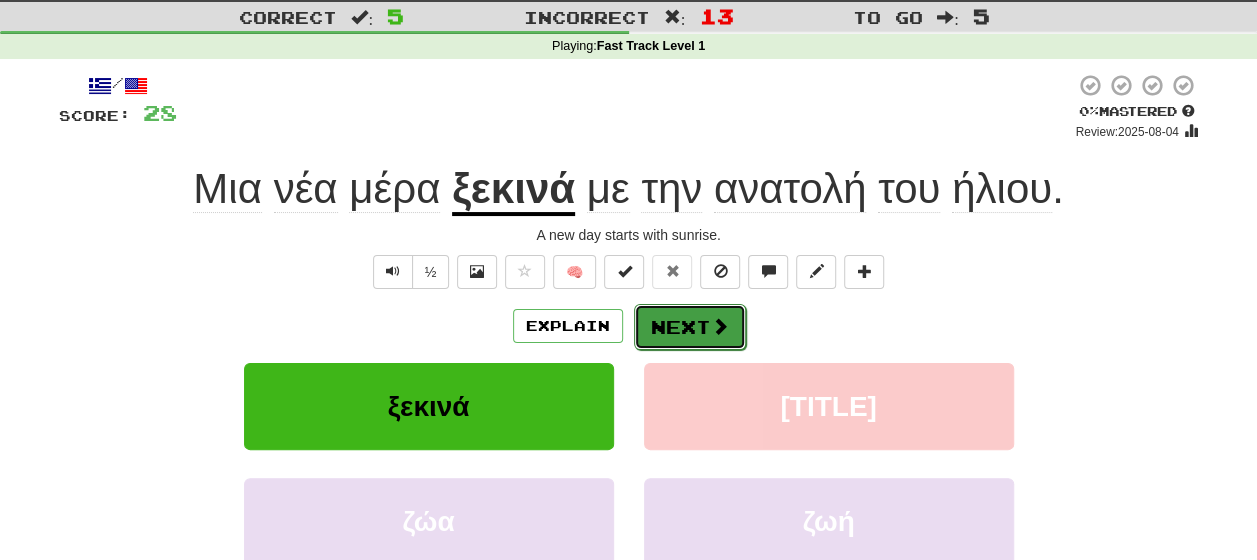 click on "Next" at bounding box center [690, 327] 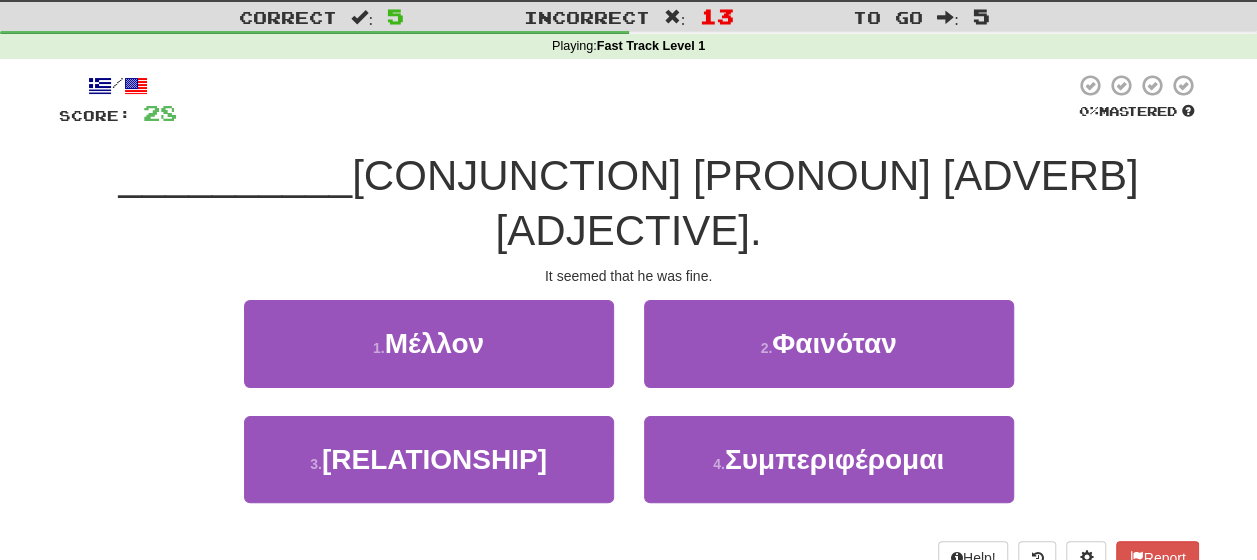 click on "1 .  Μέλλον 2 .  Φαινόταν" at bounding box center (629, 357) 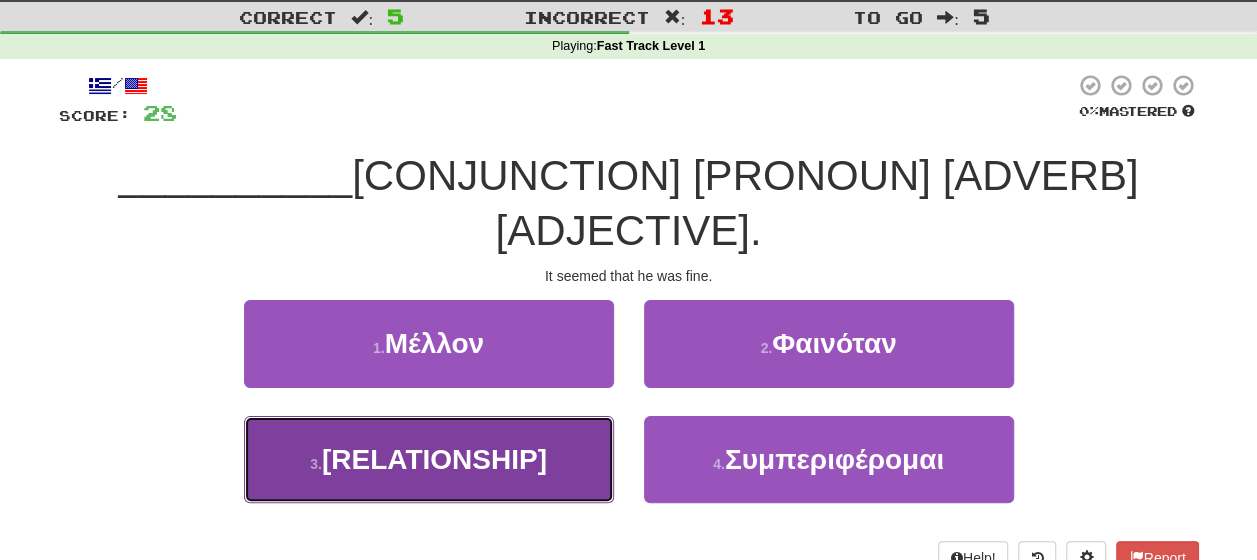 click on "Ξάδερφός" at bounding box center [434, 459] 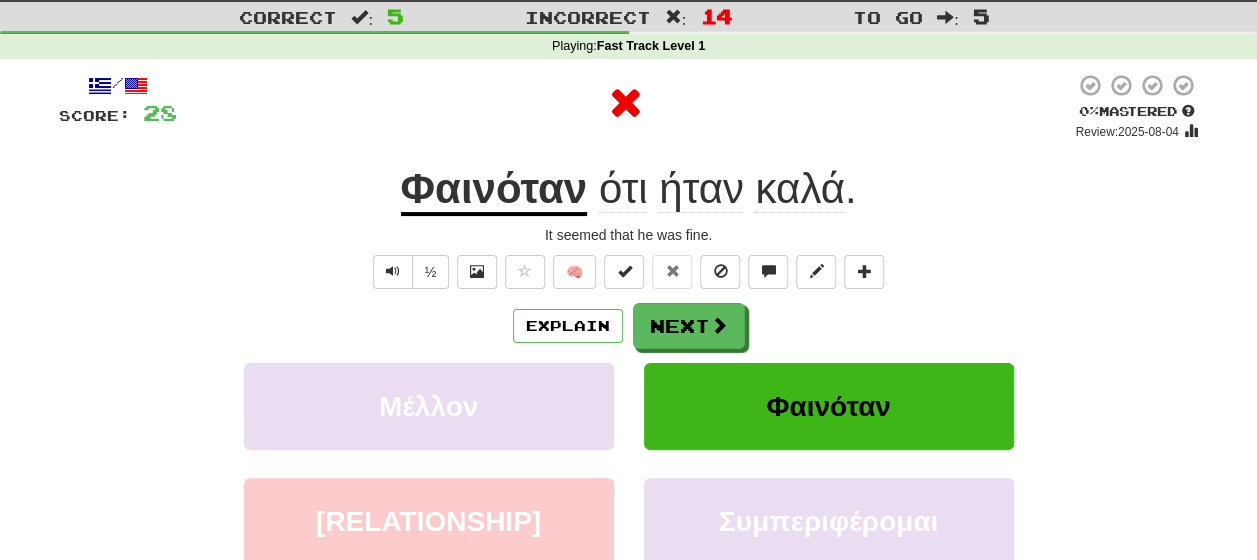 click on "Φαινόταν" at bounding box center (494, 190) 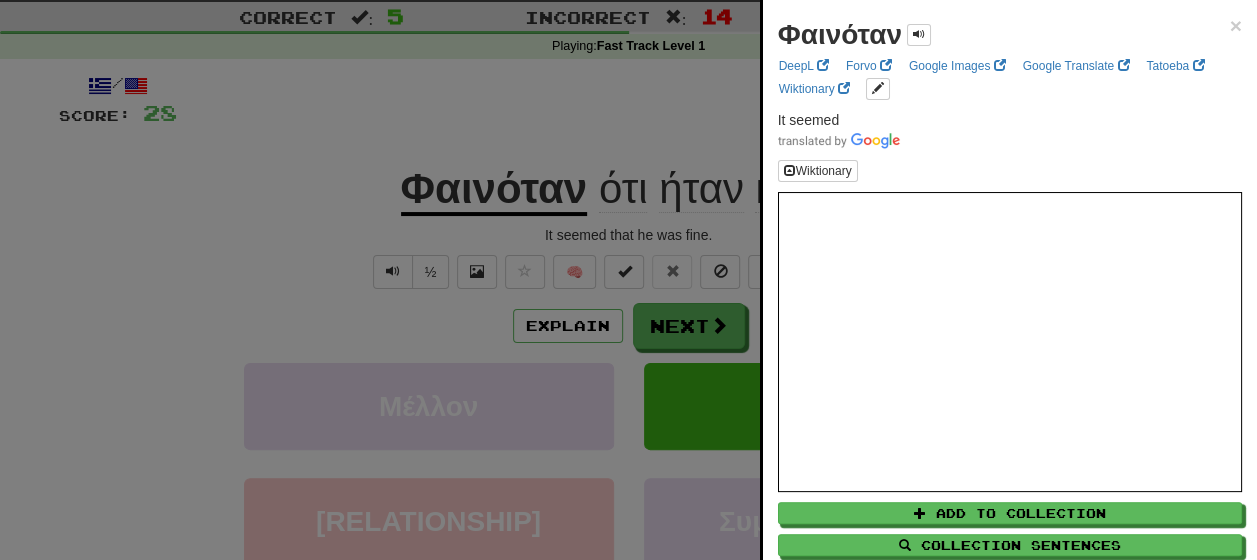click at bounding box center [628, 280] 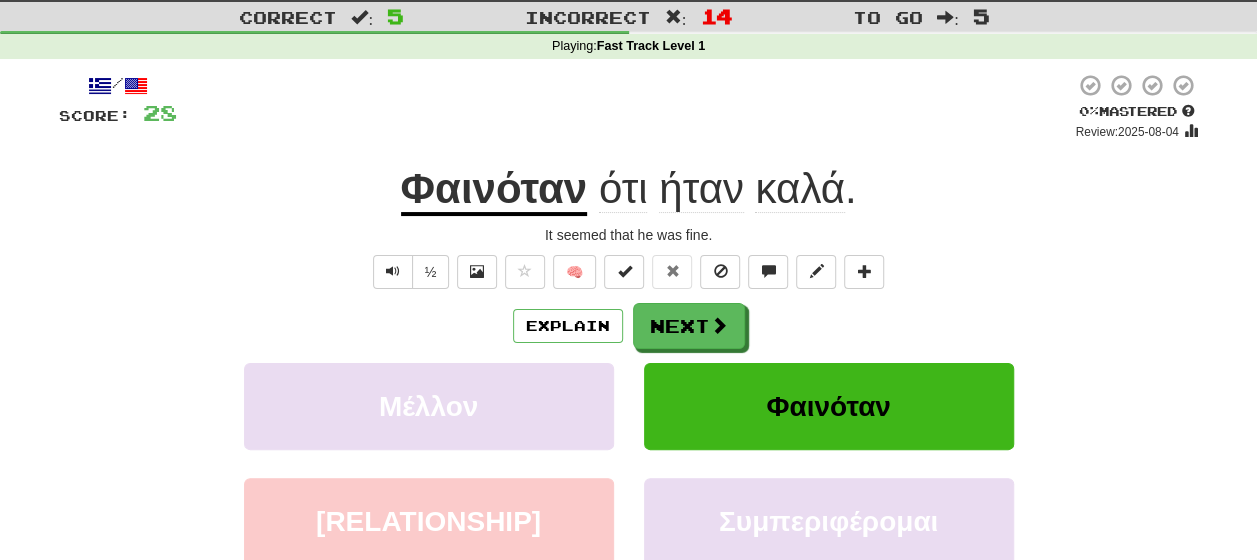 click on "ότι" at bounding box center (623, 189) 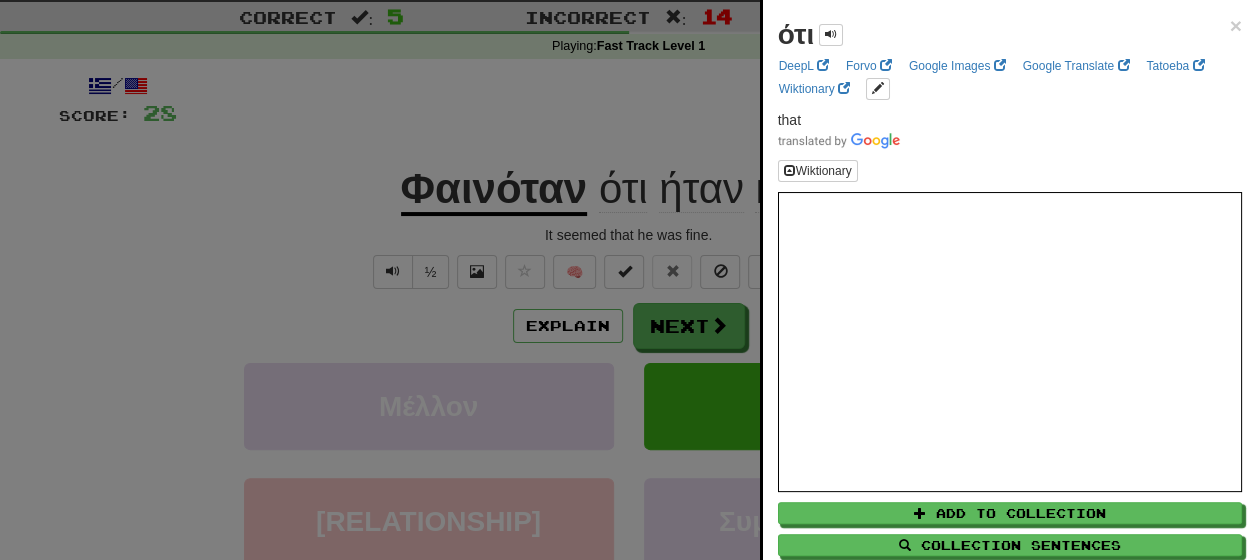 click at bounding box center [628, 280] 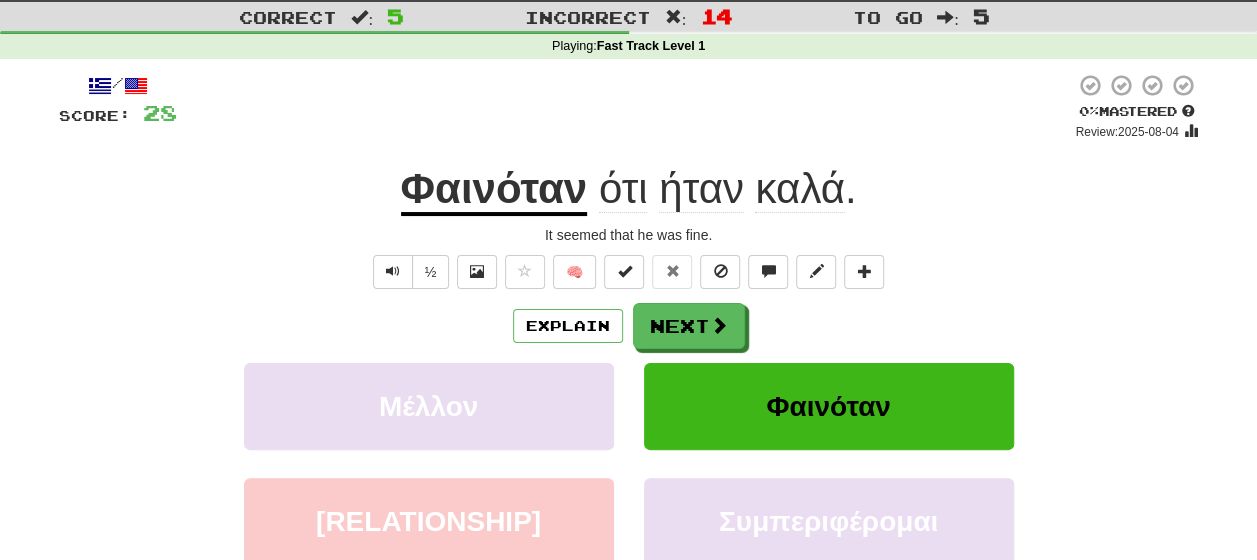 click on "ήταν" at bounding box center [701, 189] 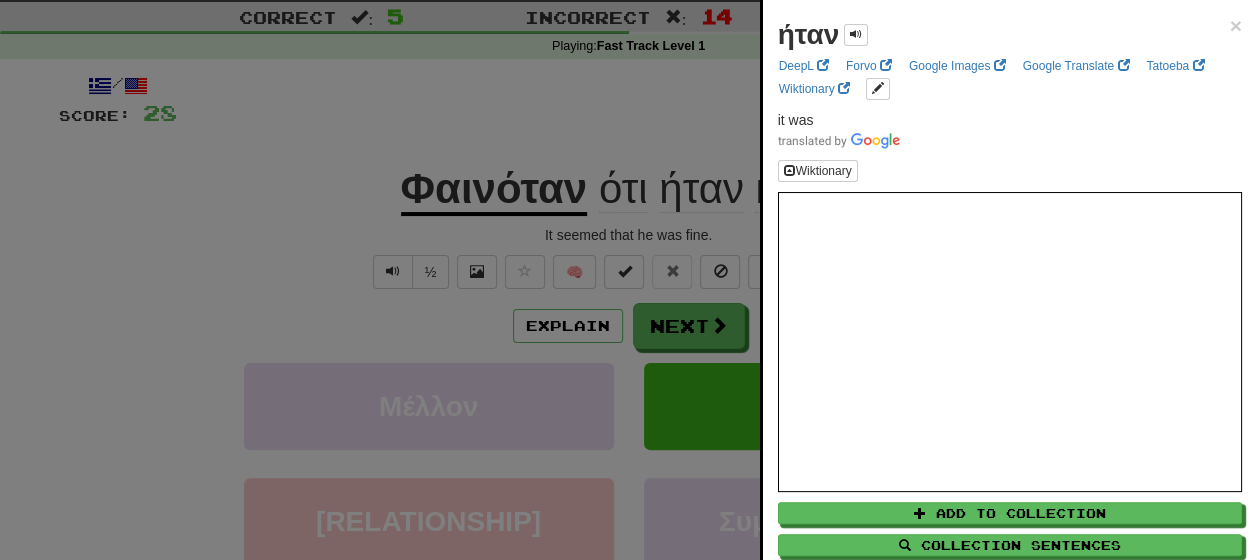 click at bounding box center [628, 280] 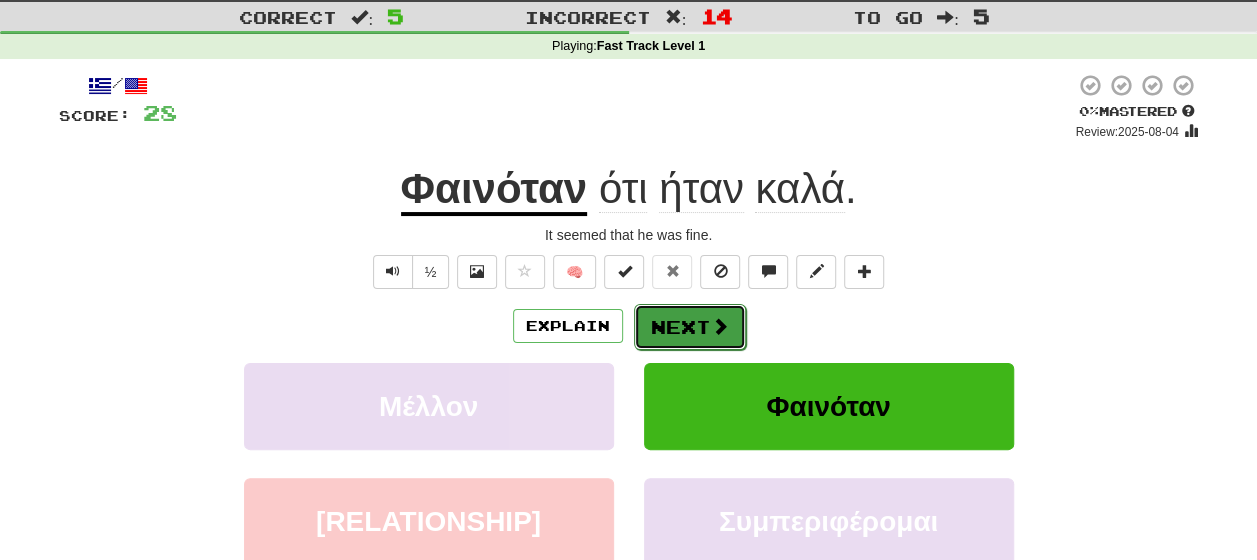 click on "Next" at bounding box center (690, 327) 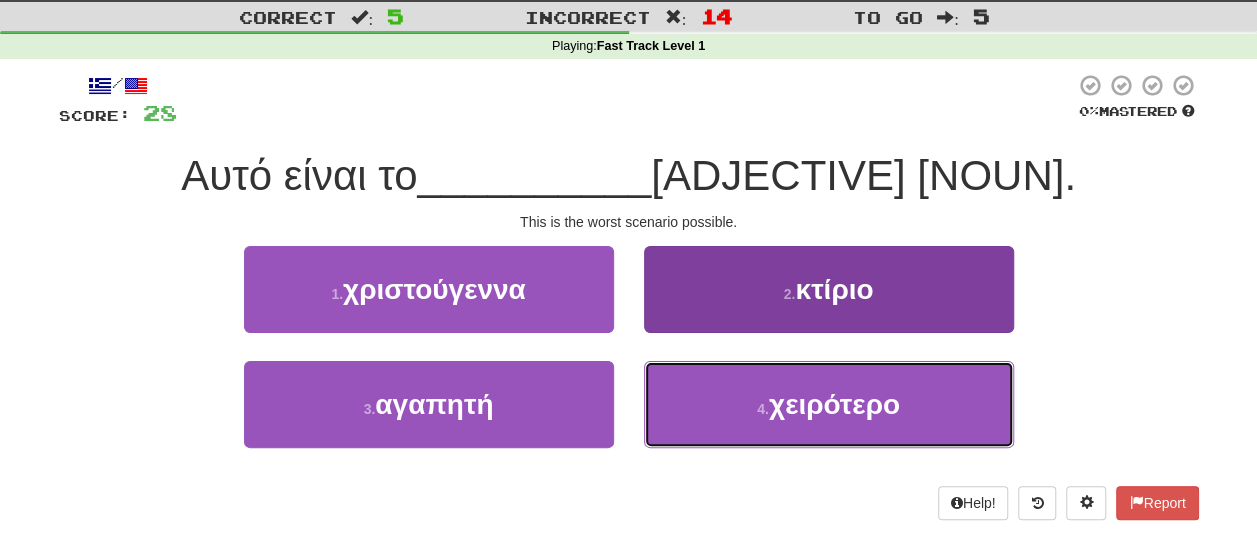click on "χειρότερο" at bounding box center (834, 404) 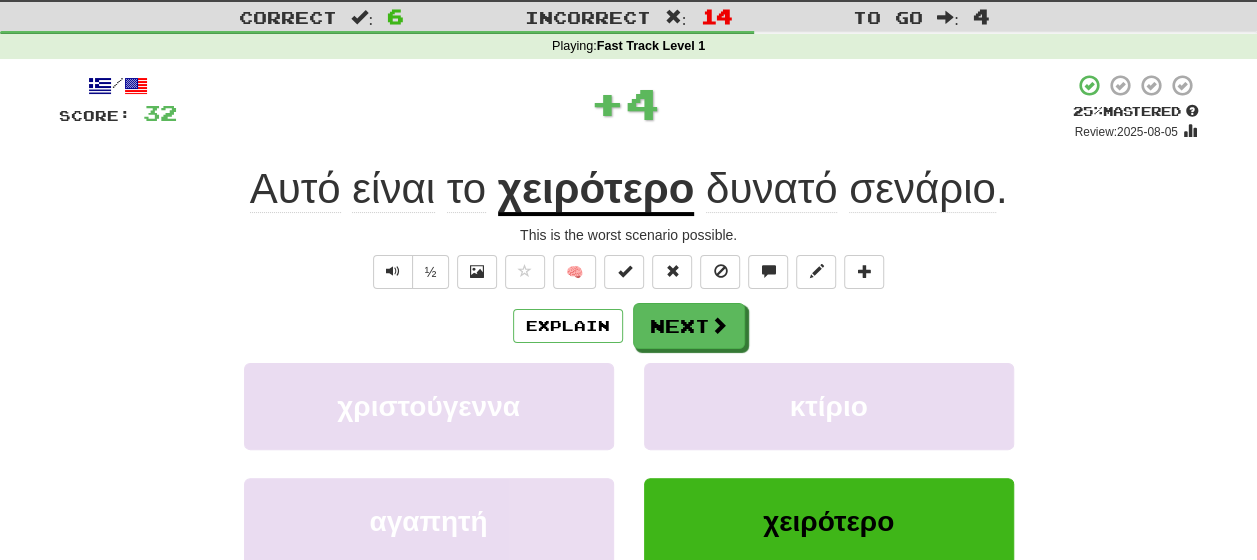click on "Explain Next" at bounding box center (629, 326) 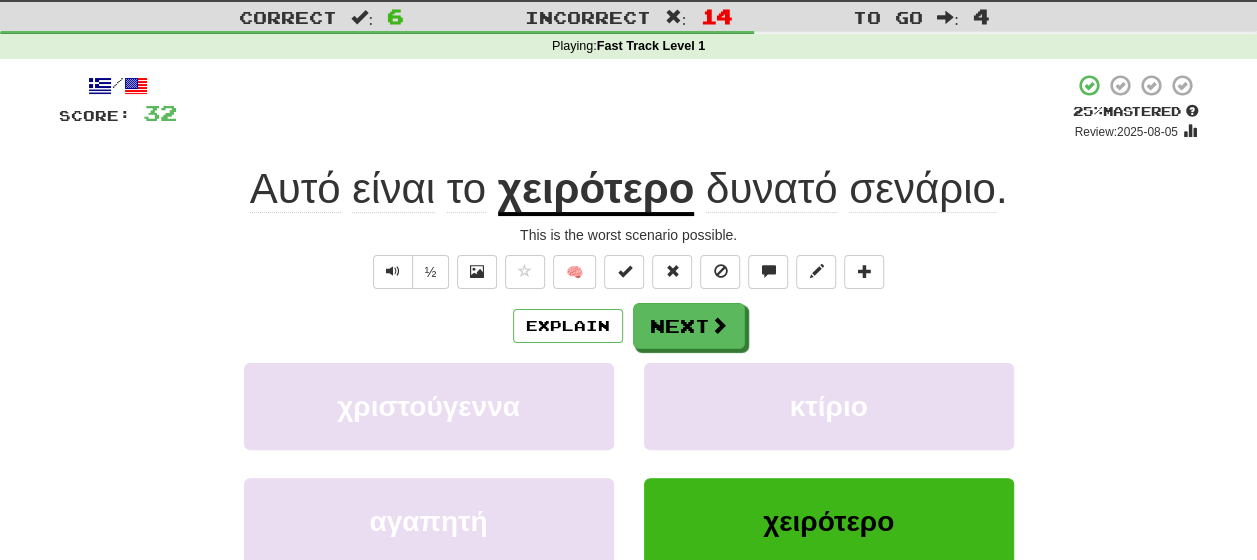 click on "δυνατό" at bounding box center (772, 189) 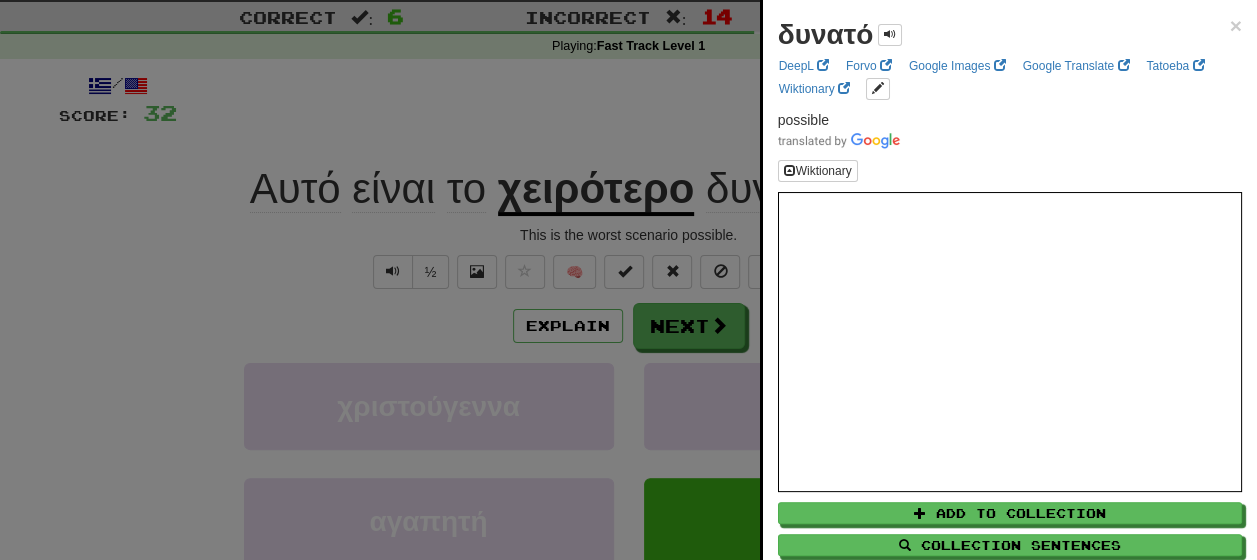 click on "δυνατό ×" at bounding box center [1010, 35] 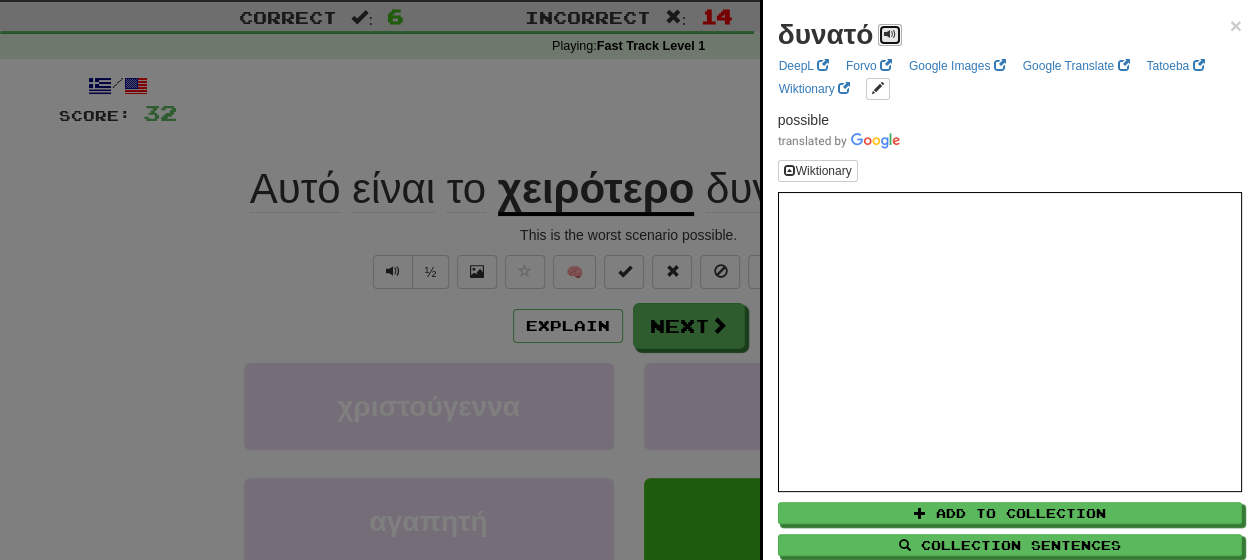click at bounding box center [890, 34] 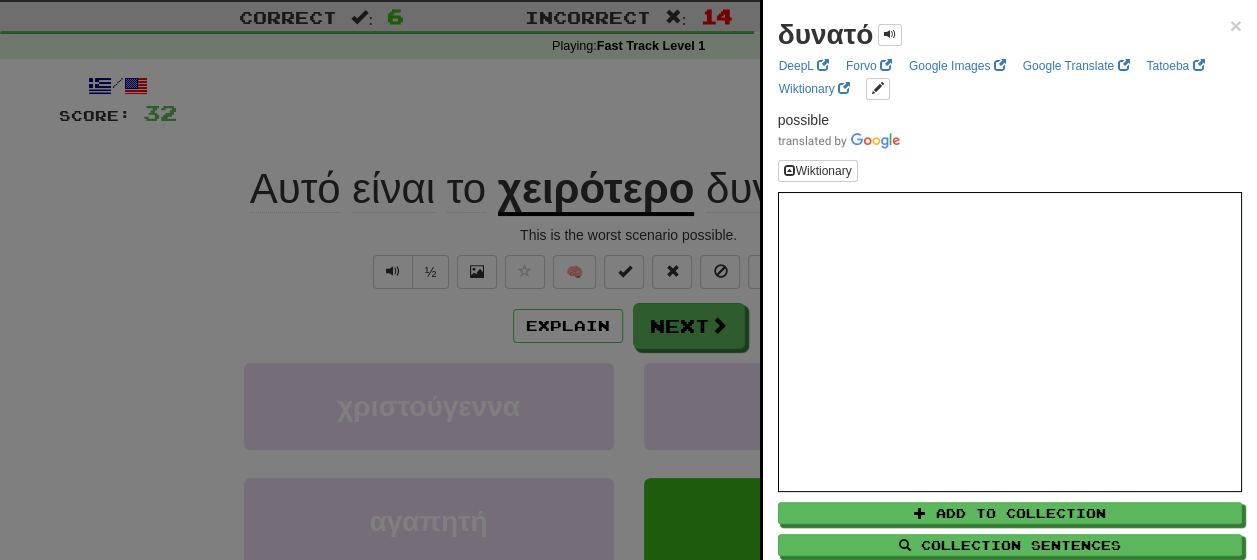 click at bounding box center [628, 280] 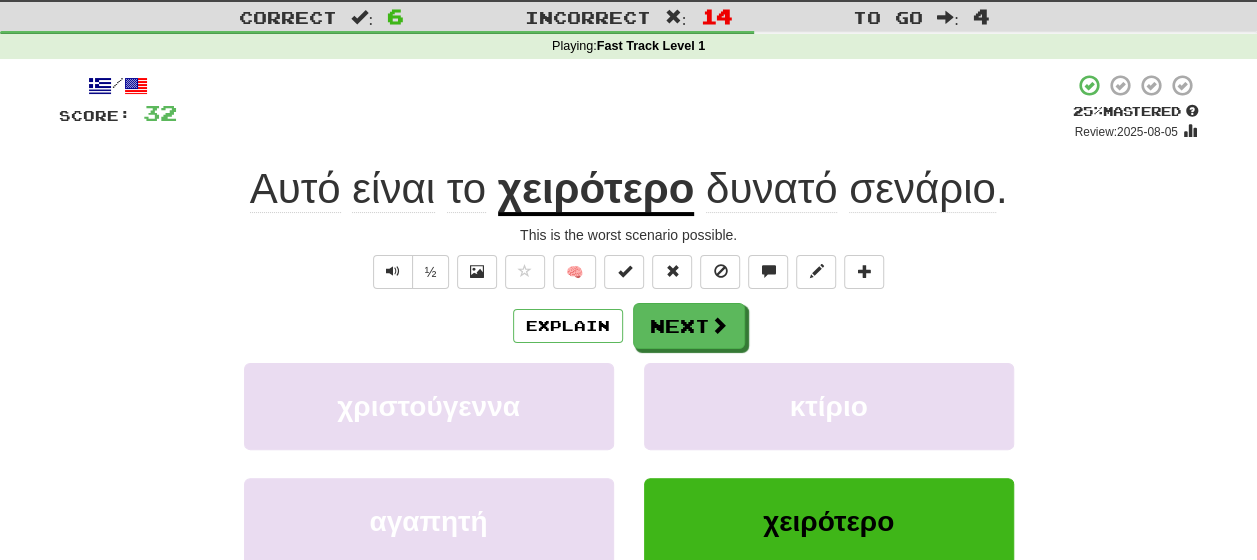 click on "σενάριο" at bounding box center [922, 189] 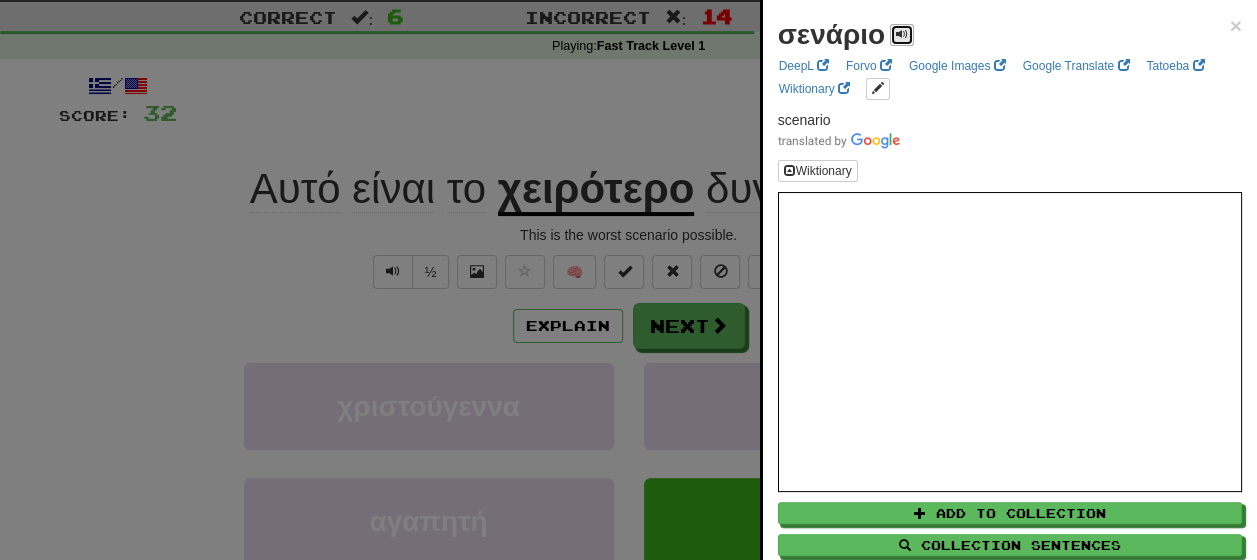click at bounding box center (902, 34) 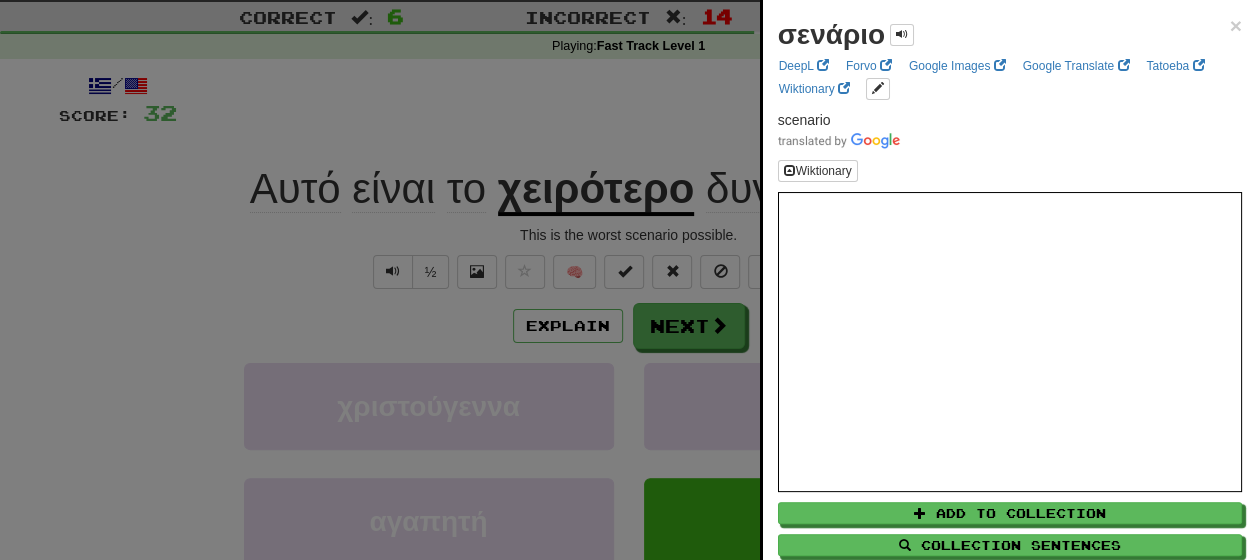 click at bounding box center [628, 280] 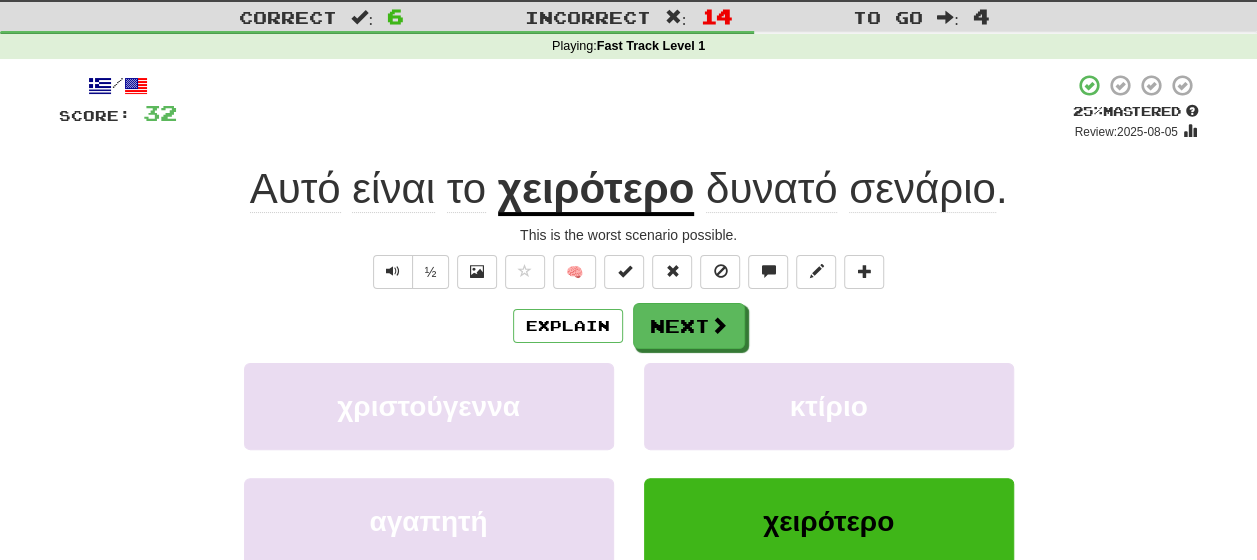 click on "χειρότερο" at bounding box center (596, 190) 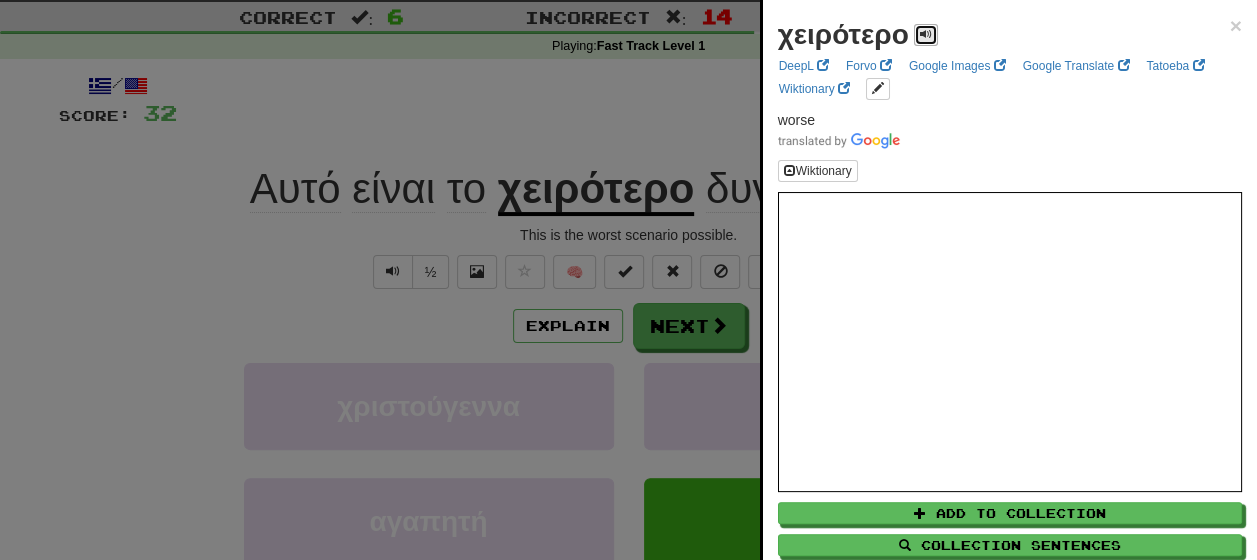 click at bounding box center (926, 34) 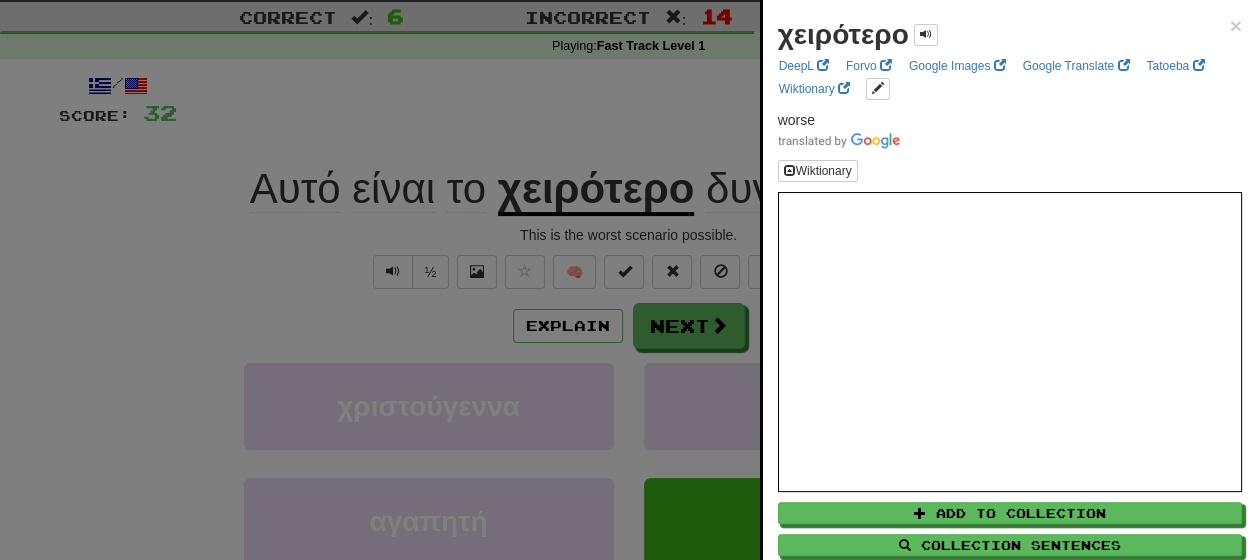 click at bounding box center [628, 280] 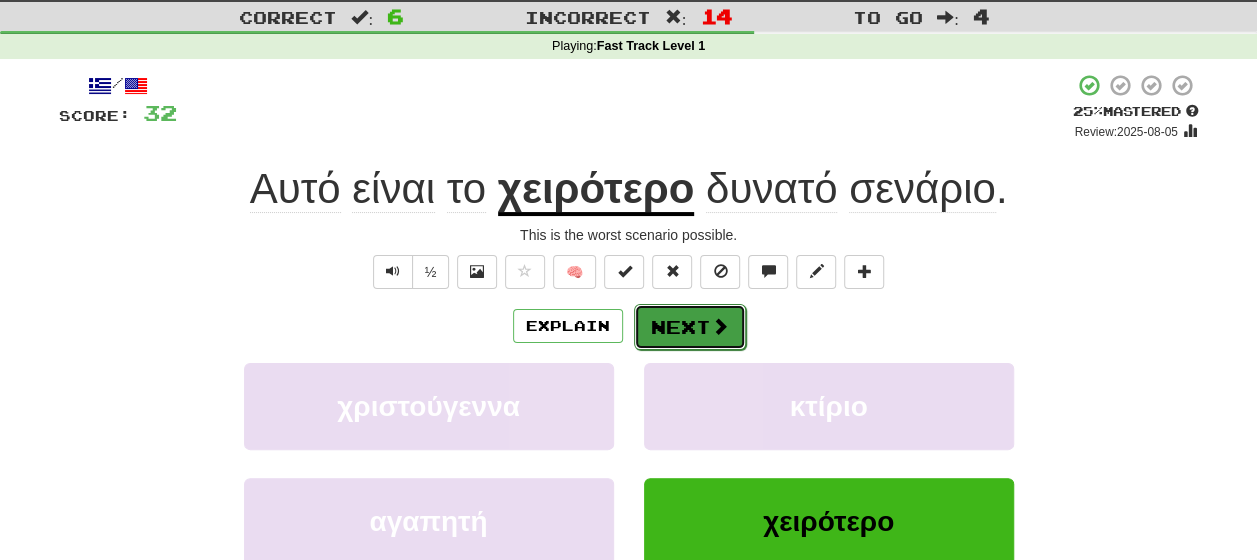 click on "Next" at bounding box center [690, 327] 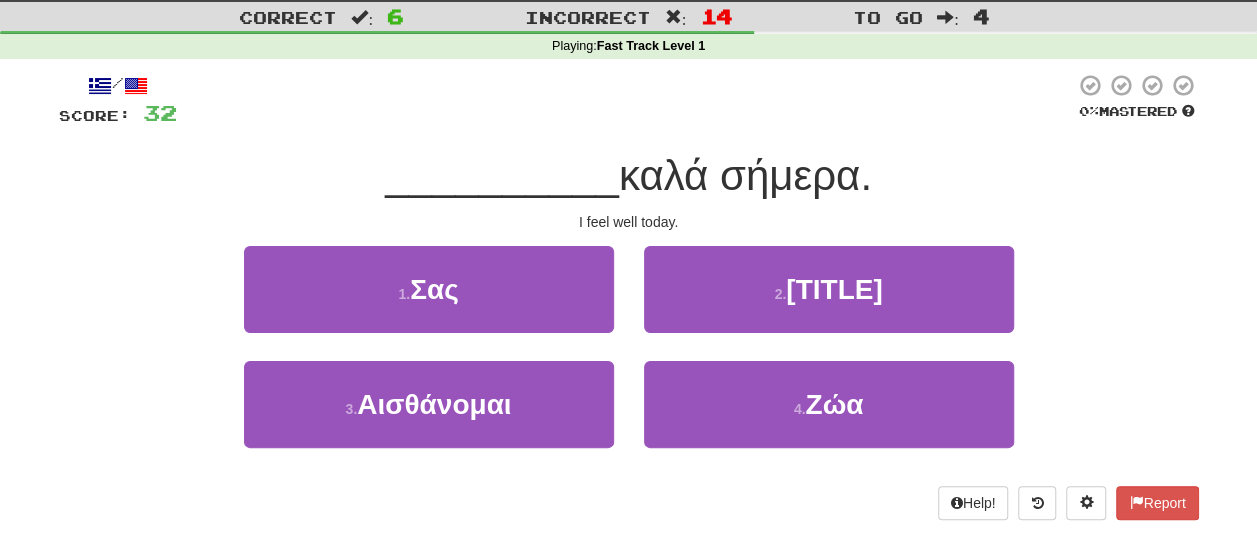 click on "1 .  Σας 2 .  Διάβολος" at bounding box center [629, 303] 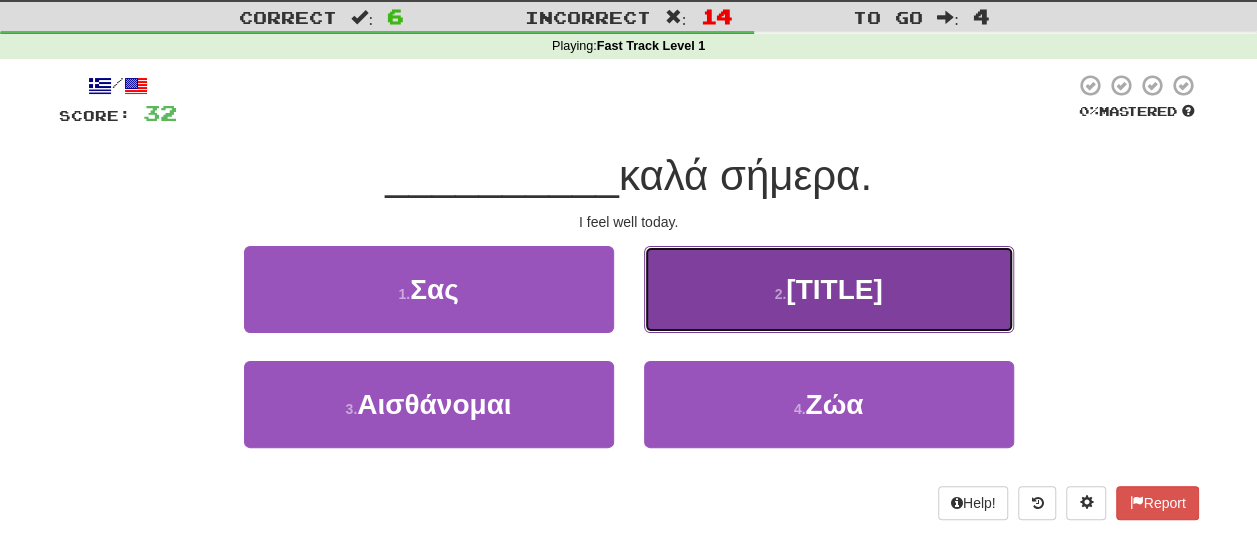 click on "Διάβολος" at bounding box center [834, 289] 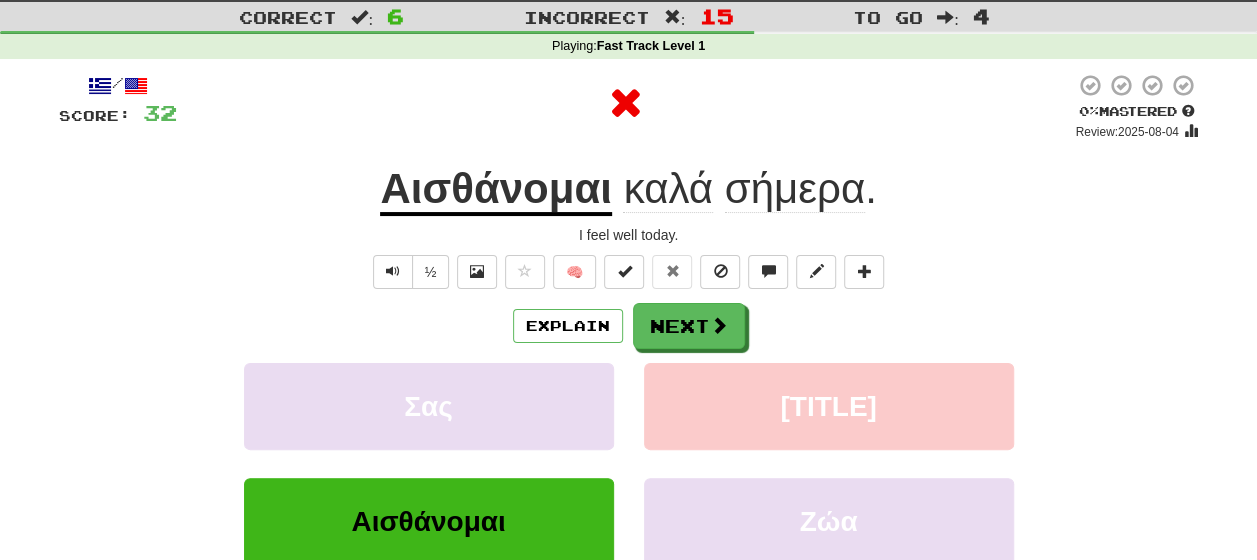 click on "Explain Next" at bounding box center (629, 326) 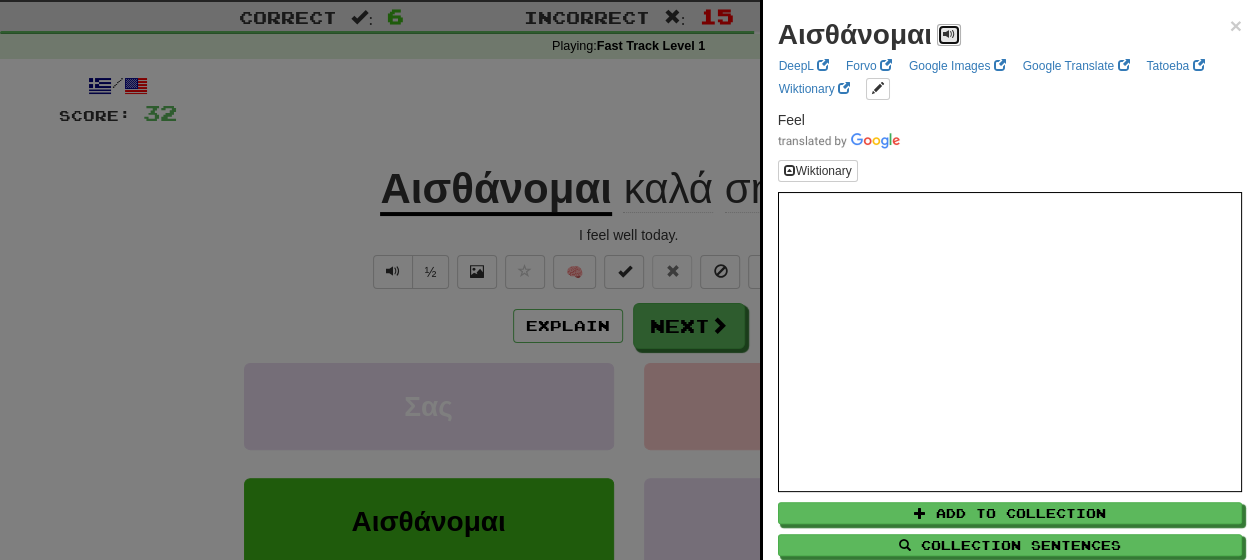 click at bounding box center [949, 34] 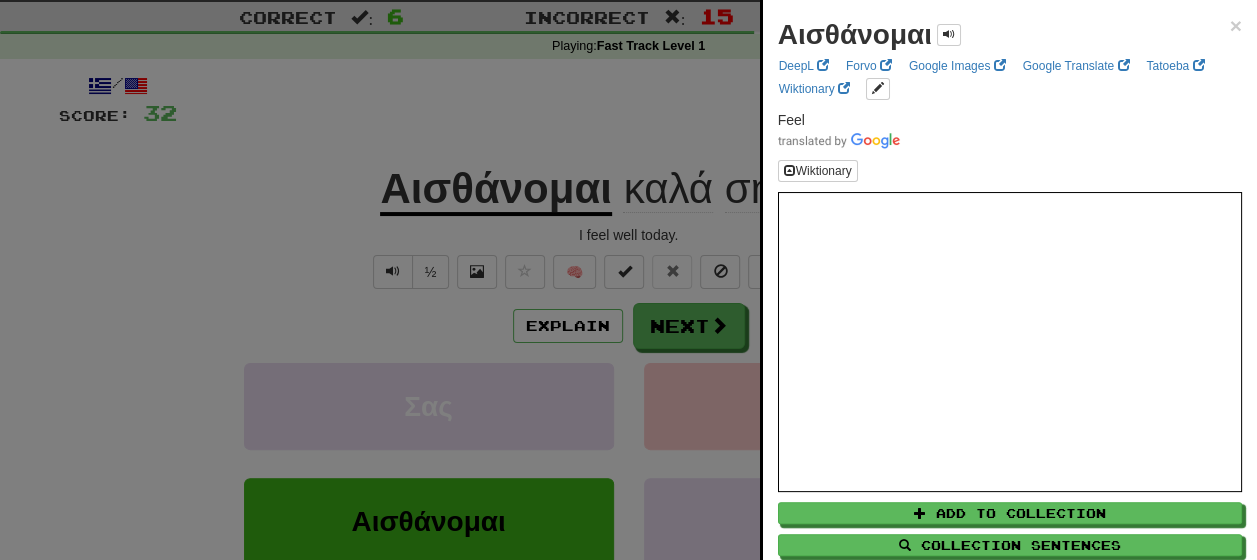 click at bounding box center [628, 280] 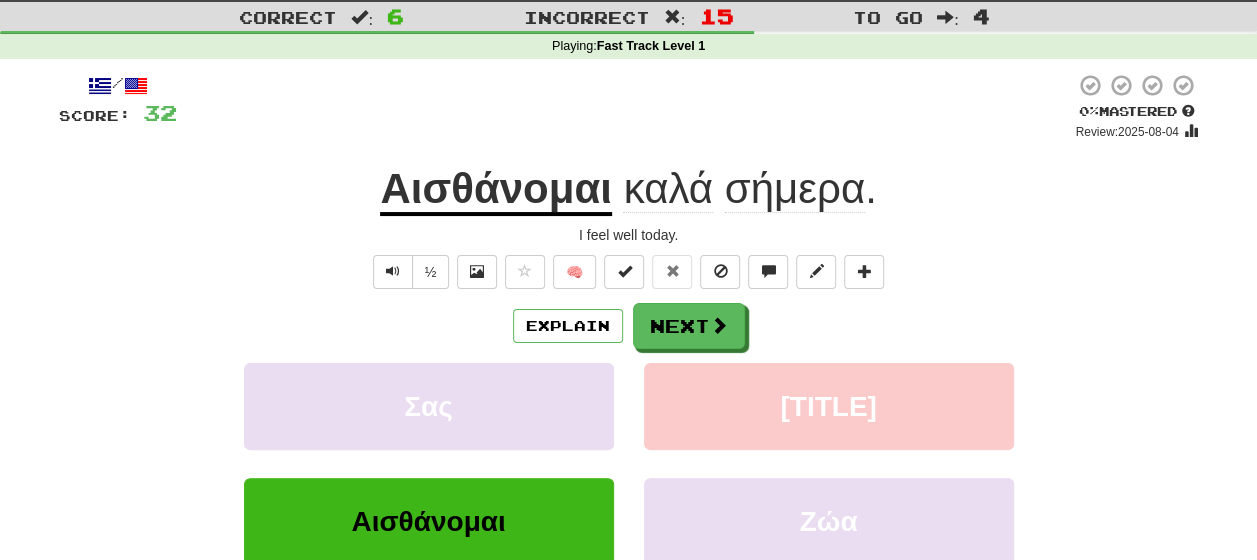 click on "Αισθάνομαι" at bounding box center [495, 190] 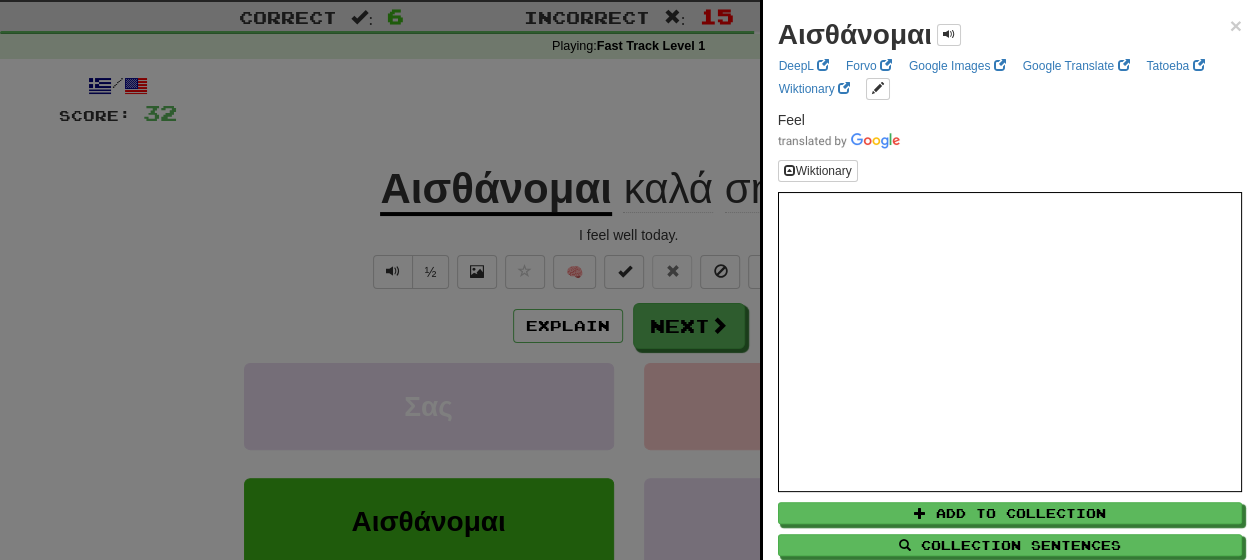 click at bounding box center [628, 280] 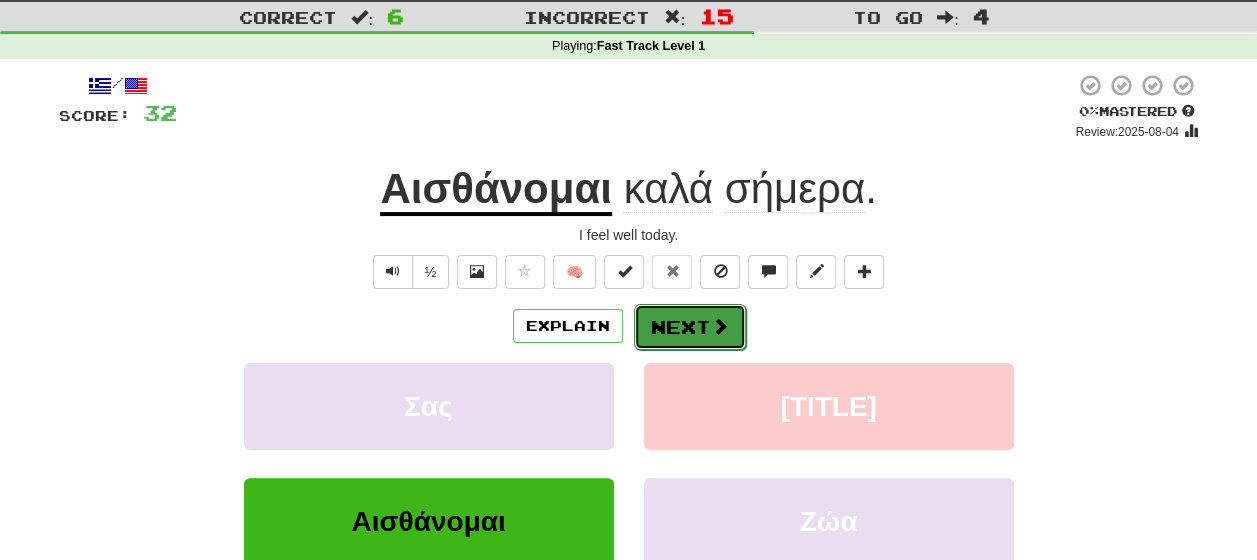 click on "Next" at bounding box center [690, 327] 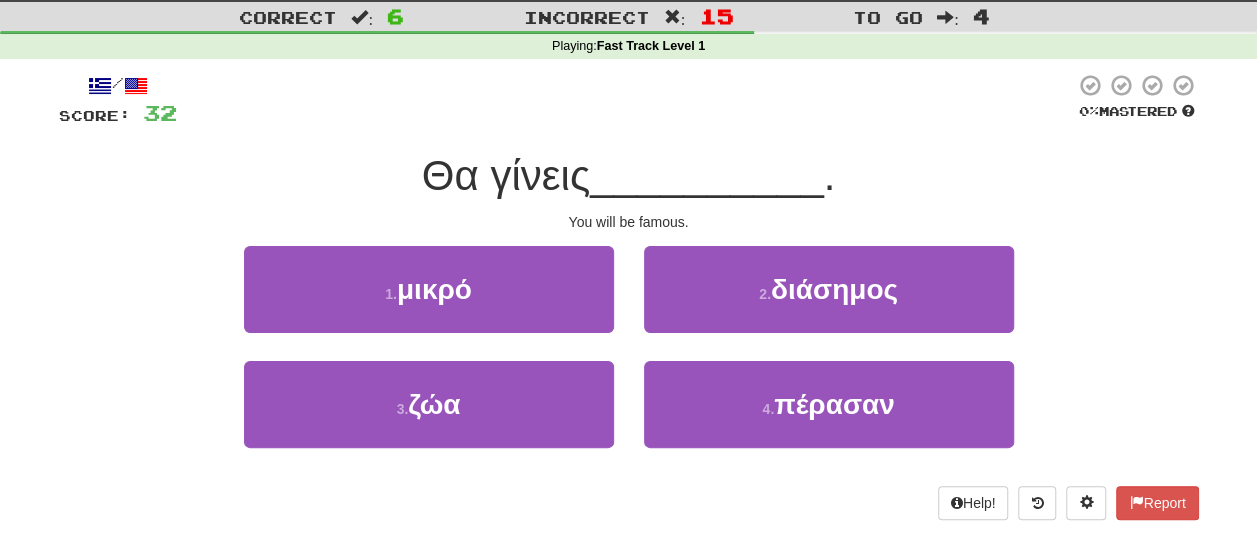 click on "1 .  μικρό 2 .  διάσημος" at bounding box center (629, 303) 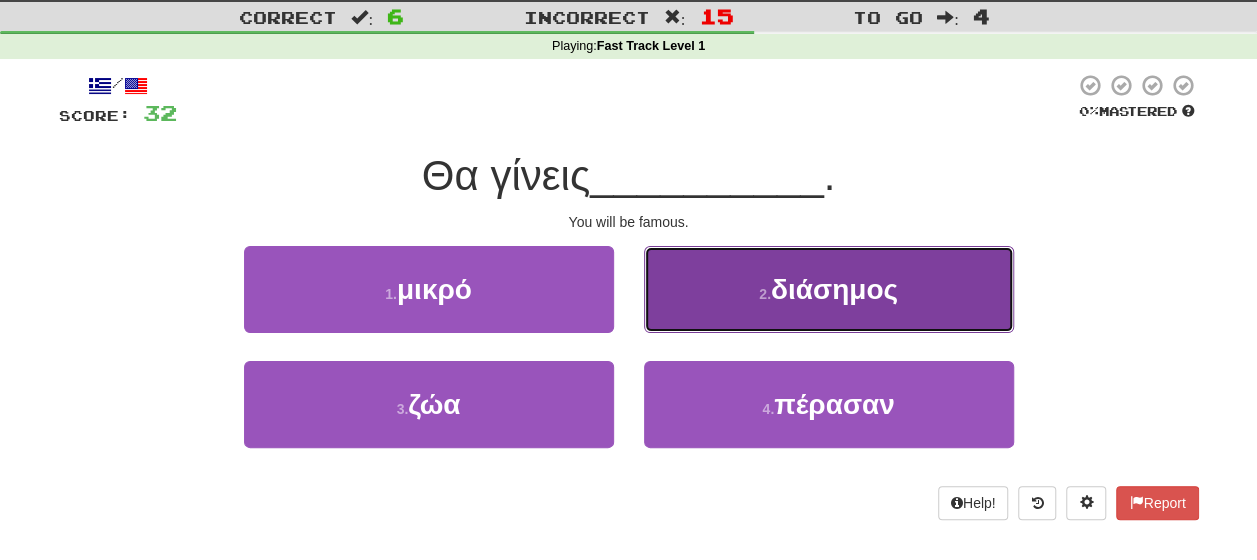 click on "διάσημος" at bounding box center [834, 289] 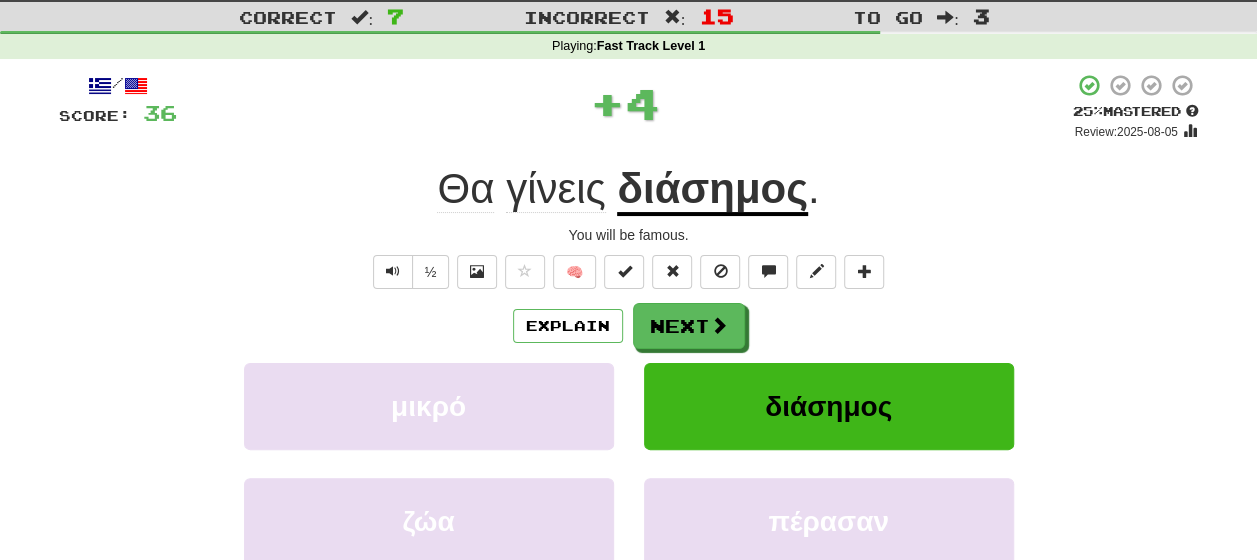 click on "Explain Next" at bounding box center (629, 326) 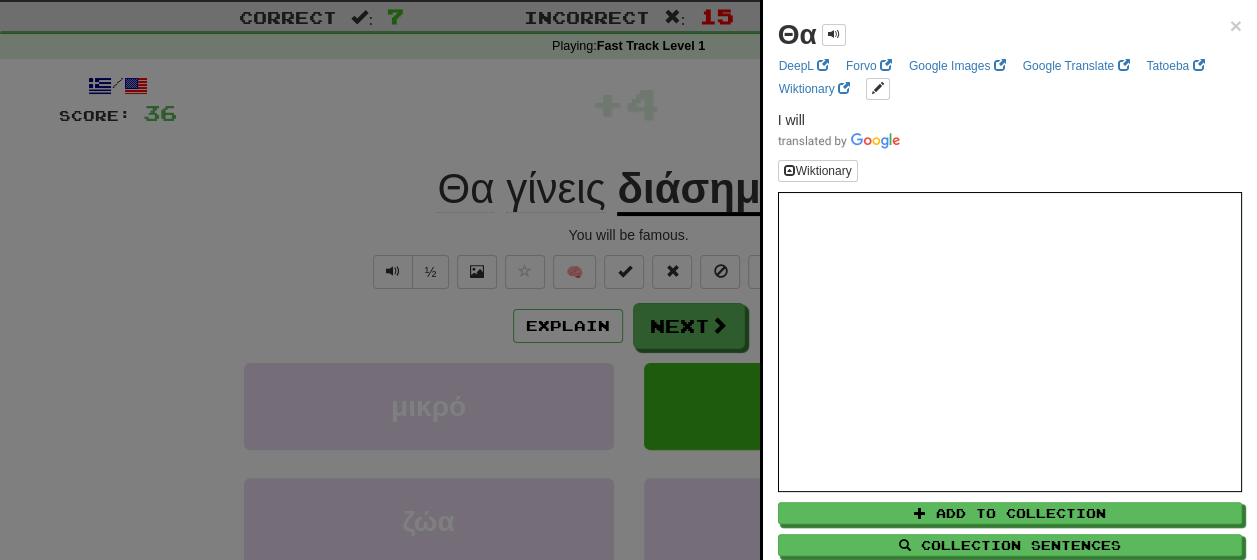 click at bounding box center (628, 280) 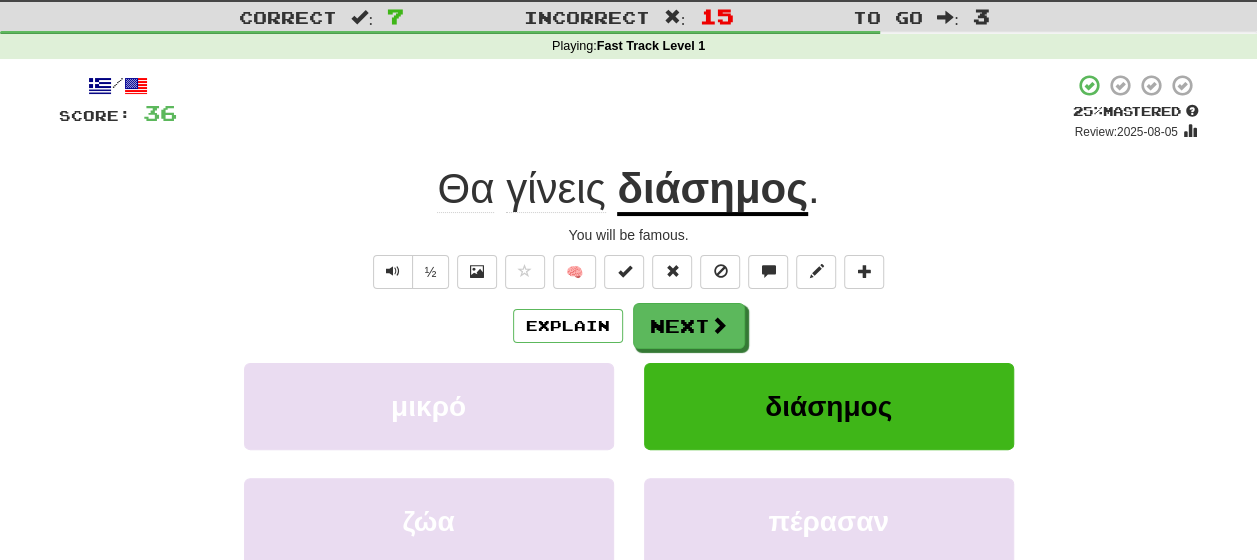 click on "γίνεις" 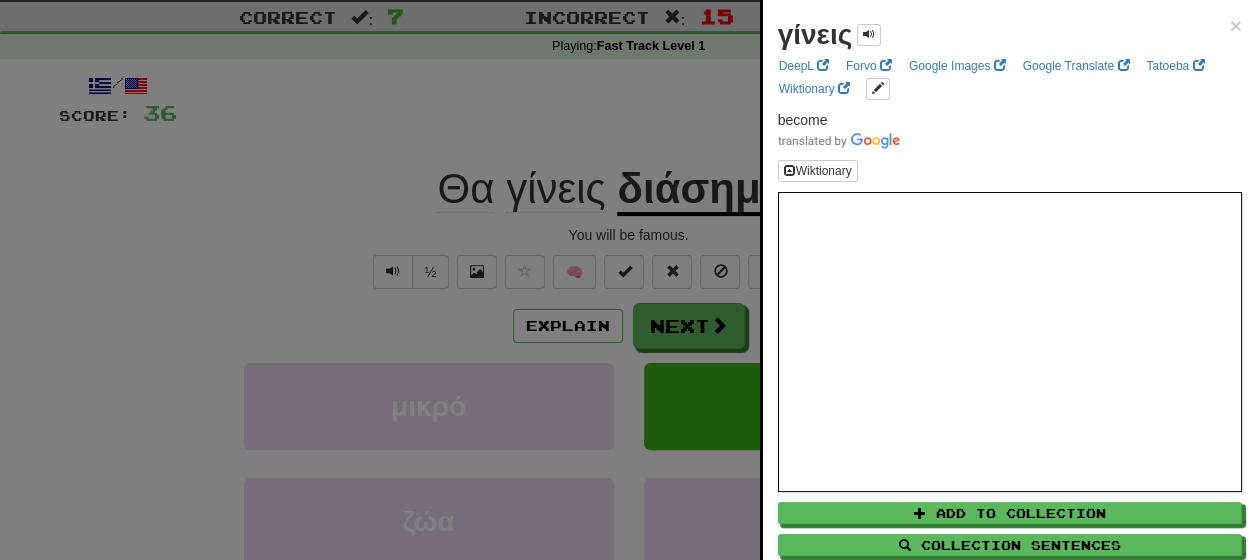 click at bounding box center (628, 280) 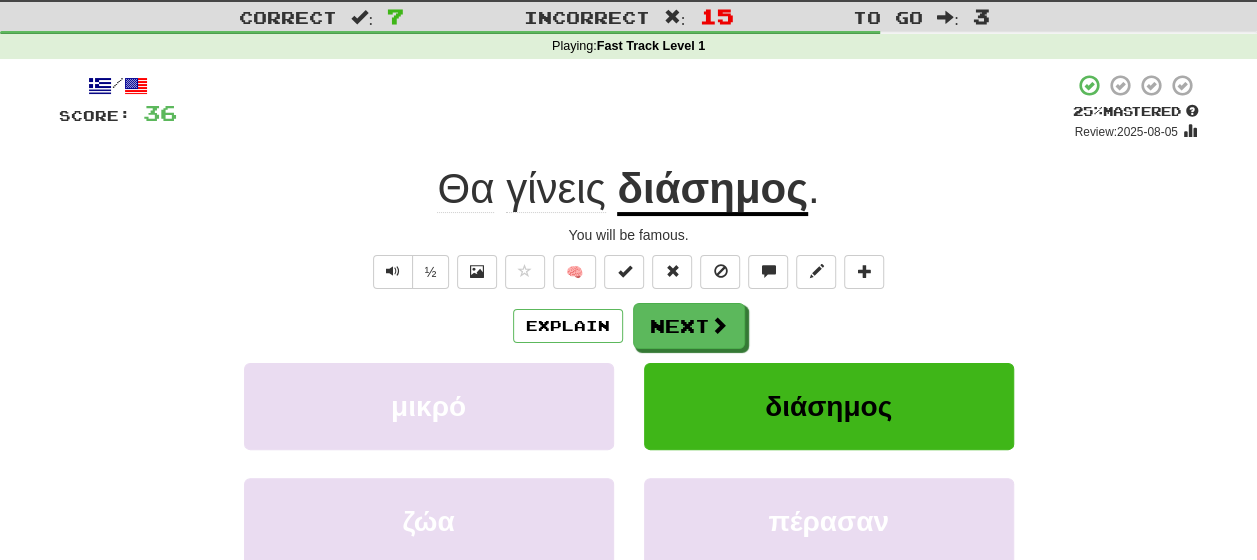 click on "διάσημος" at bounding box center (712, 190) 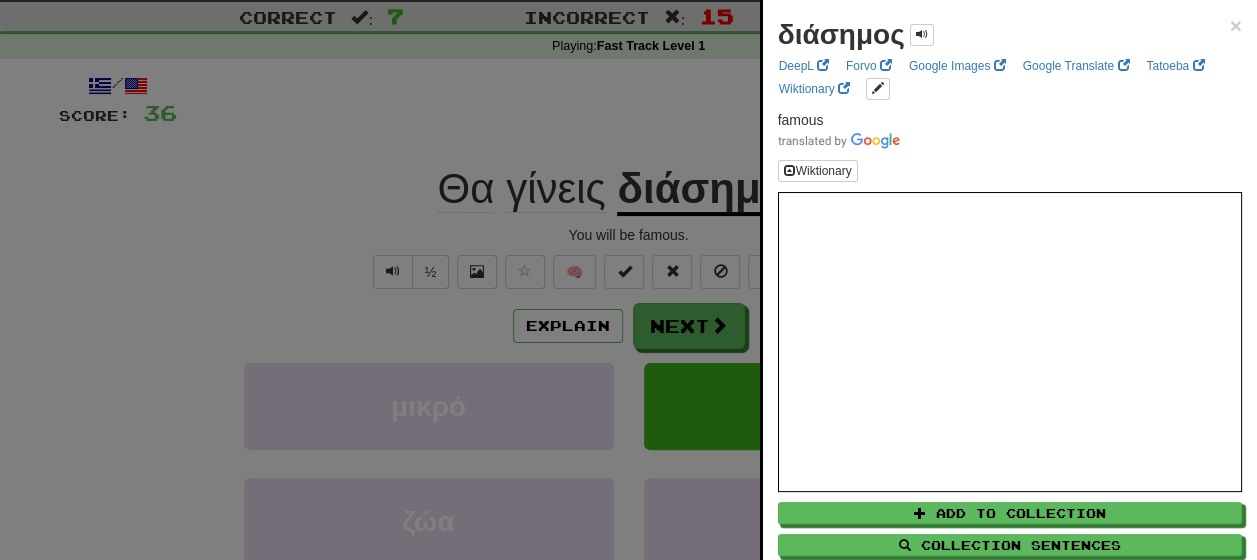 click at bounding box center (628, 280) 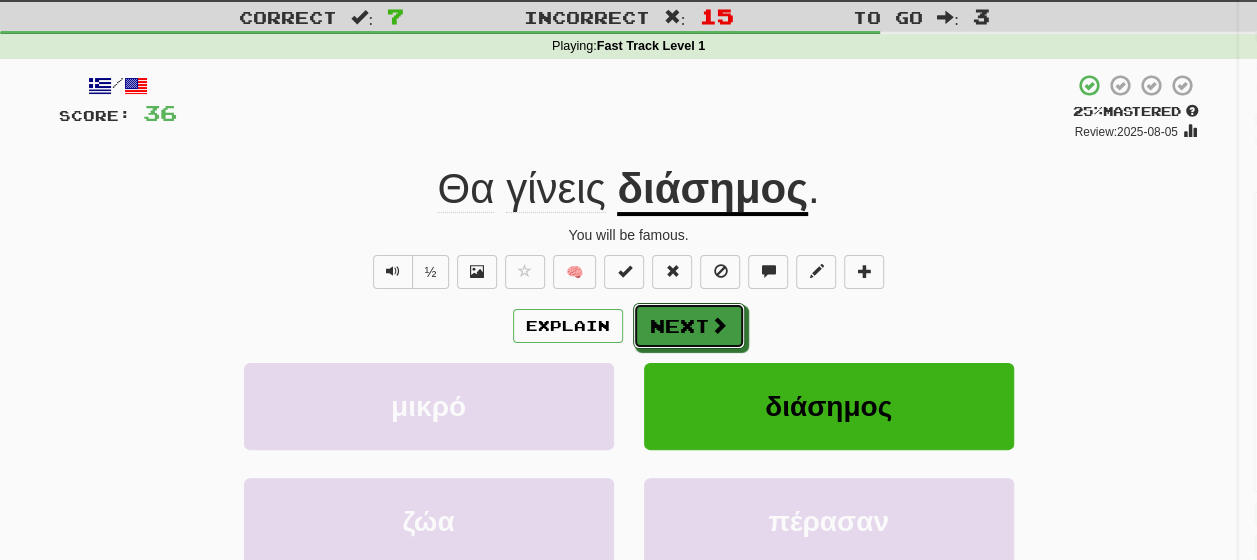 click on "Next" at bounding box center [689, 326] 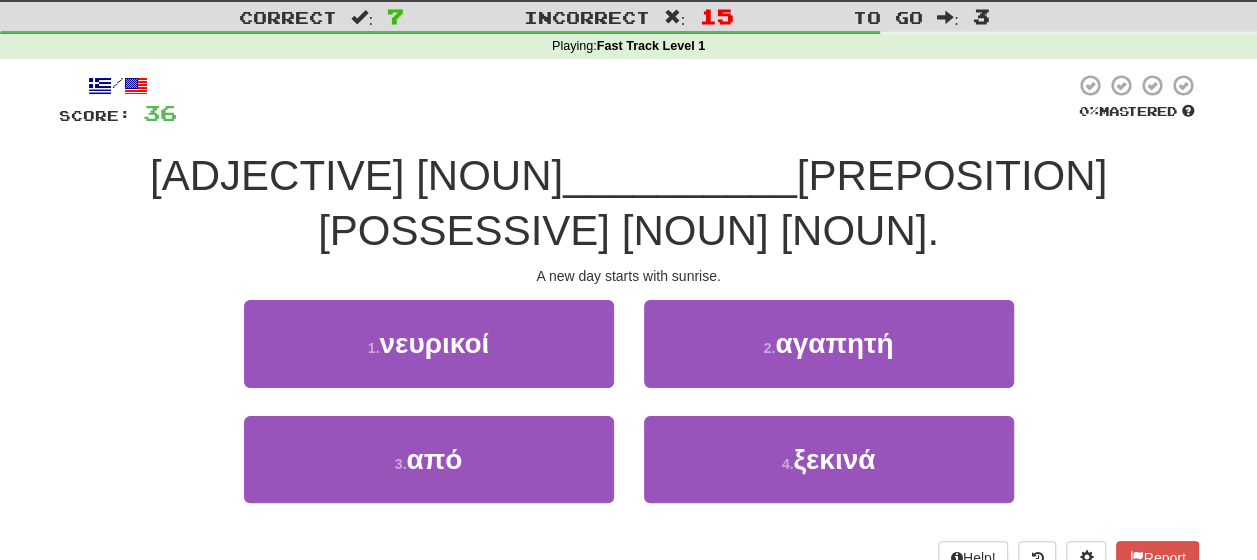 click on "1 .  νευρικοί 2 .  αγαπητή" at bounding box center [629, 357] 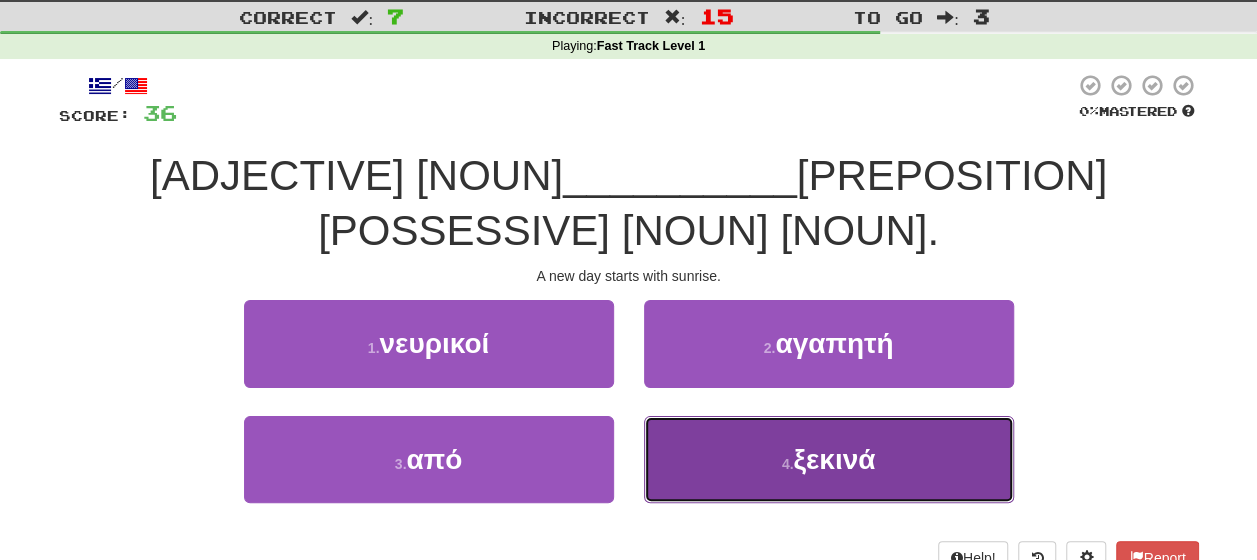 click on "ξεκινά" at bounding box center [834, 459] 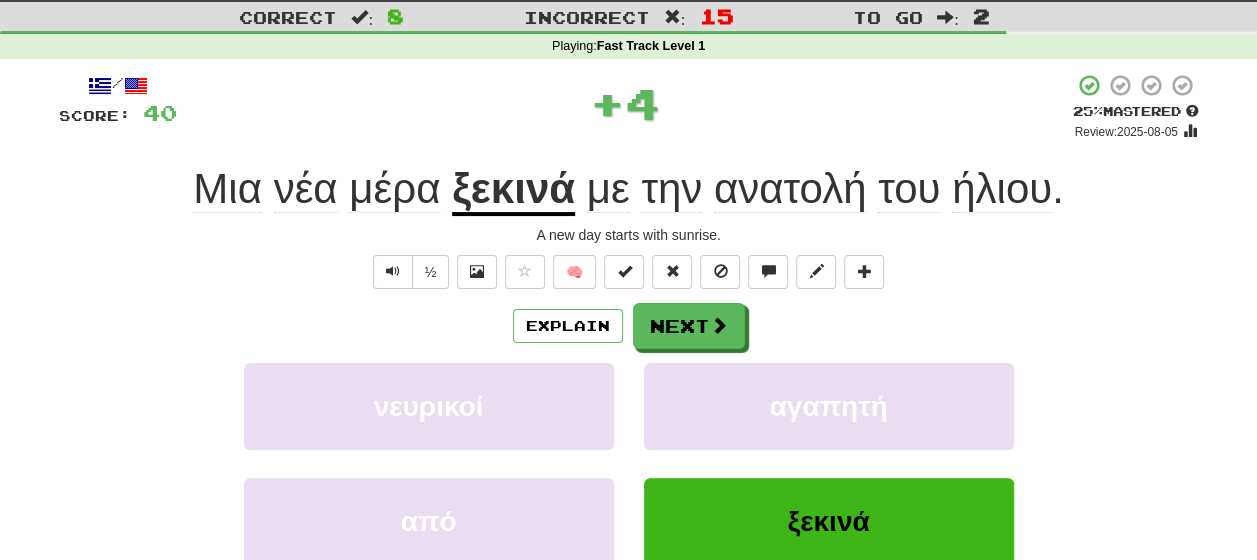 click on "Explain Next" at bounding box center (629, 326) 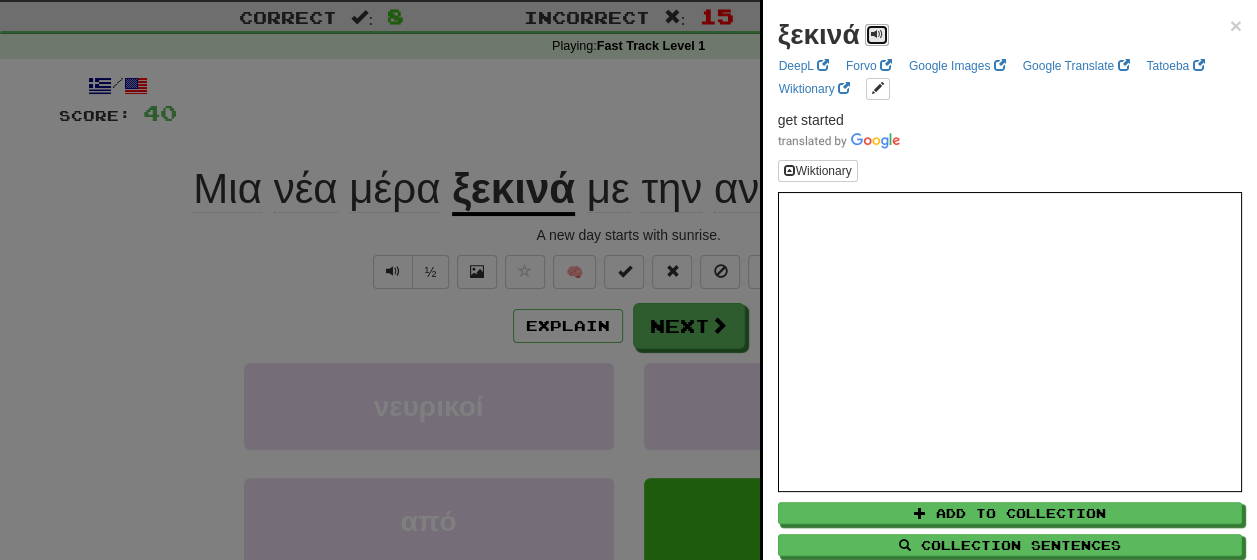 click at bounding box center (877, 34) 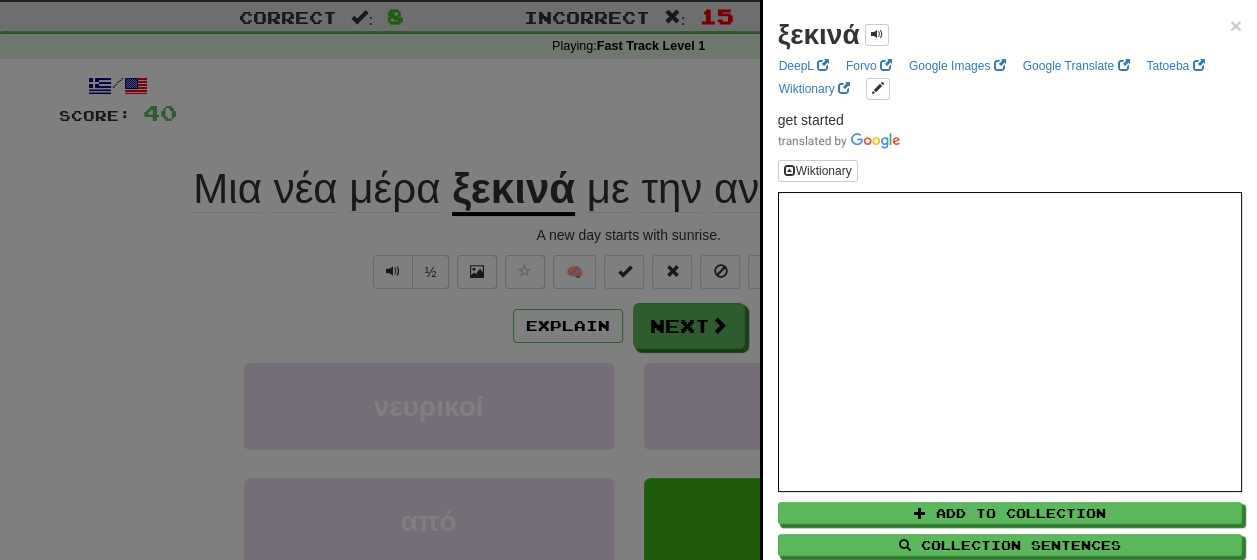 click at bounding box center [628, 280] 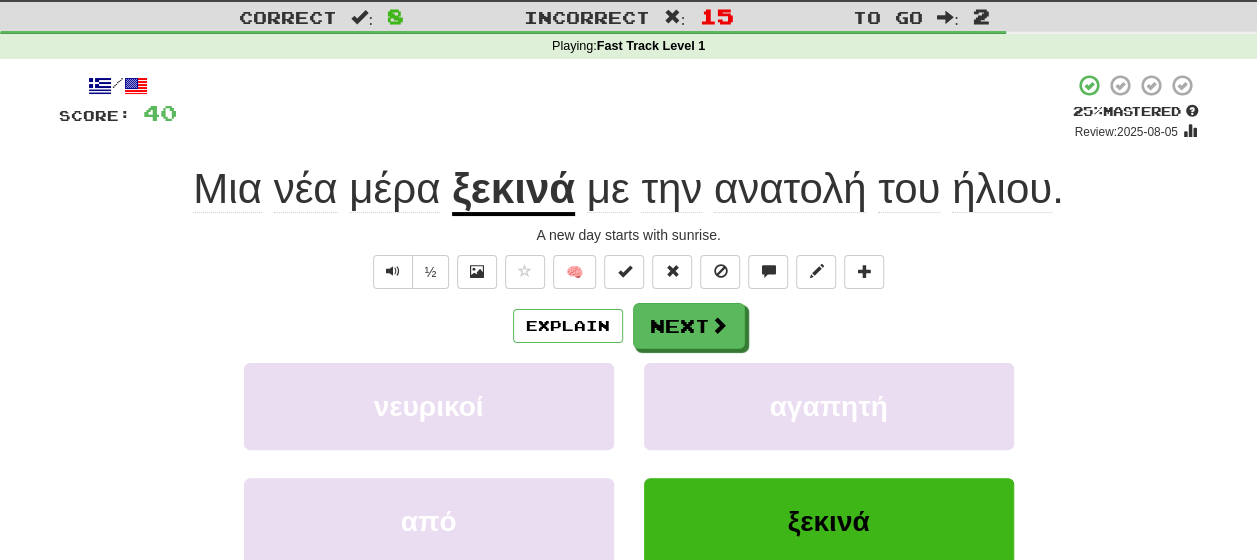 click on "Μια" 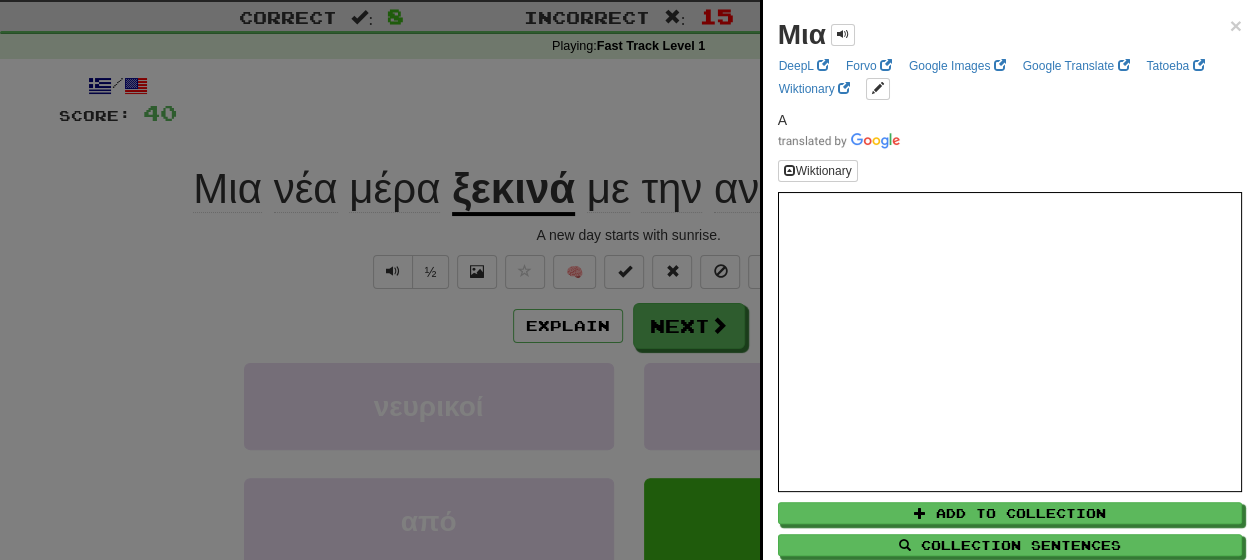 click at bounding box center (628, 280) 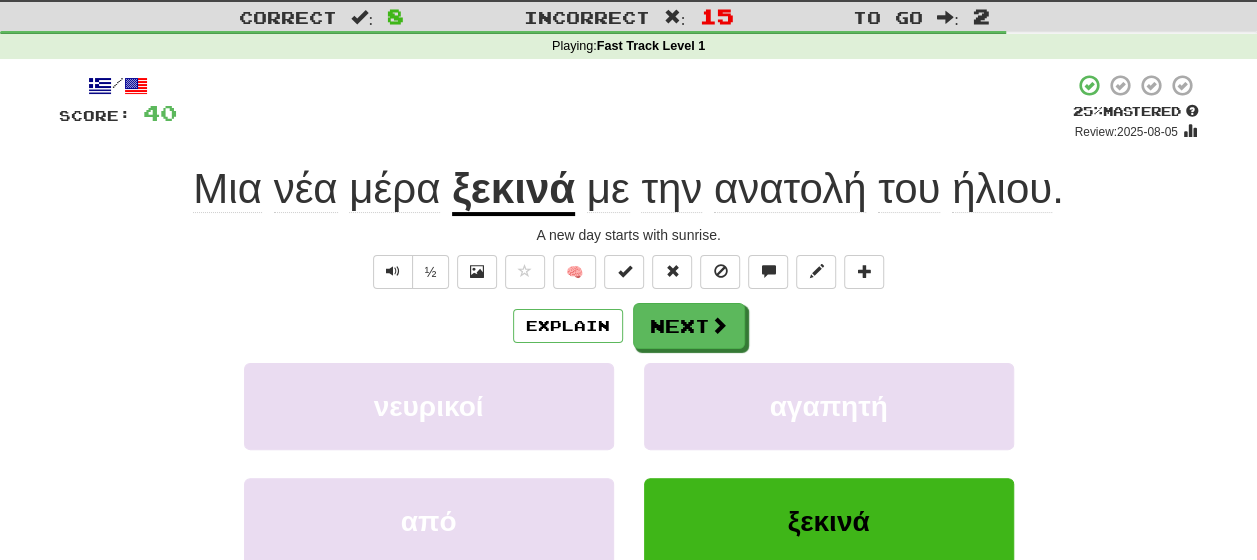 click on "νέα" 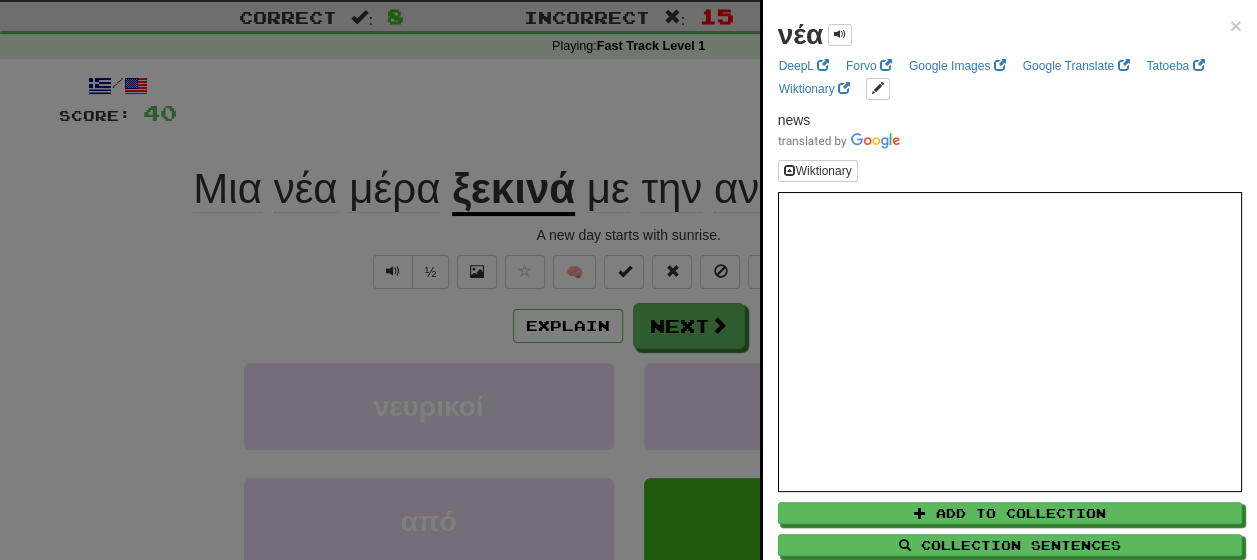 click at bounding box center (628, 280) 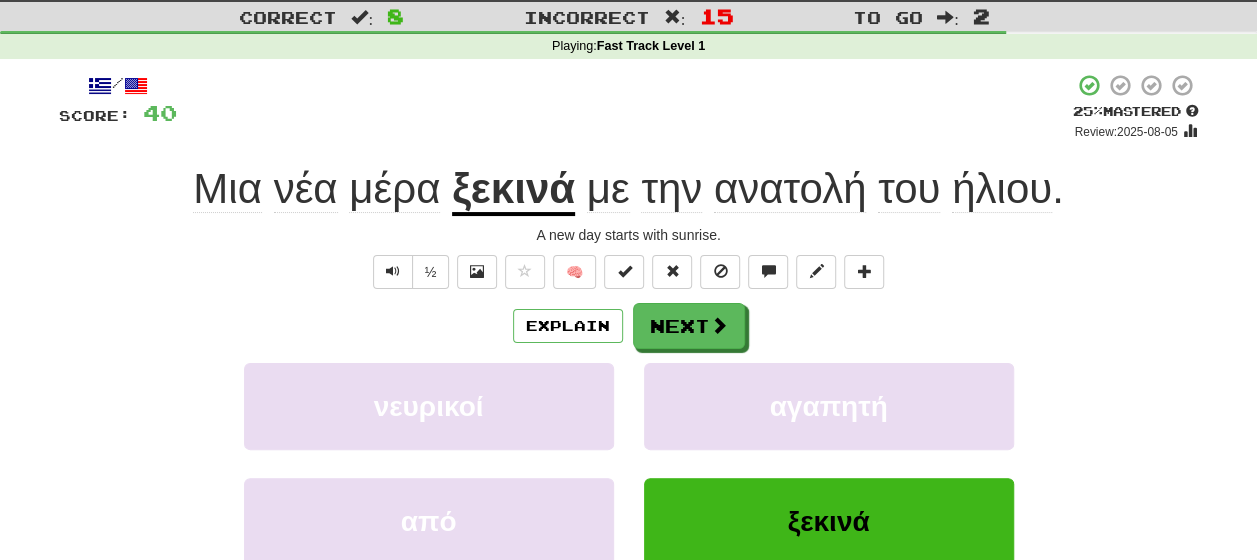 click on "ανατολή" at bounding box center [790, 189] 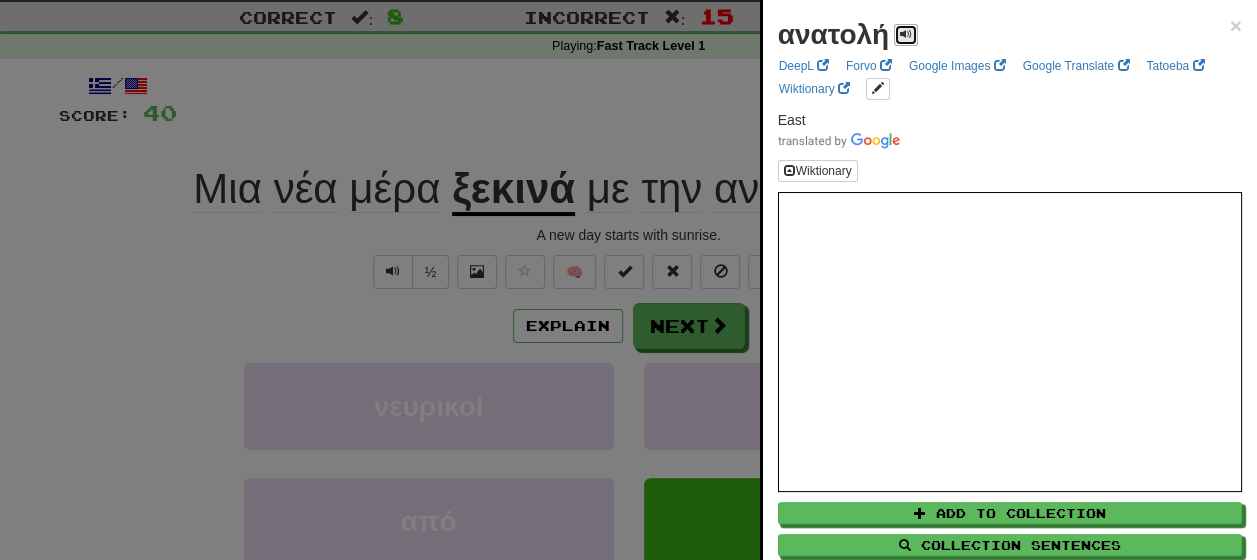 click at bounding box center (906, 35) 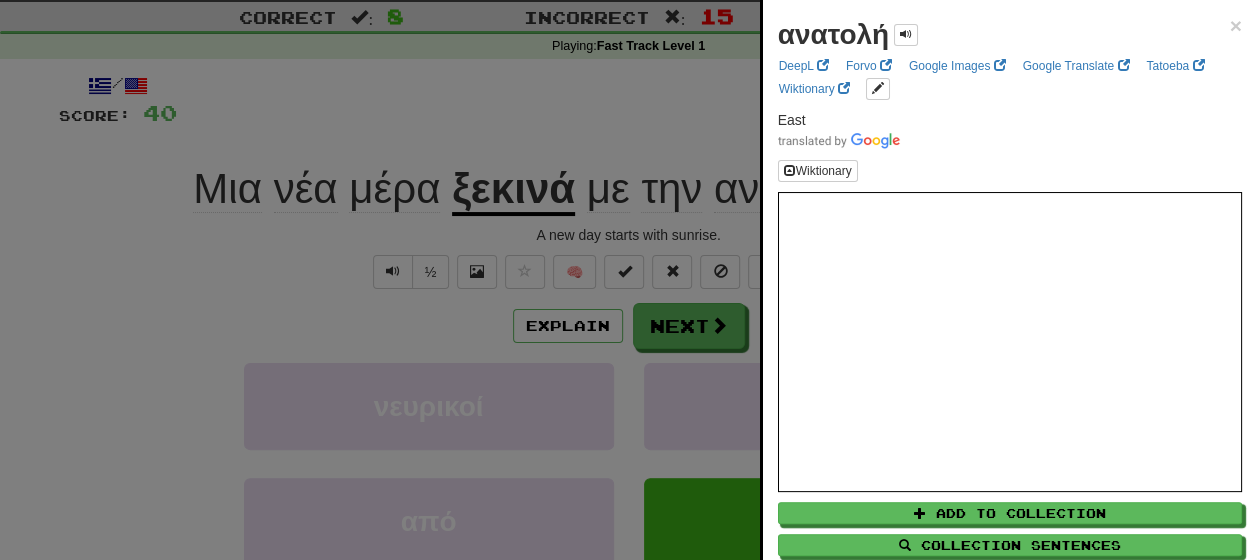 click at bounding box center [628, 280] 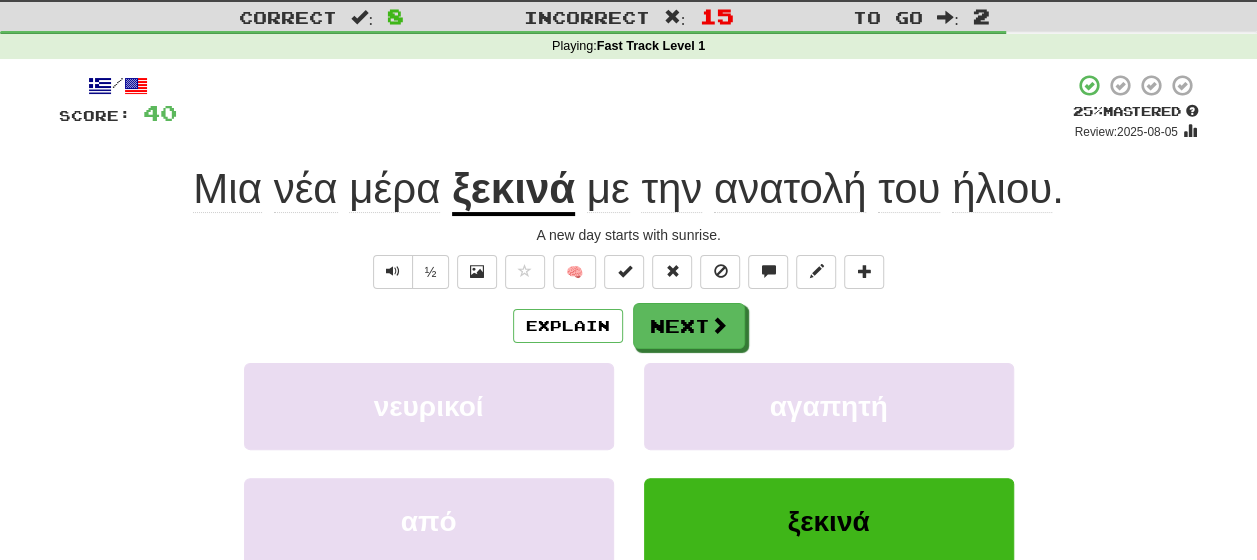click on "ήλιου" at bounding box center [1002, 189] 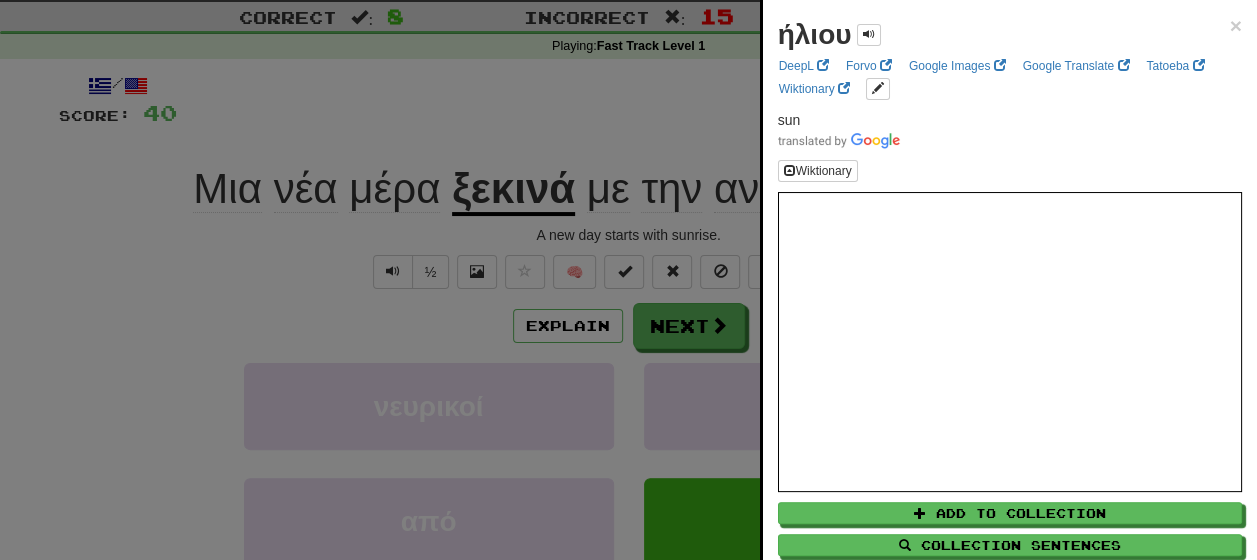 click on "ήλιου ×" at bounding box center (1010, 35) 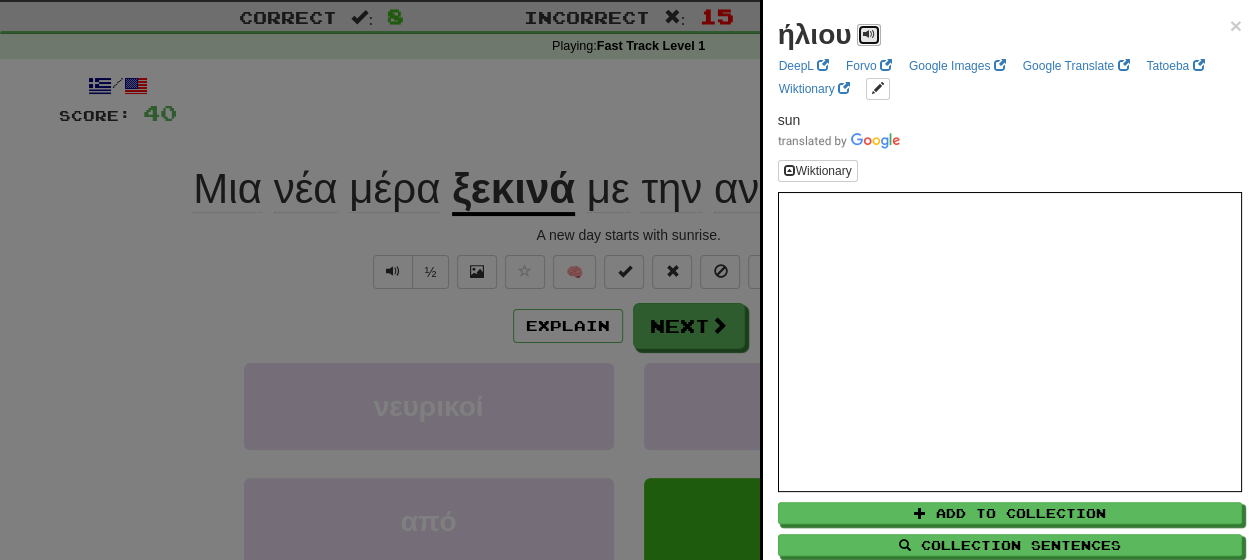 click at bounding box center (869, 34) 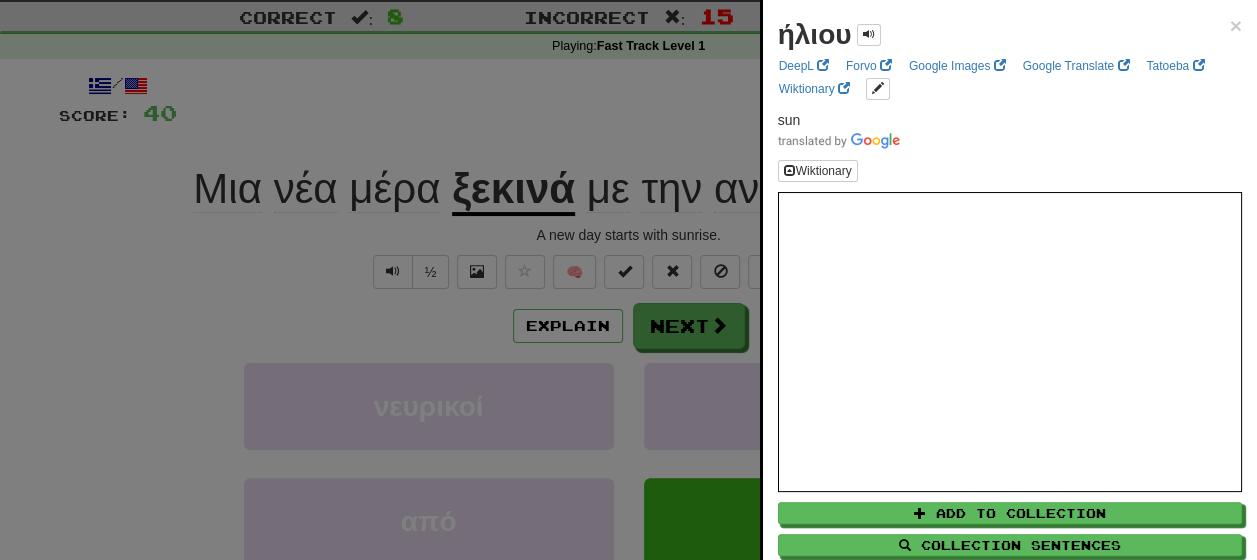 click at bounding box center [628, 280] 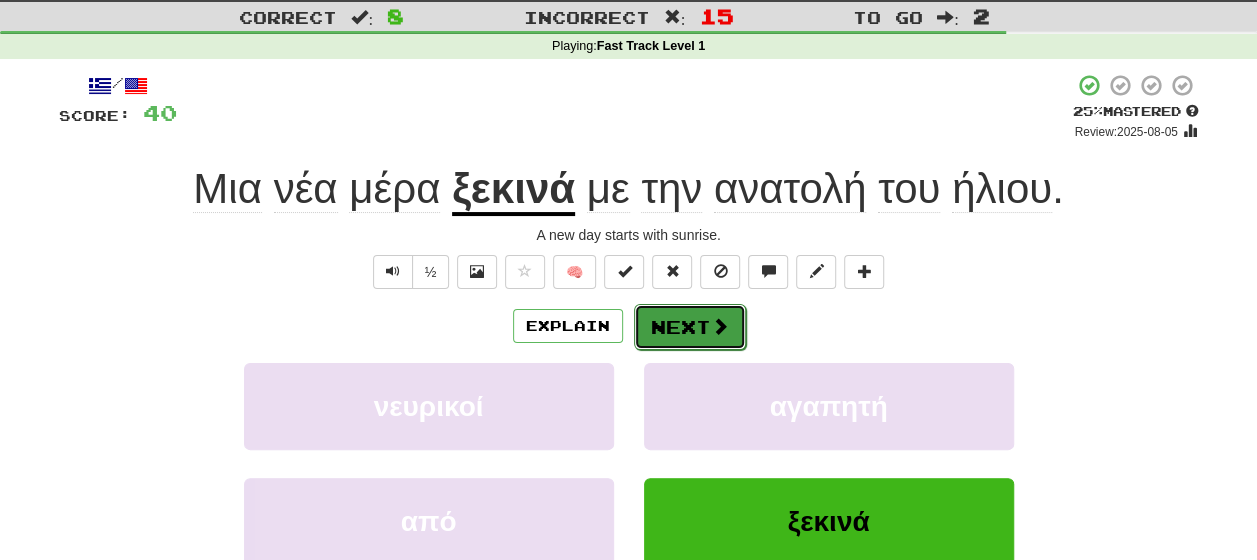 click on "Next" at bounding box center [690, 327] 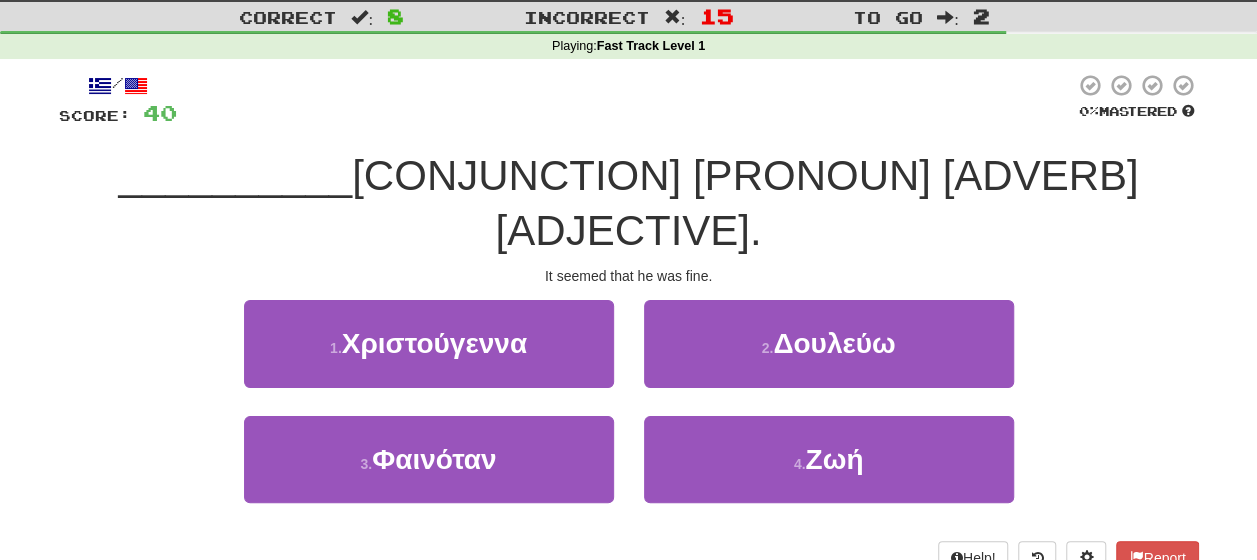 click on "It seemed that he was fine." at bounding box center [629, 276] 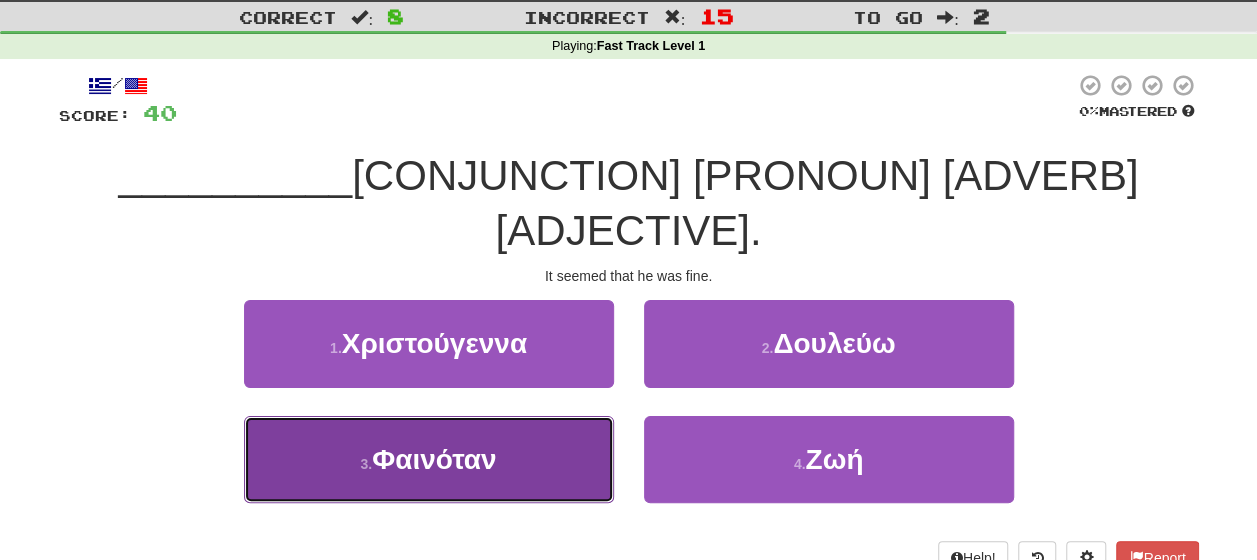 click on "Φαινόταν" at bounding box center (434, 459) 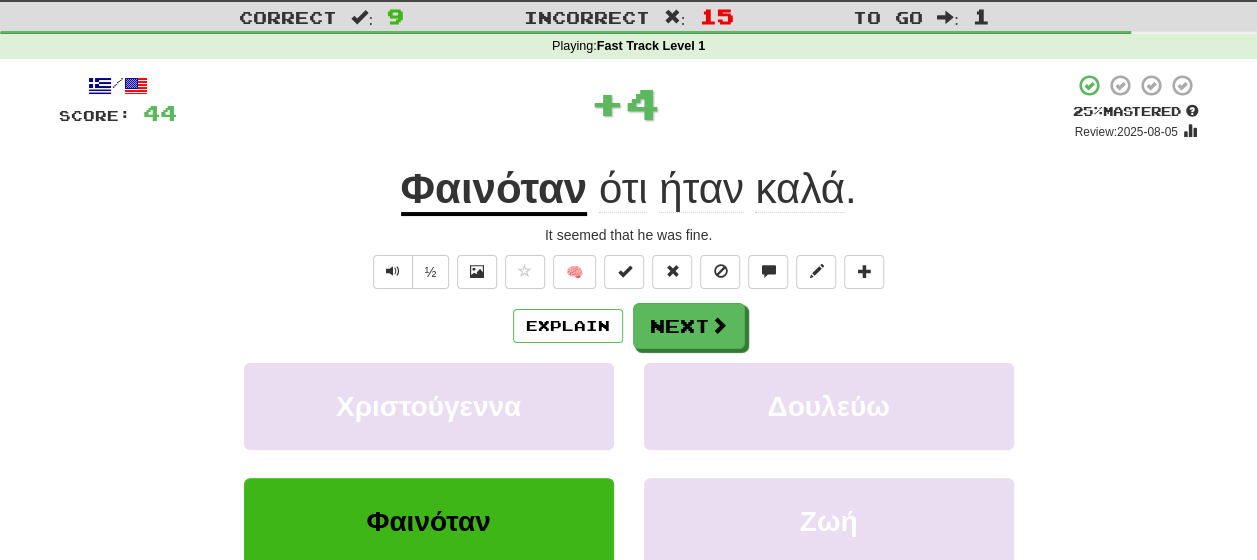 click on "Explain Next" at bounding box center (629, 326) 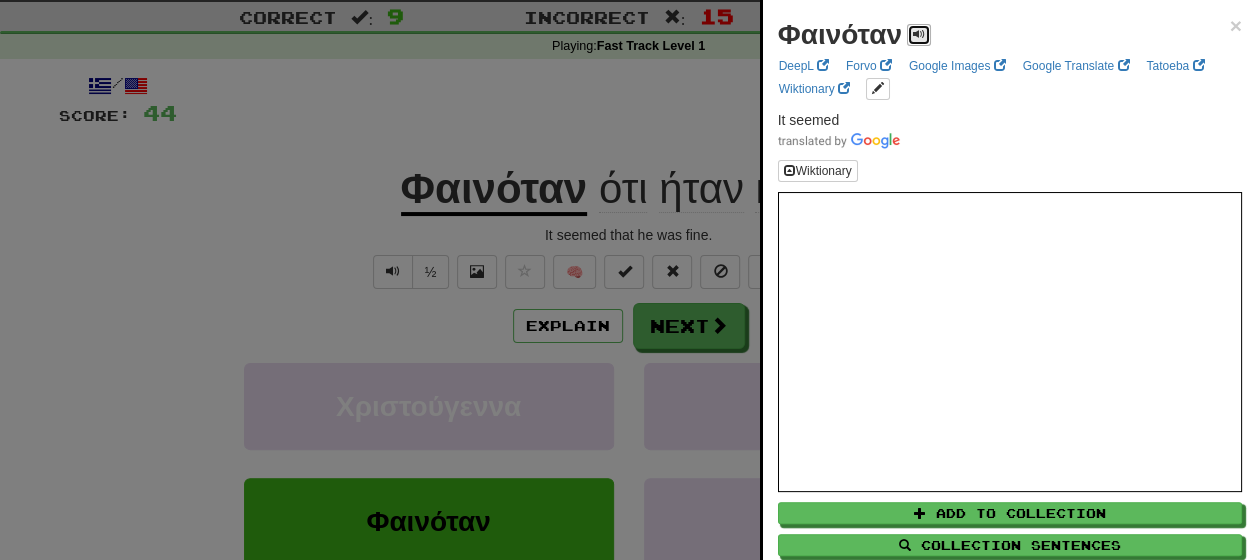 click at bounding box center (919, 35) 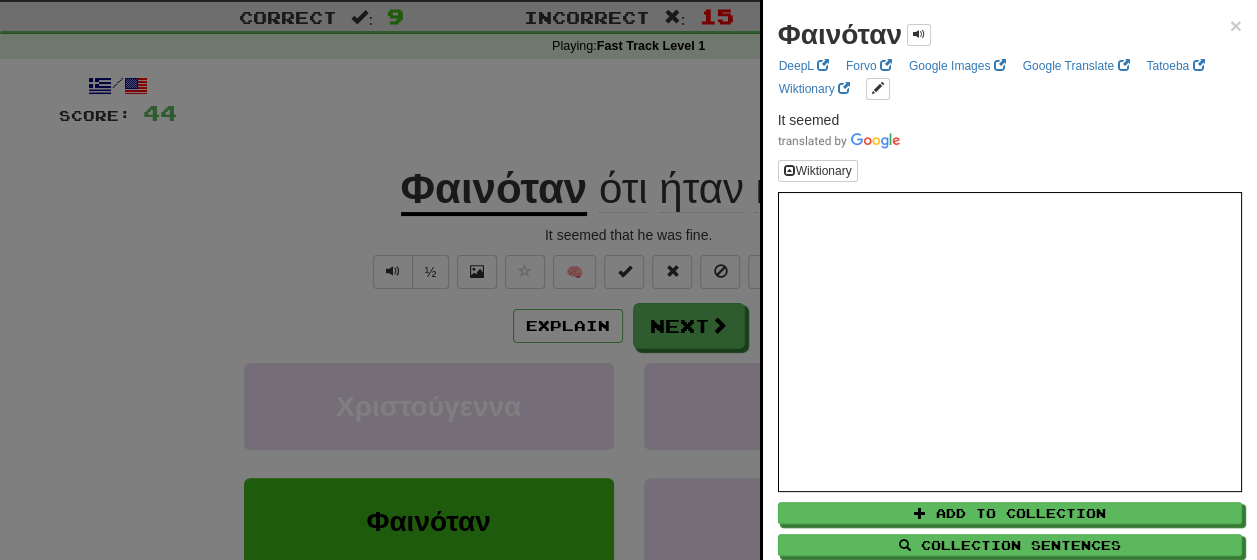 click at bounding box center (628, 280) 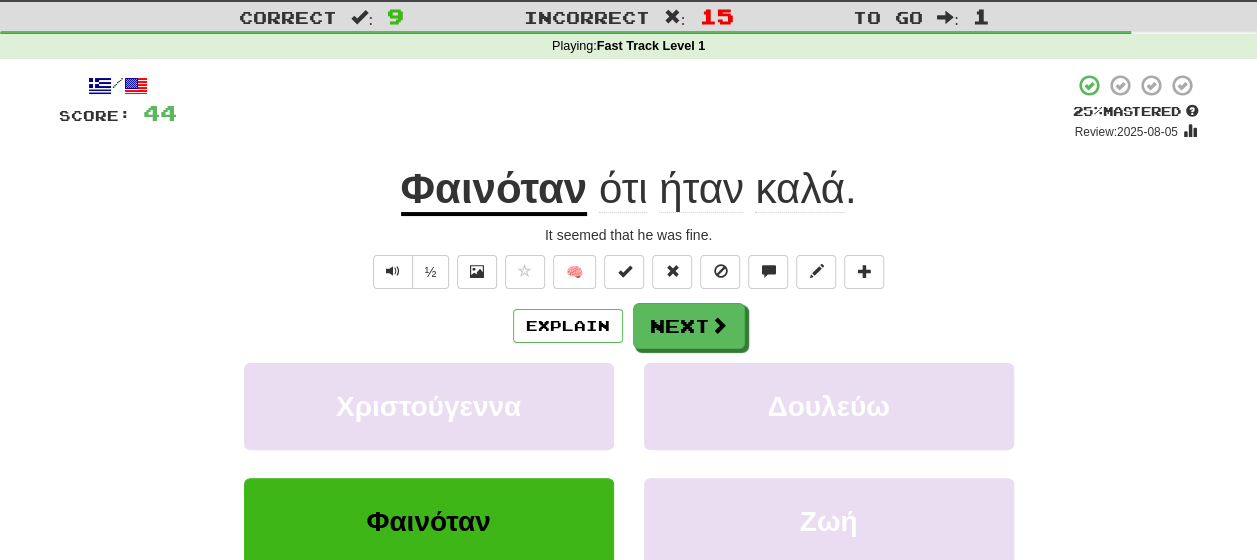 click on "ότι" at bounding box center [623, 189] 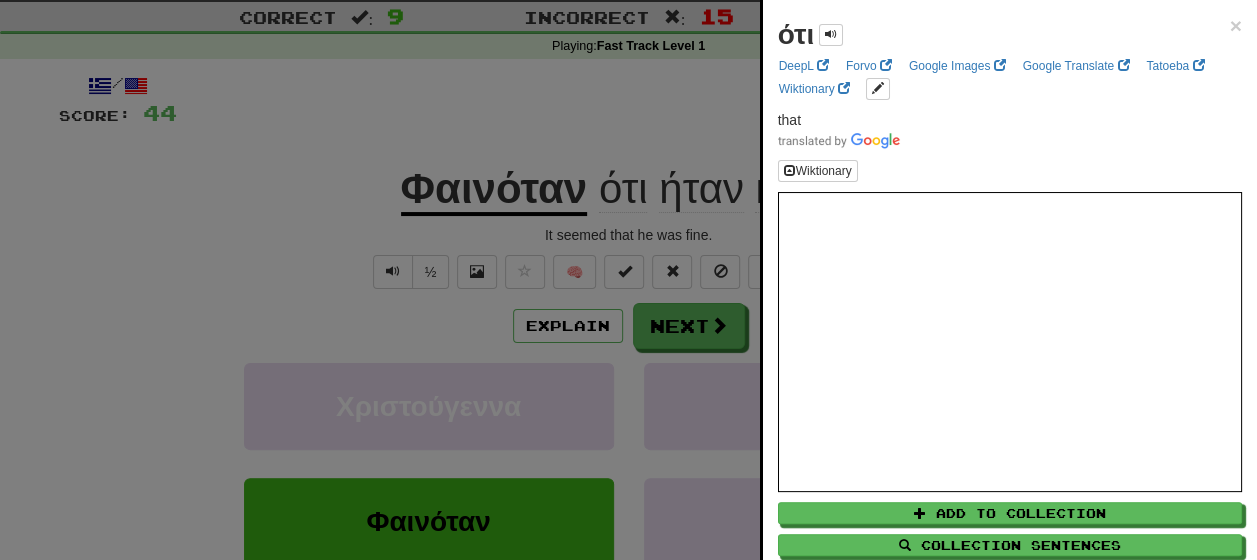 click at bounding box center [628, 280] 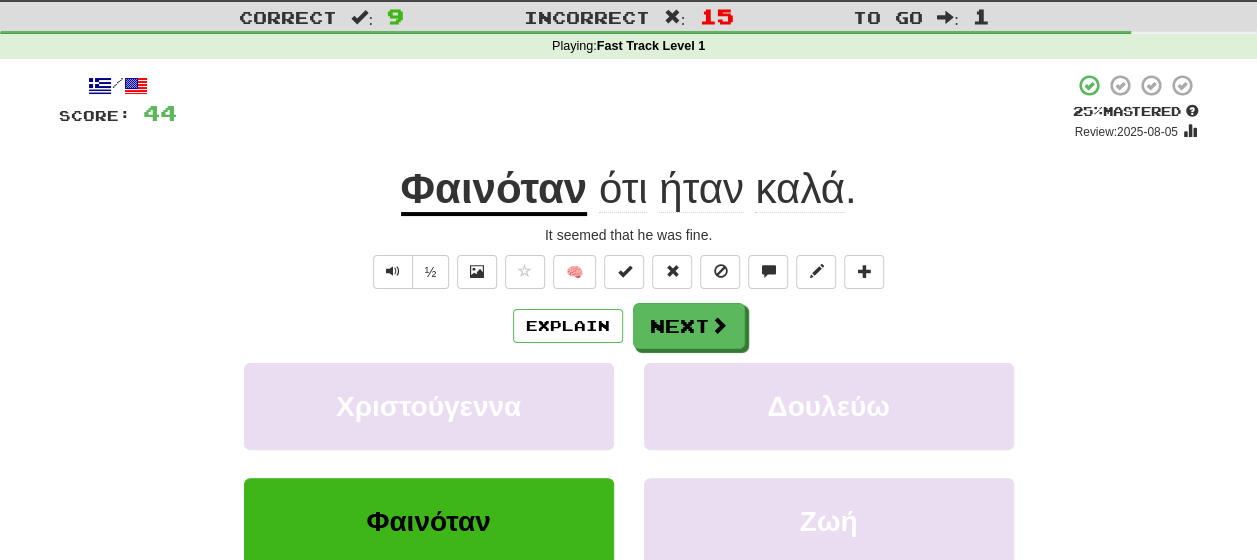 click on "ήταν" at bounding box center [701, 189] 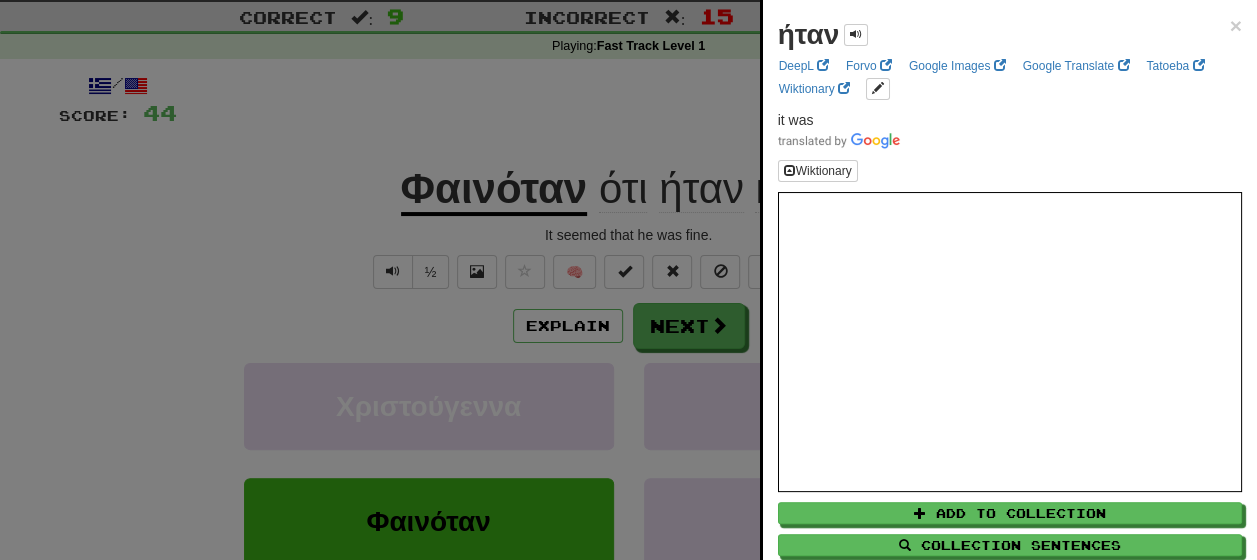 click at bounding box center [628, 280] 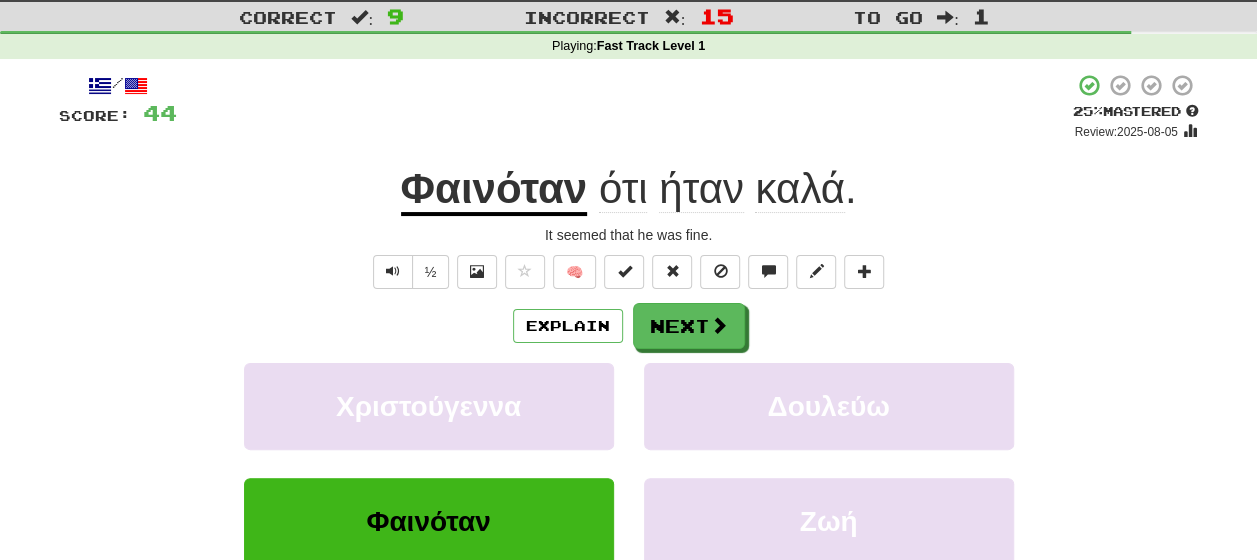 click on "καλά" at bounding box center [799, 189] 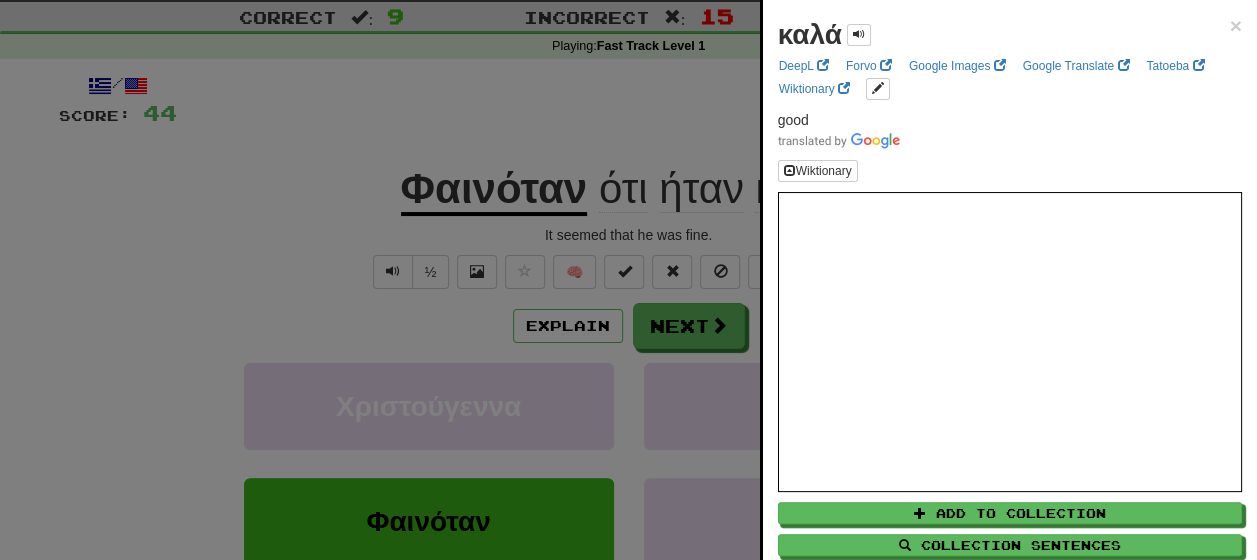 click at bounding box center (628, 280) 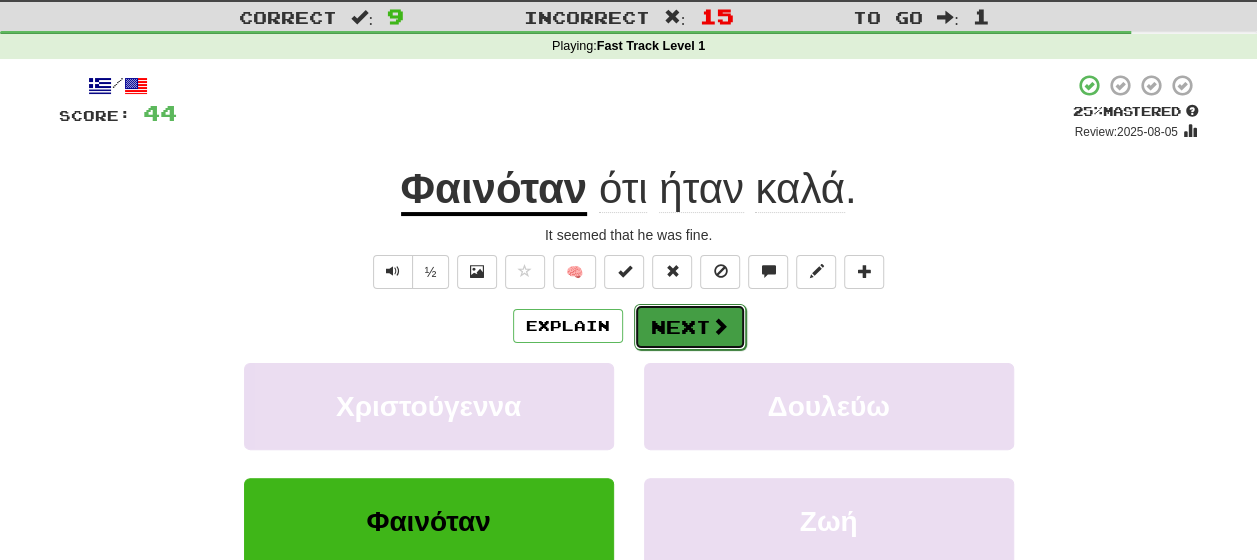 click on "Next" at bounding box center [690, 327] 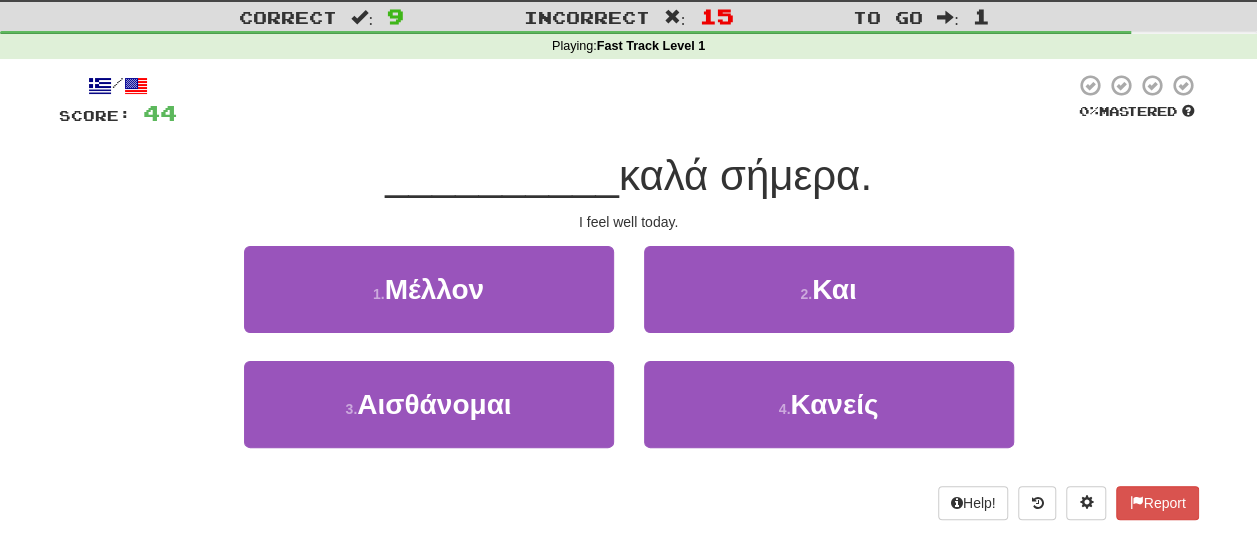 click on "1 .  Μέλλον 2 .  Και" at bounding box center (629, 303) 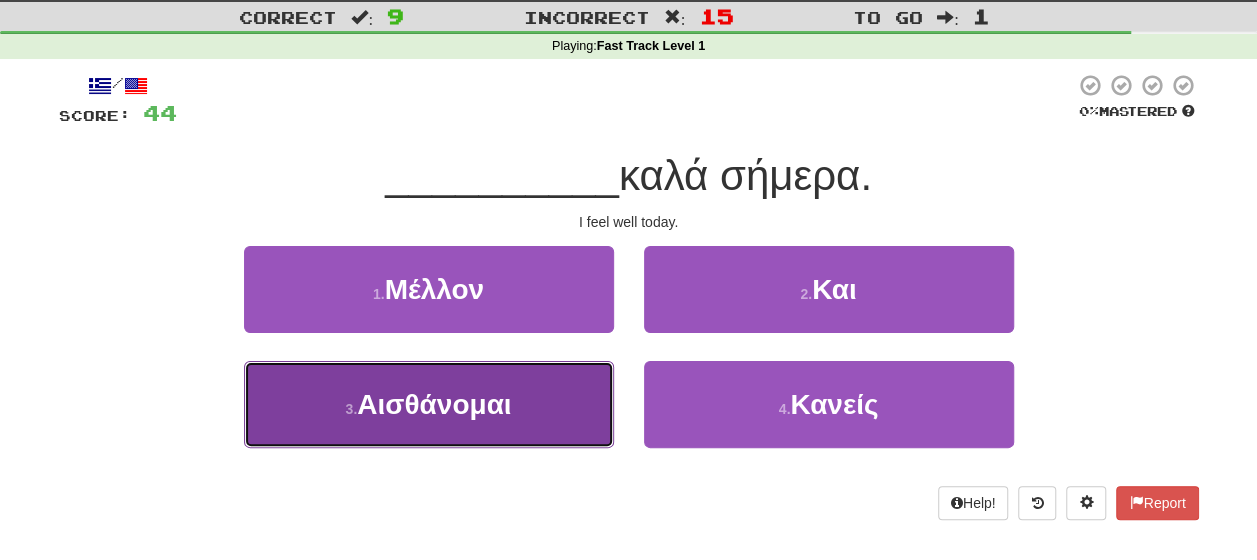click on "Αισθάνομαι" at bounding box center (434, 404) 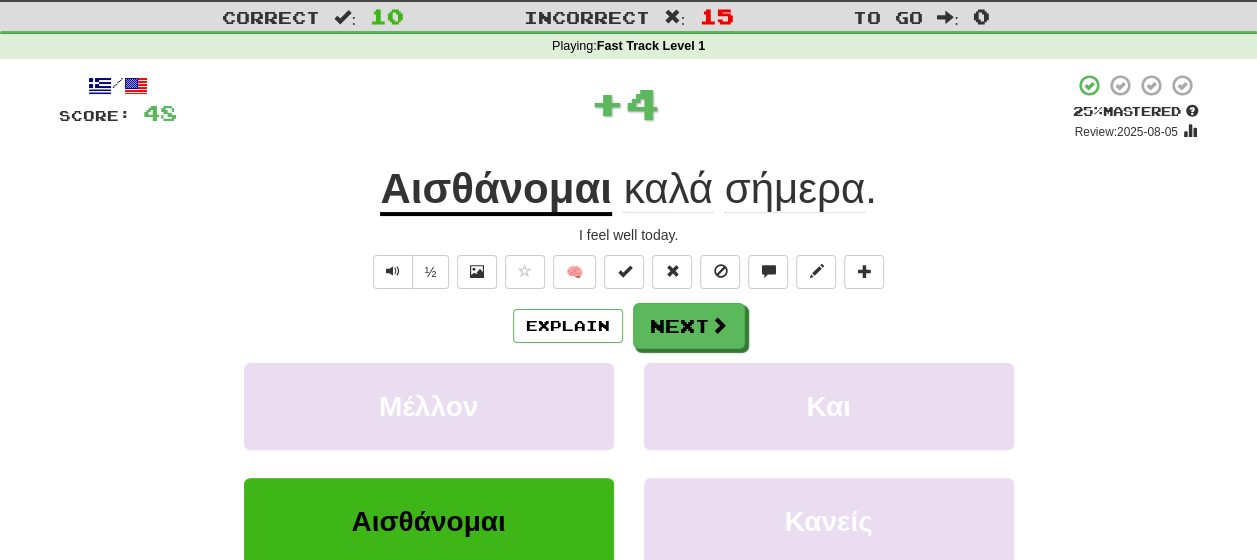 click on "Explain Next" at bounding box center [629, 326] 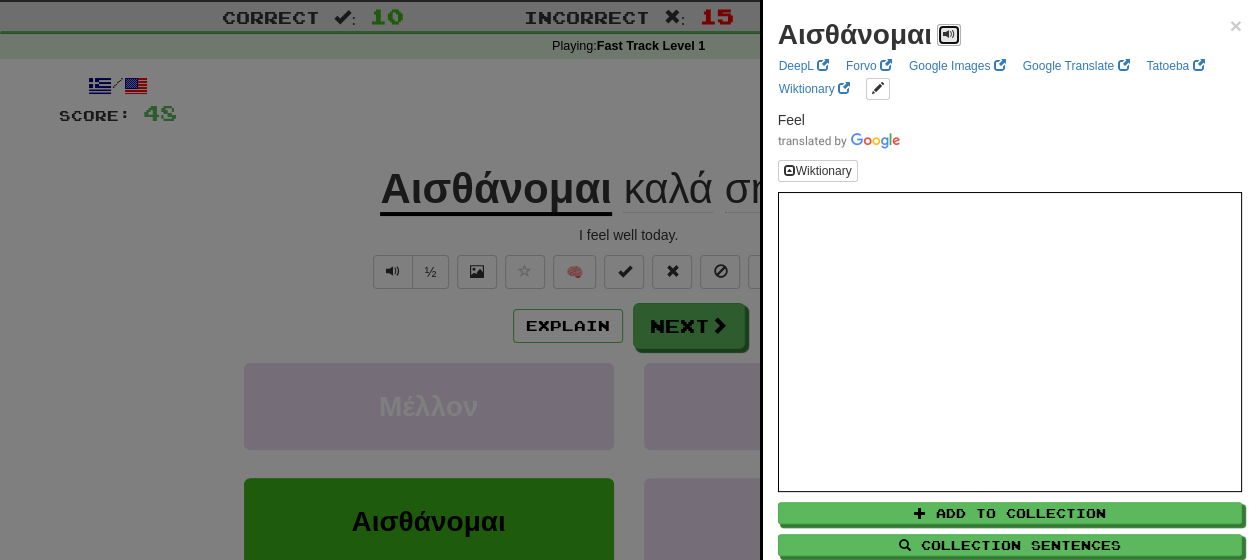 click at bounding box center (949, 34) 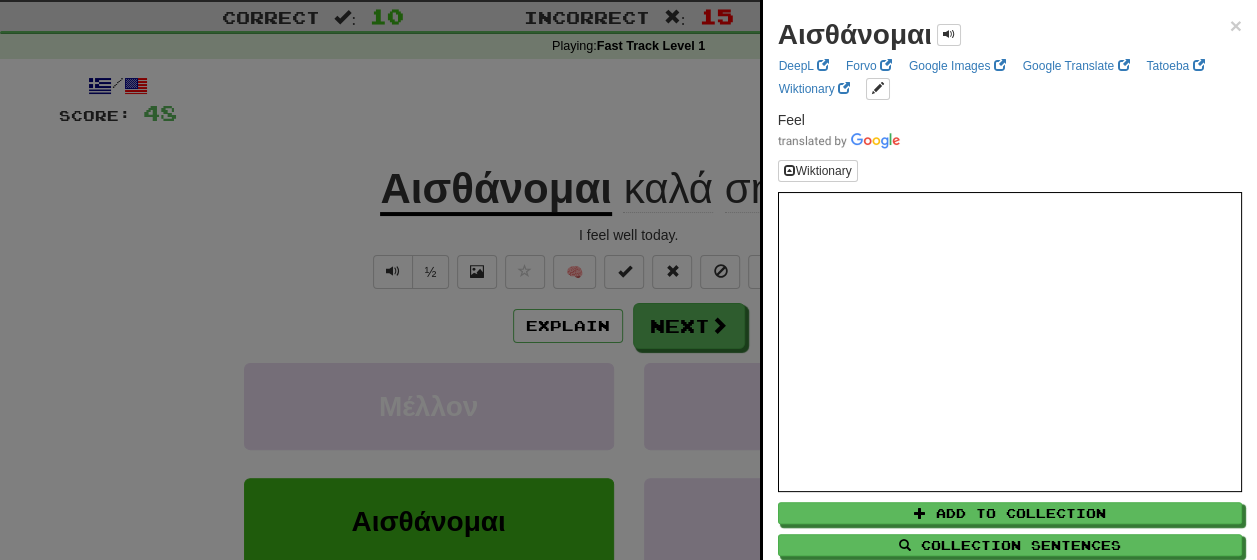 click at bounding box center (628, 280) 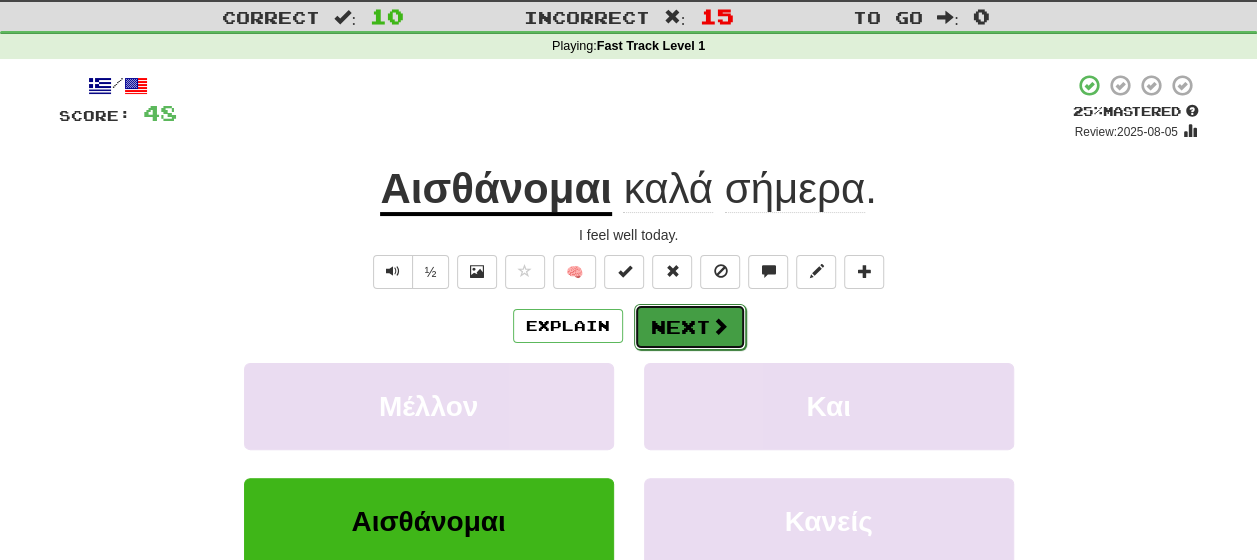 click on "Next" at bounding box center (690, 327) 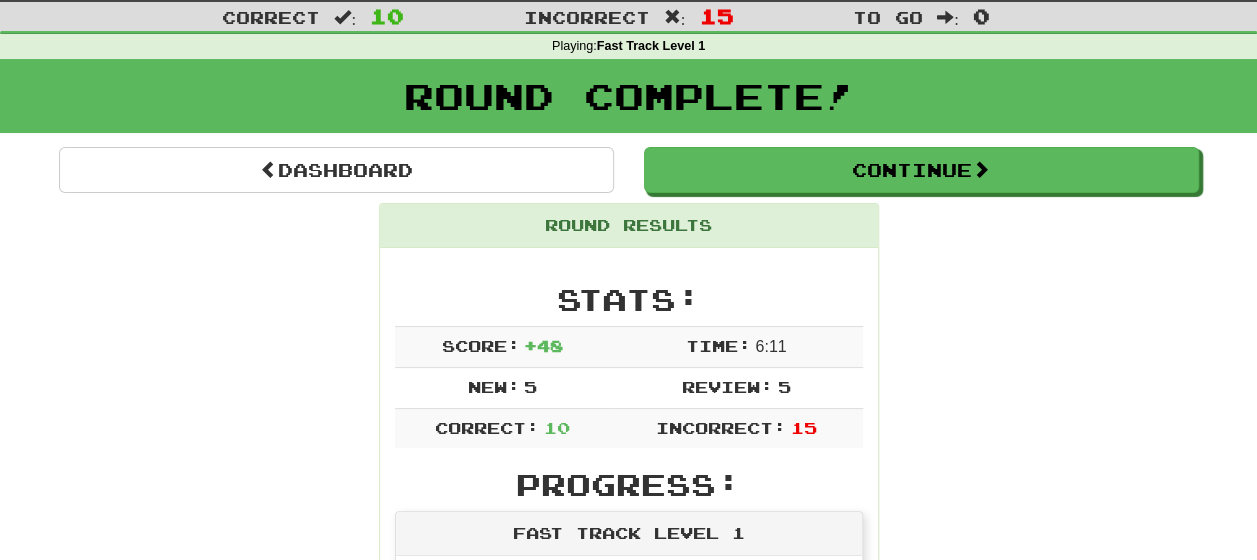 scroll, scrollTop: 0, scrollLeft: 0, axis: both 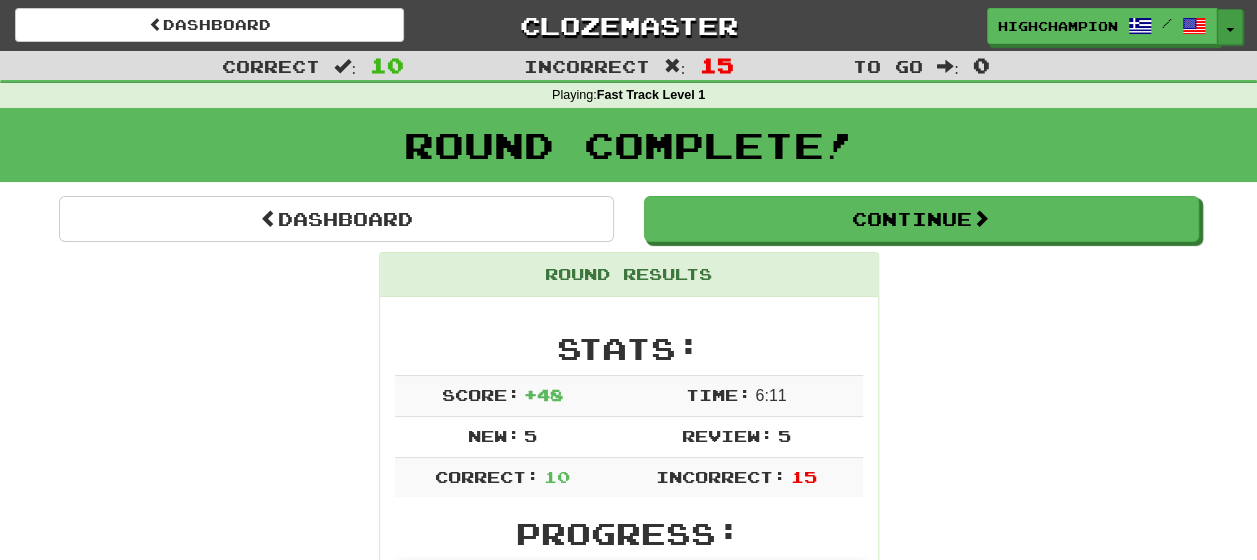 click on "Toggle Dropdown" at bounding box center (1230, 27) 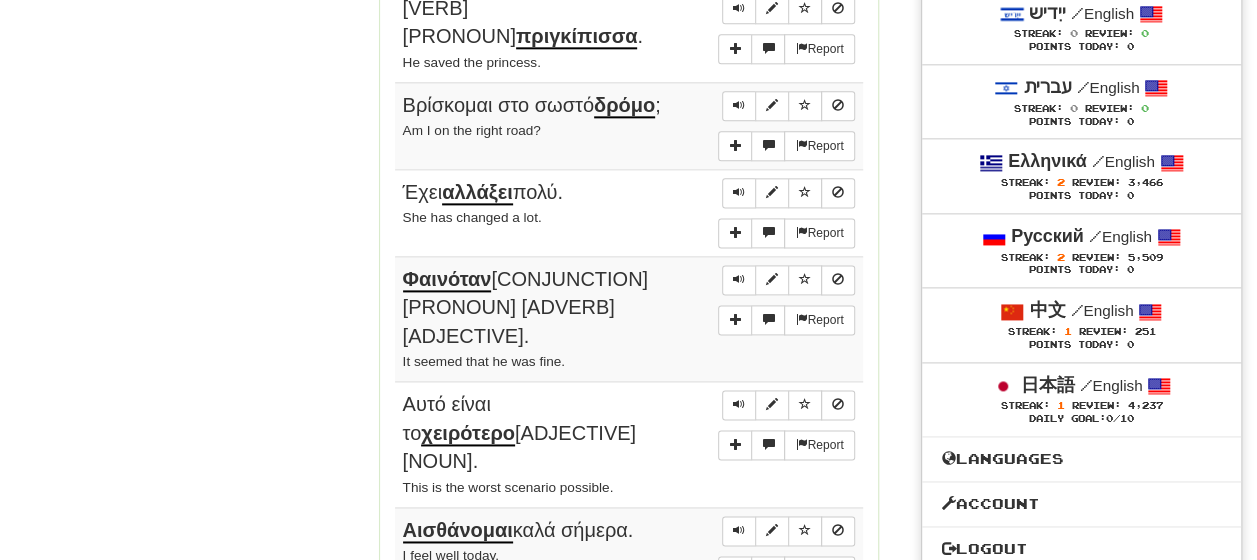 scroll, scrollTop: 1244, scrollLeft: 0, axis: vertical 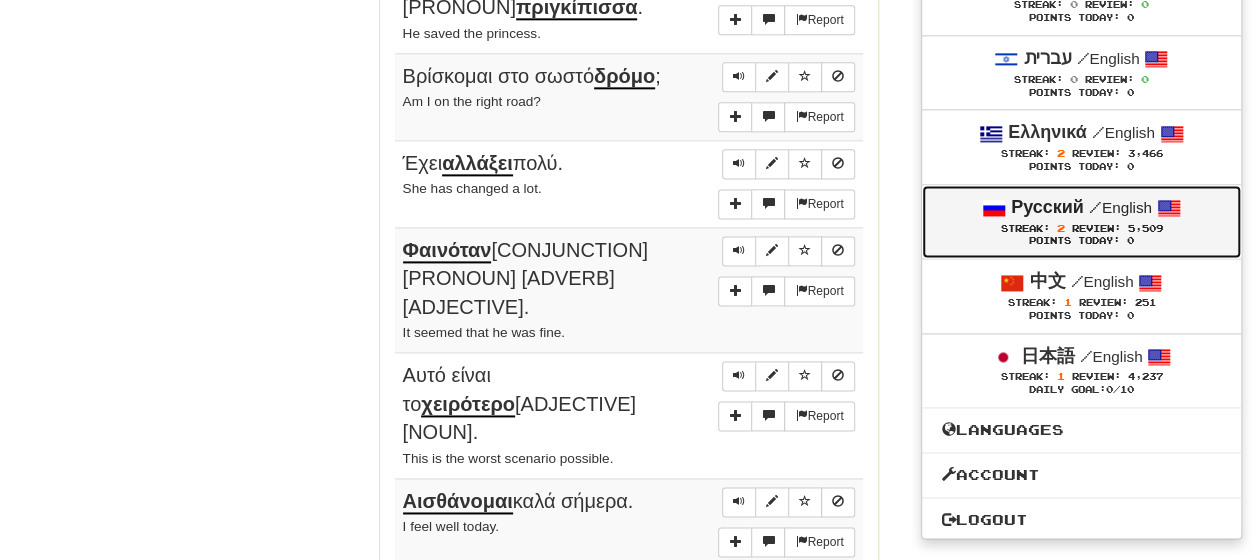 click on "Русский
/
English
Streak:
2
Review:
5,509
Points Today: 0" at bounding box center (1081, 221) 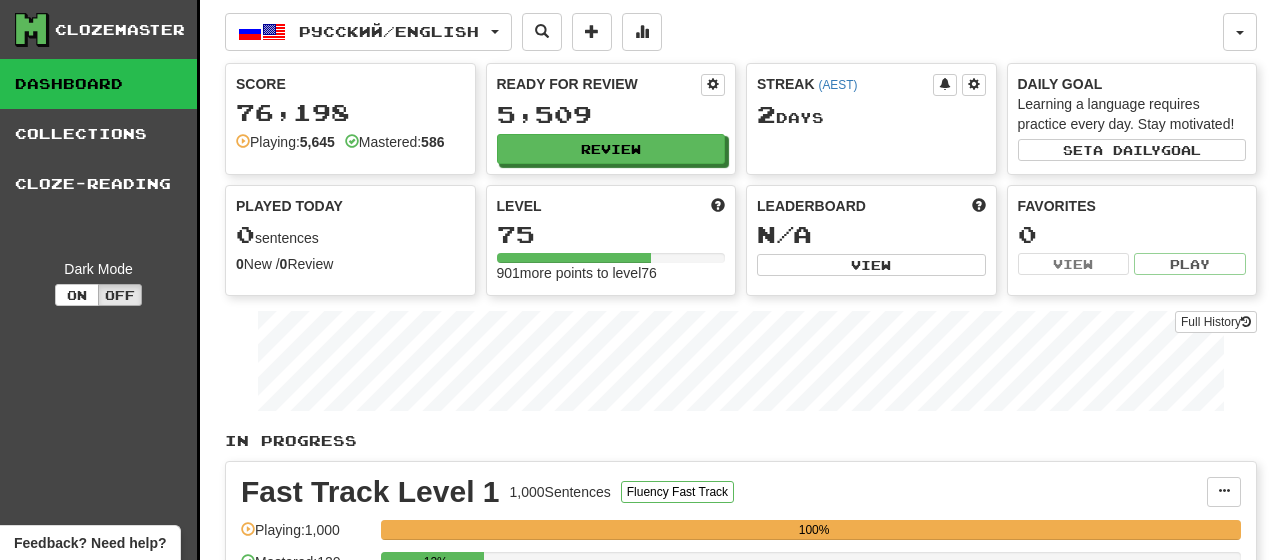 scroll, scrollTop: 300, scrollLeft: 0, axis: vertical 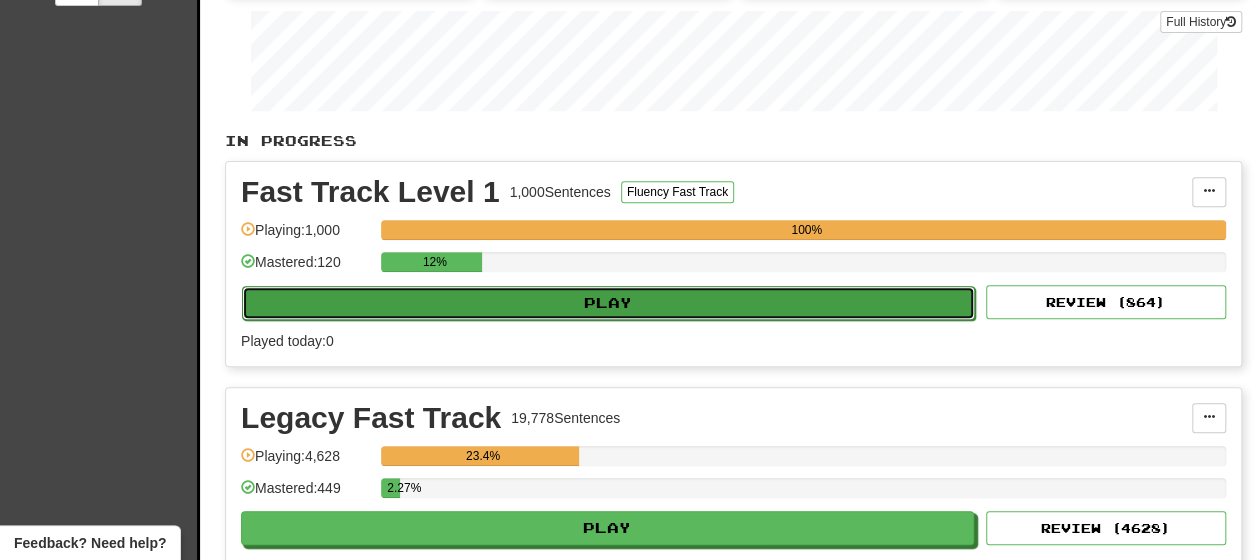 click on "Play" at bounding box center (608, 303) 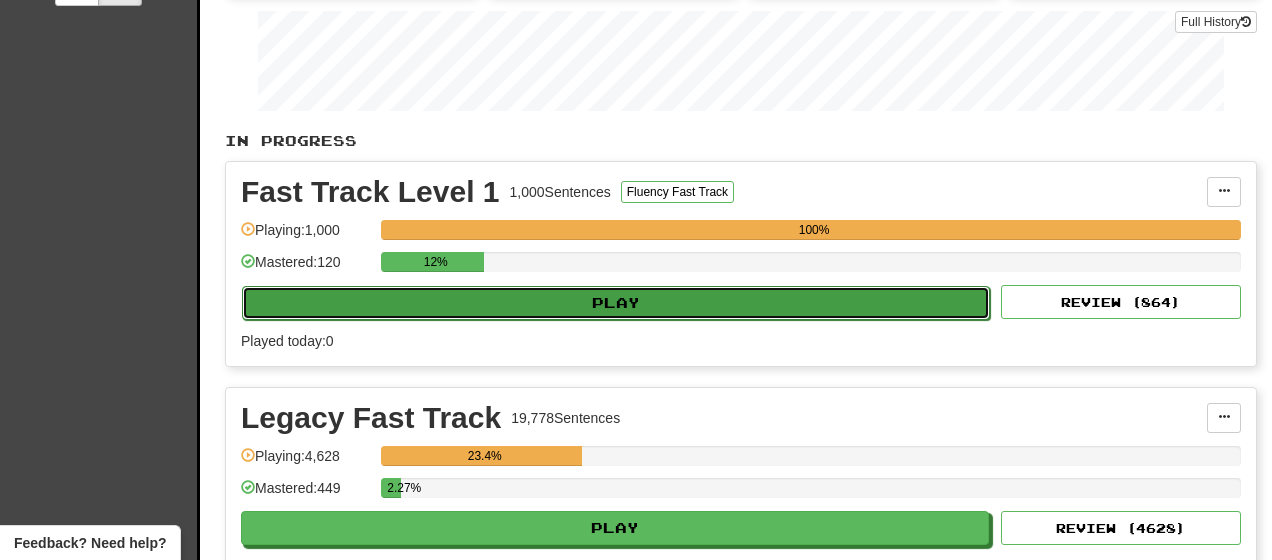 select on "**" 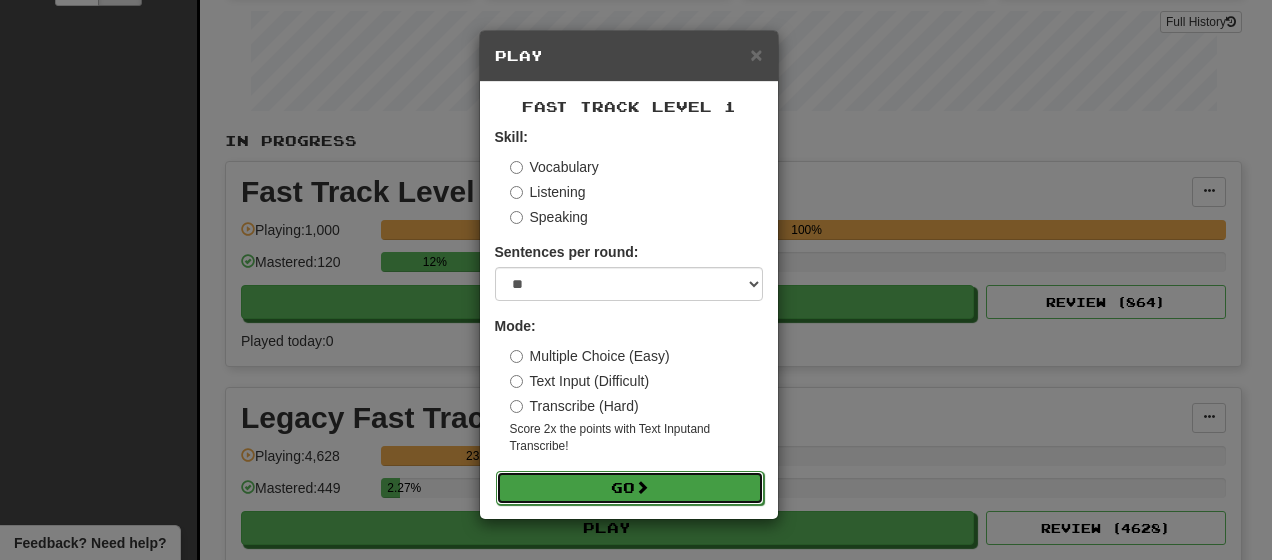 click on "Go" at bounding box center (630, 488) 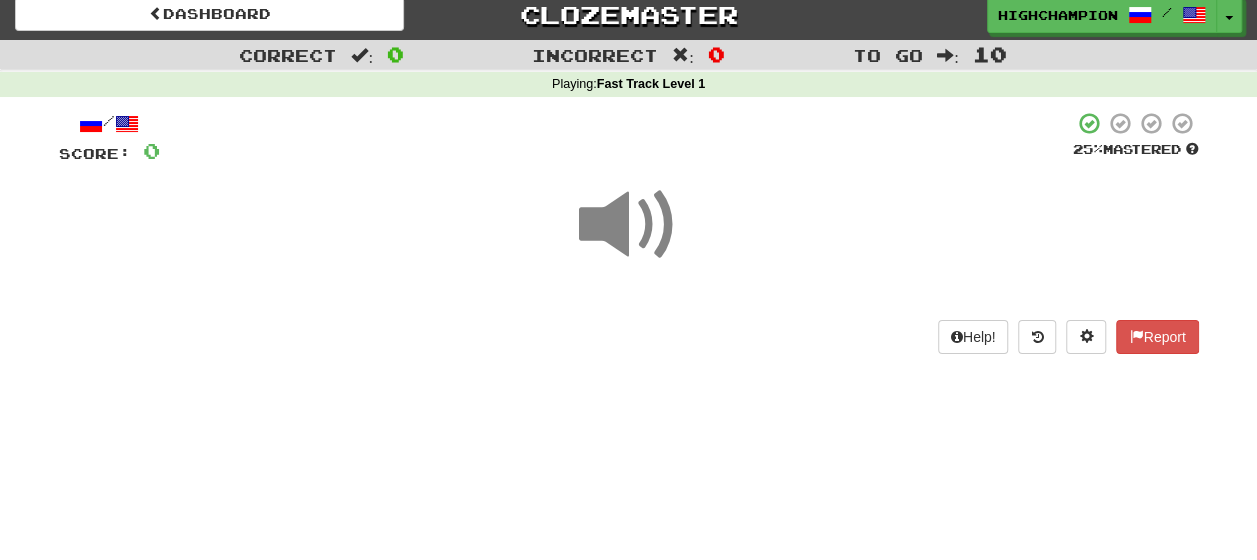 scroll, scrollTop: 0, scrollLeft: 0, axis: both 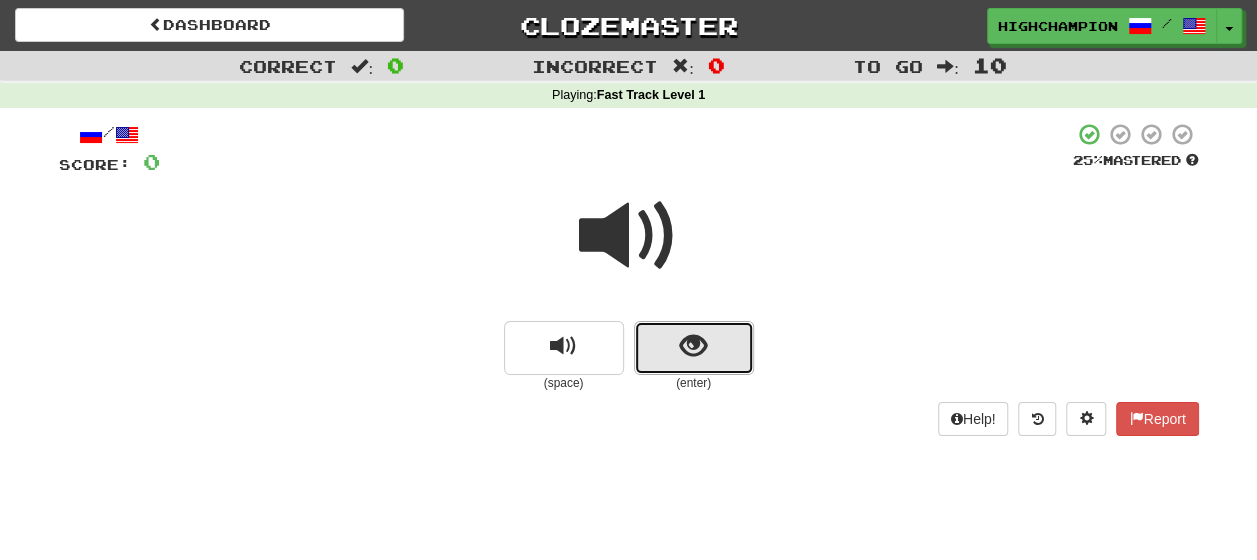 click at bounding box center [694, 348] 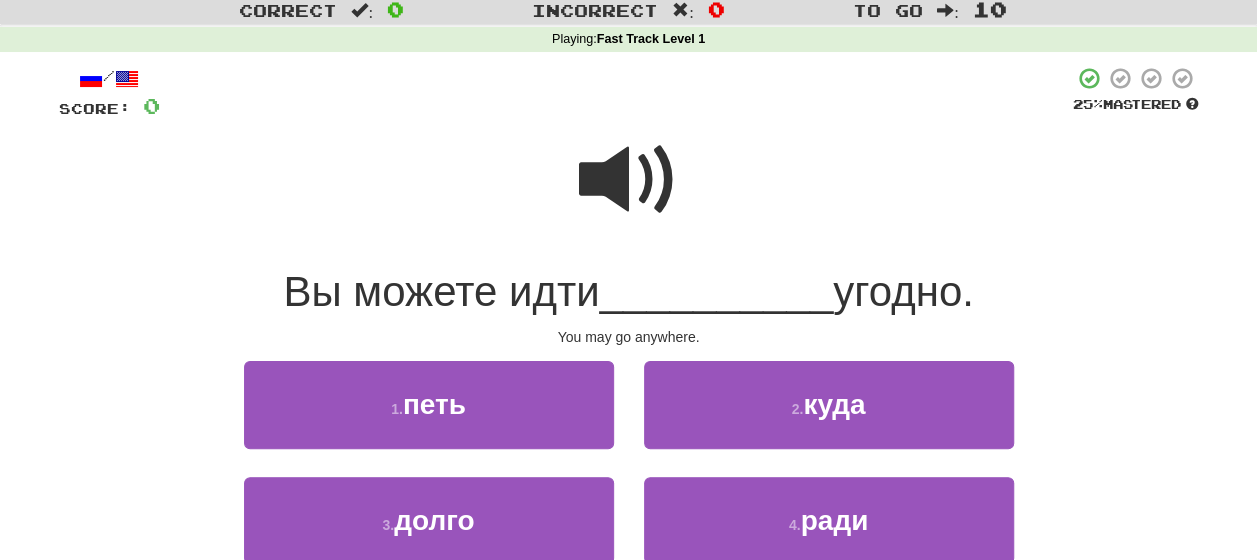 scroll, scrollTop: 100, scrollLeft: 0, axis: vertical 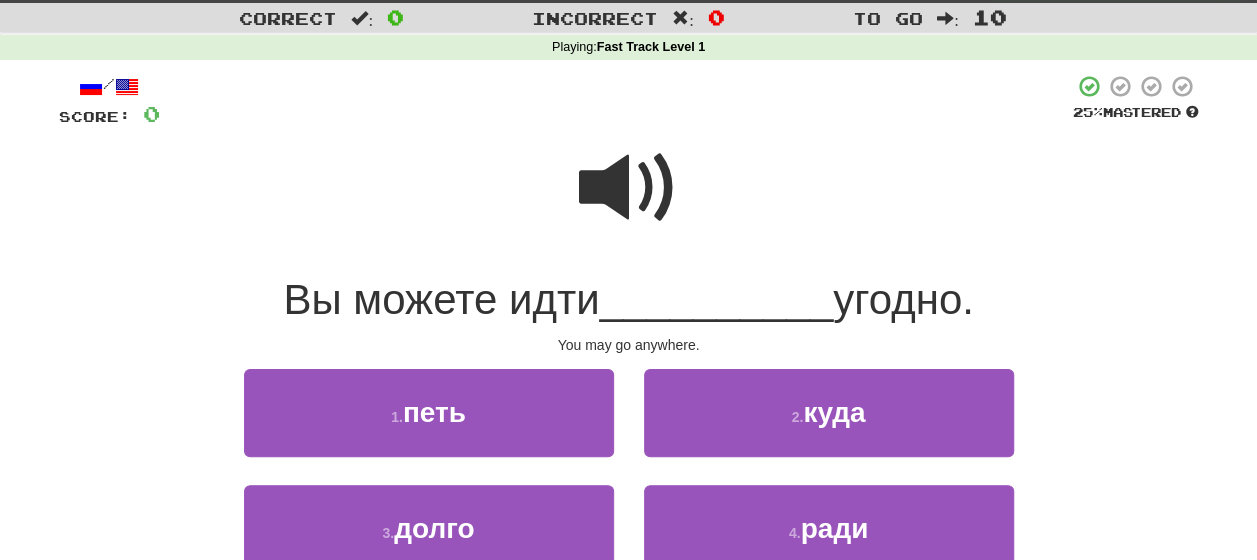 click on "/  Score:   0 25 %  Mastered Вы можете идти  __________  угодно. You may go anywhere. 1 .  петь 2 .  куда 3 .  долго 4 .  ради  Help!  Report" at bounding box center (629, 359) 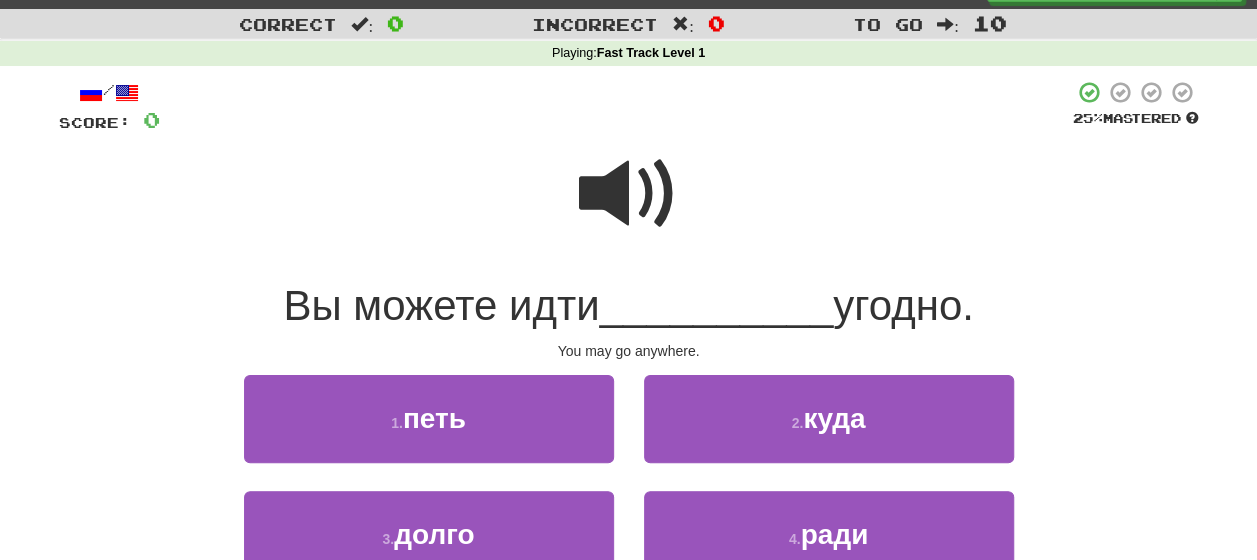 scroll, scrollTop: 48, scrollLeft: 0, axis: vertical 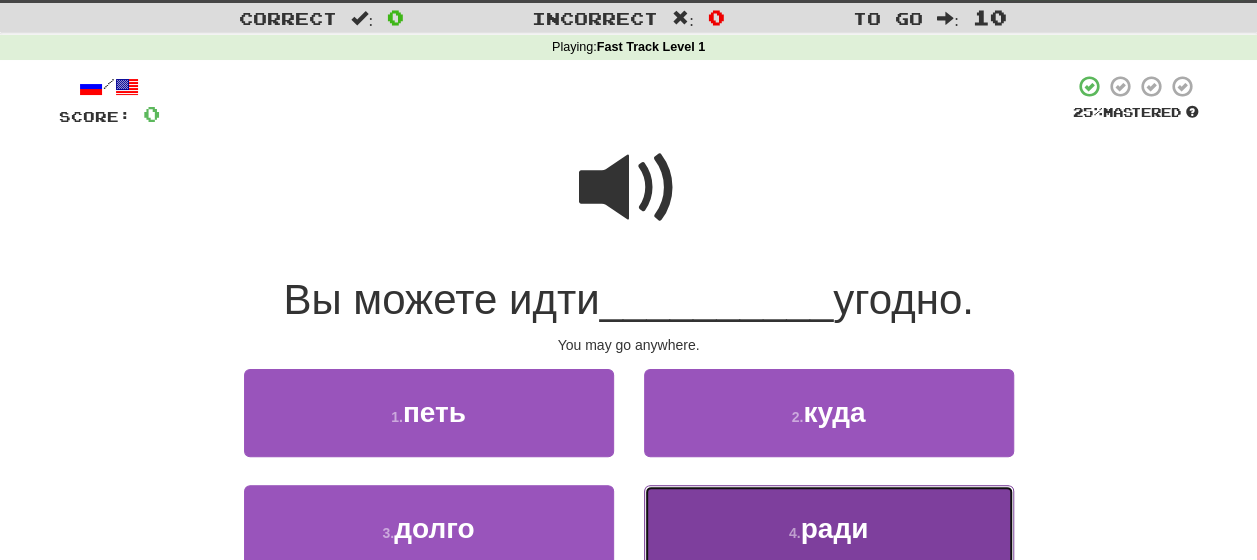 click on "4 .  ради" at bounding box center (829, 528) 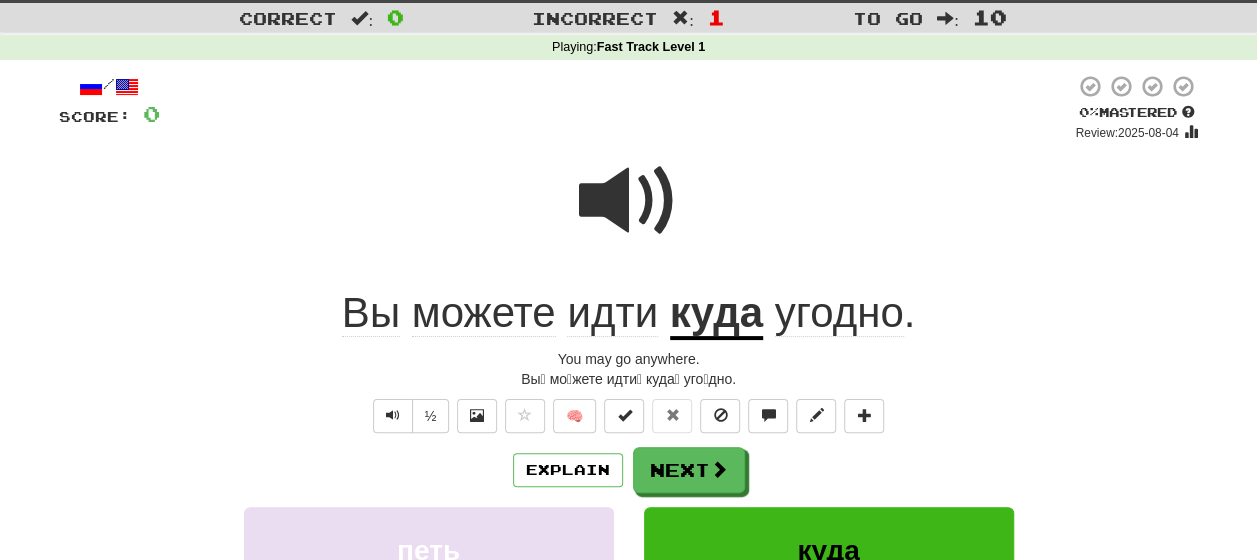 click at bounding box center [629, 201] 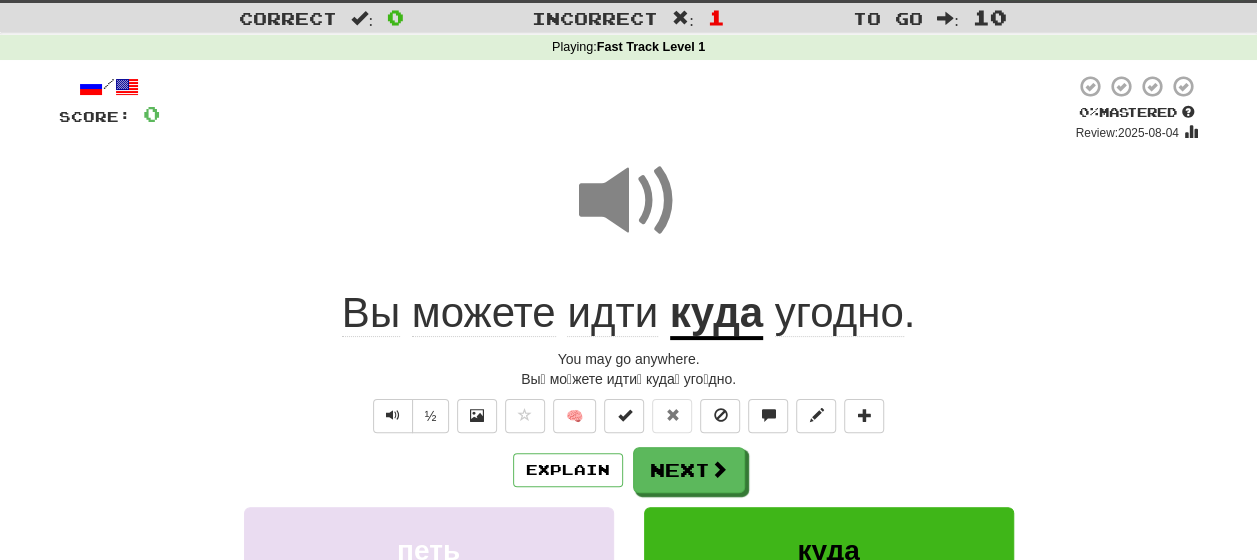 click on "куда" at bounding box center [716, 314] 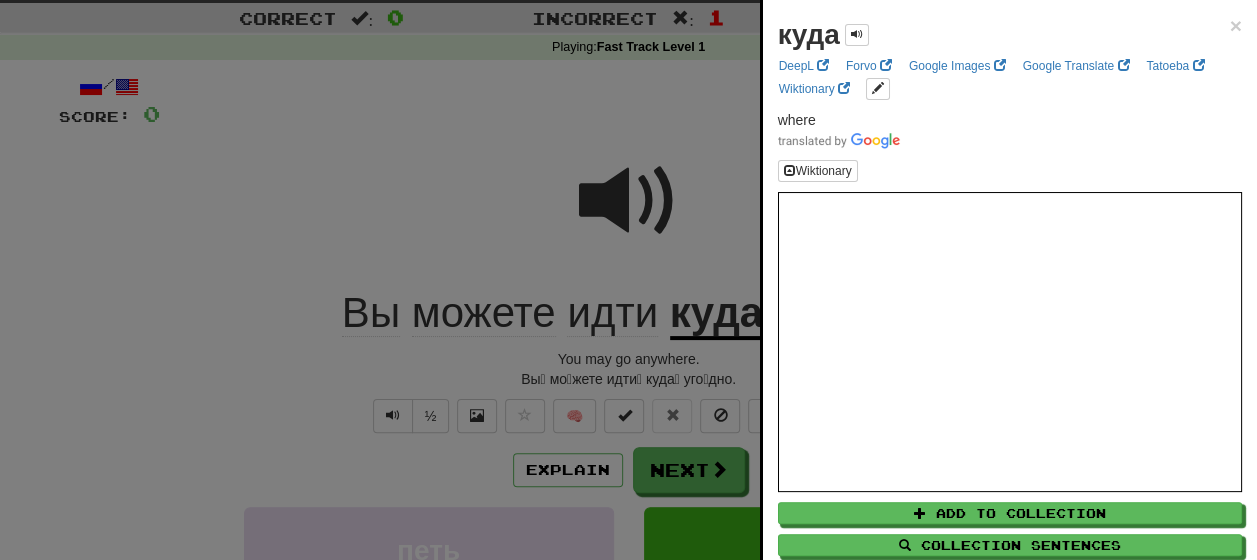 click at bounding box center [628, 280] 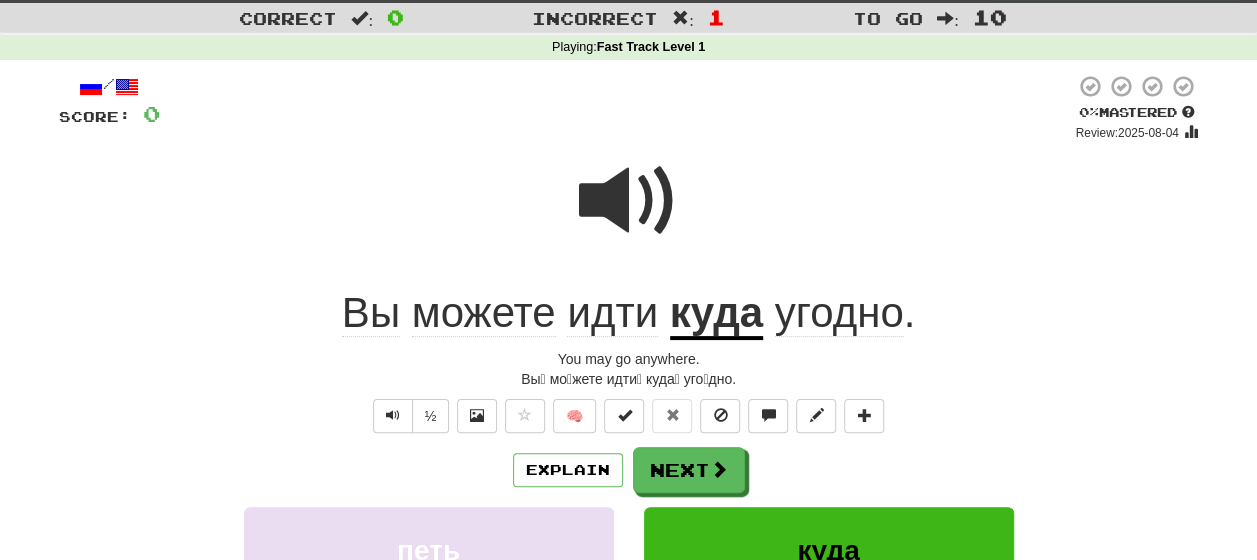 click on "угодно" at bounding box center (839, 313) 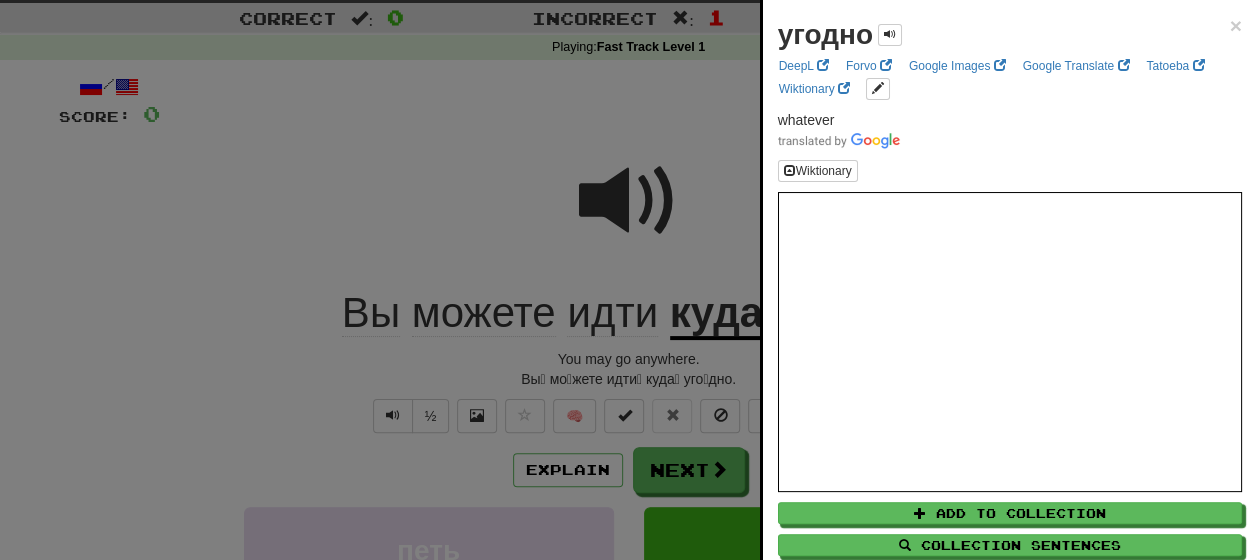 click at bounding box center (628, 280) 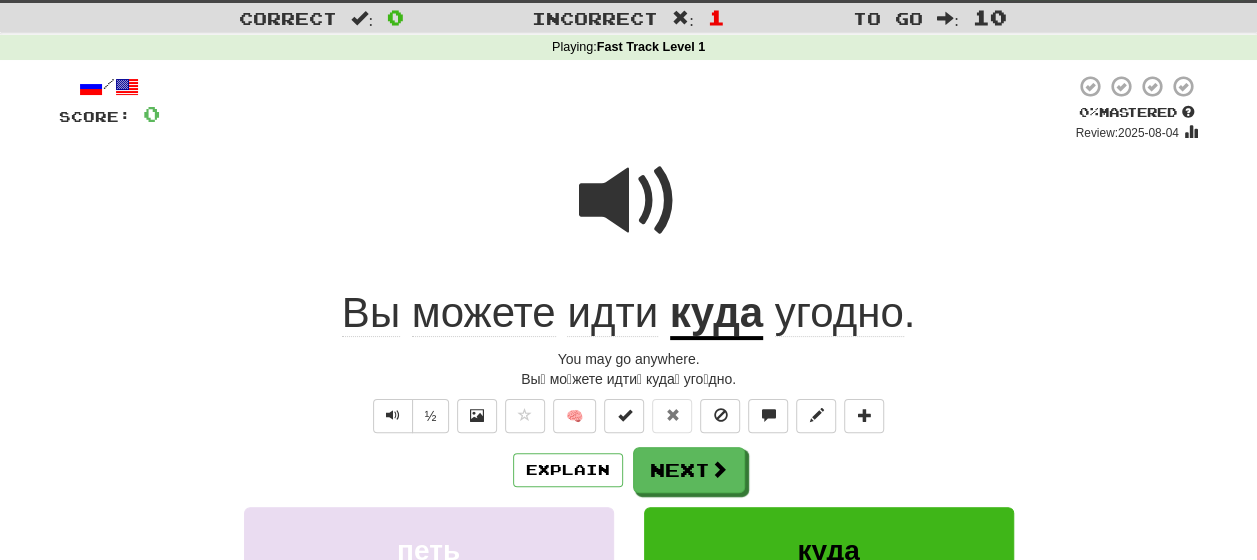 click at bounding box center (629, 201) 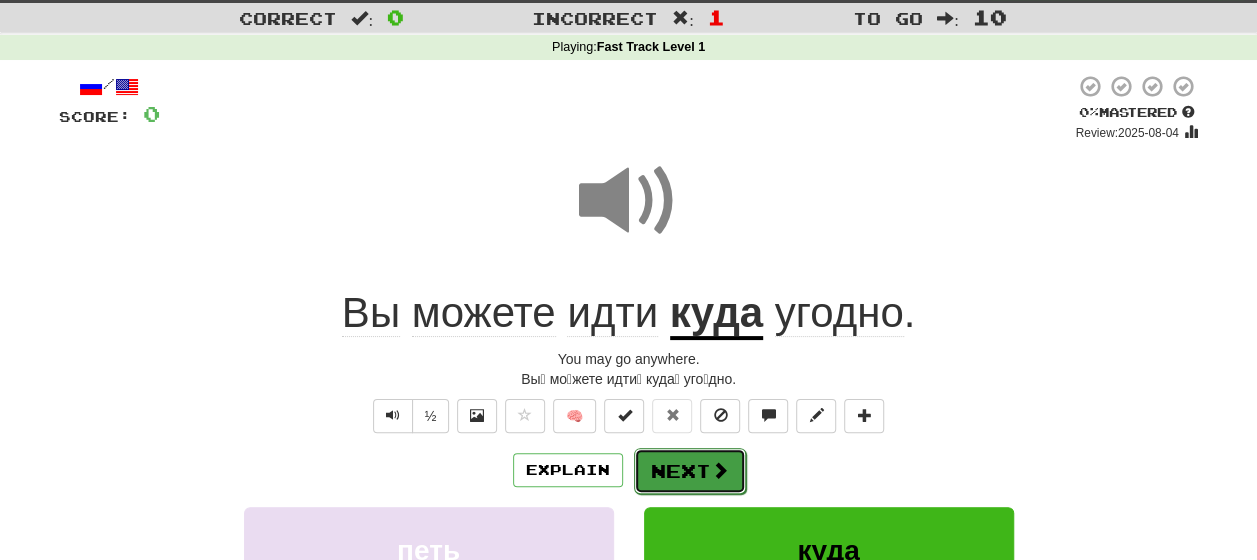 click on "Next" at bounding box center [690, 471] 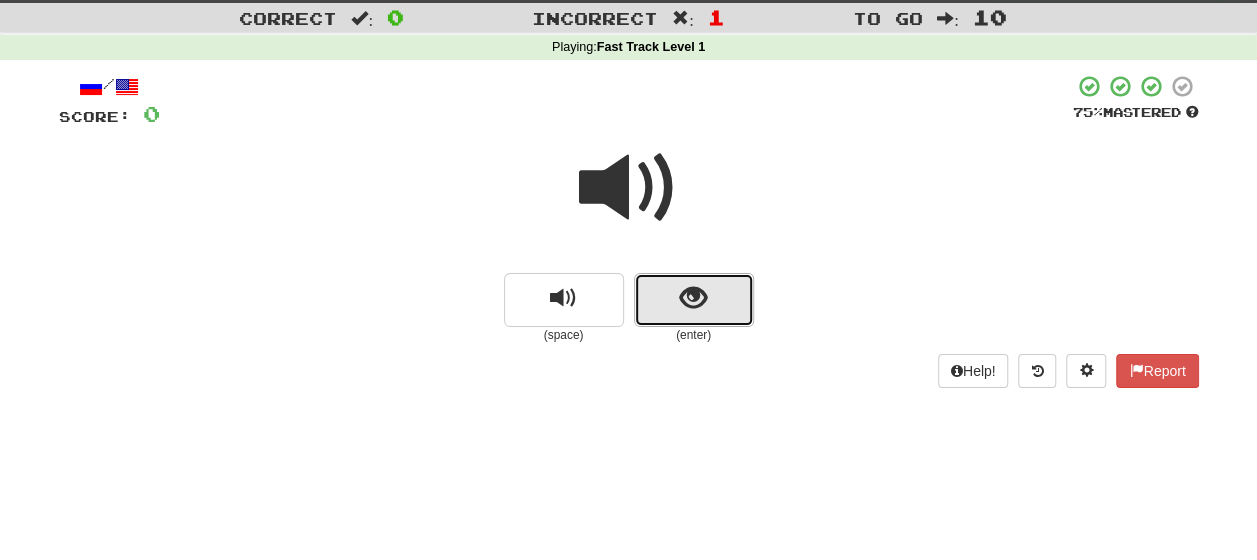 click at bounding box center [693, 298] 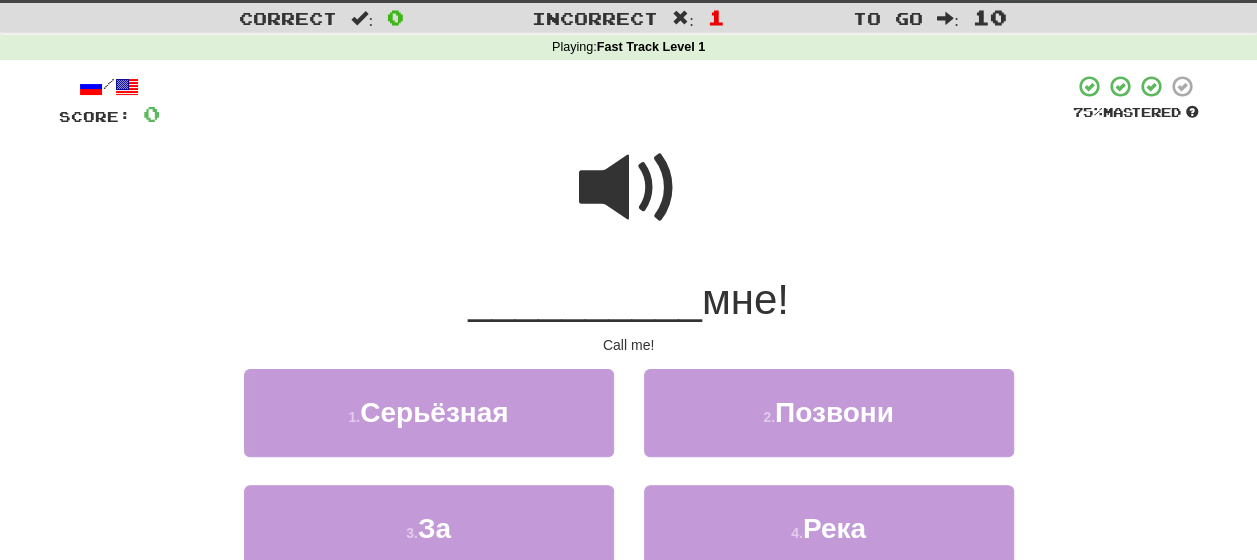 click at bounding box center [629, 188] 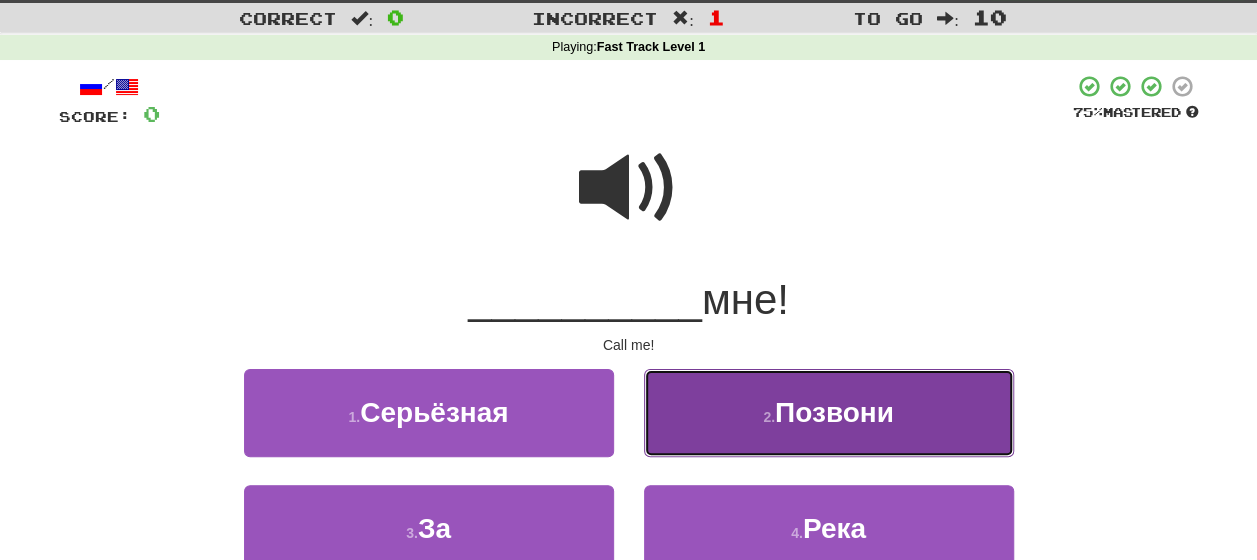 click on "Позвони" at bounding box center (834, 412) 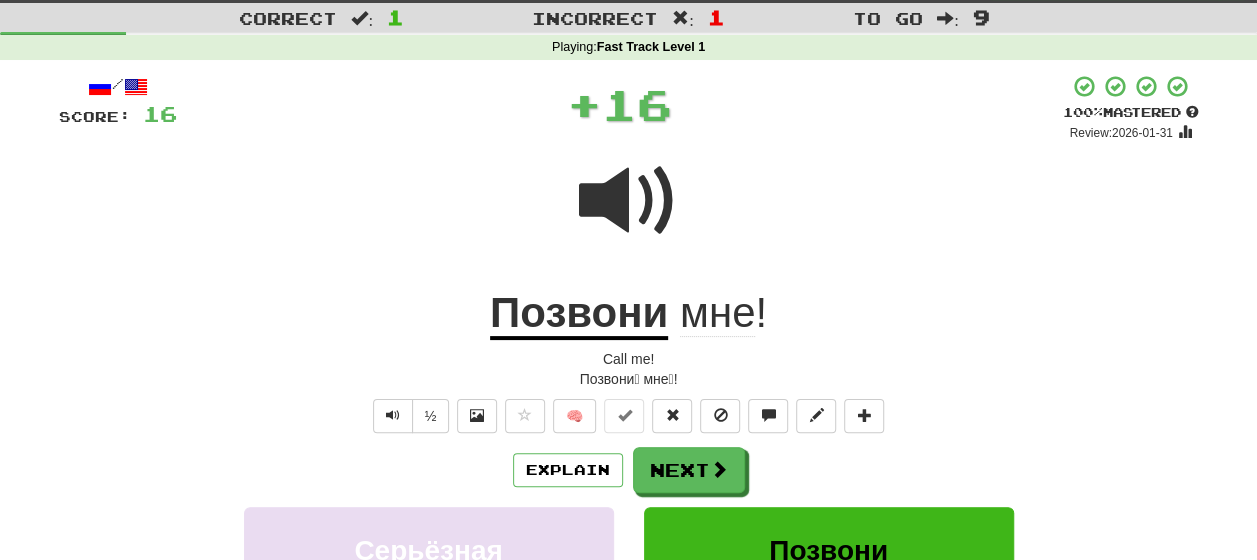 click on "Explain Next" at bounding box center (629, 470) 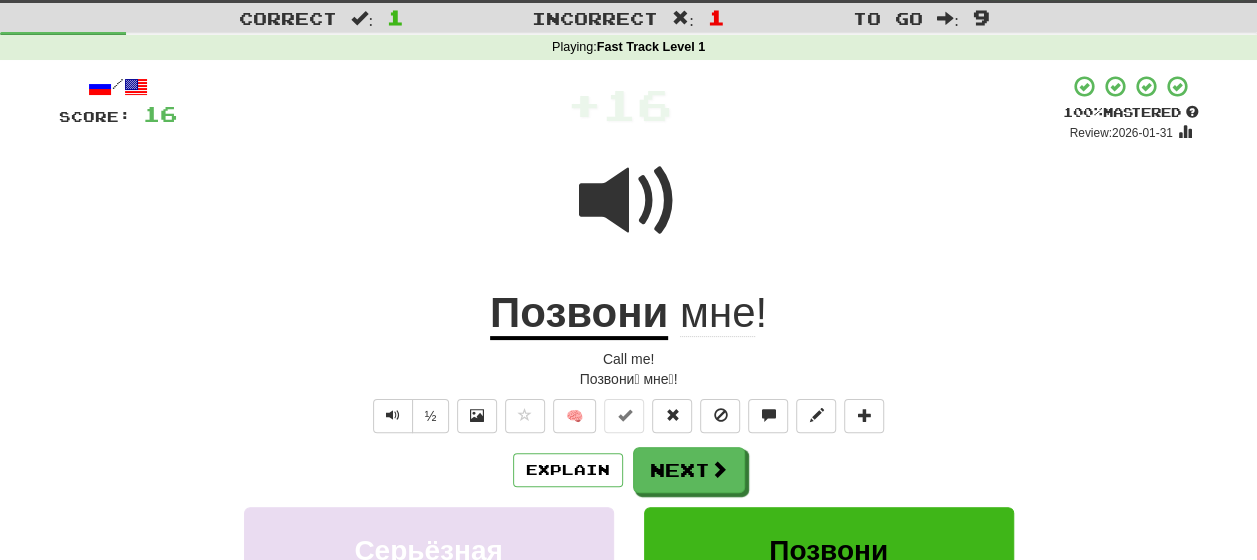 click on "Explain Next" at bounding box center (629, 470) 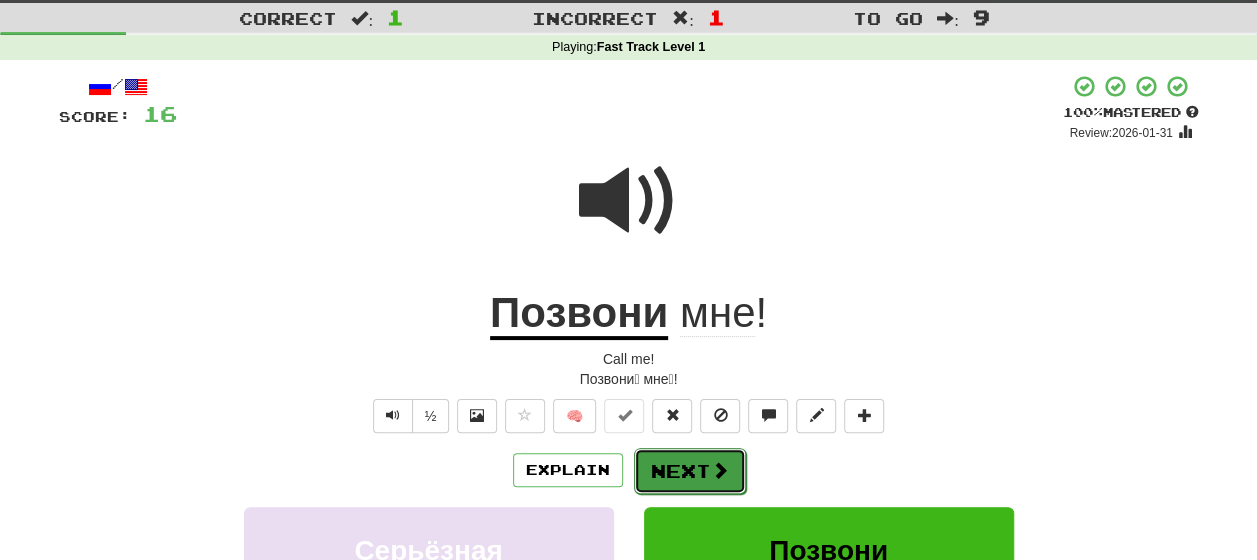 click on "Next" at bounding box center [690, 471] 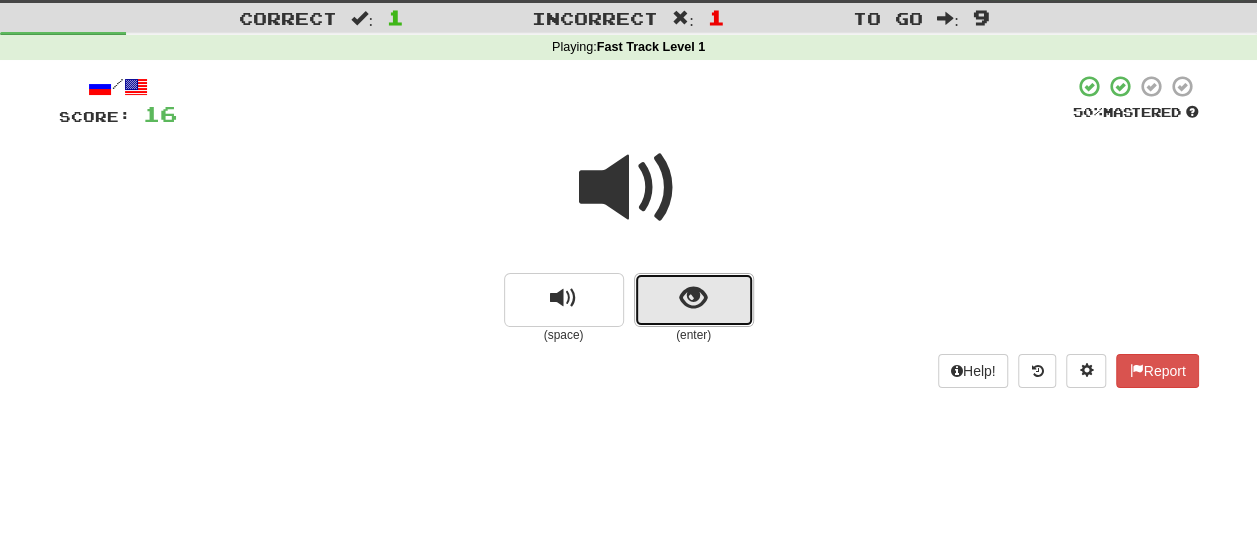 click at bounding box center (694, 300) 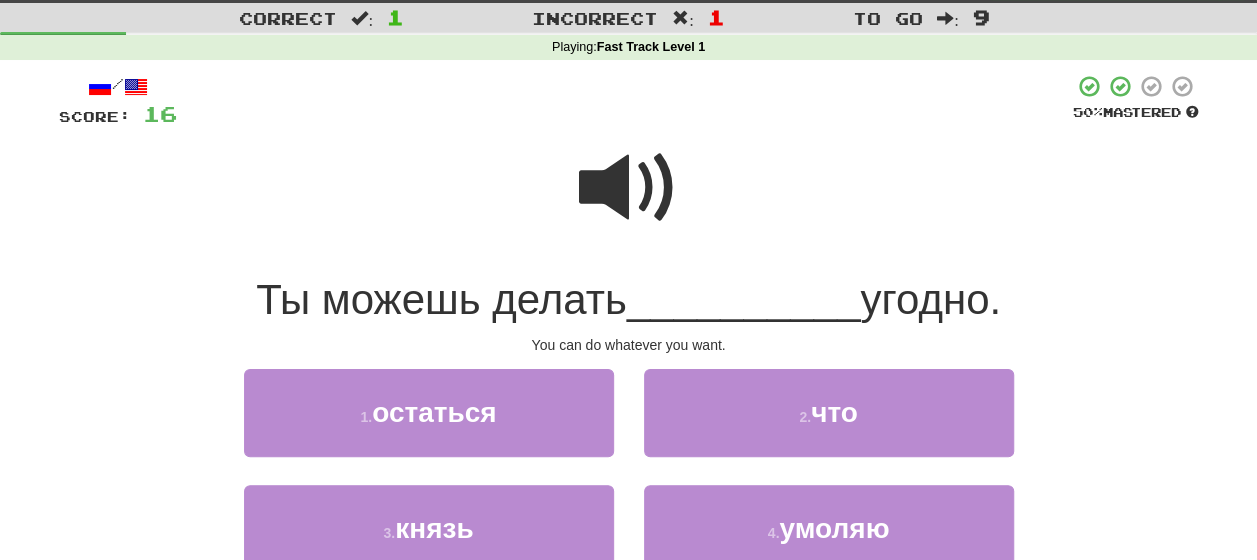 click at bounding box center (629, 188) 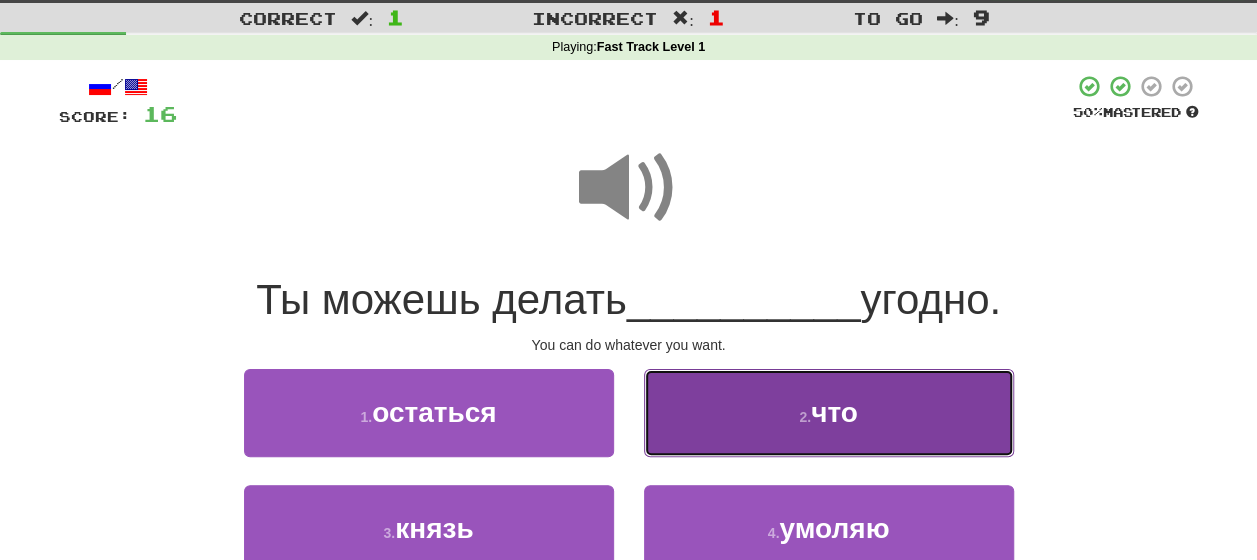 click on "что" at bounding box center [834, 412] 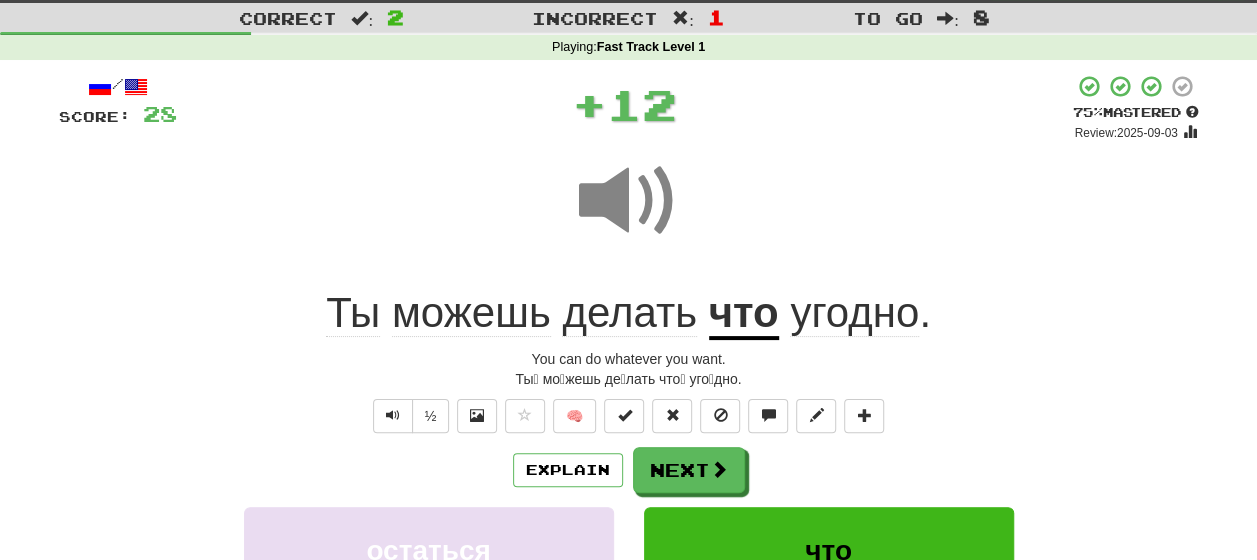 click on "Explain Next" at bounding box center [629, 470] 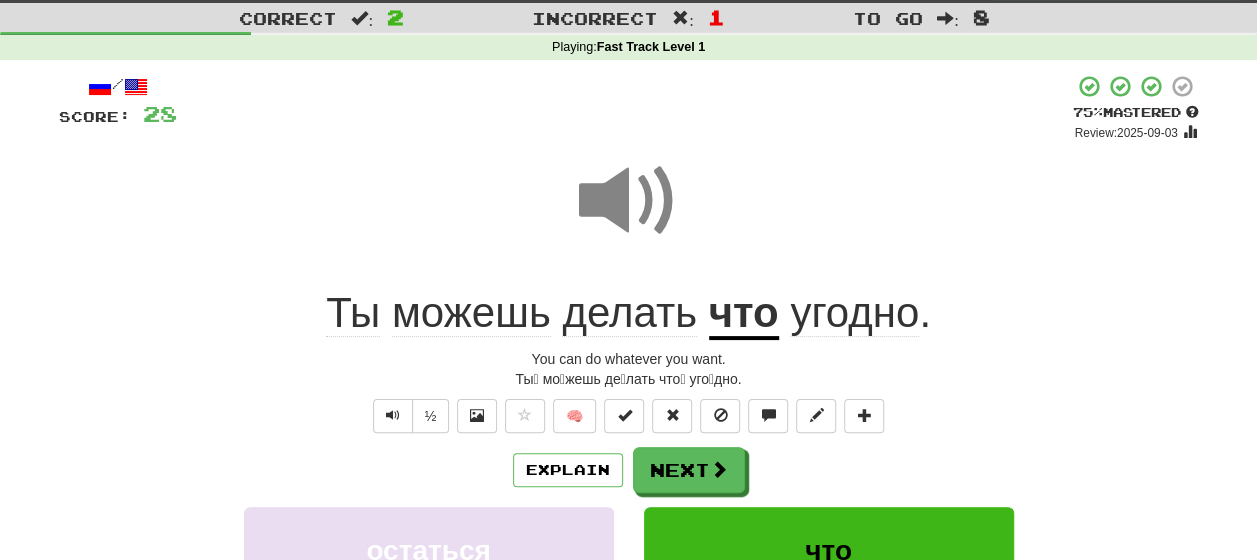 click on "угодно" at bounding box center [854, 313] 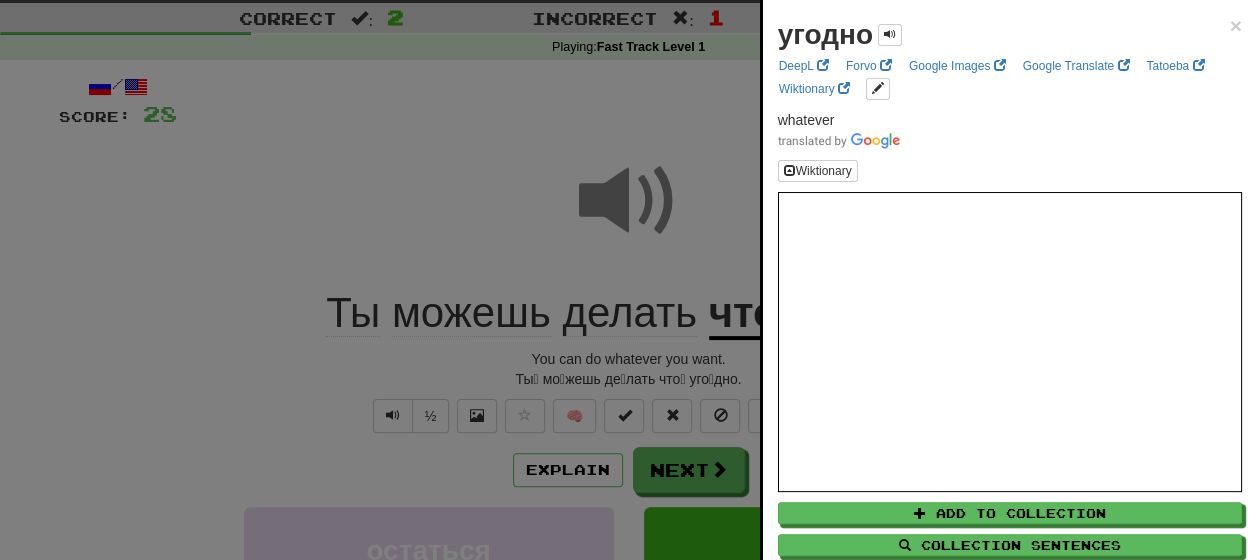 click at bounding box center [628, 280] 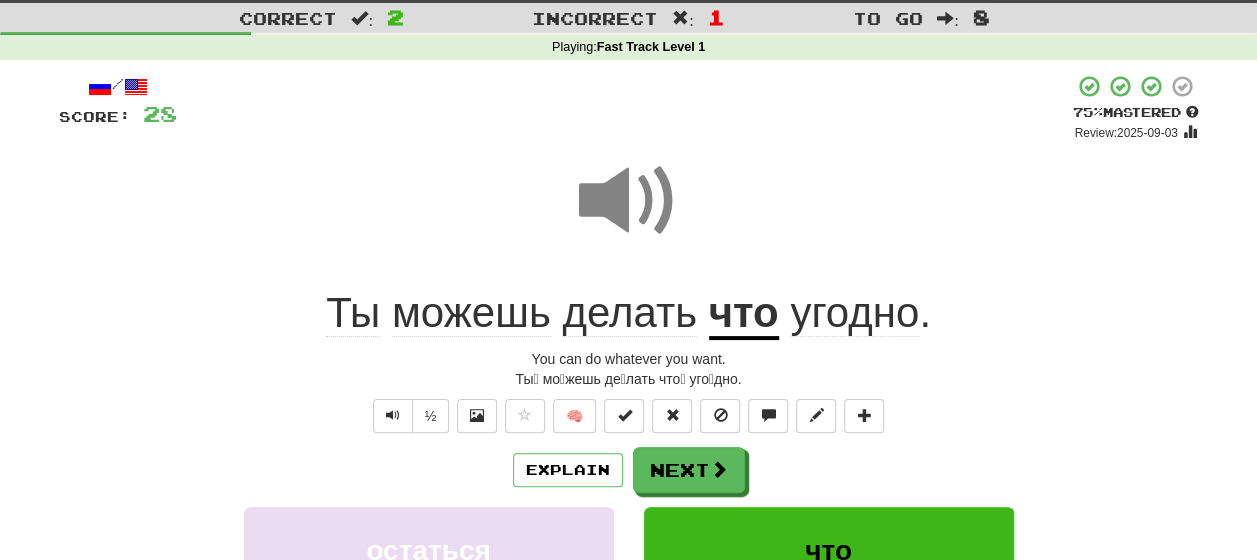 click on "Explain Next" at bounding box center (629, 470) 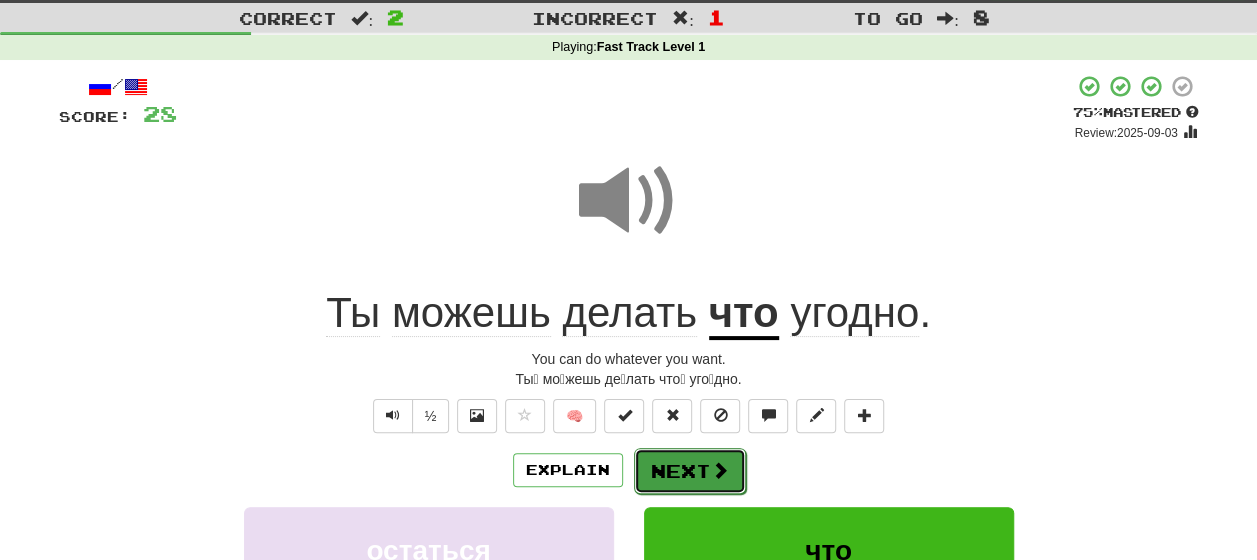 click on "Next" at bounding box center (690, 471) 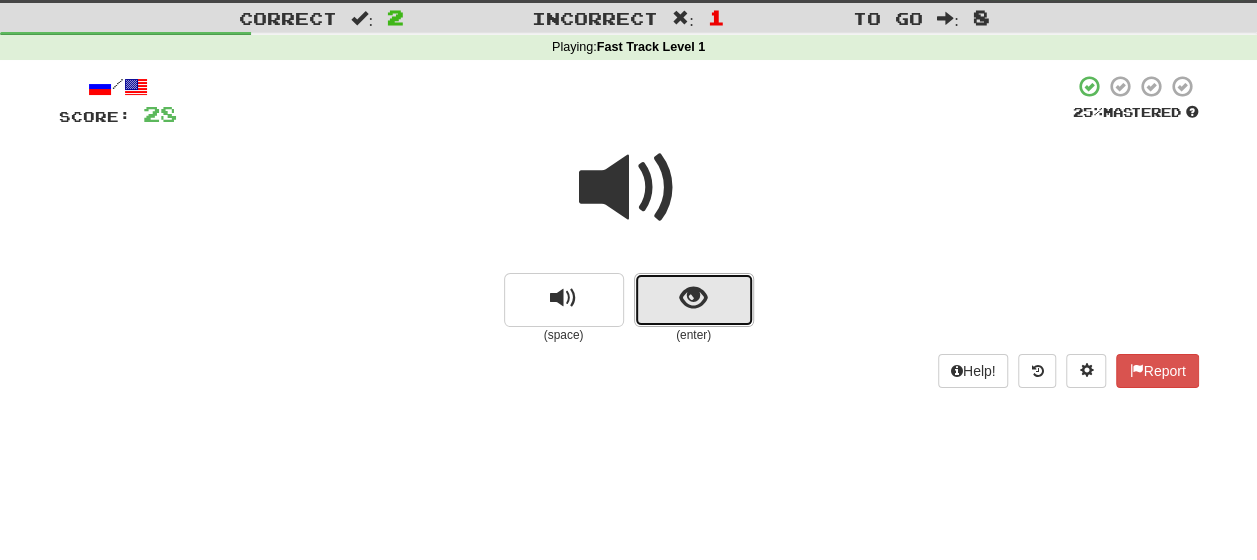 click at bounding box center (694, 300) 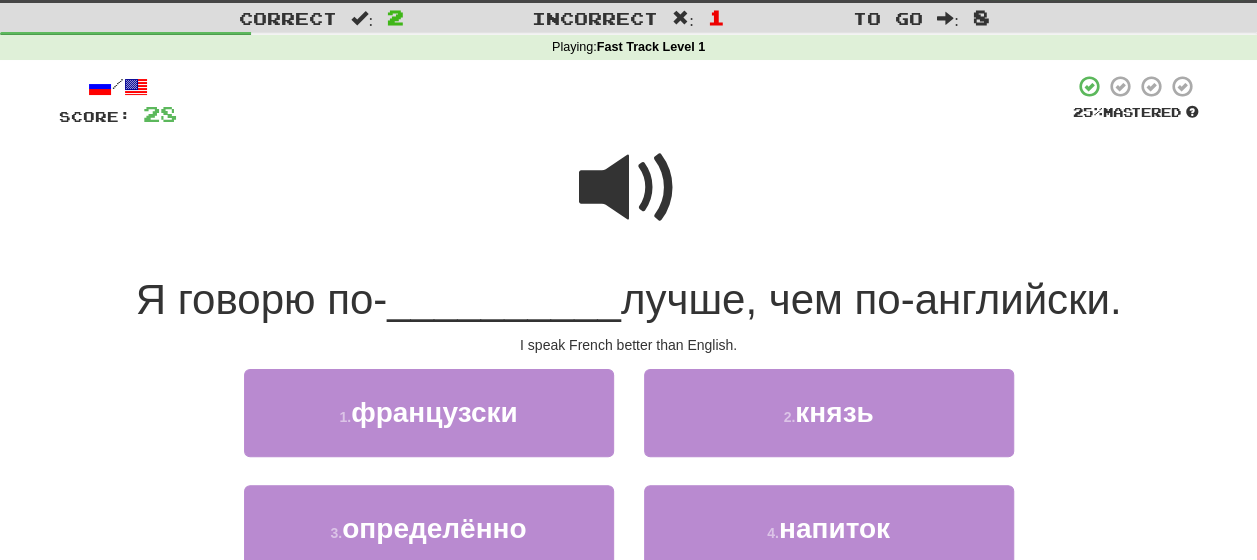 click at bounding box center [629, 188] 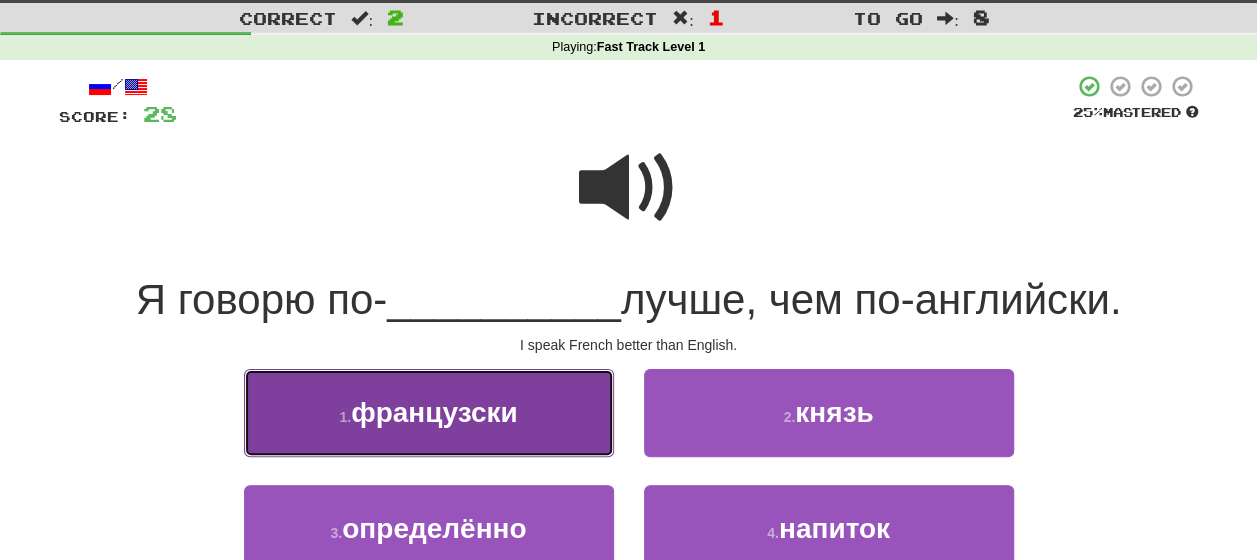 click on "1 .  французски" at bounding box center (429, 412) 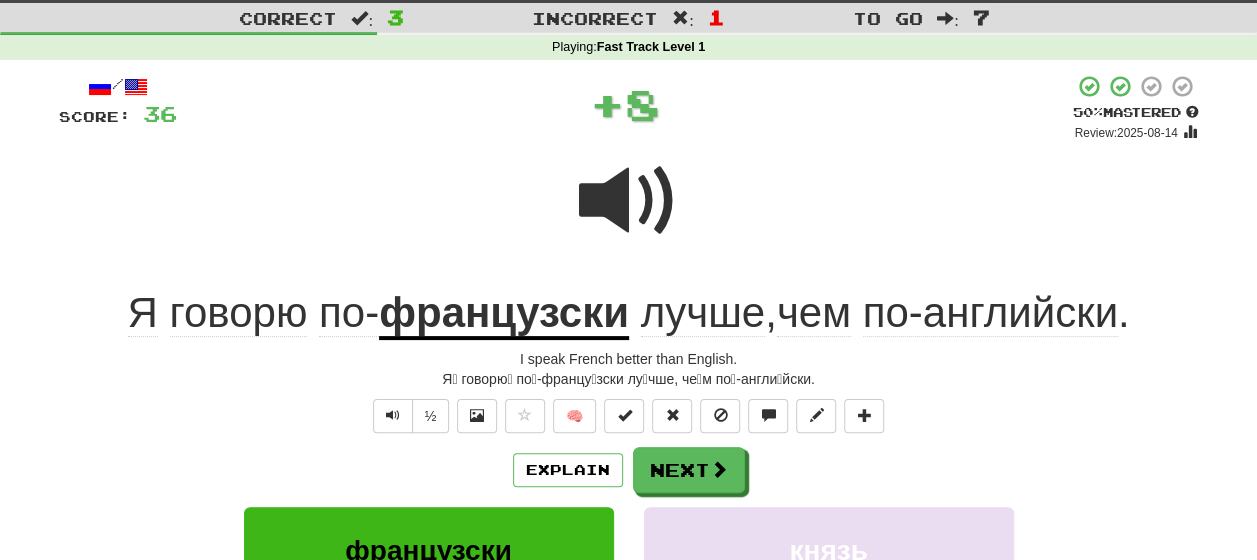 click on "Explain Next" at bounding box center (629, 470) 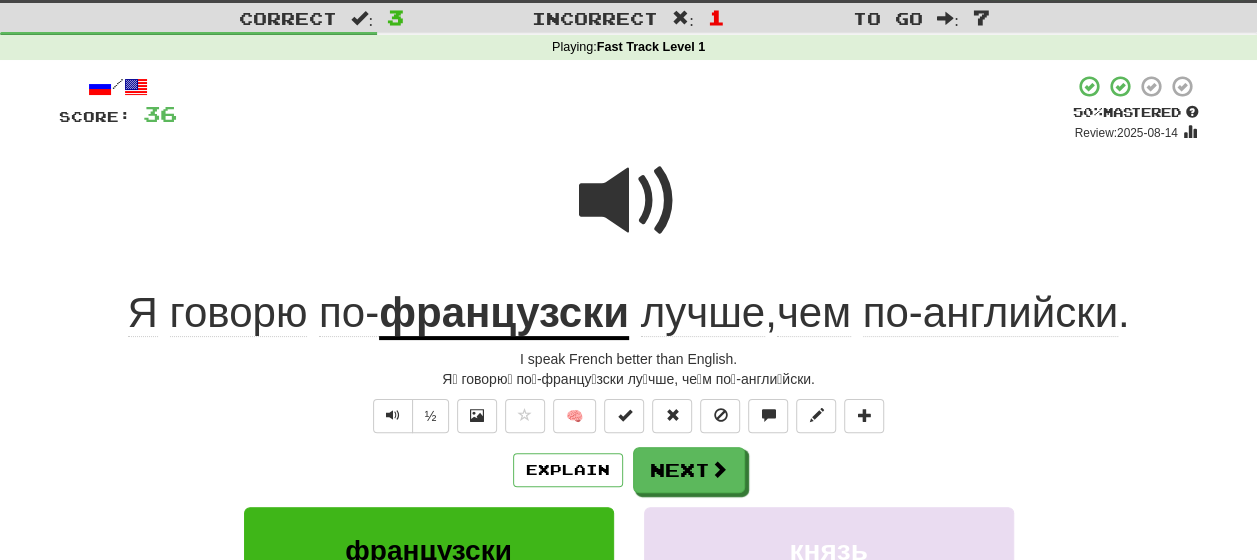 click at bounding box center [629, 201] 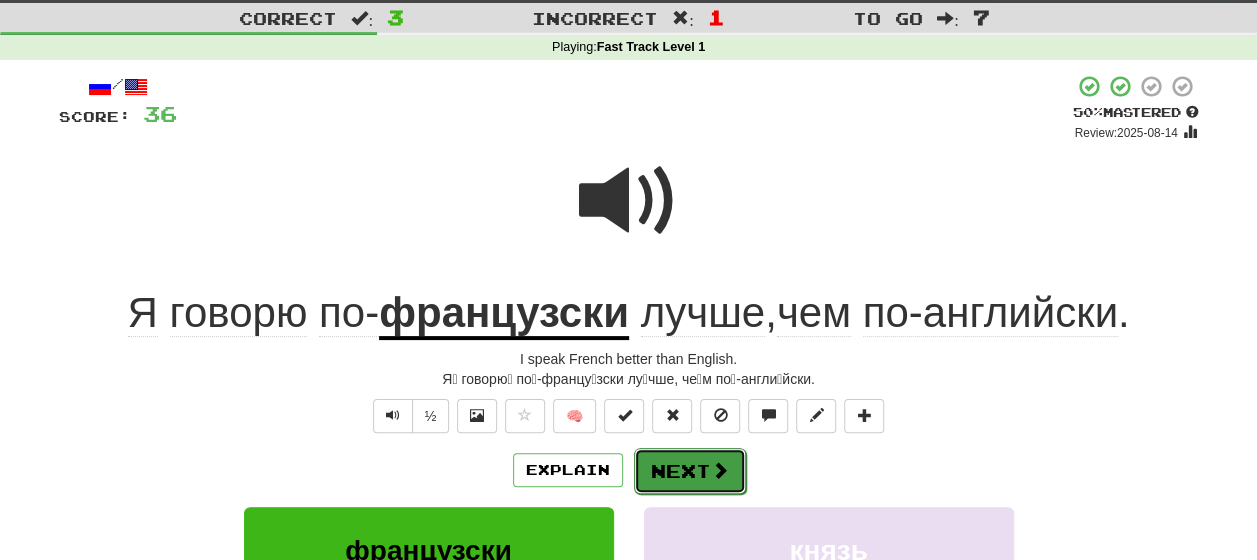 click on "Next" at bounding box center (690, 471) 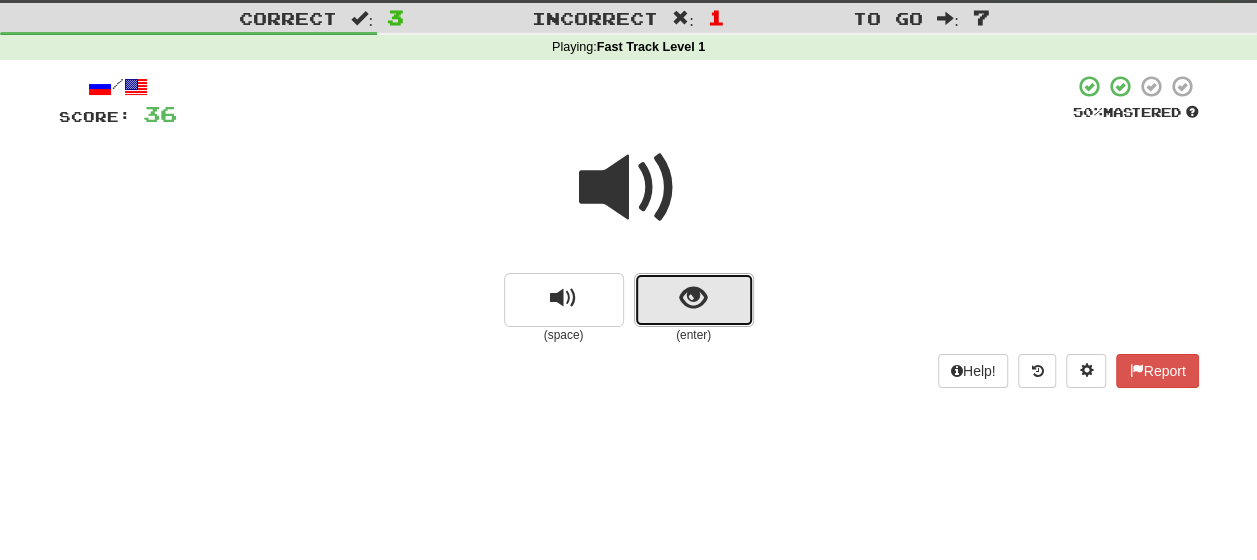 click at bounding box center (693, 298) 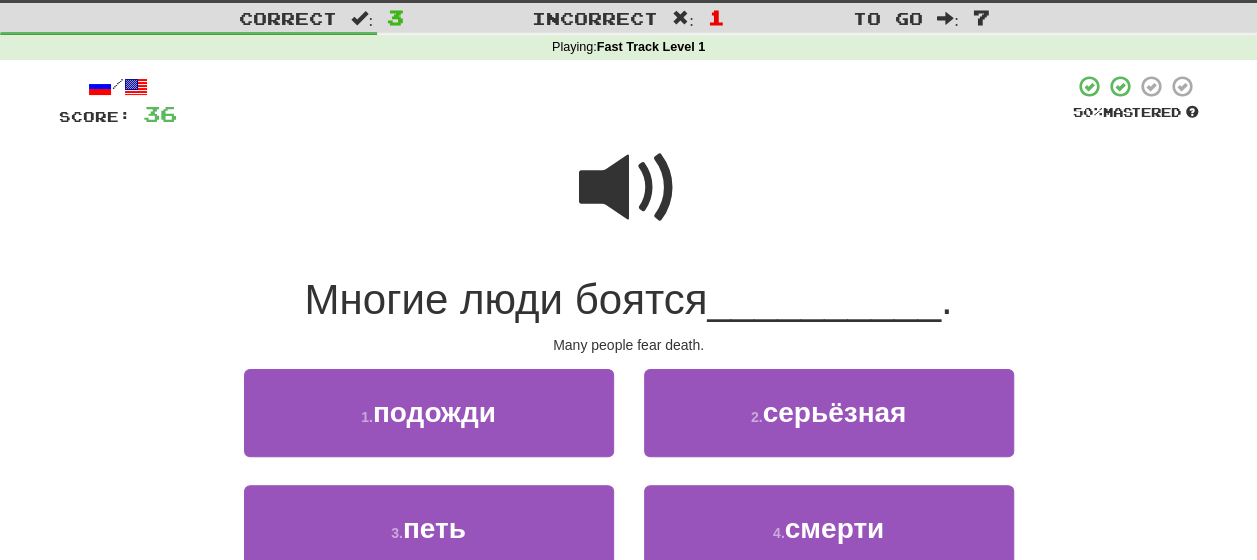 click on "1 .  подожди 2 .  серьёзная" at bounding box center (629, 426) 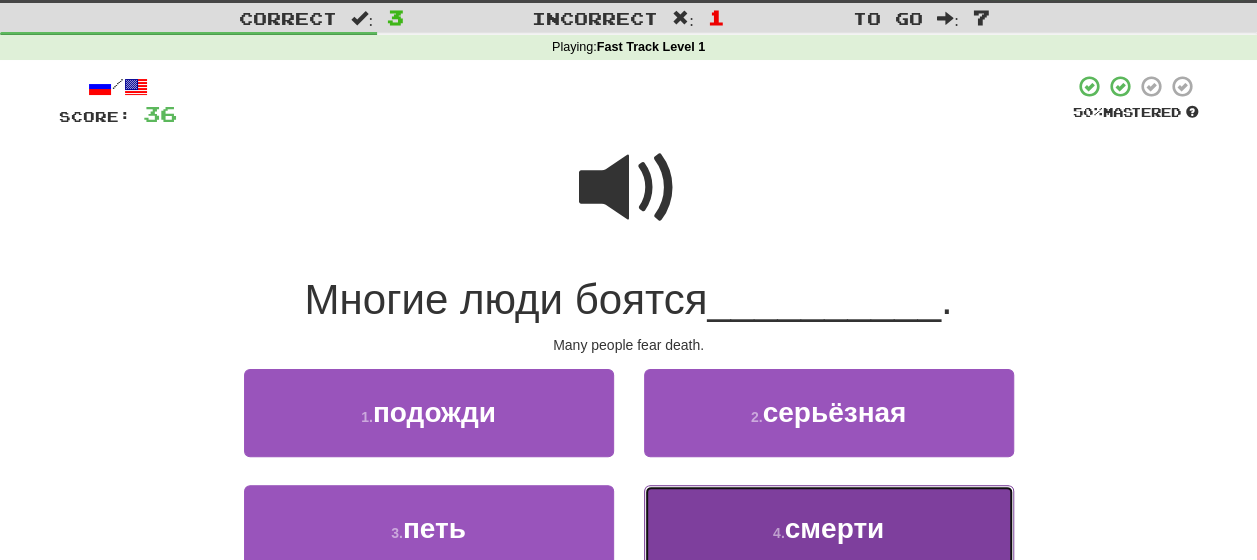 click on "смерти" at bounding box center [835, 528] 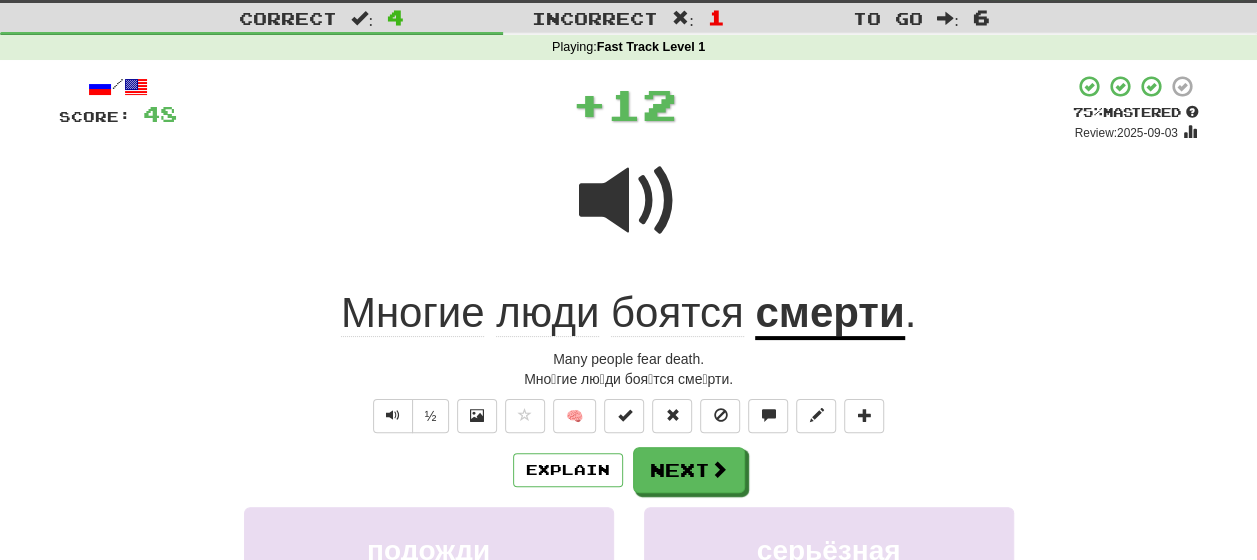 click on "Explain Next" at bounding box center [629, 470] 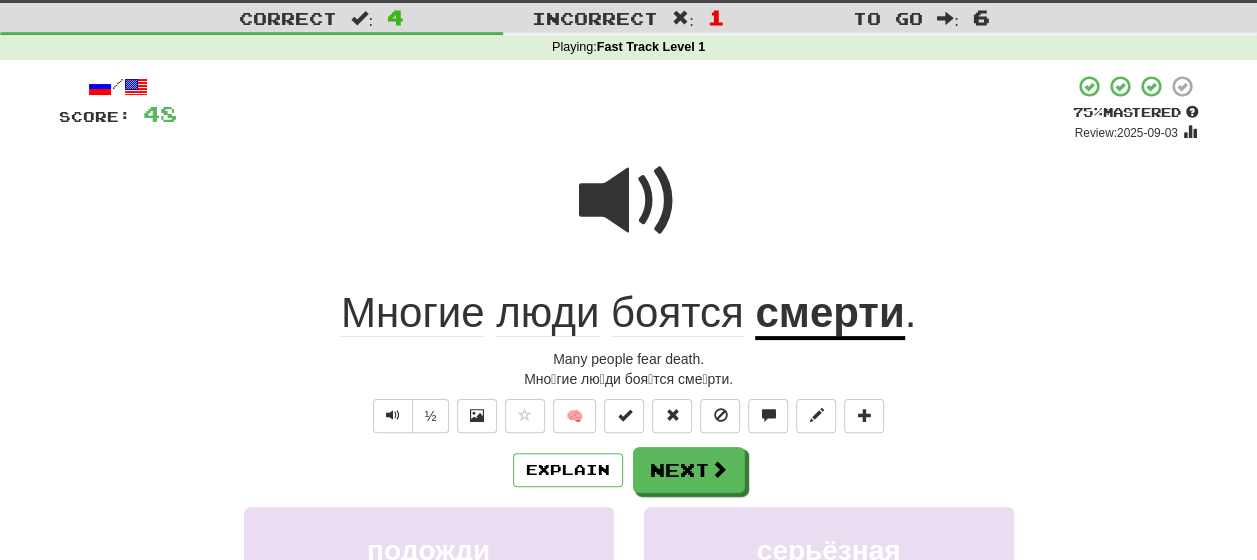 click on "боятся" 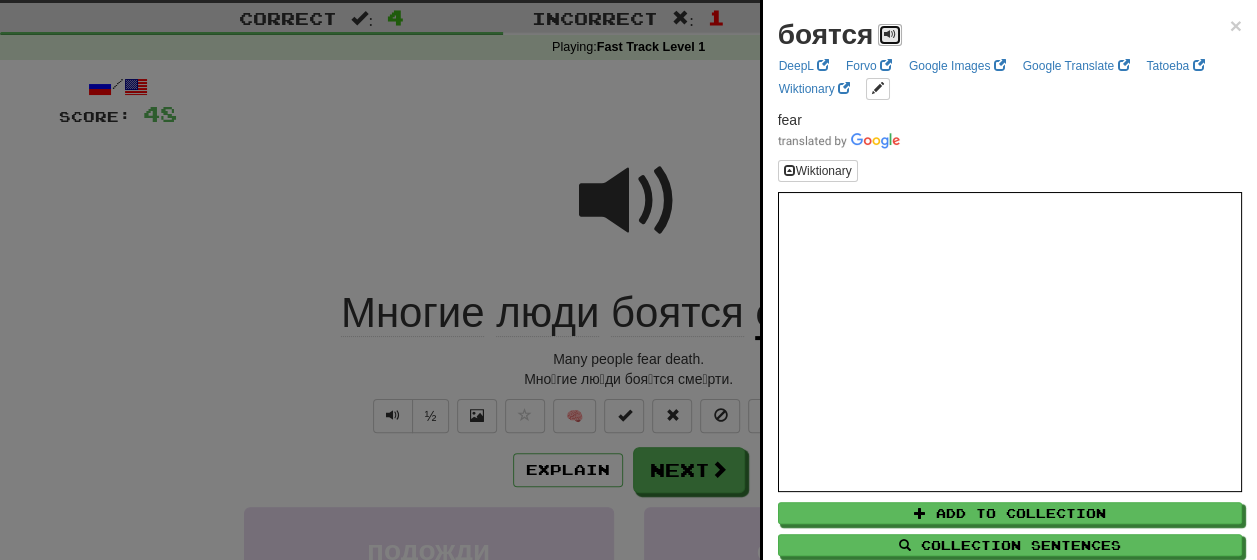 click at bounding box center [890, 35] 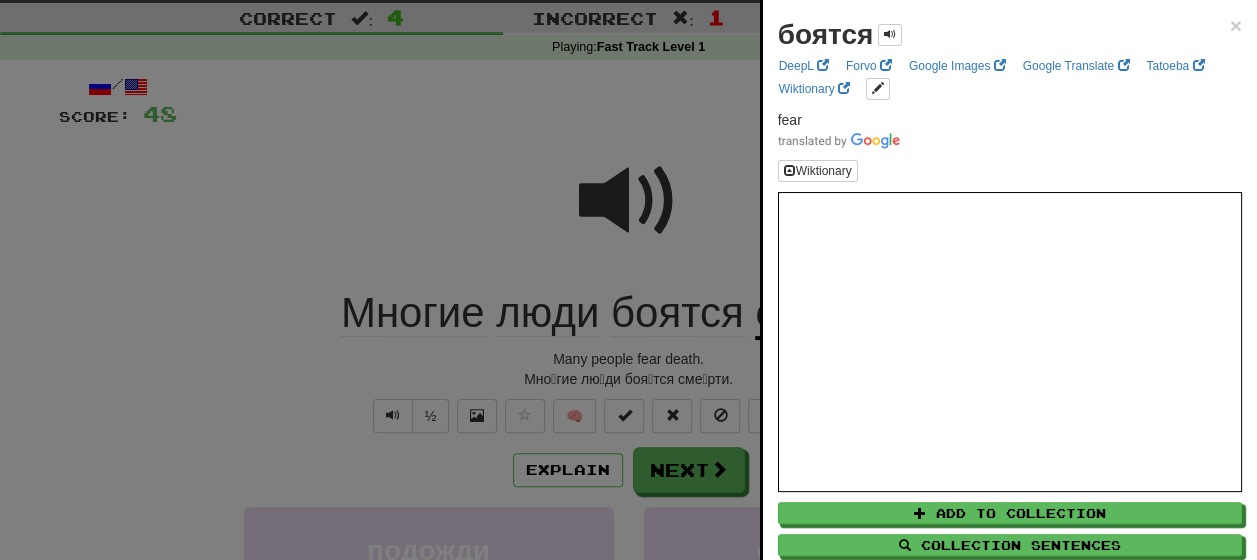 click at bounding box center [628, 280] 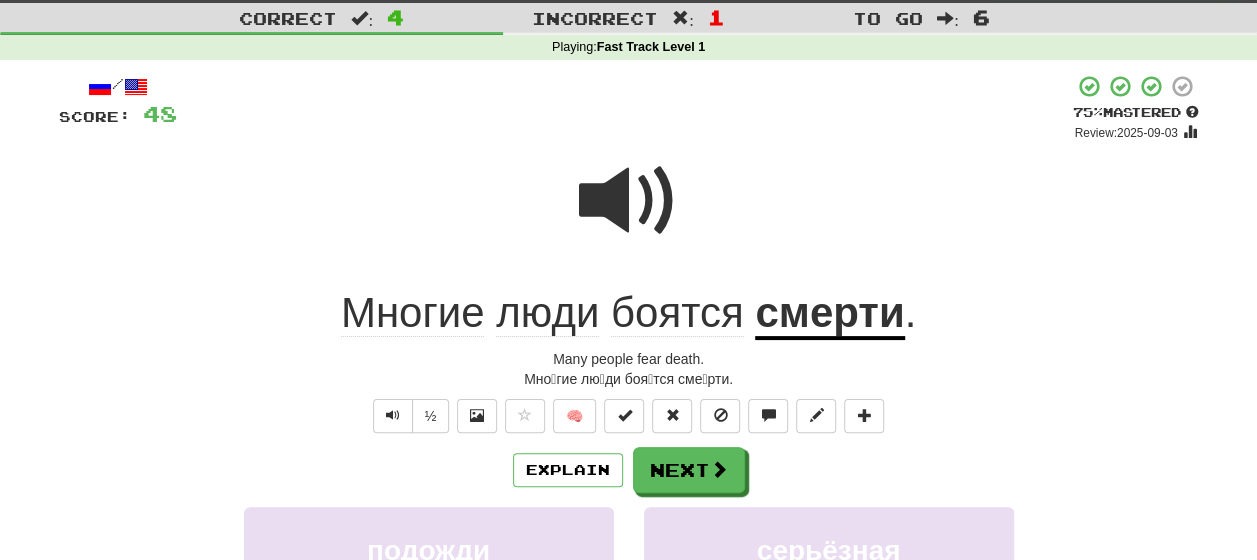 click on "смерти" at bounding box center (829, 314) 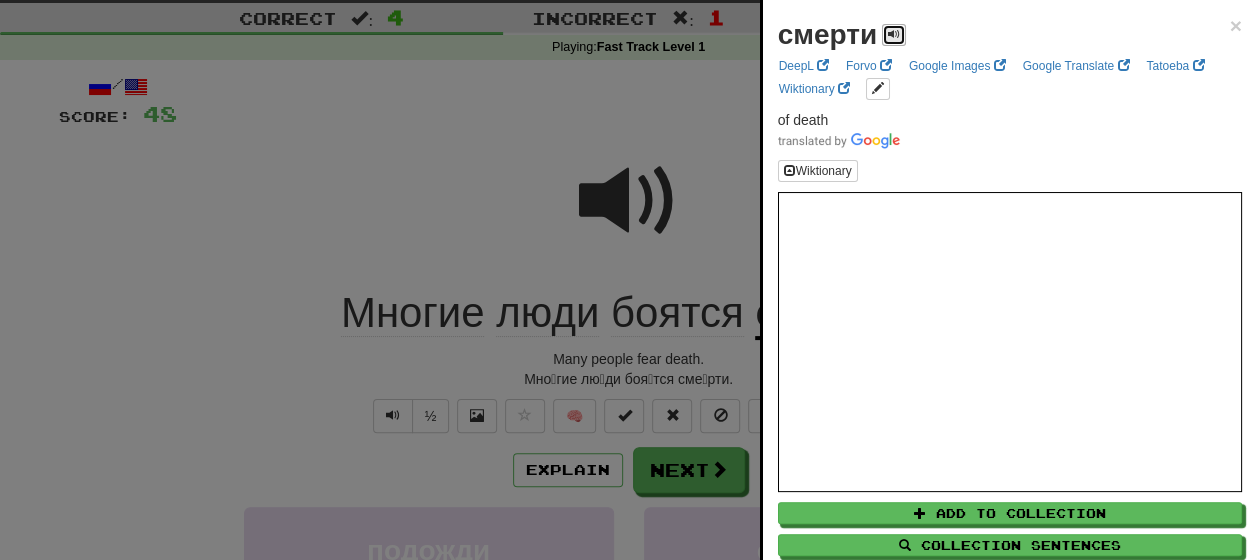 click at bounding box center (894, 34) 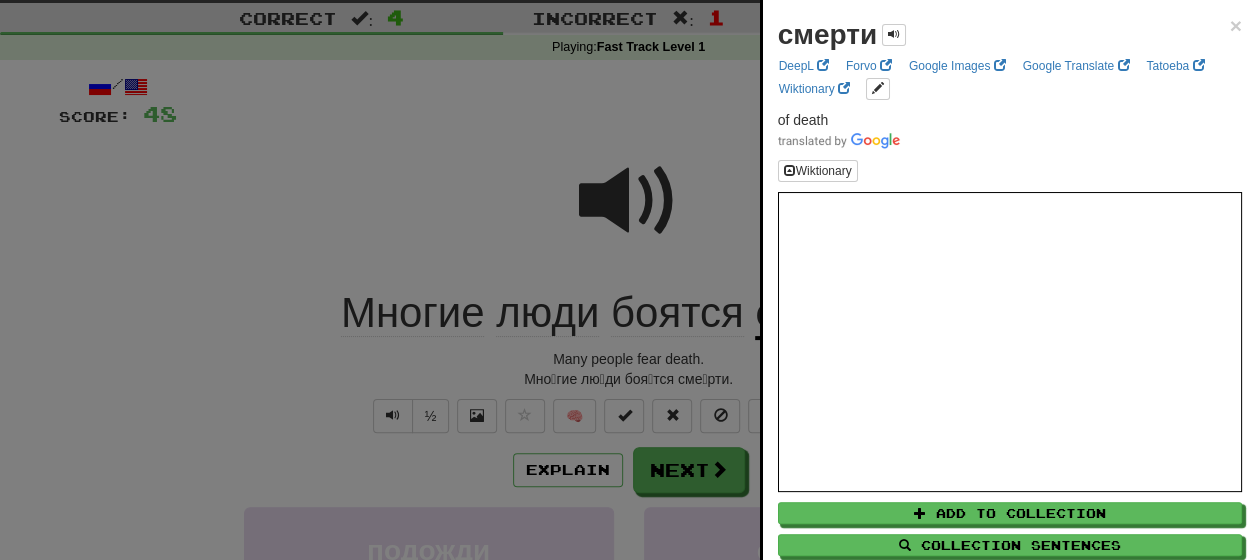 click at bounding box center (628, 280) 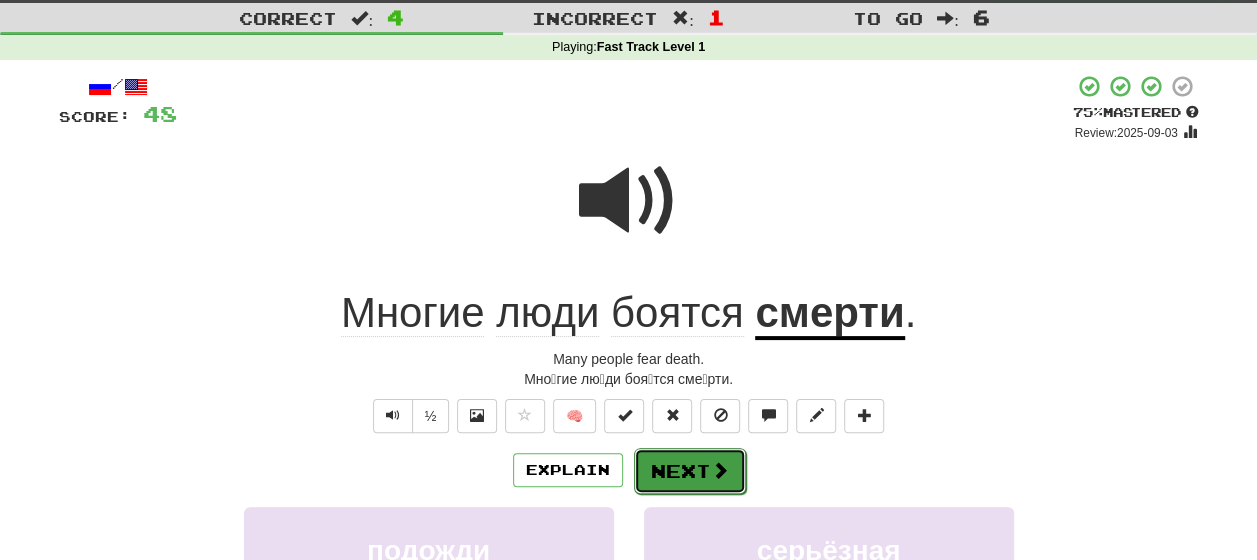 click on "Next" at bounding box center [690, 471] 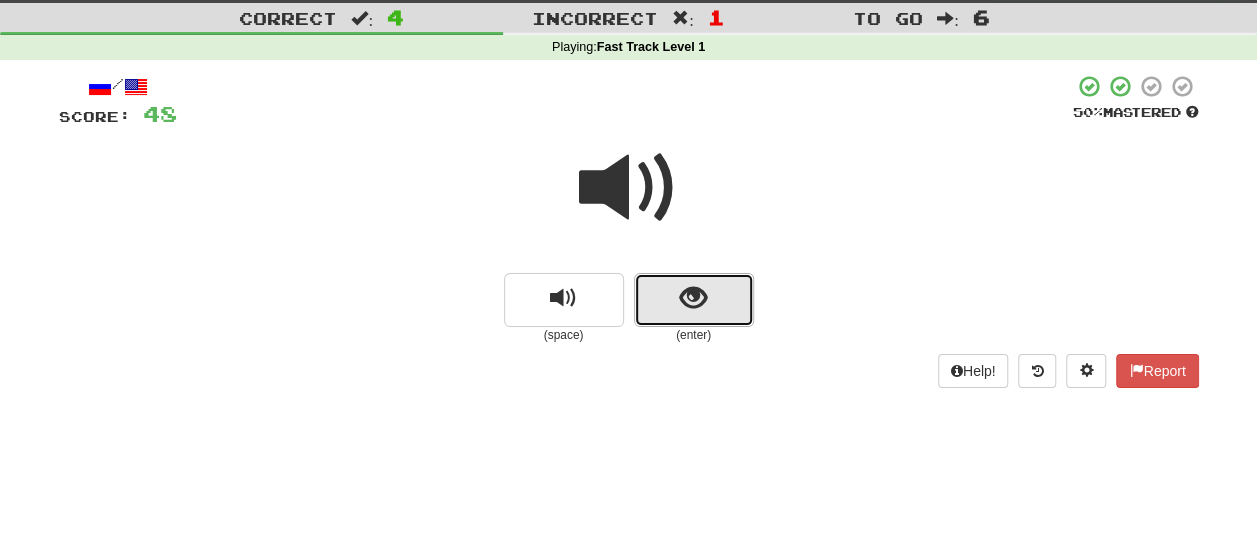 click at bounding box center (694, 300) 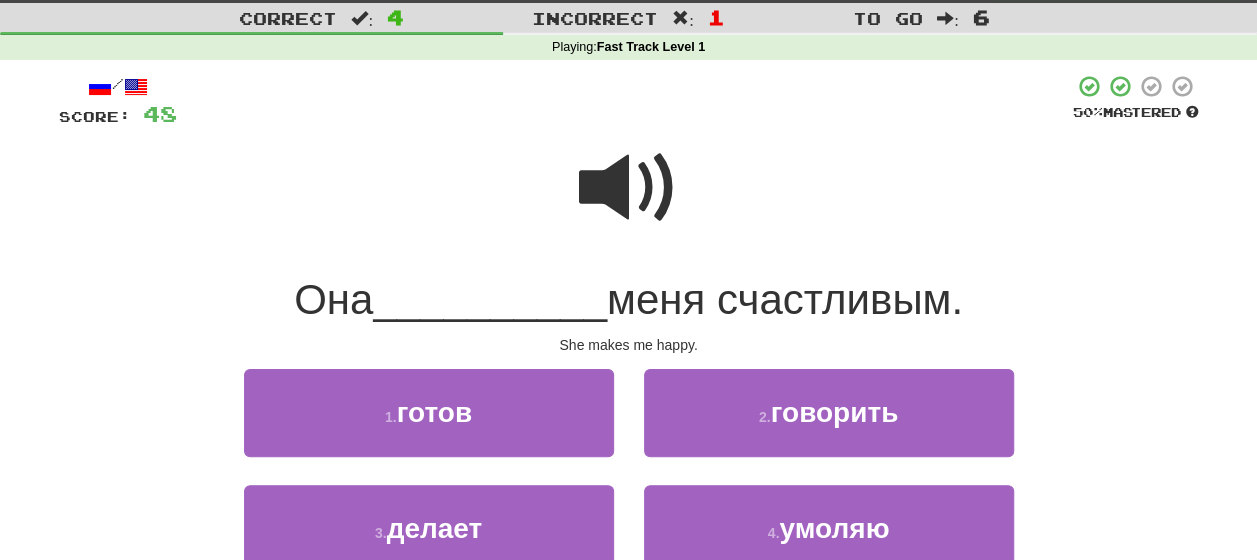 click at bounding box center [629, 188] 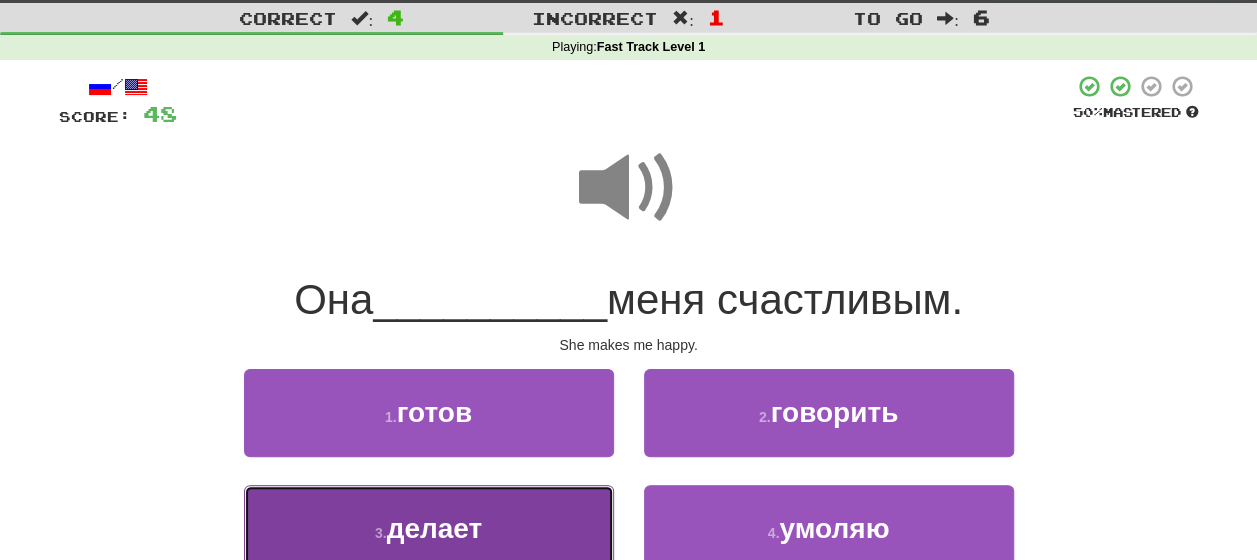 click on "3 .  делает" at bounding box center (429, 528) 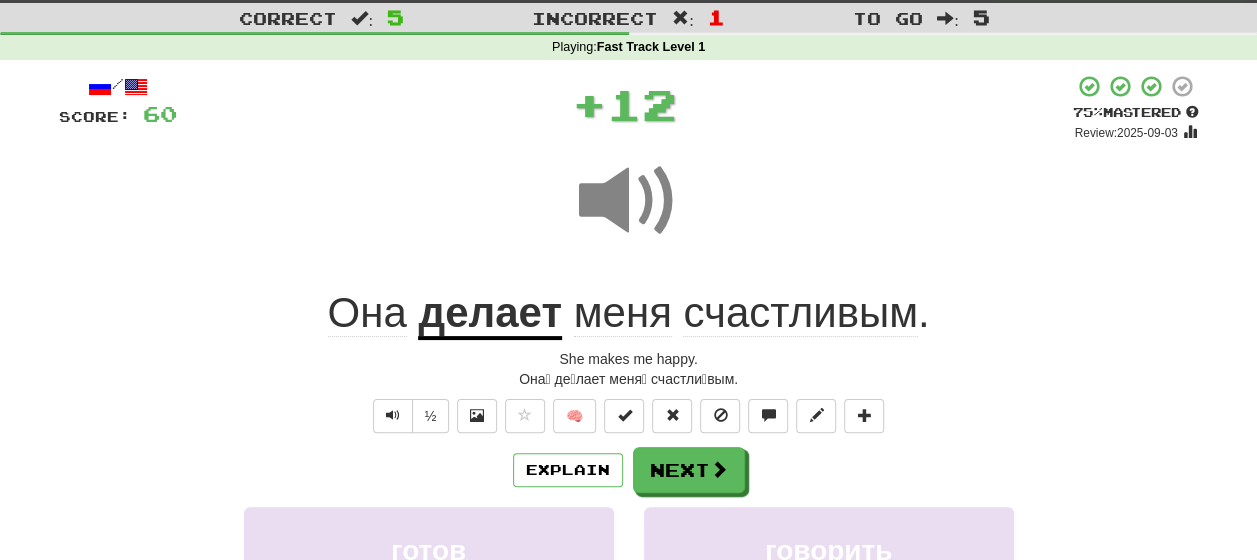 click on "Explain Next" at bounding box center (629, 470) 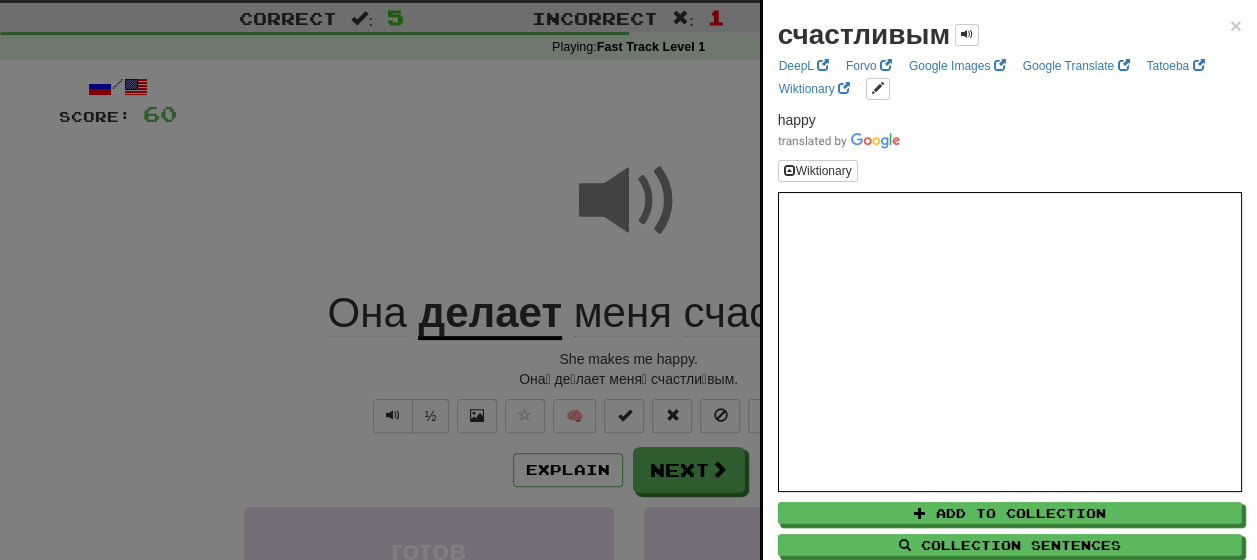 click at bounding box center (628, 280) 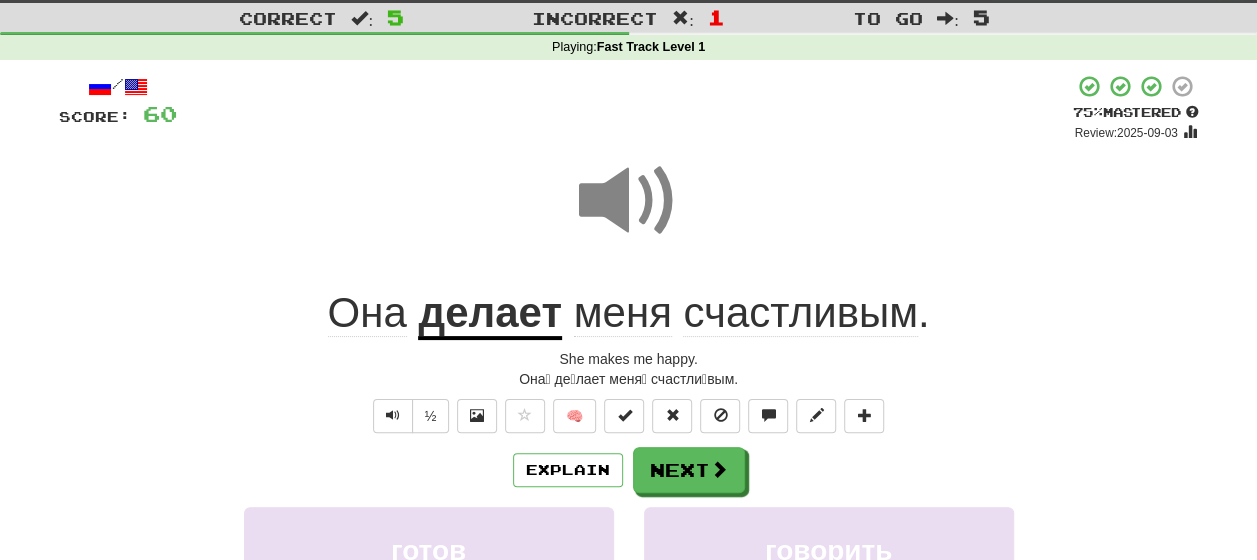 click on "Explain Next" at bounding box center (629, 470) 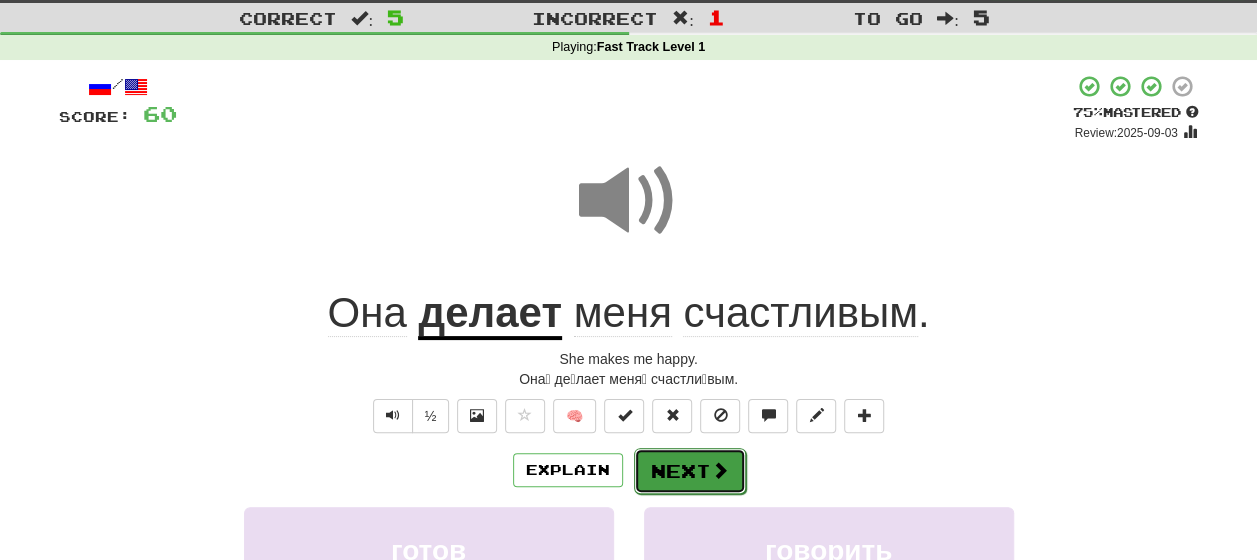 click at bounding box center (720, 470) 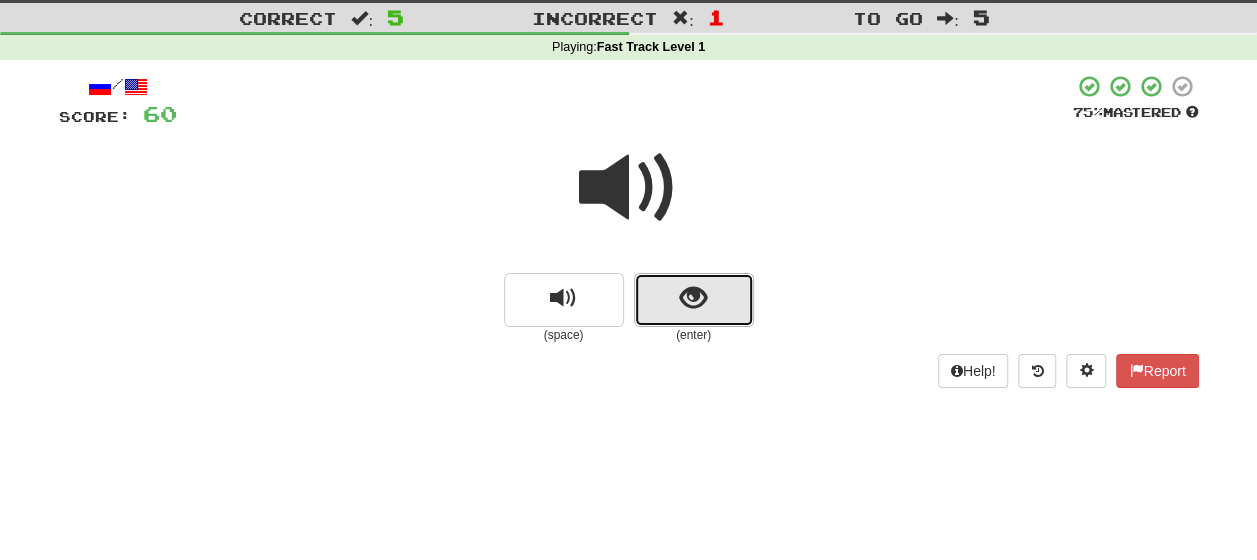 click at bounding box center (694, 300) 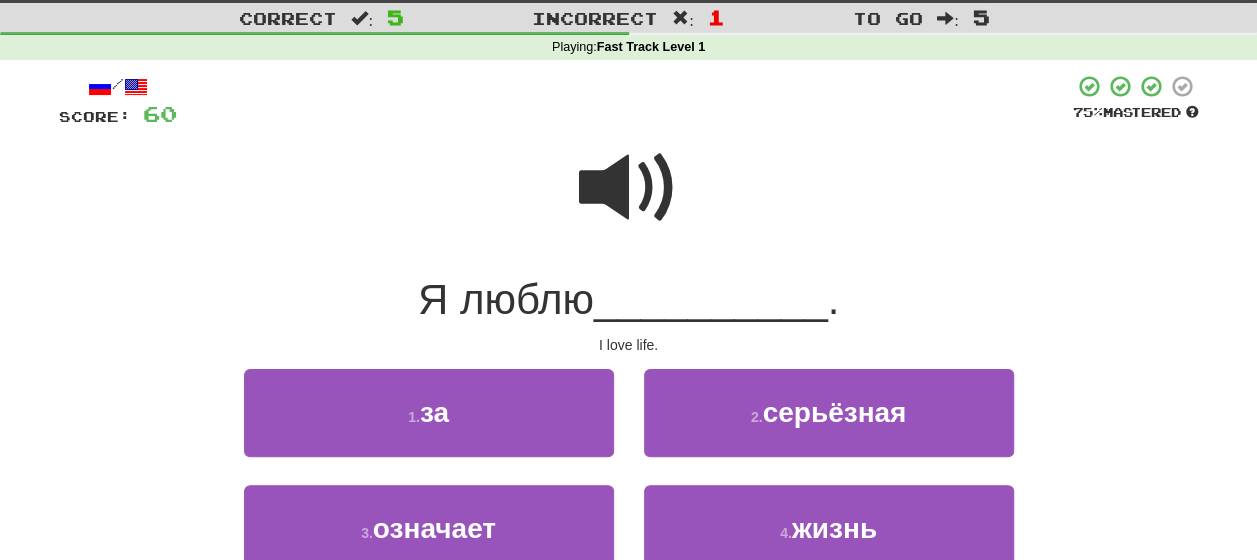 click at bounding box center (629, 188) 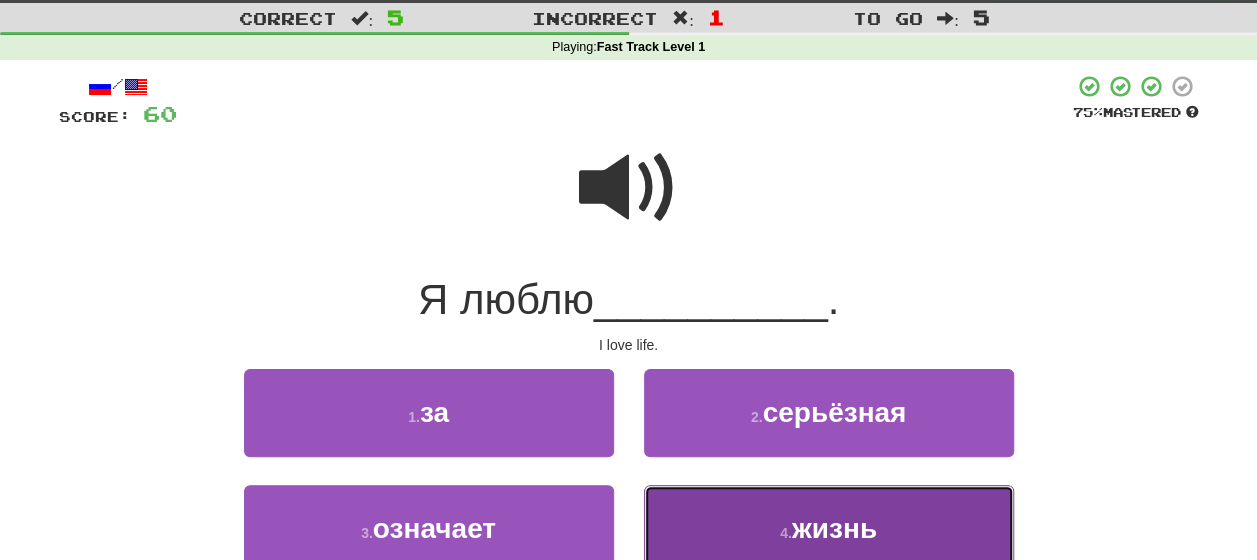 click on "жизнь" at bounding box center [834, 528] 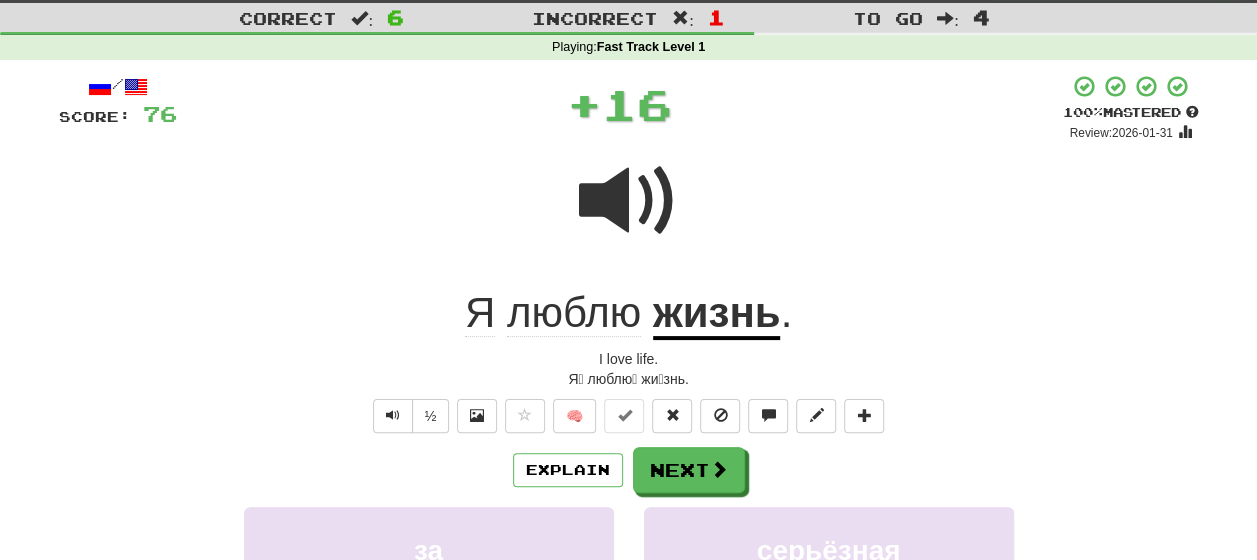 click on "Explain Next" at bounding box center (629, 470) 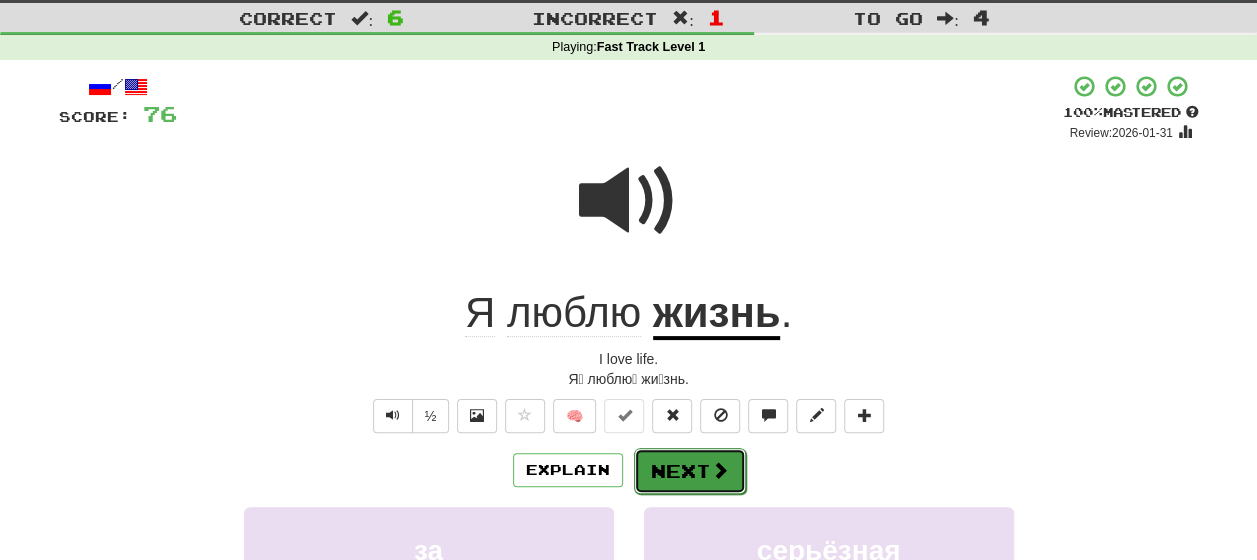 click on "Next" at bounding box center (690, 471) 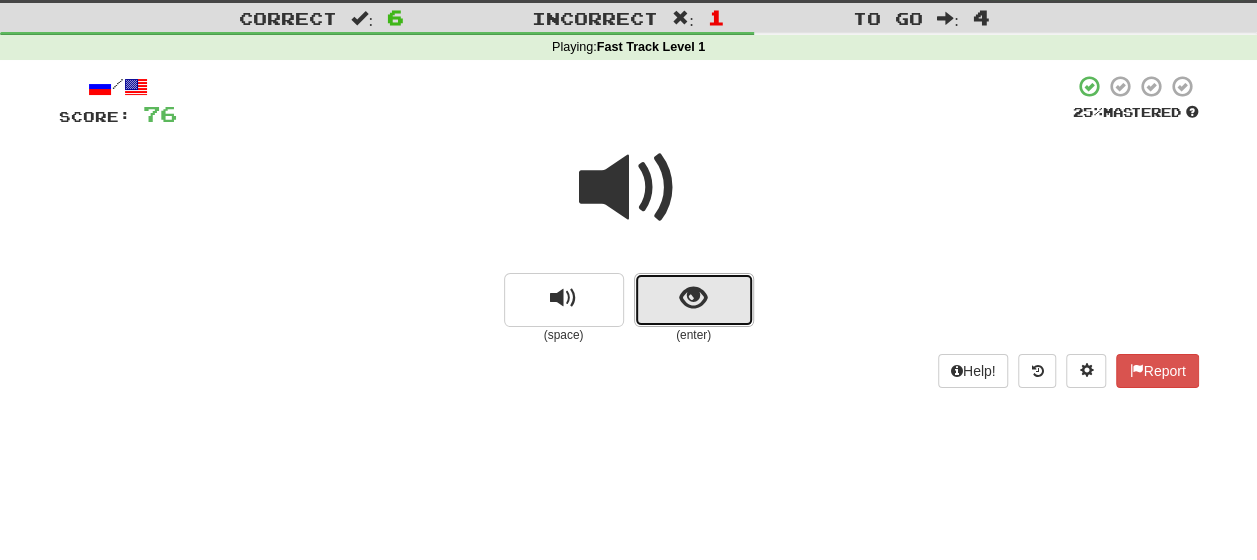 click at bounding box center (693, 298) 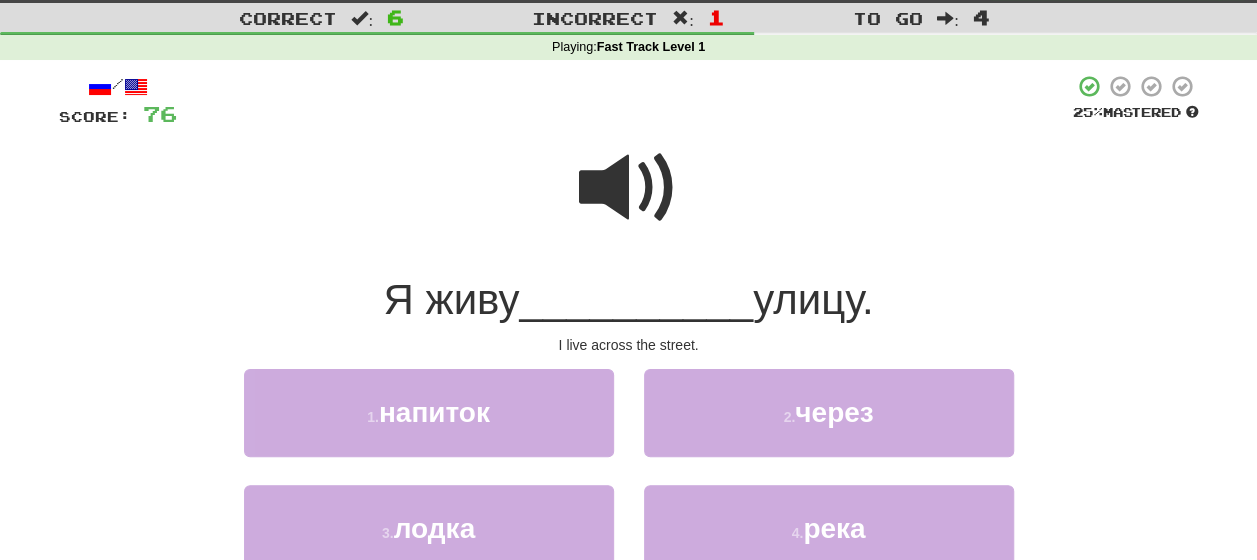 click at bounding box center (629, 188) 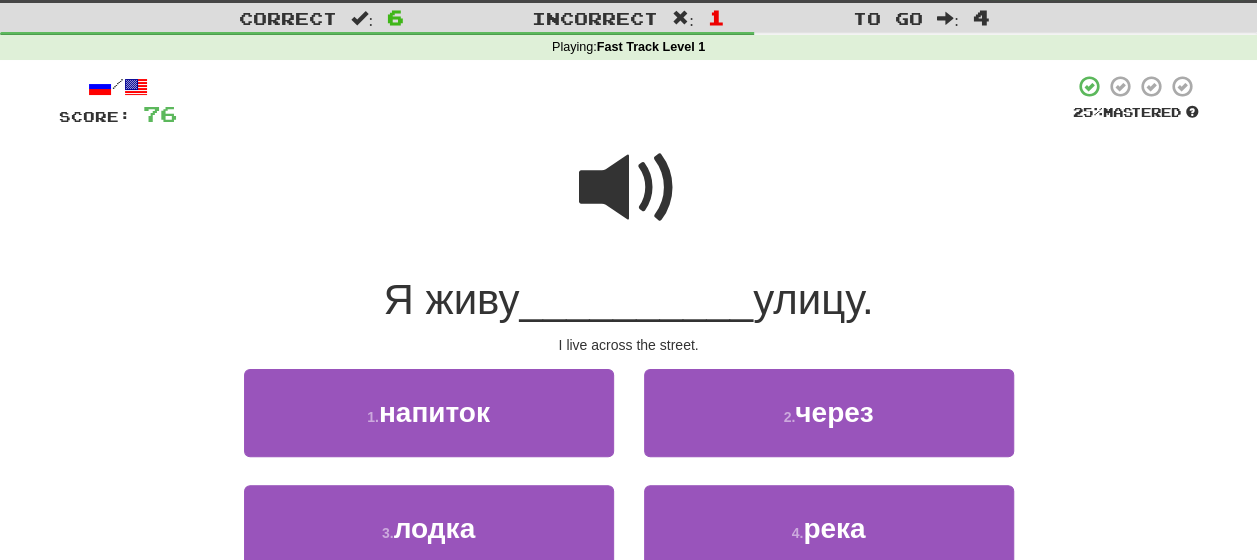 click at bounding box center (629, 201) 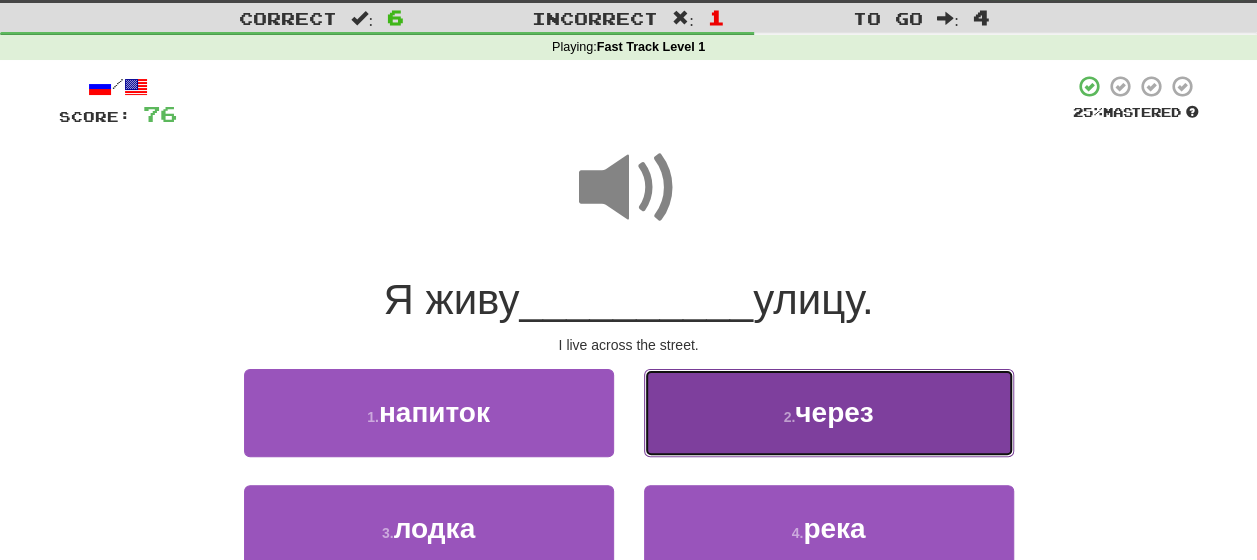 click on "2 .  через" at bounding box center [829, 412] 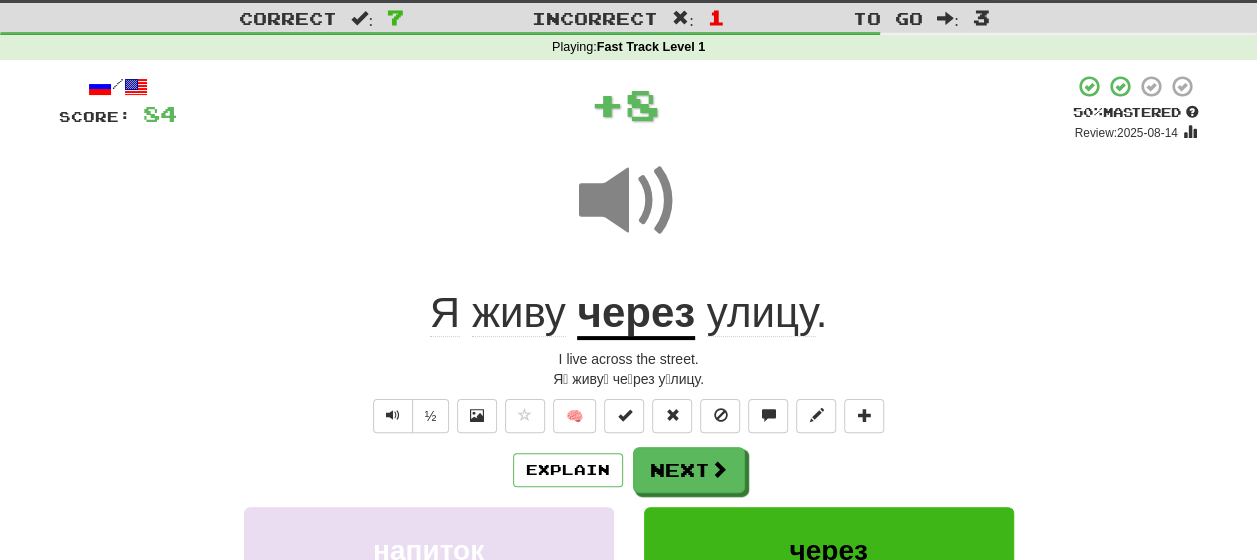 click on "Explain Next" at bounding box center (629, 470) 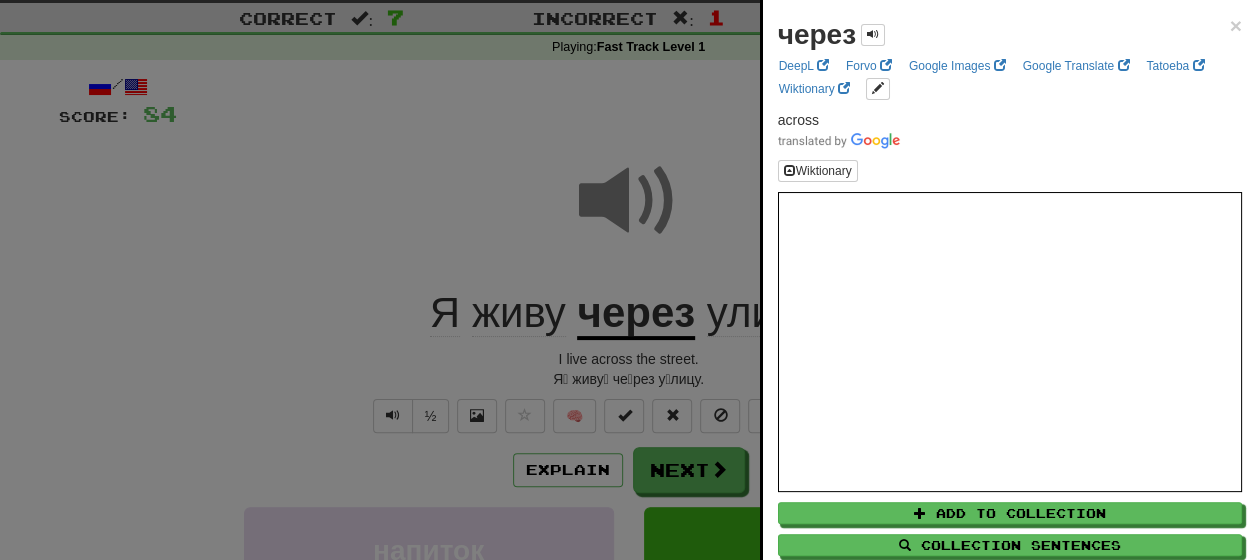 click at bounding box center (628, 280) 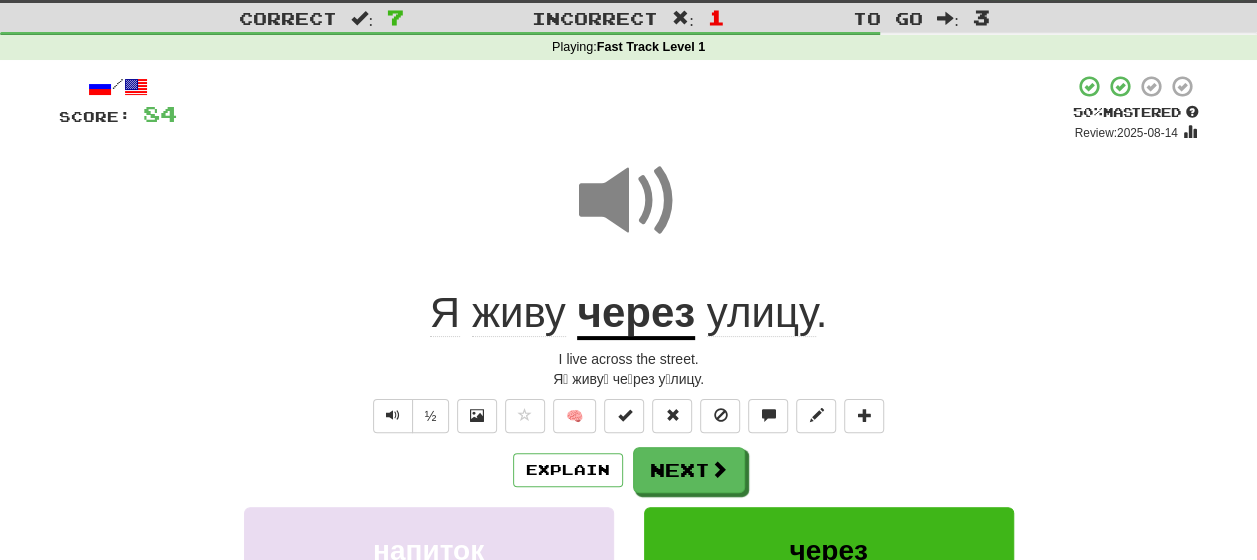 click on "Я́ живу́ че́рез у́лицу." at bounding box center (629, 379) 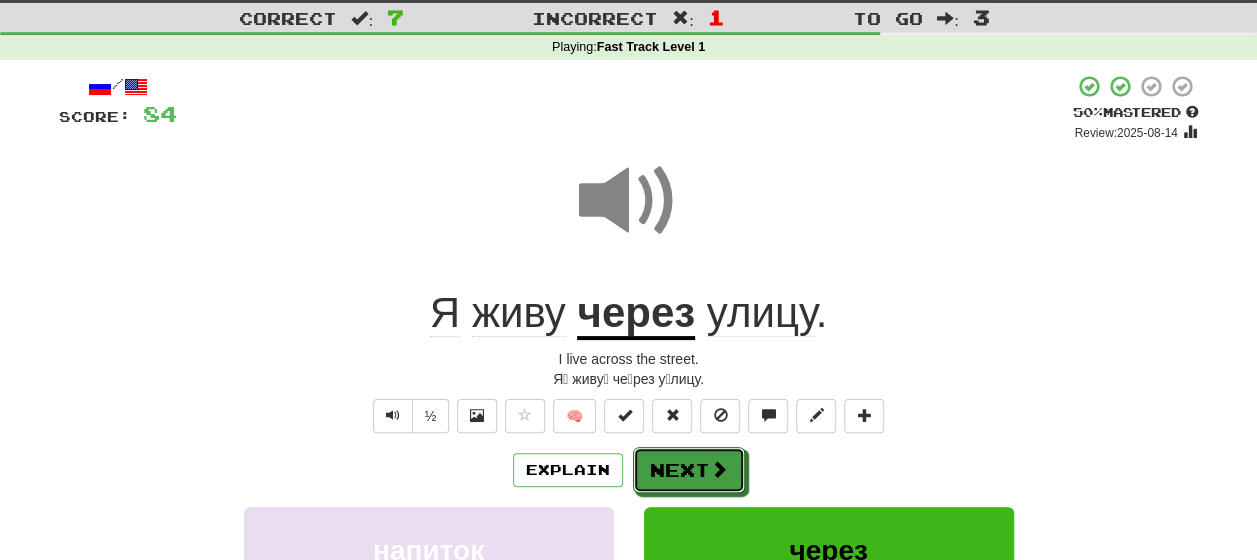 click on "Next" at bounding box center [689, 470] 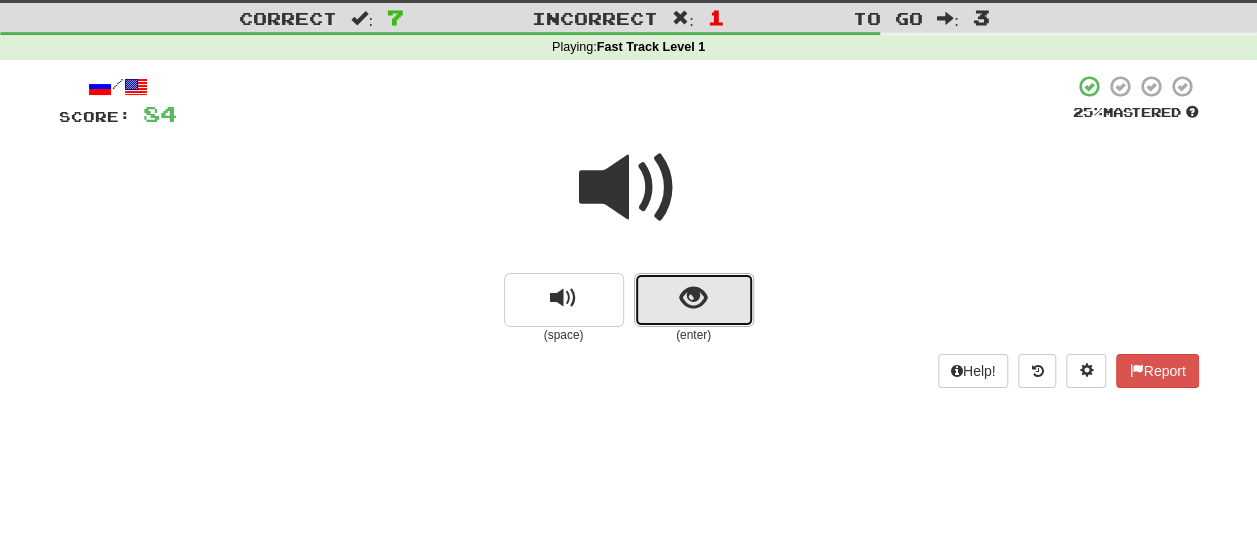 click at bounding box center [694, 300] 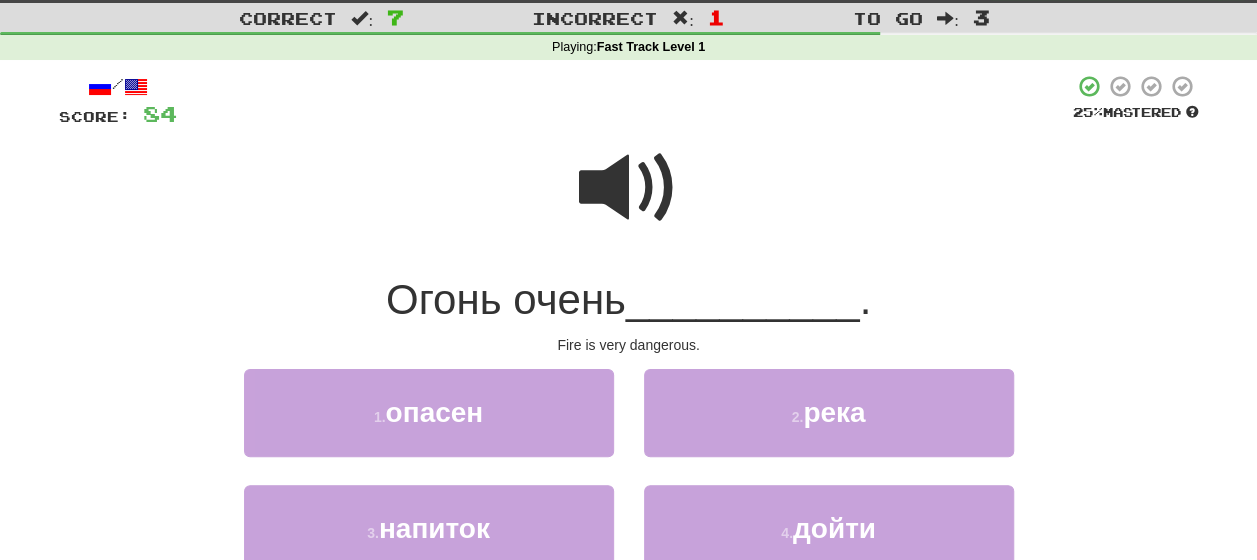 click at bounding box center [629, 188] 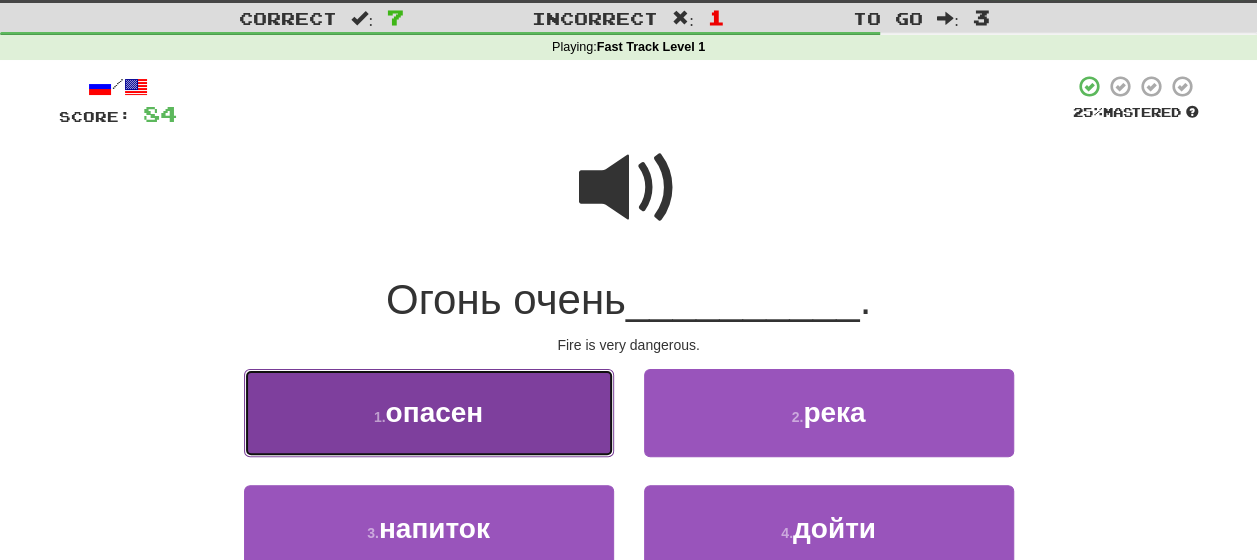 click on "1 .  опасен" at bounding box center [429, 412] 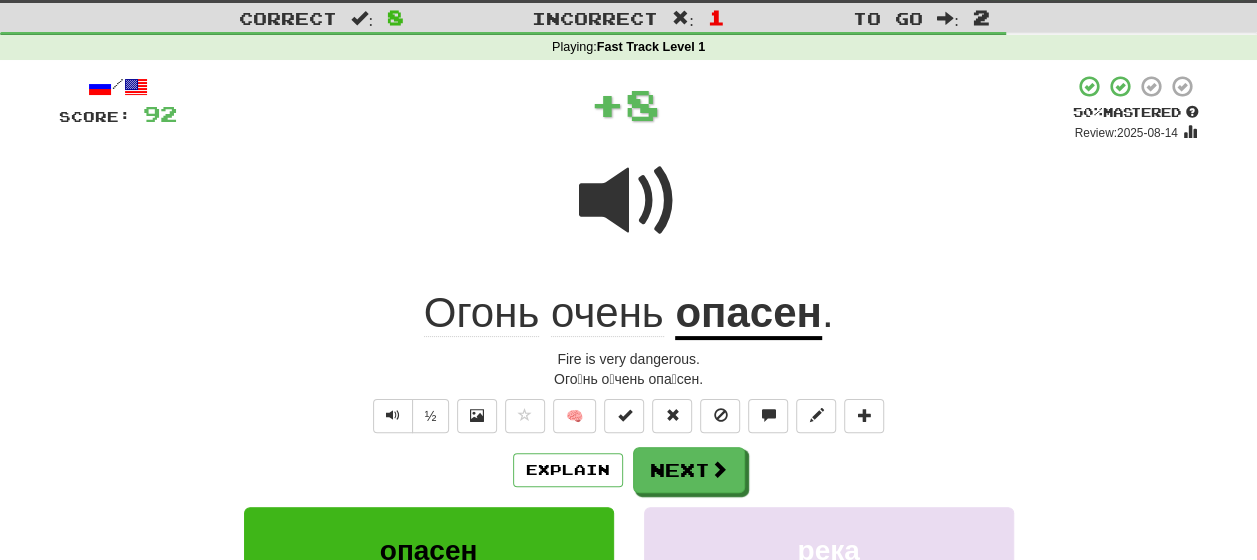 click on "Explain Next" at bounding box center [629, 470] 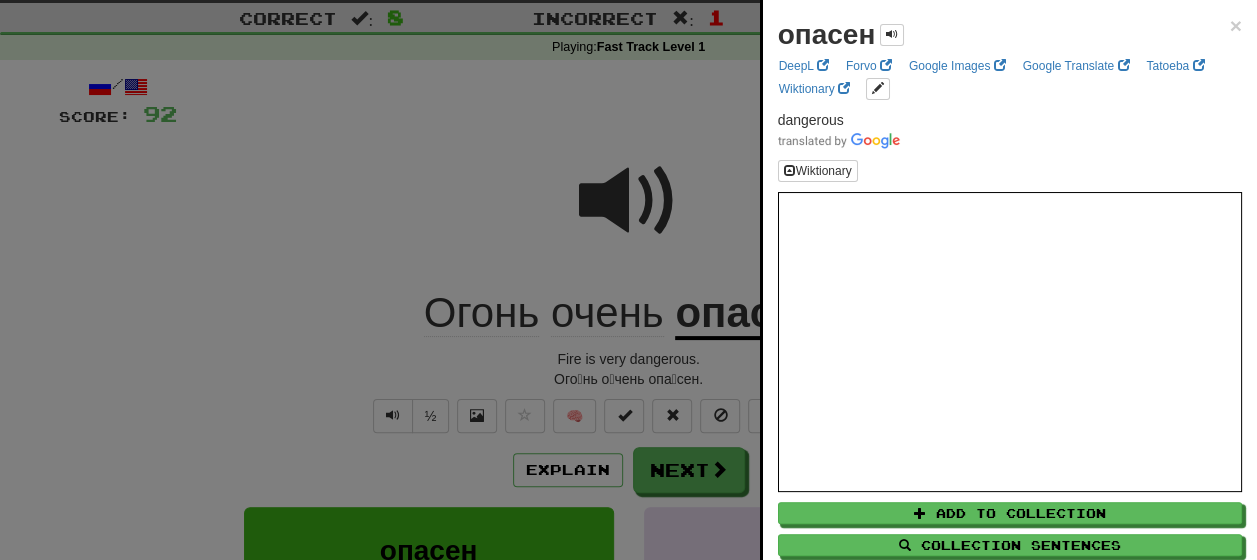 click at bounding box center [628, 280] 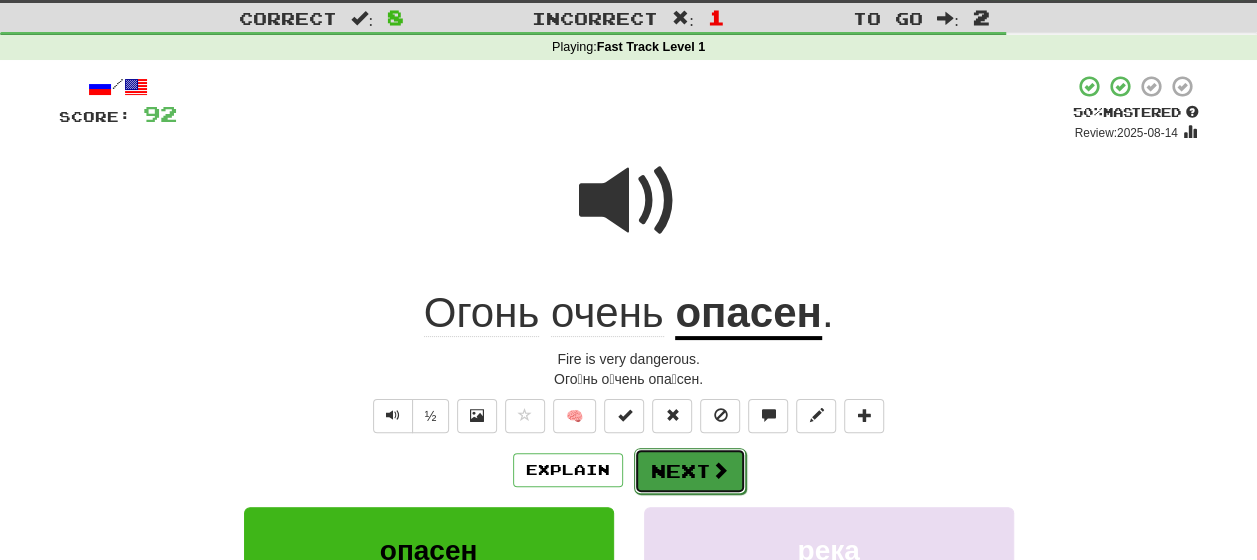 click at bounding box center [720, 470] 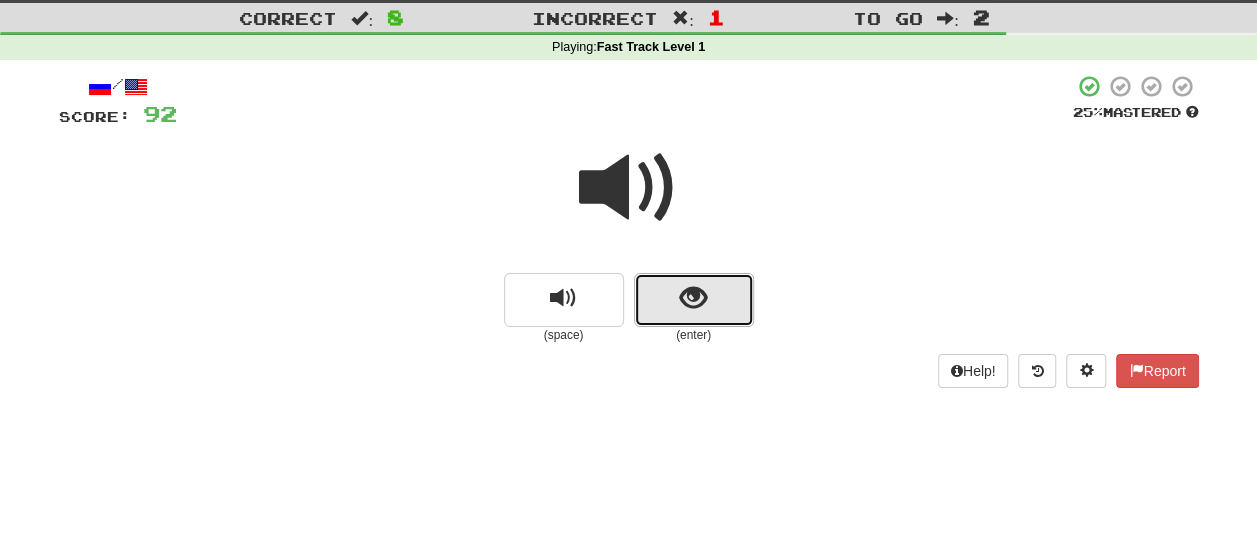 click at bounding box center [694, 300] 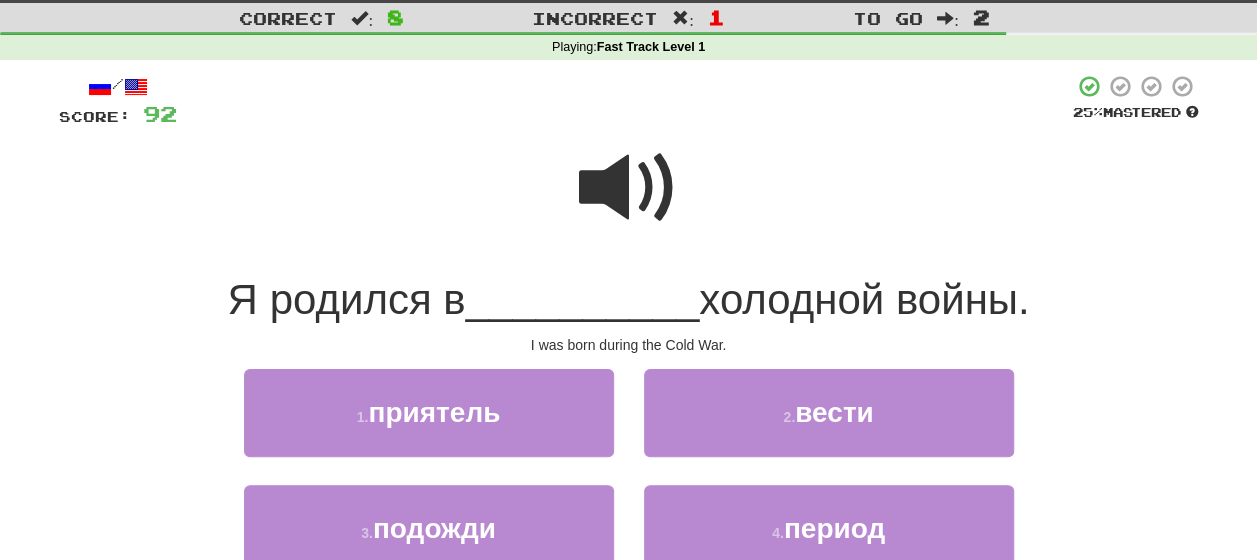 click at bounding box center [629, 188] 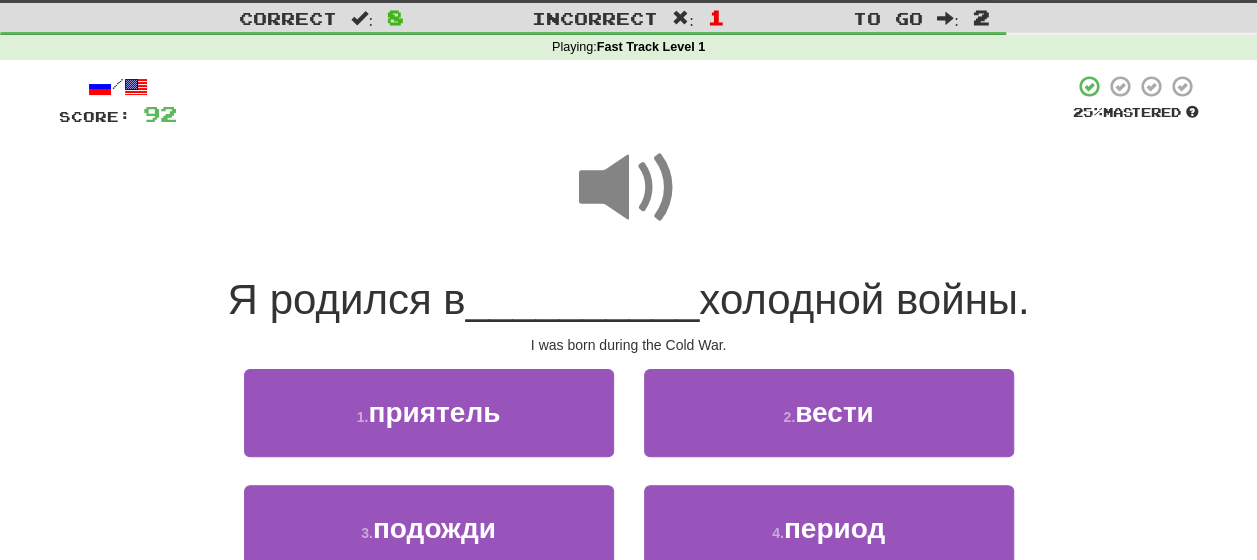 click at bounding box center [629, 188] 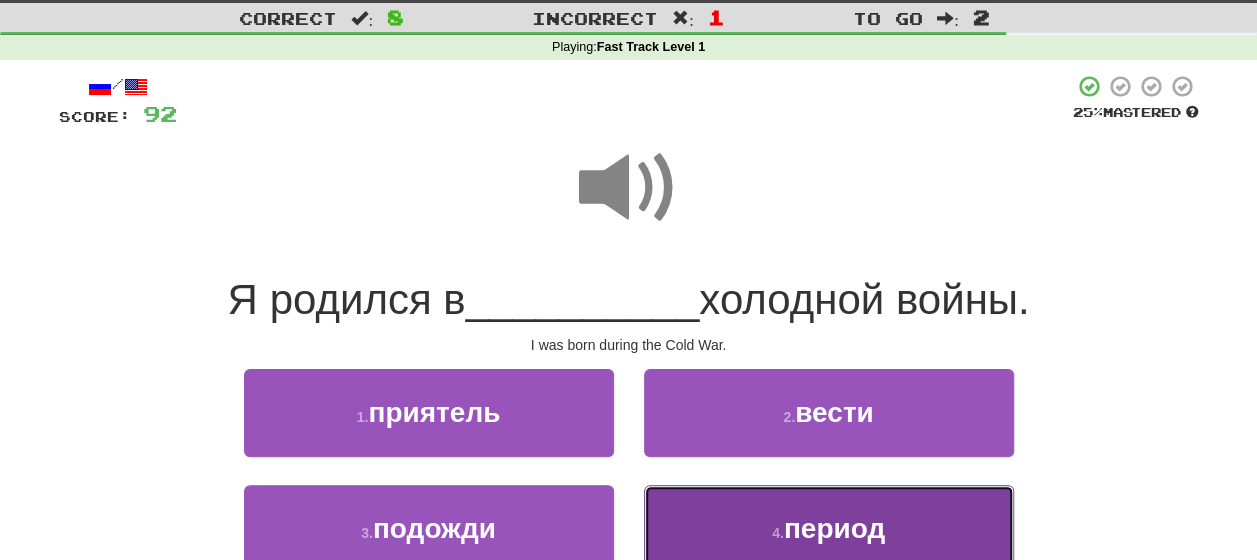 click on "период" at bounding box center [834, 528] 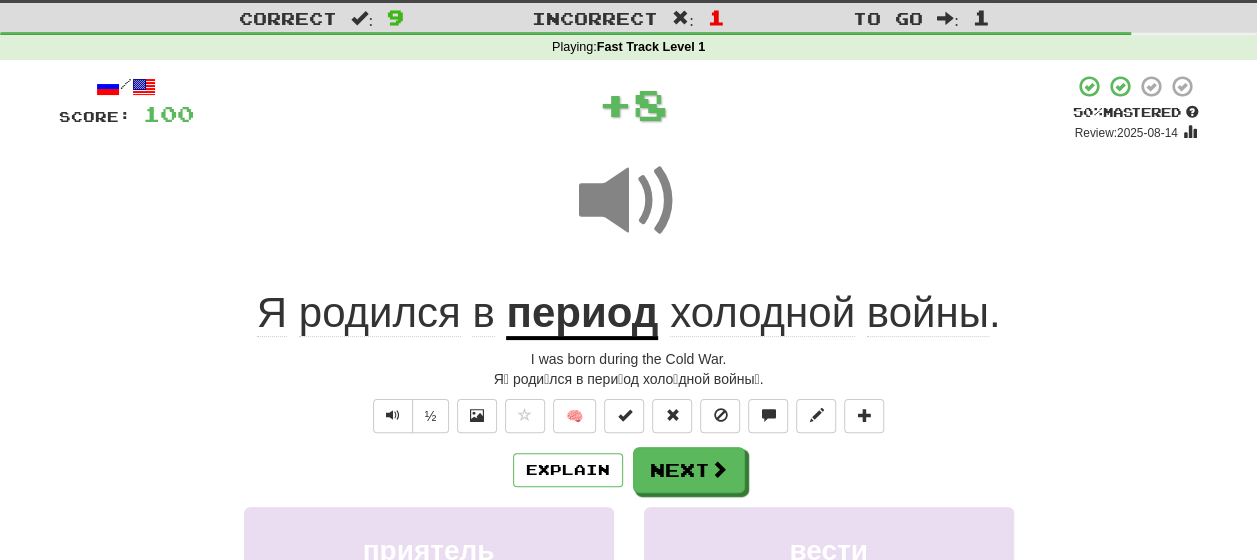 click on "Explain Next" at bounding box center [629, 470] 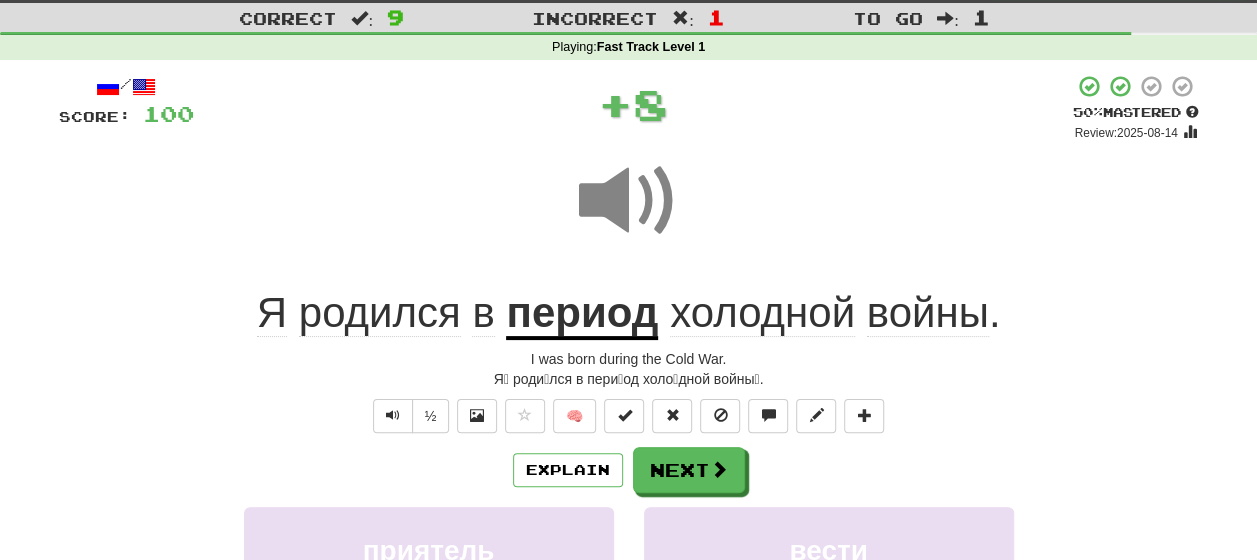 click on "родился" 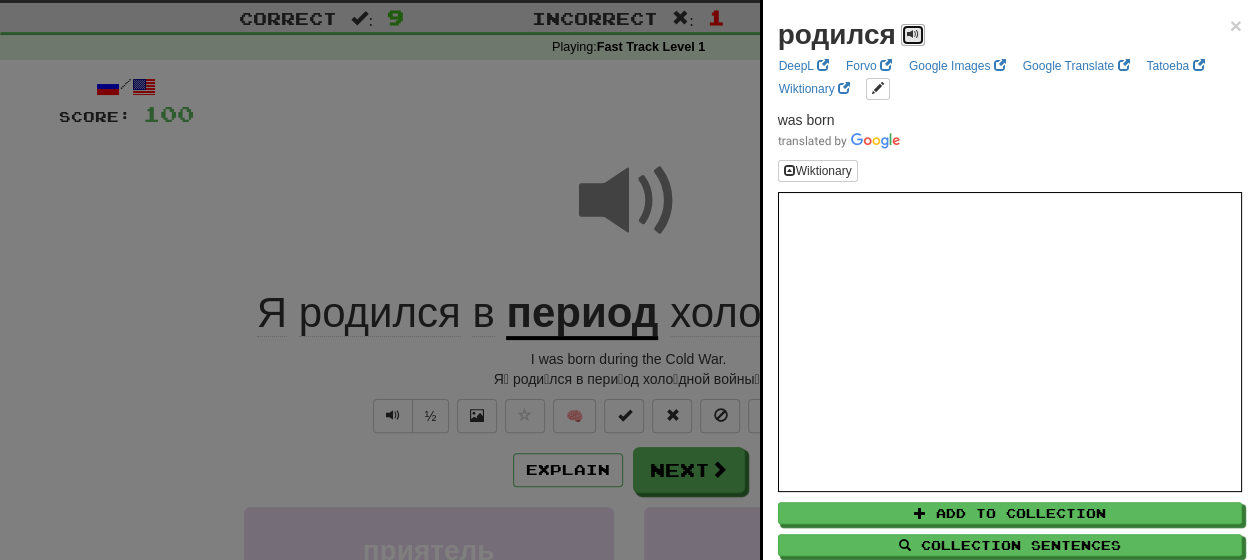 click at bounding box center [913, 34] 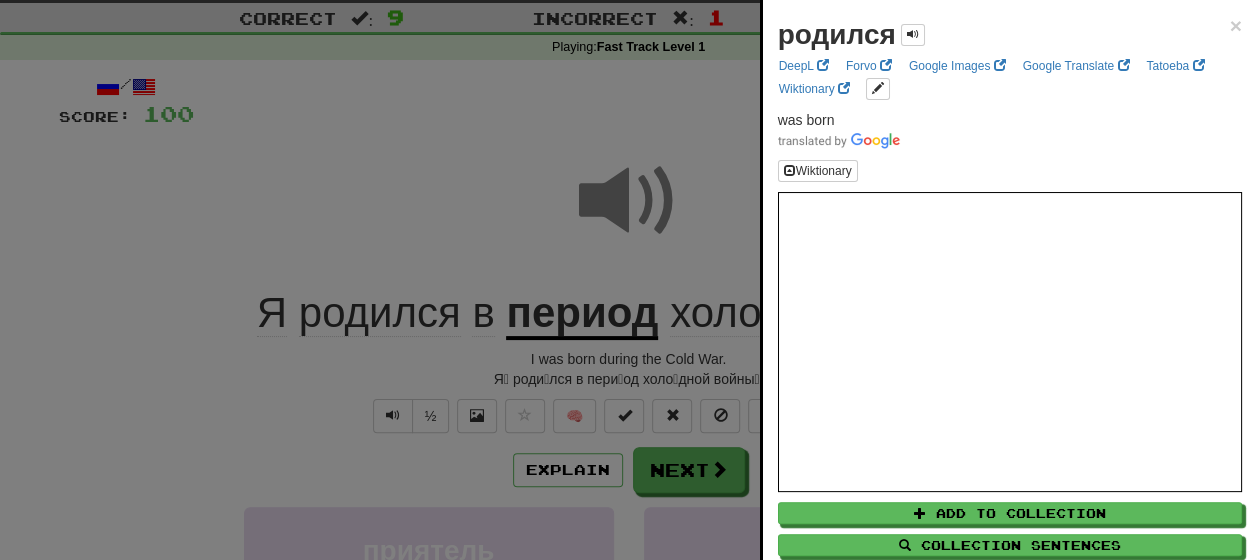 click at bounding box center (628, 280) 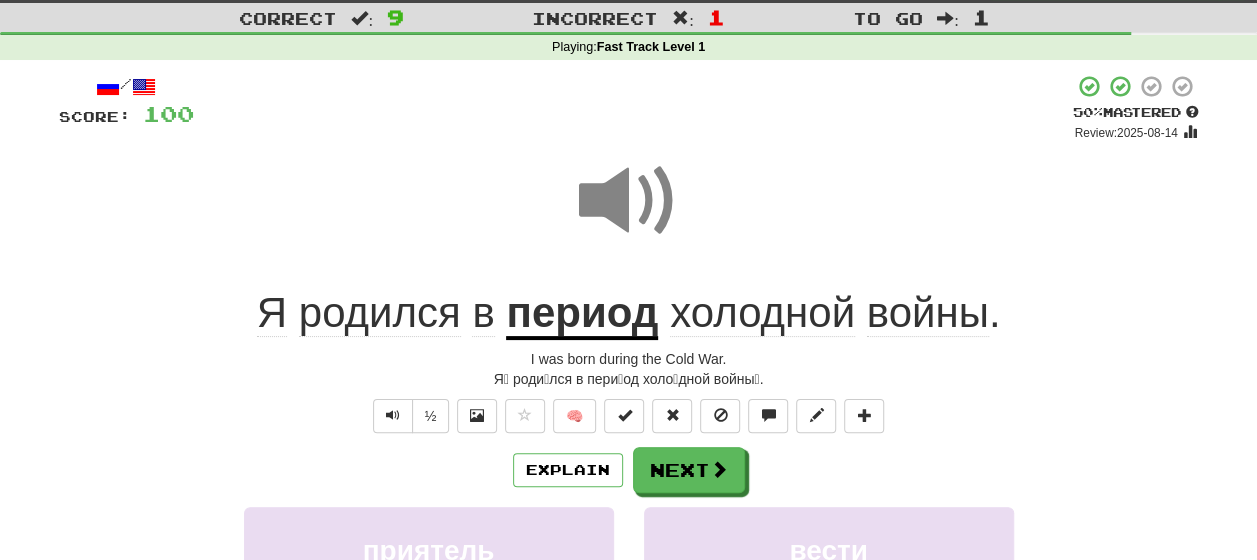 click on "период" at bounding box center [582, 314] 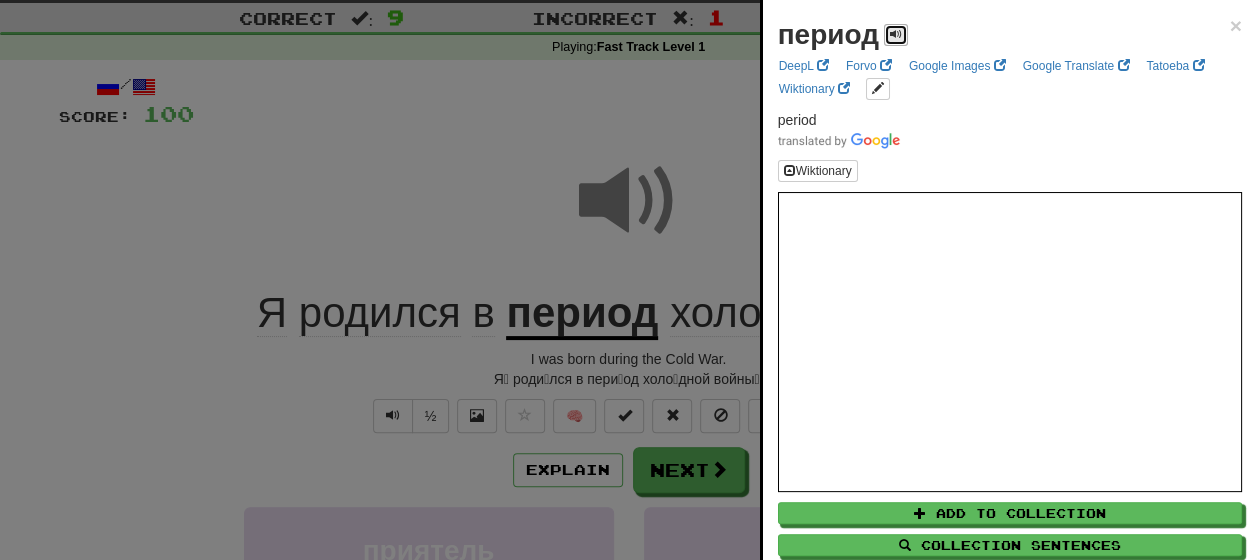 click at bounding box center (896, 35) 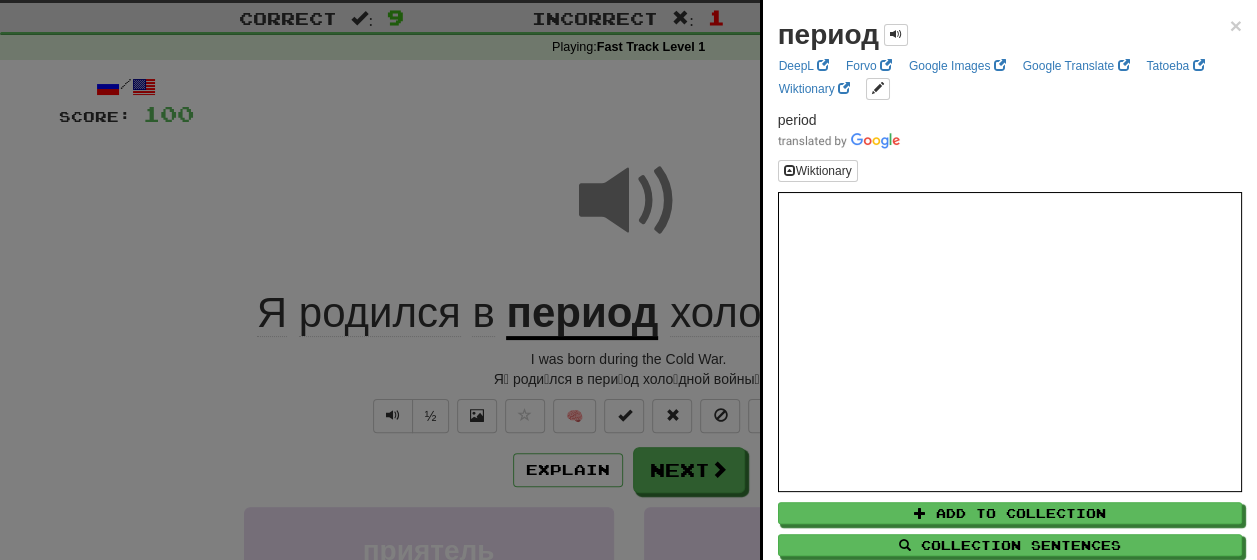 click at bounding box center (628, 280) 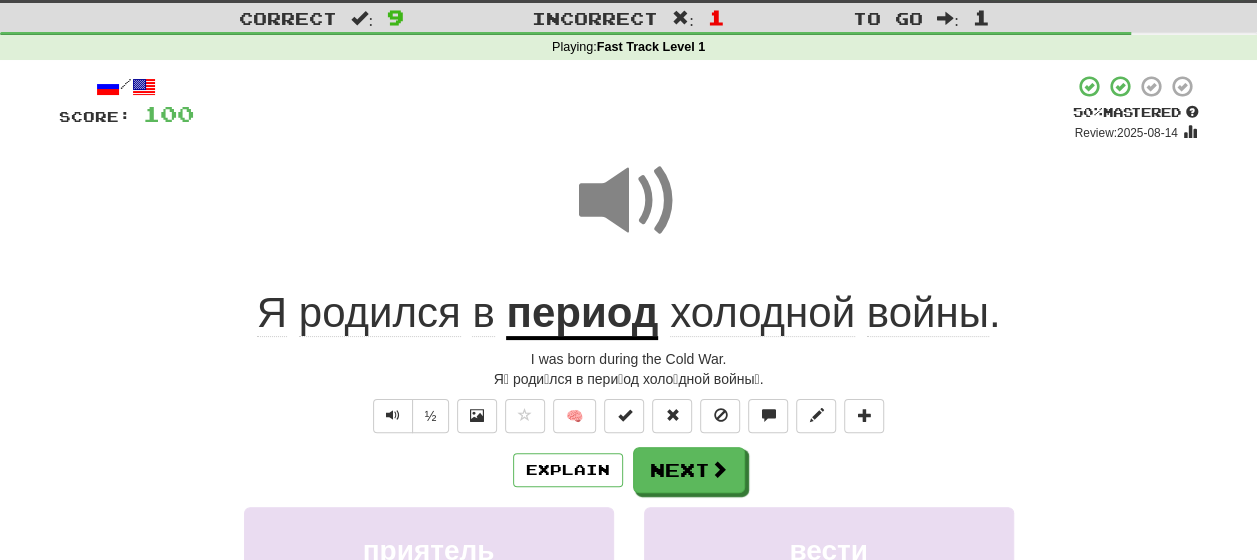 click on "войны" at bounding box center (928, 313) 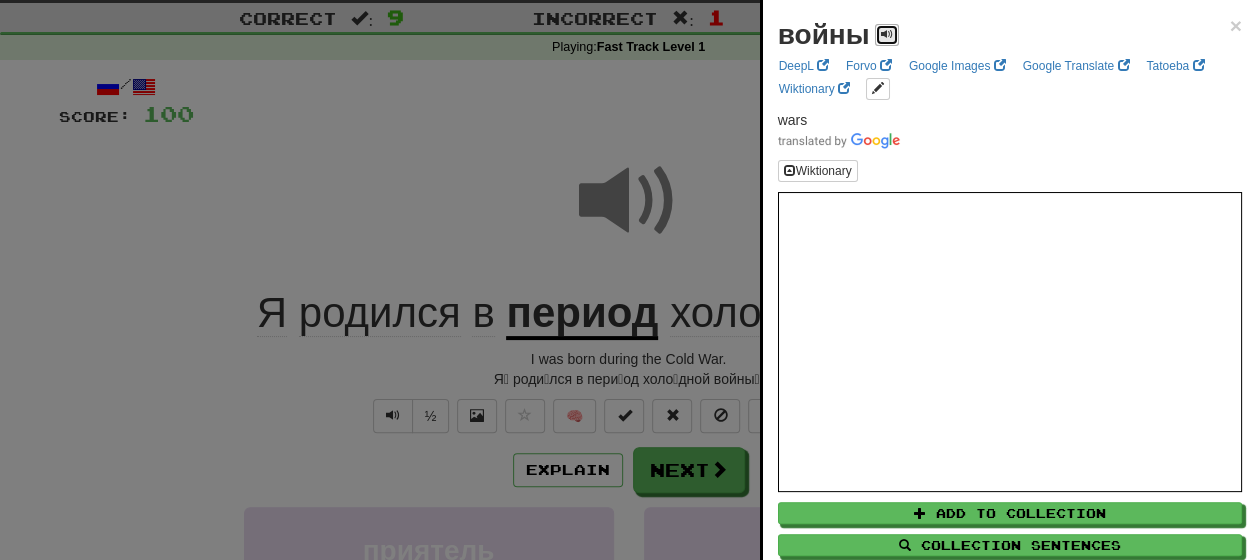 click at bounding box center (887, 34) 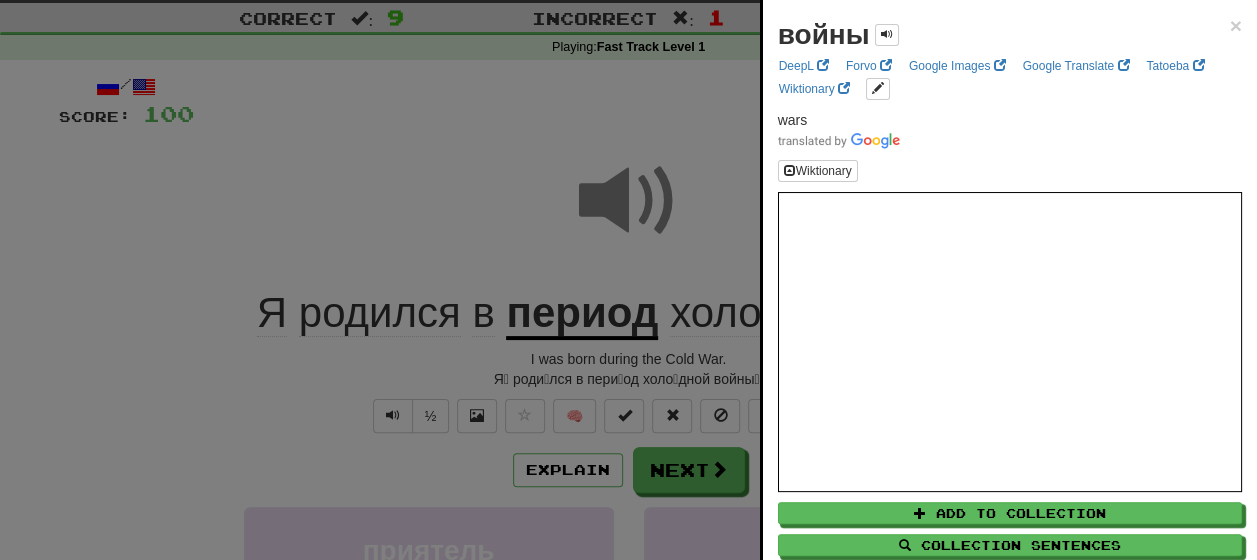 click at bounding box center [628, 280] 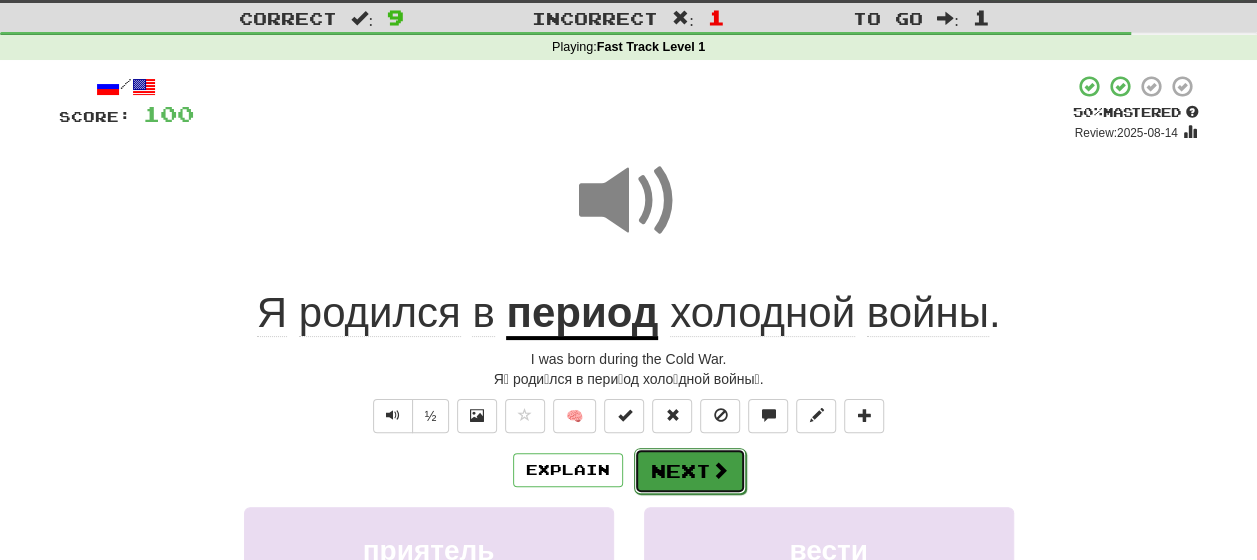 click on "Next" at bounding box center [690, 471] 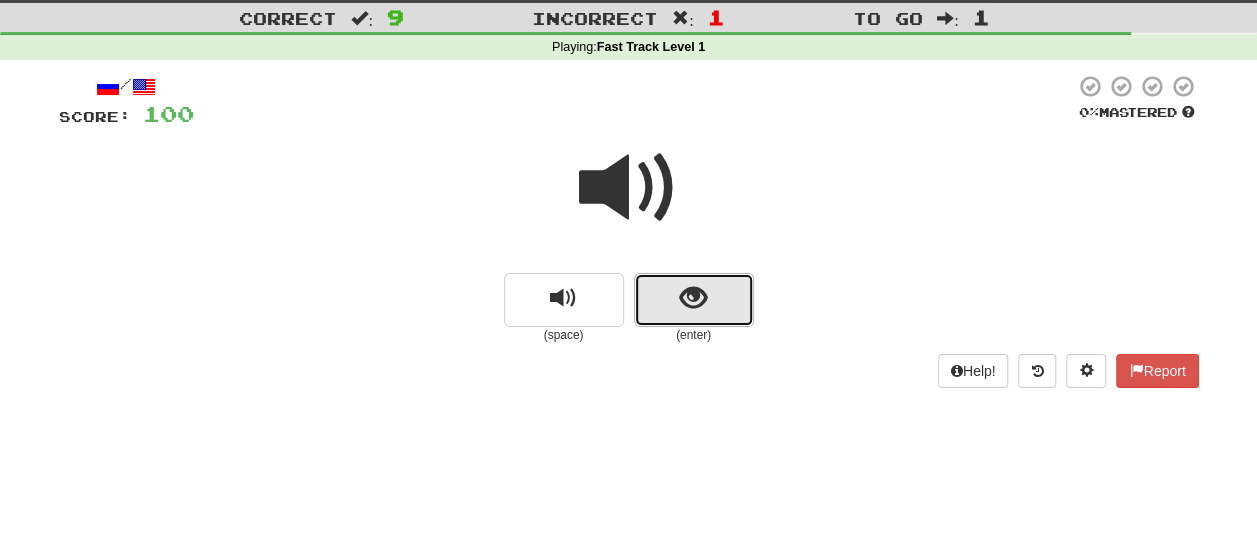 click at bounding box center (693, 298) 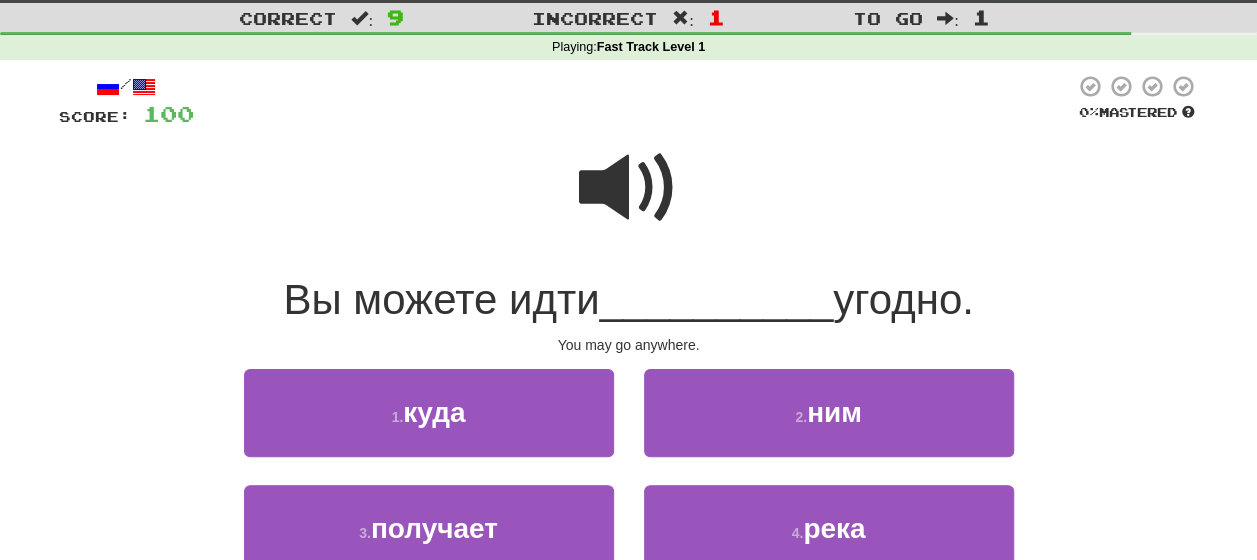 click at bounding box center [629, 188] 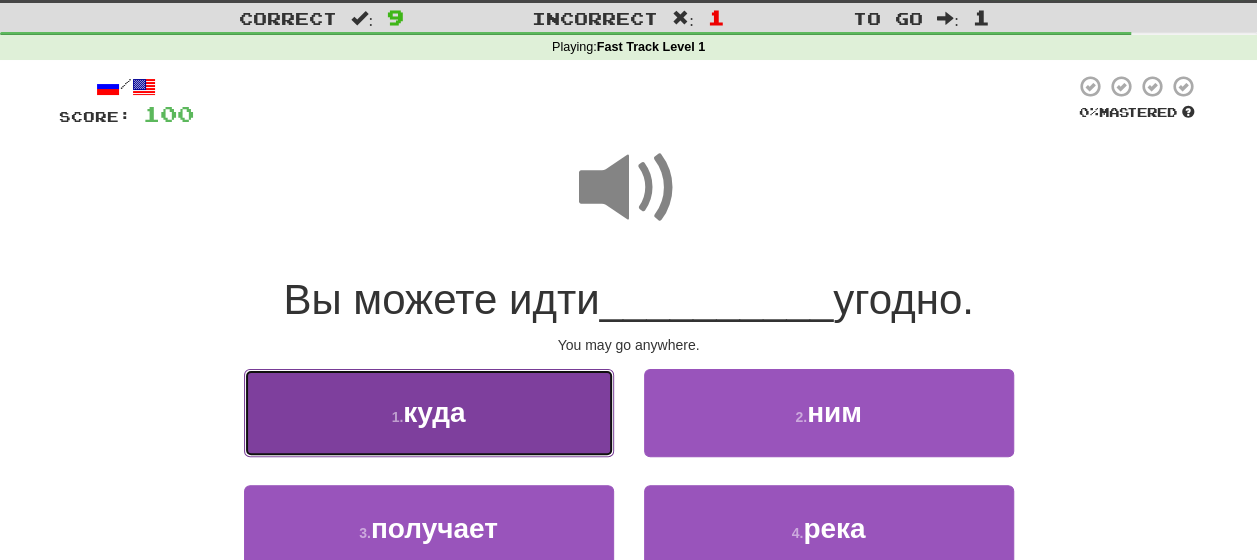 click on "1 .  куда" at bounding box center [429, 412] 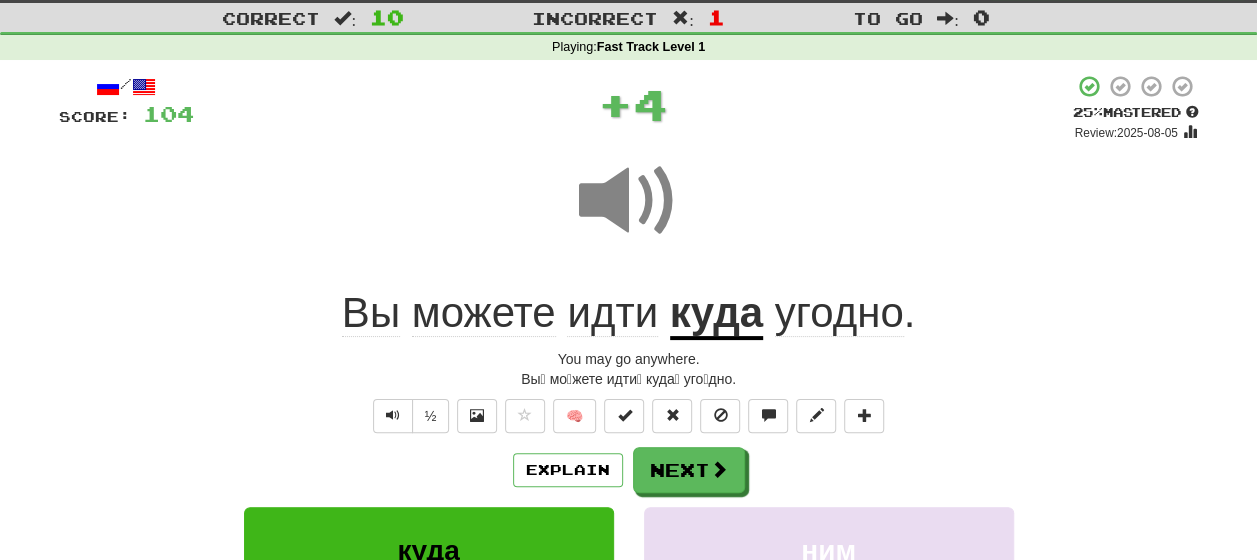 click on "Explain Next" at bounding box center (629, 470) 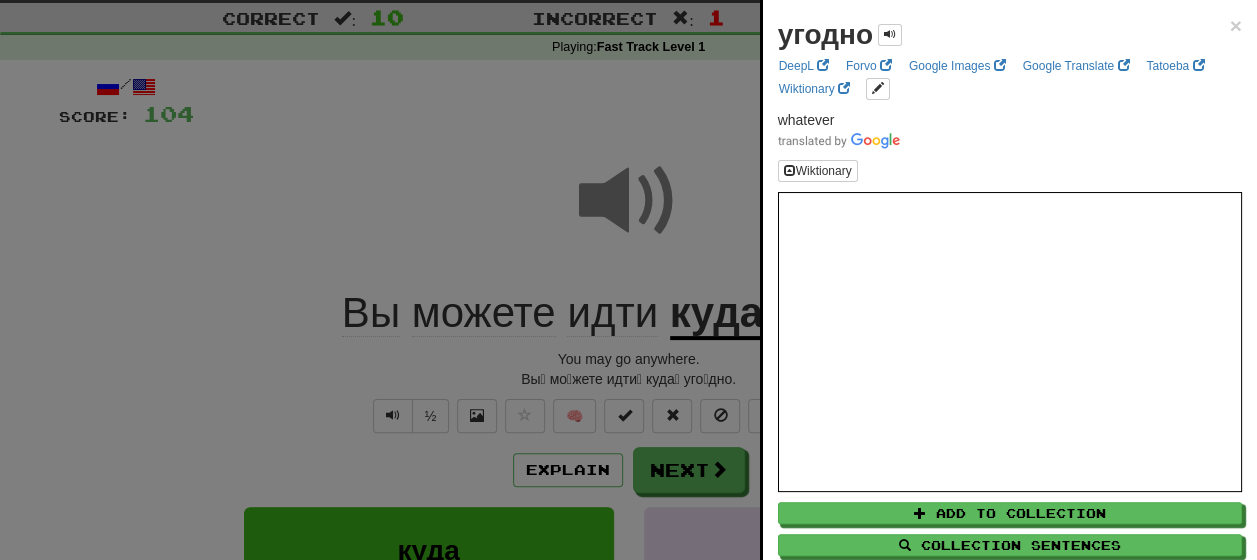 click at bounding box center (628, 280) 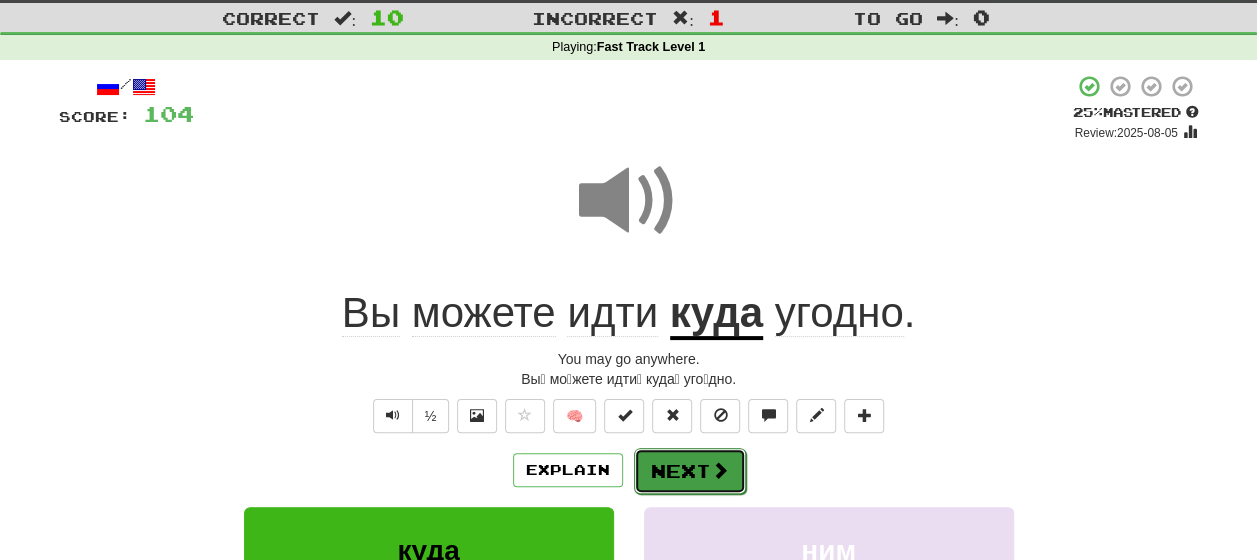 click on "Next" at bounding box center (690, 471) 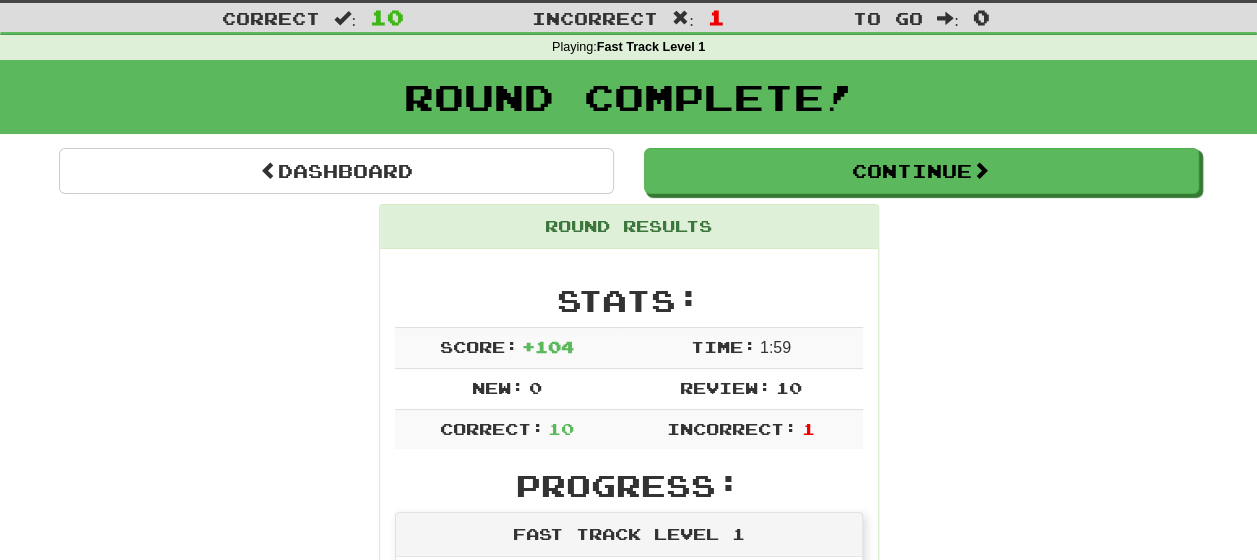 scroll, scrollTop: 0, scrollLeft: 0, axis: both 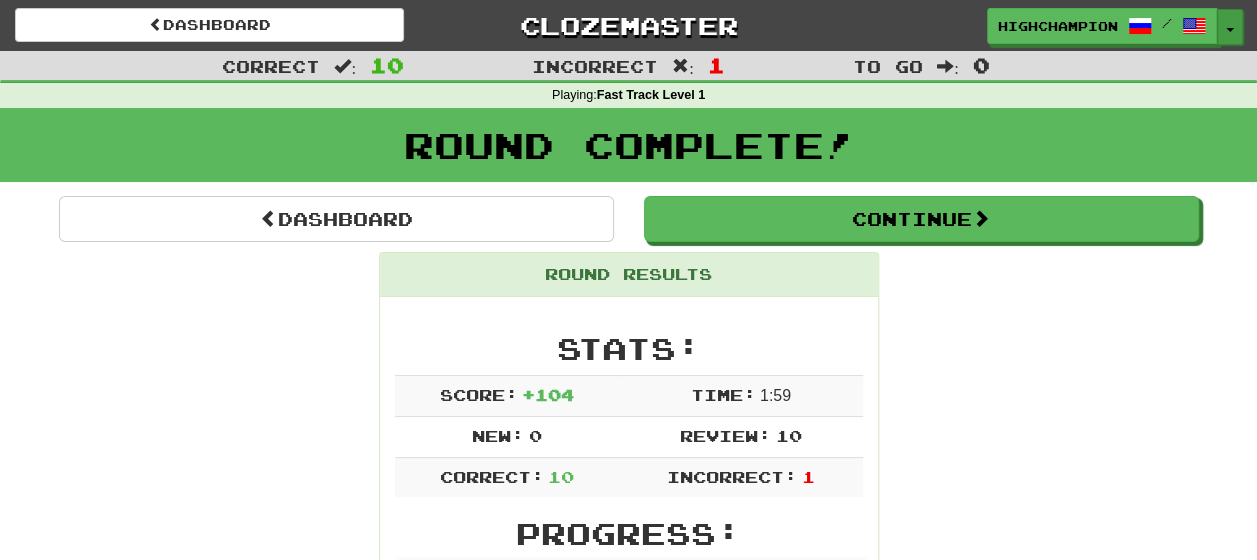 click on "Toggle Dropdown" at bounding box center (1230, 27) 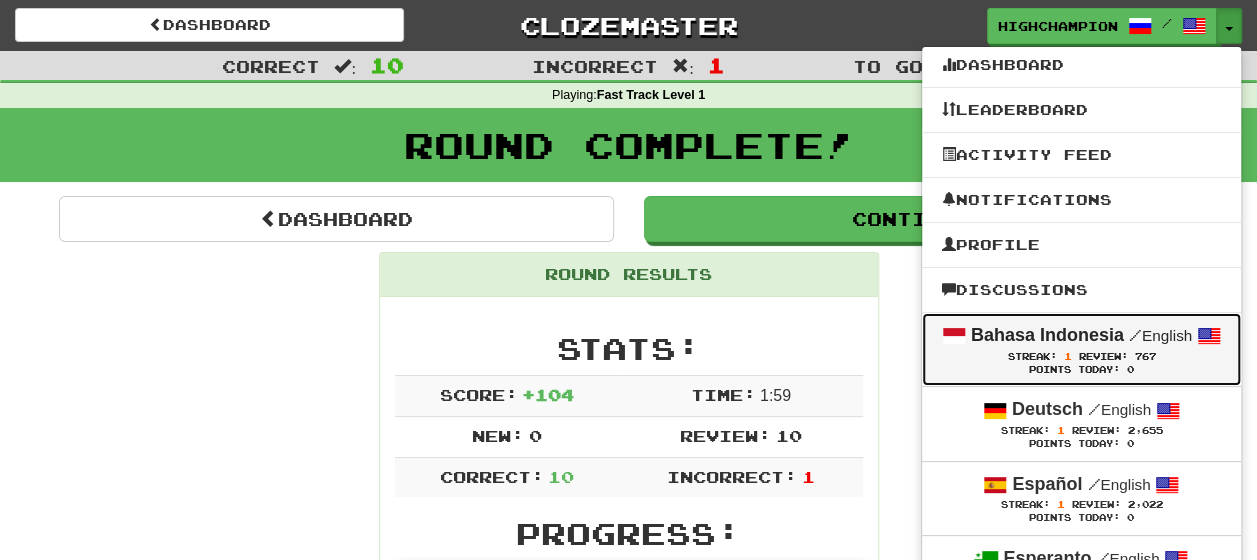 click on "Bahasa Indonesia" at bounding box center (1047, 335) 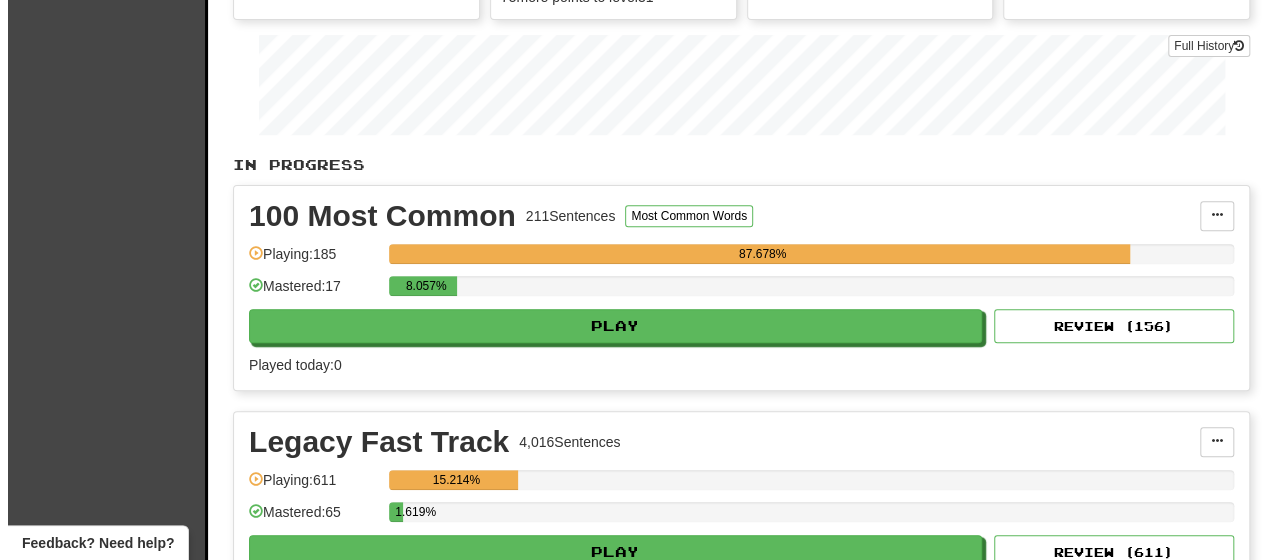 scroll, scrollTop: 300, scrollLeft: 0, axis: vertical 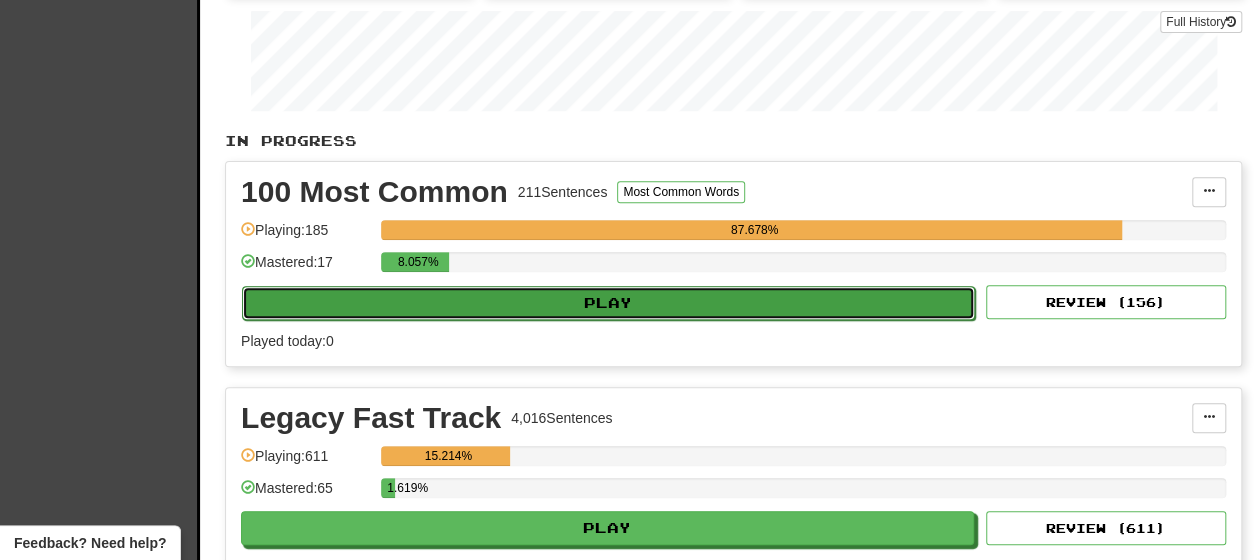 click on "Play" at bounding box center (608, 303) 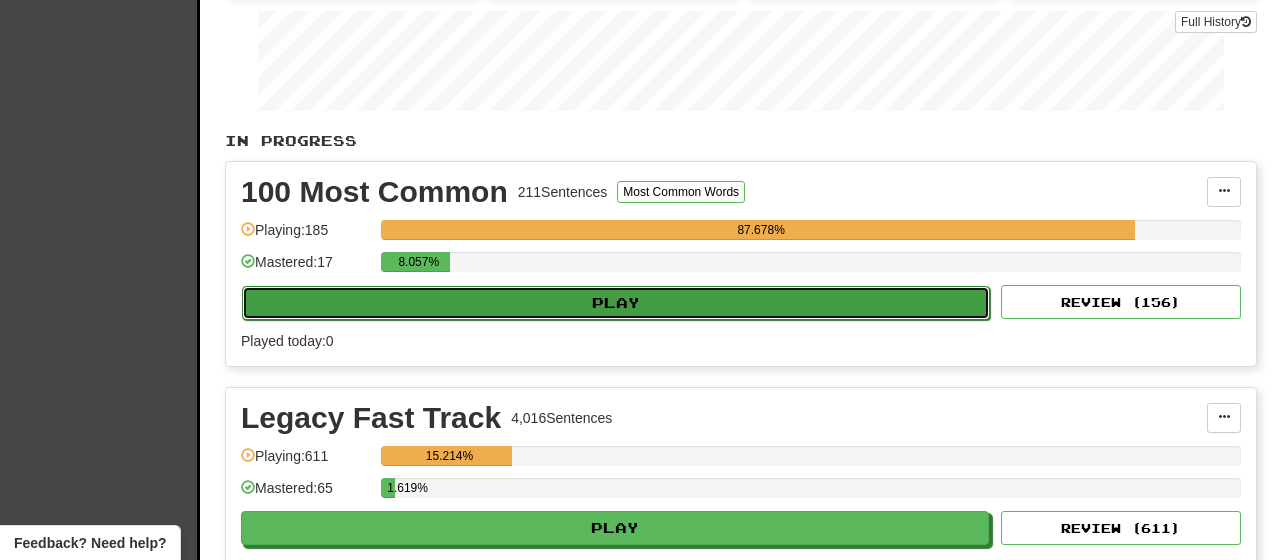 select on "**" 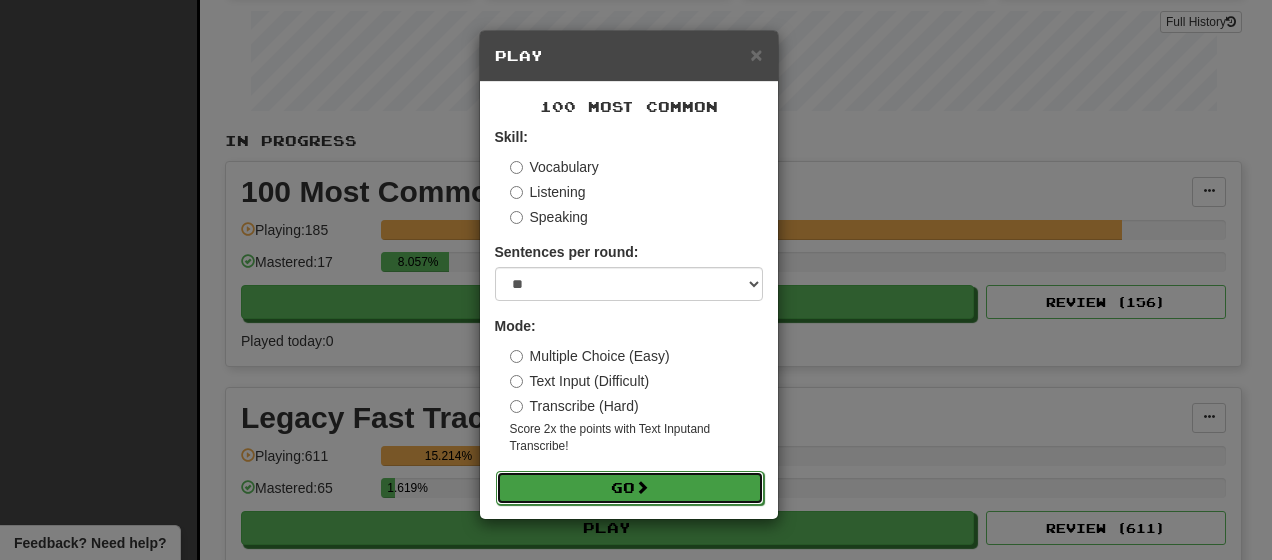 click at bounding box center (642, 487) 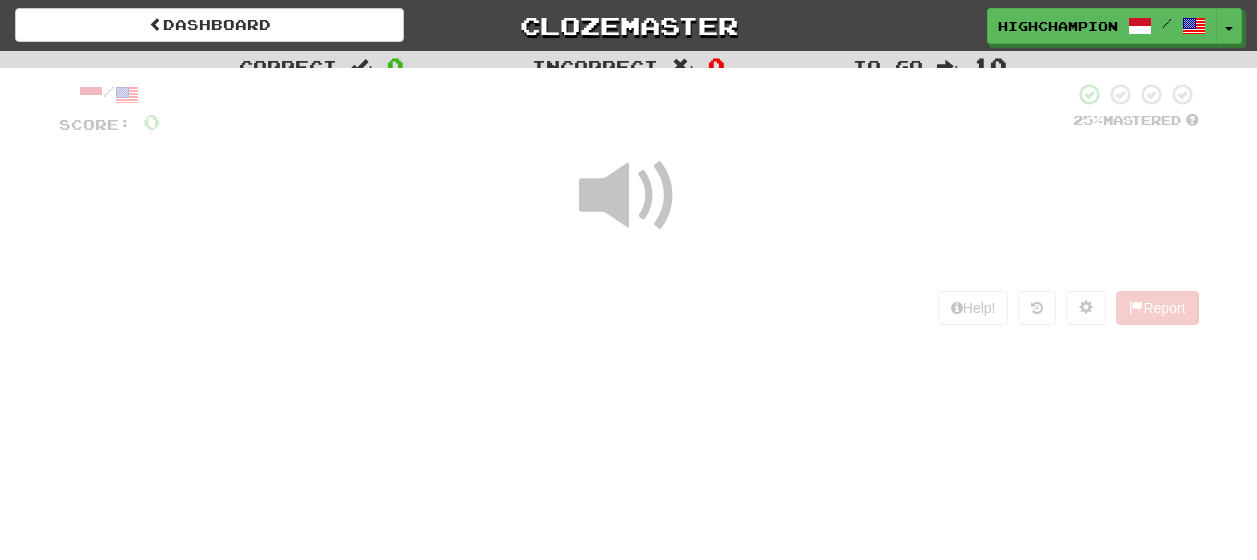 scroll, scrollTop: 0, scrollLeft: 0, axis: both 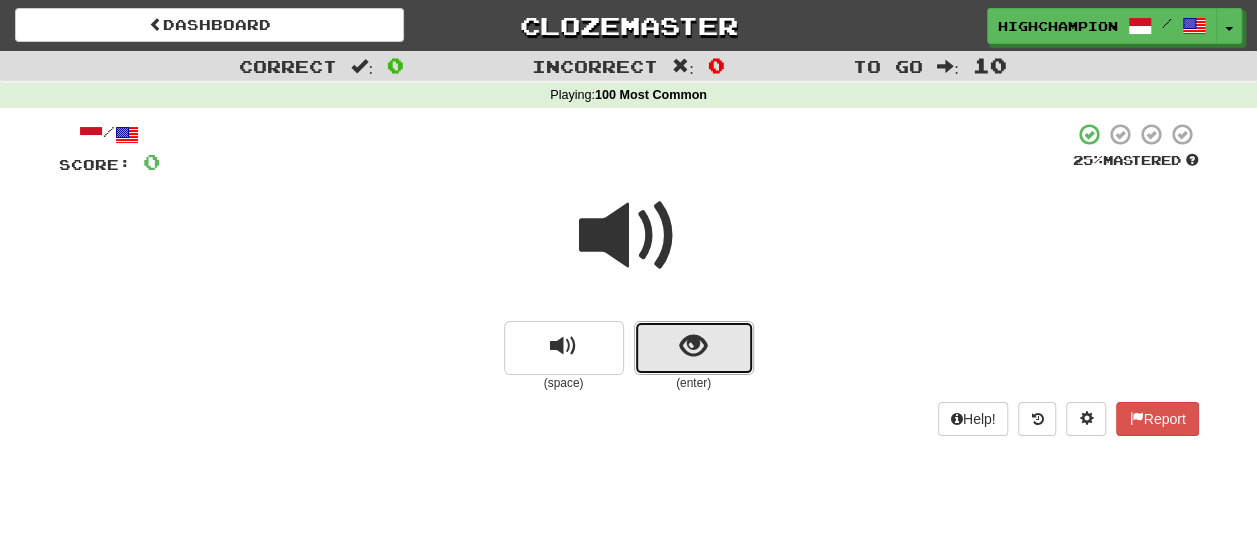 click at bounding box center (694, 348) 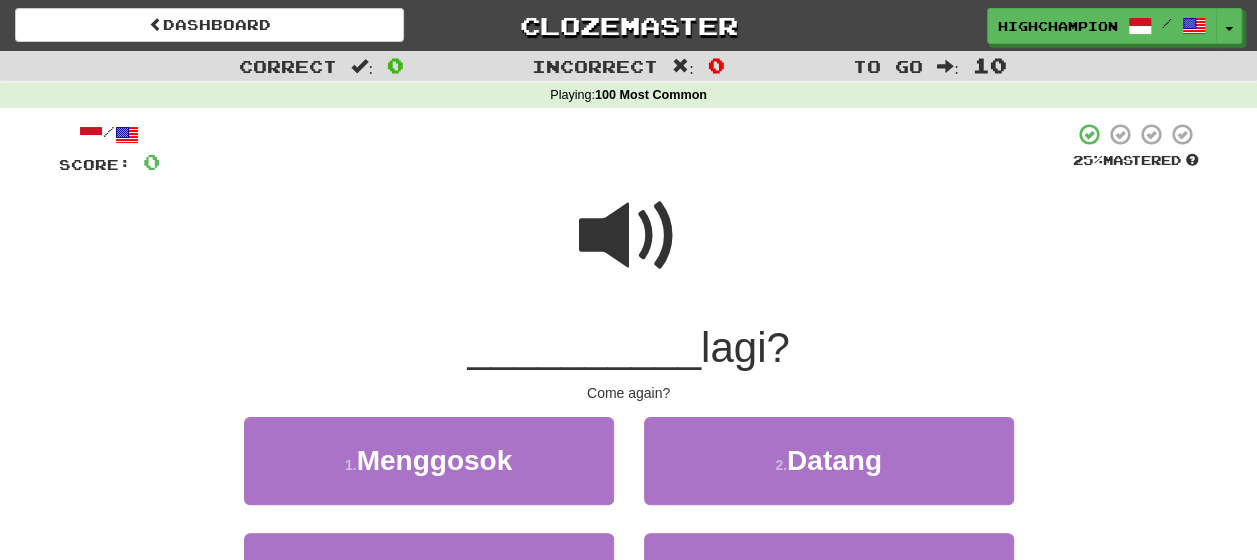 click at bounding box center (629, 236) 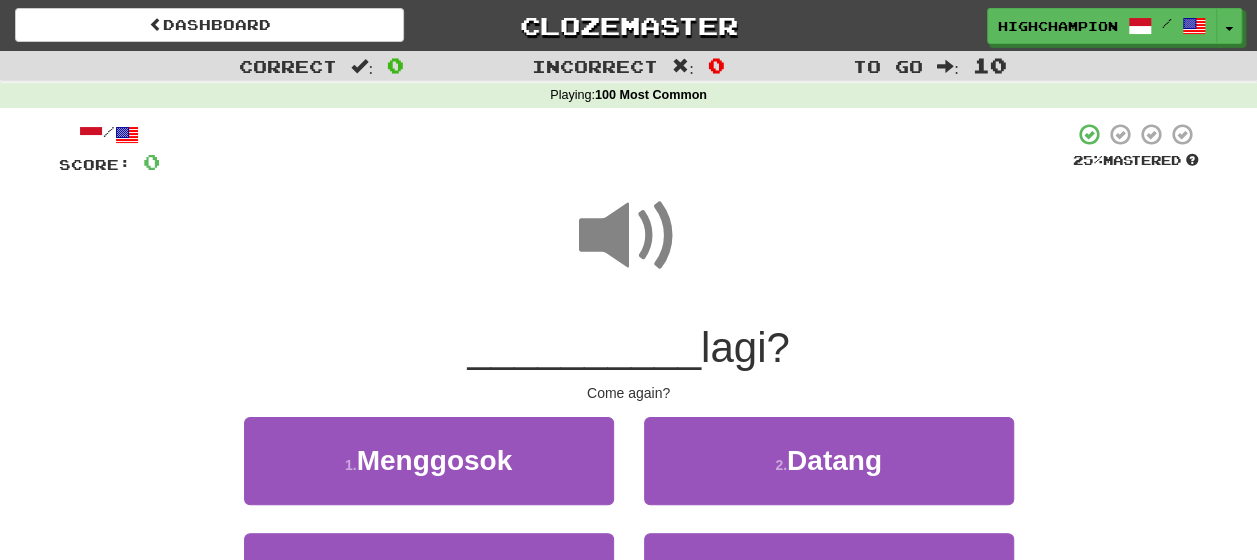 scroll, scrollTop: 100, scrollLeft: 0, axis: vertical 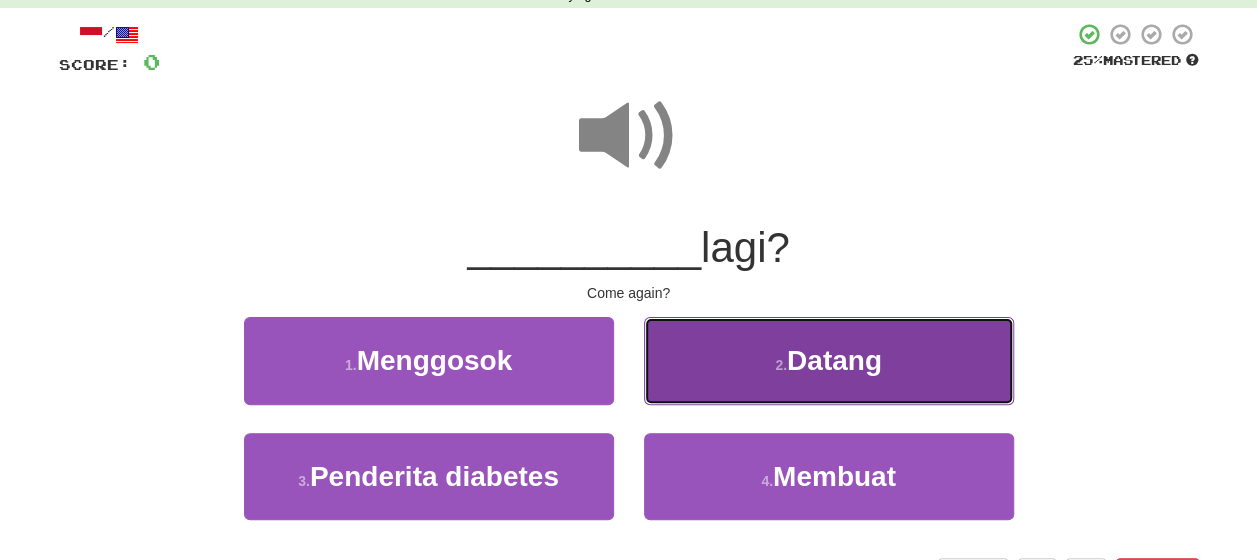 click on "Datang" at bounding box center [834, 360] 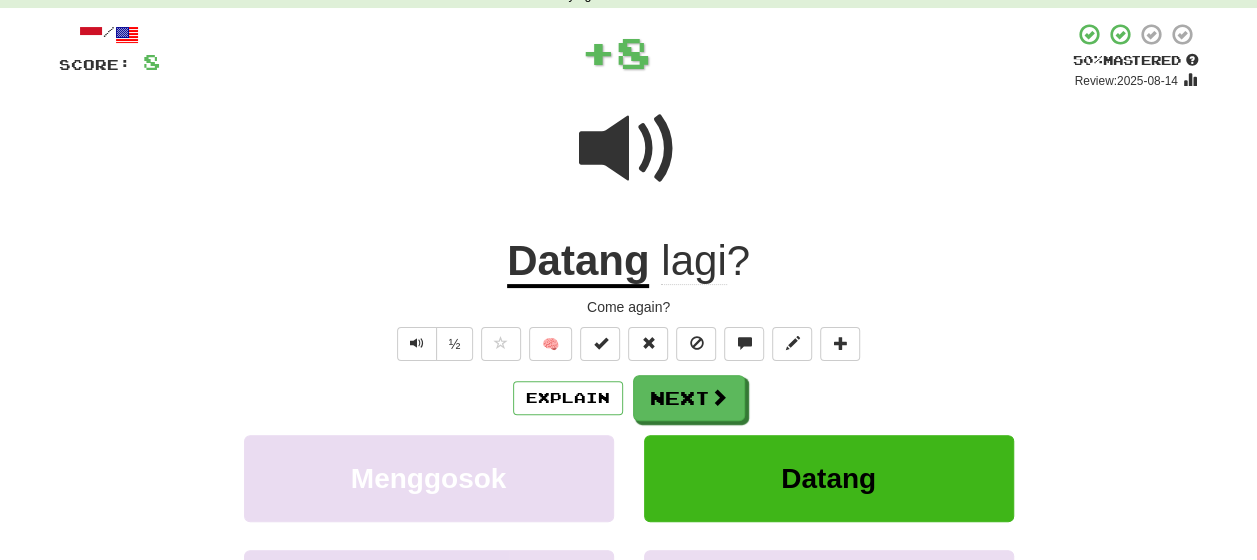 click on "Explain Next" at bounding box center (629, 398) 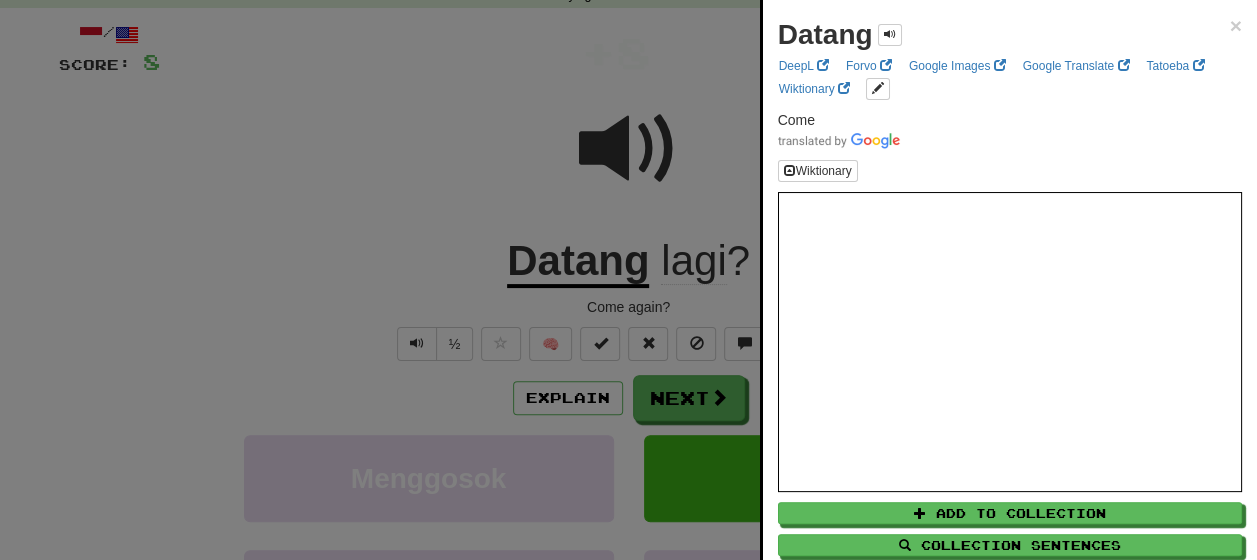 click at bounding box center [628, 280] 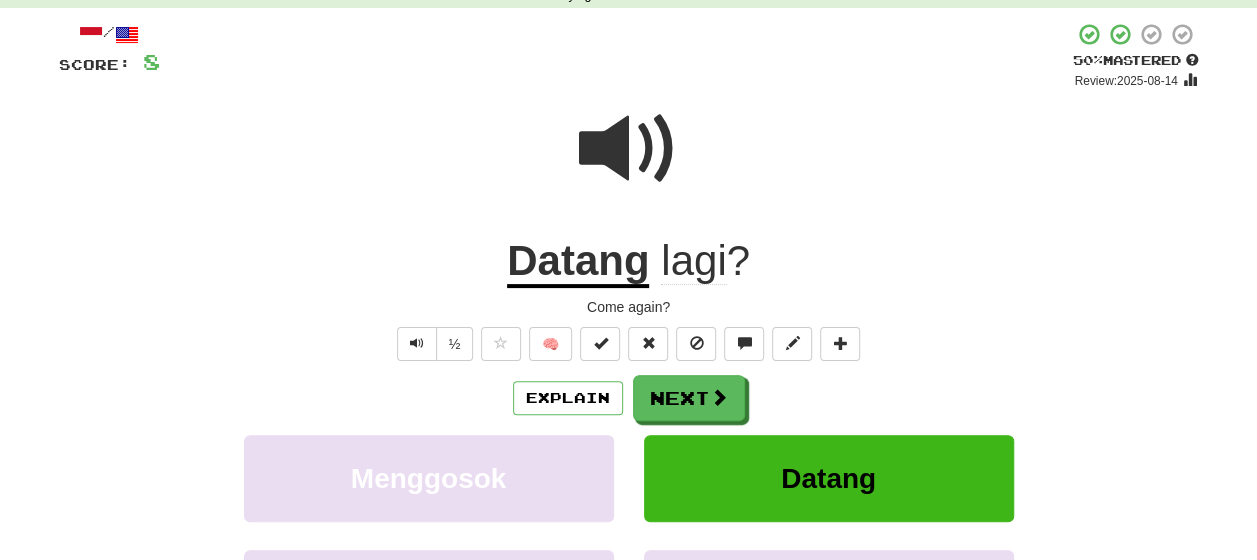 click on "lagi" at bounding box center [693, 261] 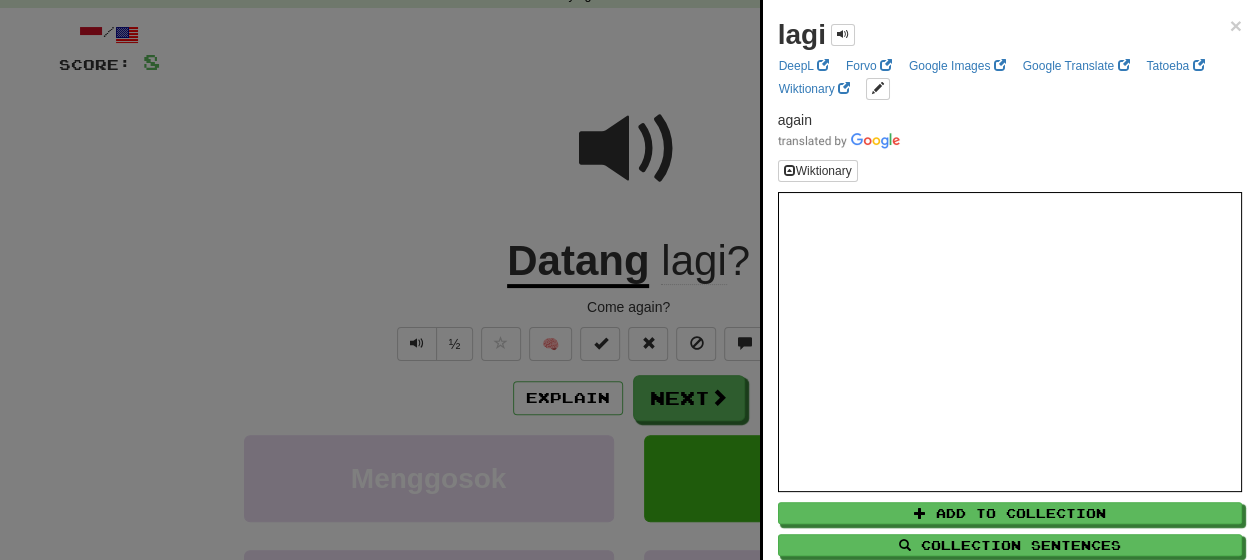 click at bounding box center [628, 280] 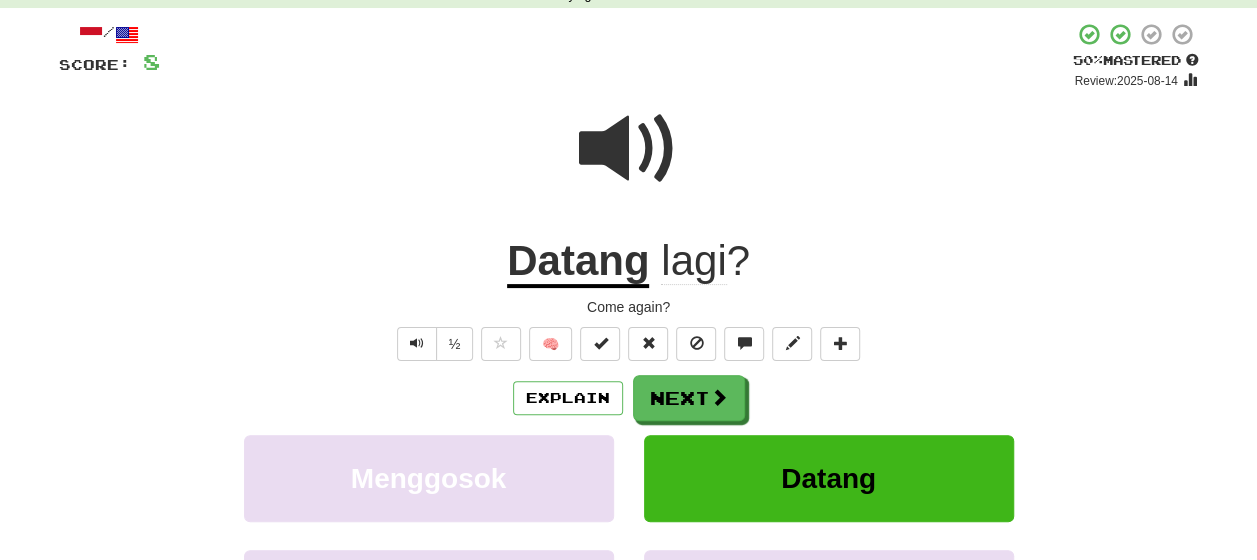 click on "Datang" at bounding box center (578, 262) 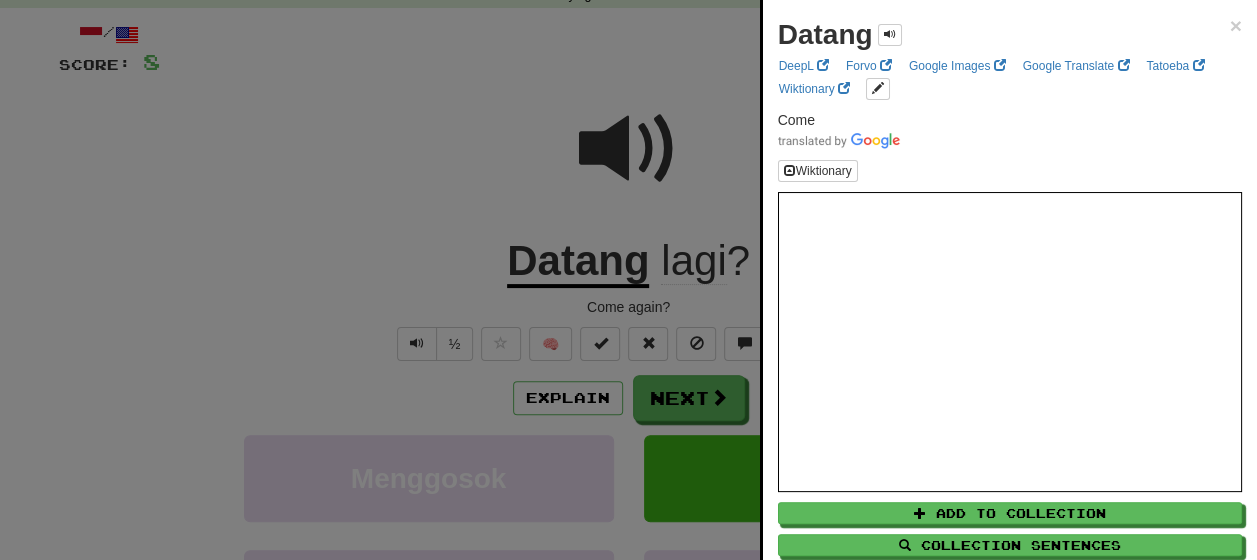 click at bounding box center (628, 280) 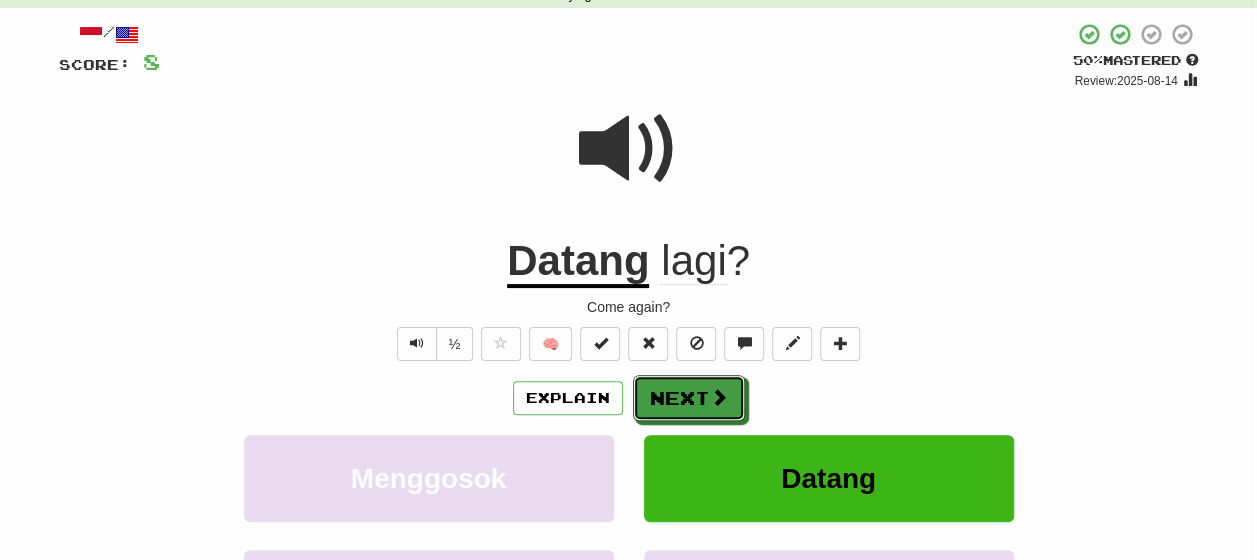 click on "Next" at bounding box center [689, 398] 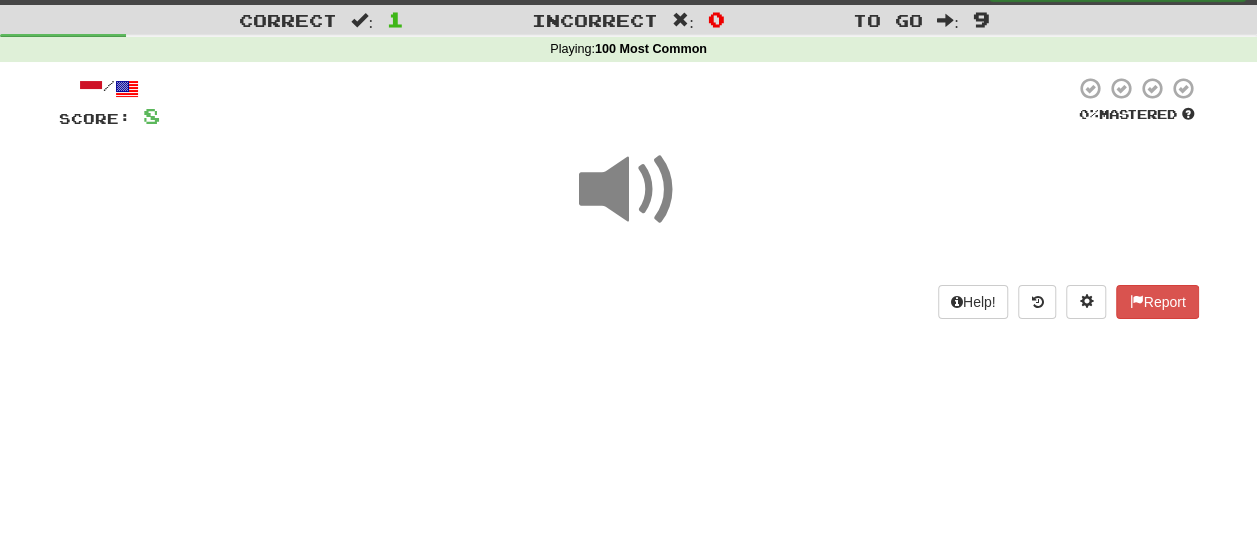 scroll, scrollTop: 48, scrollLeft: 0, axis: vertical 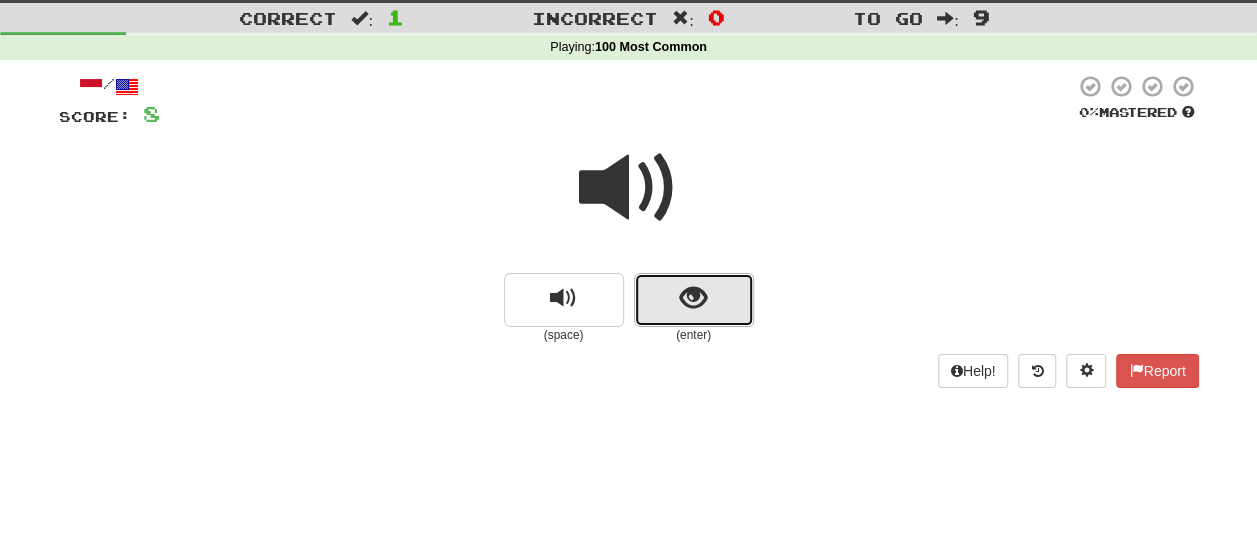 click at bounding box center [694, 300] 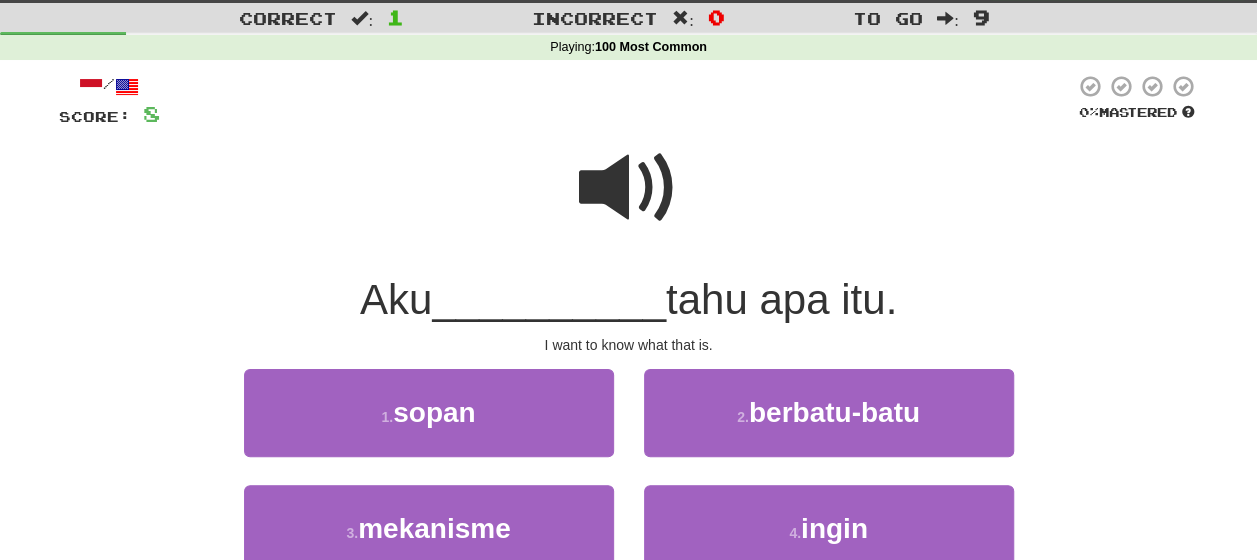 click at bounding box center (629, 188) 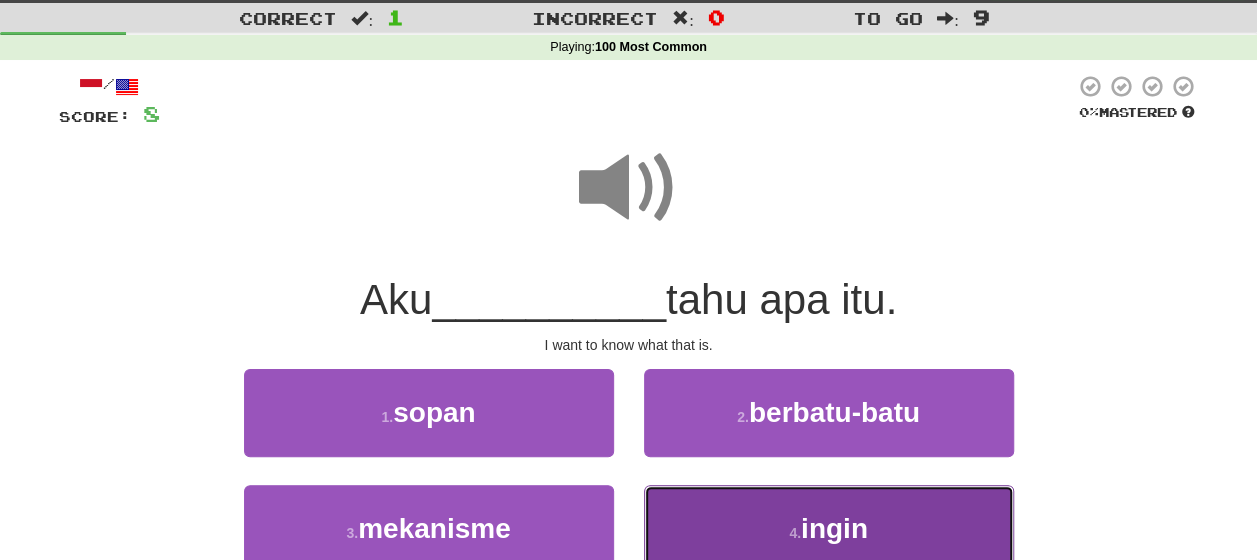 click on "ingin" at bounding box center (834, 528) 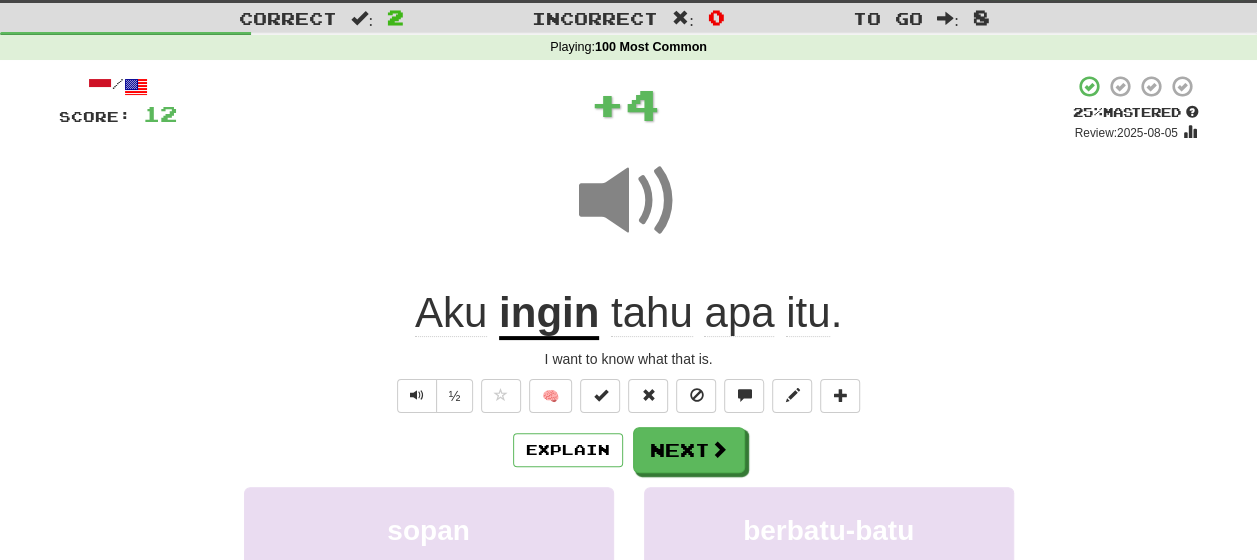 click on "Explain Next" at bounding box center (629, 450) 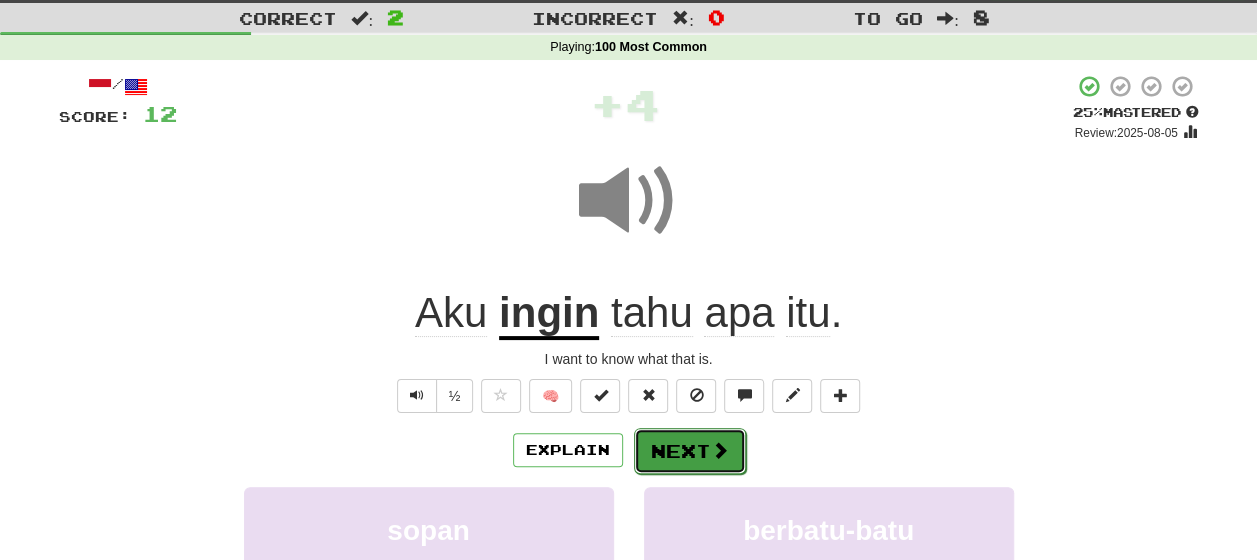 click on "Next" at bounding box center [690, 451] 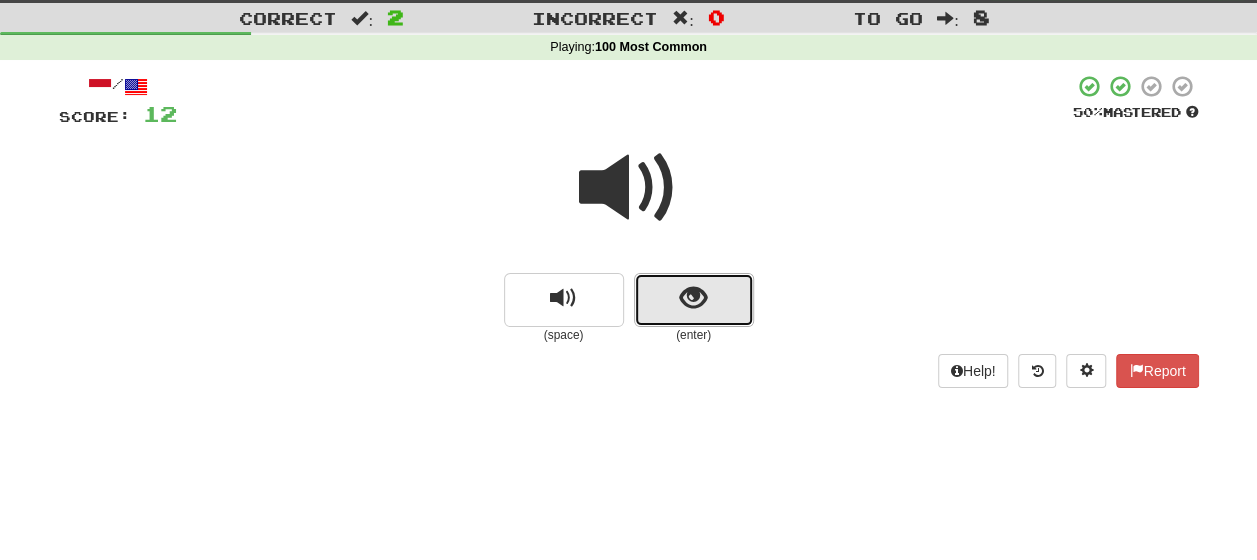 click at bounding box center (694, 300) 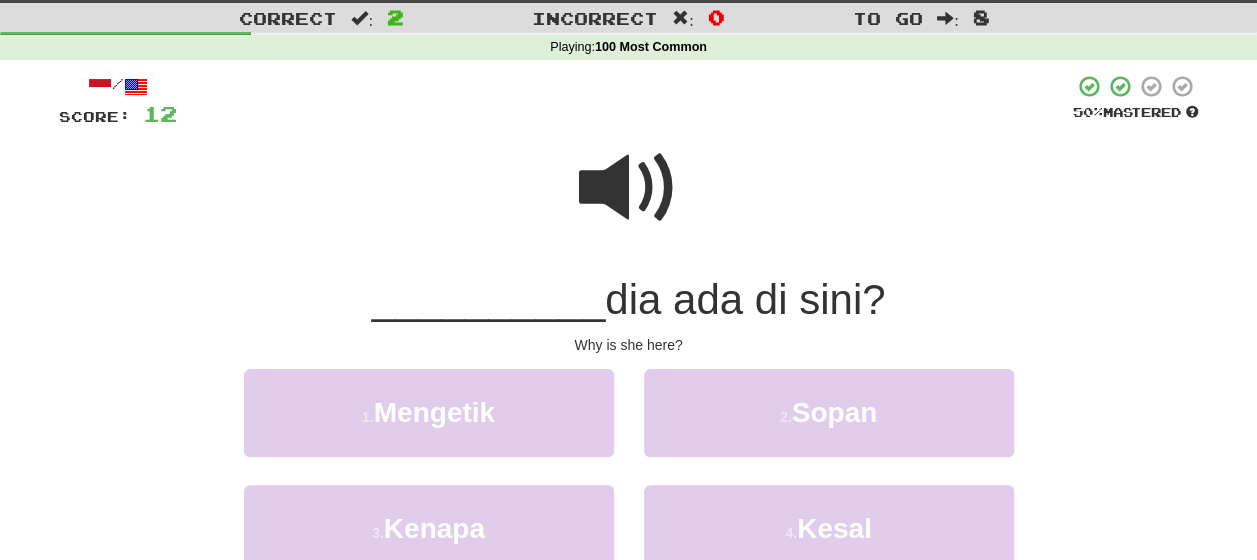 click at bounding box center [629, 188] 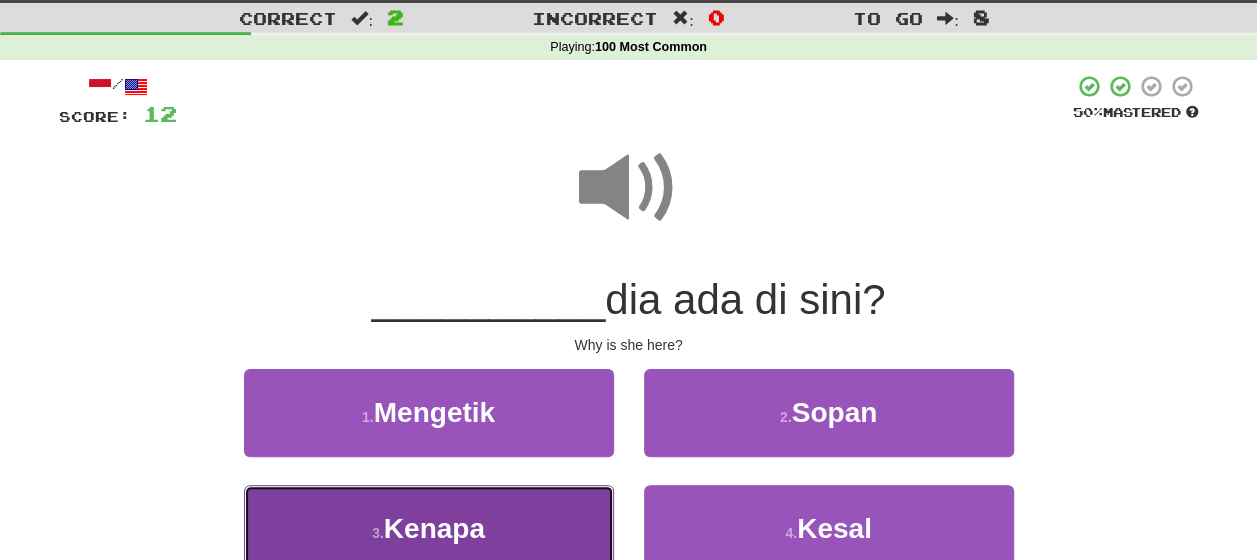 click on "Kenapa" at bounding box center (434, 528) 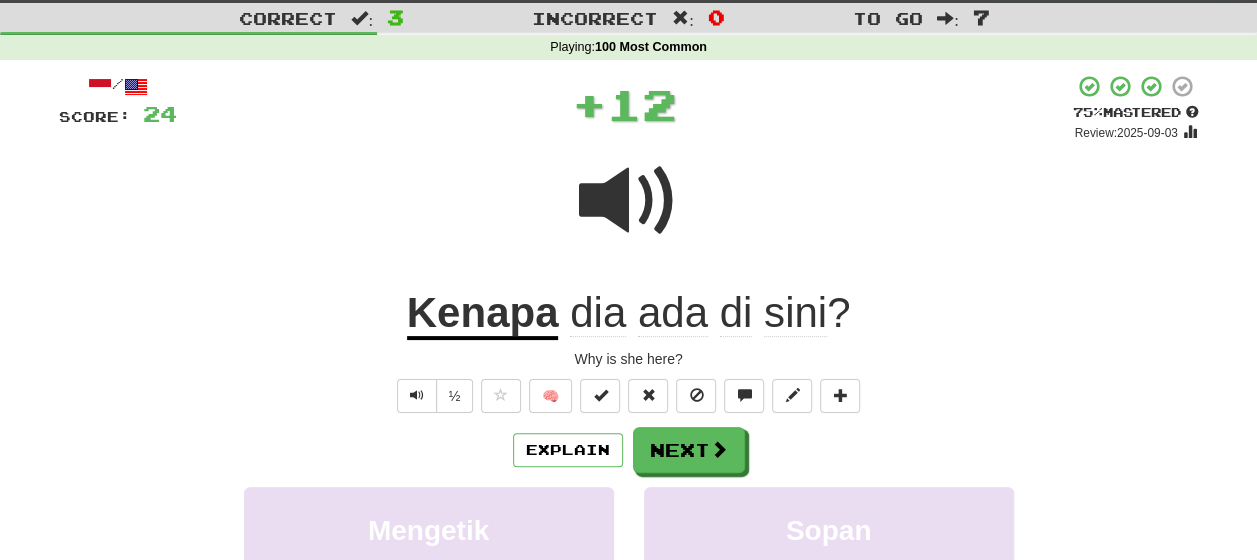 click on "Explain Next" at bounding box center [629, 450] 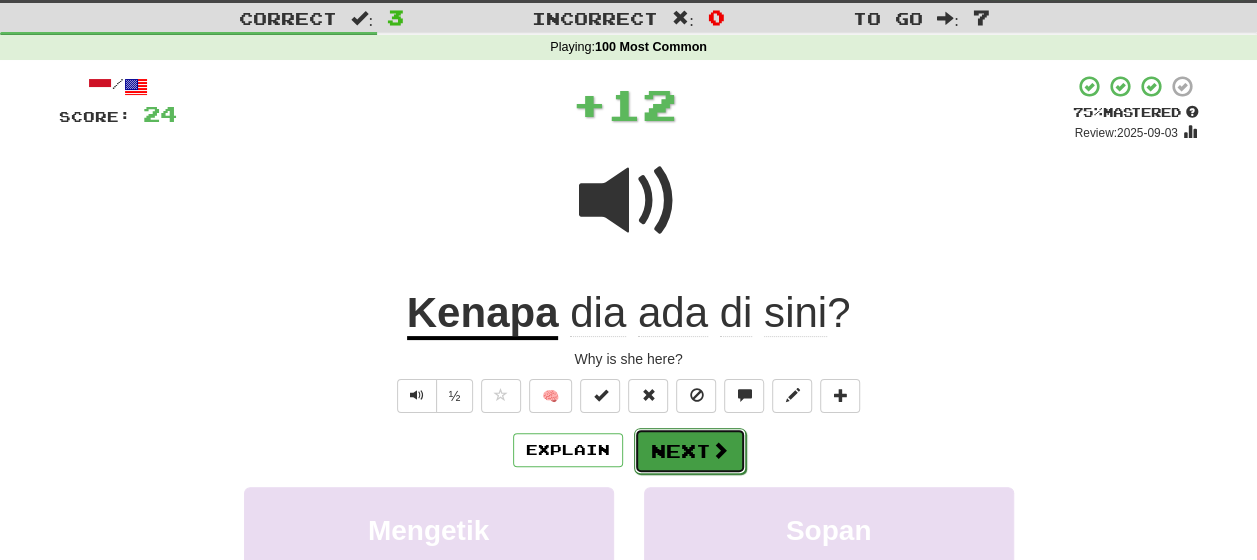 click on "Next" at bounding box center (690, 451) 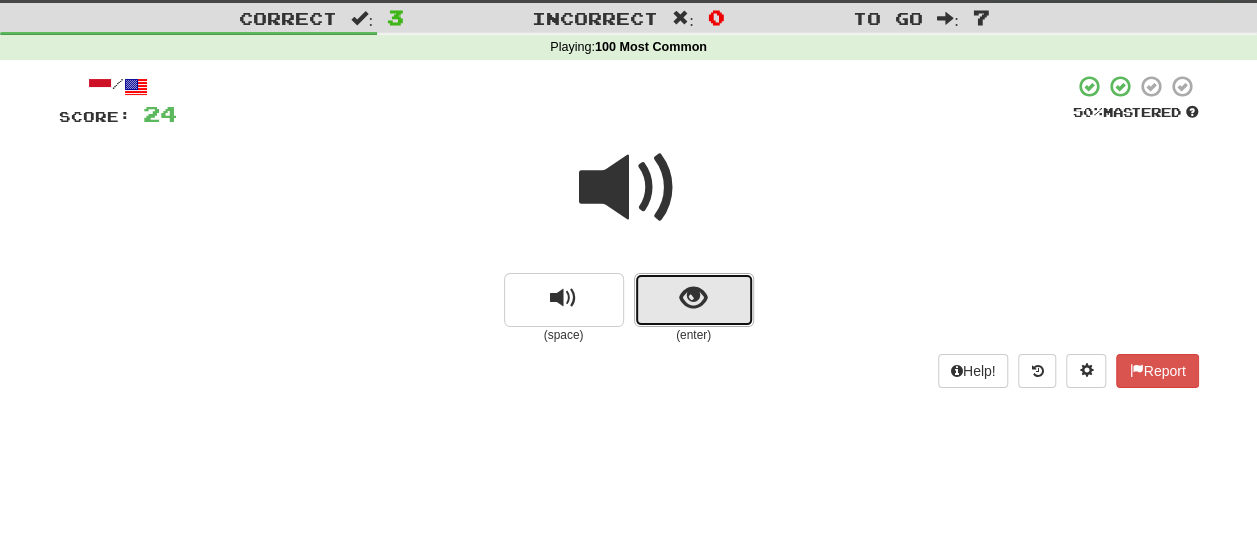 click at bounding box center (693, 298) 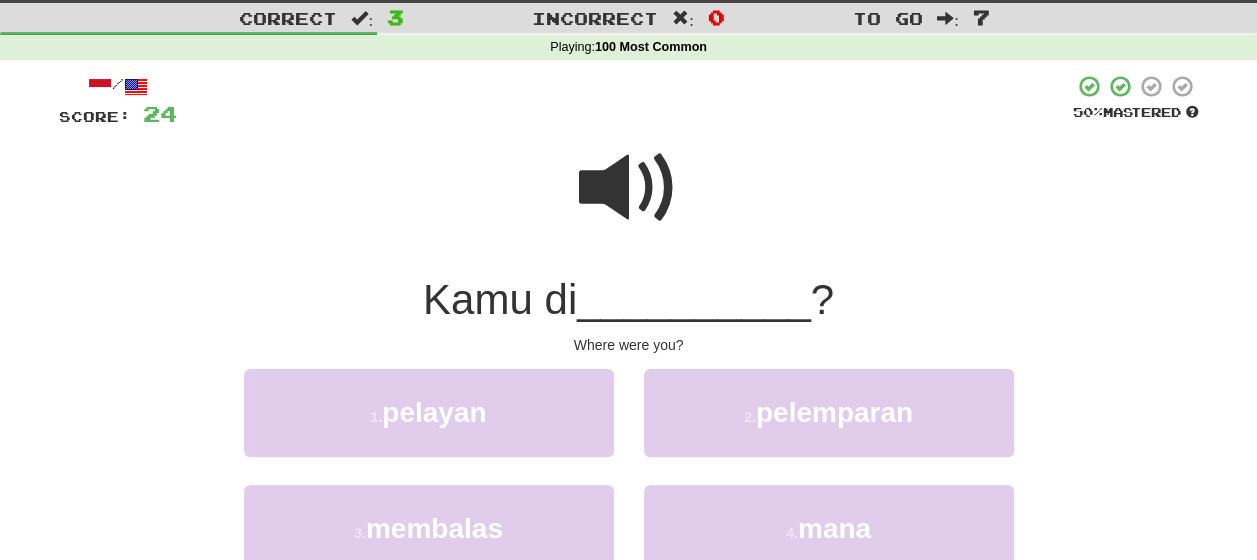 click at bounding box center (629, 188) 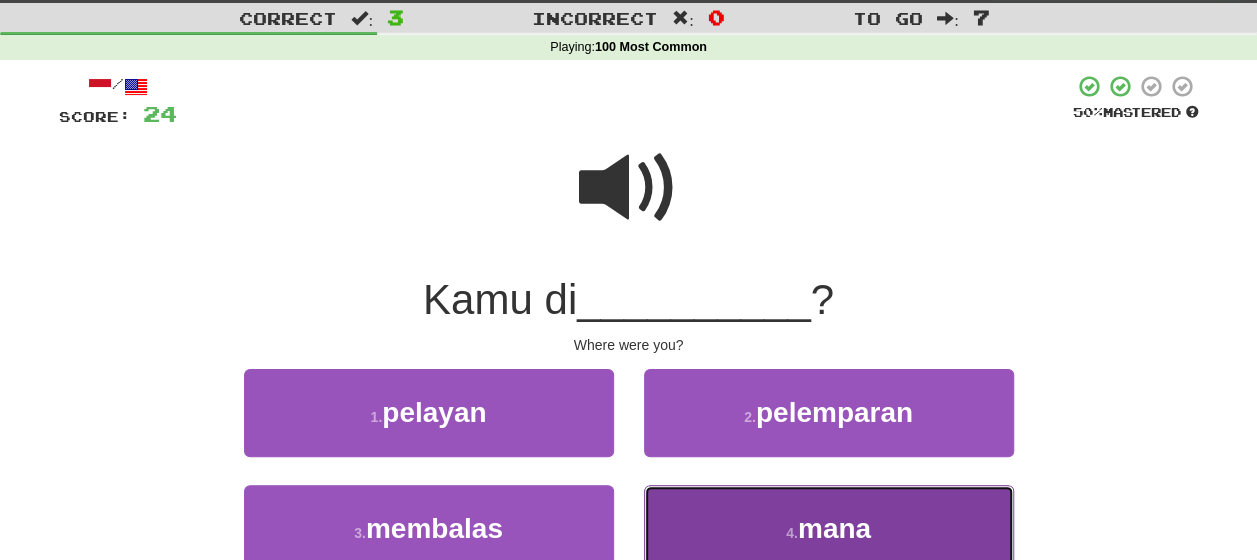 click on "4 ." at bounding box center [792, 533] 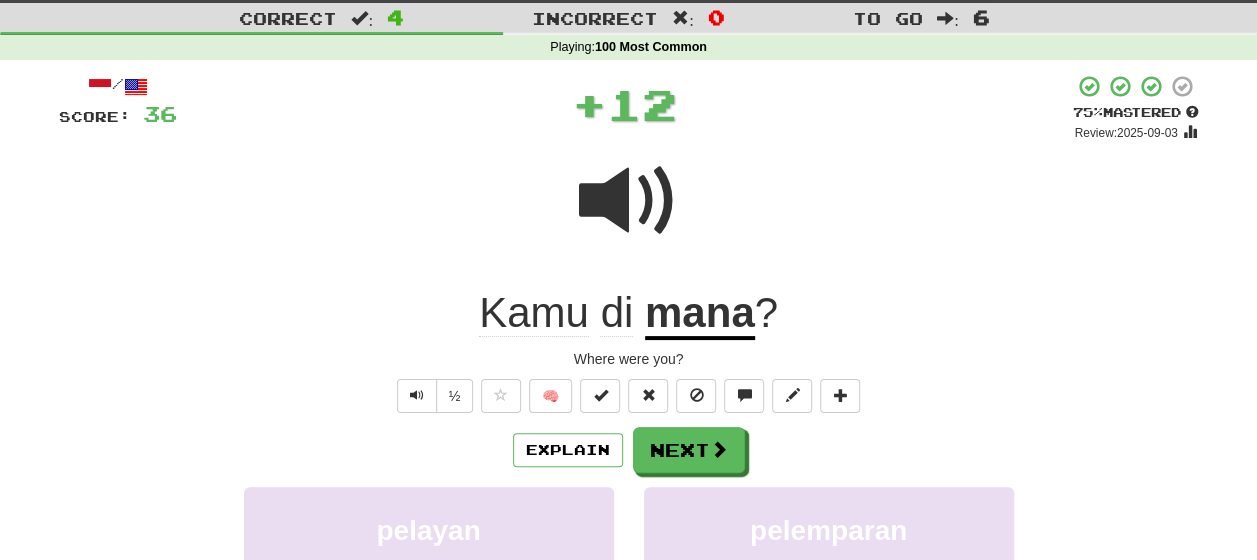 click on "Explain Next" at bounding box center [629, 450] 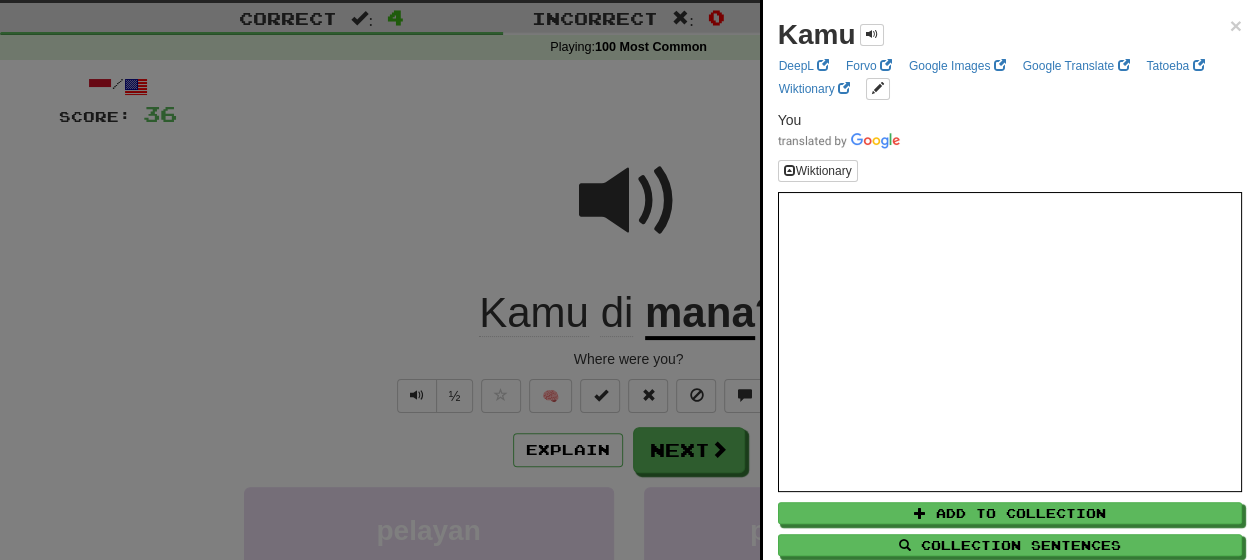 click at bounding box center [628, 280] 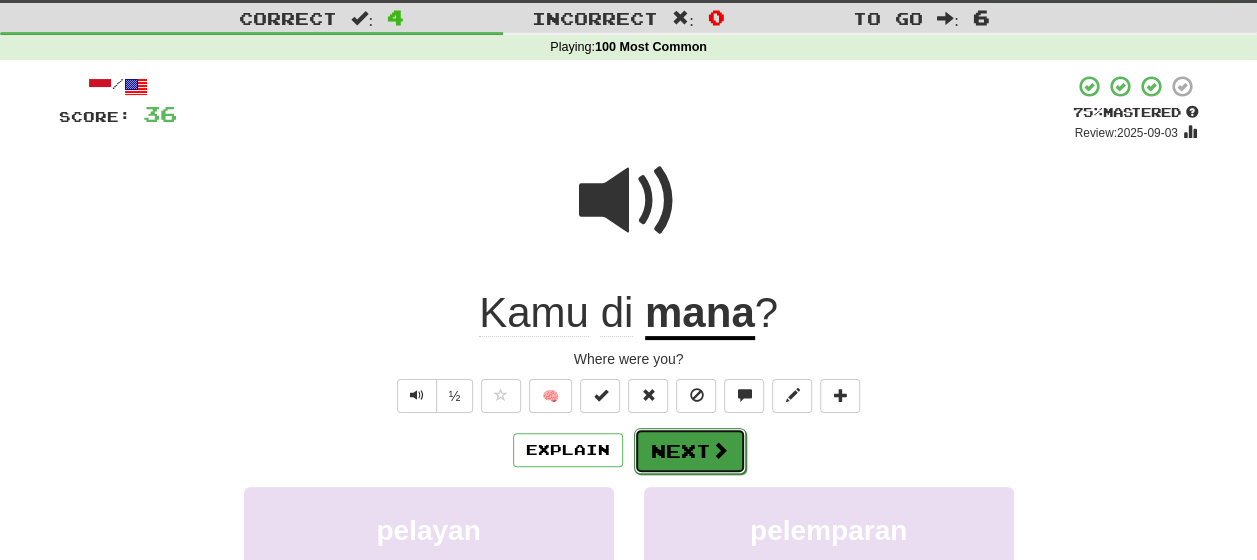 click on "Next" at bounding box center [690, 451] 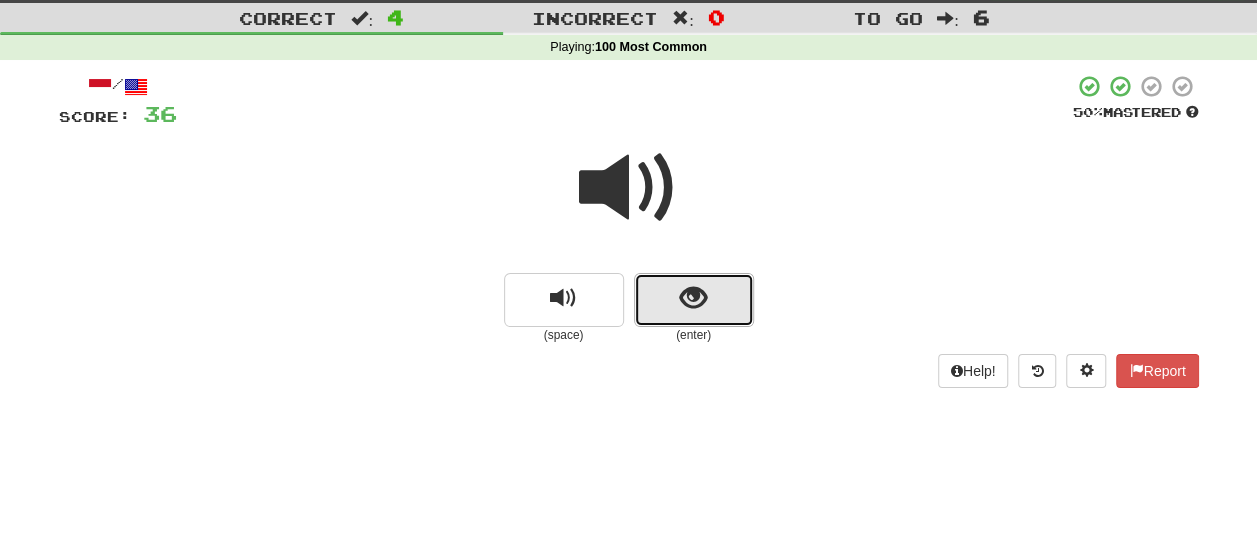 click at bounding box center [694, 300] 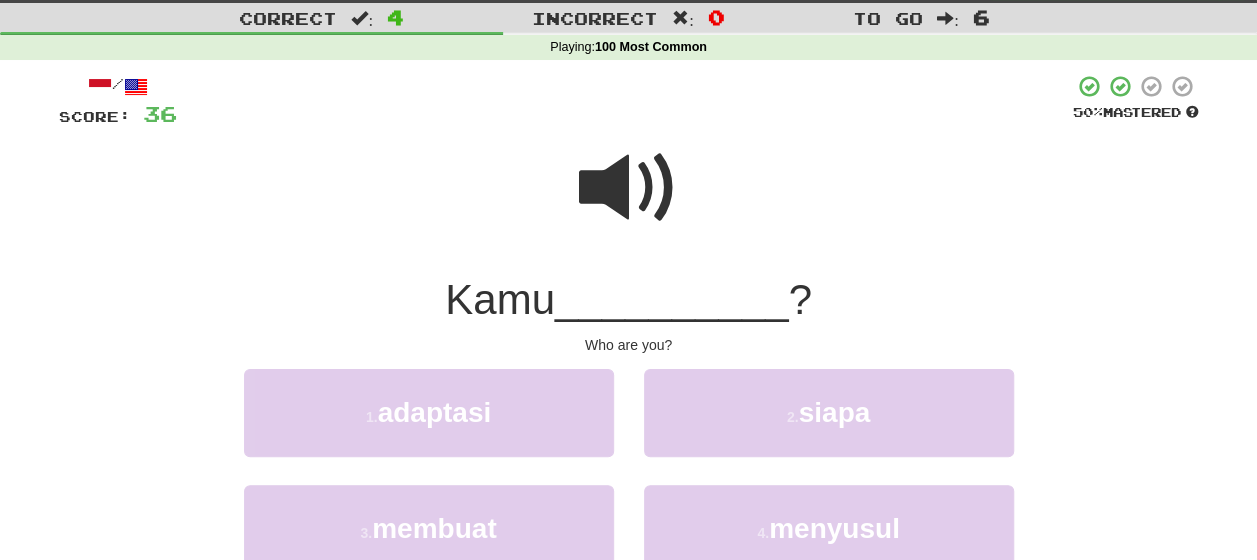 click at bounding box center (629, 188) 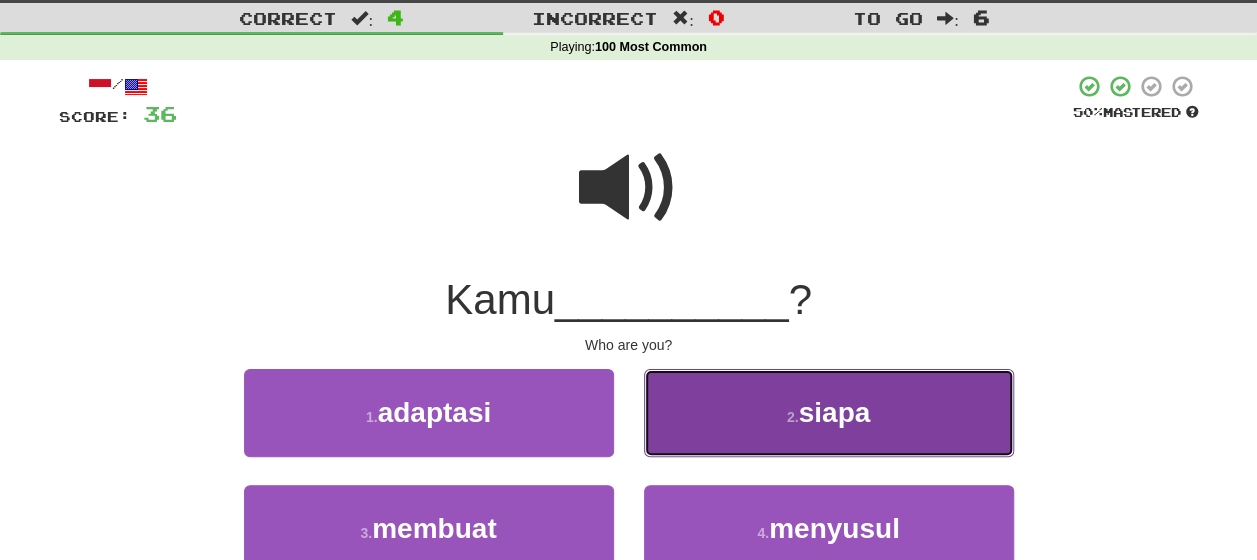 click on "2 .  siapa" at bounding box center (829, 412) 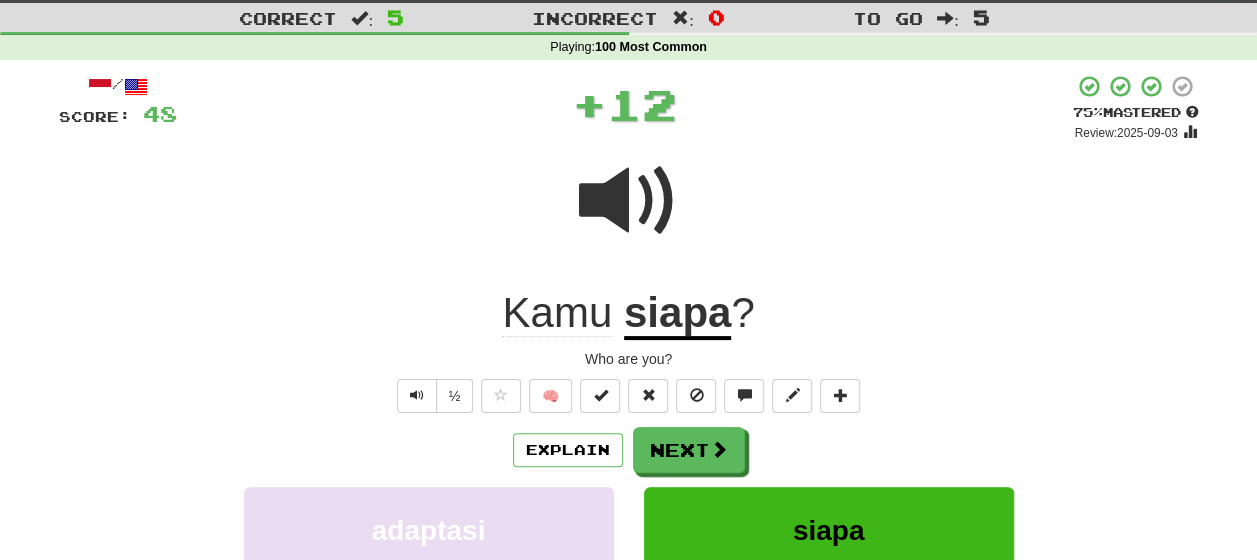 click on "Explain Next" at bounding box center (629, 450) 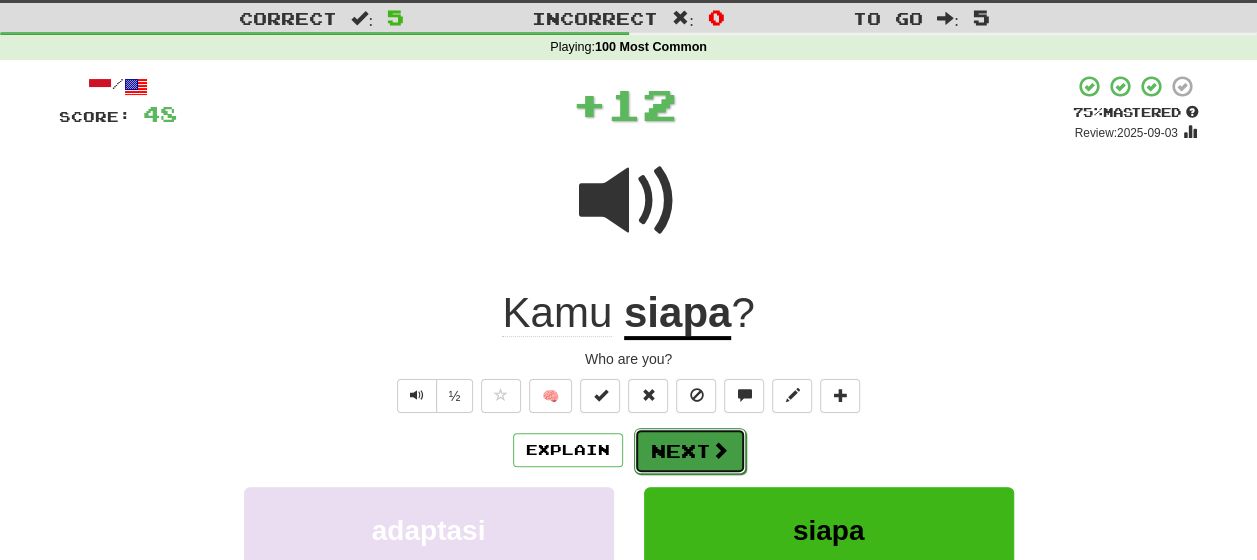 click on "Next" at bounding box center [690, 451] 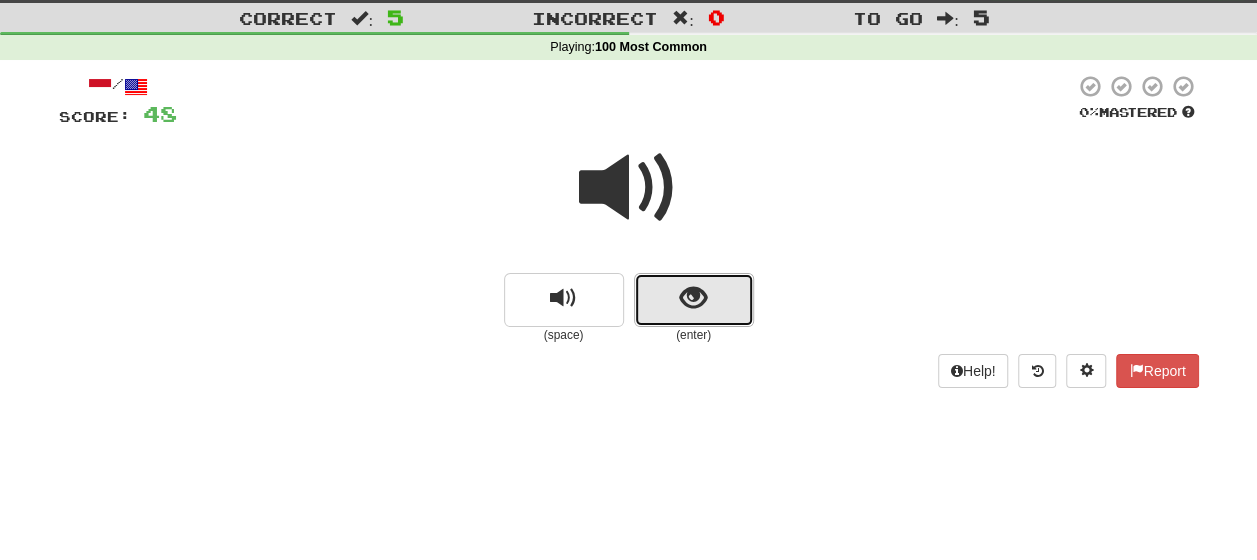 click at bounding box center (694, 300) 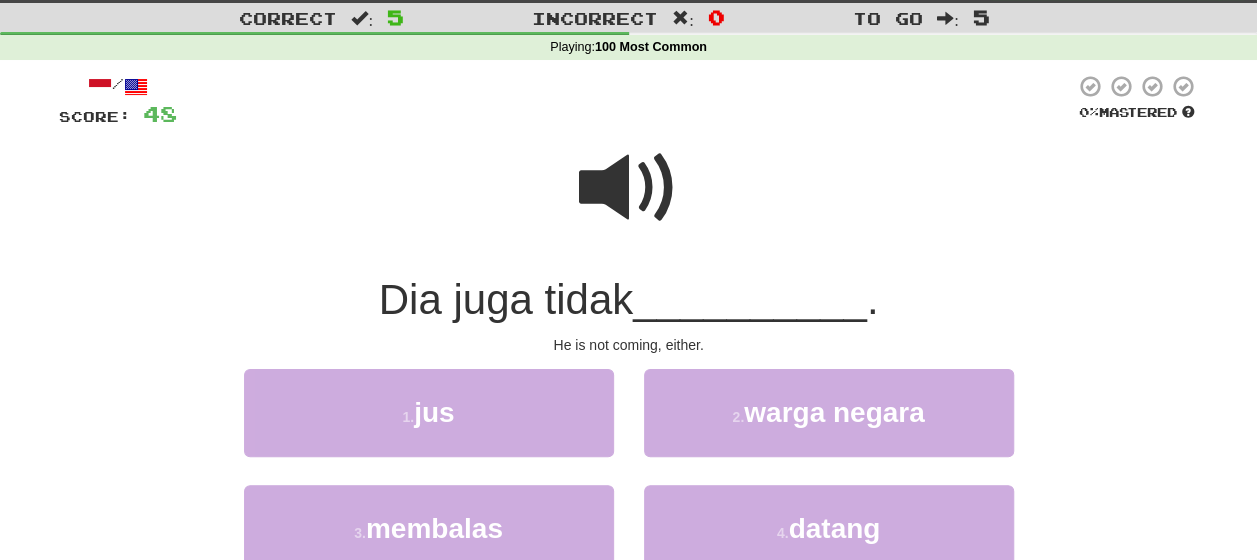 click at bounding box center (629, 188) 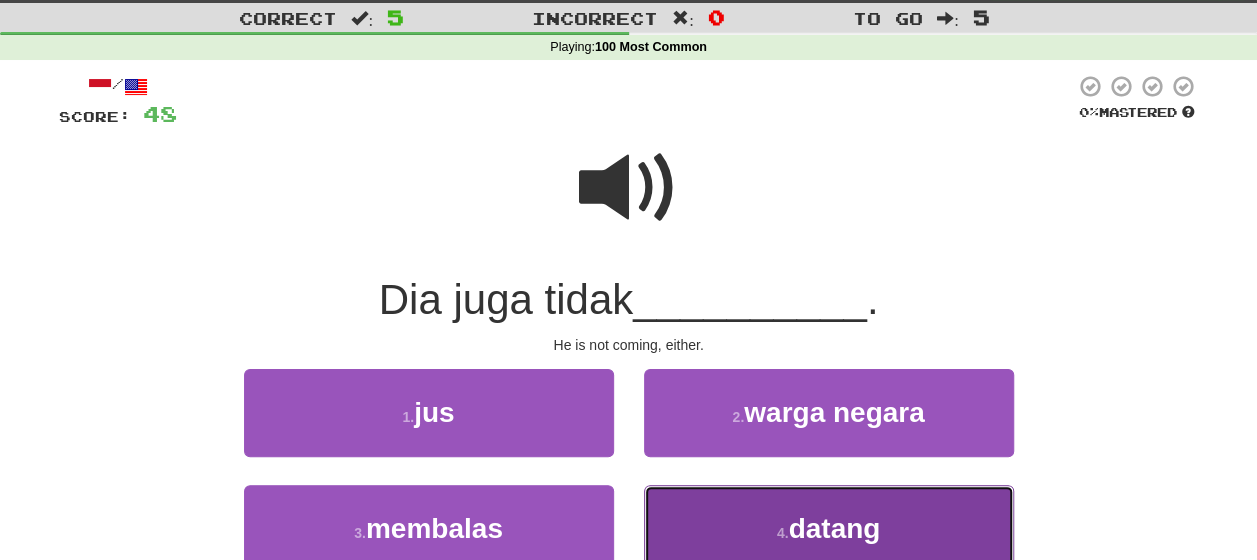click on "datang" at bounding box center [834, 528] 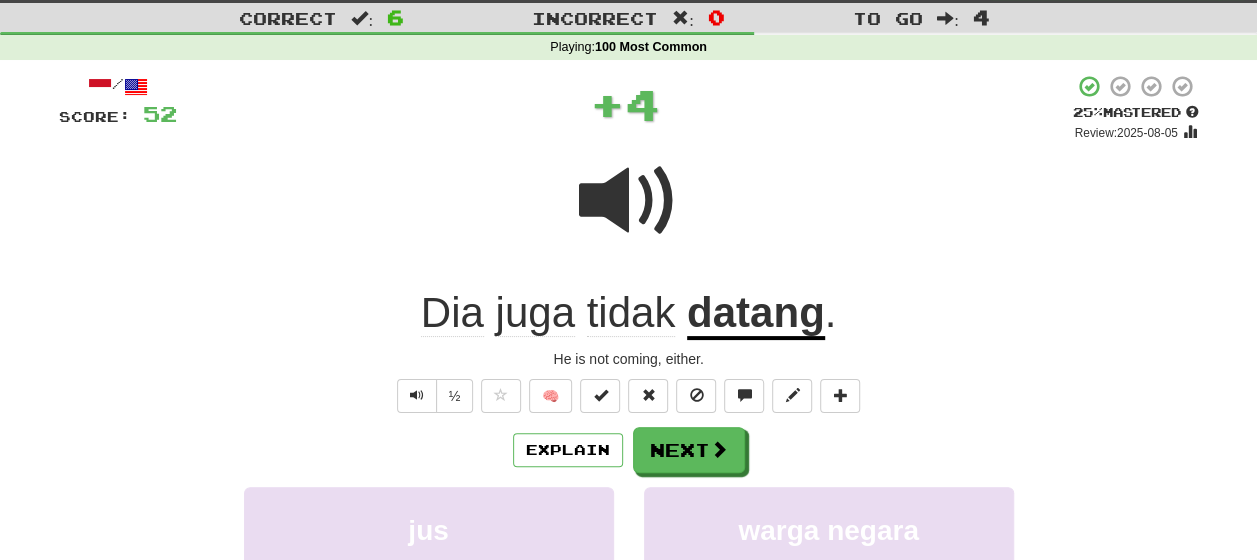 click on "Explain Next" at bounding box center (629, 450) 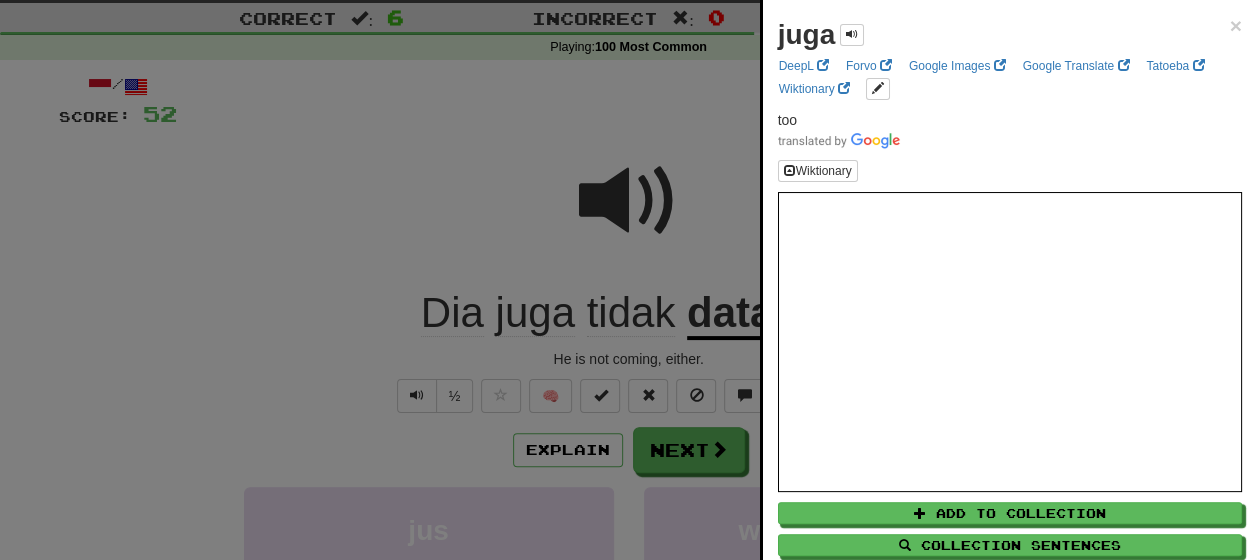 click at bounding box center (628, 280) 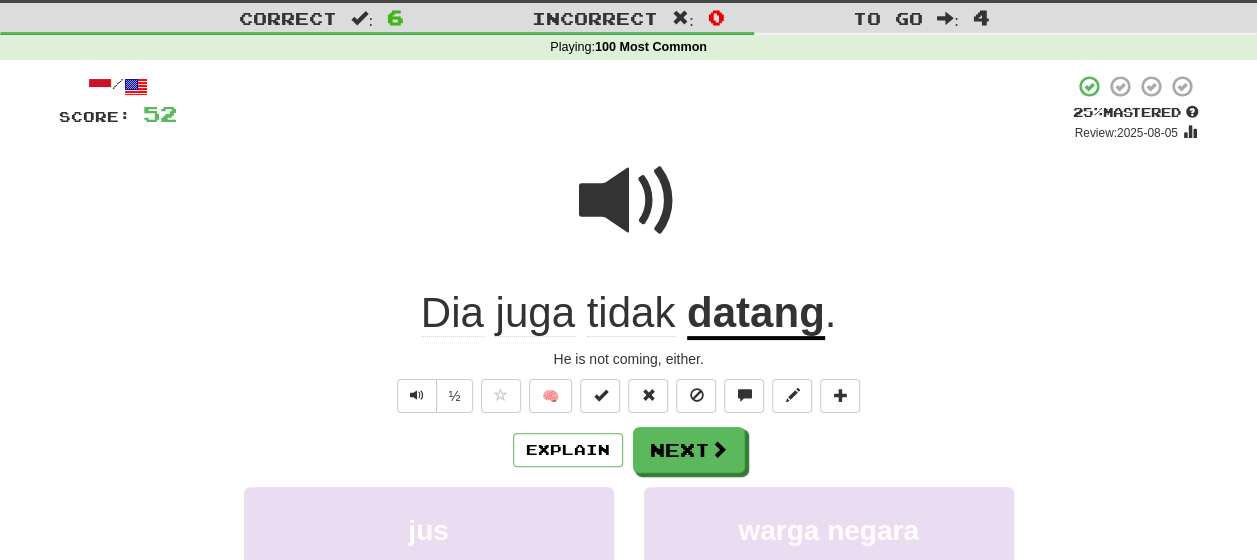 click at bounding box center (629, 201) 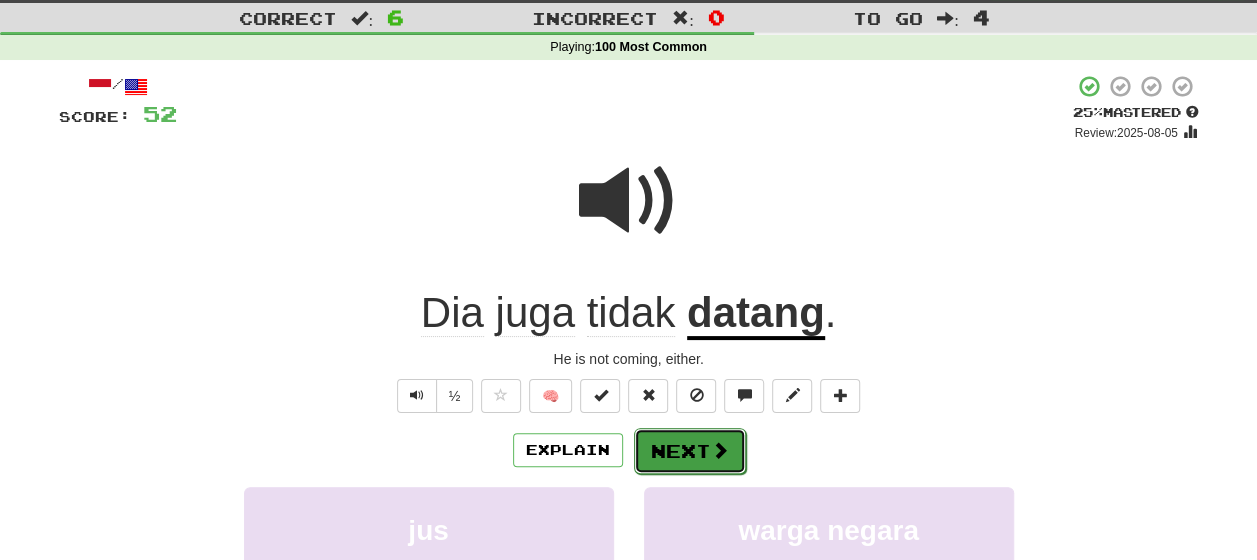 click on "Next" at bounding box center (690, 451) 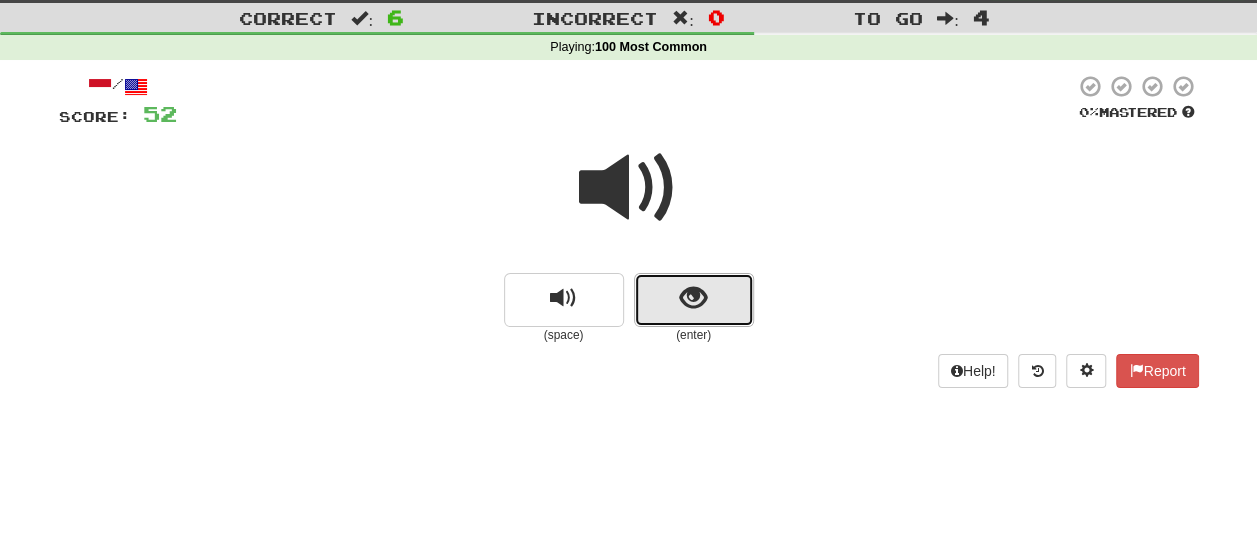click at bounding box center [694, 300] 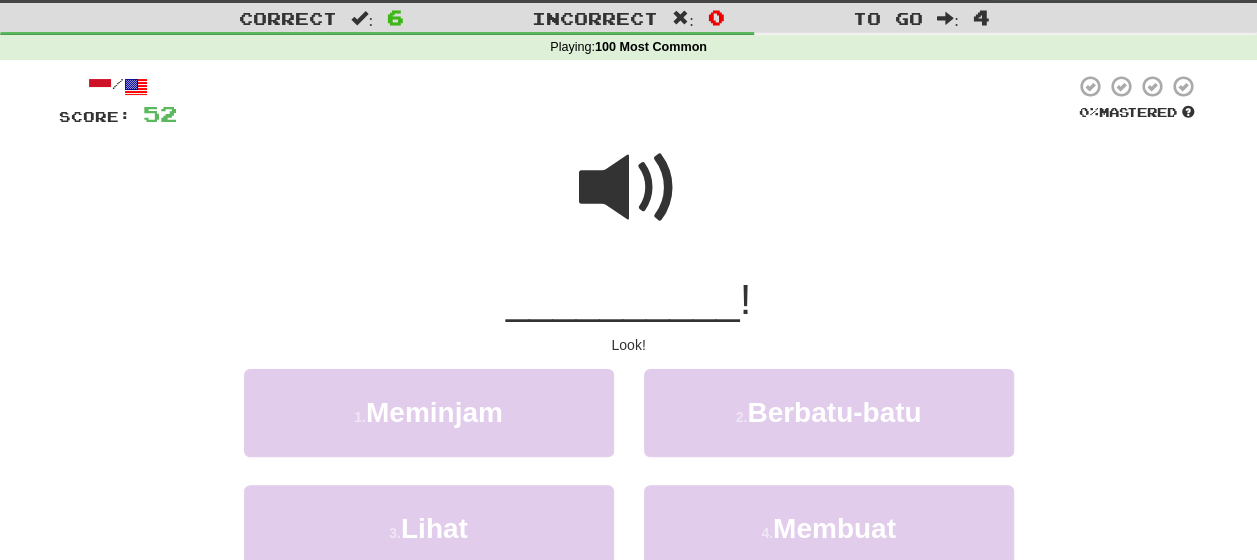 click at bounding box center [629, 188] 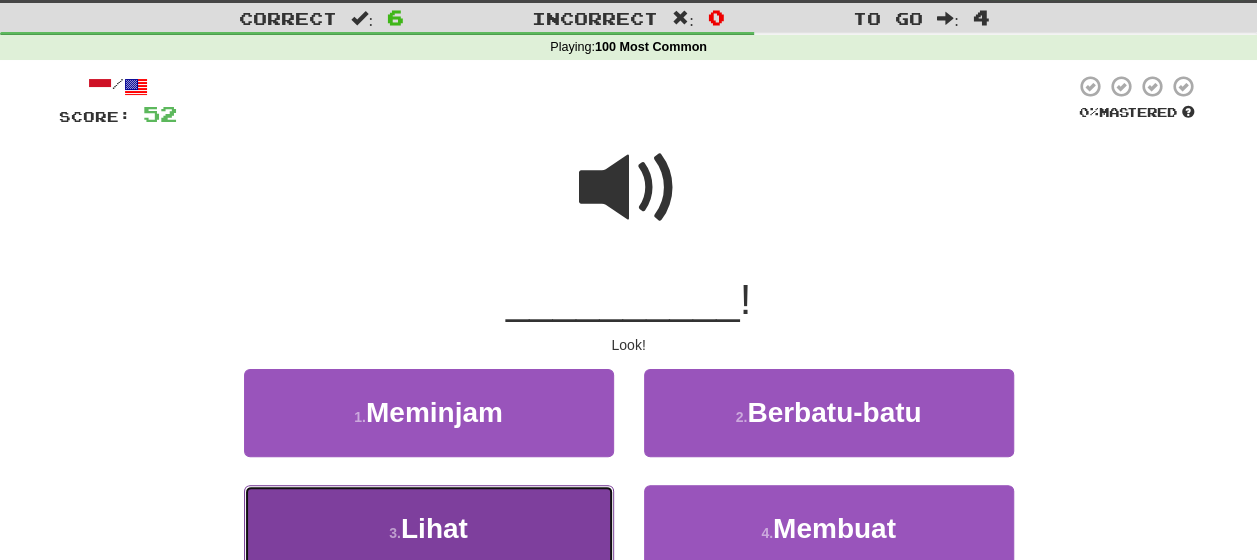 click on "3 .  Lihat" at bounding box center [429, 528] 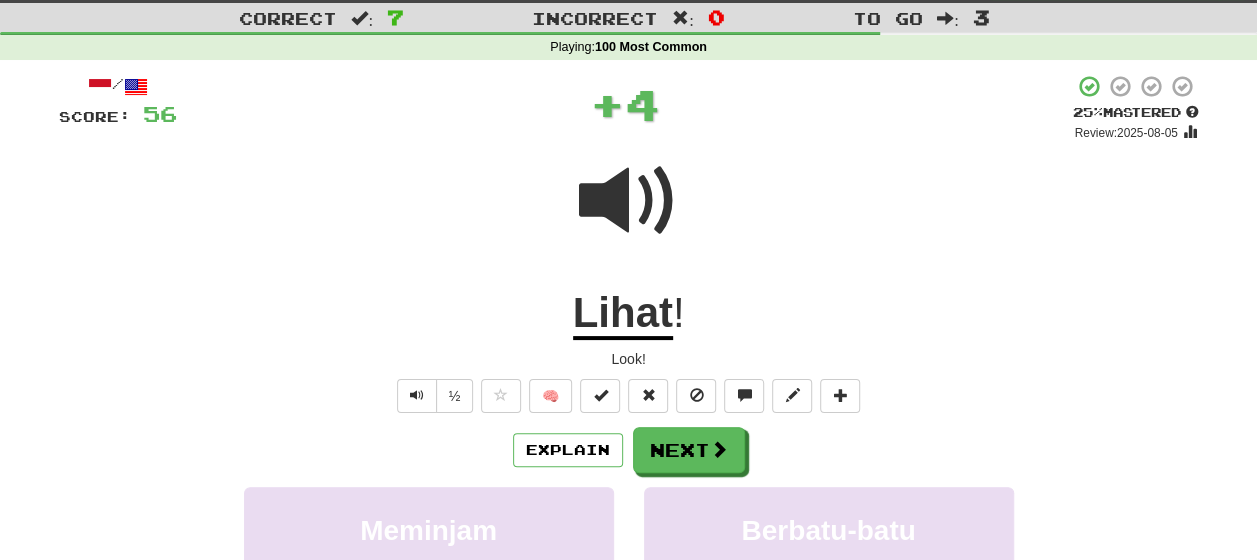 click on "Explain Next" at bounding box center [629, 450] 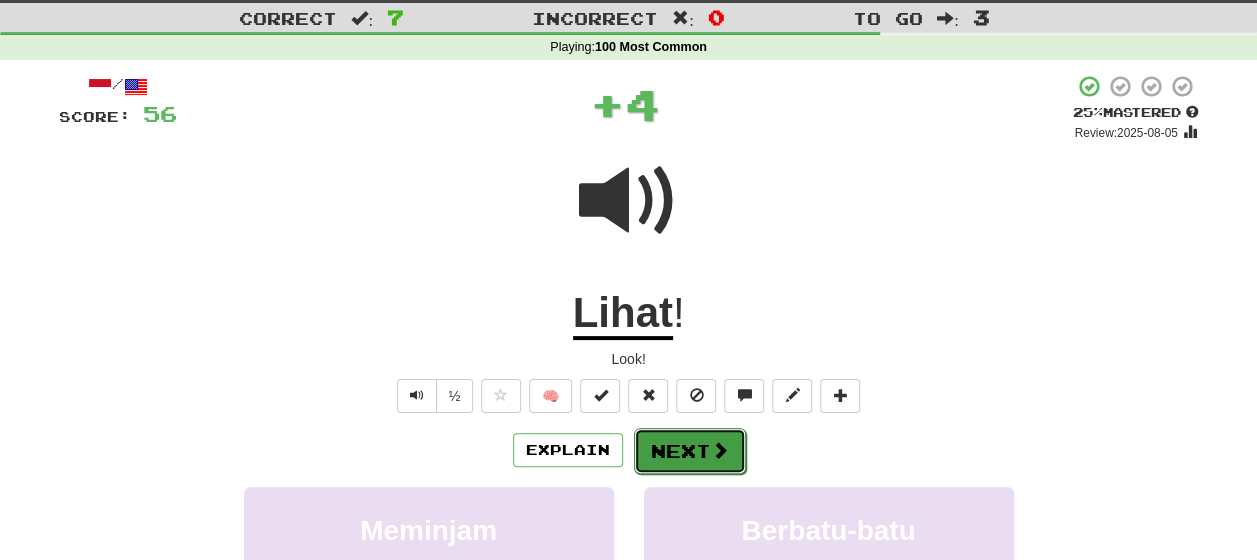 click on "Next" at bounding box center (690, 451) 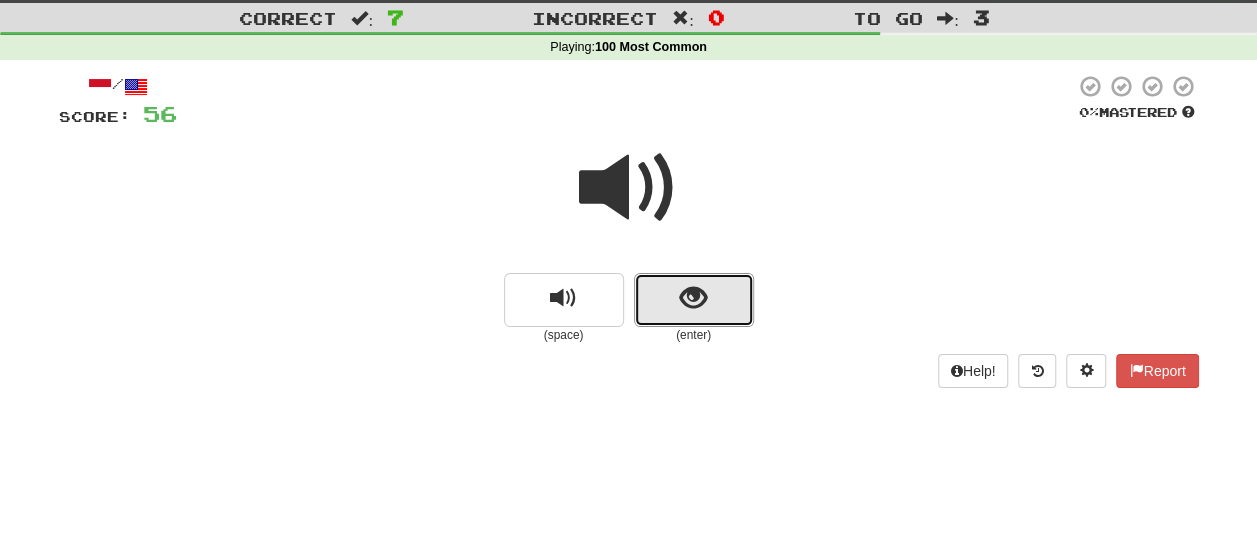 click at bounding box center (694, 300) 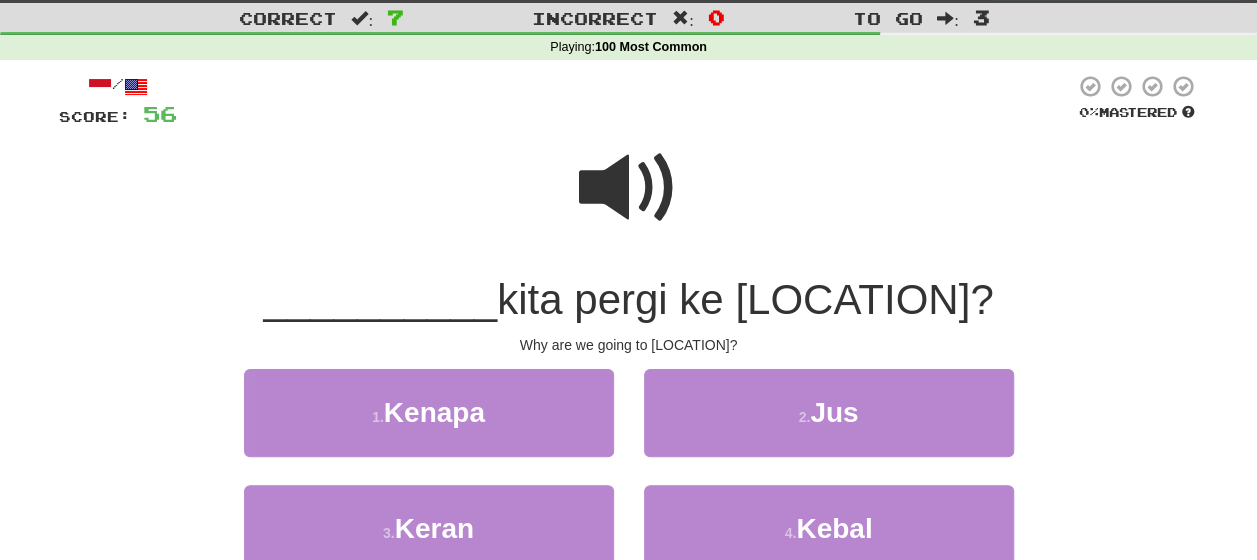click at bounding box center [629, 188] 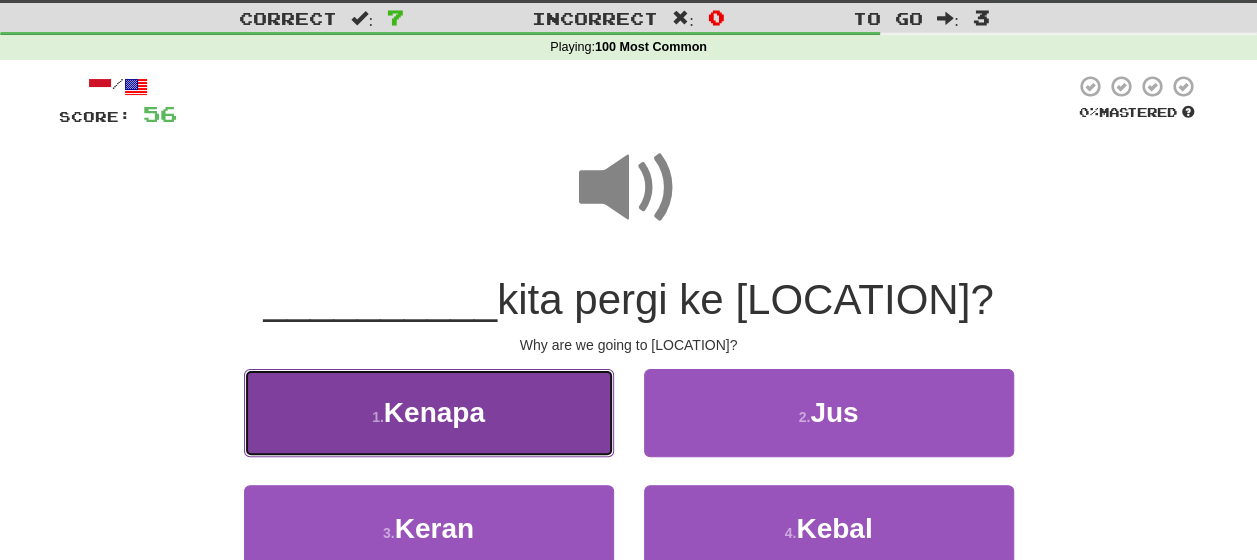 click on "1 .  Kenapa" at bounding box center [429, 412] 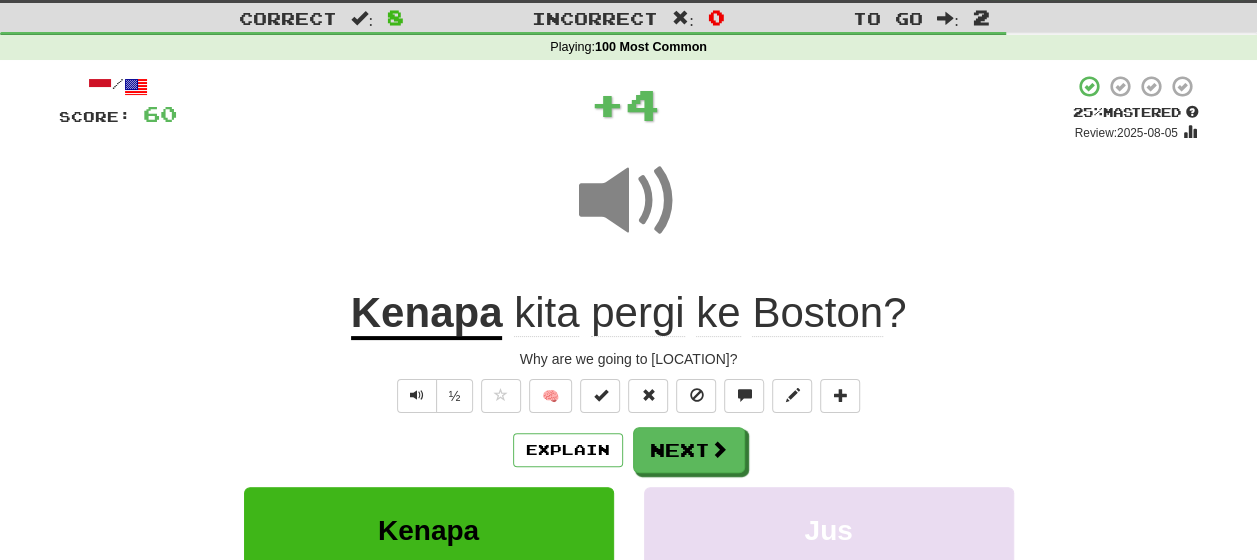 click on "Explain Next" at bounding box center (629, 450) 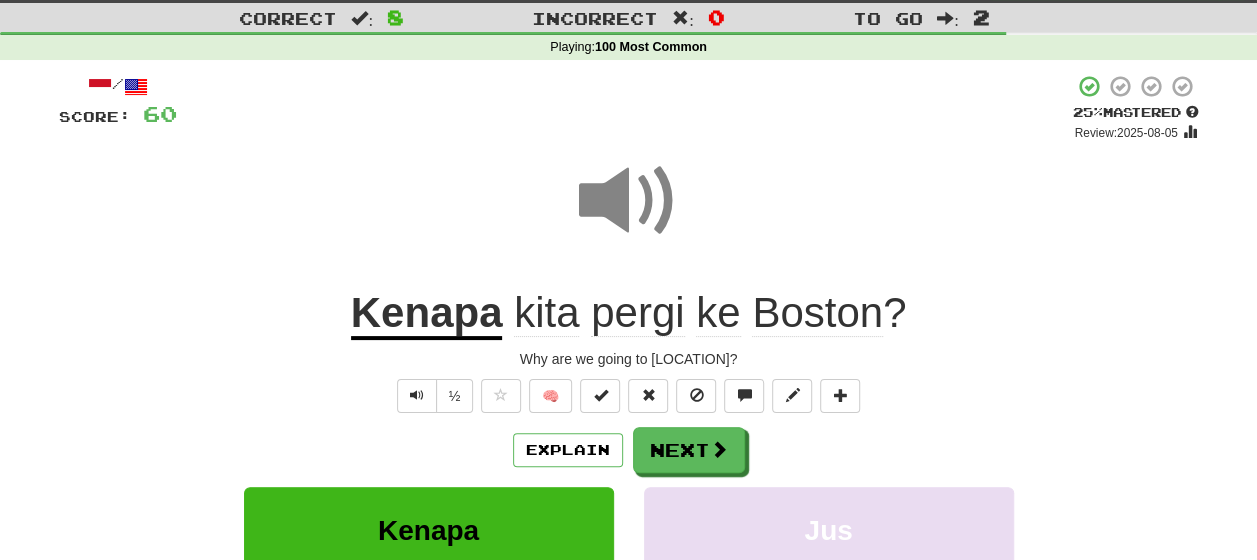 click on "Explain Next" at bounding box center [629, 450] 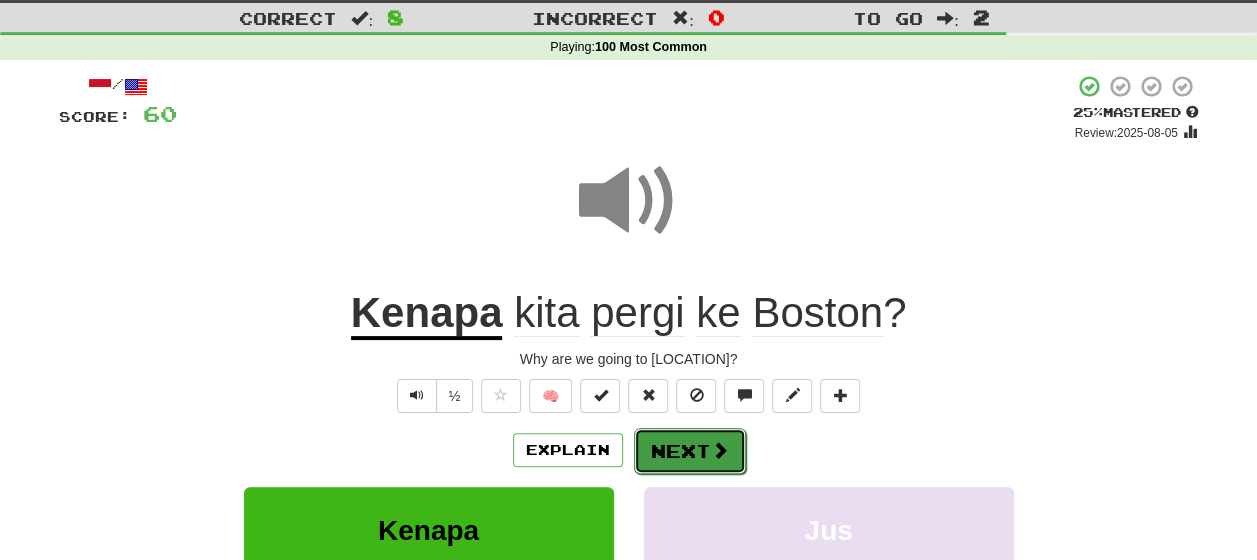 click on "Next" at bounding box center (690, 451) 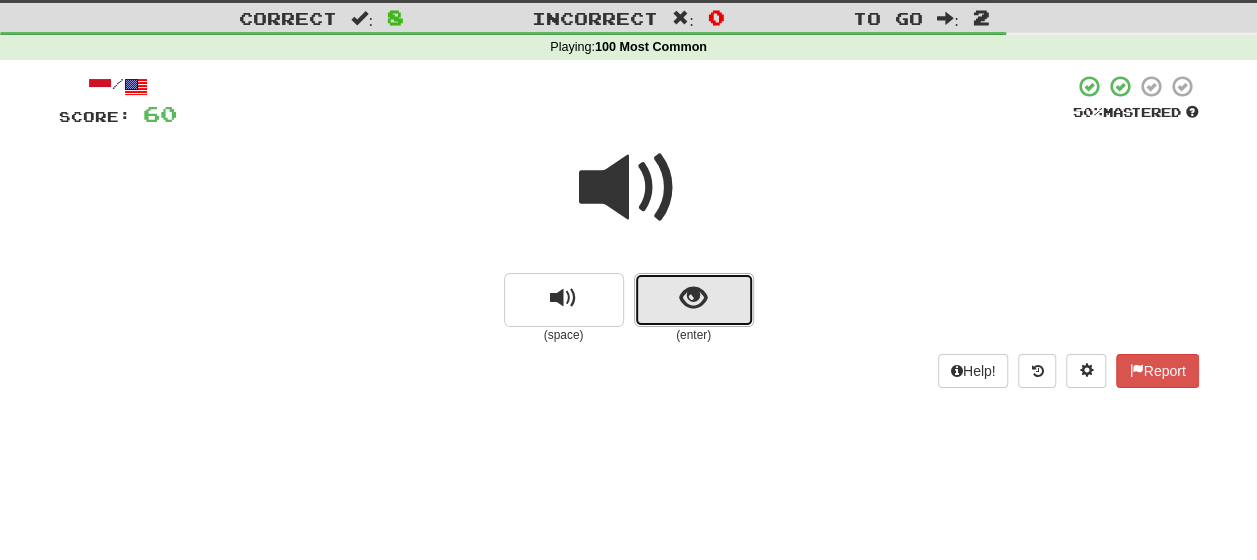click at bounding box center [694, 300] 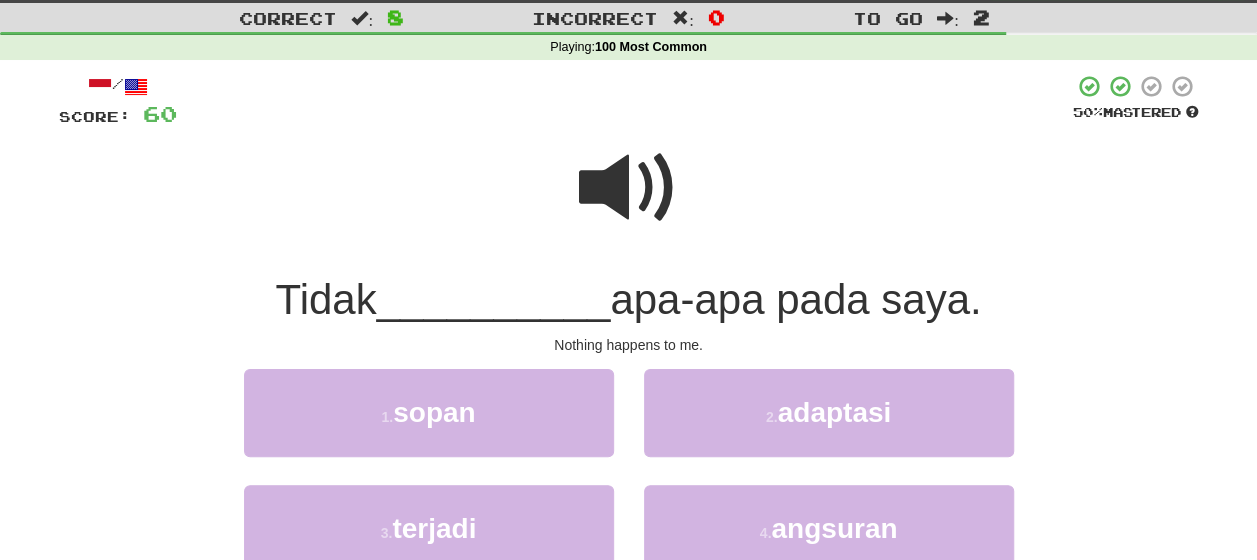 click at bounding box center (629, 188) 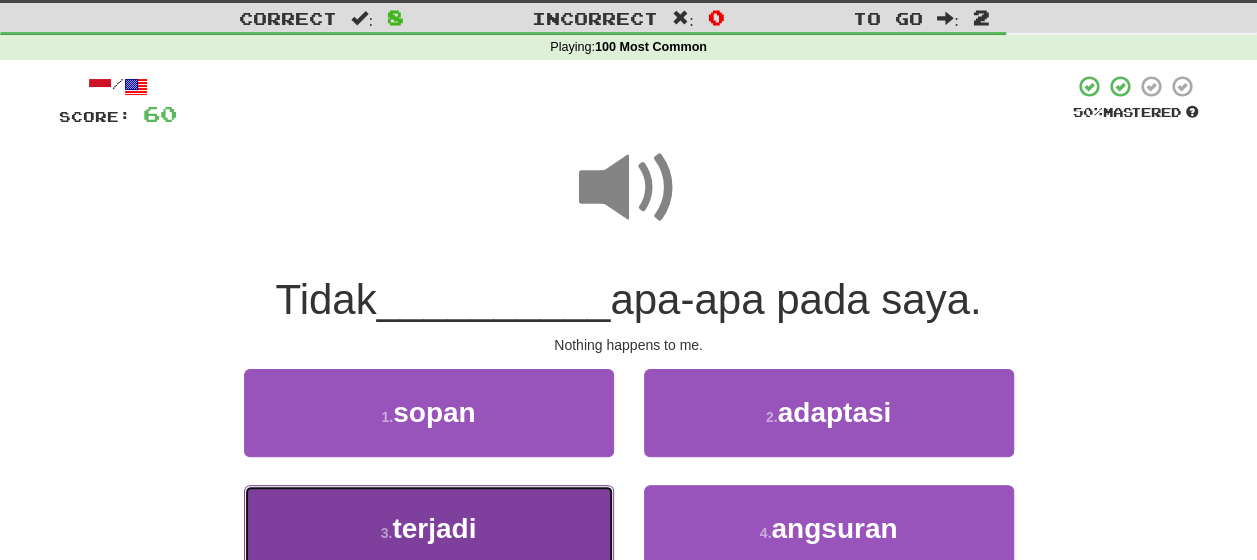 click on "terjadi" at bounding box center [434, 528] 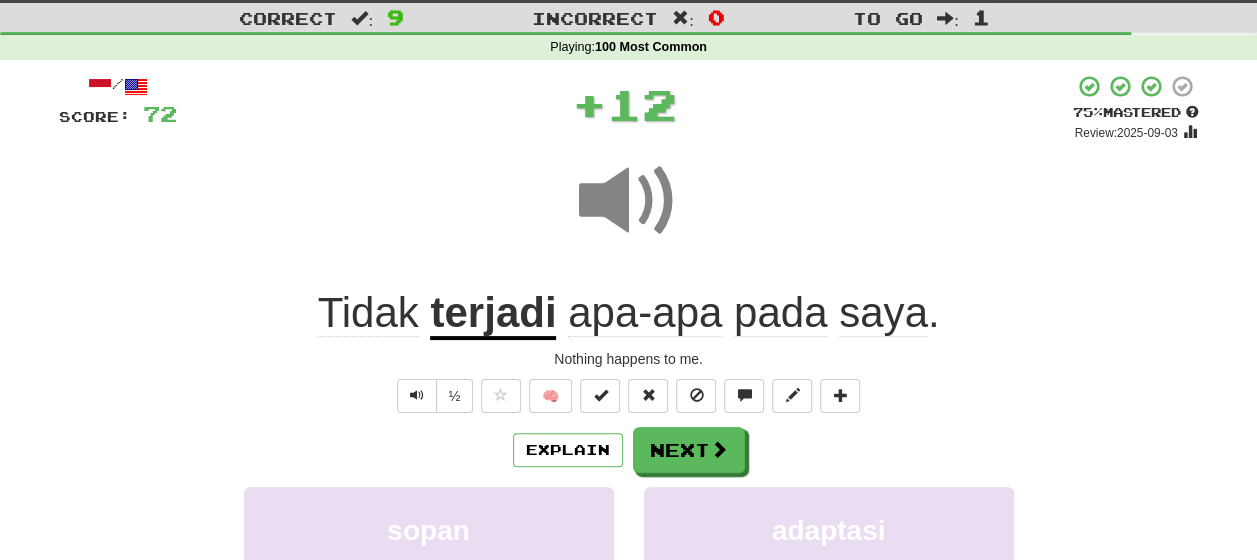 click on "Explain Next" at bounding box center (629, 450) 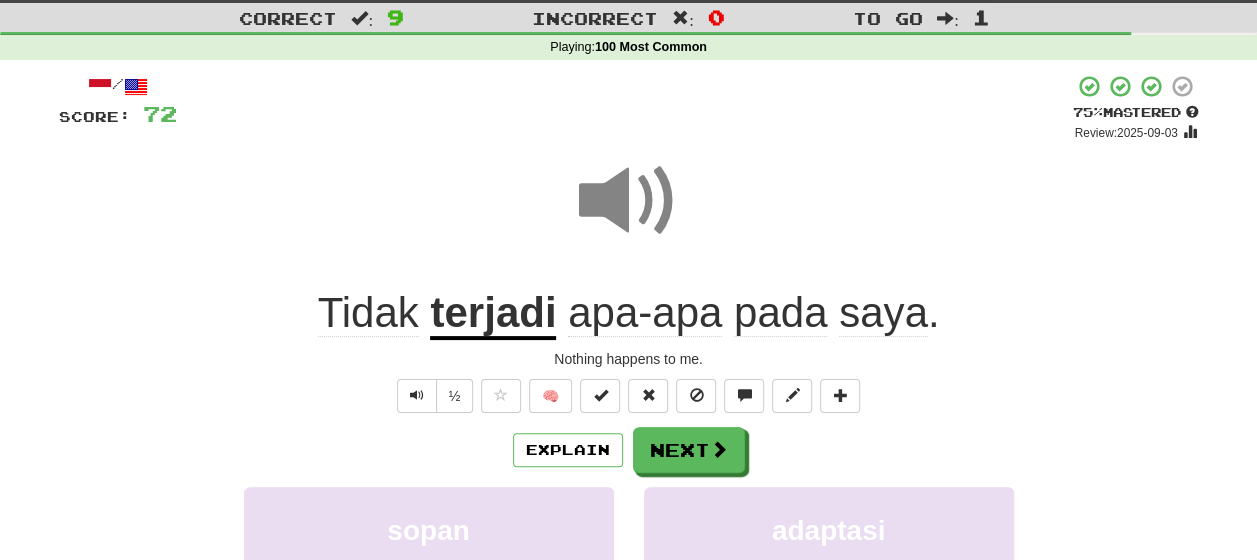 click on "apa-apa" at bounding box center (645, 313) 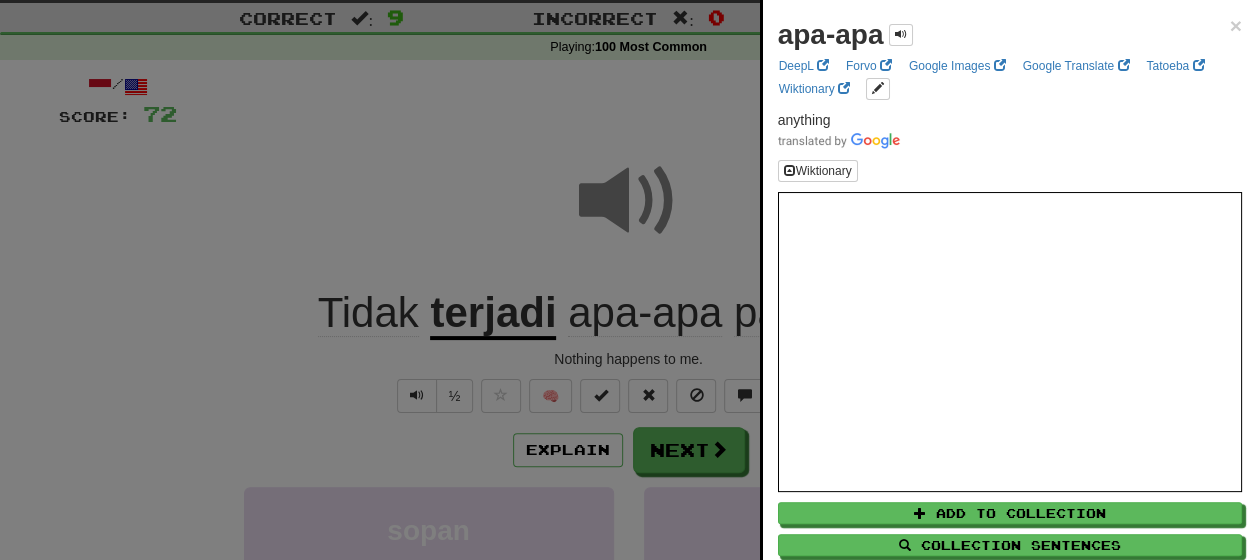 click at bounding box center [628, 280] 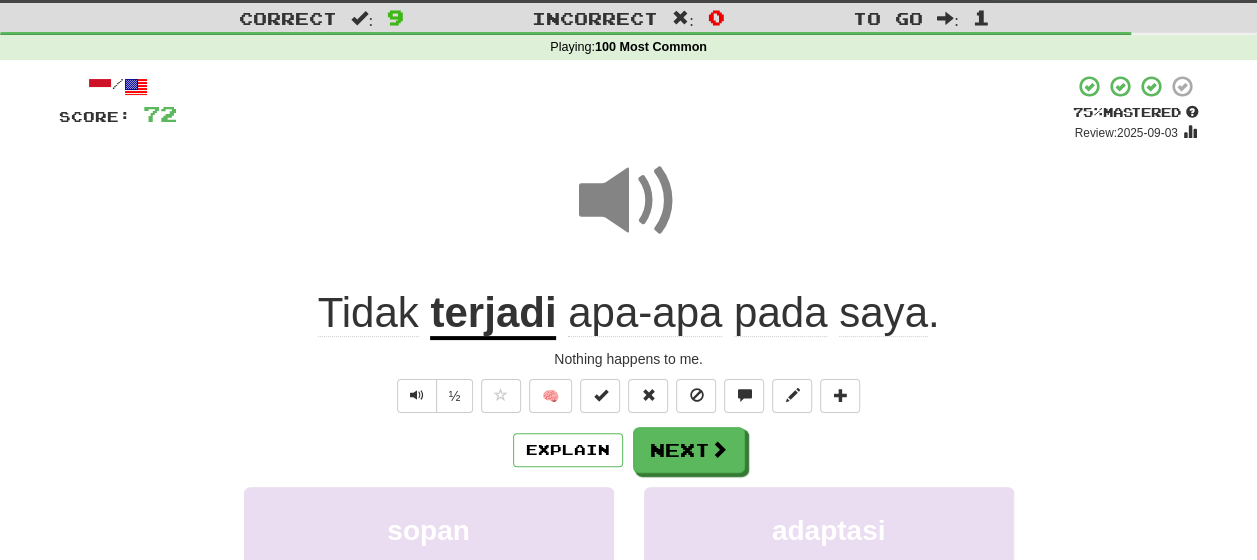 click on "pada" at bounding box center (780, 313) 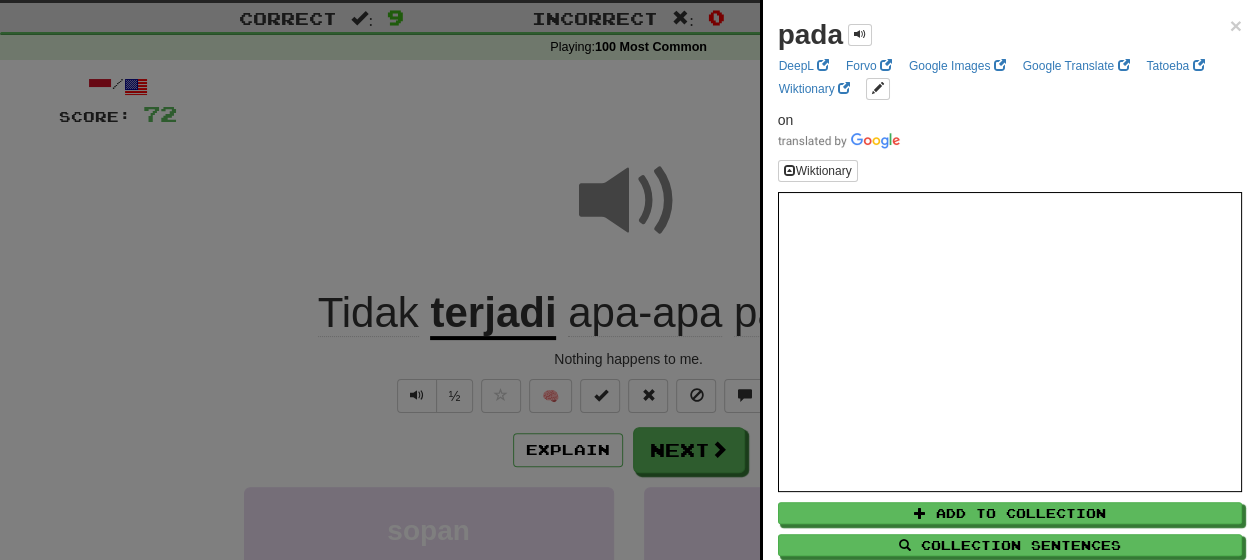 click at bounding box center [628, 280] 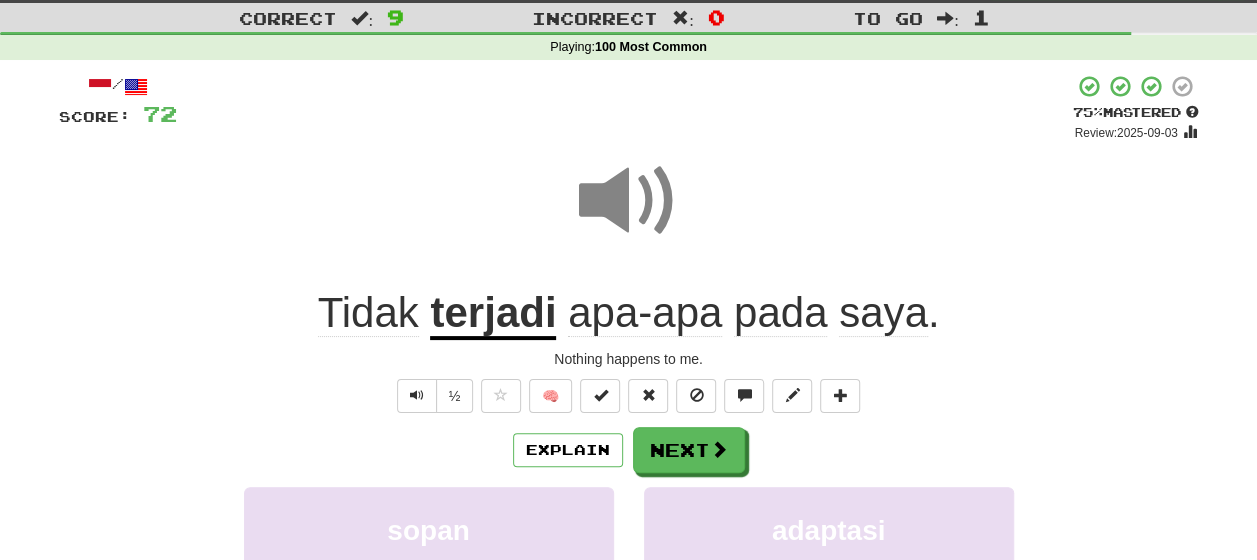 click on "Explain Next" at bounding box center [629, 450] 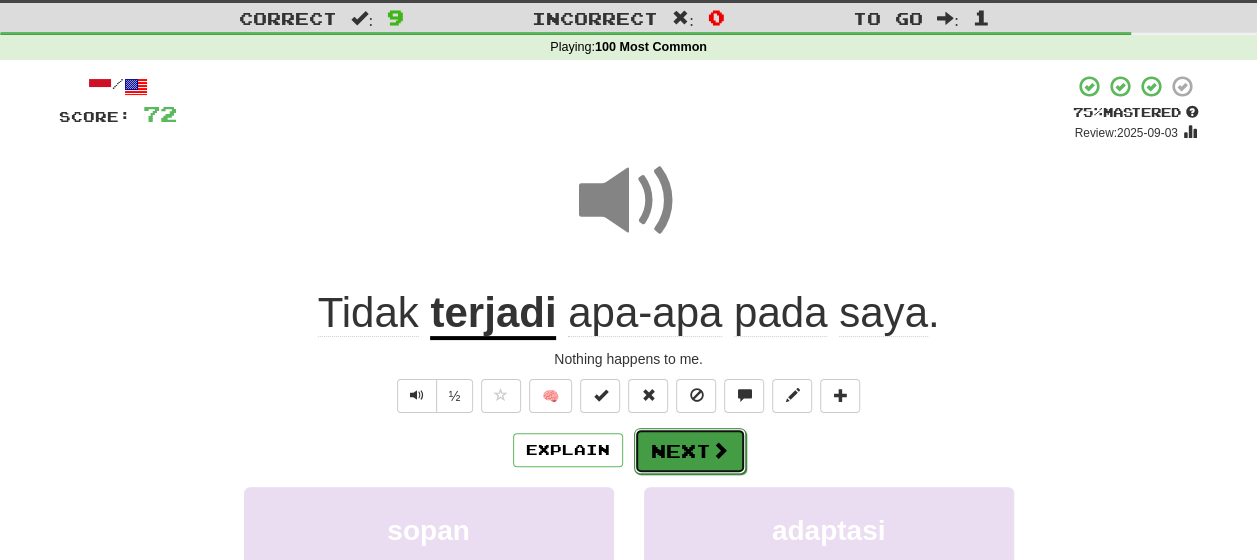 click on "Next" at bounding box center [690, 451] 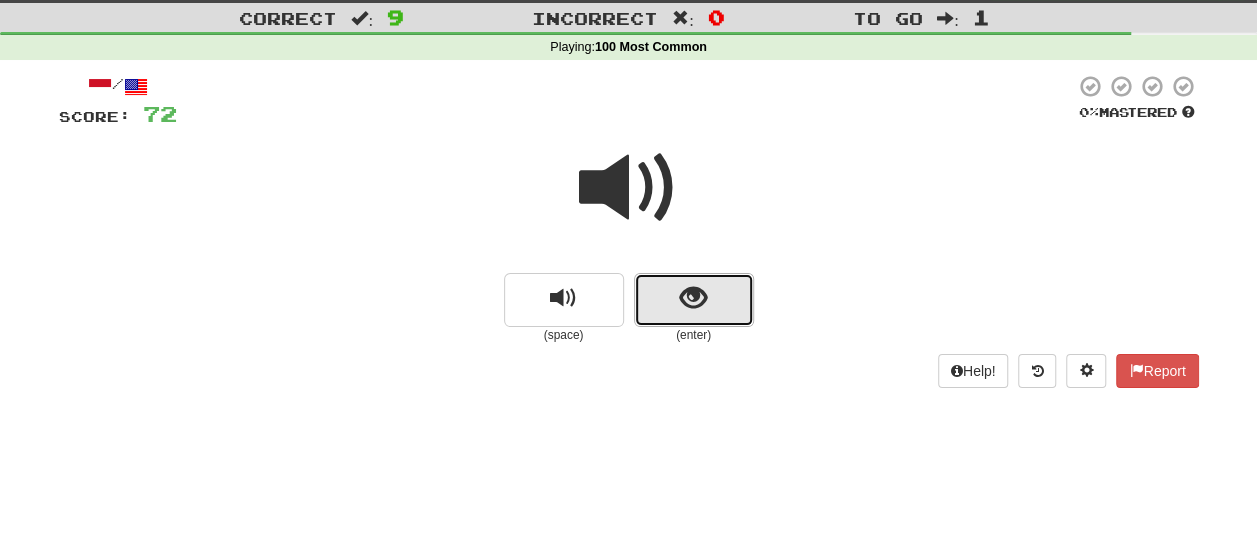 click at bounding box center [693, 298] 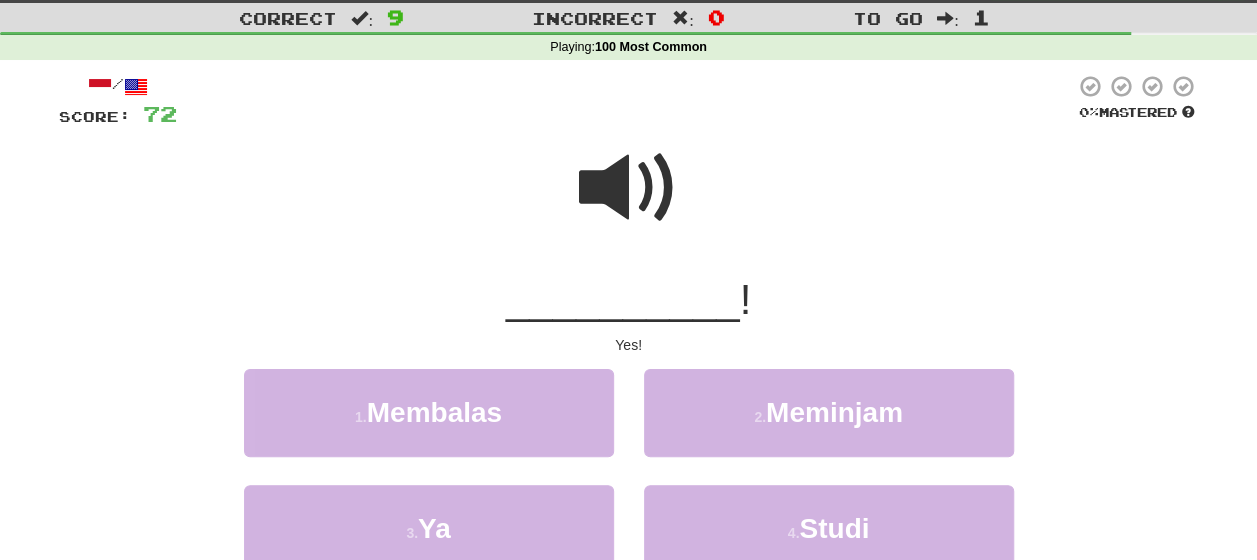click at bounding box center (629, 188) 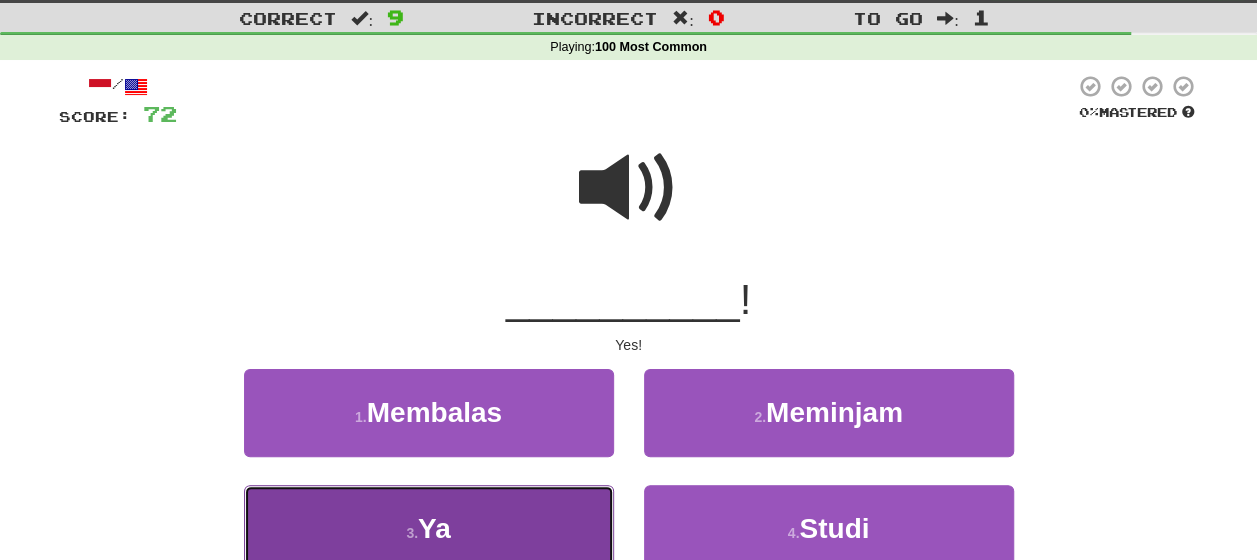 click on "3 .  Ya" at bounding box center (429, 528) 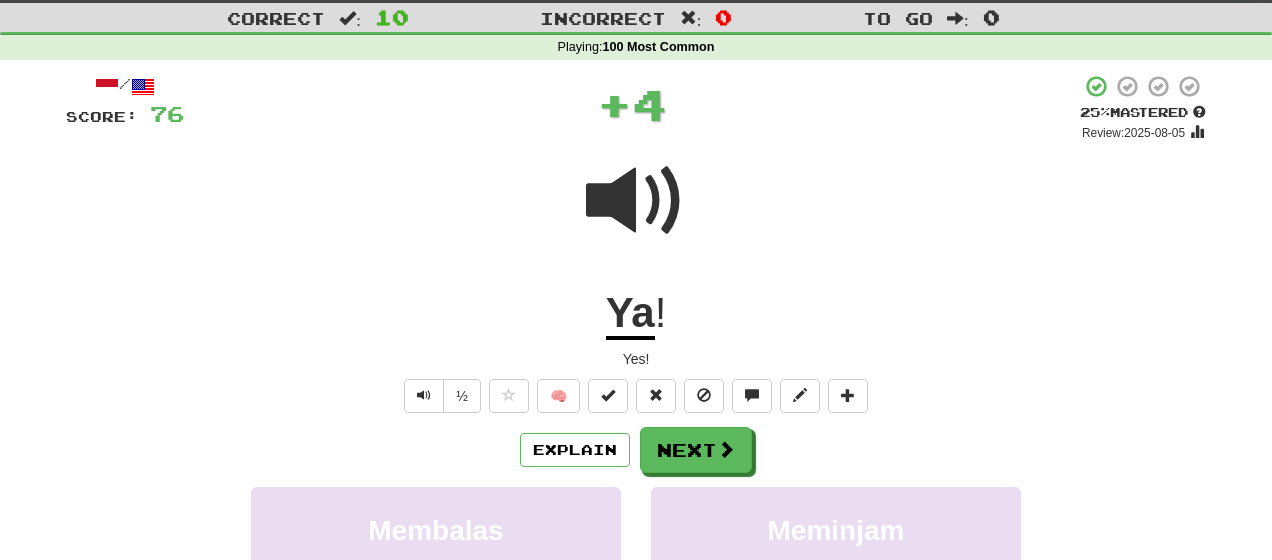 click on "Dashboard
Clozemaster
Highchampion
/
Toggle Dropdown
Dashboard
Leaderboard
Activity Feed
Notifications
Profile
Discussions
Bahasa Indonesia
/
English
Streak:
1
Review:
767
Points Today: 0
Deutsch
/
English
Streak:
1
Review:
2,655
Points Today: 0
Español
/
English
Streak:
1
Review:
2,022
Points Today: 0
Esperanto
/
English
Streak:
1
Review:
3,496
Points Today: 0
Français
/
English
Streak:
1
Review:
2,009
Points Today: 0
Italiano
/
English
Streak:
0
Review:
59
Points Today: 0
Nederlands
/
English
Streak:
1
Review:
1,498
Points Today: 0" at bounding box center (636, 757) 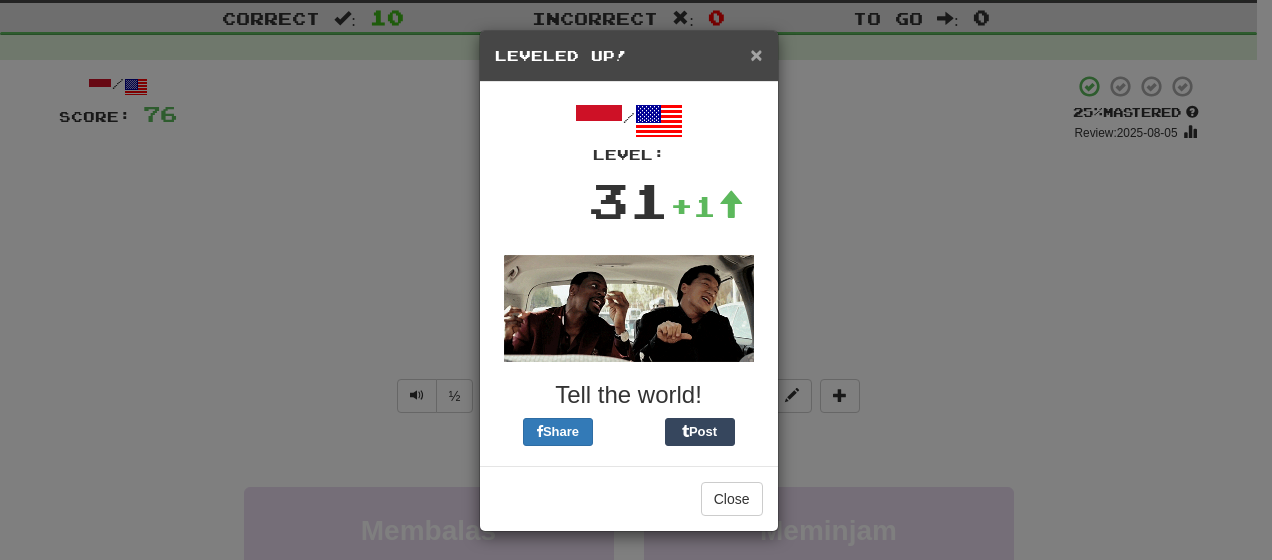 click on "×" at bounding box center [756, 54] 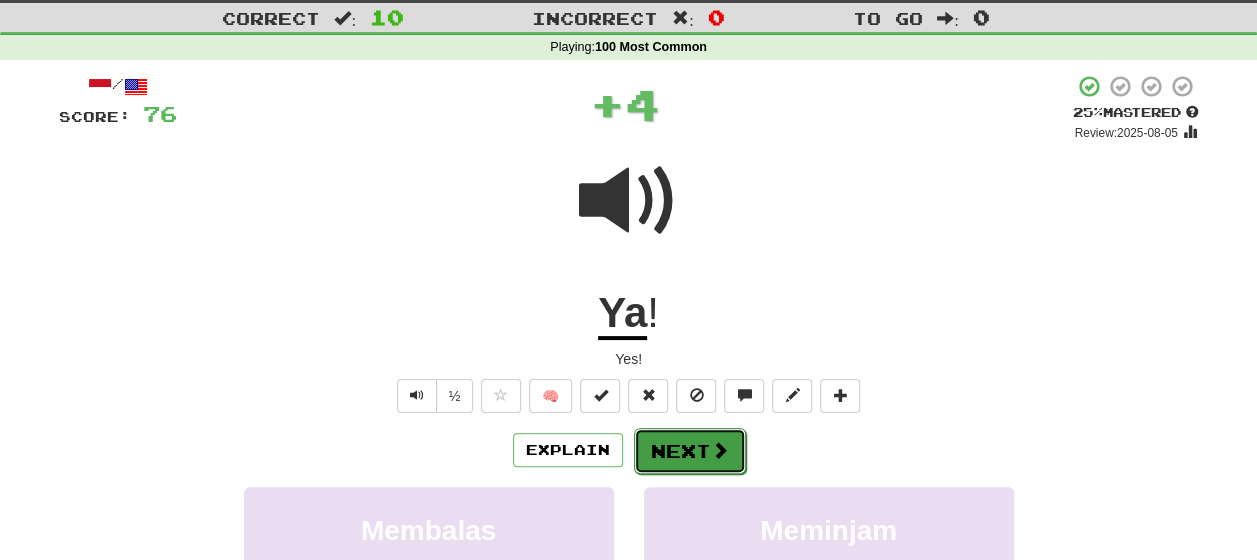 click on "Next" at bounding box center [690, 451] 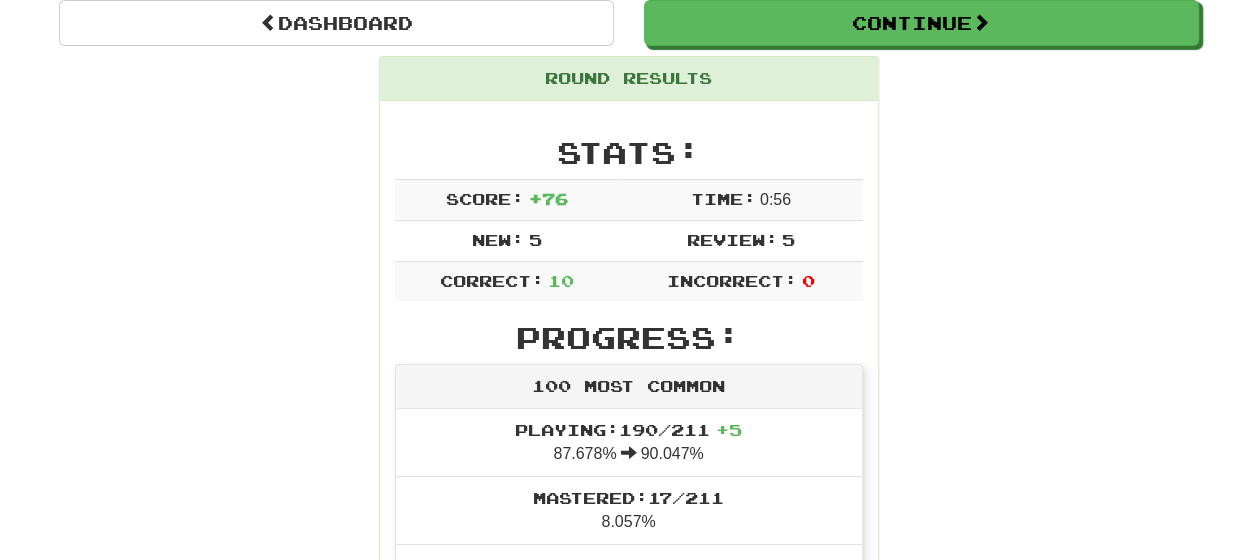 scroll, scrollTop: 0, scrollLeft: 0, axis: both 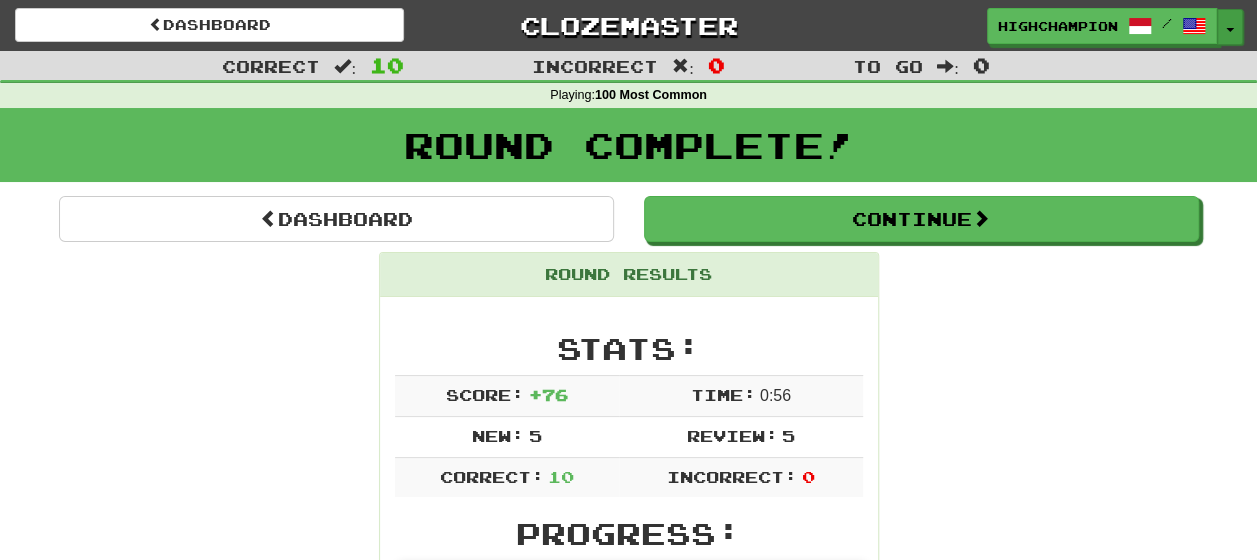 click on "Toggle Dropdown" at bounding box center [1230, 27] 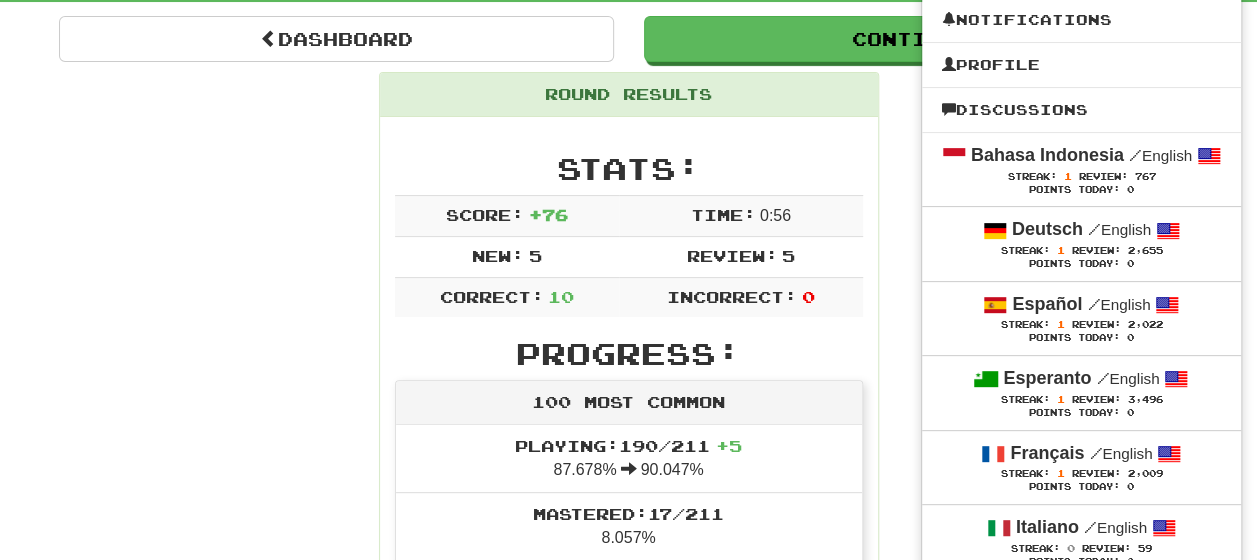 scroll, scrollTop: 282, scrollLeft: 0, axis: vertical 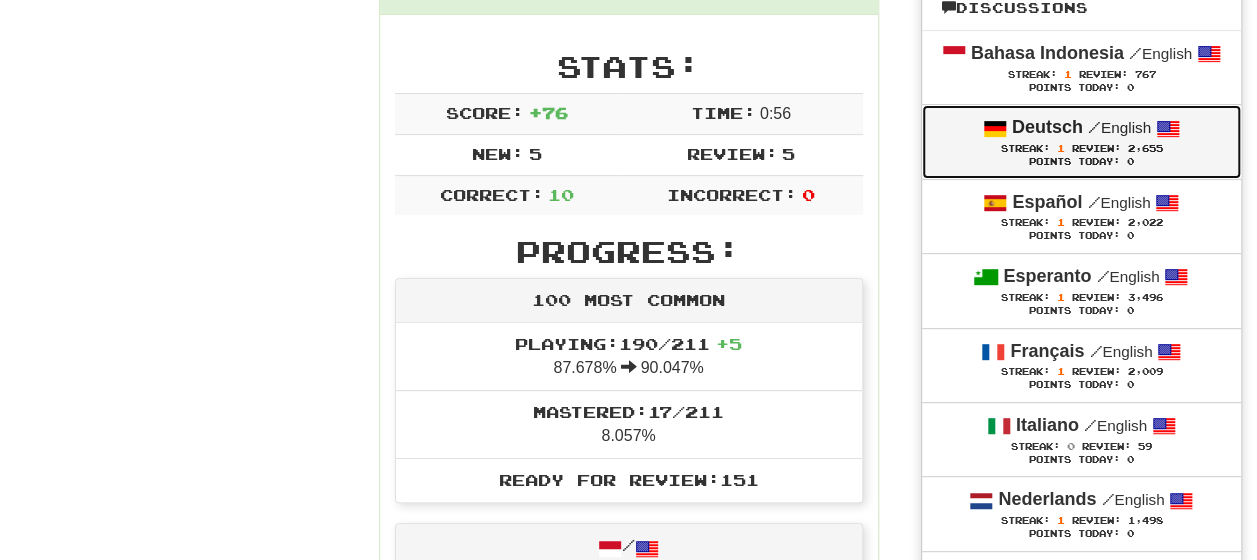 click on "/
English" at bounding box center (1119, 127) 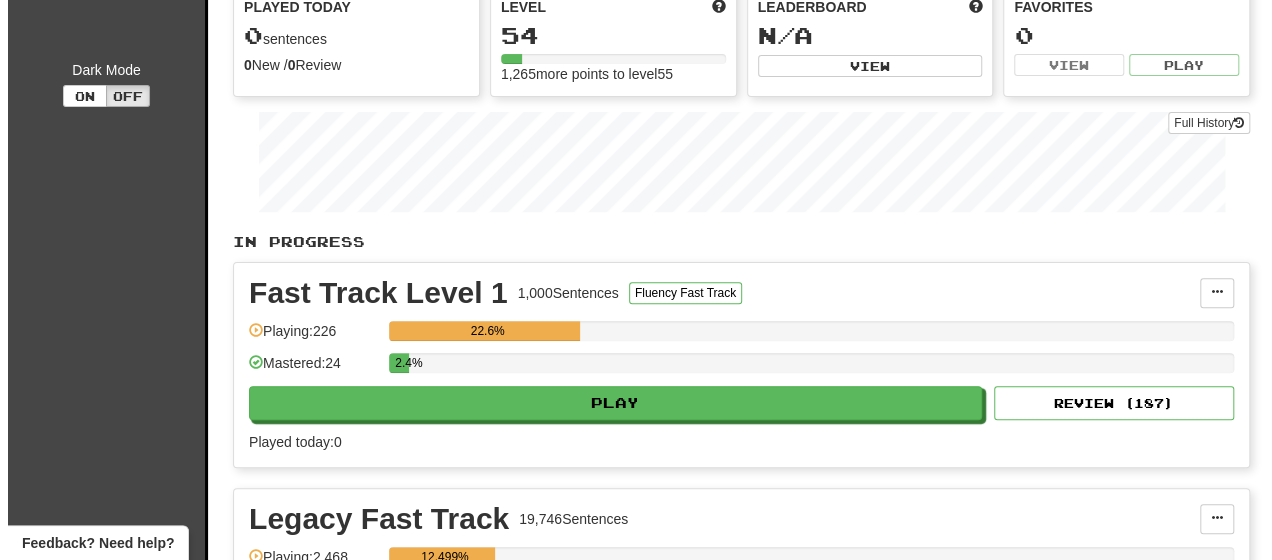 scroll, scrollTop: 200, scrollLeft: 0, axis: vertical 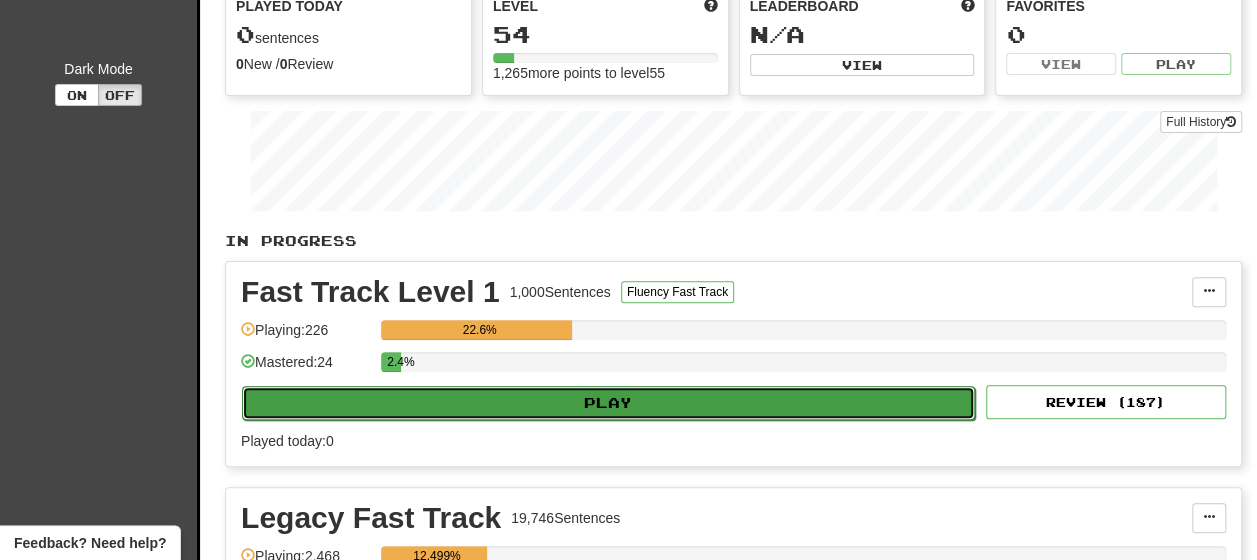 click on "Play" at bounding box center [608, 403] 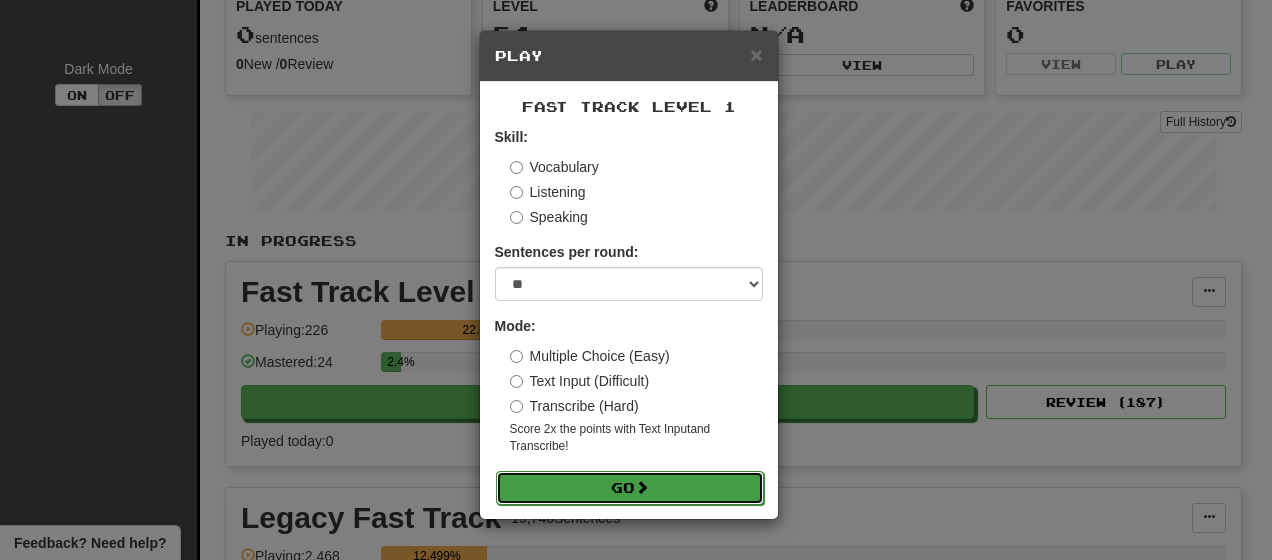 click on "Go" at bounding box center (630, 488) 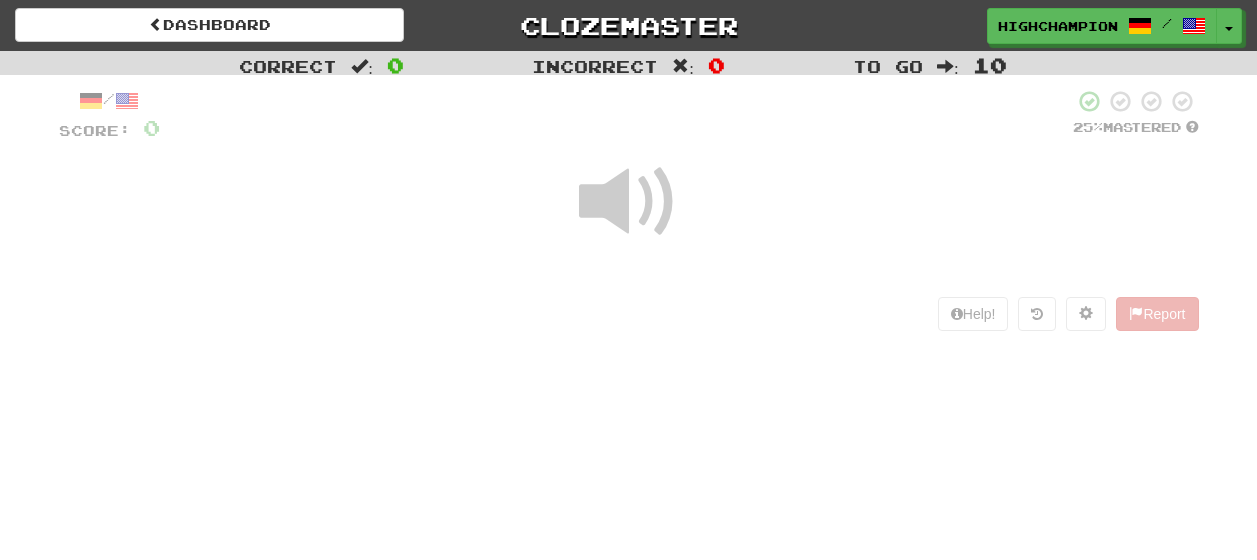 scroll, scrollTop: 0, scrollLeft: 0, axis: both 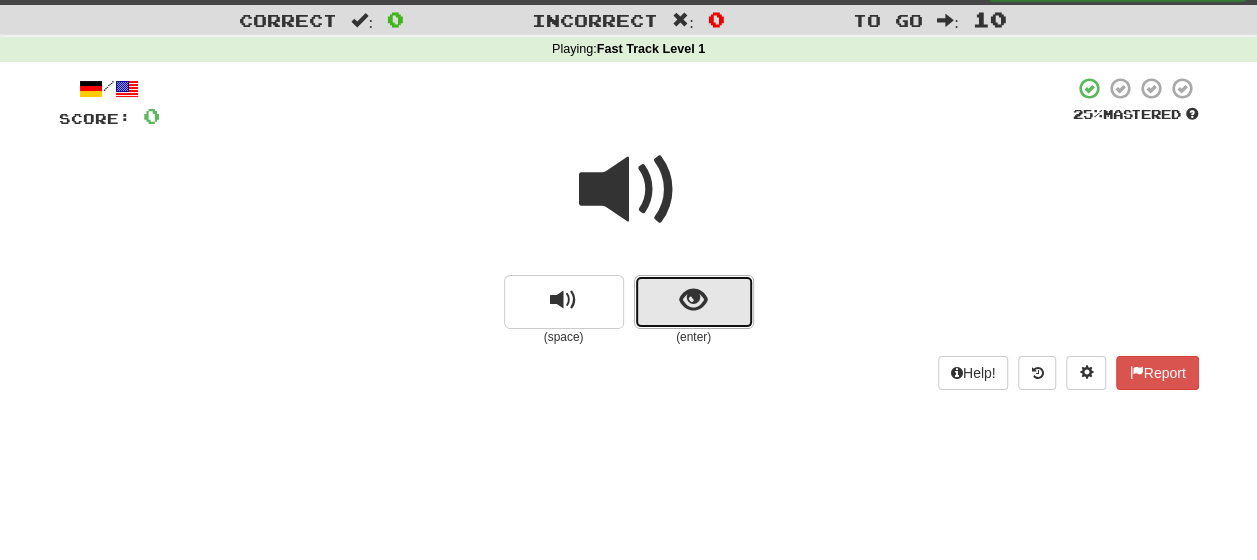 click at bounding box center (694, 302) 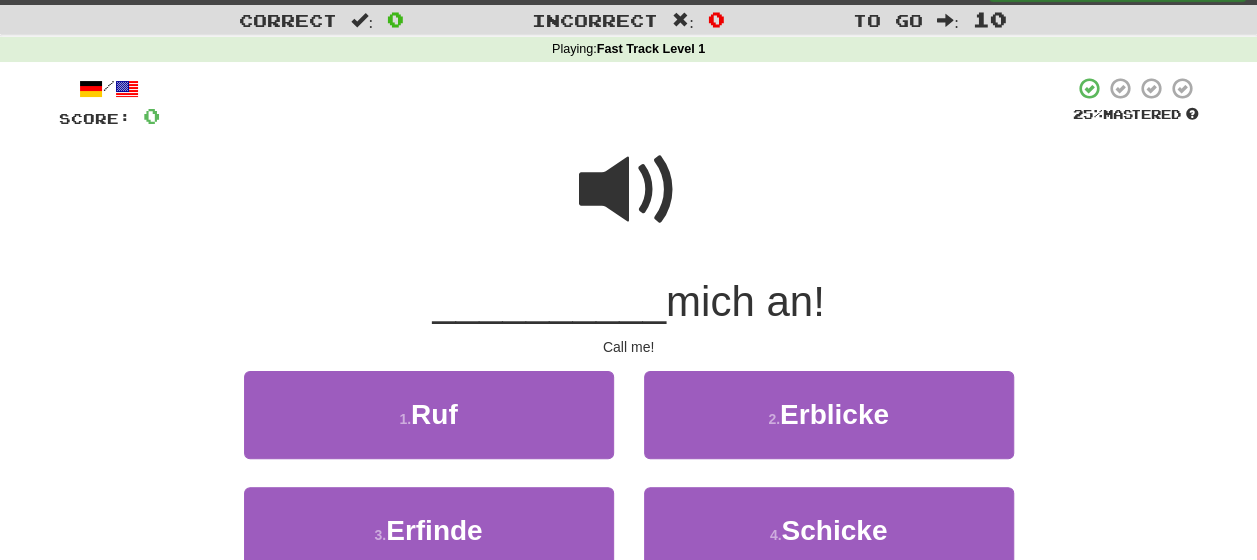 click at bounding box center [629, 190] 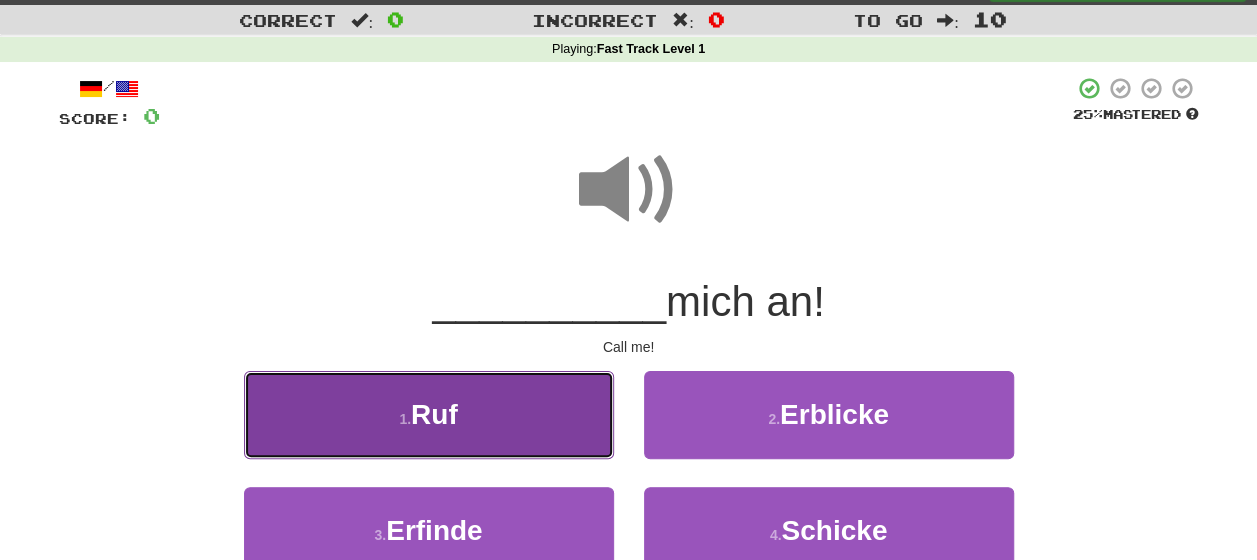 click on "[LAST]" at bounding box center [429, 414] 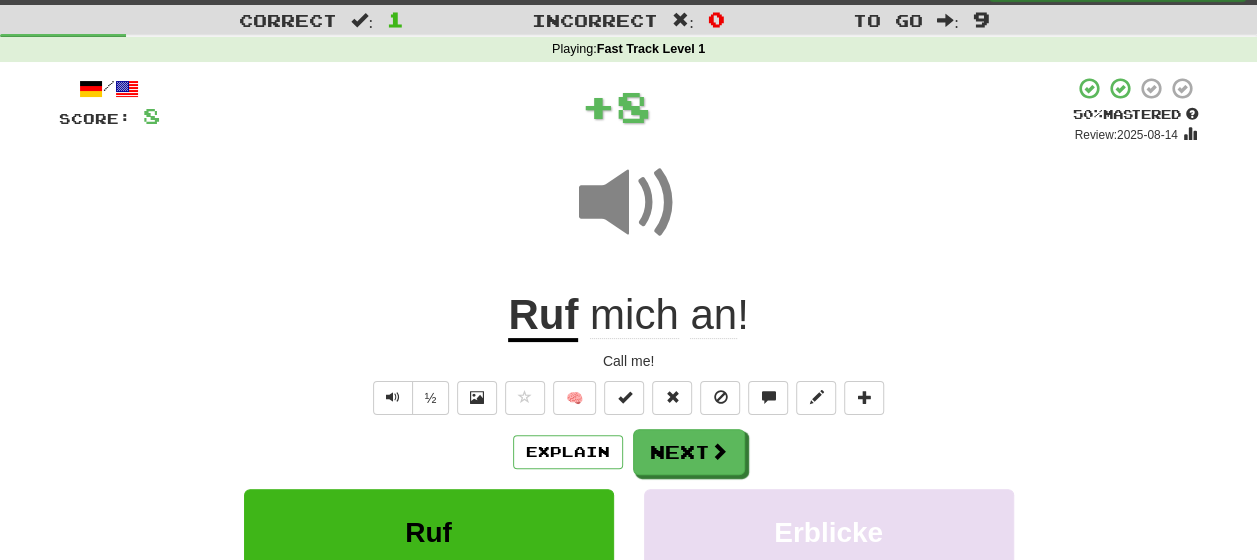 click on "Explain Next" at bounding box center [629, 452] 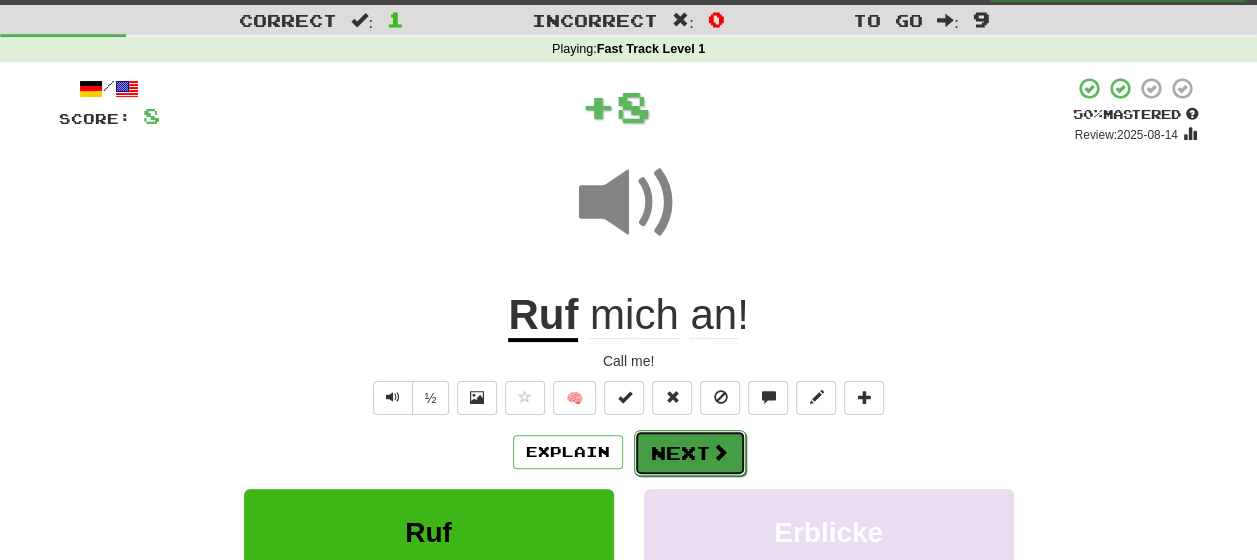 click on "Next" at bounding box center (690, 453) 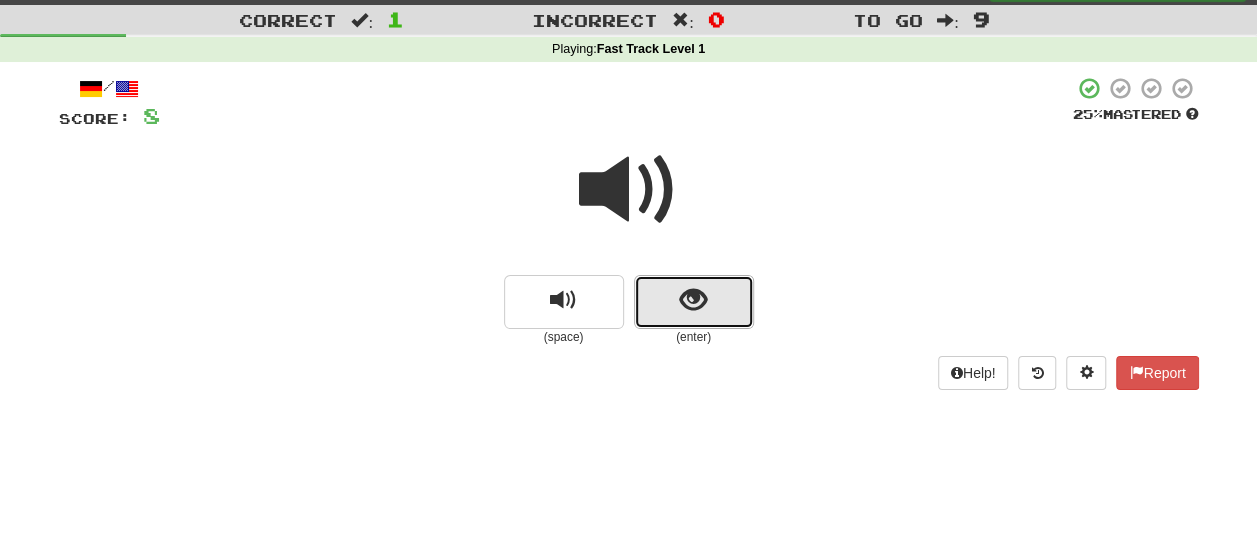 click at bounding box center [694, 302] 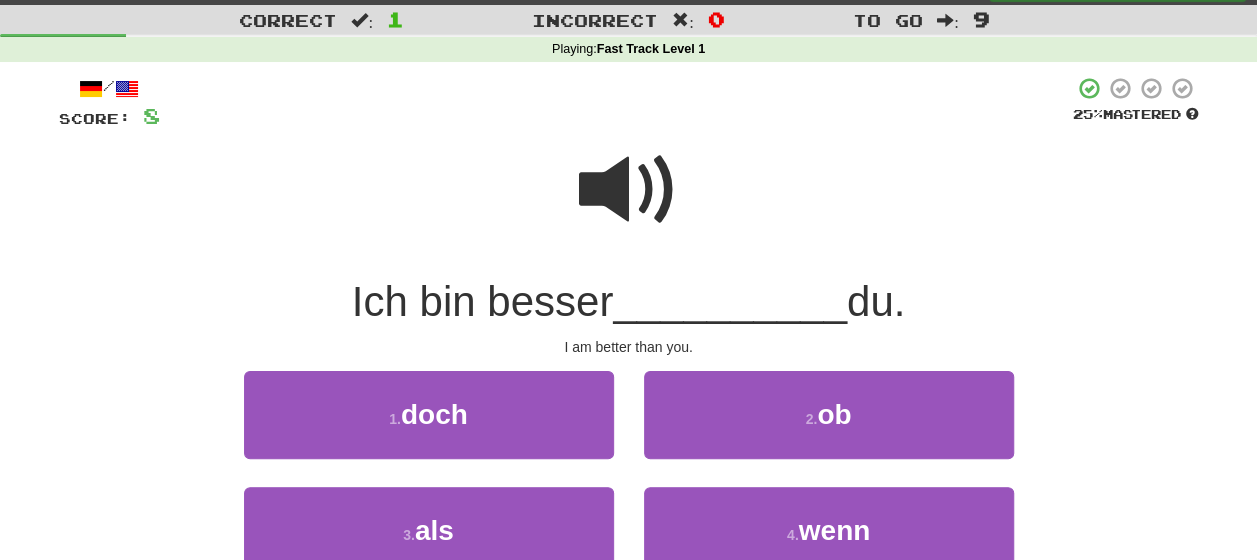 click at bounding box center [629, 190] 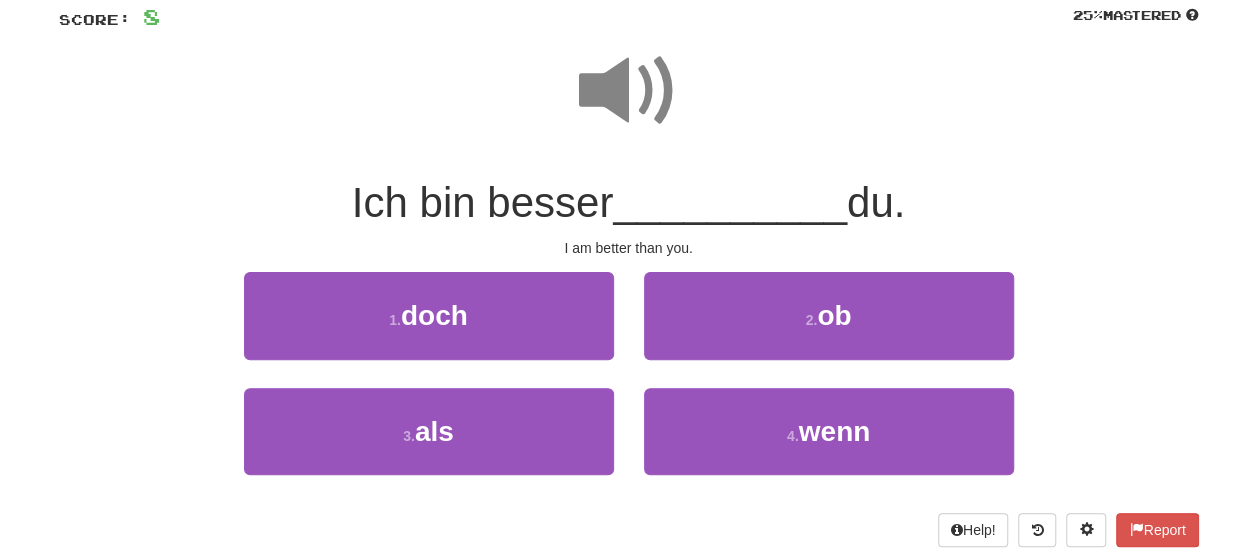 scroll, scrollTop: 146, scrollLeft: 0, axis: vertical 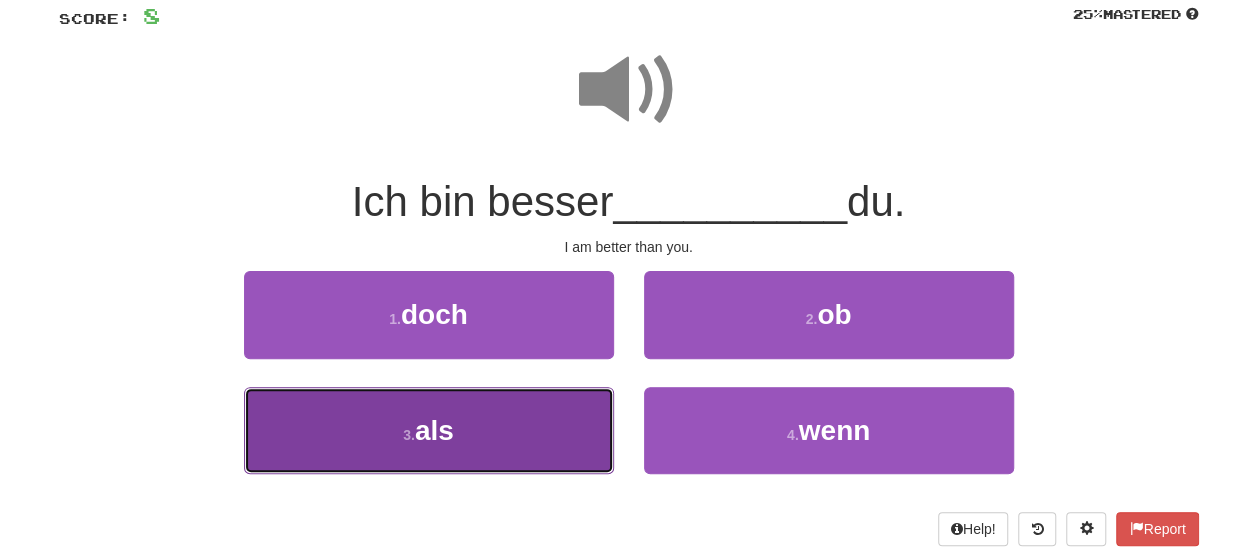 click on "3 .  als" at bounding box center (429, 430) 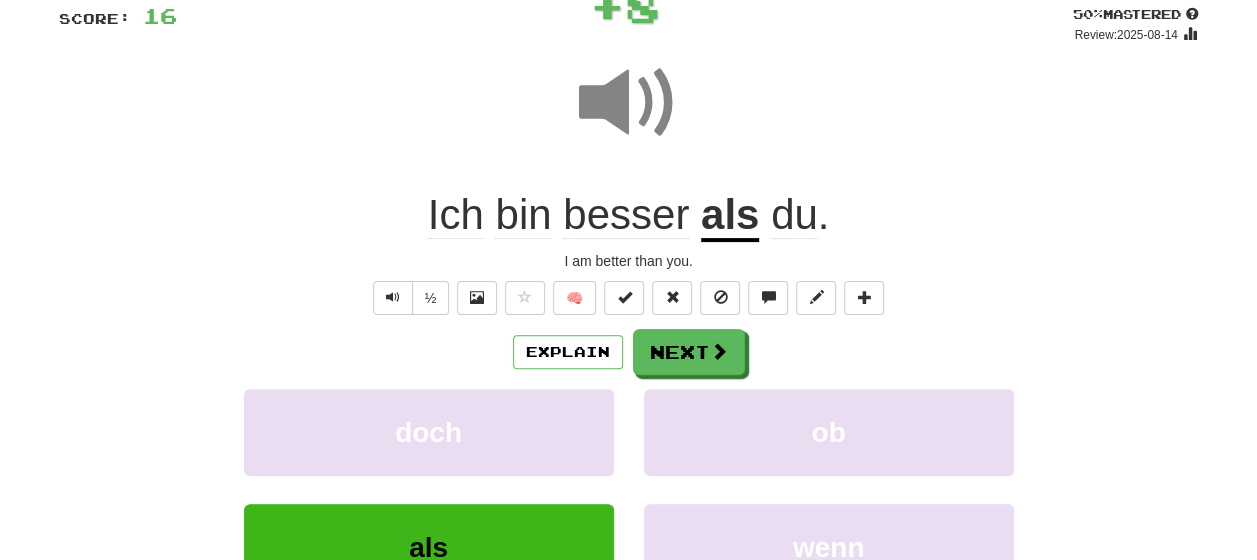 click on "Explain Next" at bounding box center [629, 352] 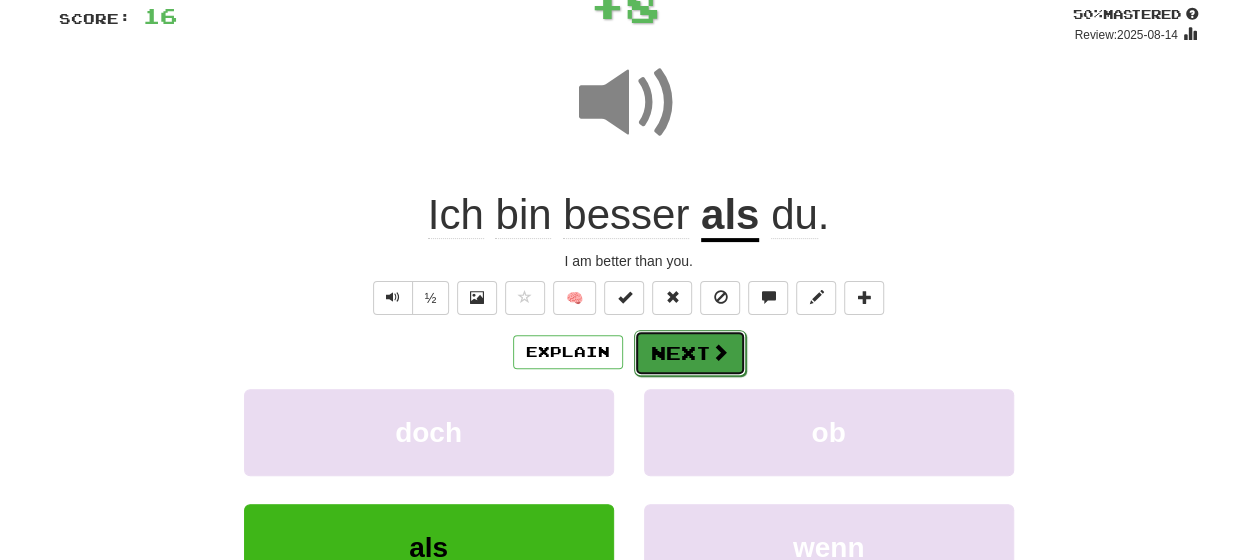 click on "Next" at bounding box center [690, 353] 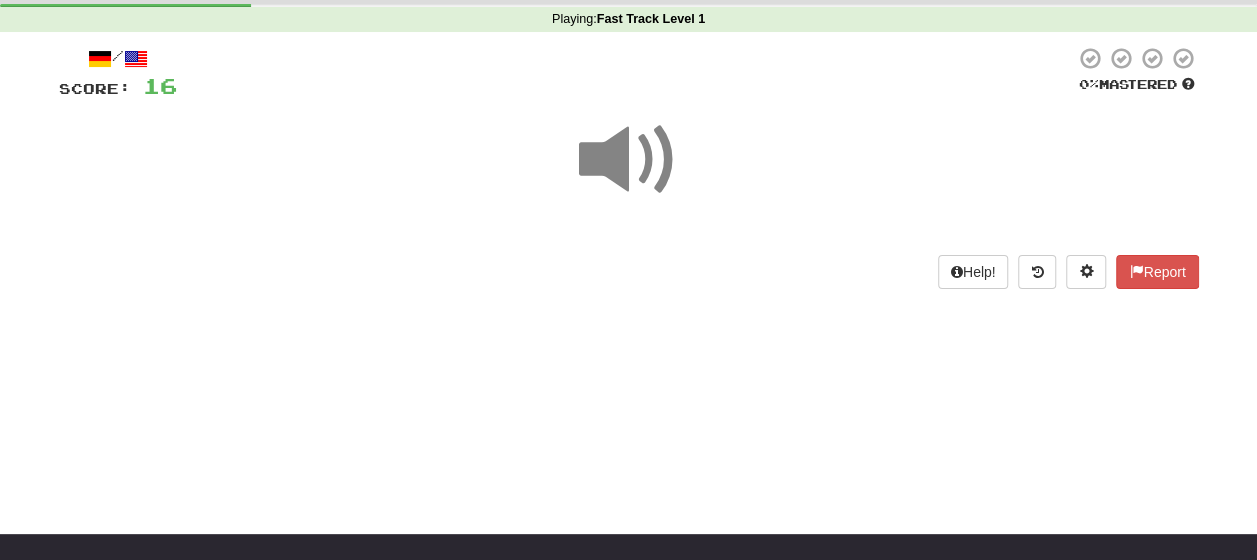 scroll, scrollTop: 46, scrollLeft: 0, axis: vertical 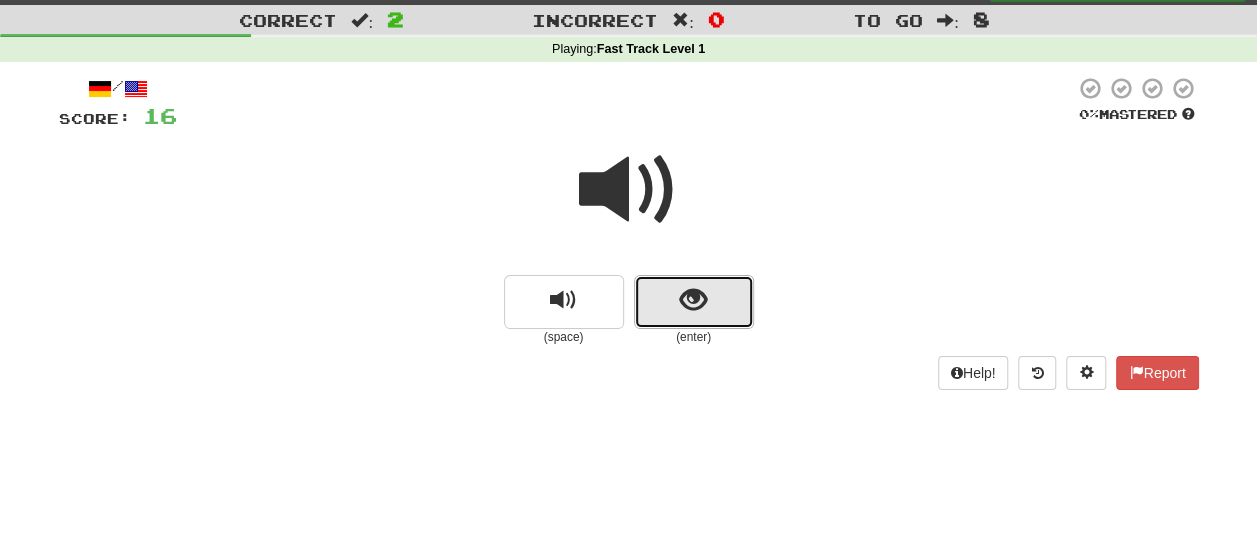 click at bounding box center (694, 302) 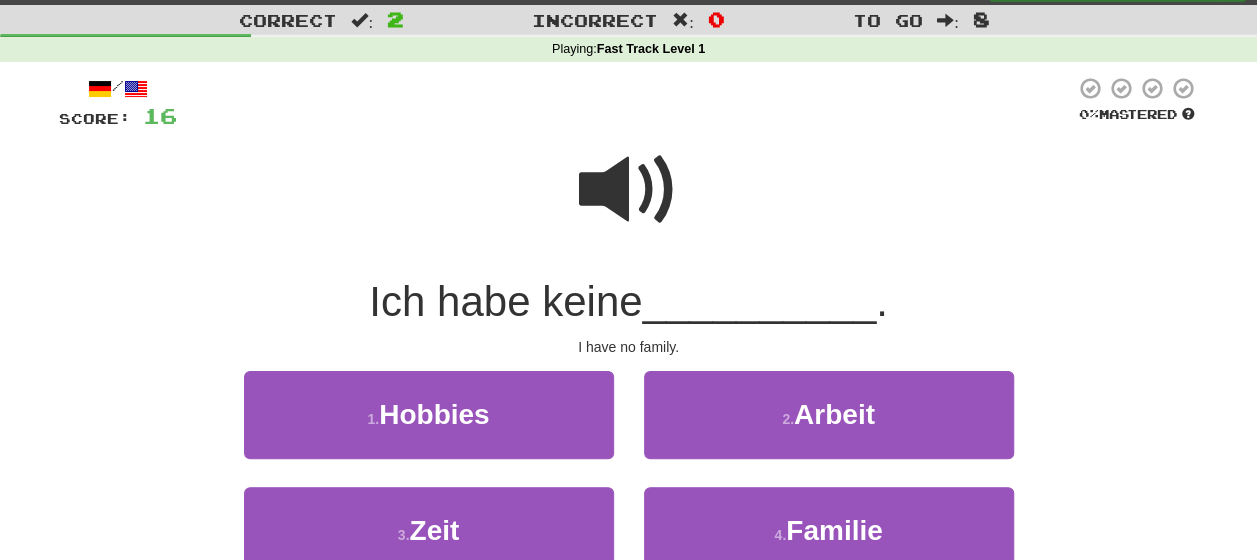 click at bounding box center [629, 190] 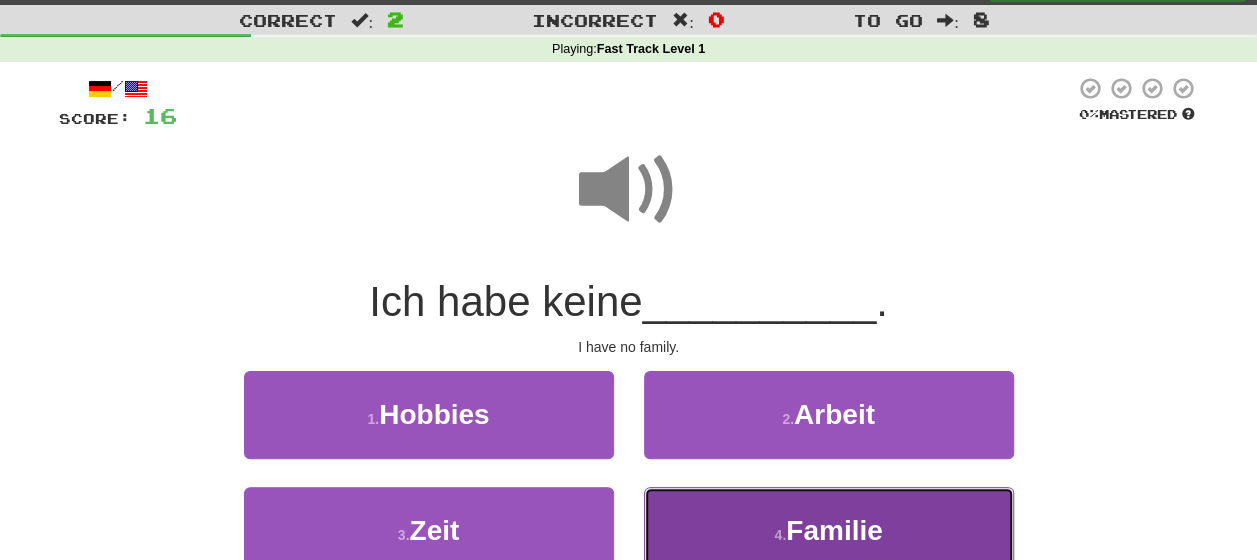 click on "4 .  Familie" at bounding box center [829, 530] 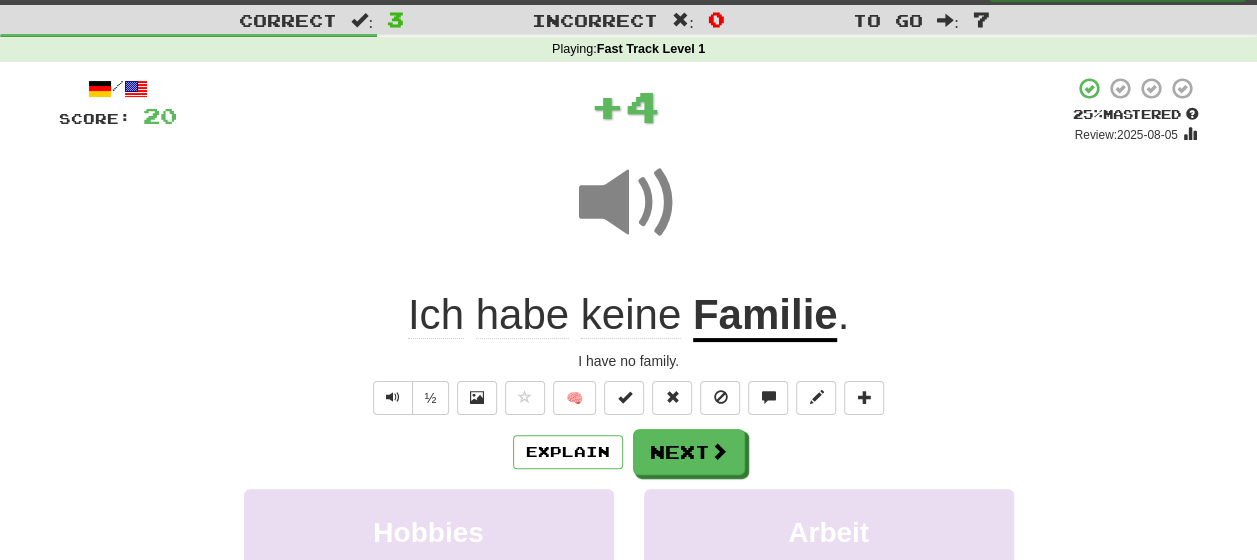 click on "Explain Next" at bounding box center [629, 452] 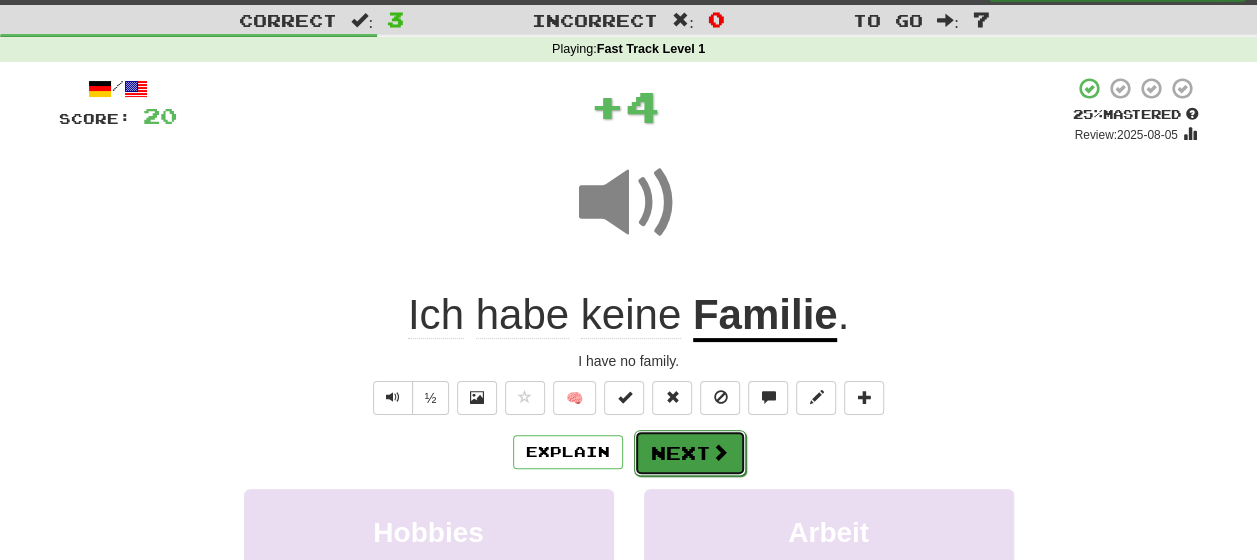 click on "Next" at bounding box center [690, 453] 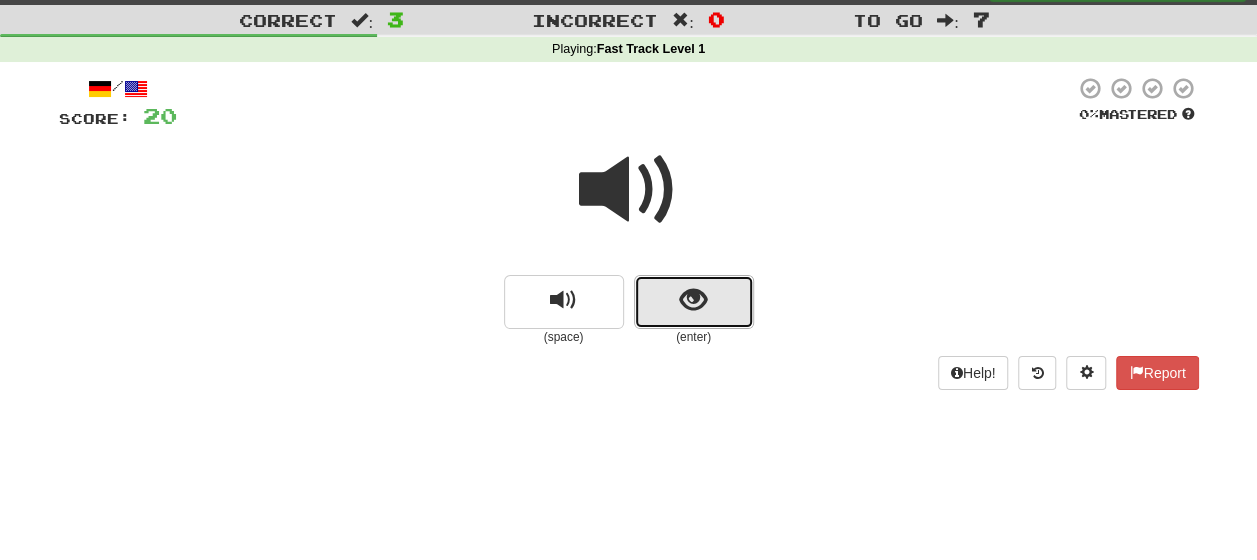 click at bounding box center [694, 302] 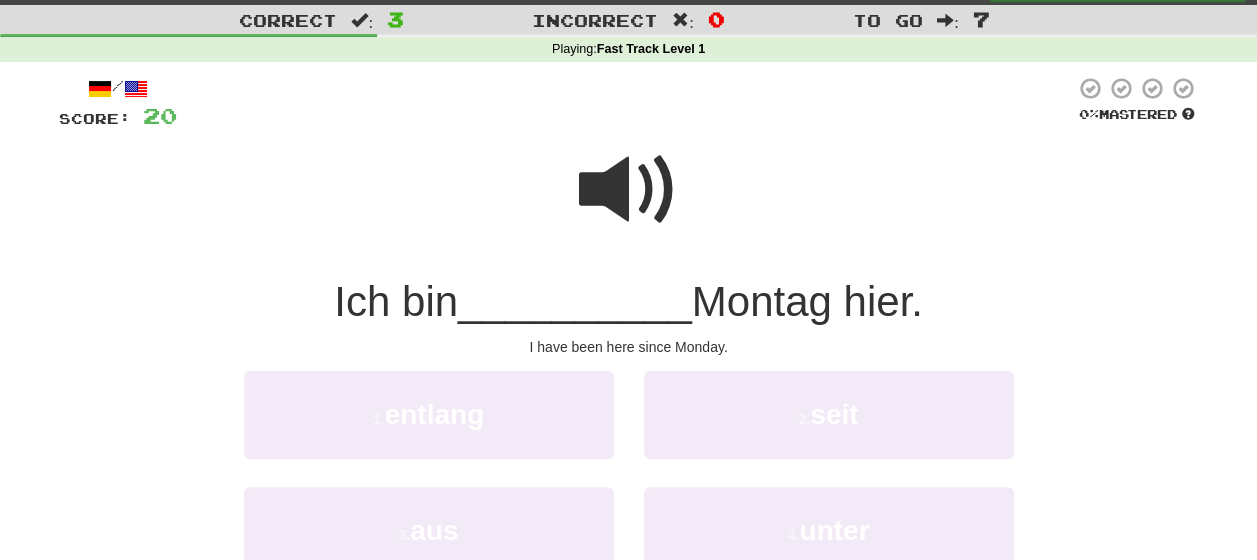 click at bounding box center [629, 190] 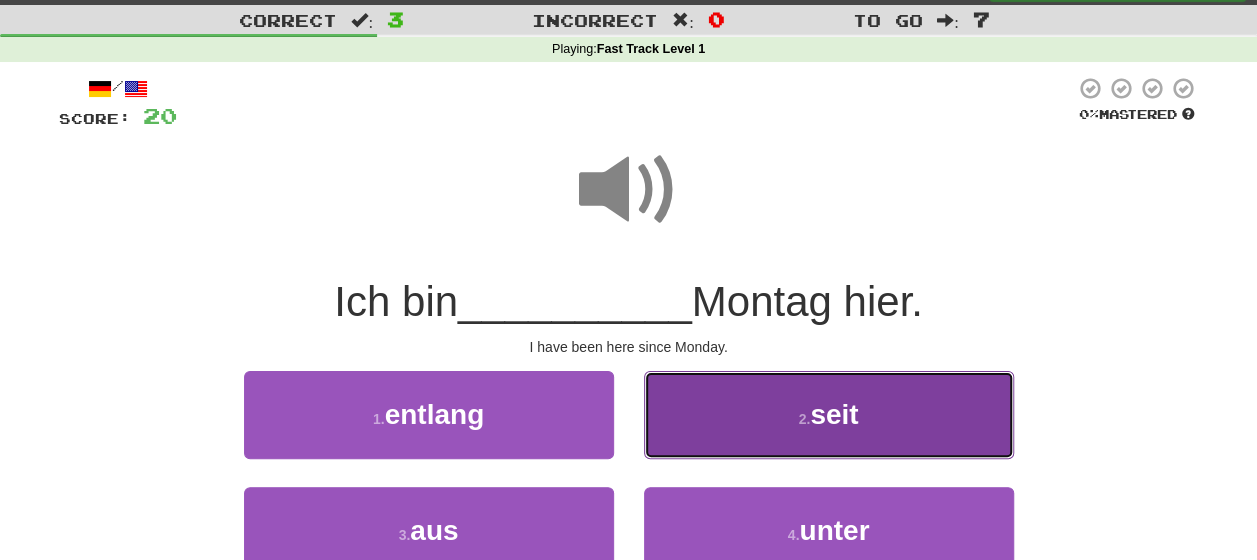 click on "2 .  seit" at bounding box center [829, 414] 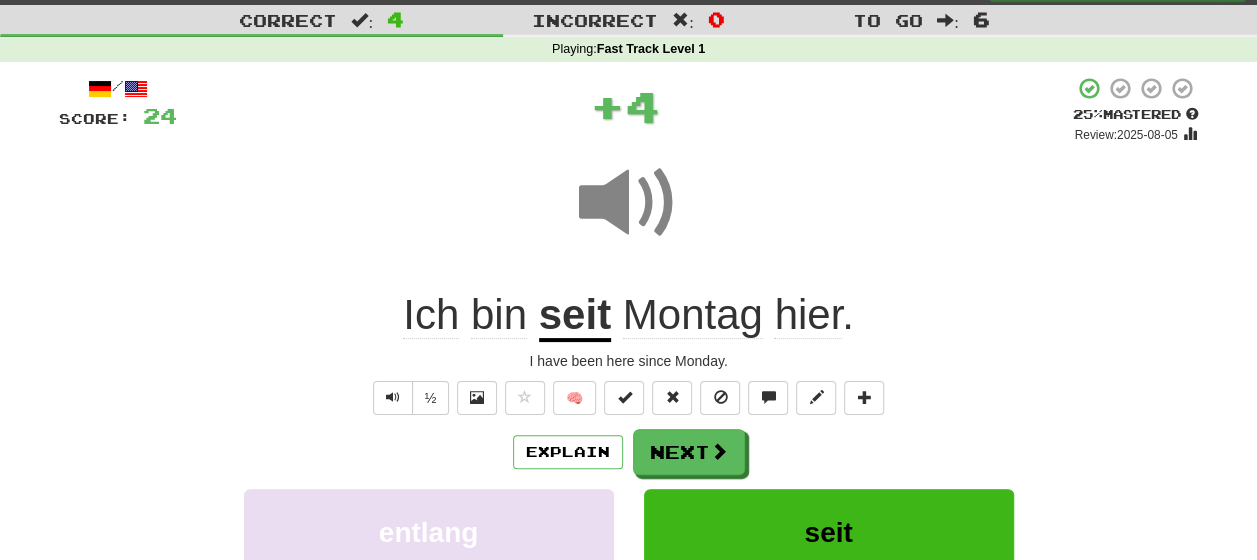 click on "Explain Next" at bounding box center (629, 452) 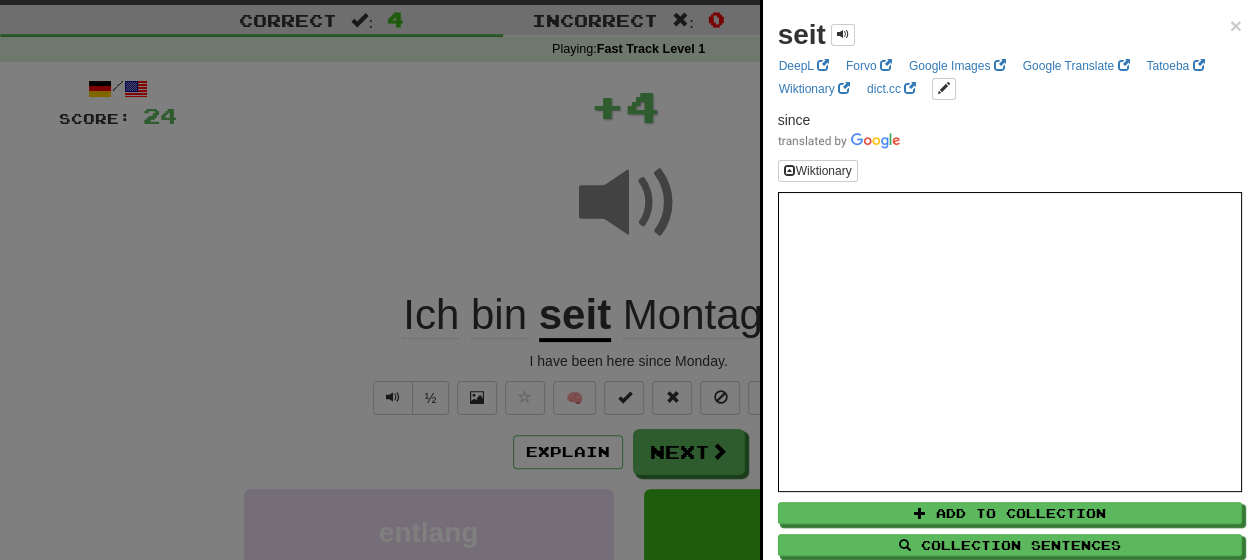click at bounding box center [628, 280] 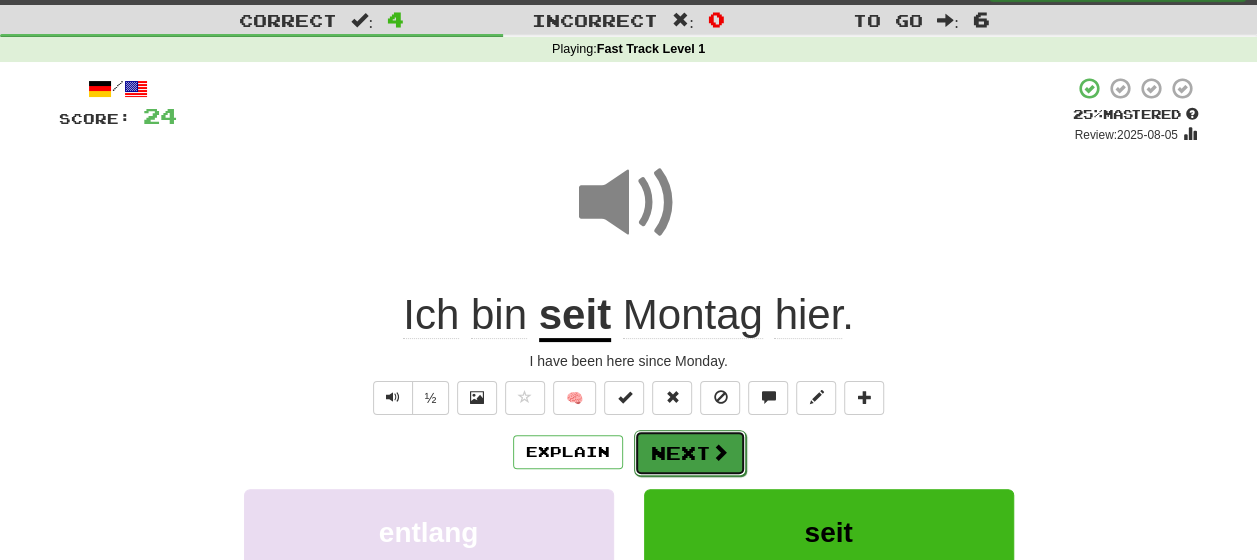 click on "Next" at bounding box center [690, 453] 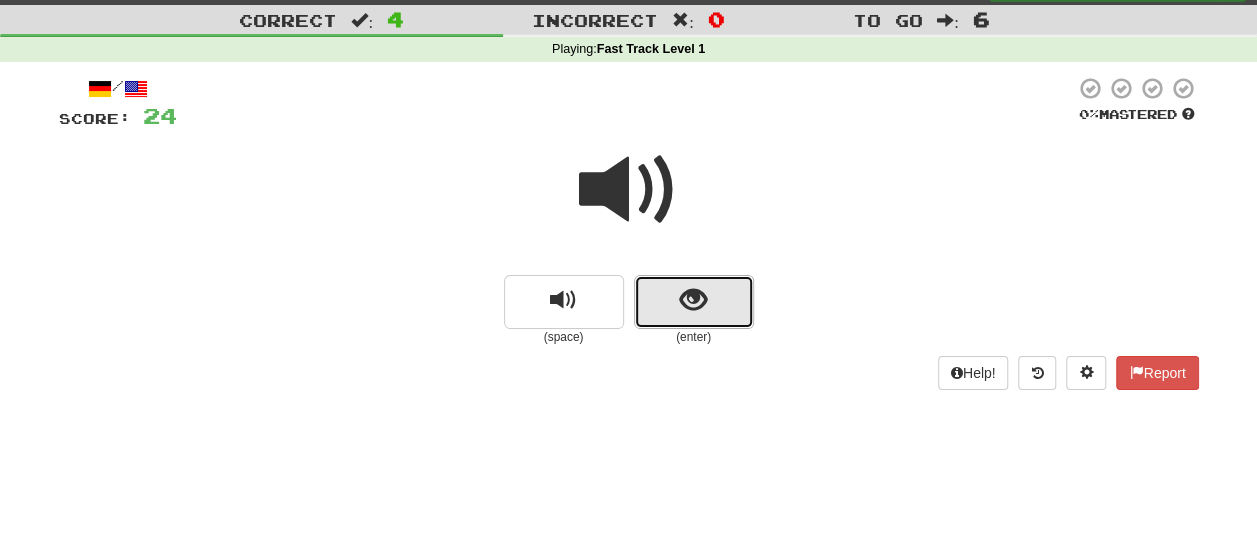 click at bounding box center [693, 300] 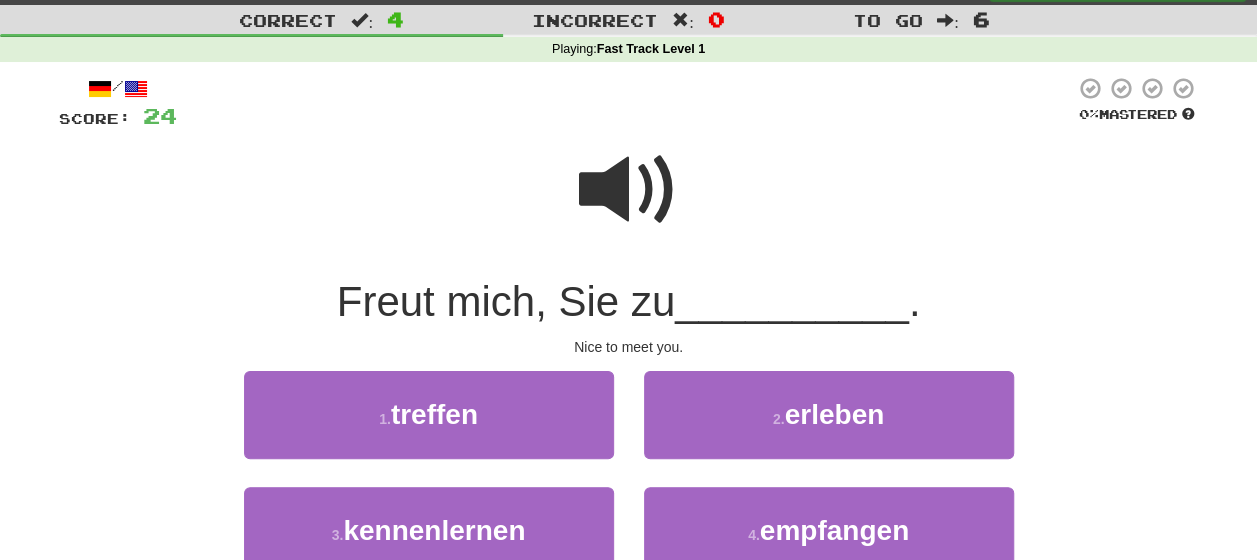 click at bounding box center [629, 190] 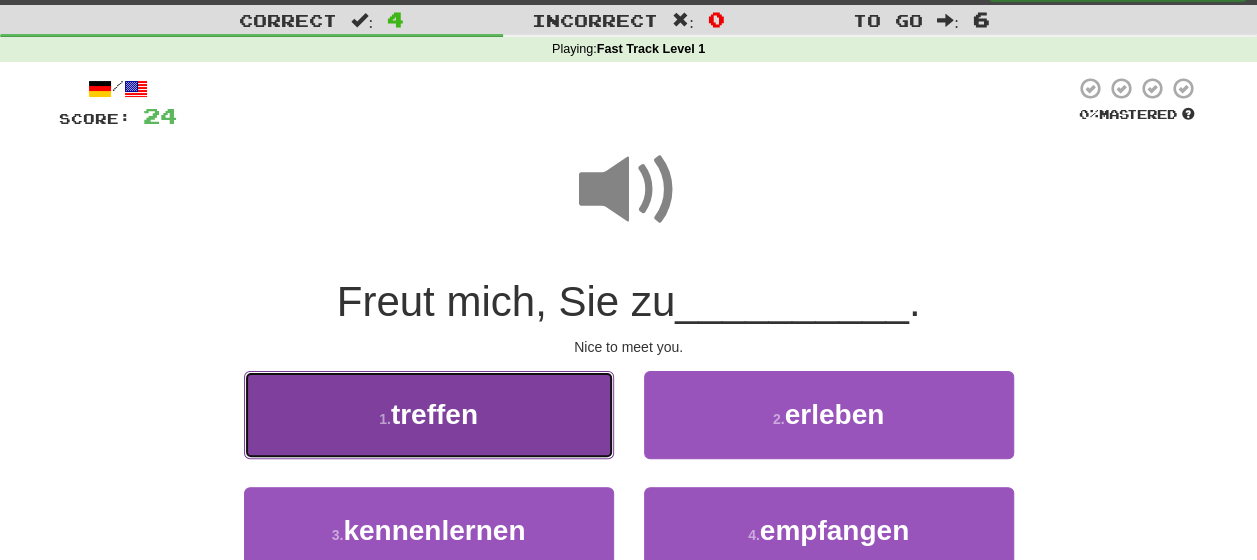 click on "1 .  treffen" at bounding box center (429, 414) 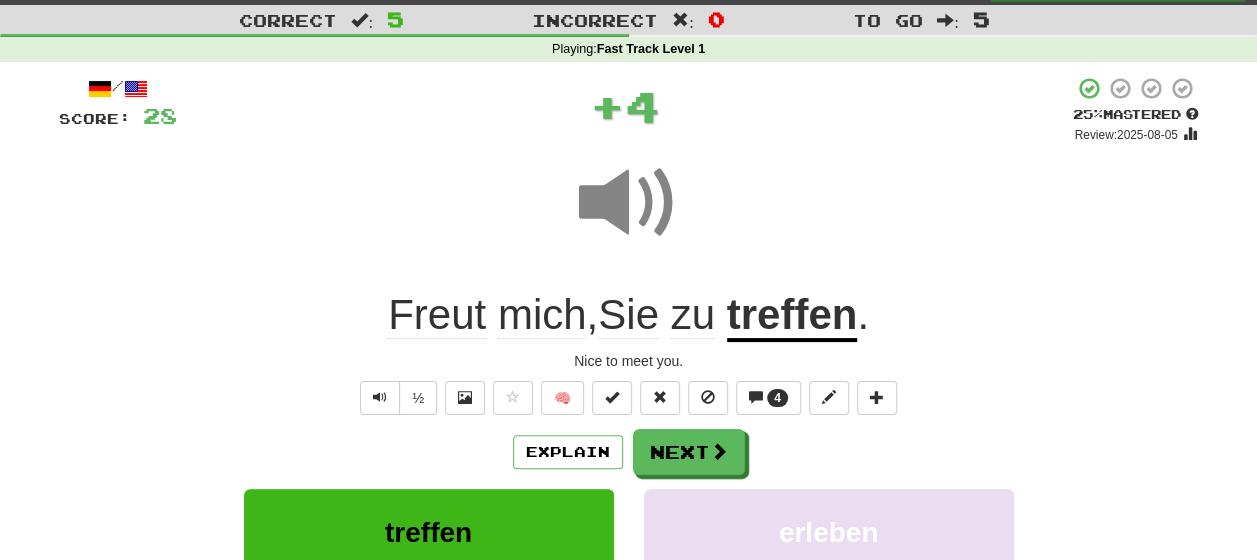 click on "Explain Next" at bounding box center (629, 452) 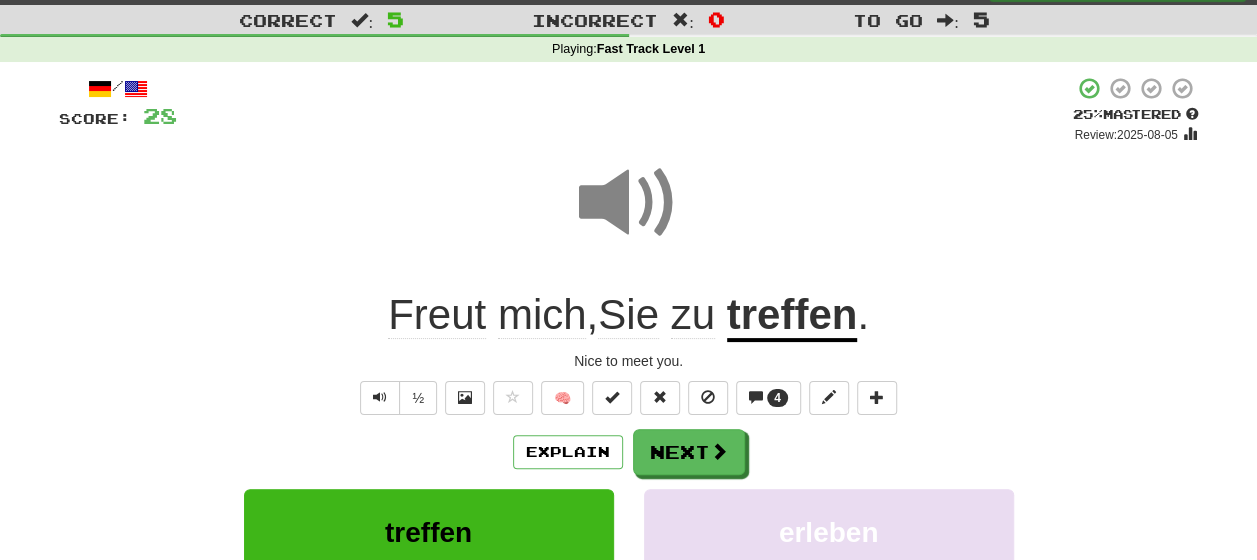 click on "Freut" 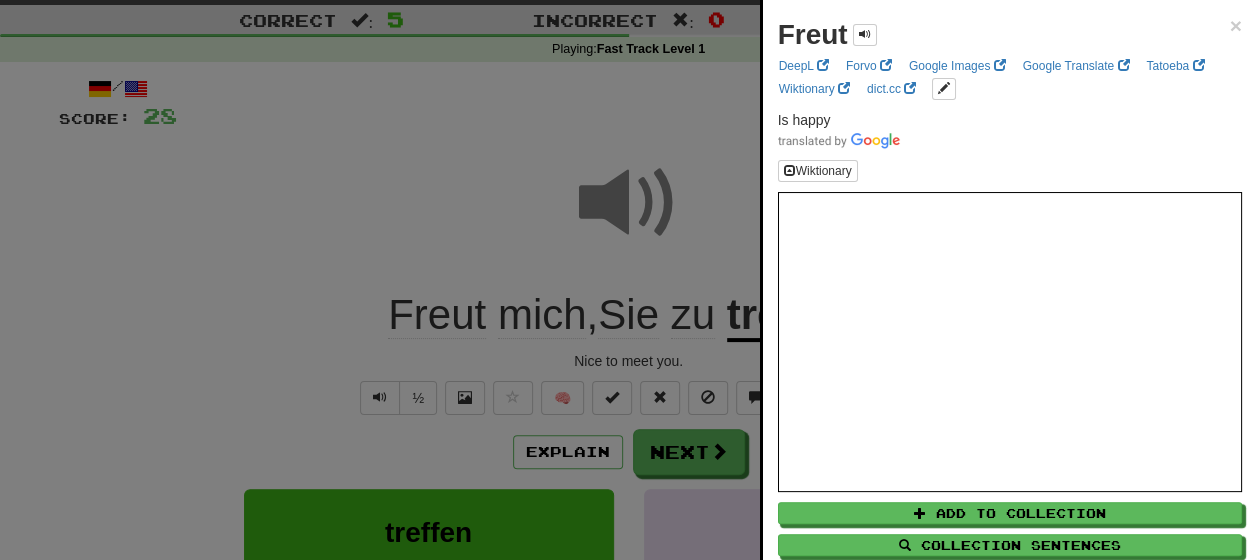 click at bounding box center [628, 280] 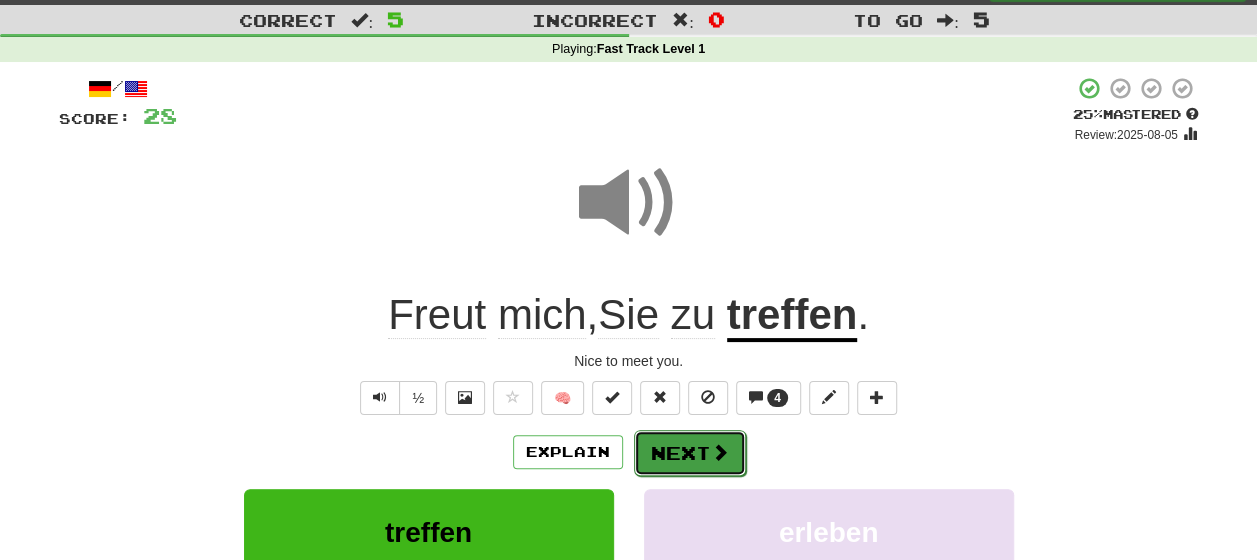 click on "Next" at bounding box center (690, 453) 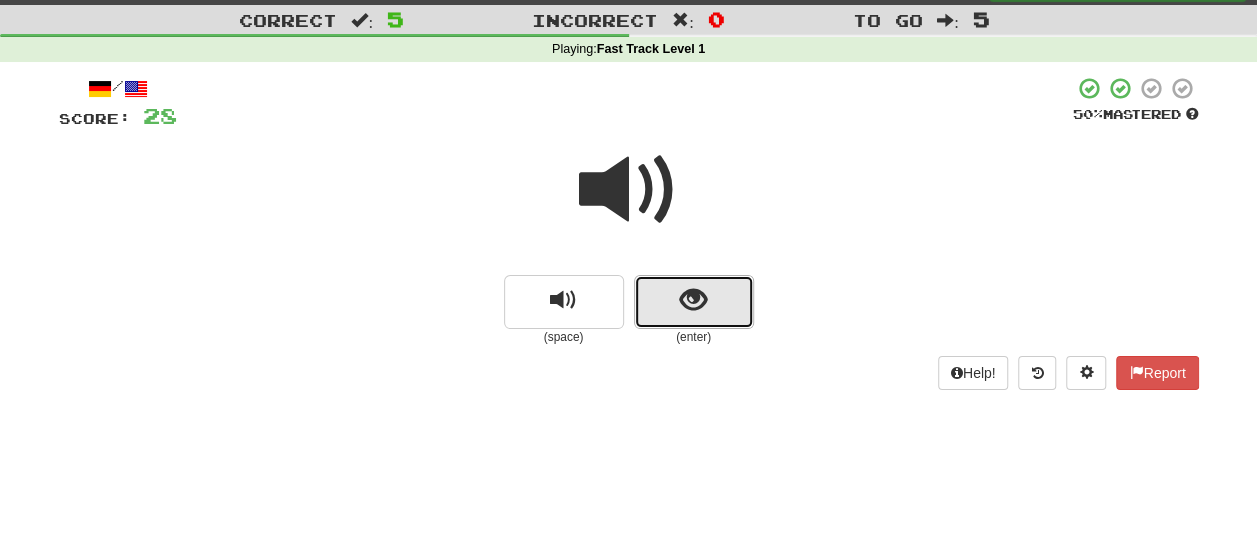 click at bounding box center (694, 302) 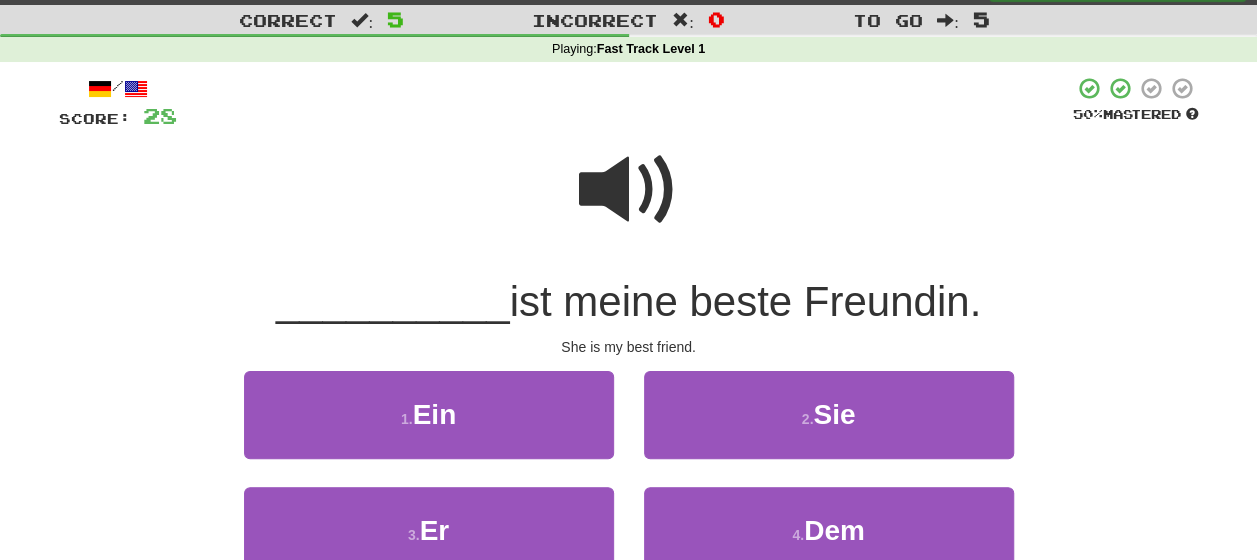 click at bounding box center (629, 190) 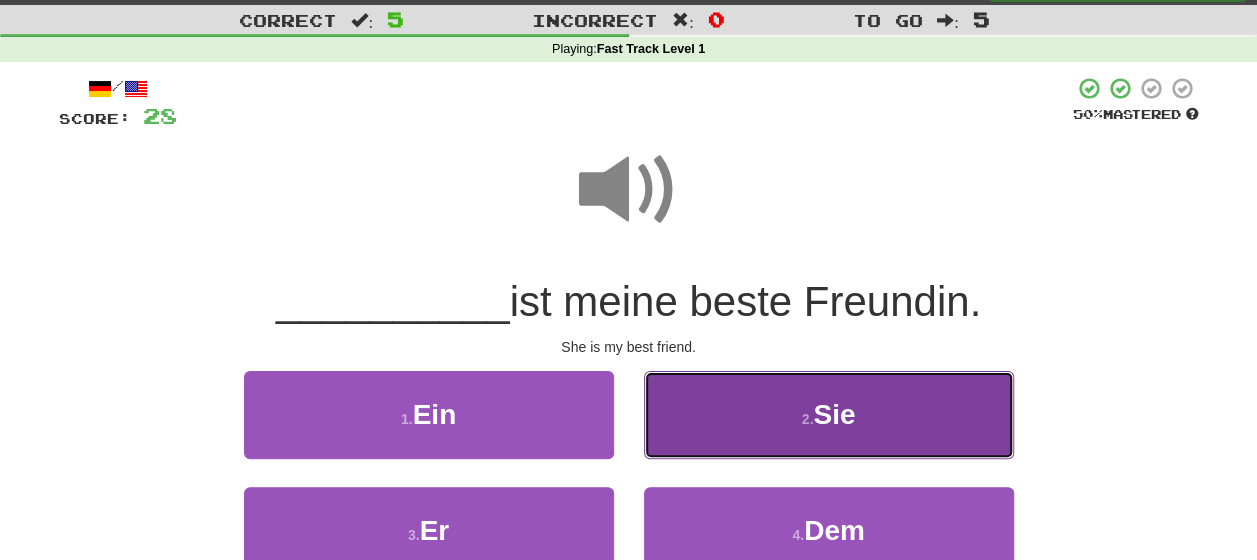 click on "2 .  Sie" at bounding box center (829, 414) 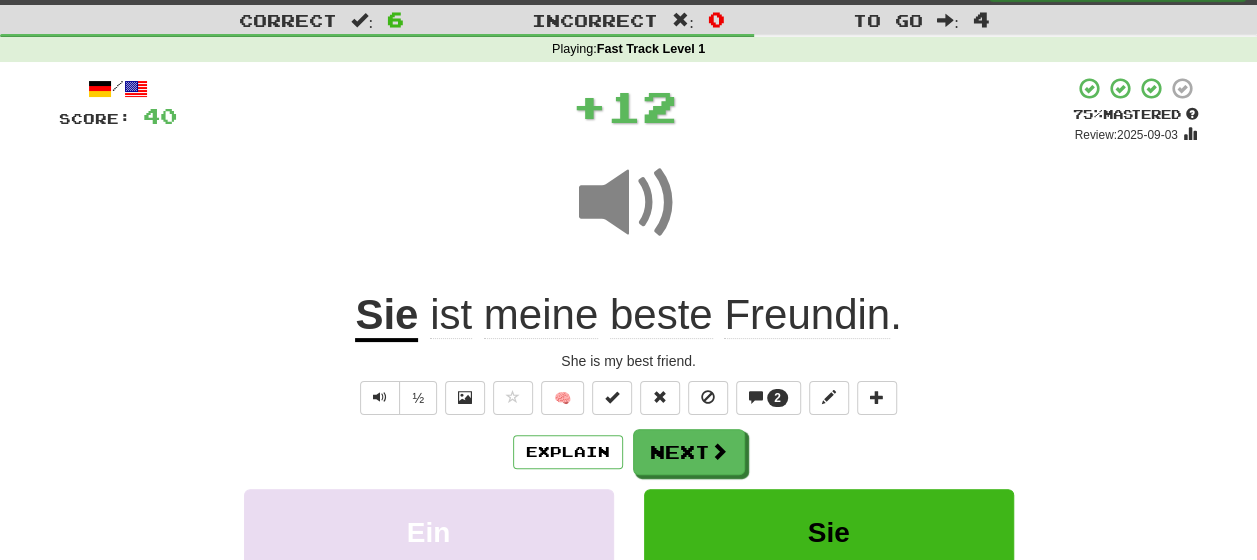 click on "Explain Next" at bounding box center [629, 452] 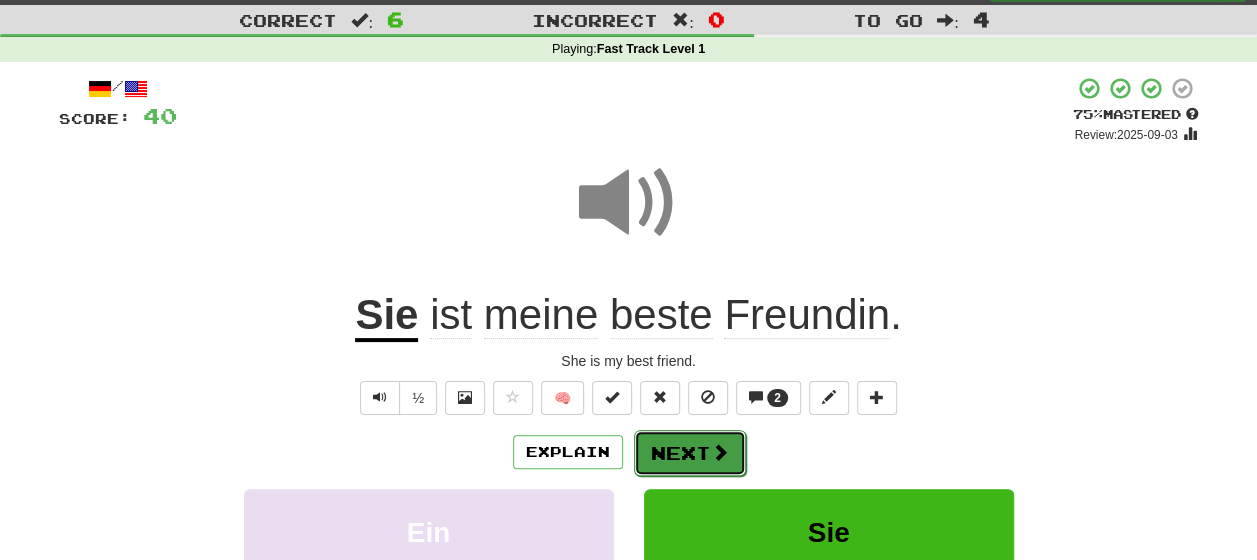 click on "Next" at bounding box center (690, 453) 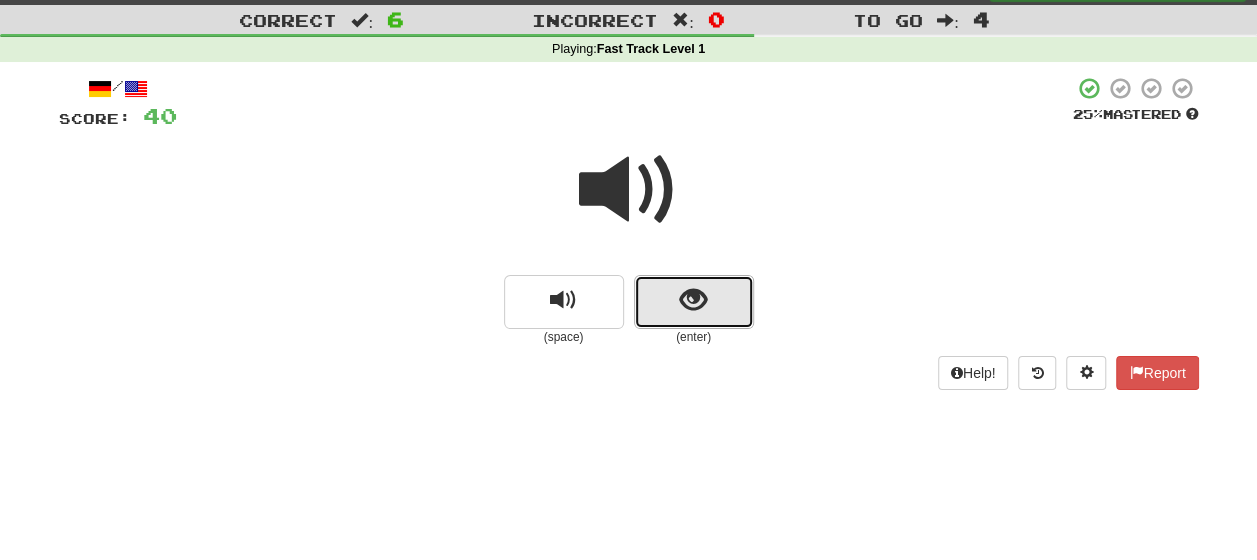 click at bounding box center [694, 302] 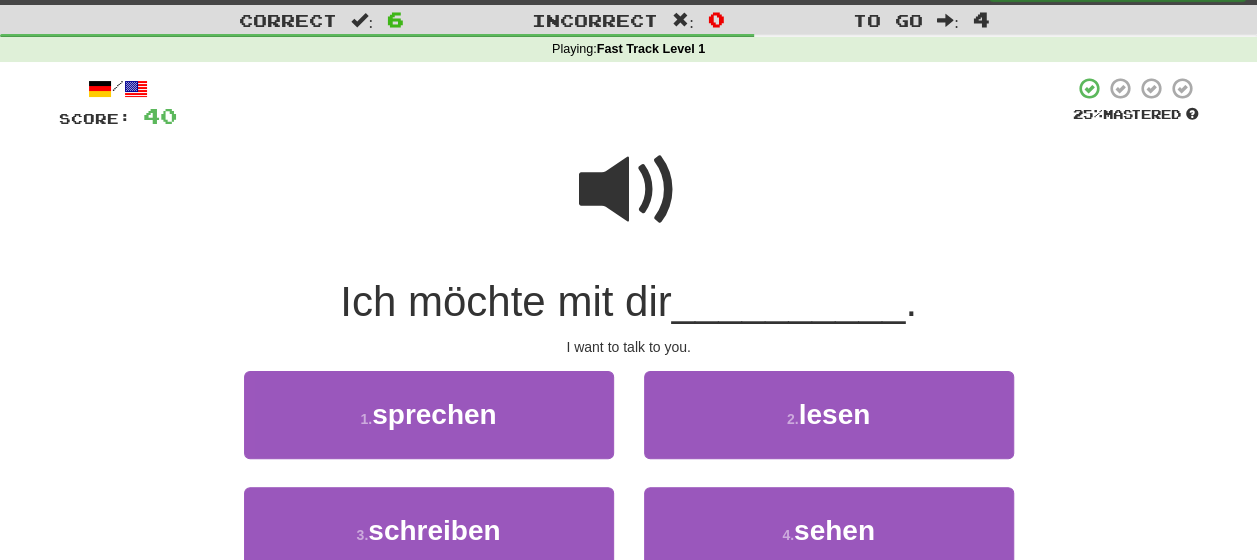 click at bounding box center (629, 190) 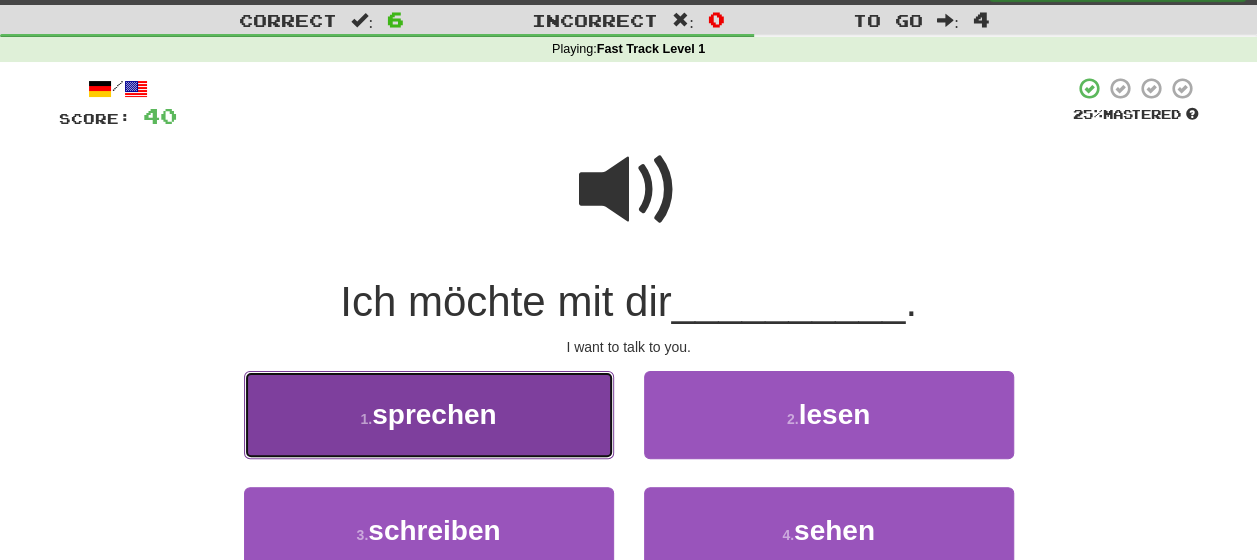 click on "sprechen" at bounding box center [434, 414] 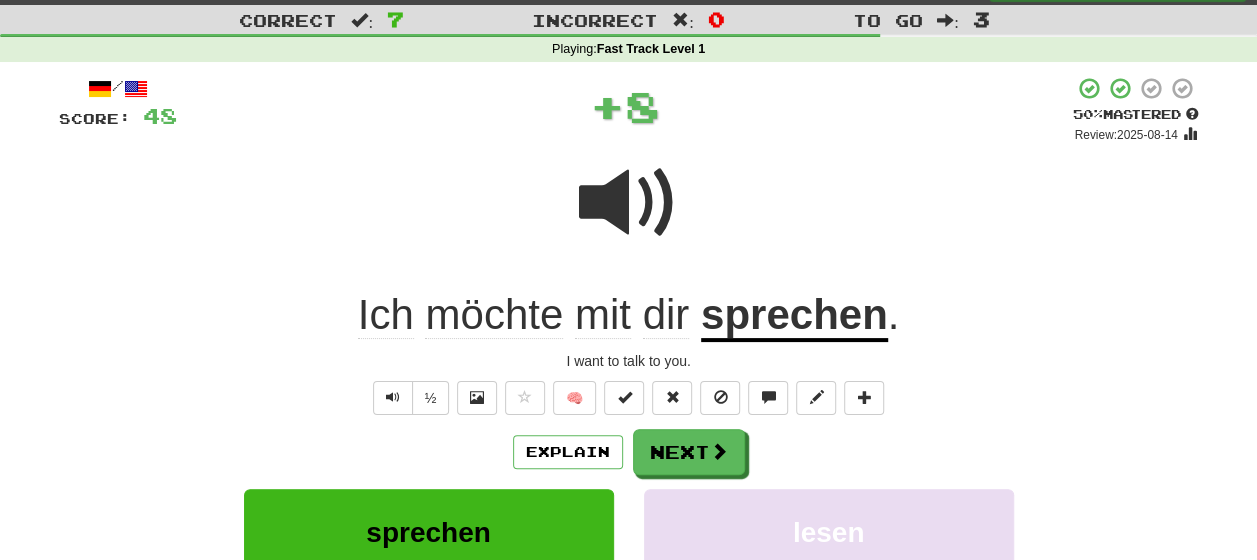click on "Explain Next" at bounding box center (629, 452) 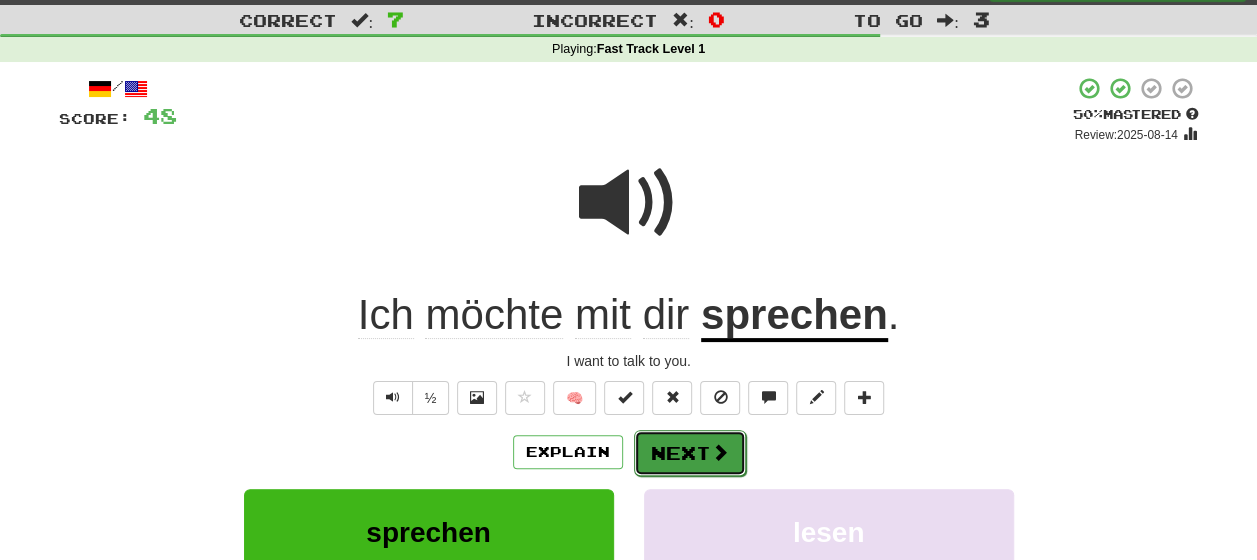 click on "Next" at bounding box center [690, 453] 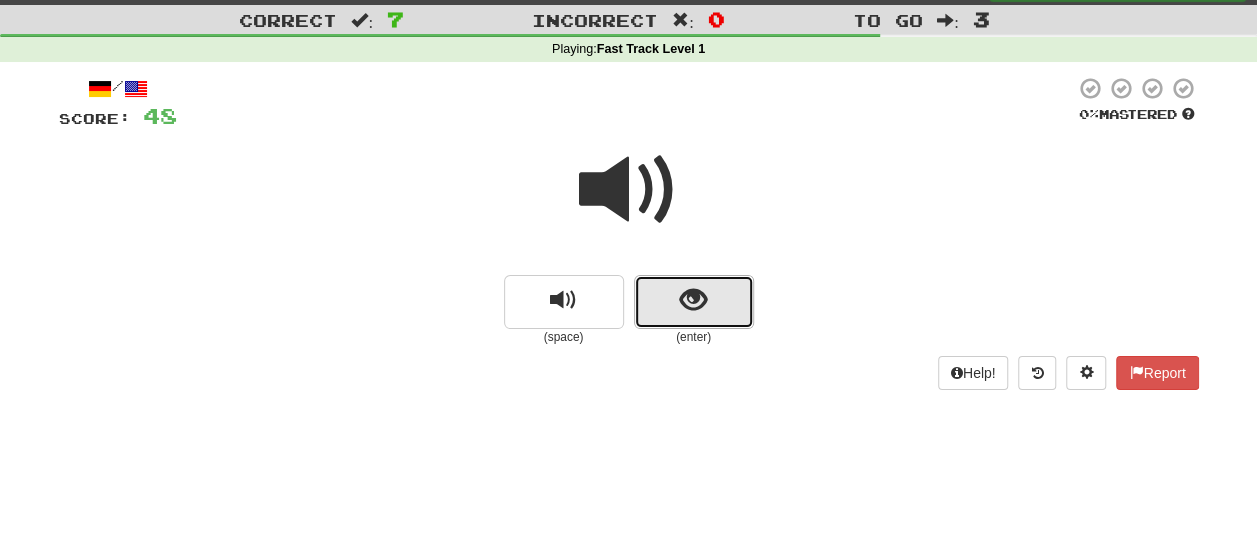 click at bounding box center [693, 300] 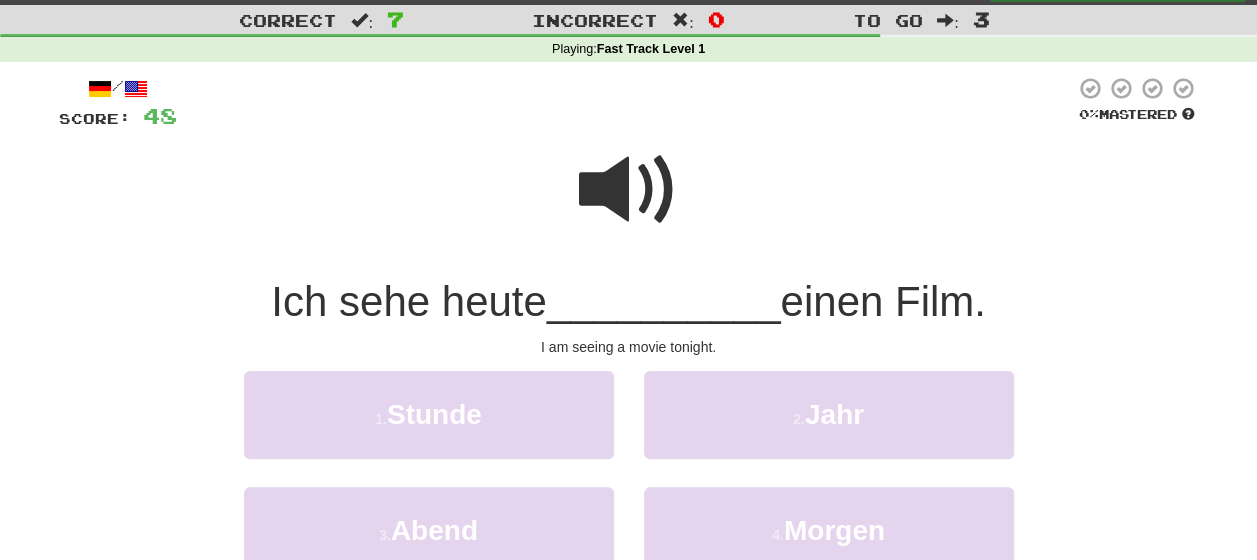 click at bounding box center [629, 190] 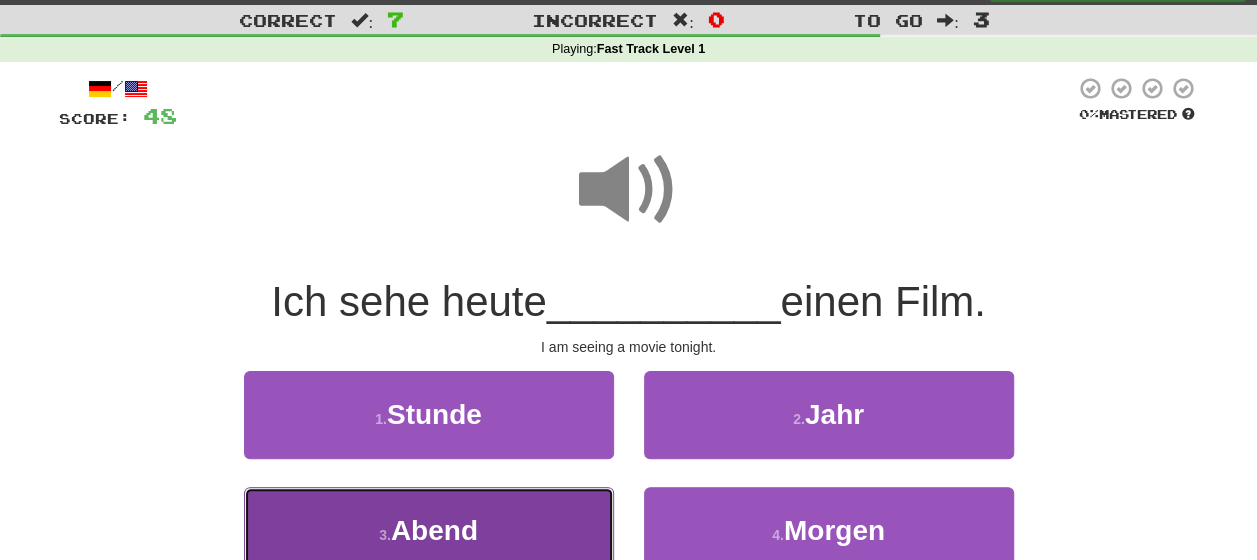 click on "3 .  Abend" at bounding box center [429, 530] 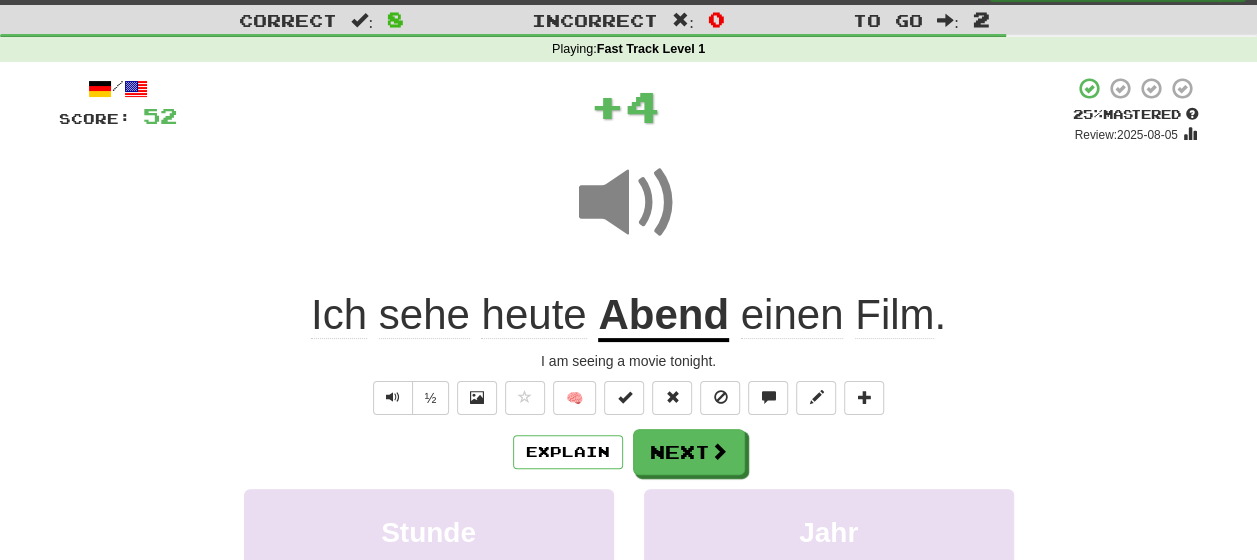 click on "Explain Next" at bounding box center (629, 452) 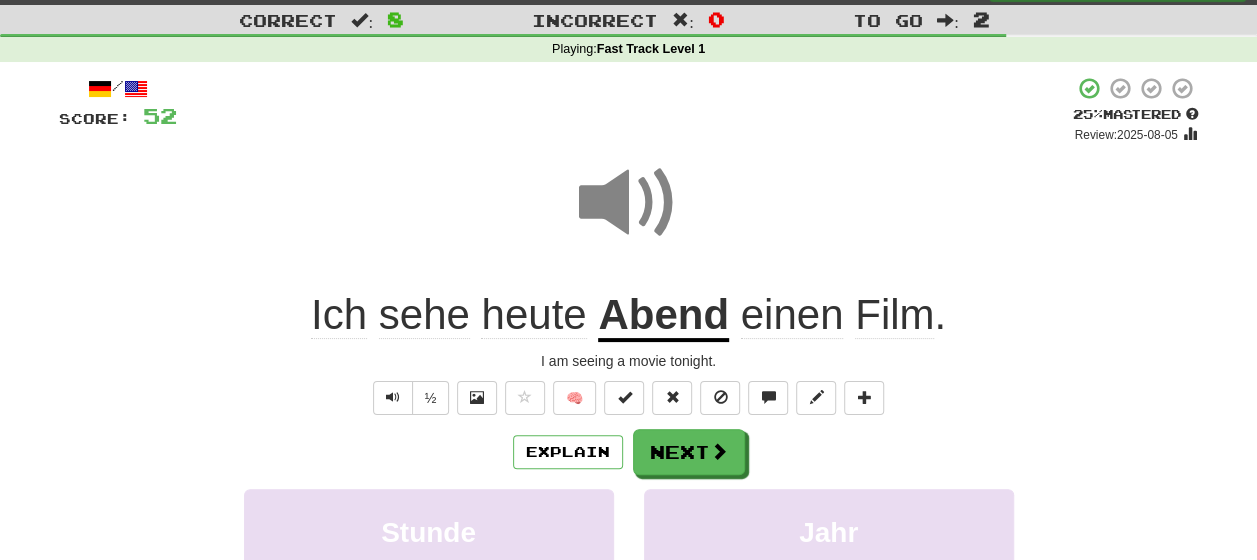 click on "heute" 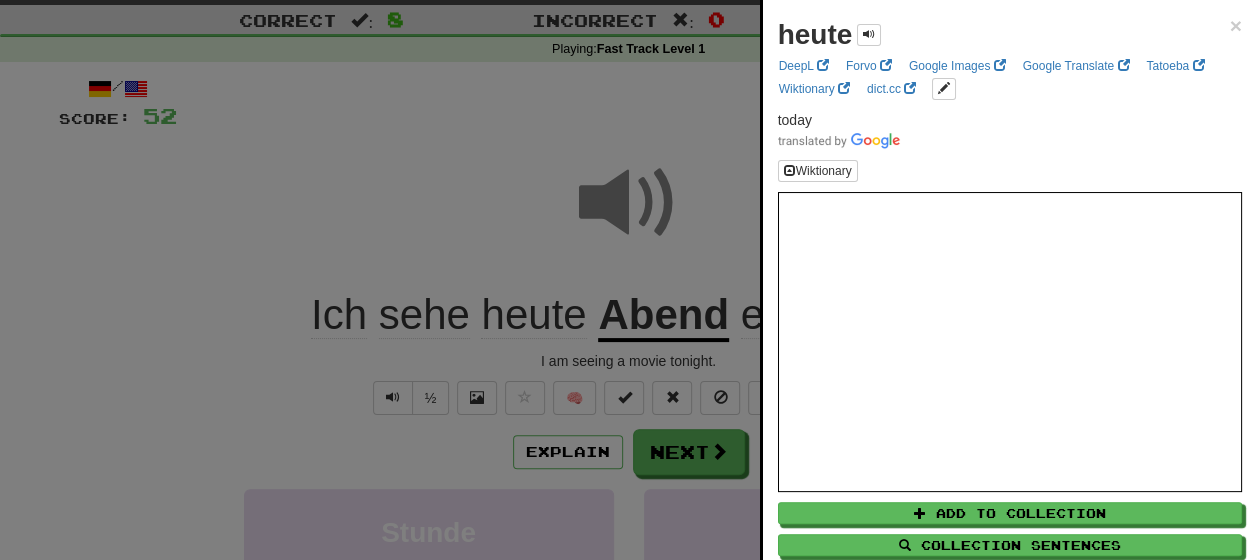 click at bounding box center [628, 280] 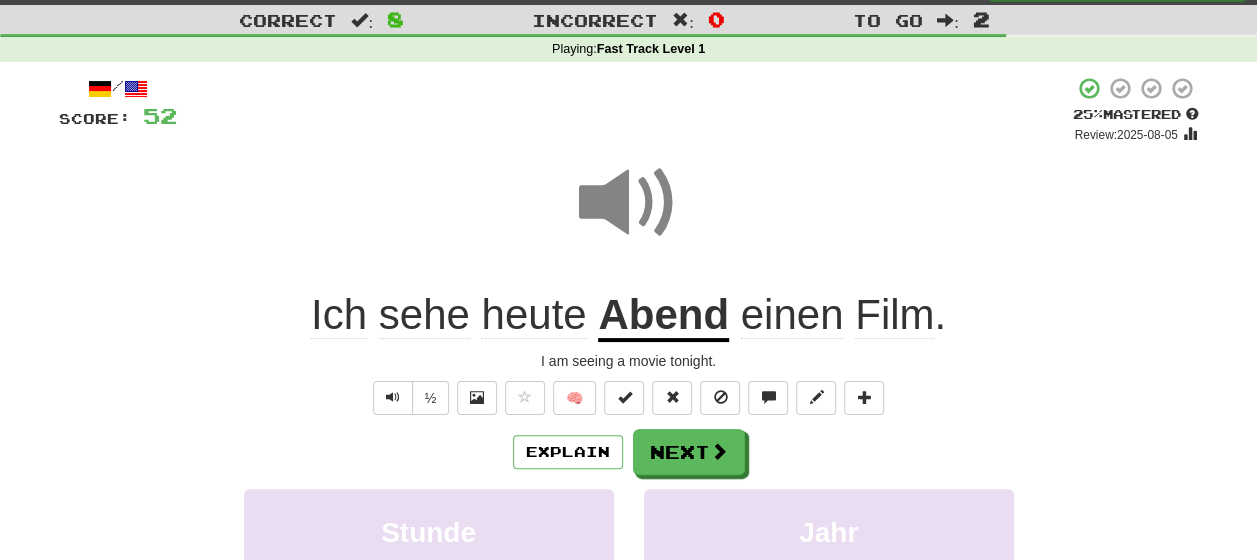 click on "Abend" at bounding box center (663, 316) 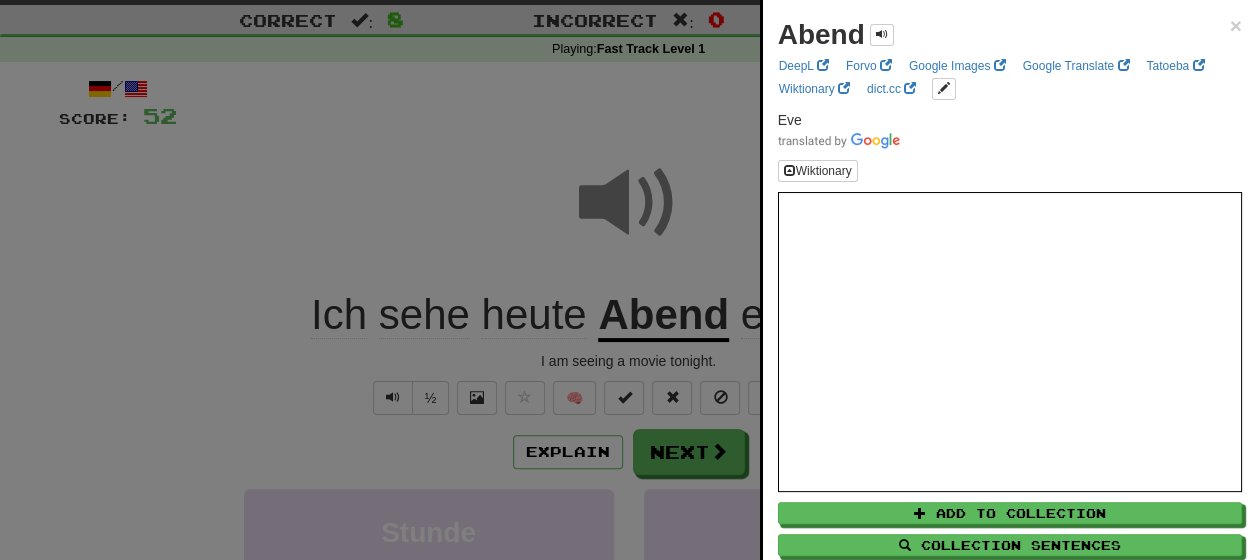click at bounding box center [628, 280] 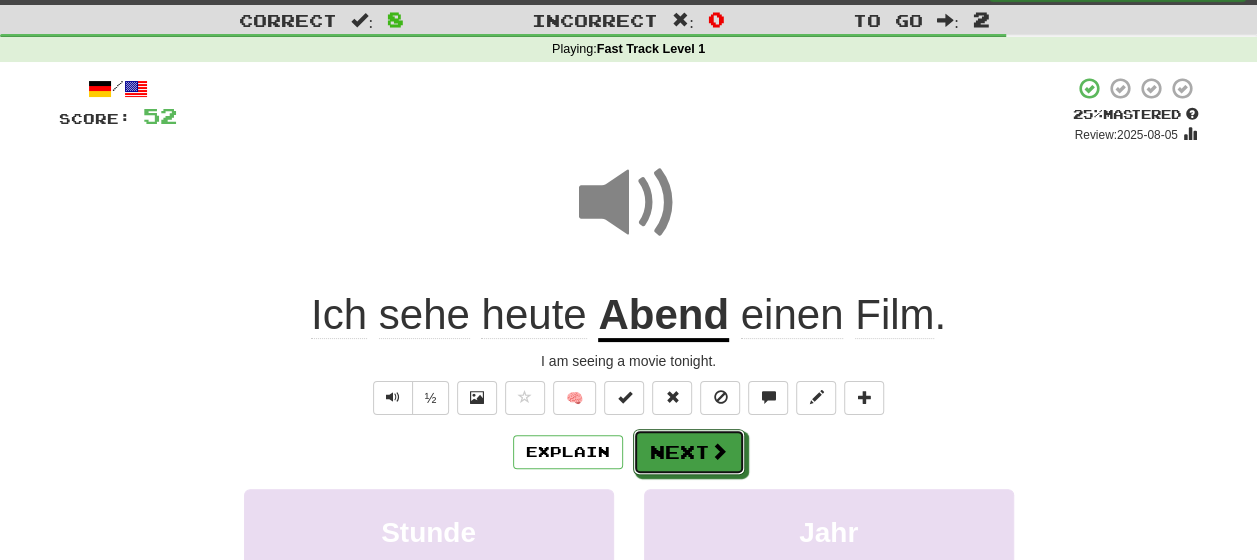 click on "Next" at bounding box center [689, 452] 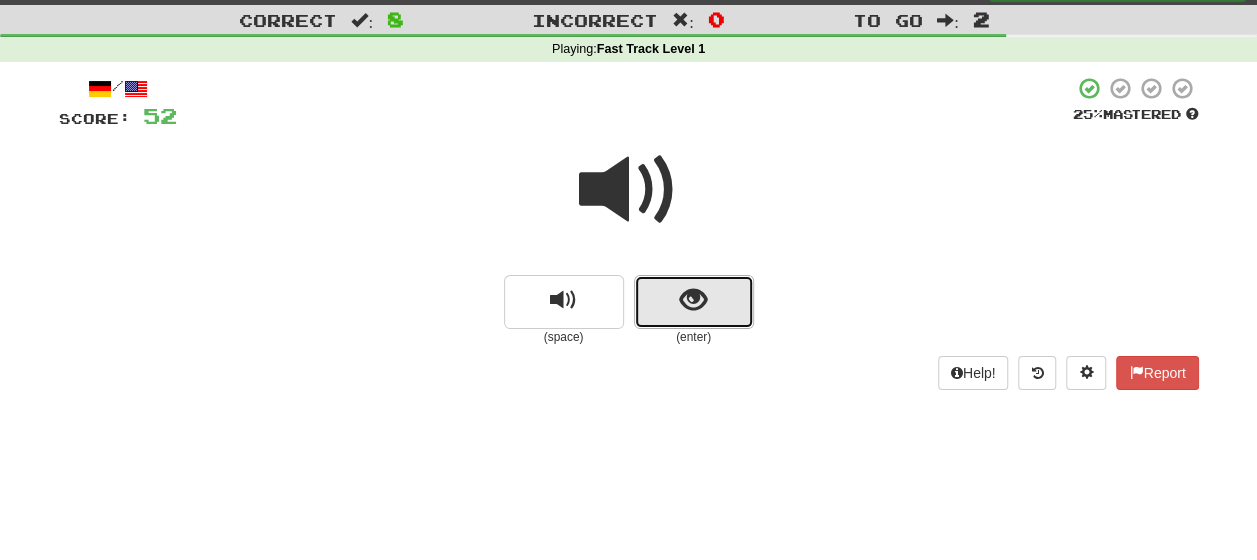 click at bounding box center [693, 300] 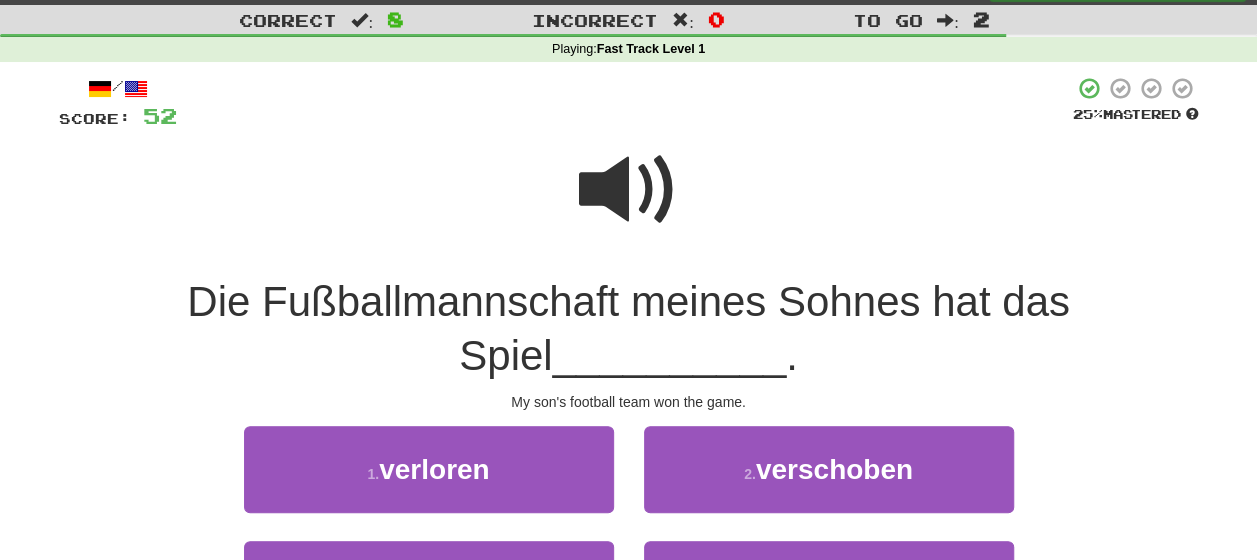 click at bounding box center (629, 190) 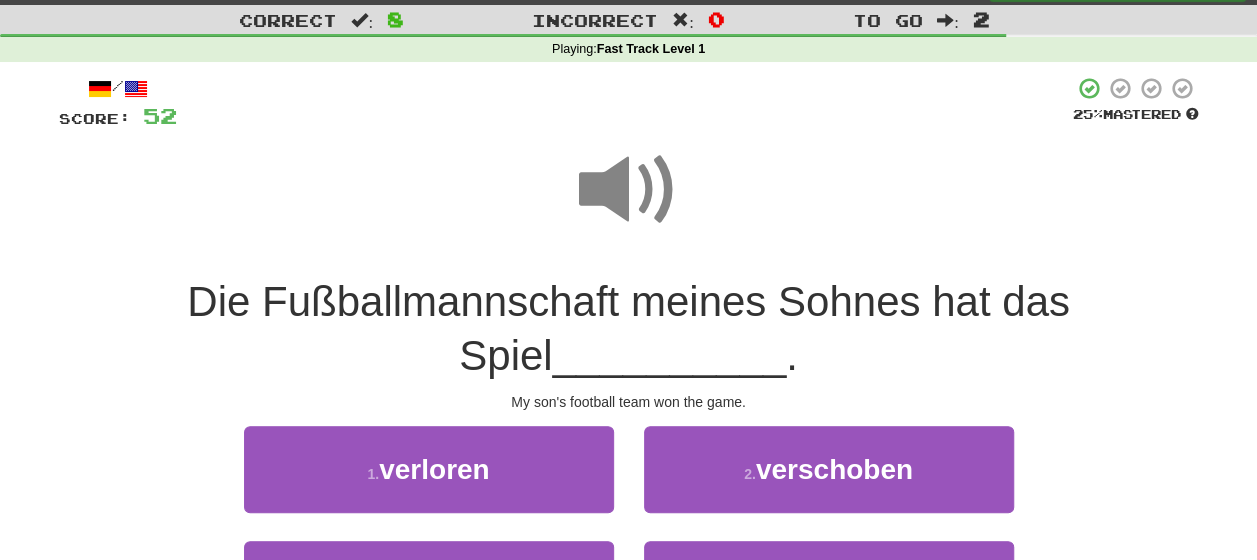 scroll, scrollTop: 146, scrollLeft: 0, axis: vertical 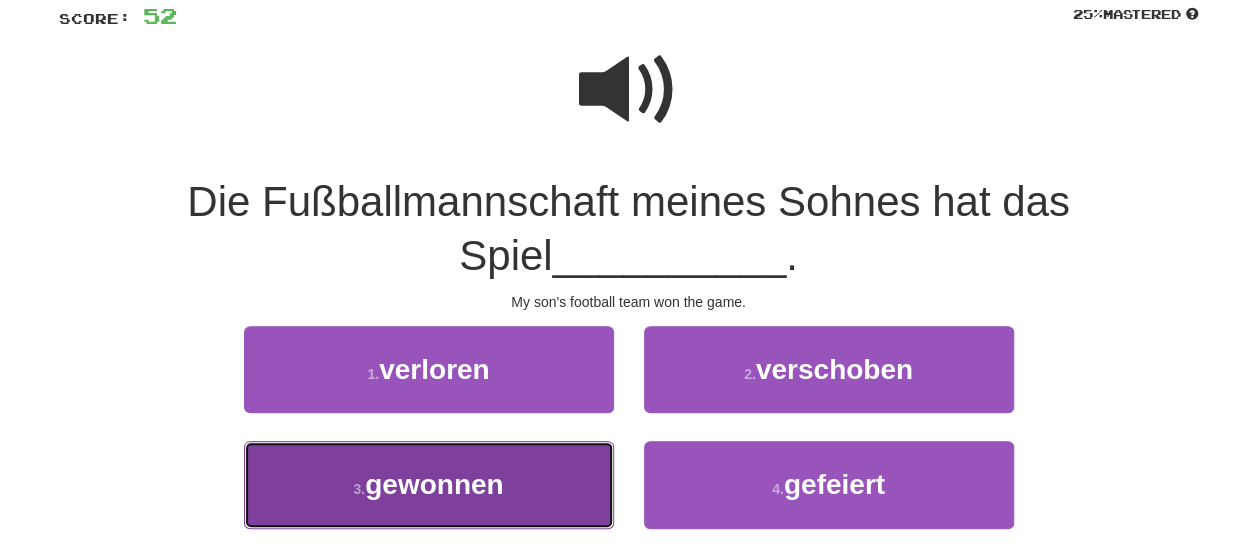 click on "3 .  gewonnen" at bounding box center (429, 484) 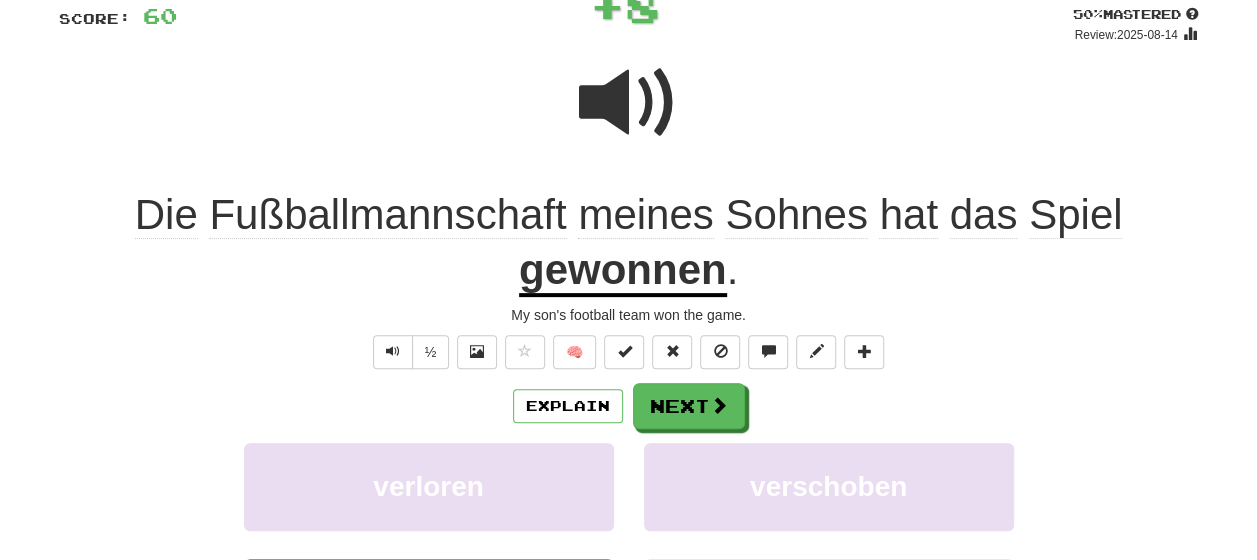 click on "Explain Next" at bounding box center [629, 406] 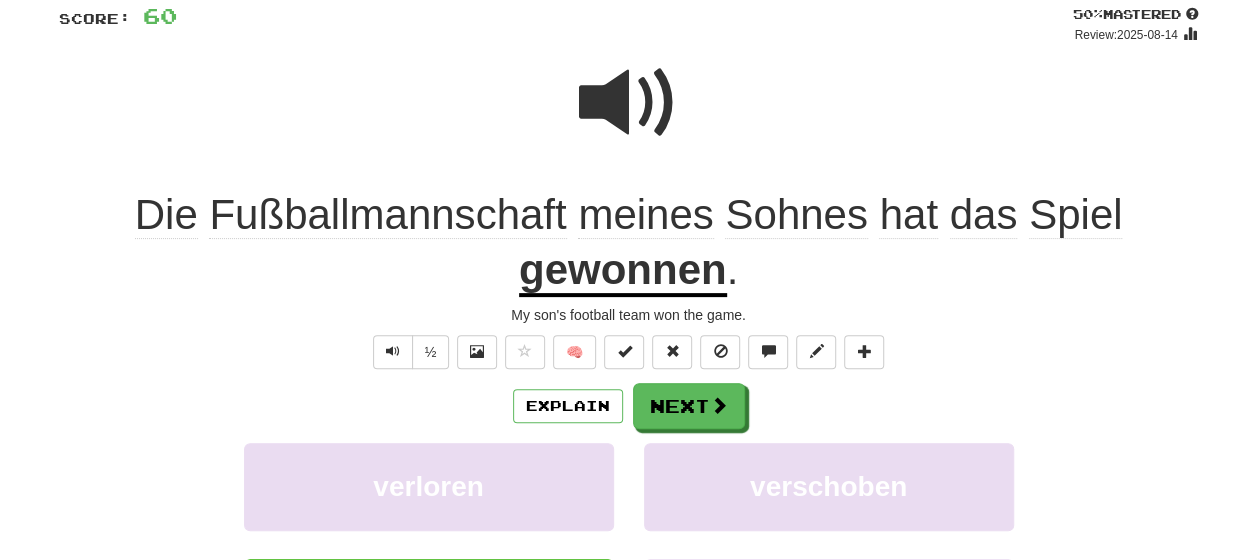 click on "Explain Next" at bounding box center (629, 406) 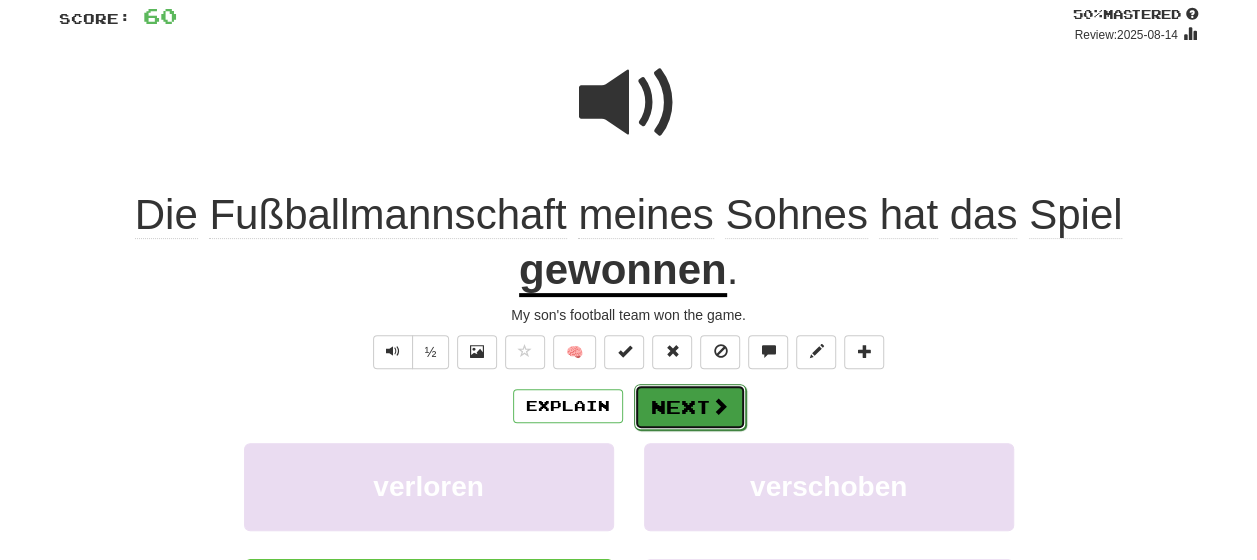 click on "Next" at bounding box center [690, 407] 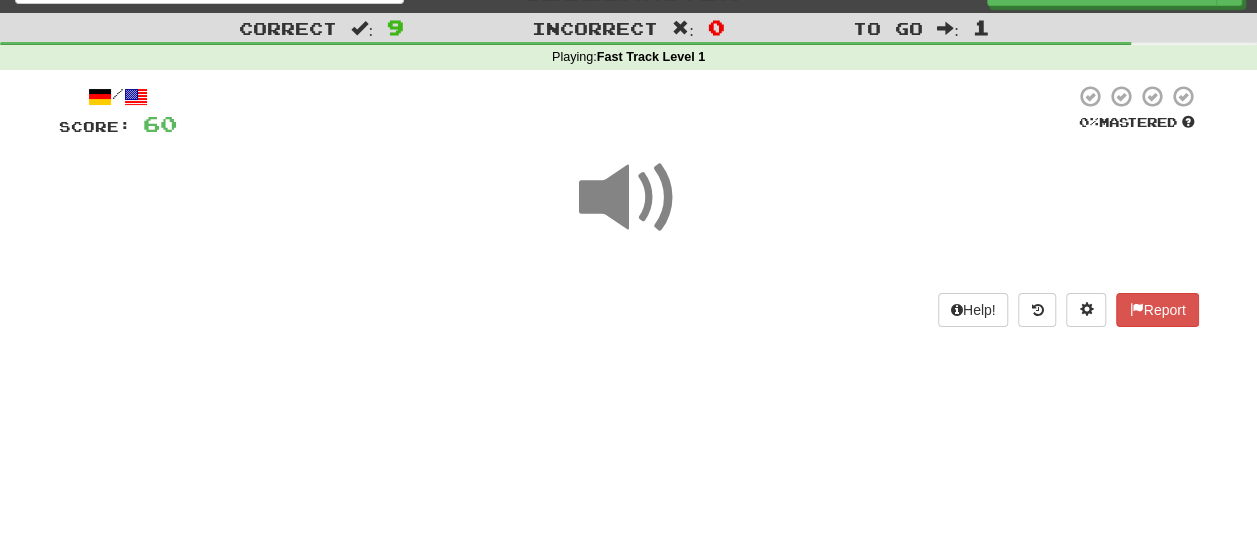 scroll, scrollTop: 47, scrollLeft: 0, axis: vertical 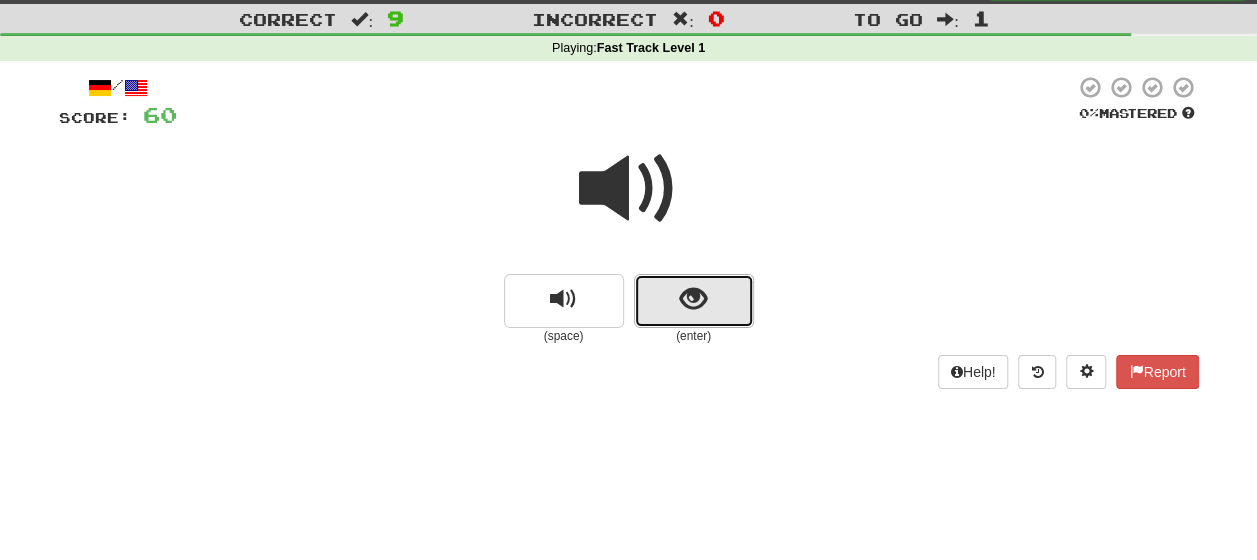 click at bounding box center (693, 299) 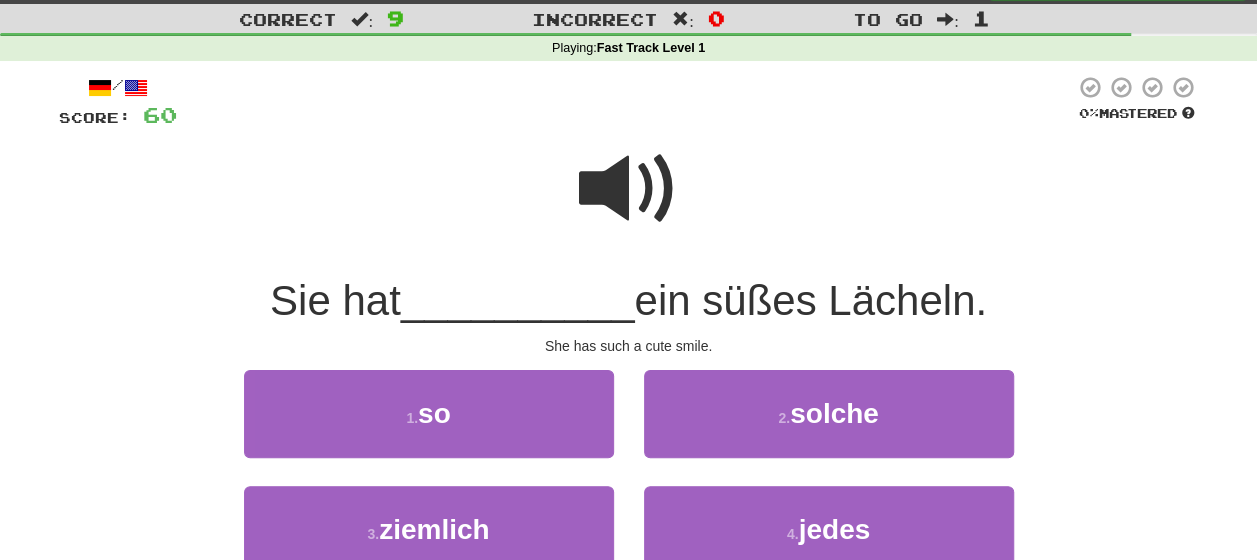 click at bounding box center (629, 189) 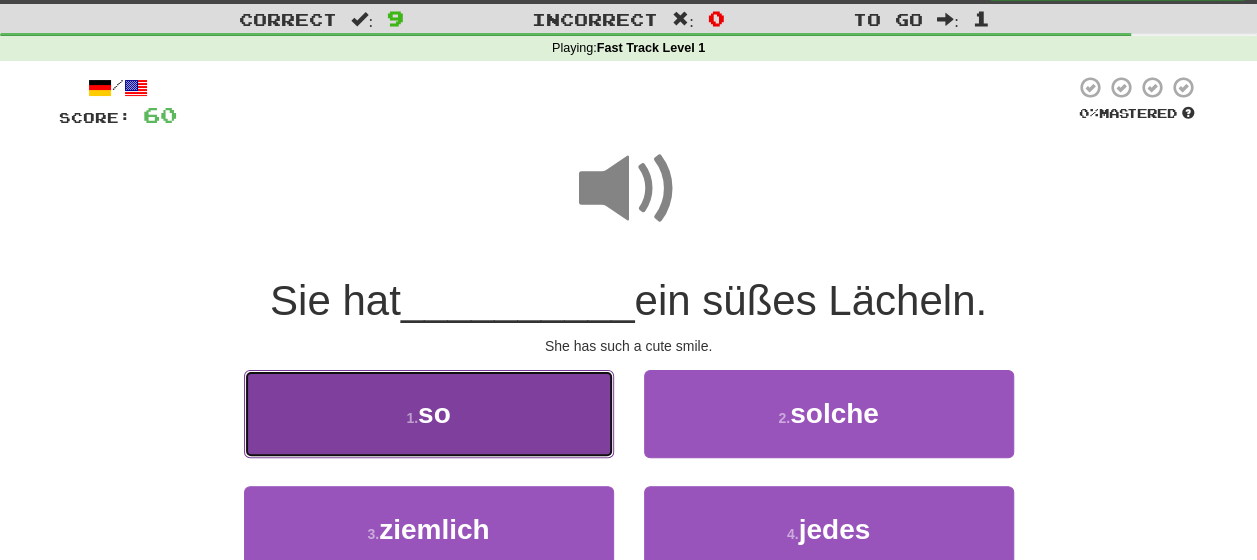click on "1 .  so" at bounding box center (429, 413) 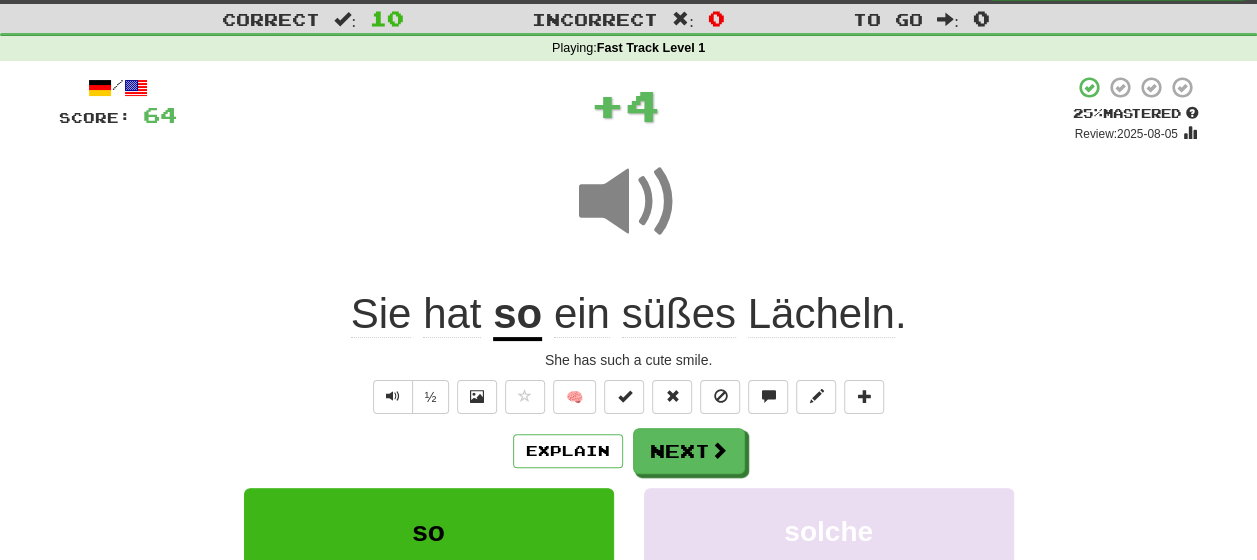 click on "Explain Next" at bounding box center [629, 451] 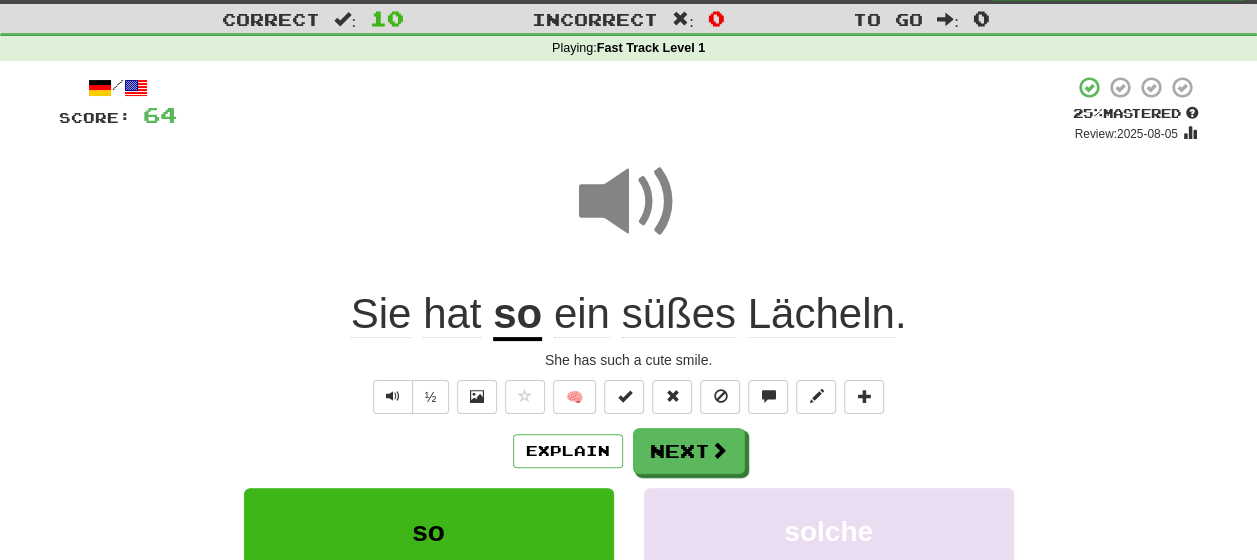 click on "Lächeln" at bounding box center [821, 314] 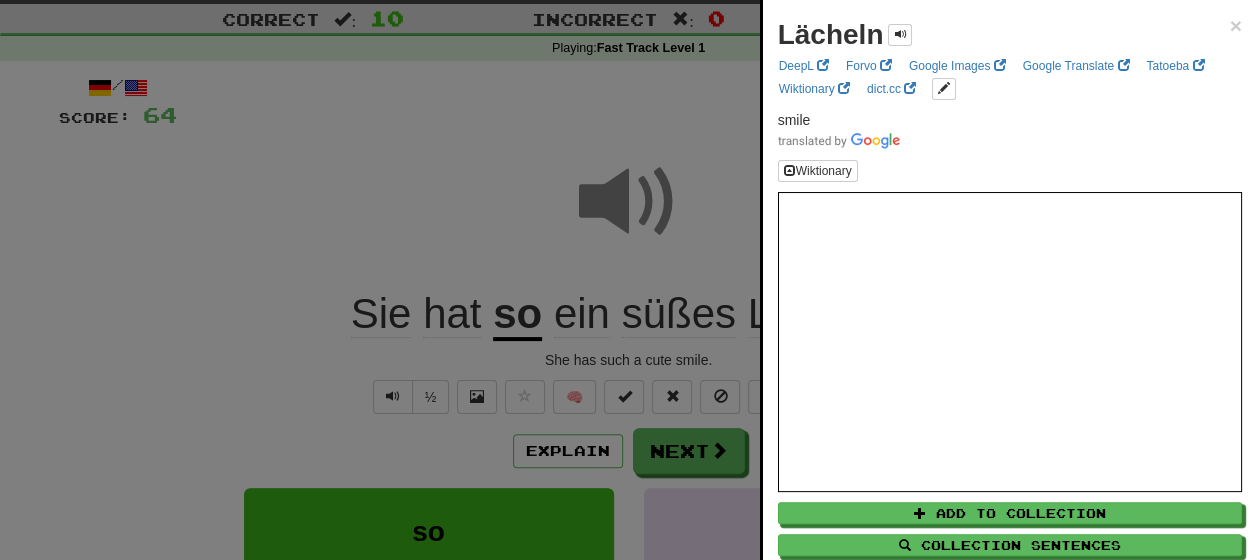 click at bounding box center (628, 280) 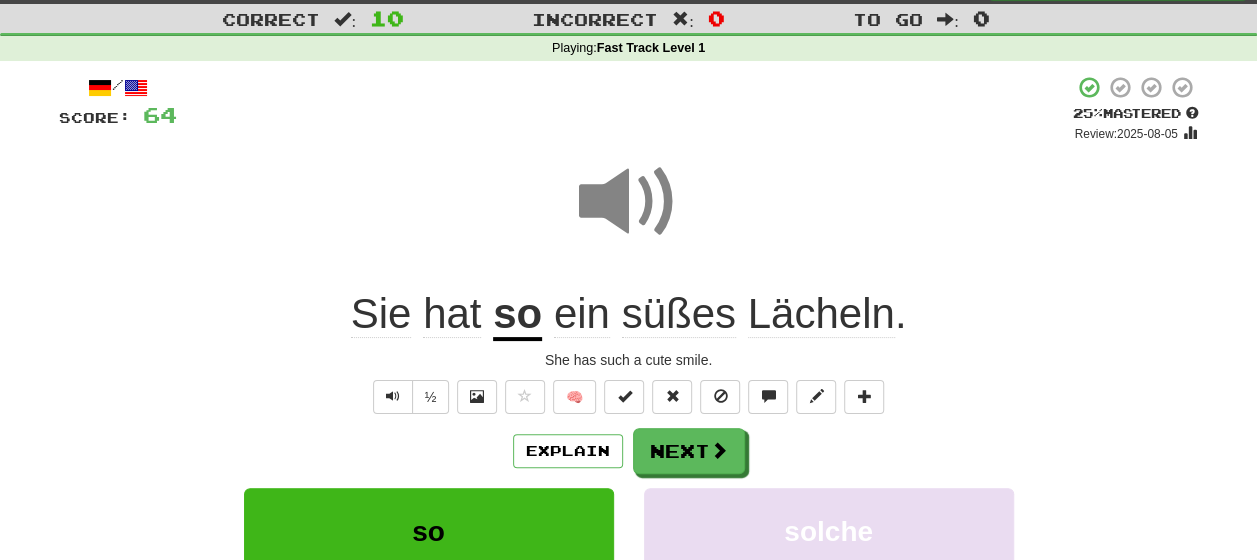 click on "Explain Next" at bounding box center (629, 451) 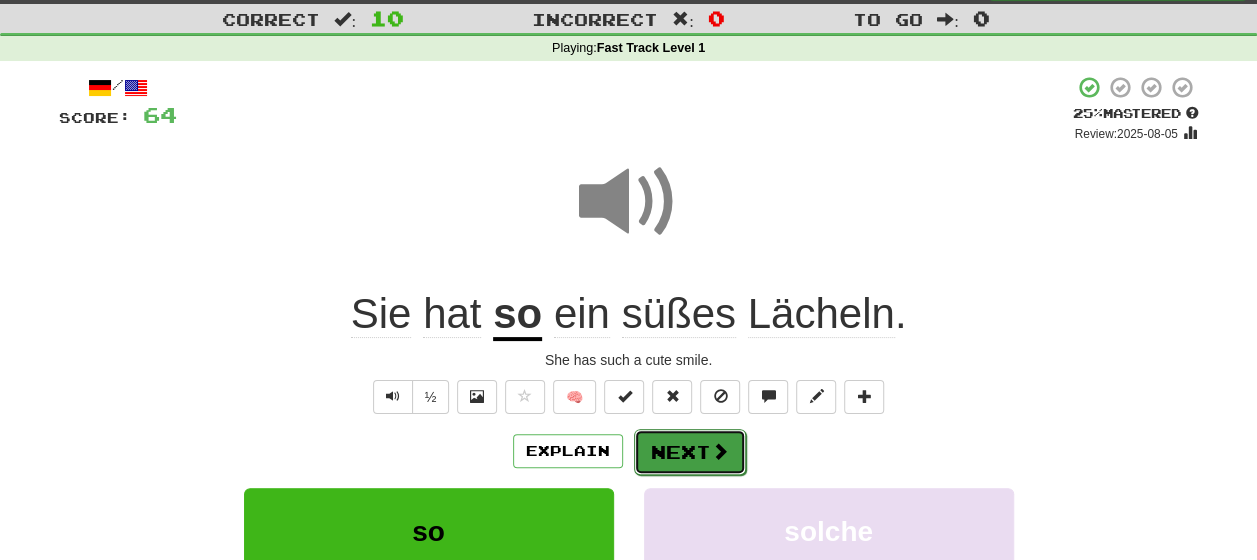 click on "Next" at bounding box center (690, 452) 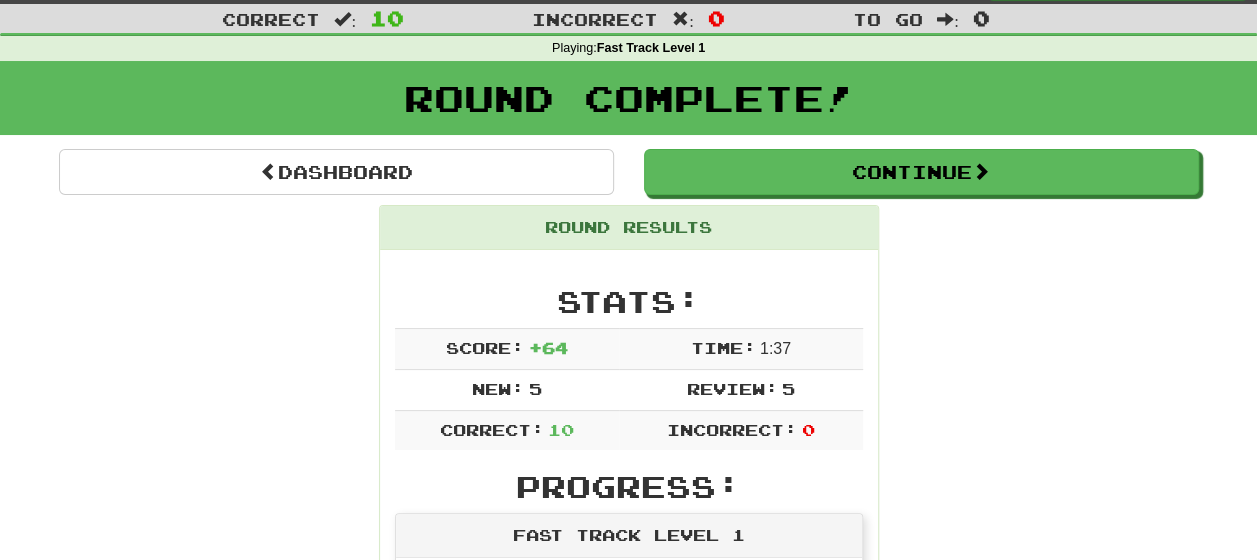 scroll, scrollTop: 0, scrollLeft: 0, axis: both 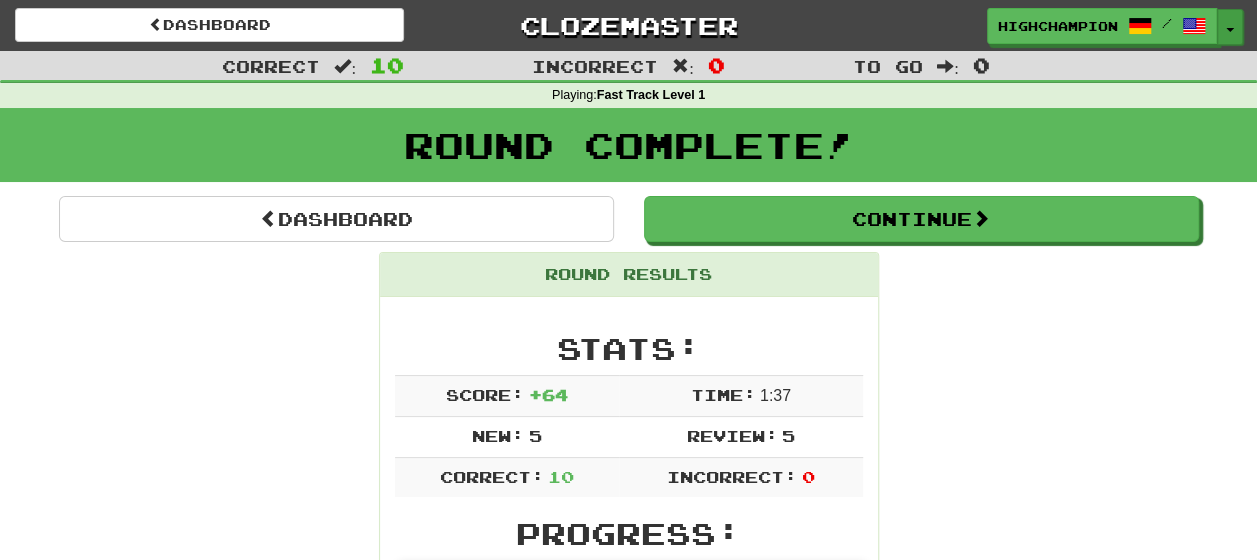 click on "Toggle Dropdown" at bounding box center (1230, 27) 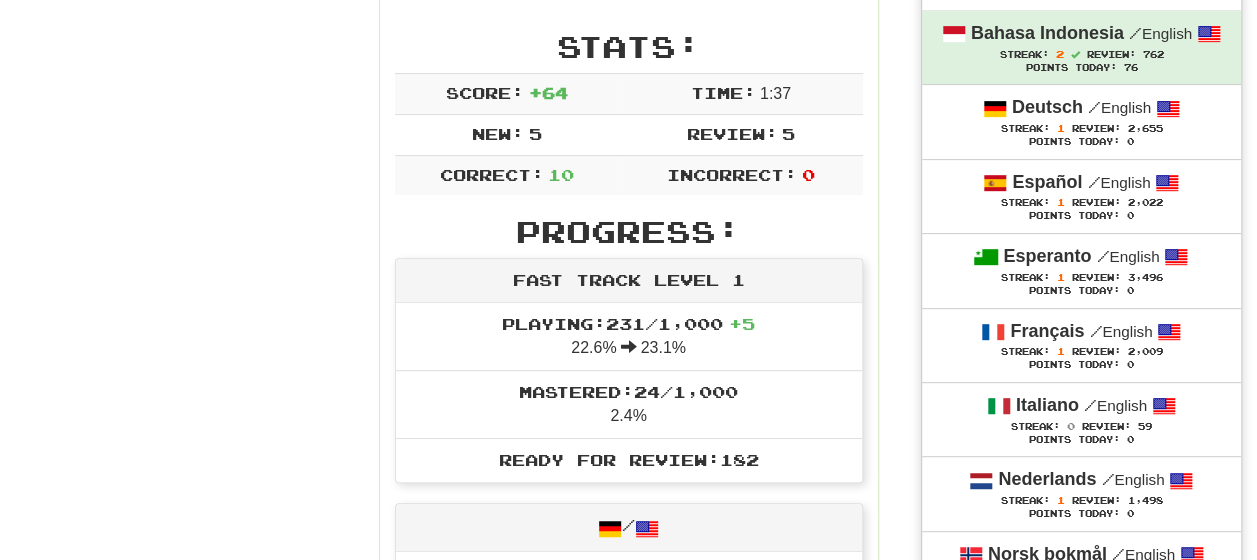 scroll, scrollTop: 312, scrollLeft: 0, axis: vertical 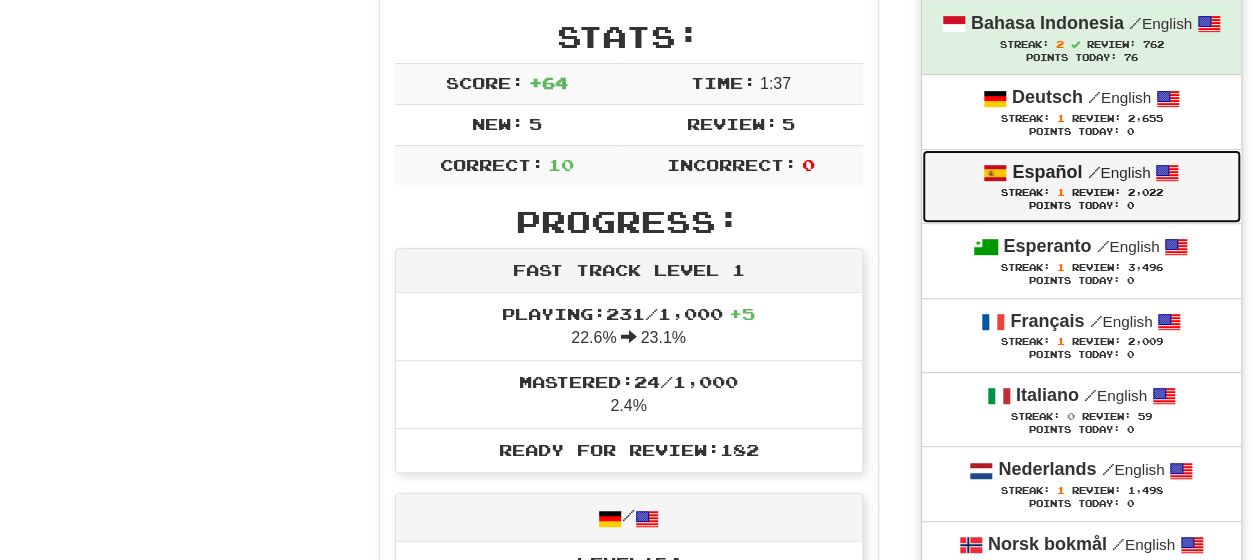 click on "Español" at bounding box center [1047, 172] 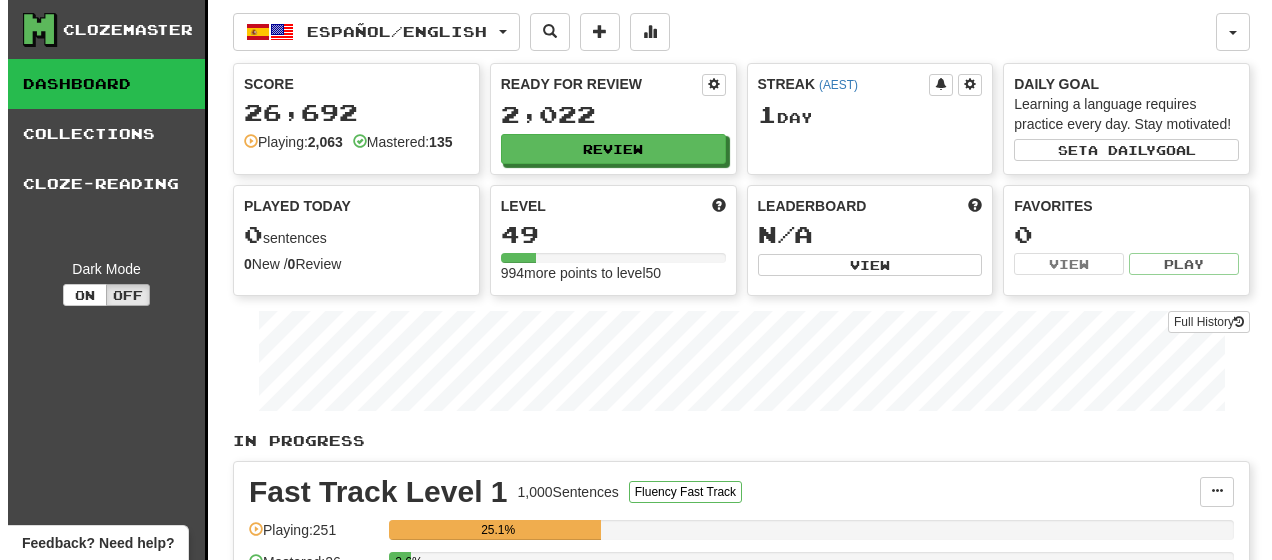scroll, scrollTop: 200, scrollLeft: 0, axis: vertical 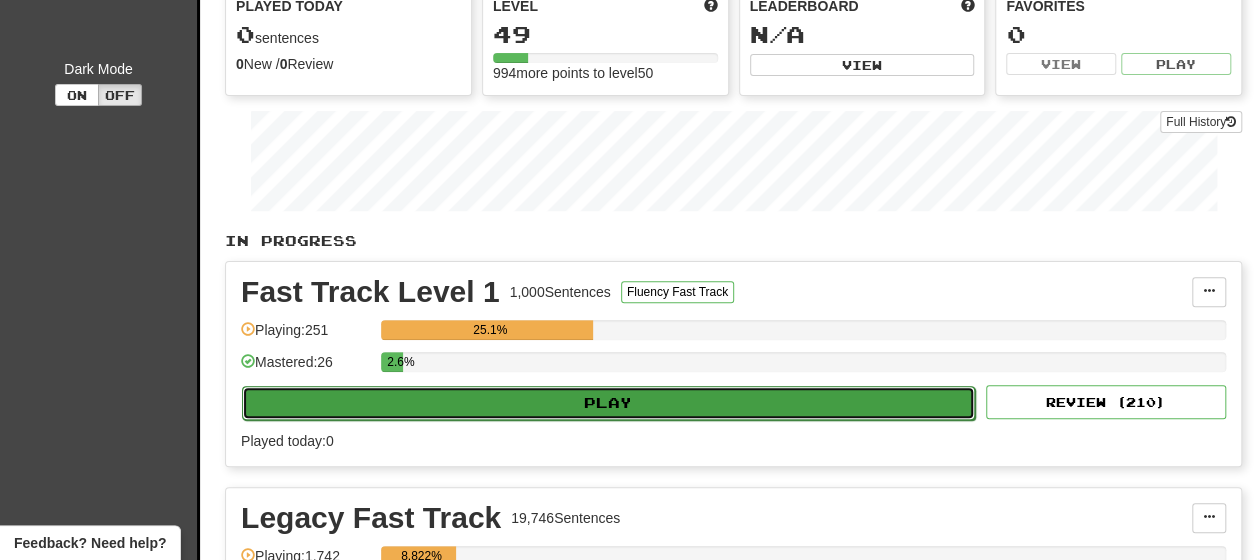 click on "Play" at bounding box center [608, 403] 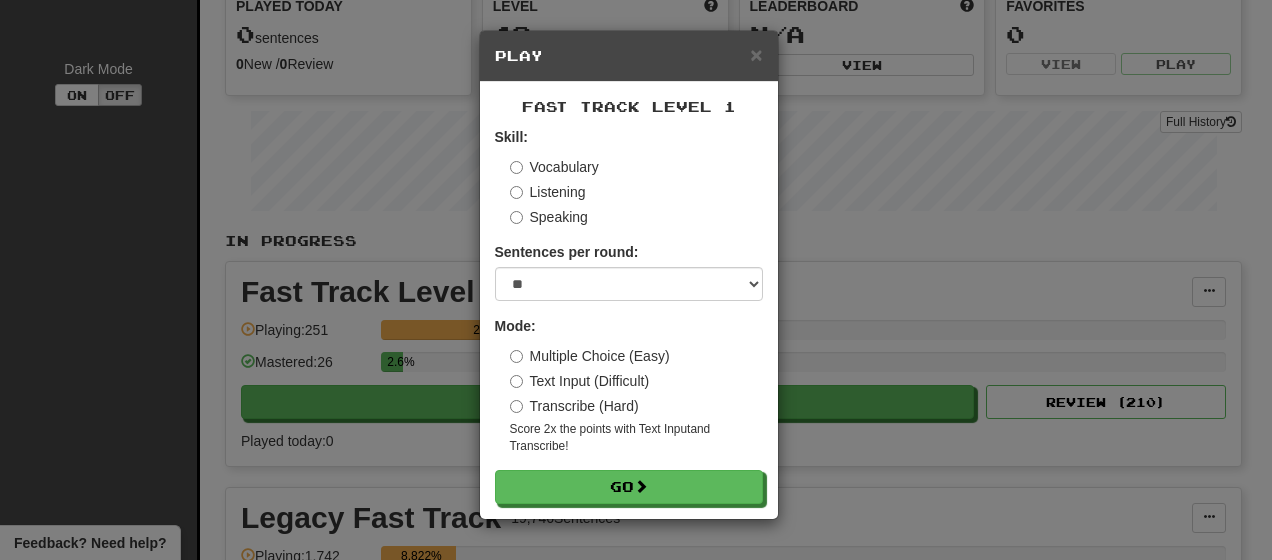 click on "Skill: Vocabulary Listening Speaking Sentences per round: * ** ** ** ** ** *** ******** Mode: Multiple Choice (Easy) Text Input (Difficult) Transcribe (Hard) Score 2x the points with Text Input  and Transcribe ! Go" at bounding box center [629, 315] 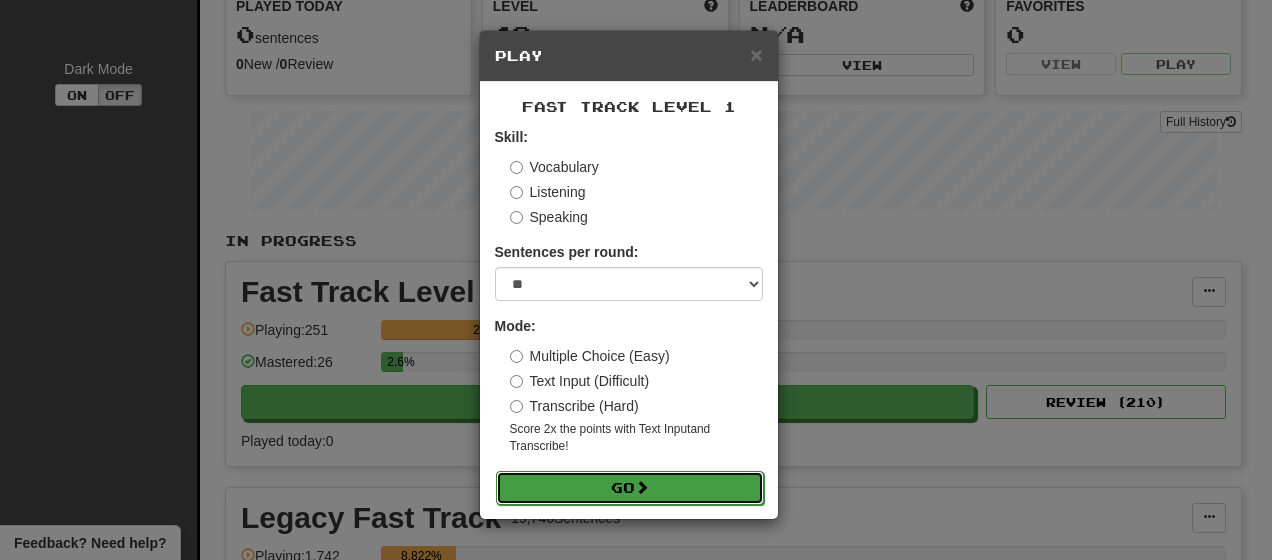 click on "Go" at bounding box center (630, 488) 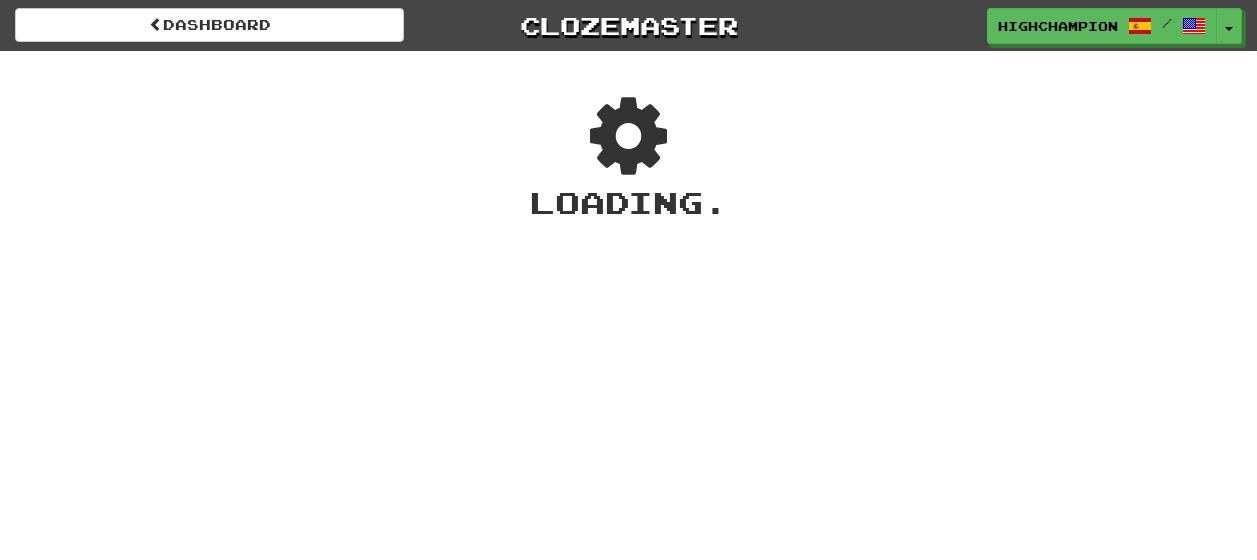 scroll, scrollTop: 0, scrollLeft: 0, axis: both 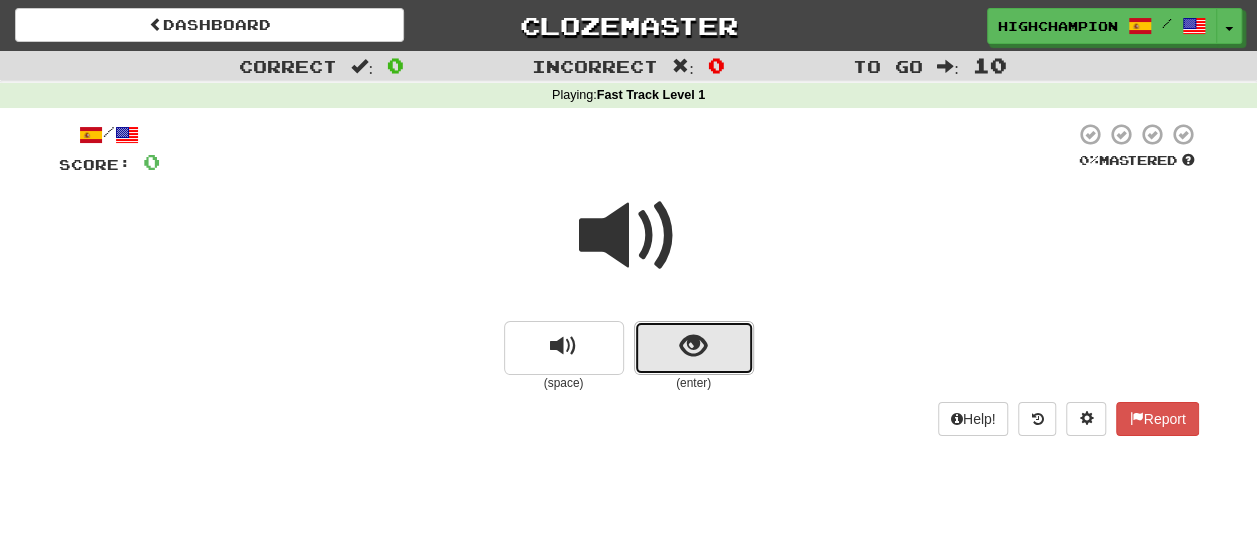 click at bounding box center (694, 348) 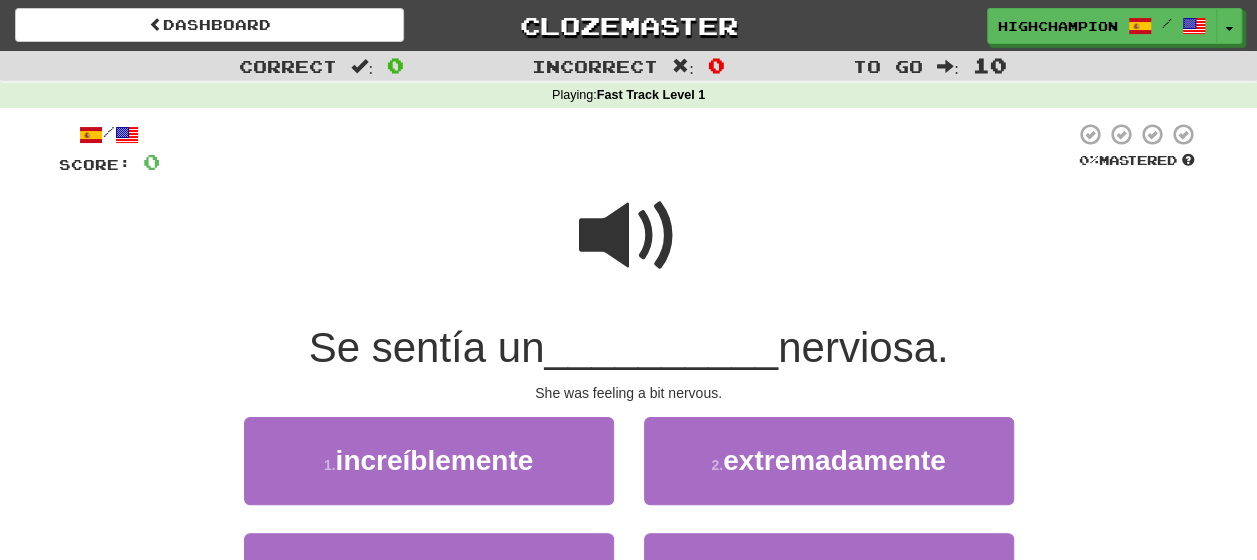 click at bounding box center [629, 236] 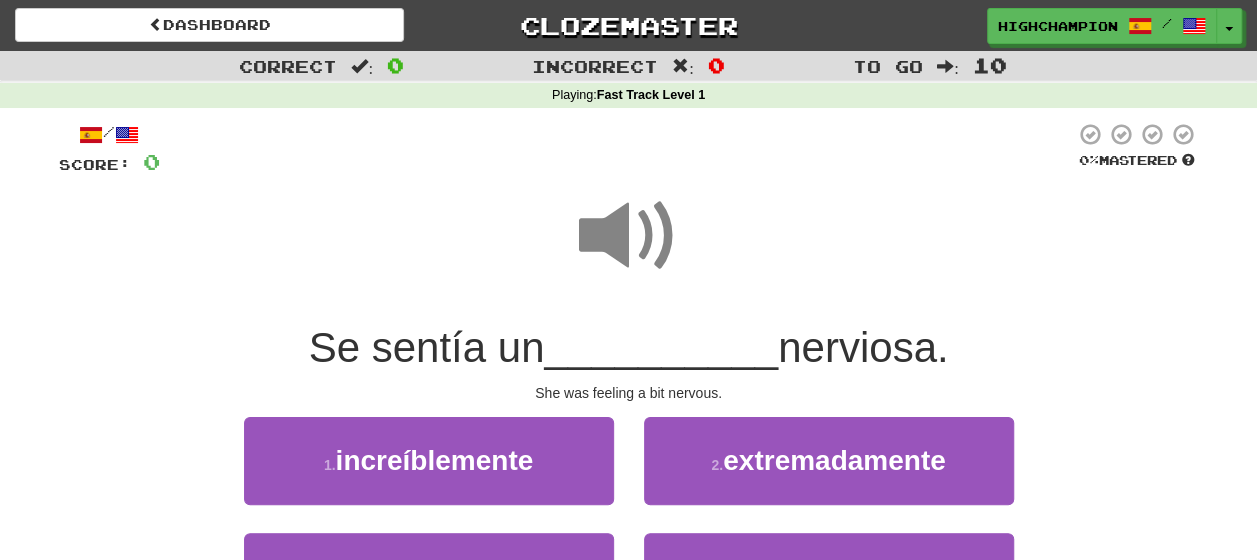 scroll, scrollTop: 100, scrollLeft: 0, axis: vertical 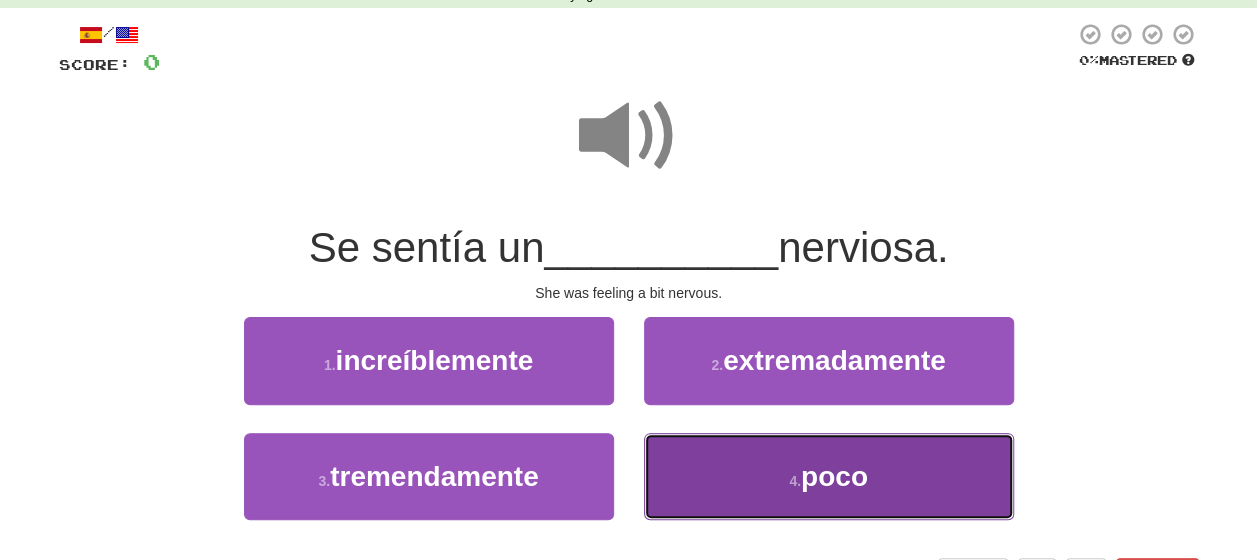 click on "4 ." at bounding box center (795, 481) 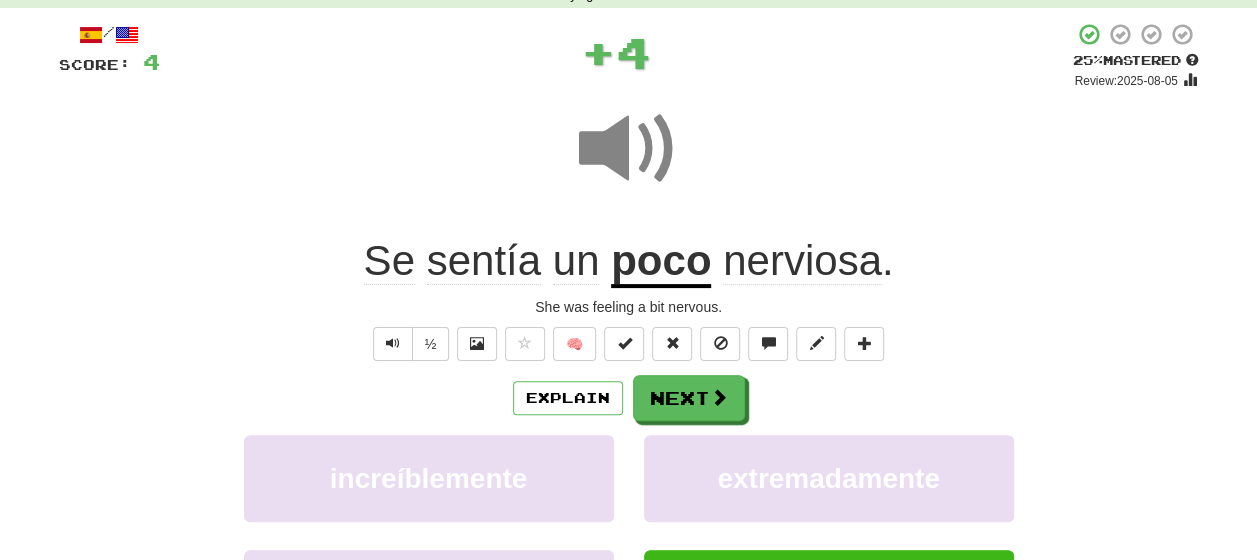 click on "Explain Next" at bounding box center (629, 398) 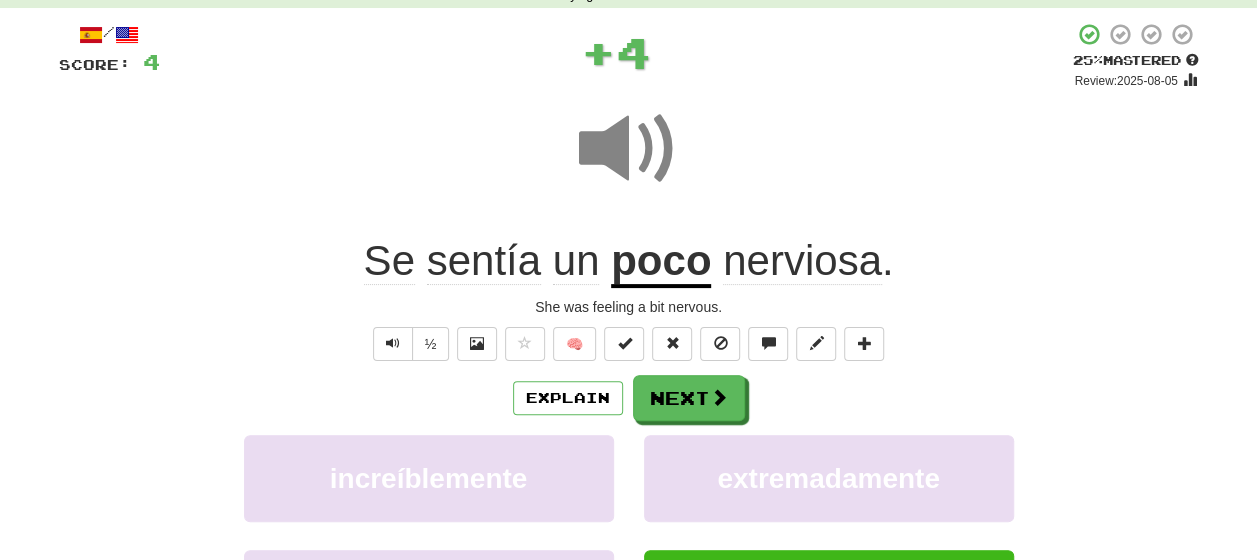 click on "Explain Next" at bounding box center (629, 398) 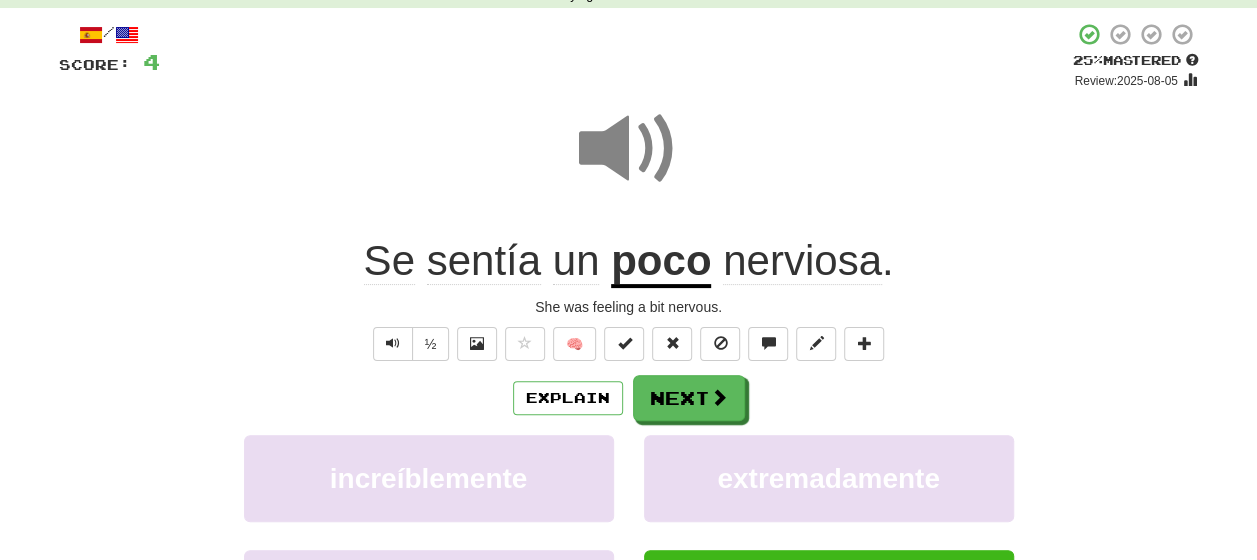 click on "Se" 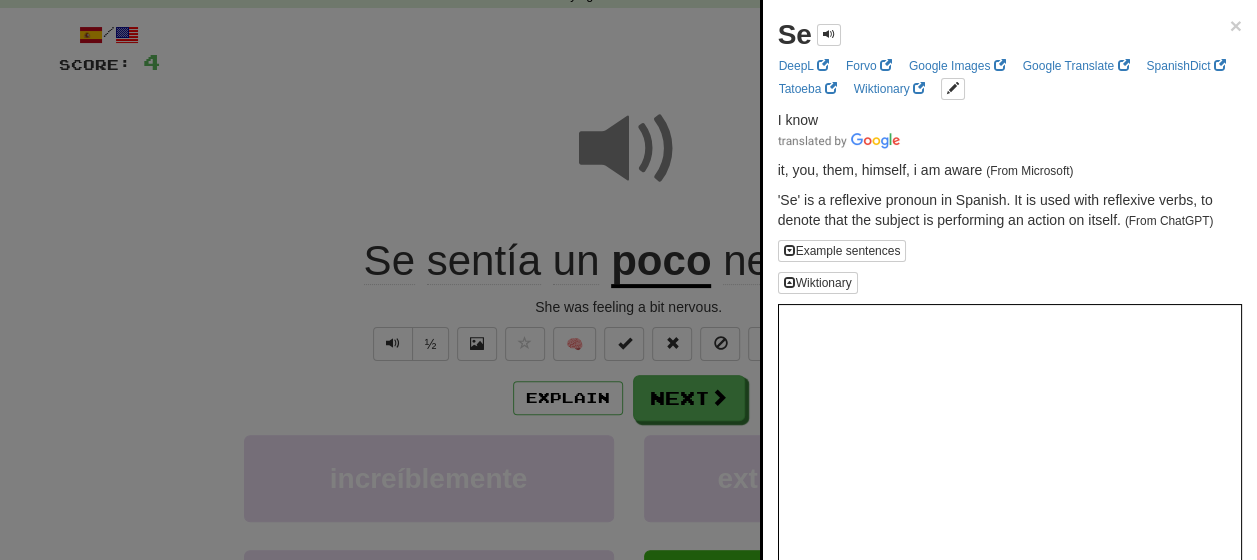 click at bounding box center (628, 280) 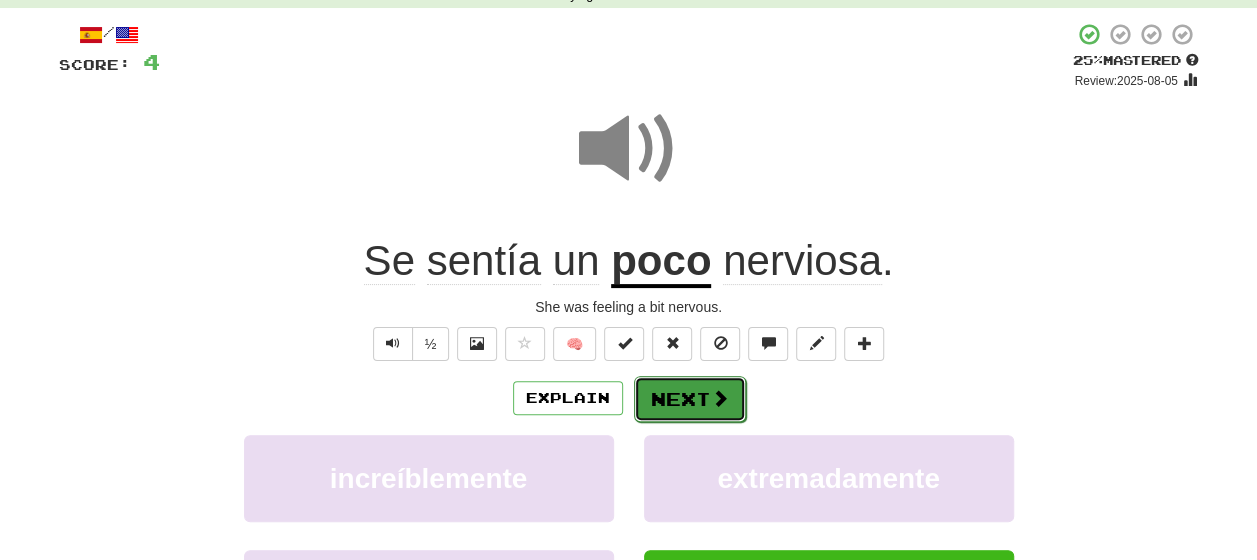 click at bounding box center (720, 398) 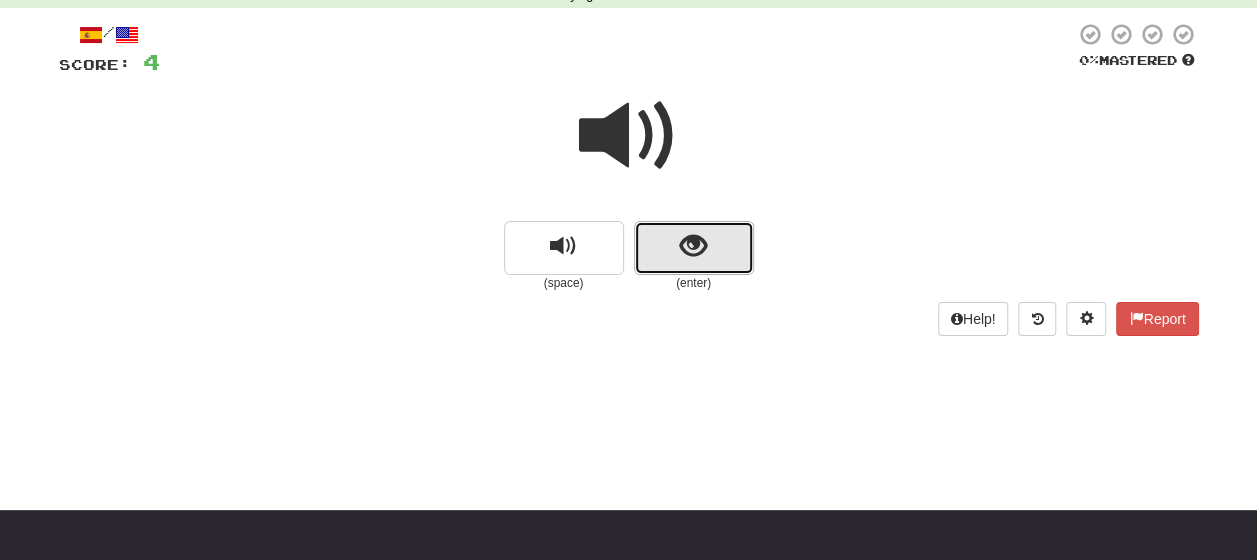 click at bounding box center [693, 246] 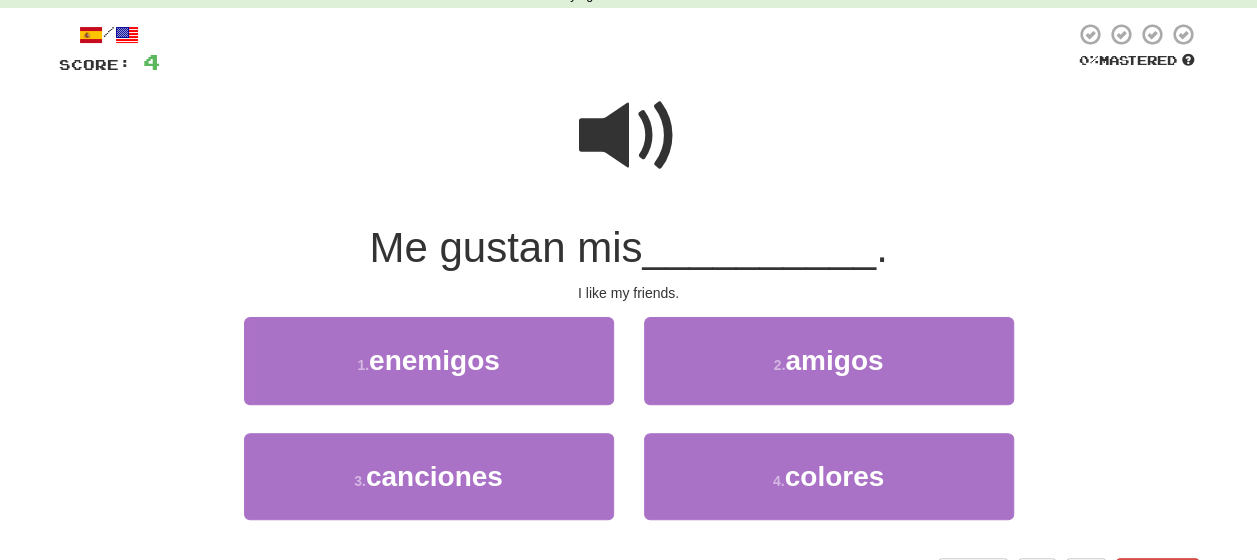 click at bounding box center [629, 136] 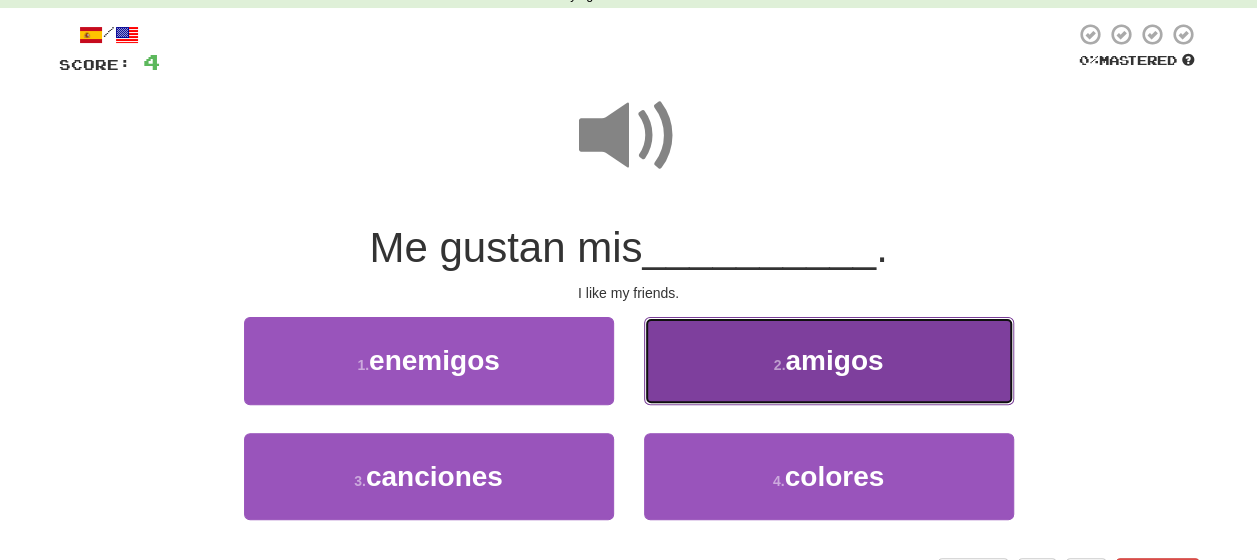 click on "2 .  amigos" at bounding box center (829, 360) 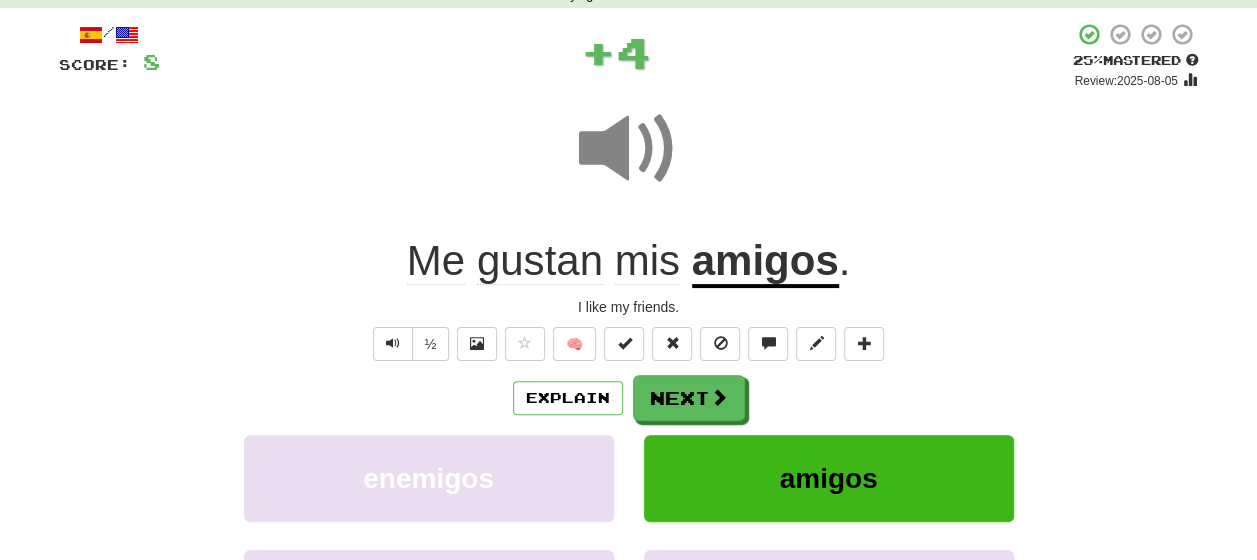 click on "Explain Next" at bounding box center (629, 398) 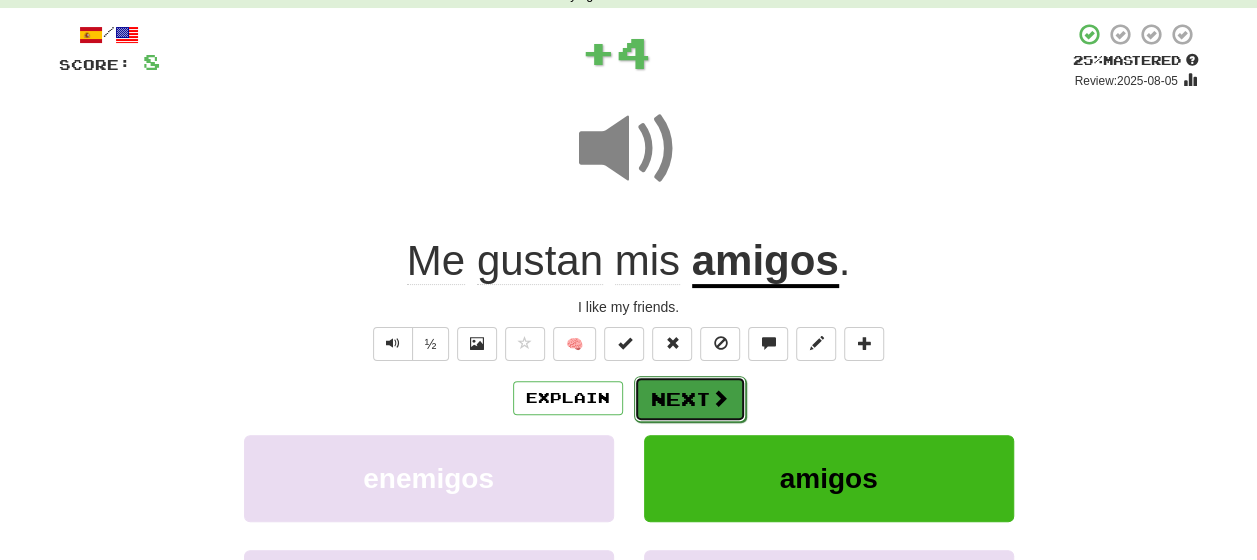click on "Next" at bounding box center (690, 399) 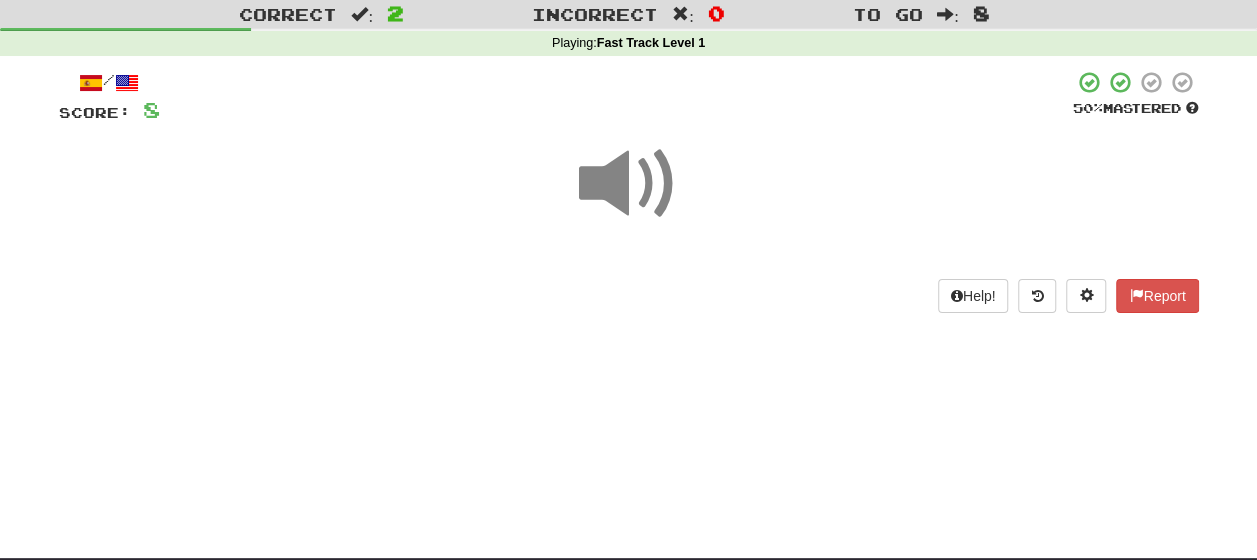 scroll, scrollTop: 45, scrollLeft: 0, axis: vertical 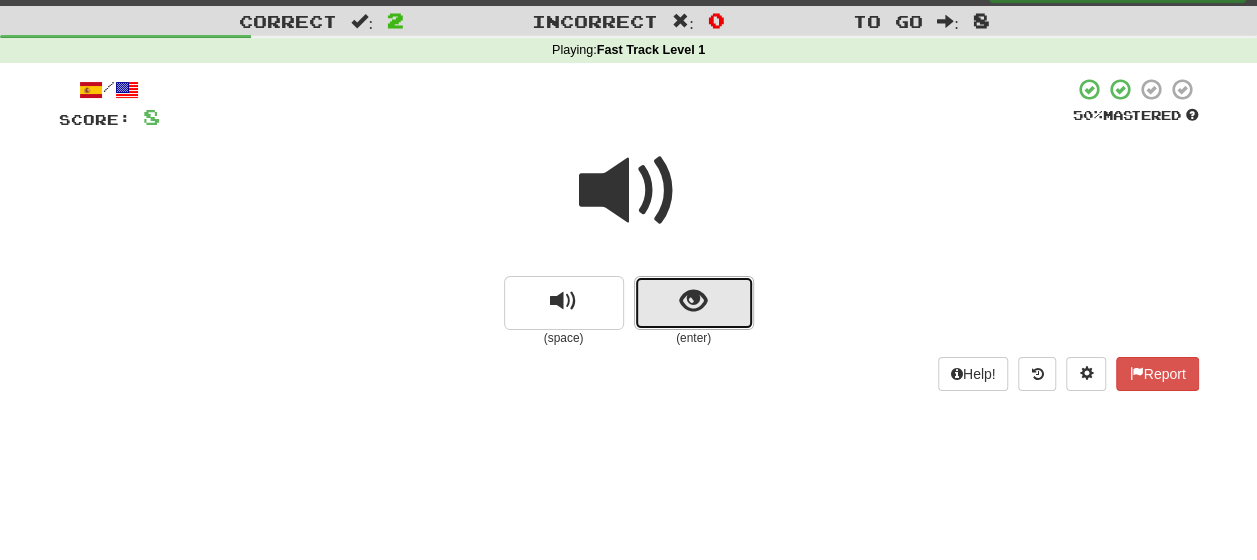 click at bounding box center (694, 303) 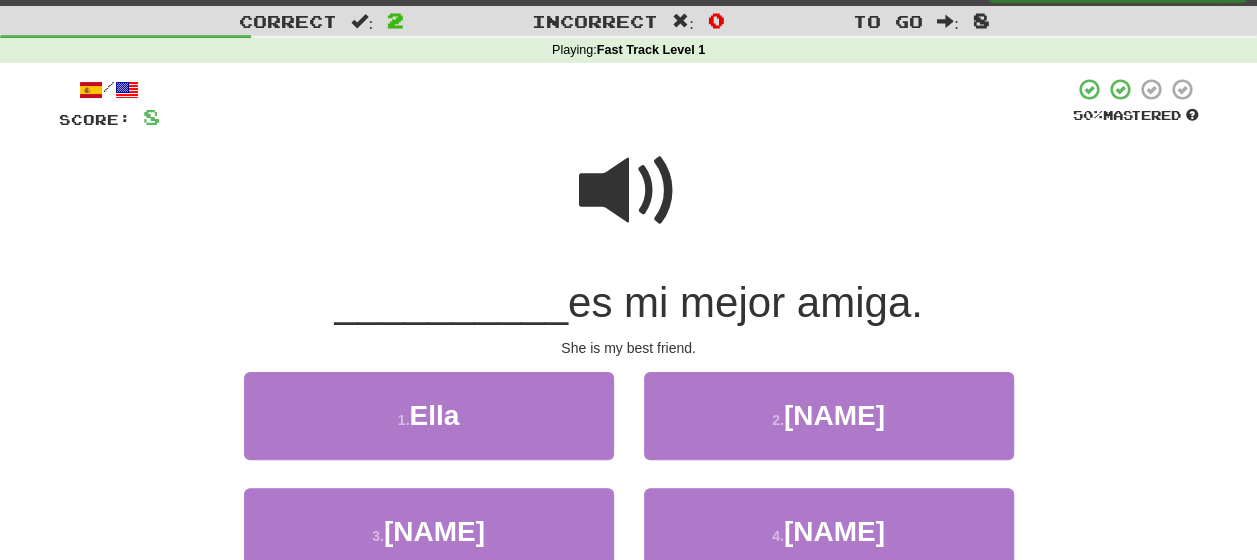 click at bounding box center [629, 191] 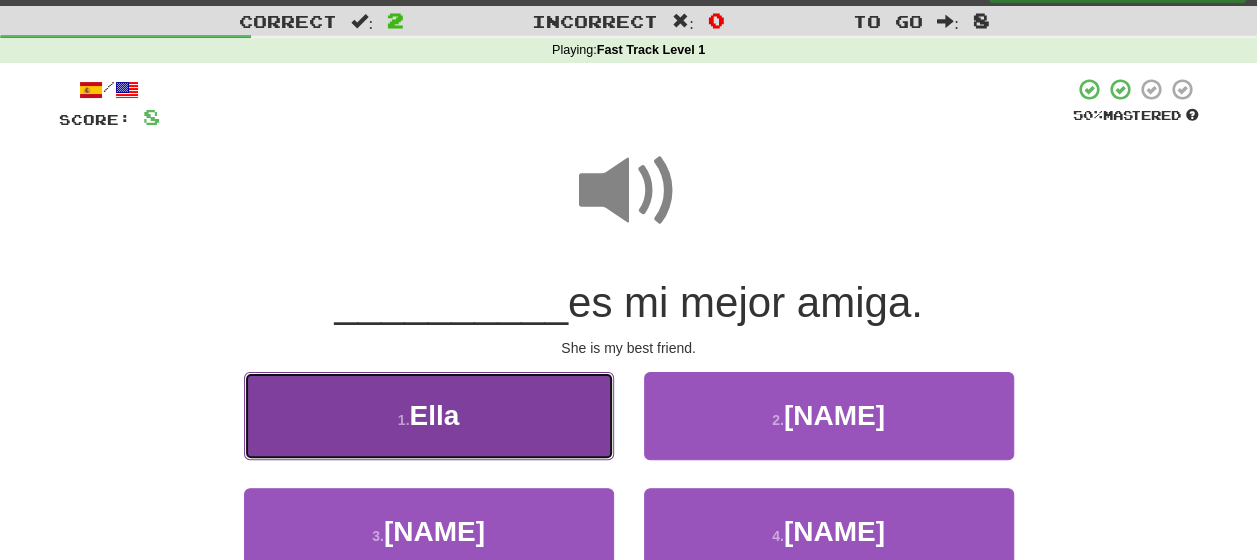 click on "1 .  Ella" at bounding box center [429, 415] 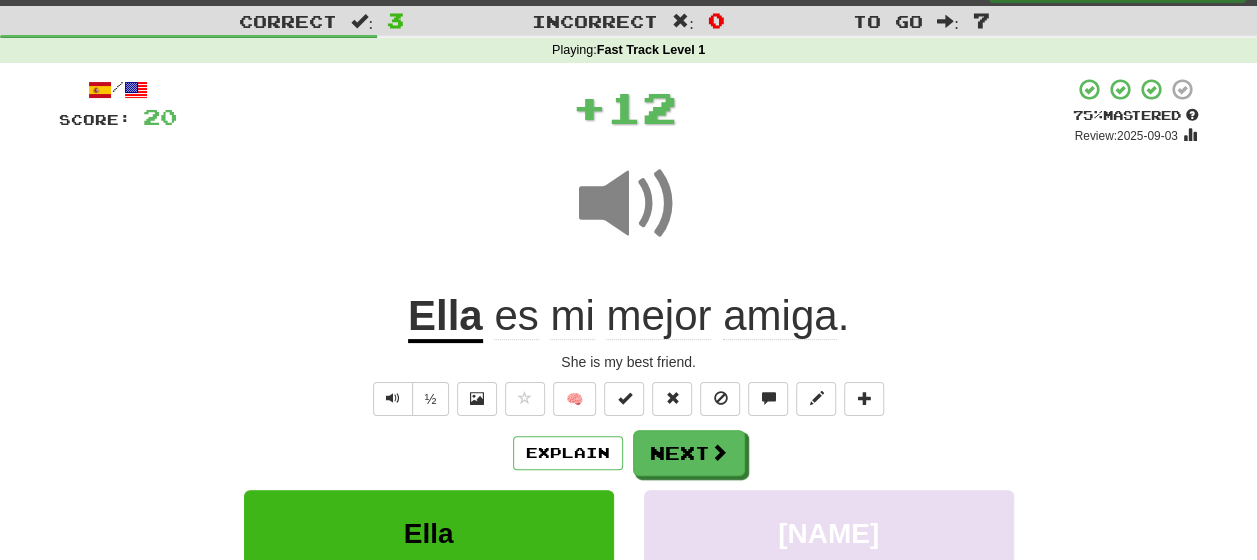 click on "Explain Next" at bounding box center (629, 453) 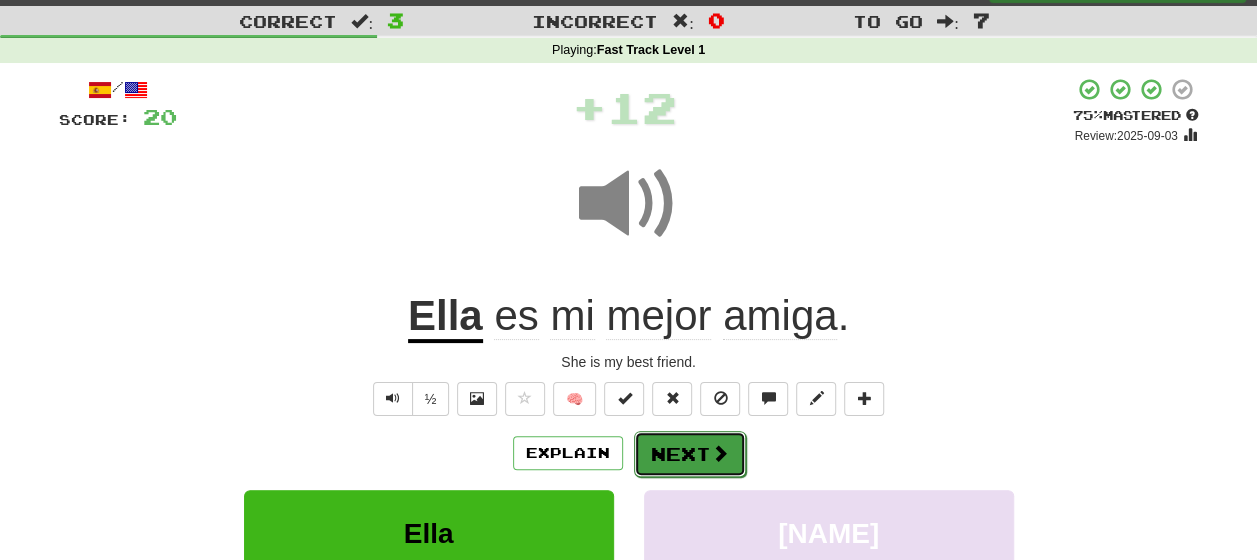 click on "Next" at bounding box center [690, 454] 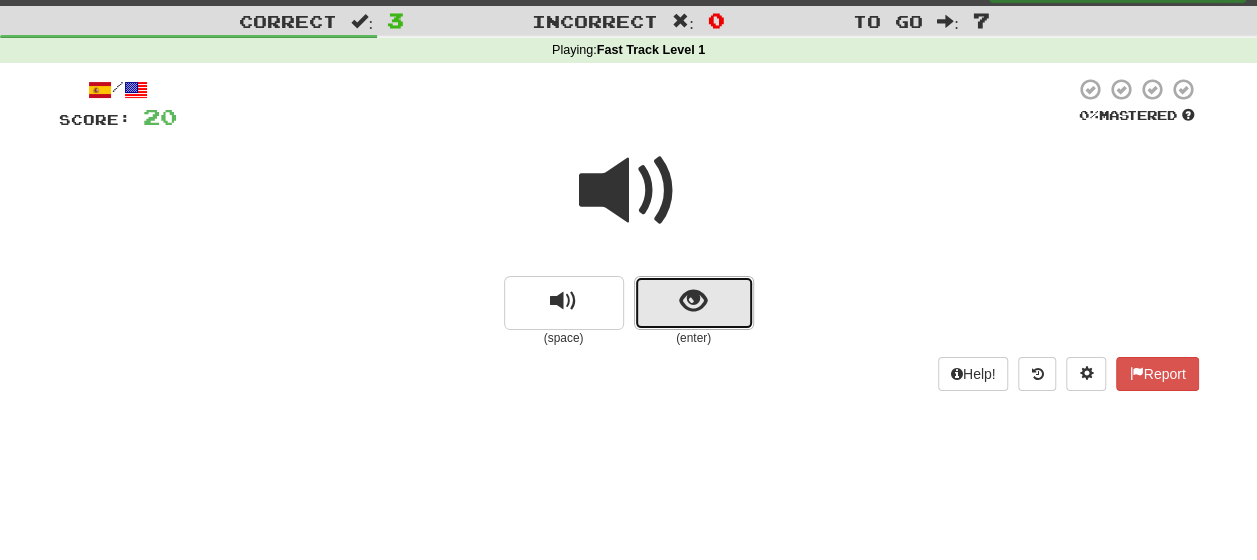 click at bounding box center [693, 301] 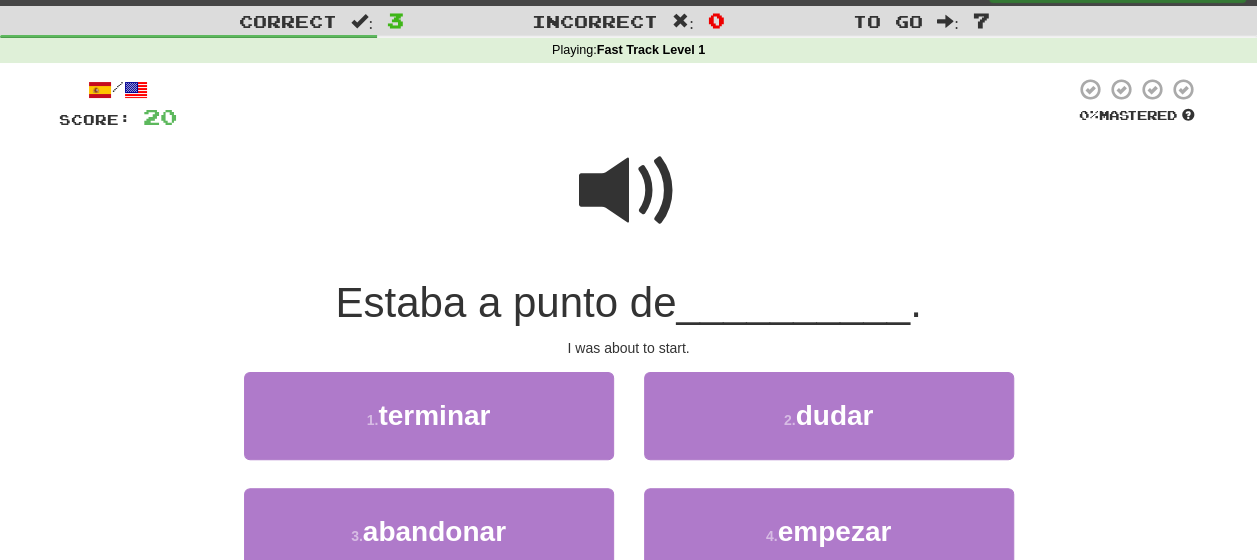 click at bounding box center (629, 191) 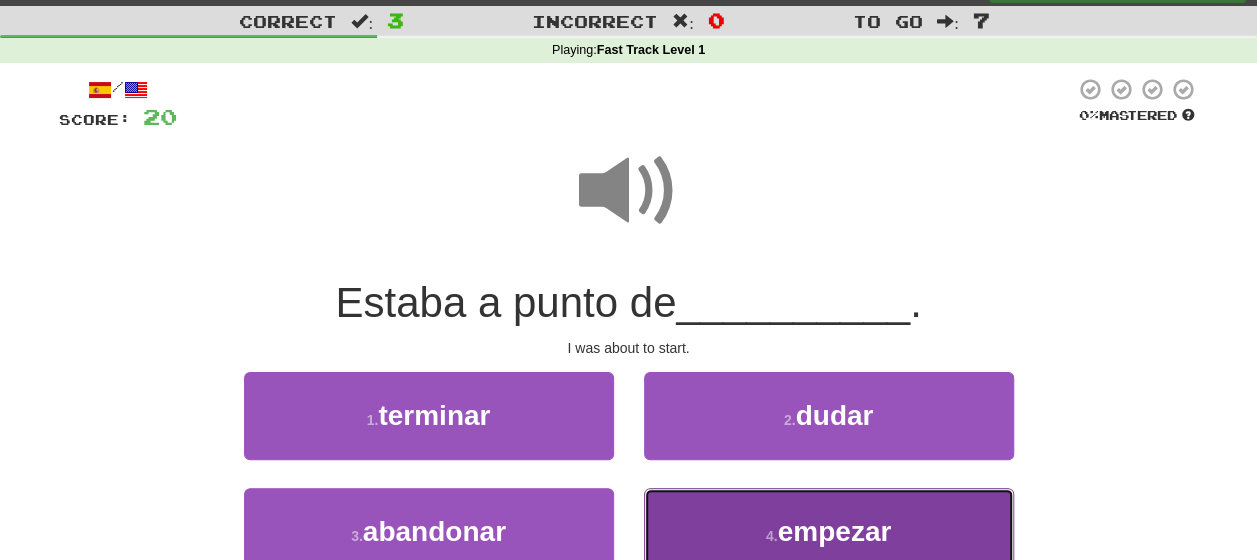 click on "empezar" at bounding box center [835, 531] 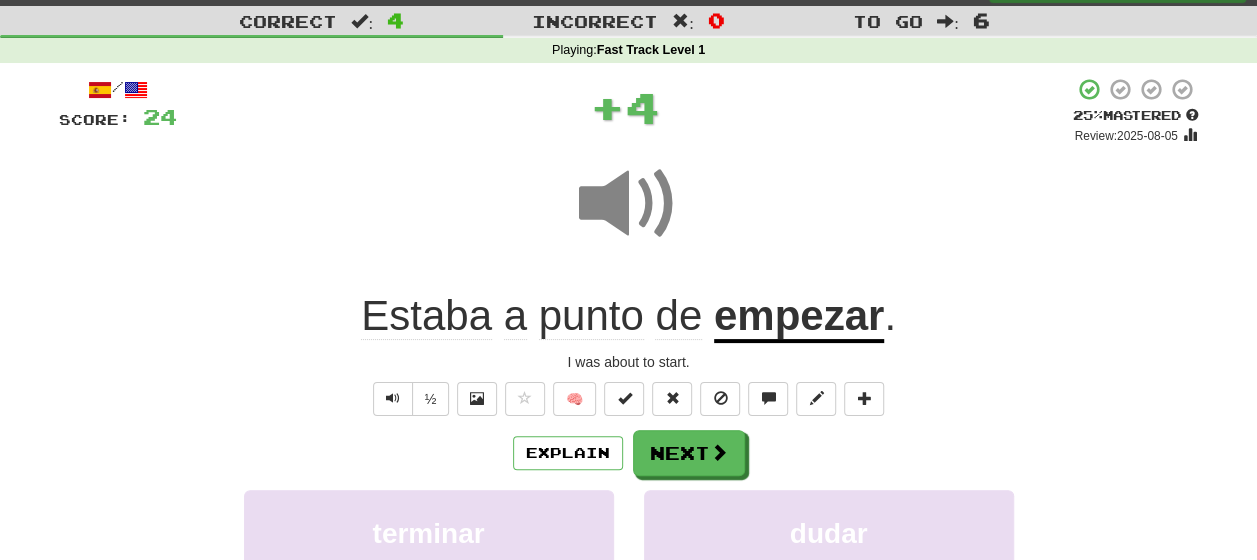 click on "Explain Next" at bounding box center [629, 453] 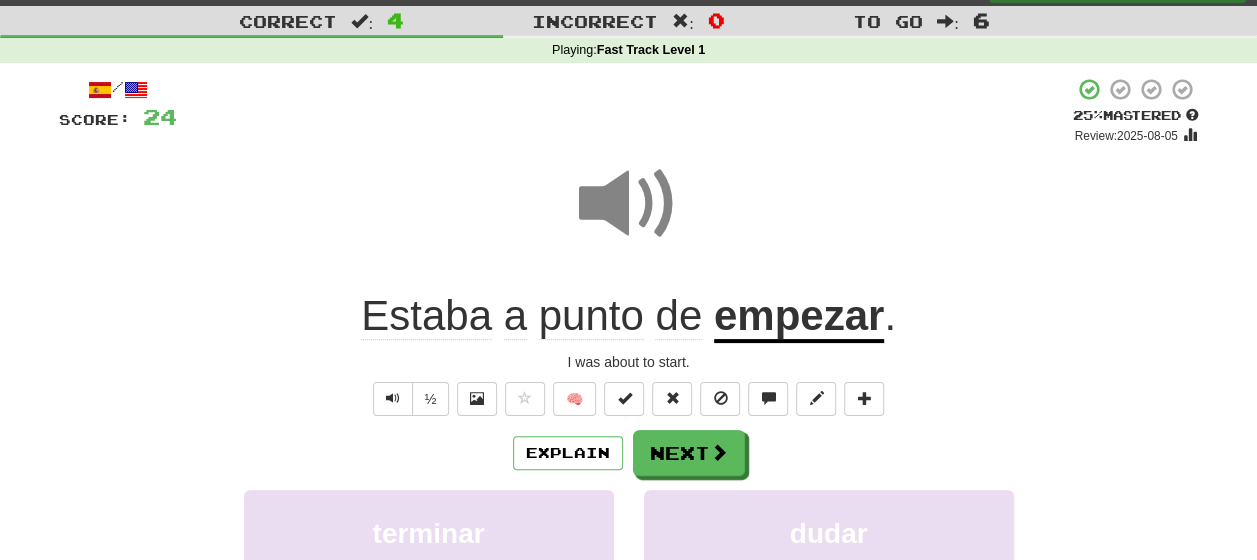 click on "punto" 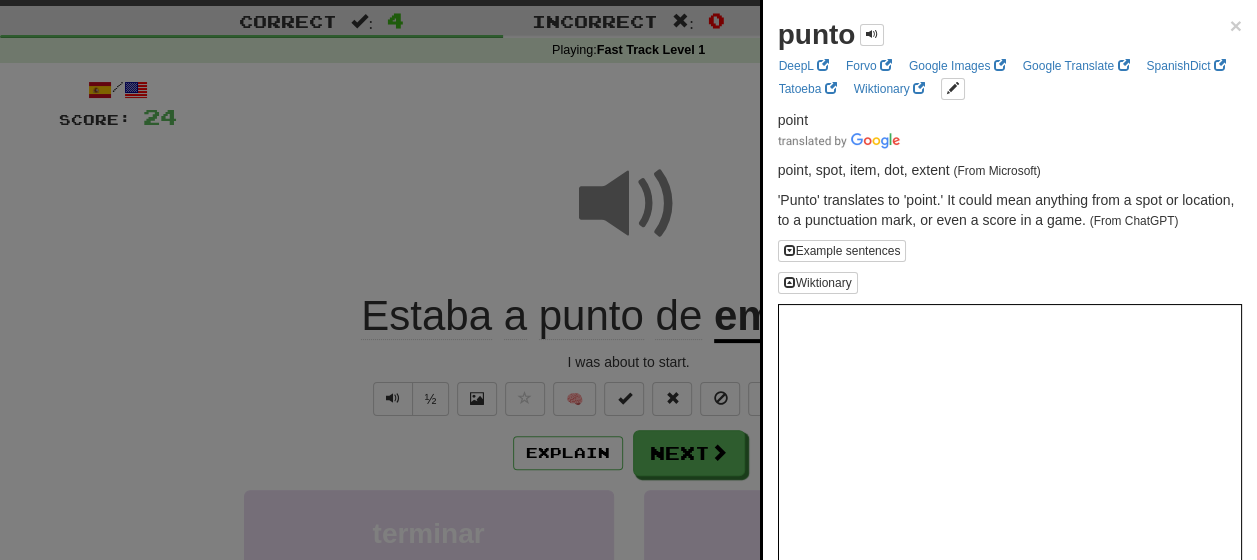 click at bounding box center (628, 280) 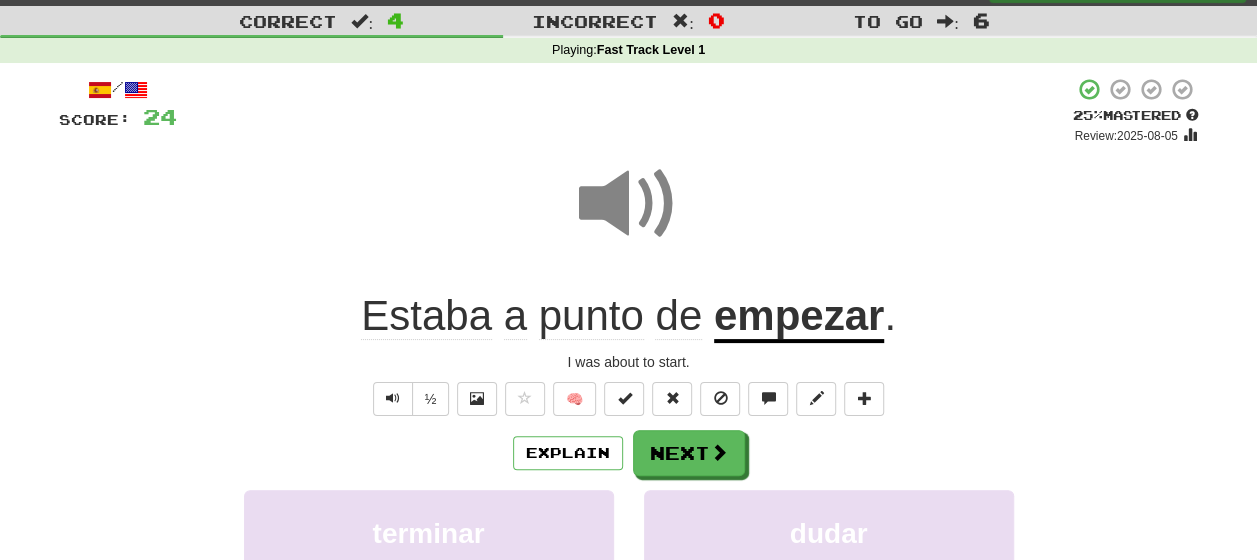 click on "empezar" at bounding box center [799, 317] 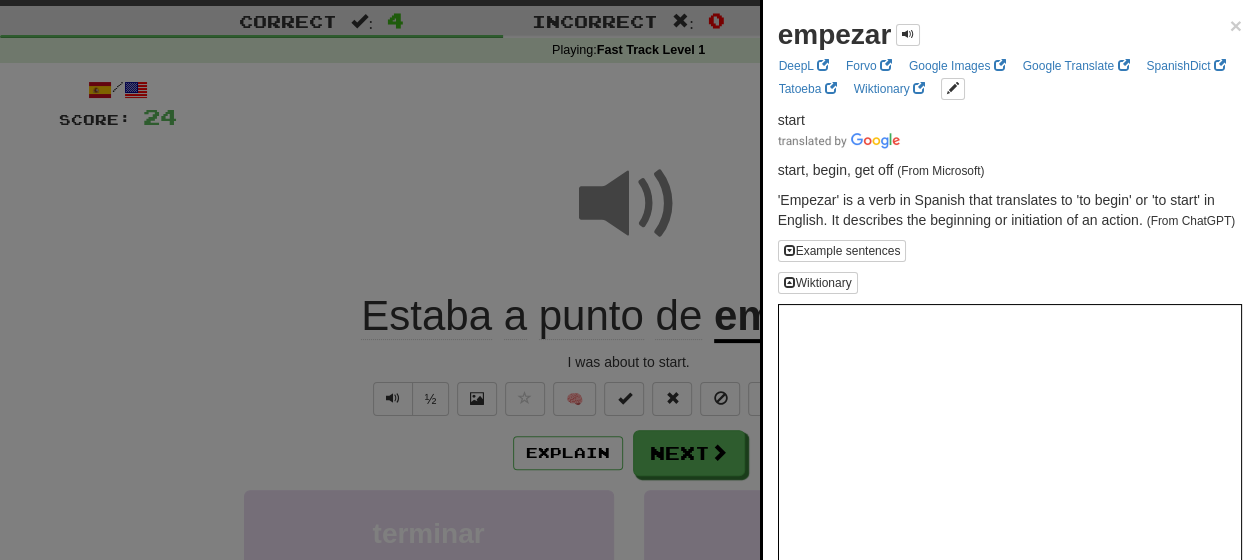 click at bounding box center (628, 280) 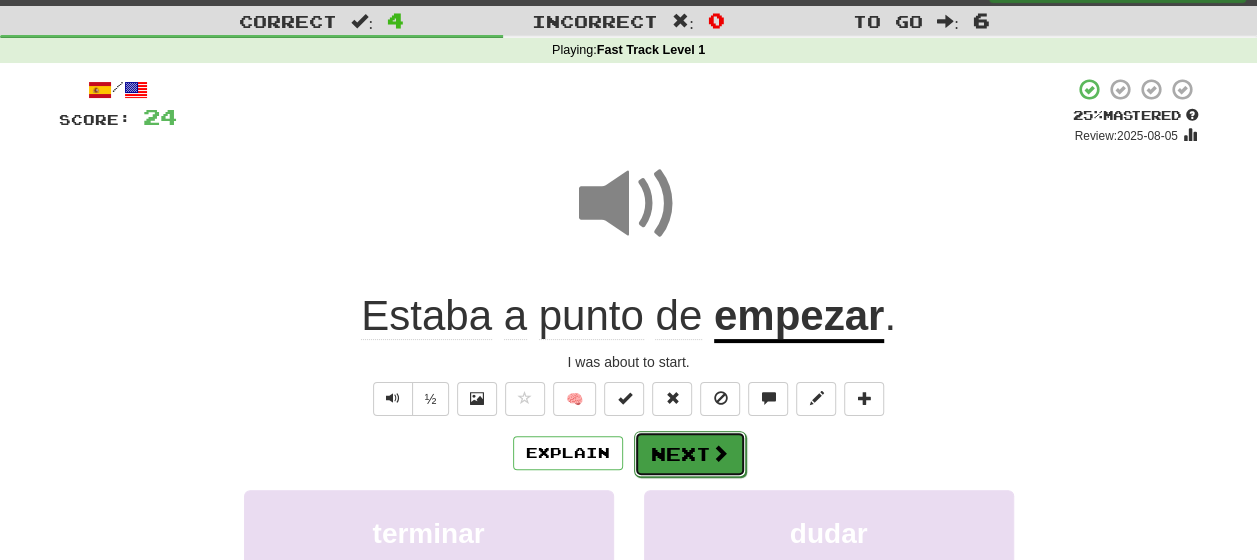 click on "Next" at bounding box center [690, 454] 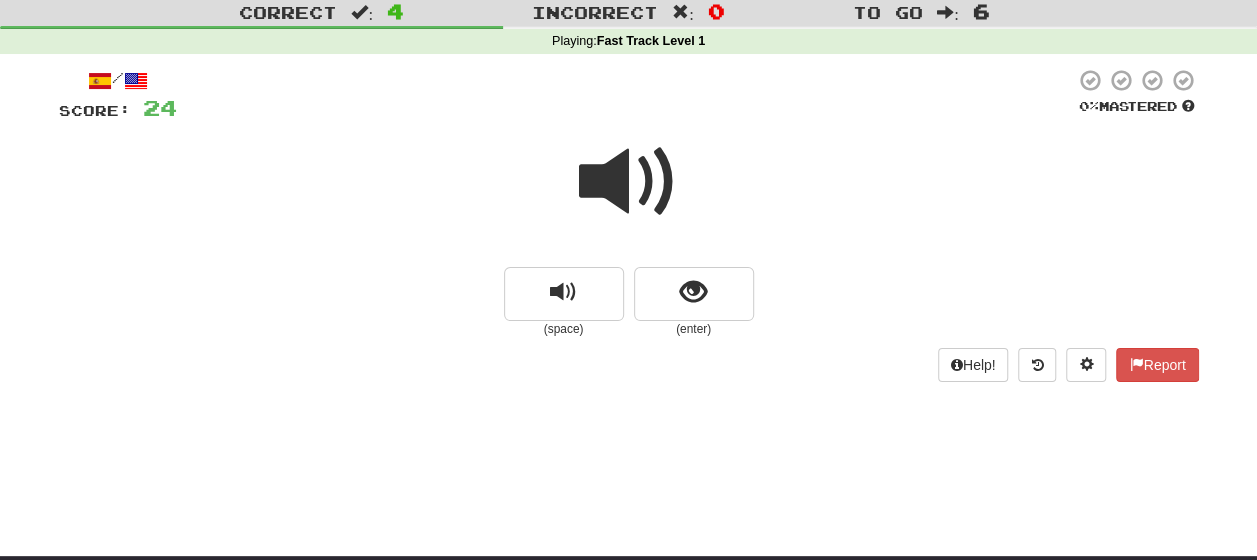 scroll, scrollTop: 48, scrollLeft: 0, axis: vertical 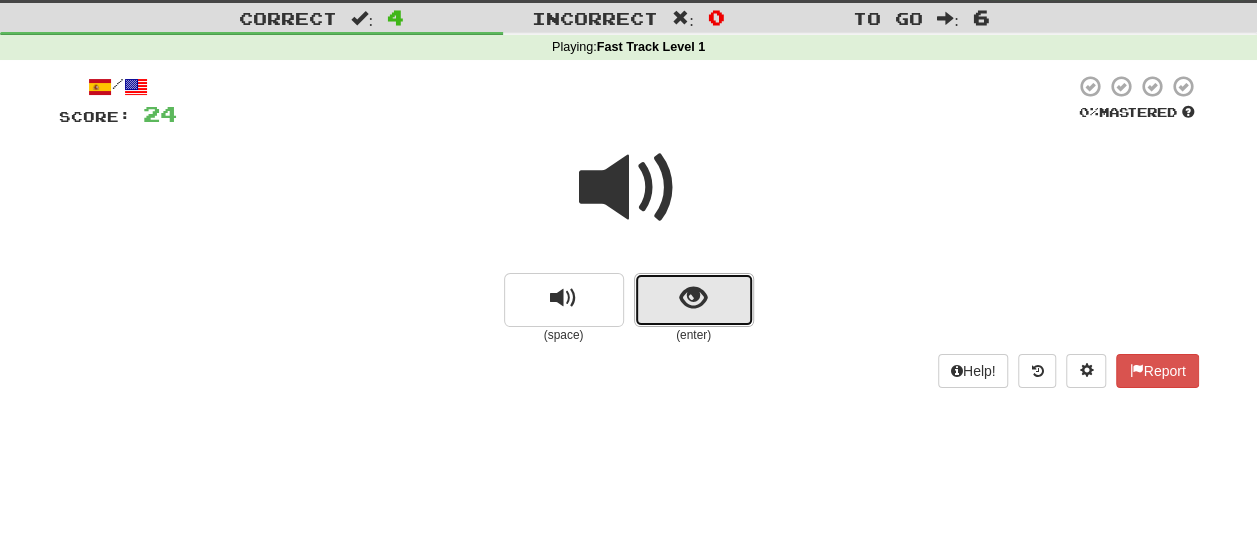 click at bounding box center [693, 298] 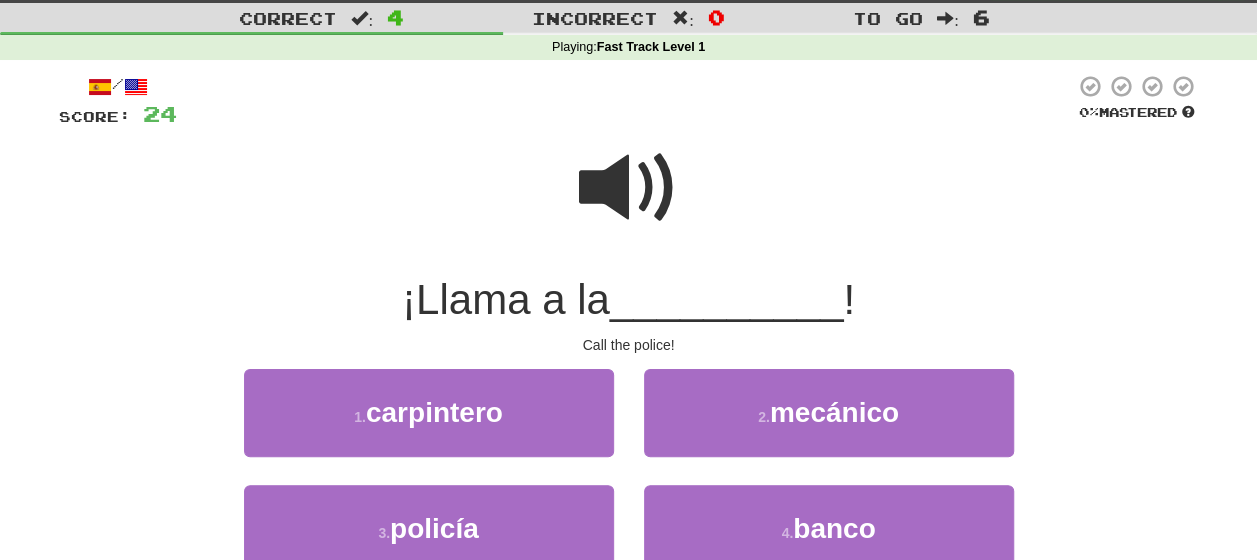 click at bounding box center (629, 188) 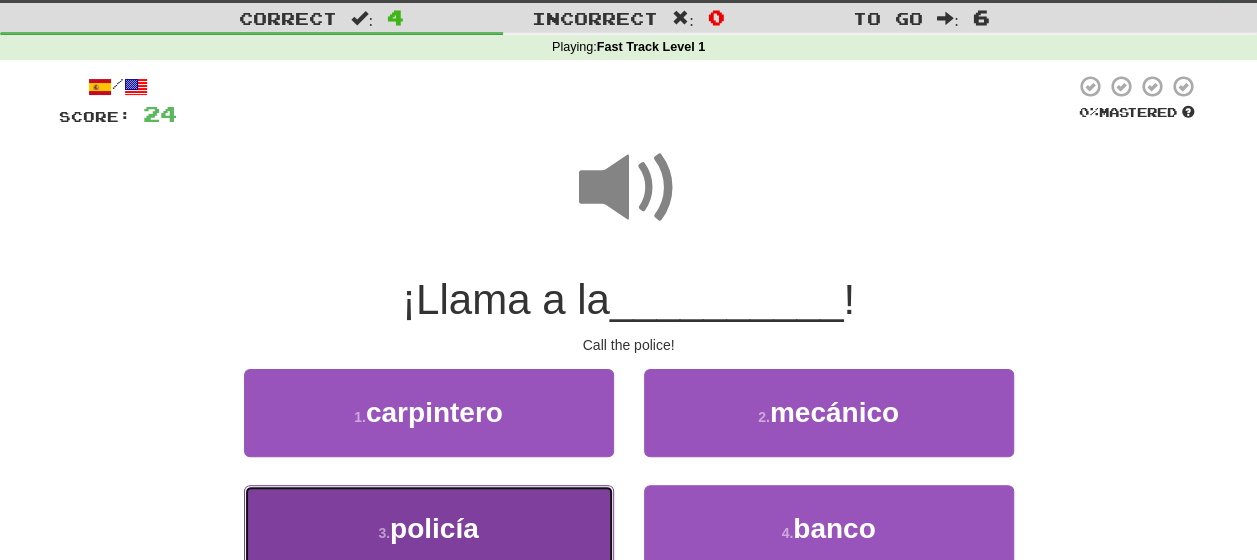 click on "3 .  policía" at bounding box center (429, 528) 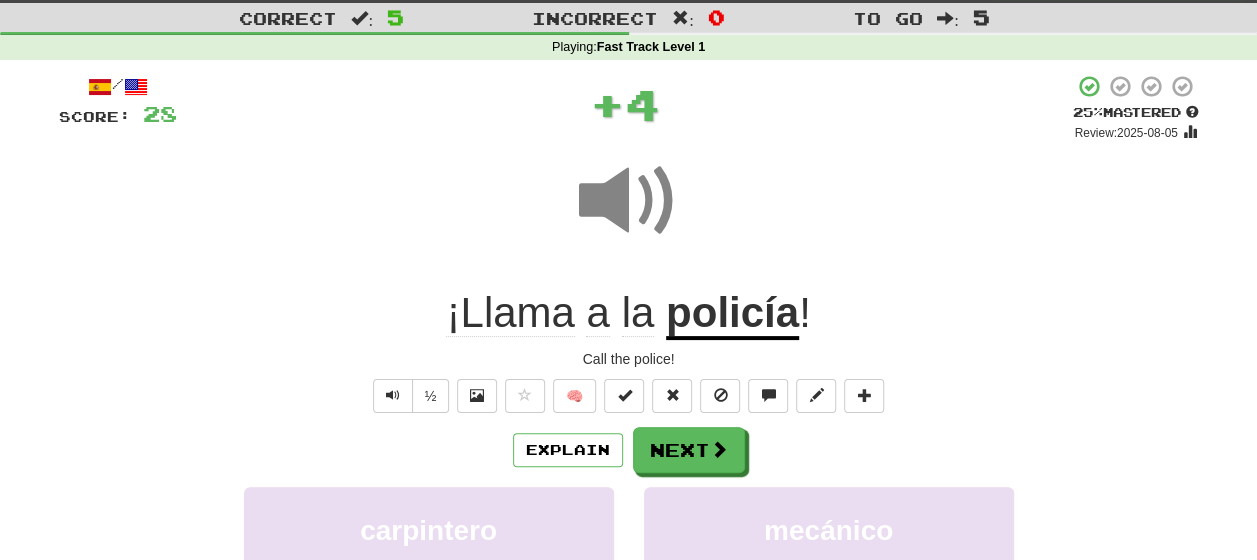 click on "Explain Next" at bounding box center (629, 450) 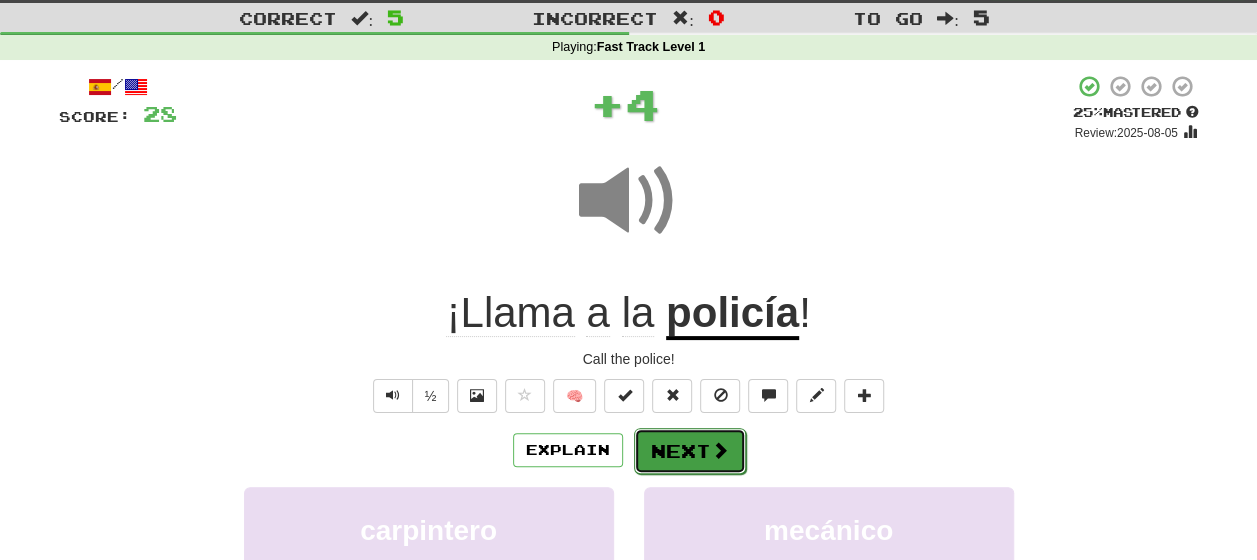 click on "Next" at bounding box center [690, 451] 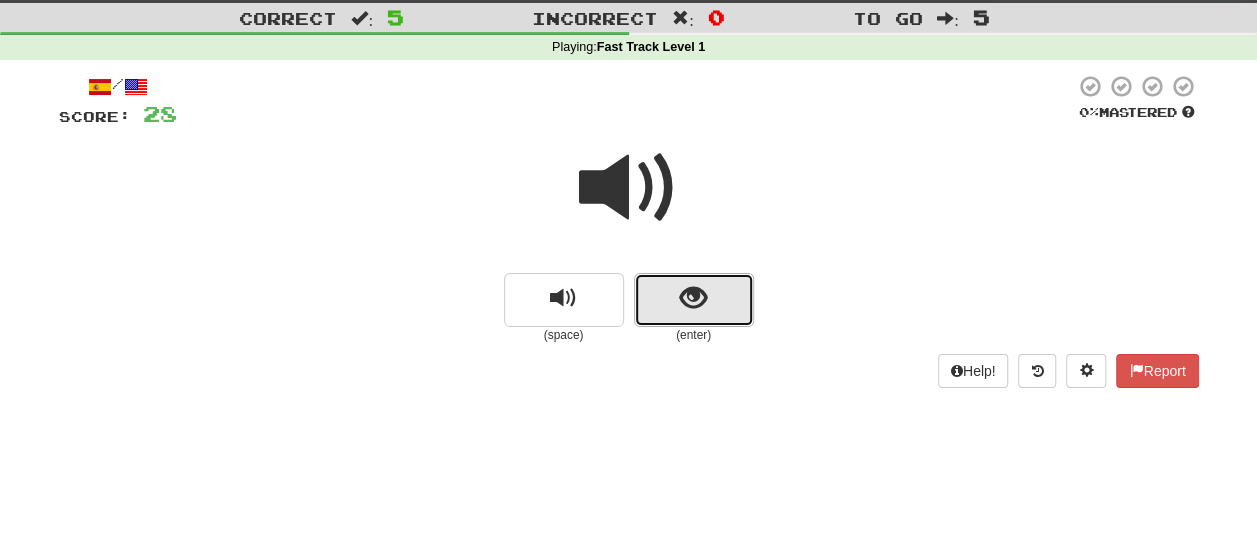 click at bounding box center (694, 300) 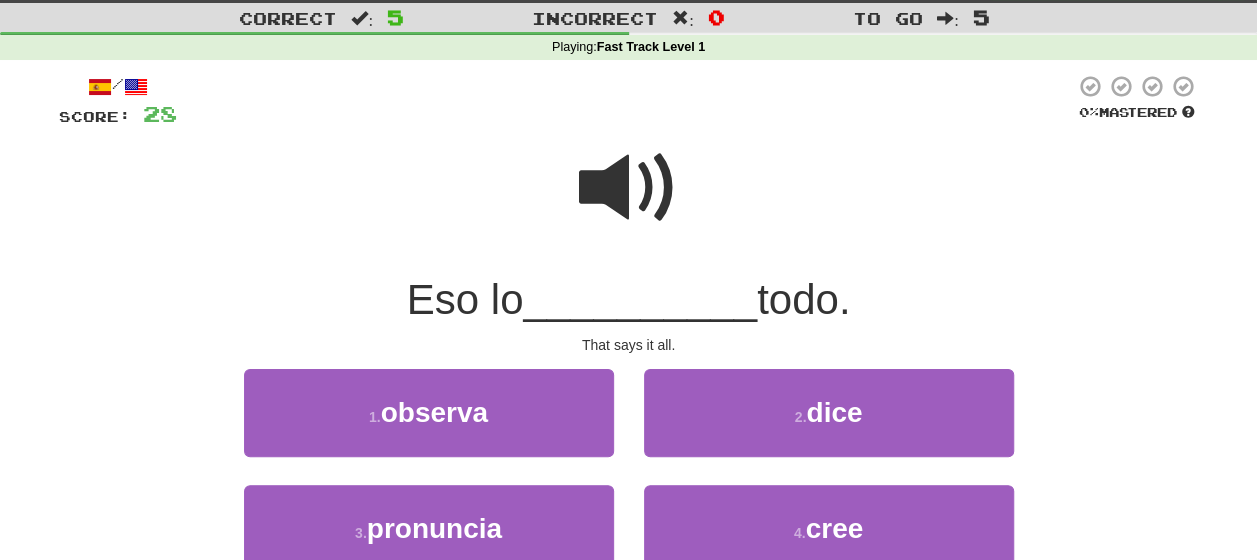 click at bounding box center (629, 188) 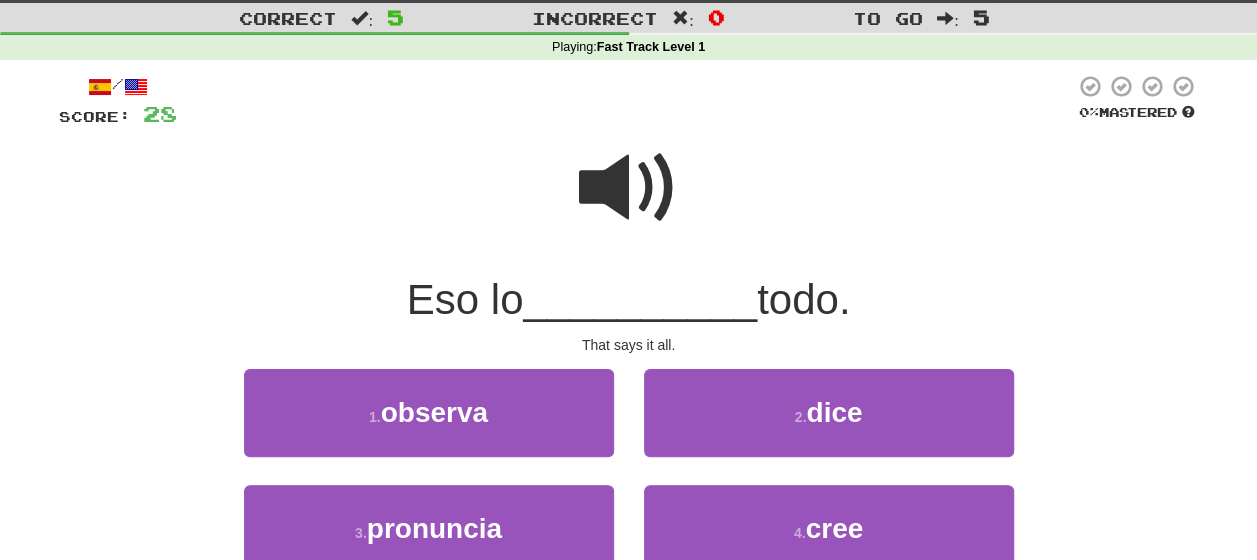 click at bounding box center [629, 188] 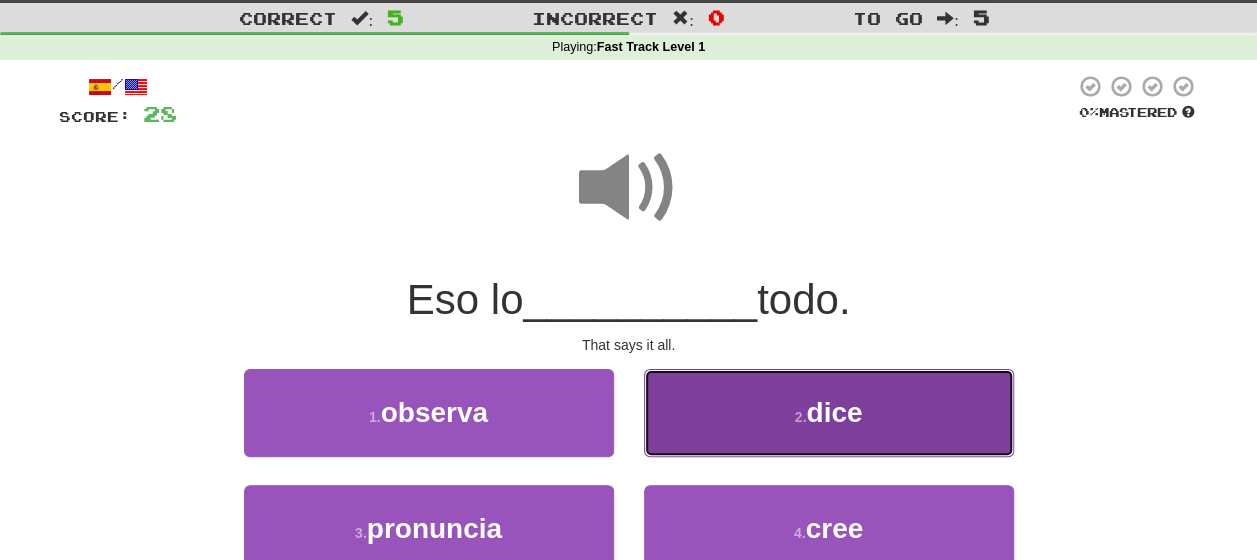 click on "2 .  dice" at bounding box center [829, 412] 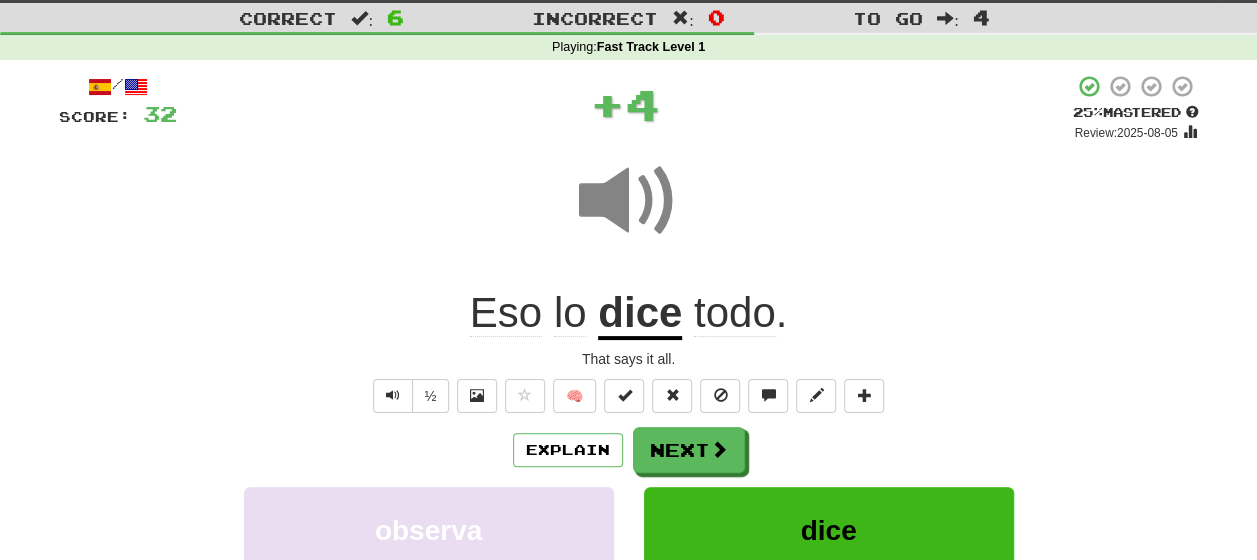 click on "Explain Next" at bounding box center [629, 450] 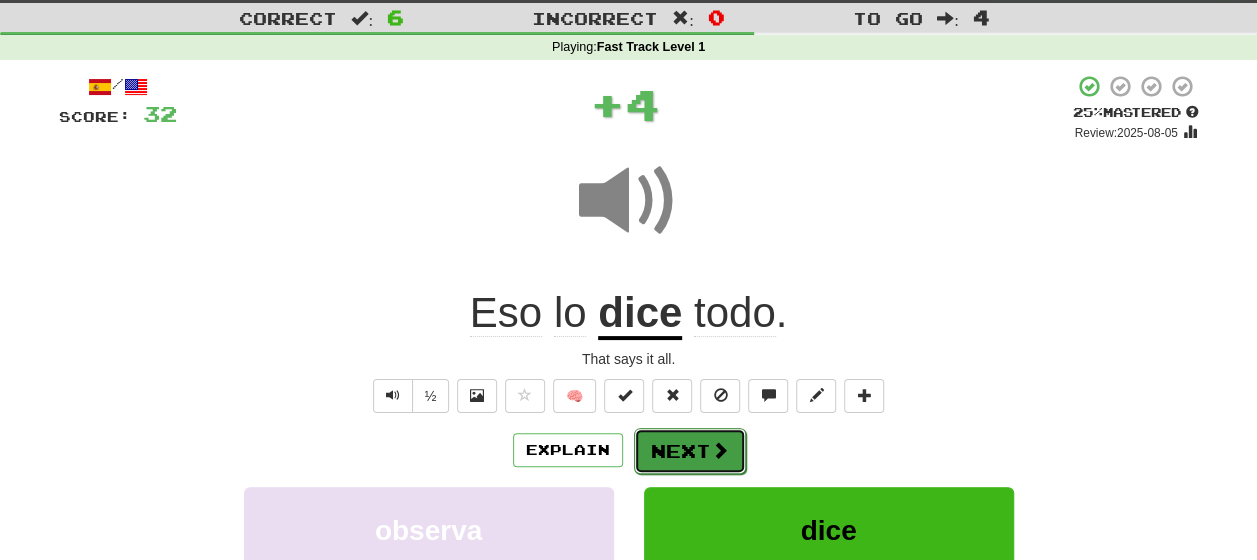 click on "Next" at bounding box center [690, 451] 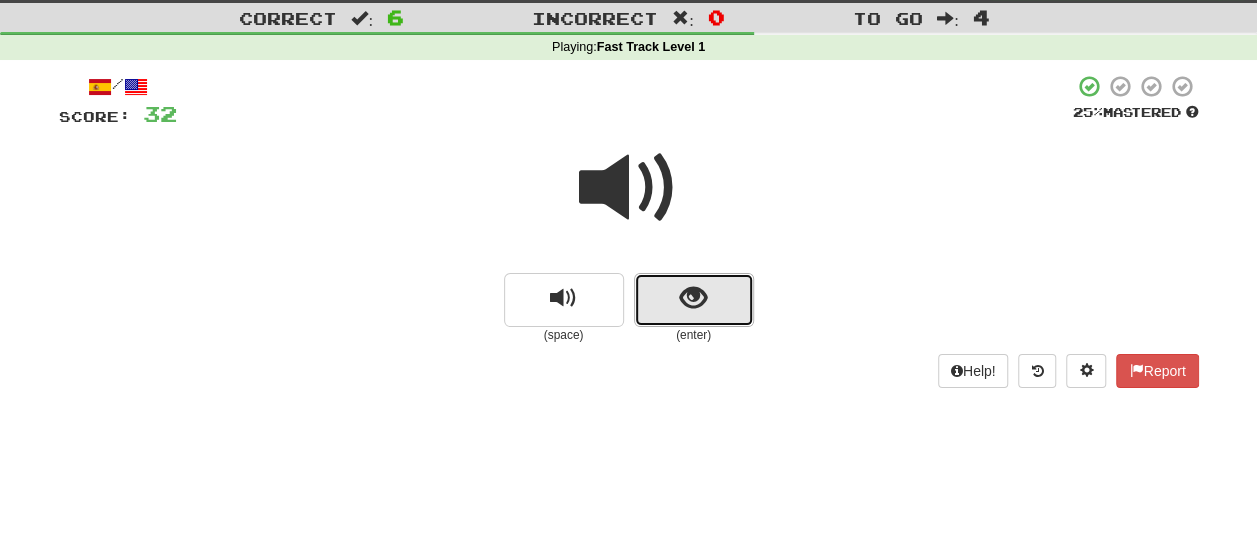 click at bounding box center (693, 298) 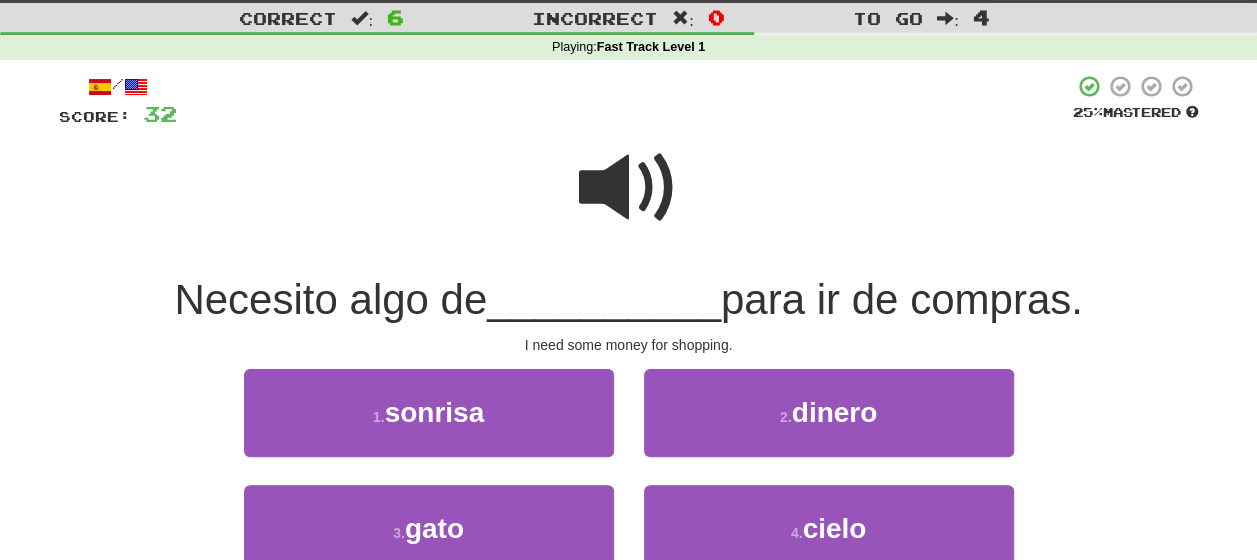 click at bounding box center [629, 188] 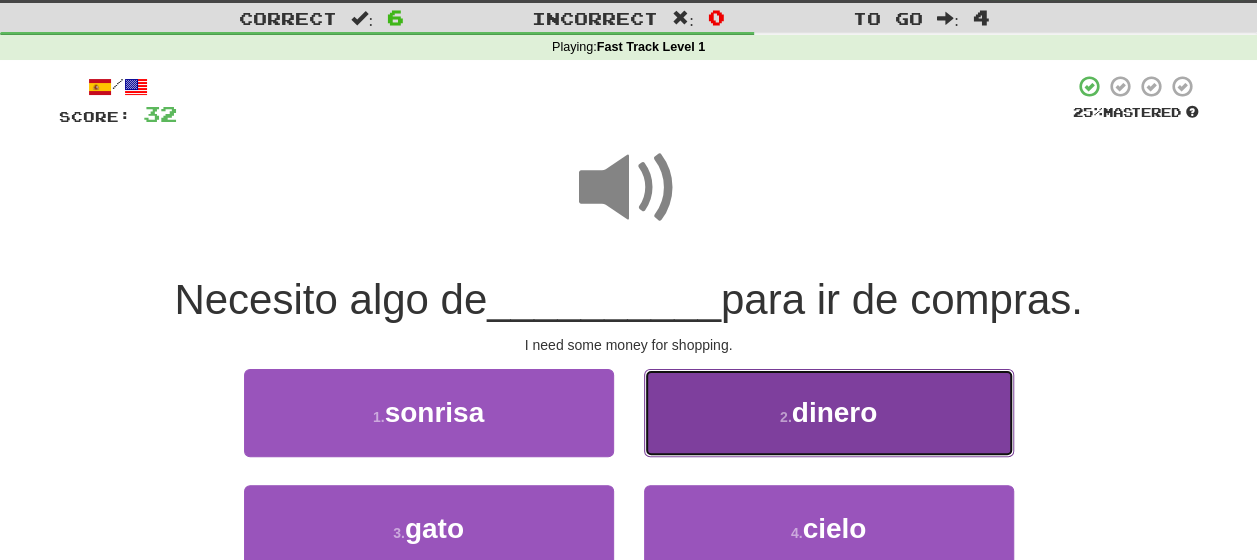 click on "dinero" at bounding box center (835, 412) 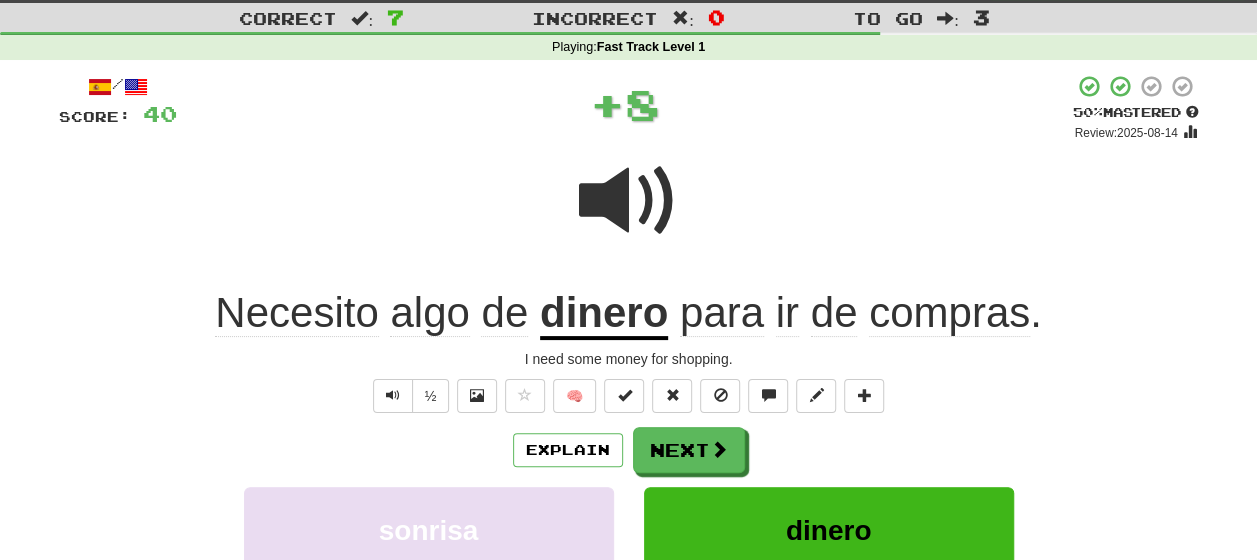 click on "Explain Next" at bounding box center (629, 450) 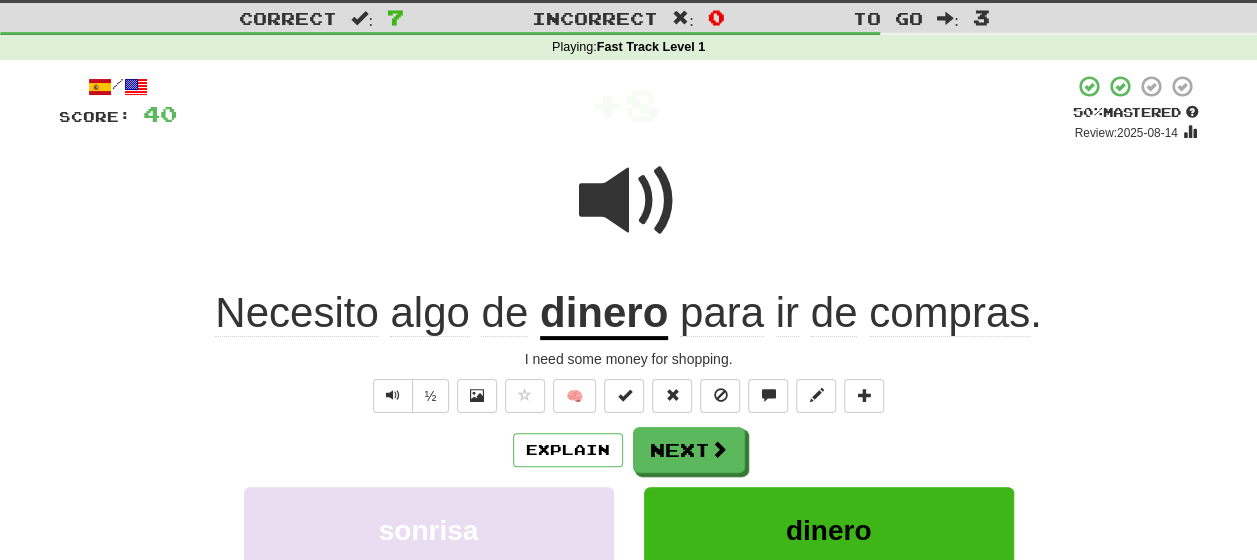click on "Explain Next" at bounding box center (629, 450) 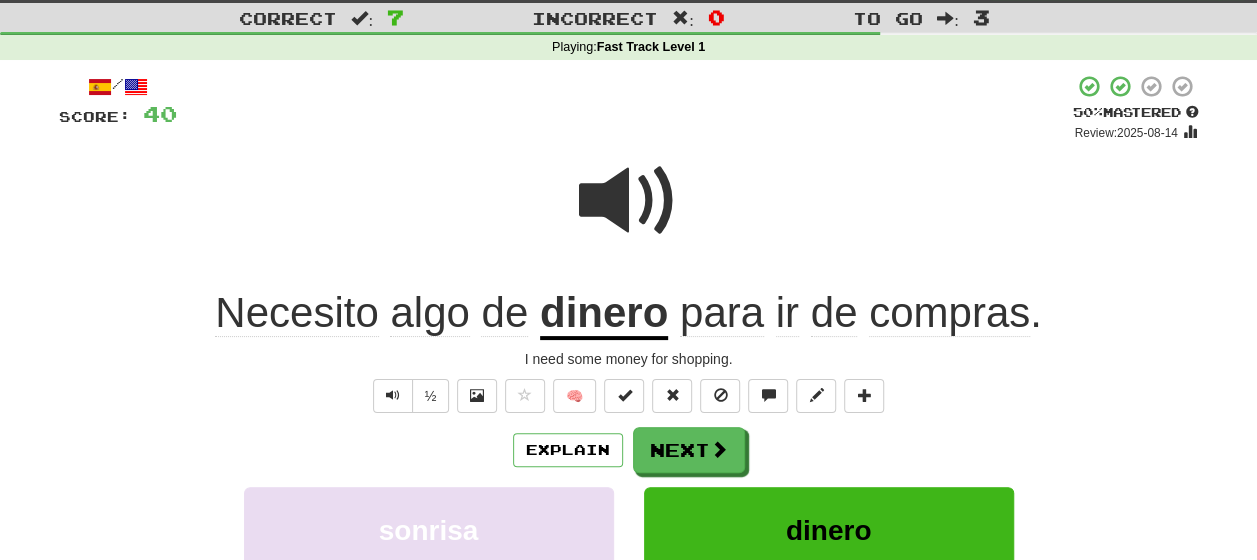 click on "algo" 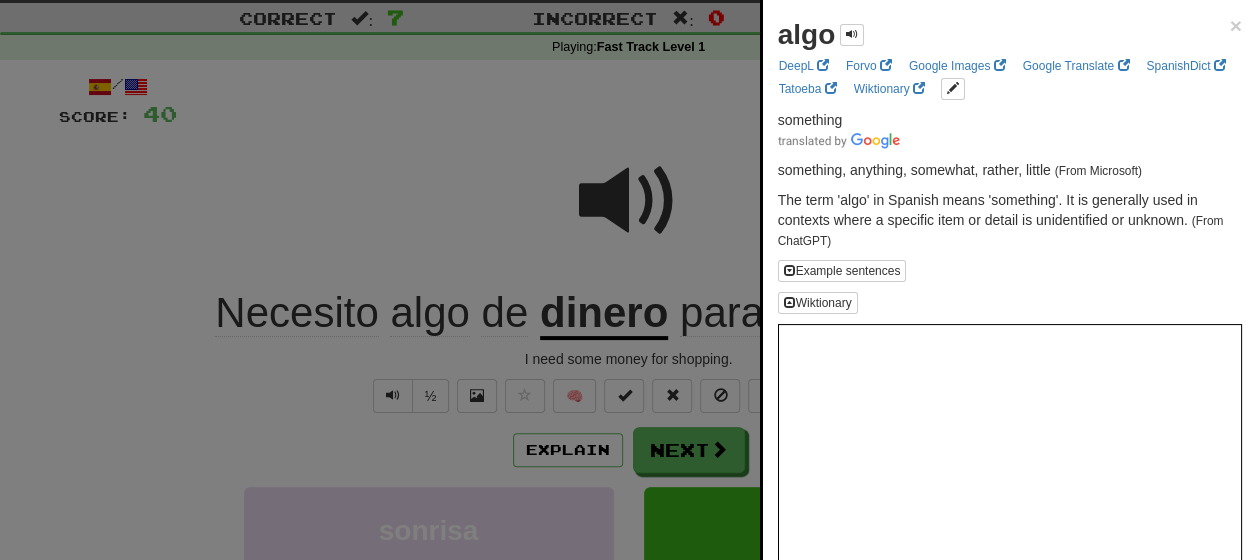 click at bounding box center (628, 280) 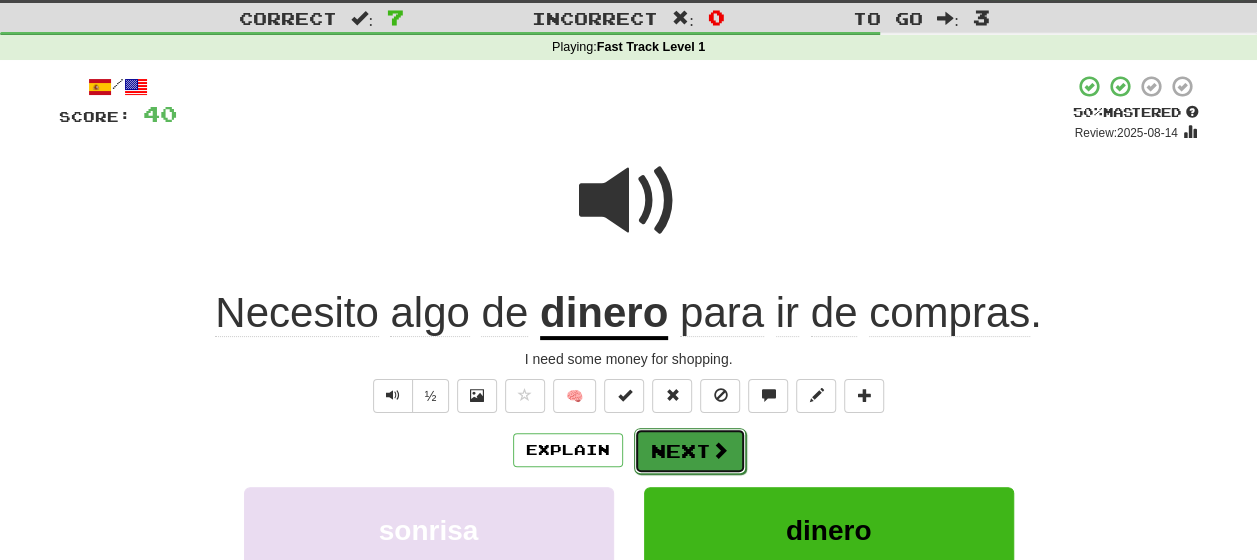 click on "Next" at bounding box center (690, 451) 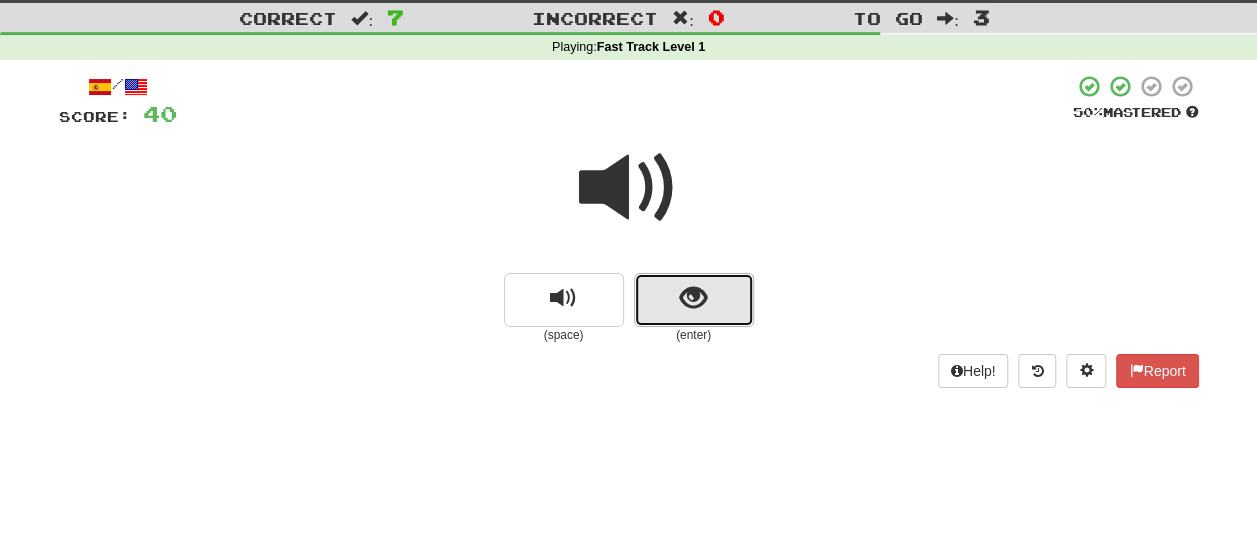 click at bounding box center (693, 298) 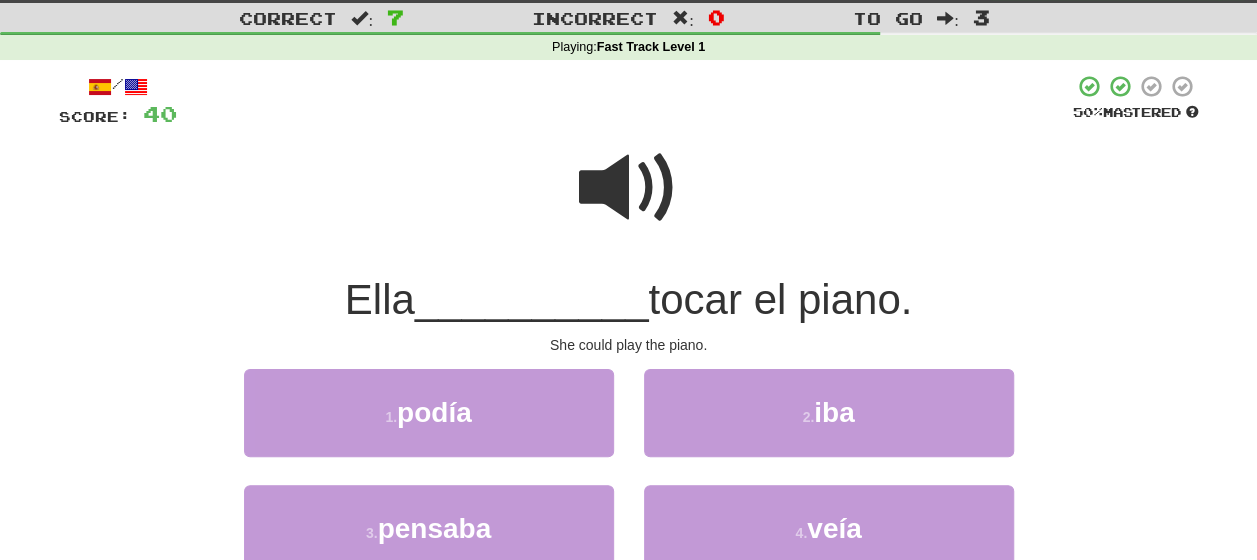 click at bounding box center [629, 188] 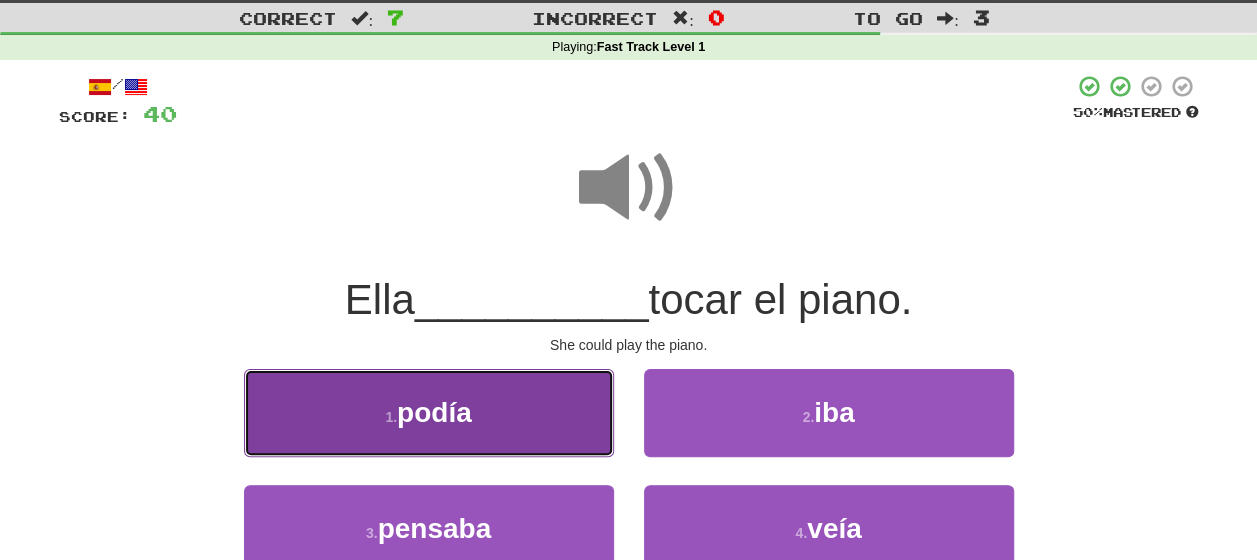 click on "1 .  podía" at bounding box center (429, 412) 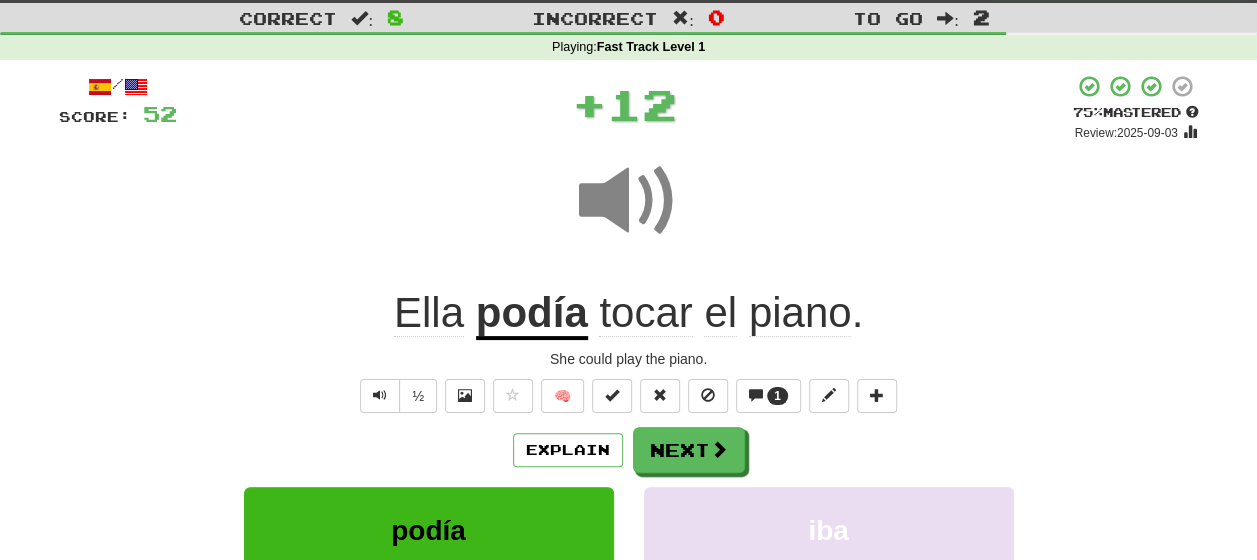 click on "Explain Next" at bounding box center (629, 450) 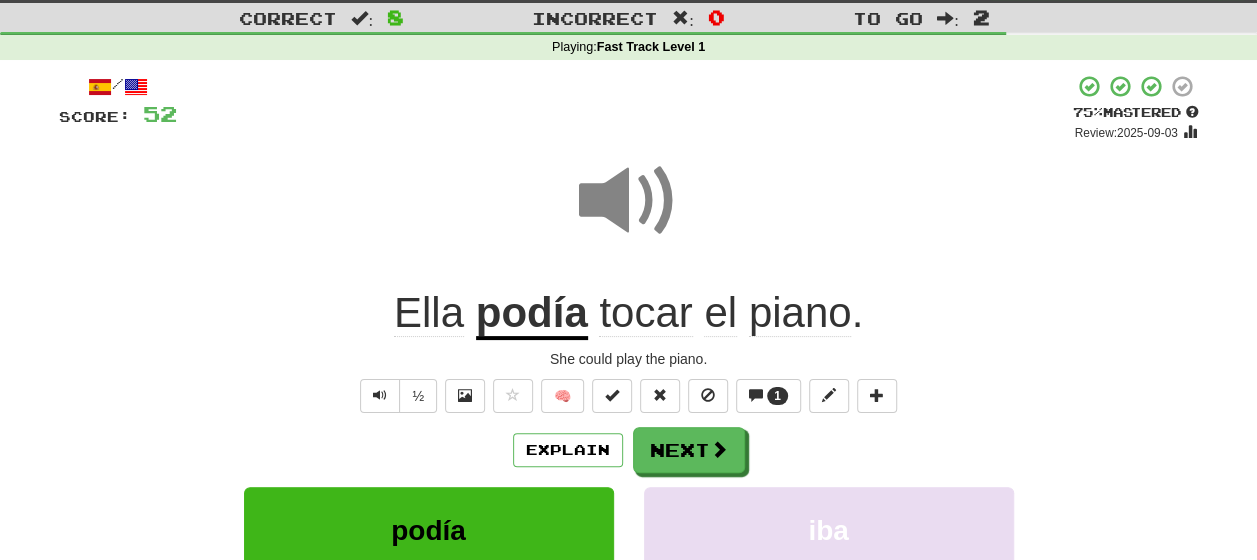 click on "podía" at bounding box center [532, 314] 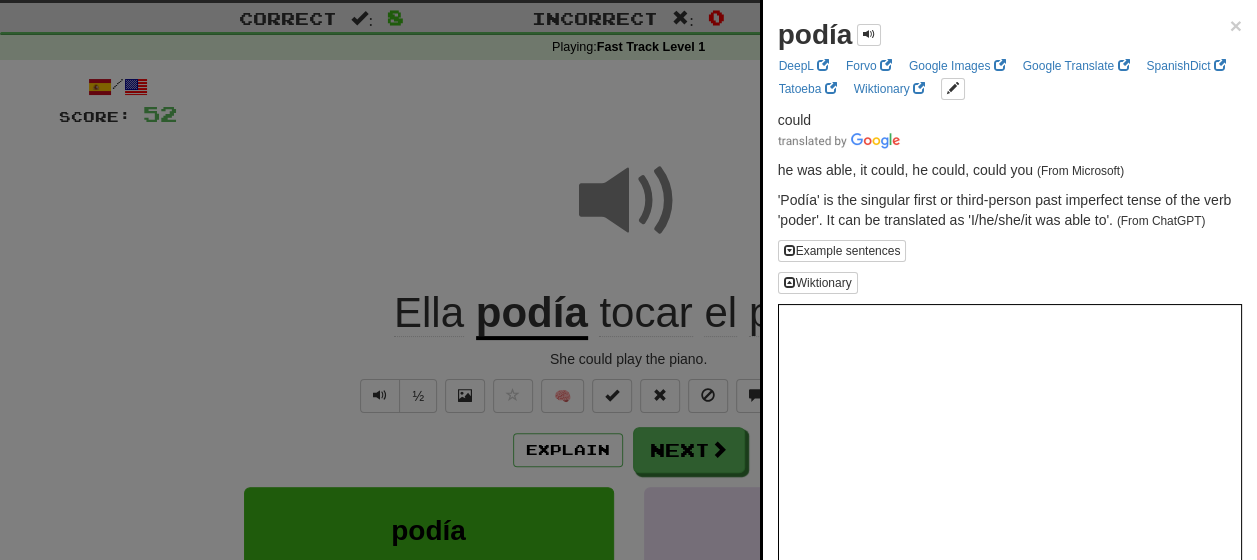 click at bounding box center [628, 280] 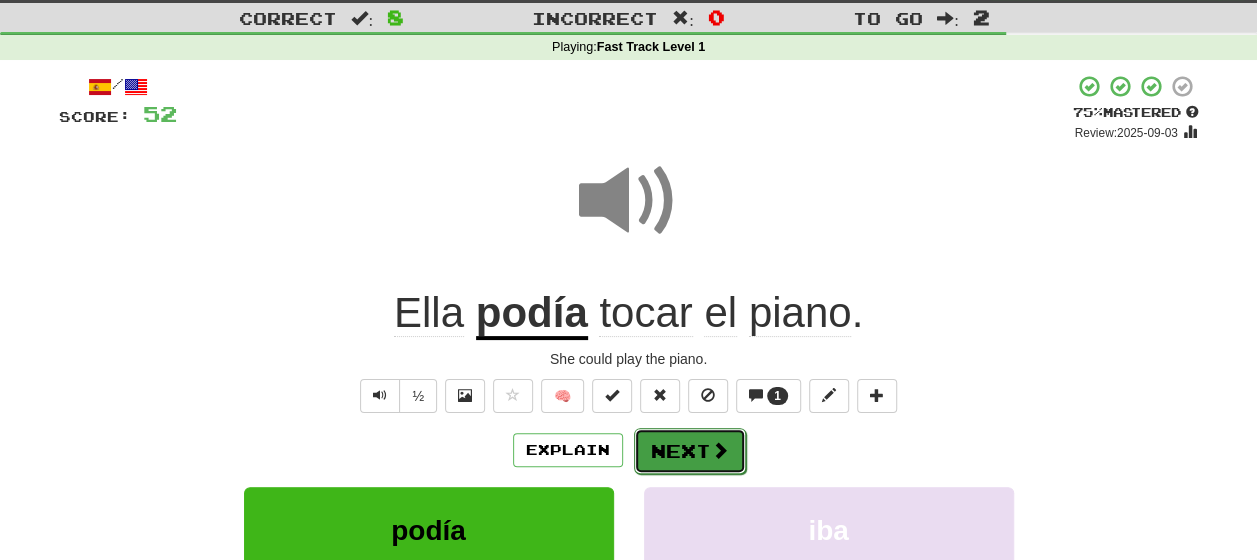 click on "Next" at bounding box center [690, 451] 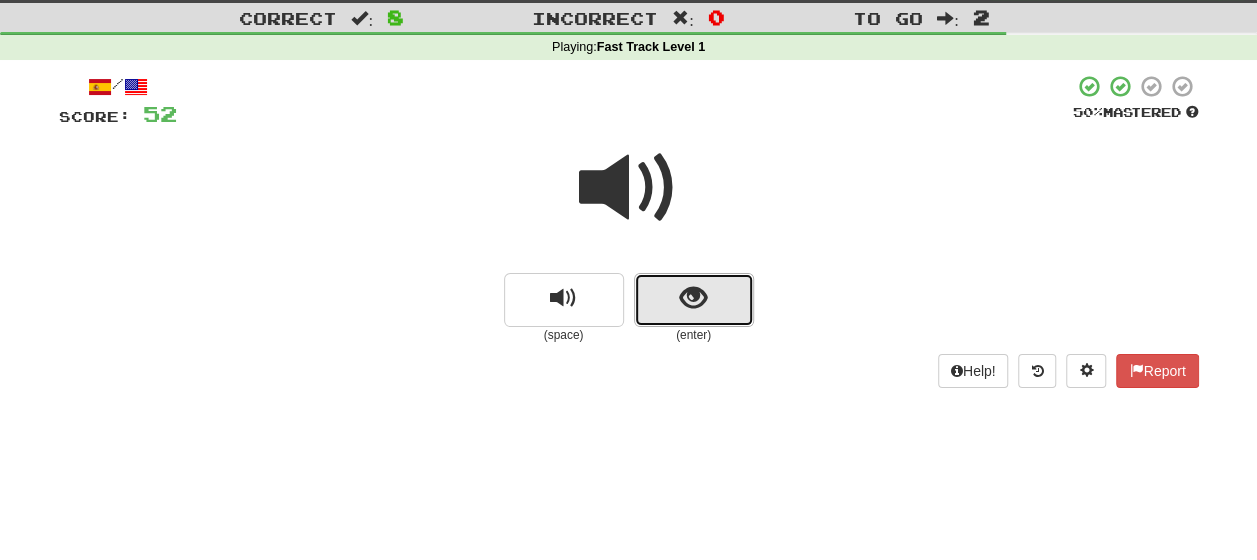 click at bounding box center (694, 300) 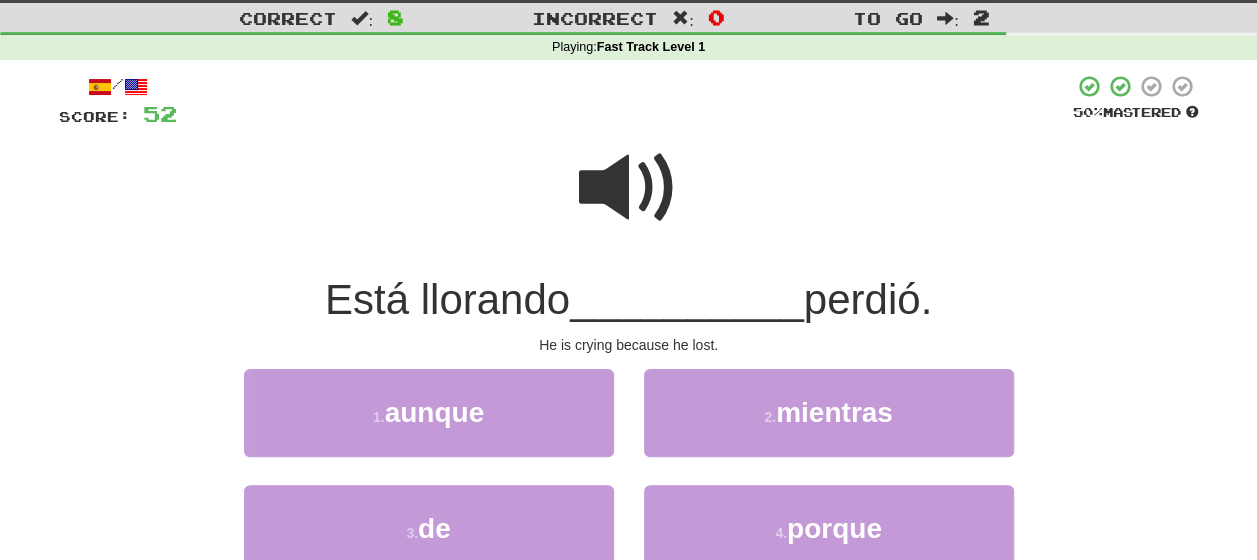 click at bounding box center [629, 188] 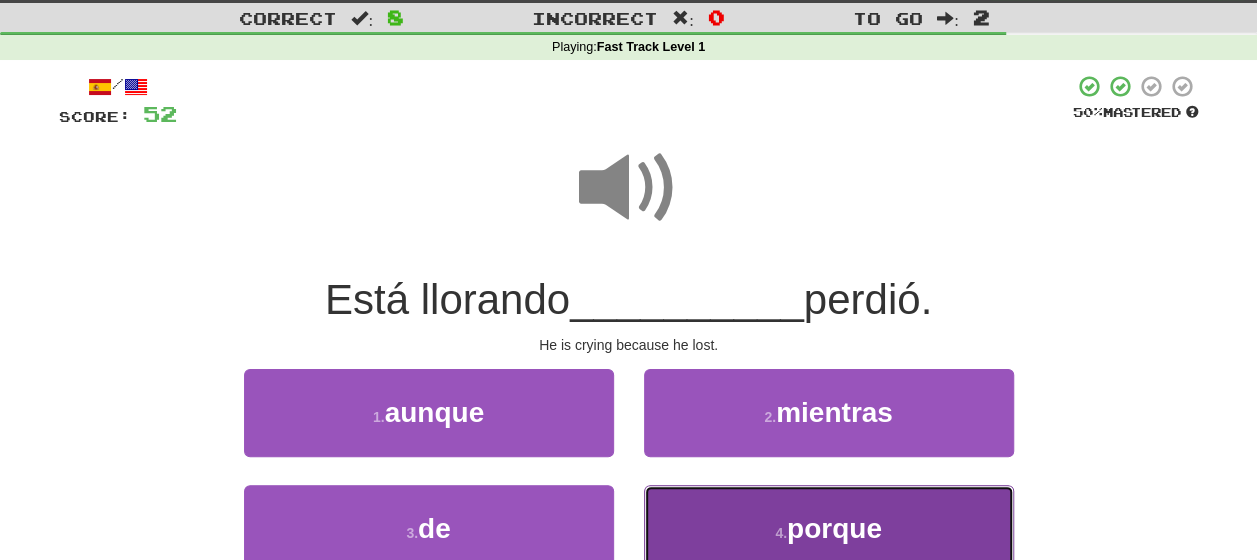 click on "4 .  porque" at bounding box center [829, 528] 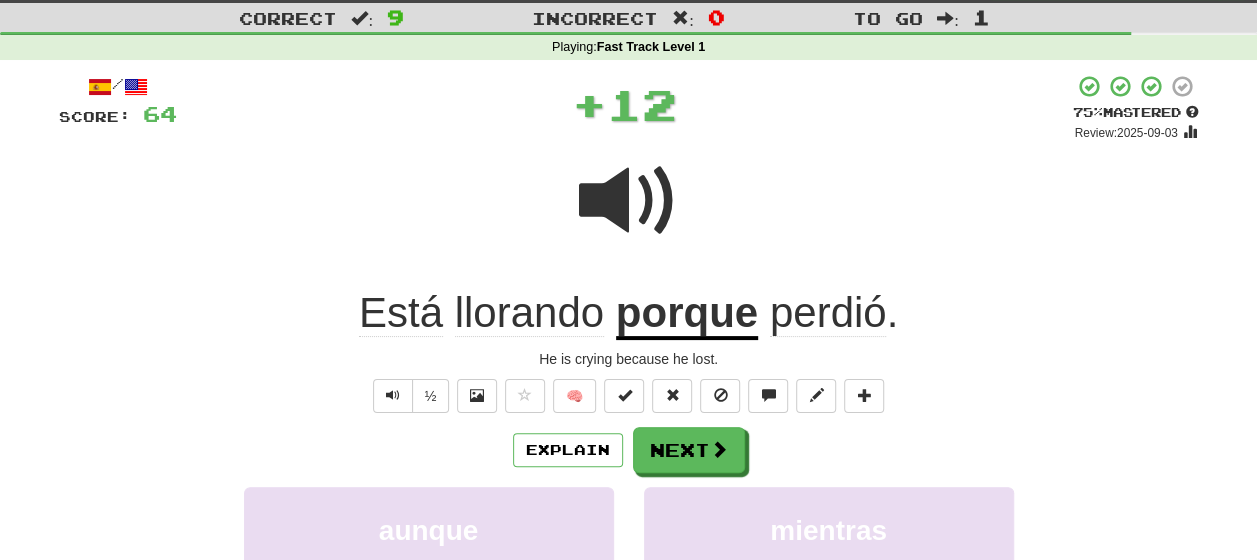 click on "Explain Next" at bounding box center [629, 450] 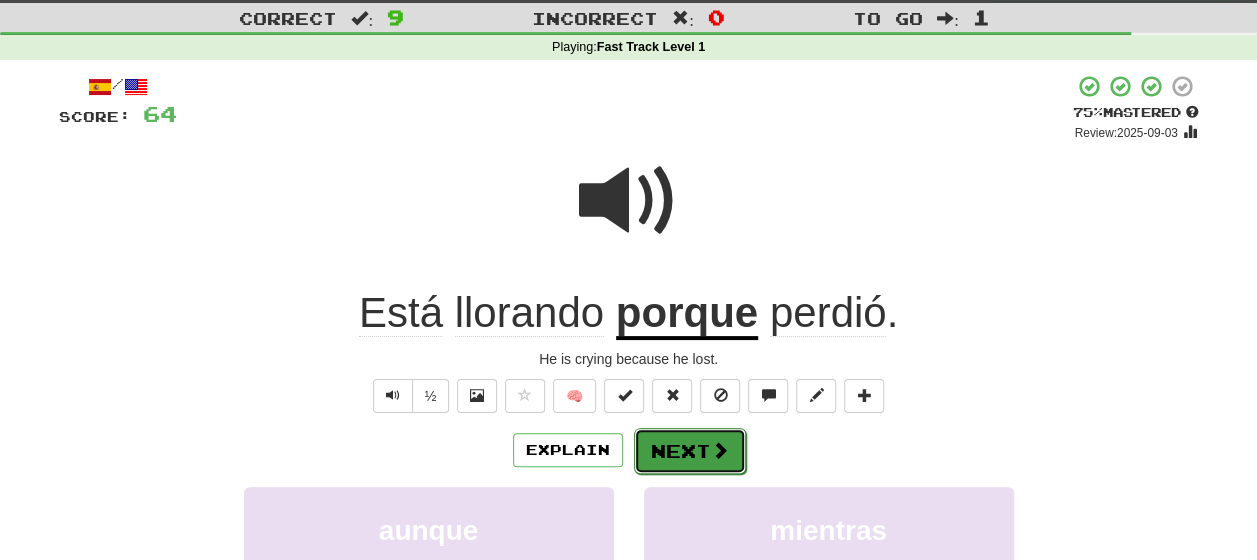 click on "Next" at bounding box center (690, 451) 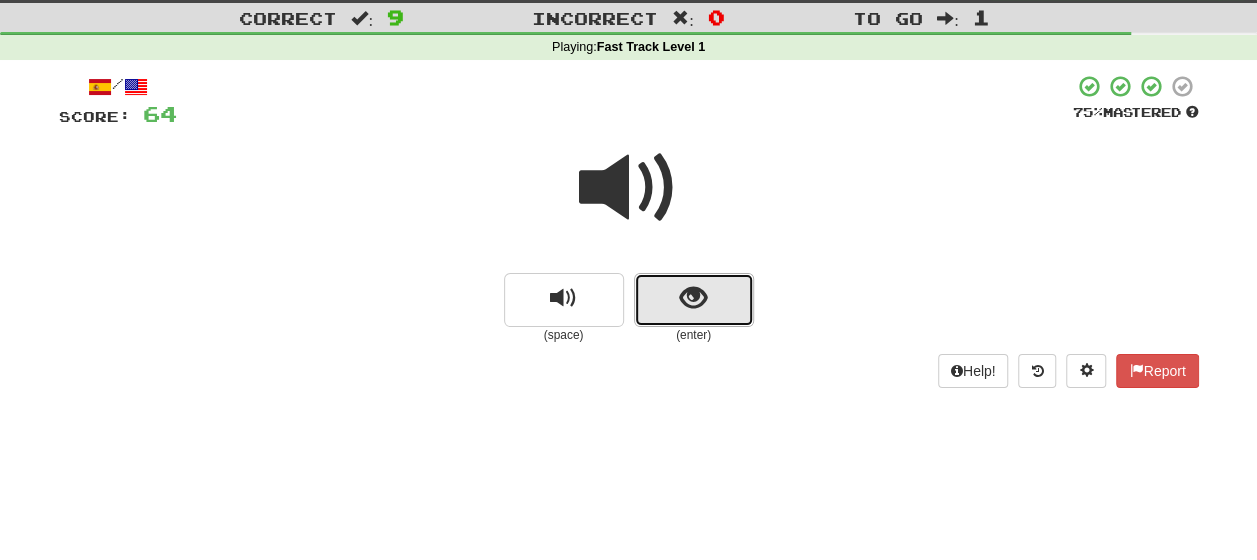 click at bounding box center [694, 300] 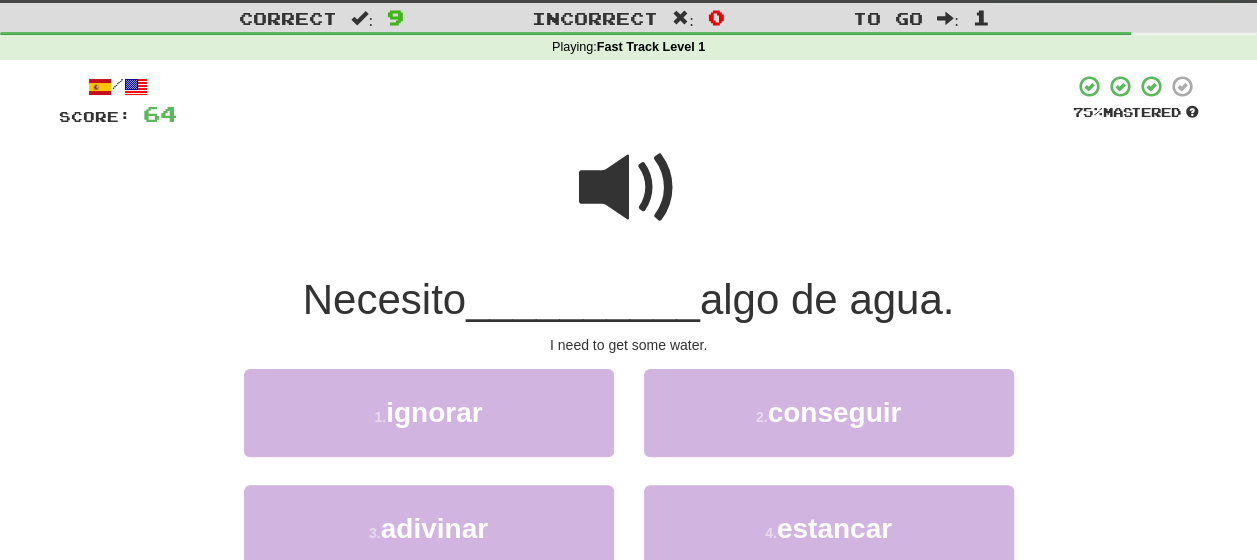 click at bounding box center [629, 188] 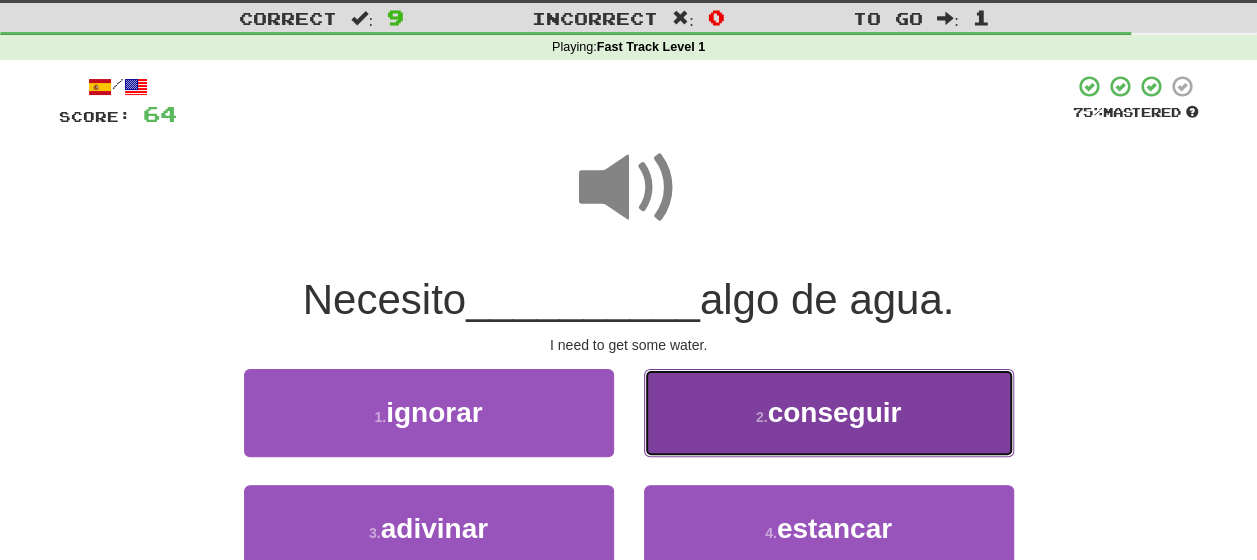 click on "2 .  conseguir" at bounding box center [829, 412] 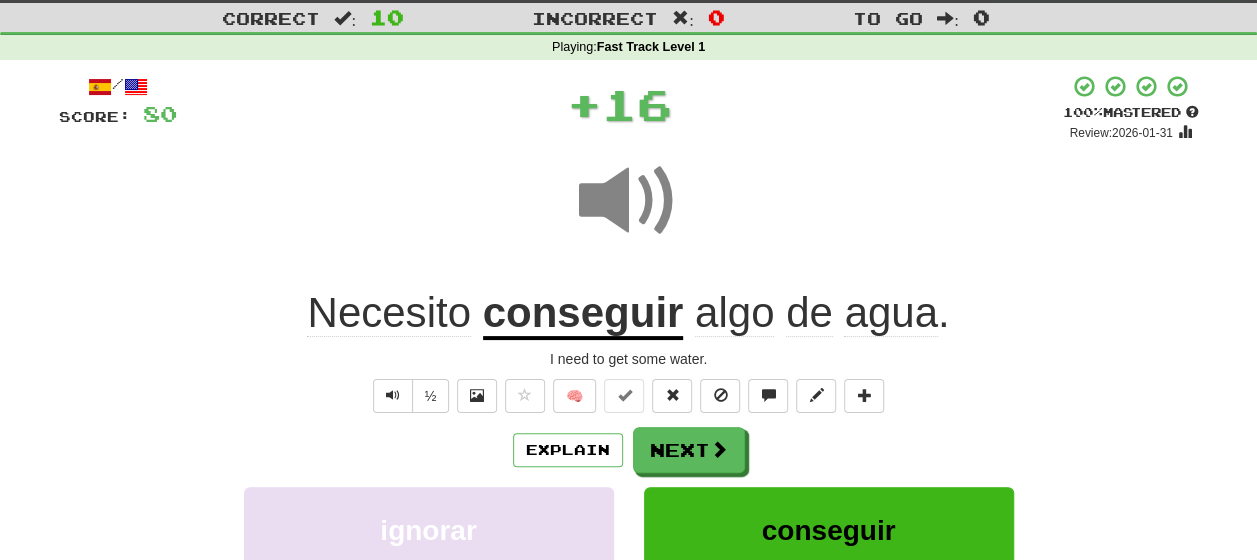 click on "Explain Next" at bounding box center (629, 450) 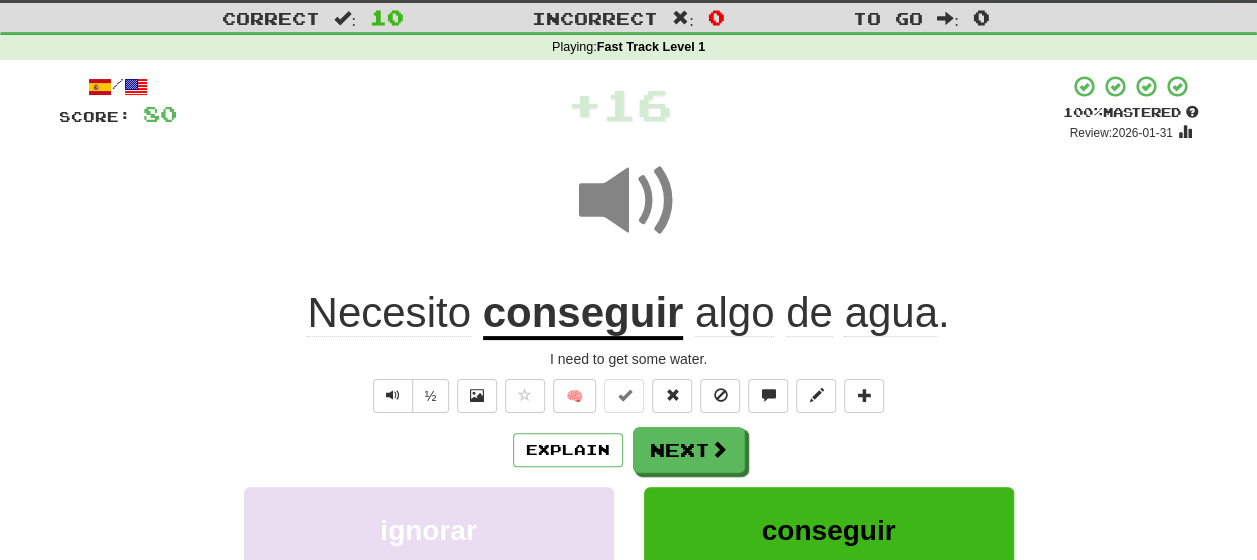 click on "conseguir" at bounding box center (583, 314) 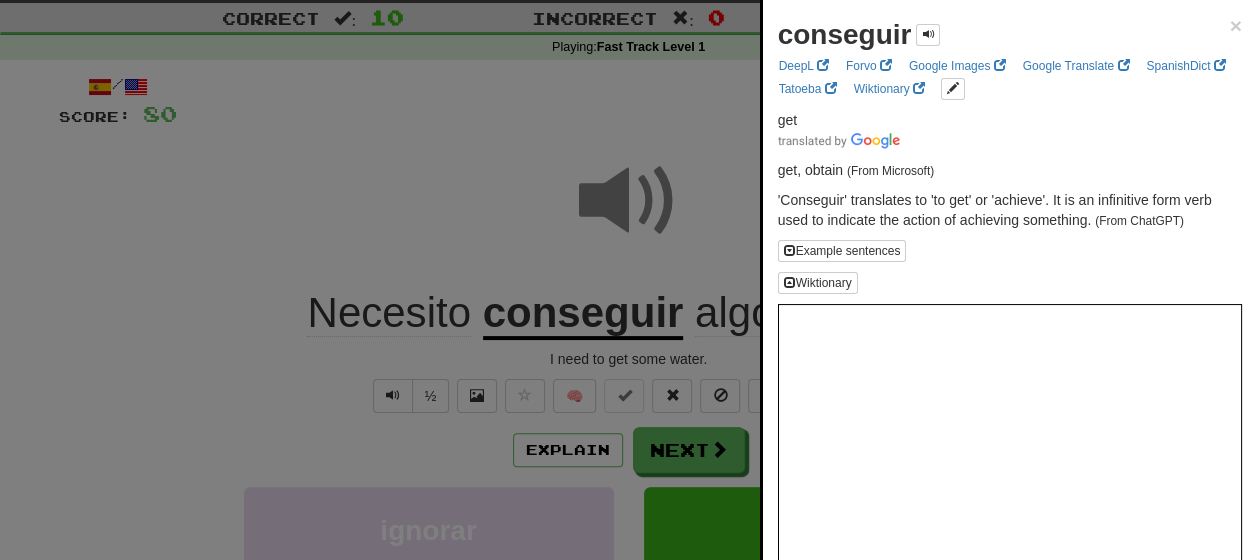 click at bounding box center [628, 280] 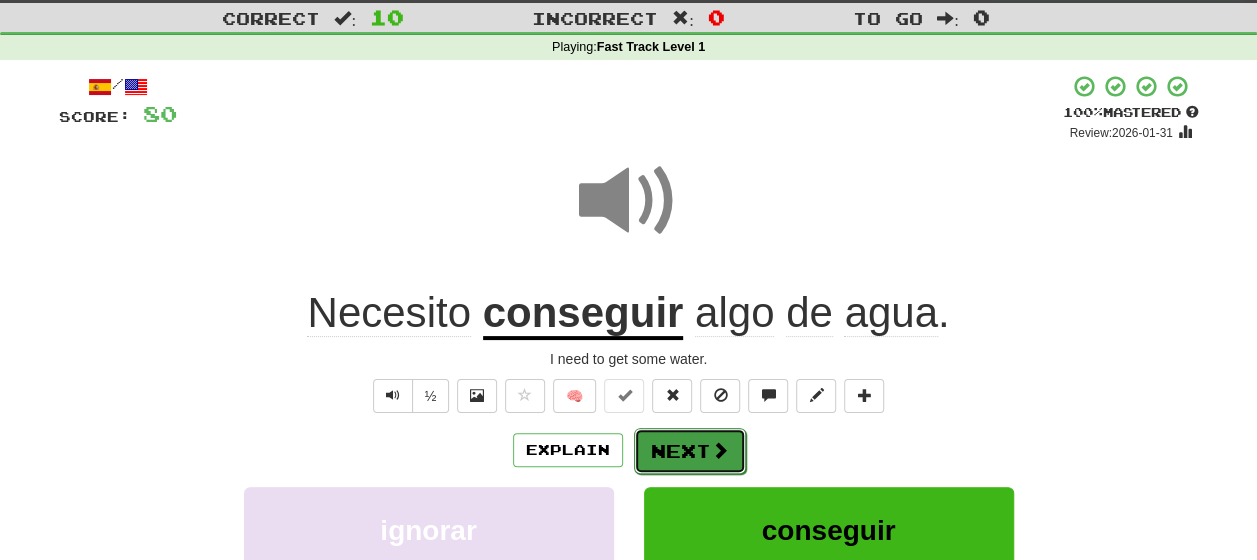 click on "Next" at bounding box center [690, 451] 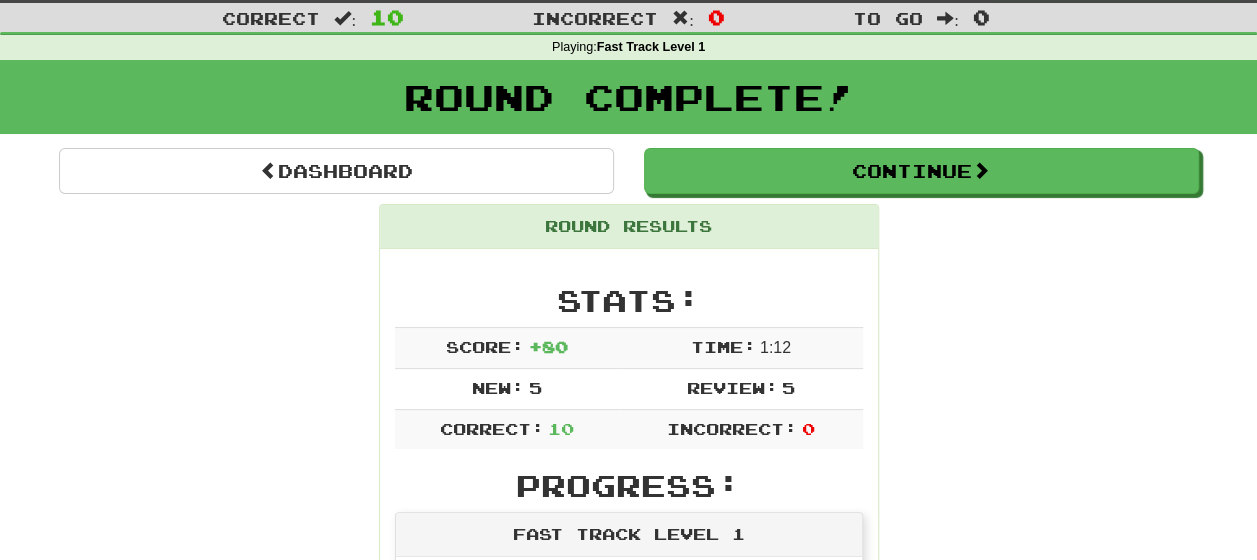 scroll, scrollTop: 0, scrollLeft: 0, axis: both 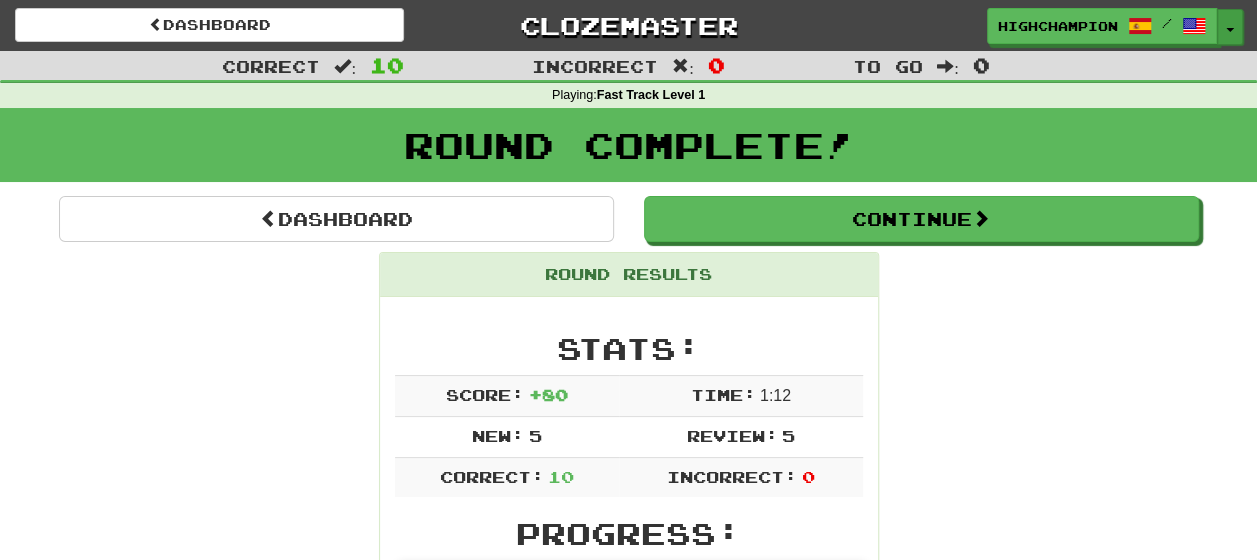 click on "Toggle Dropdown" at bounding box center (1230, 27) 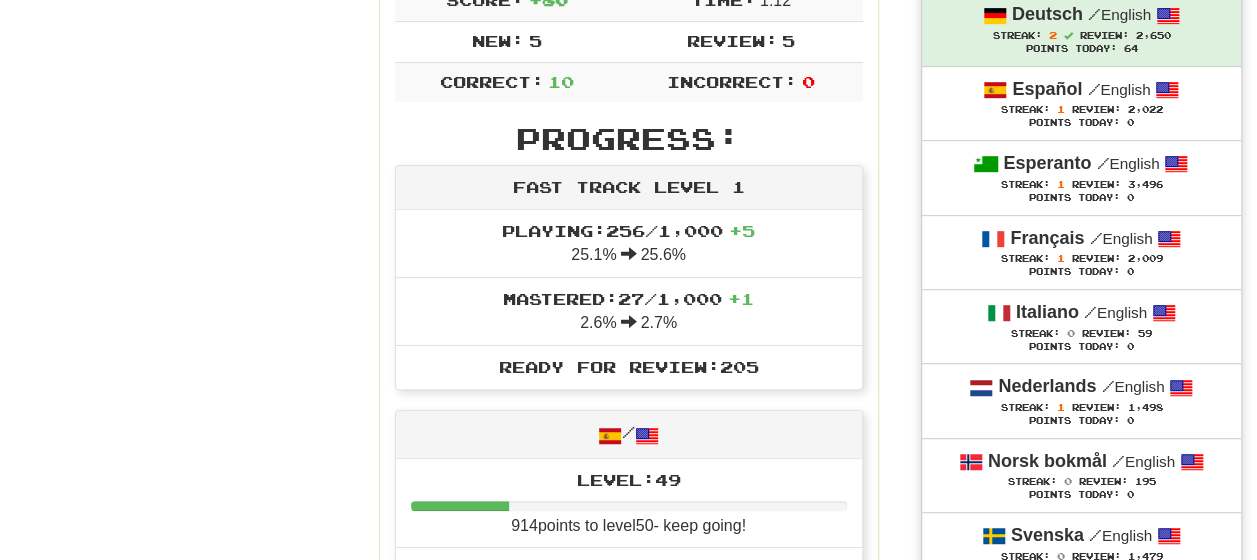 scroll, scrollTop: 451, scrollLeft: 0, axis: vertical 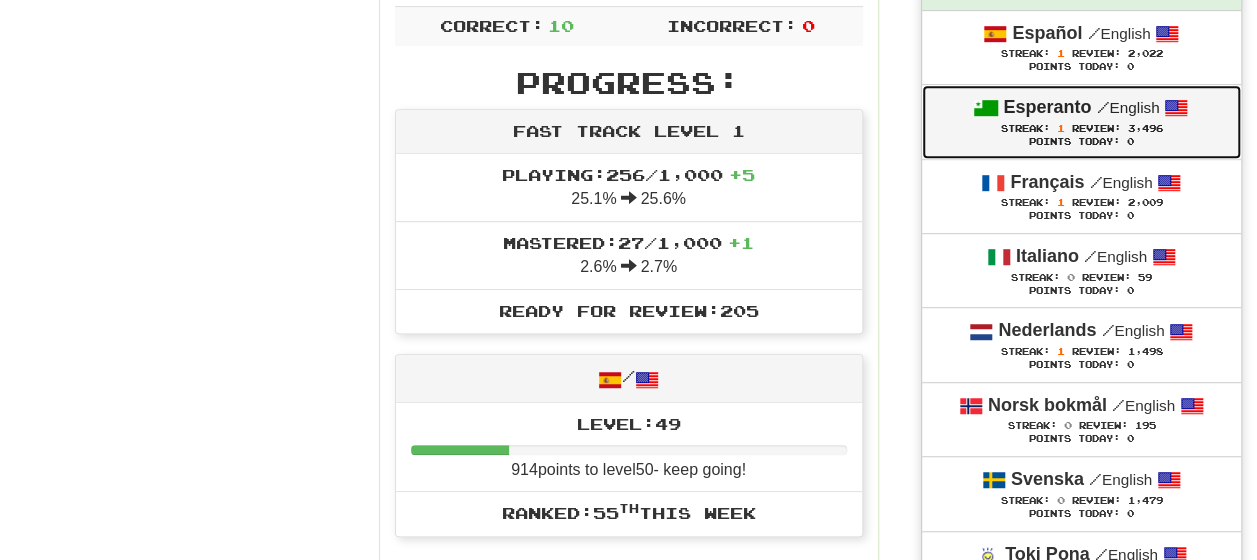 click on "/" at bounding box center (1102, 107) 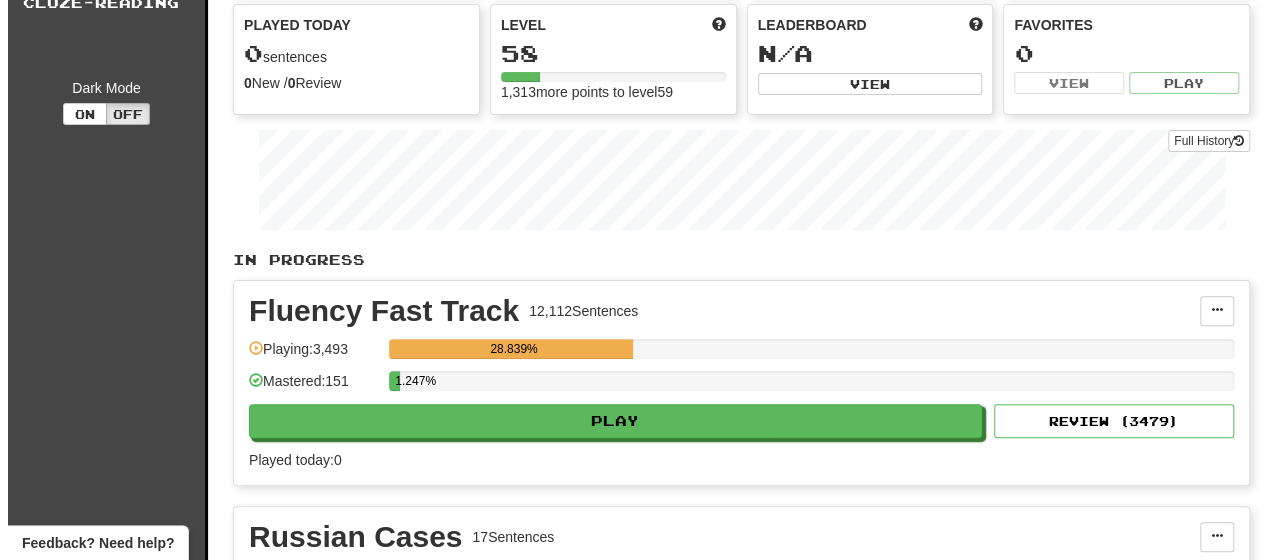 scroll, scrollTop: 200, scrollLeft: 0, axis: vertical 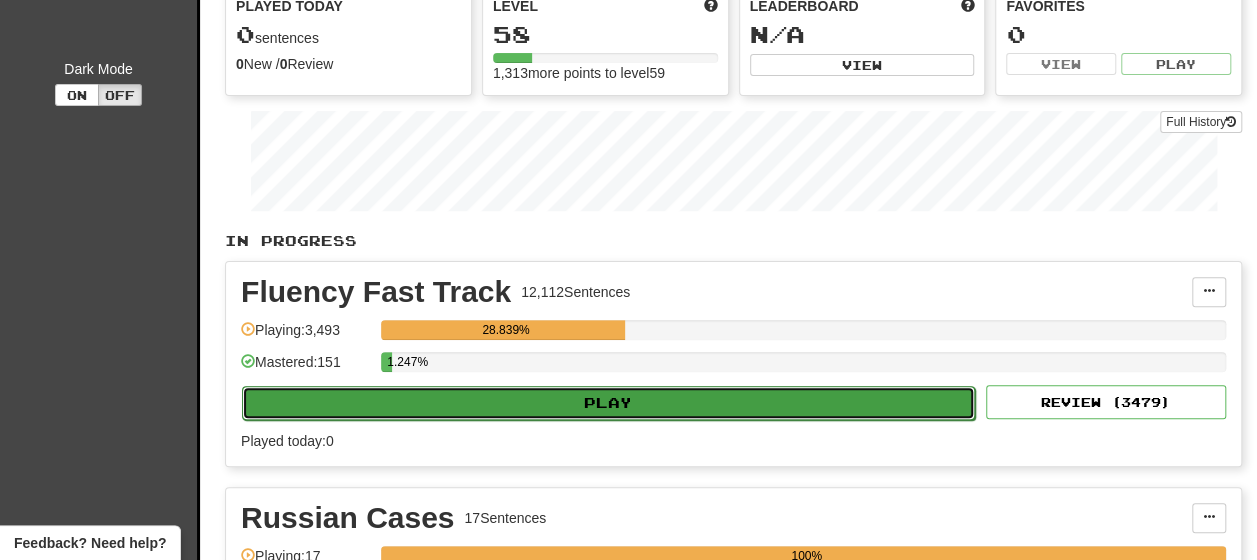 click on "Play" at bounding box center (608, 403) 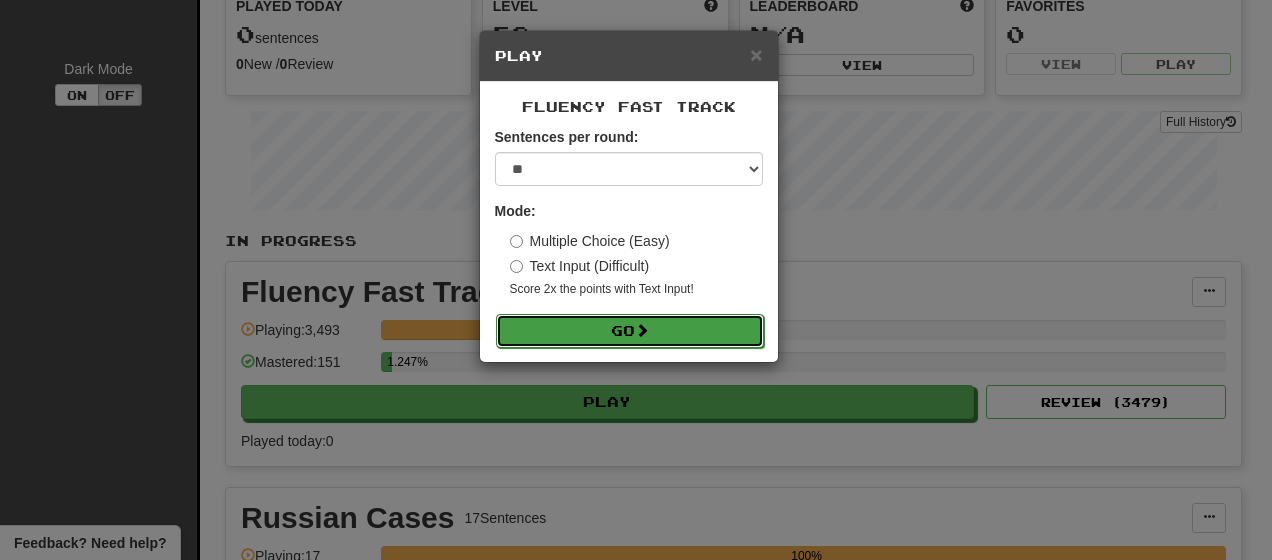 click on "Go" at bounding box center (630, 331) 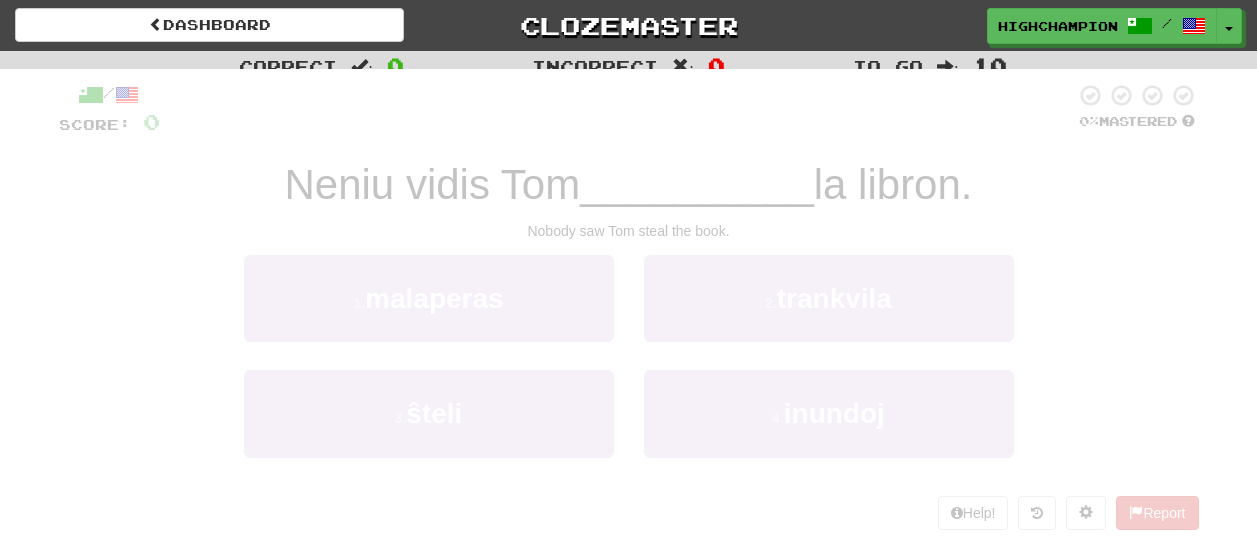 scroll, scrollTop: 0, scrollLeft: 0, axis: both 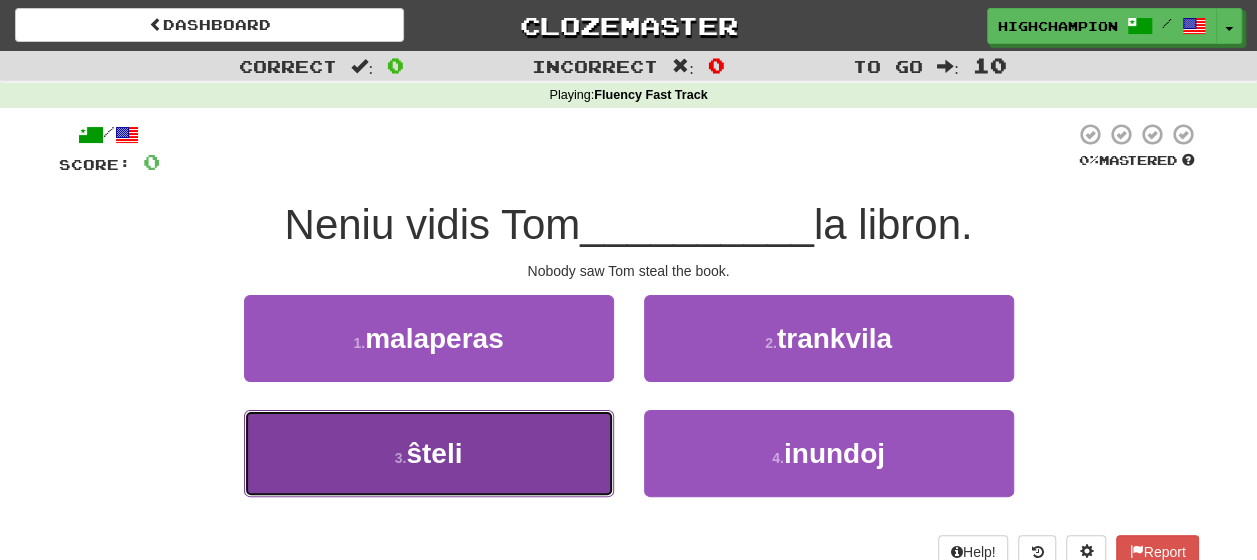click on "3 .  ŝteli" at bounding box center [429, 453] 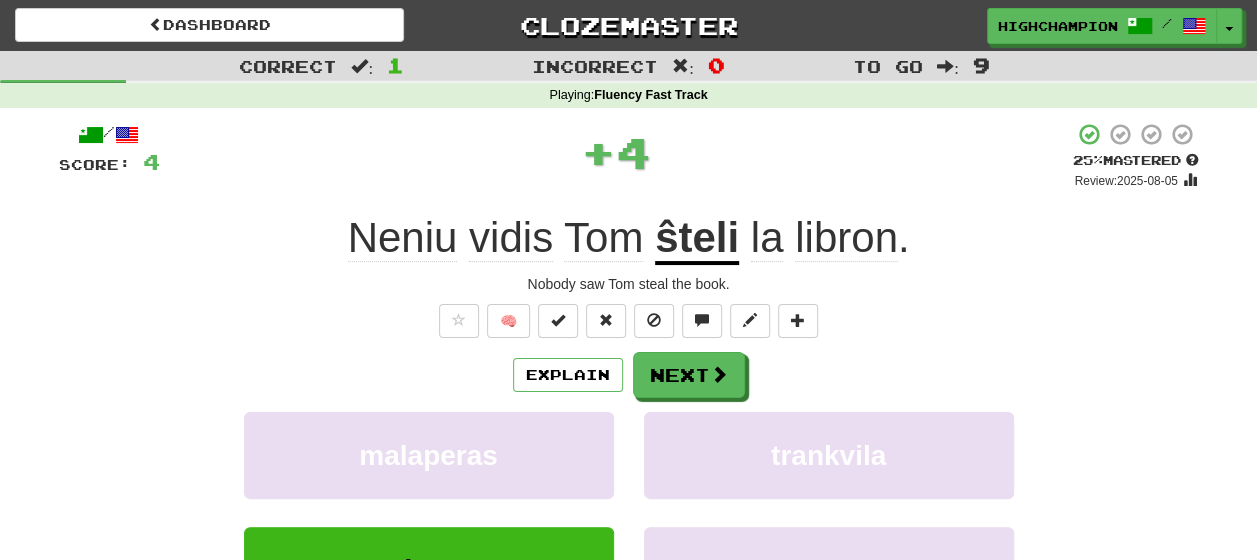 click on "Explain Next" at bounding box center (629, 375) 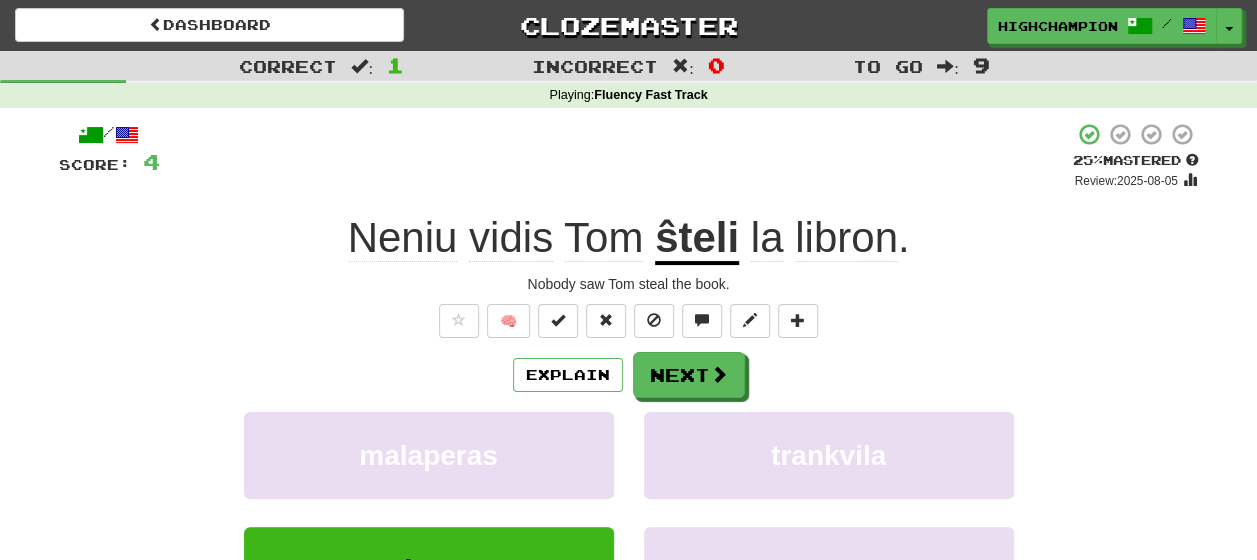 click on "Explain Next" at bounding box center (629, 375) 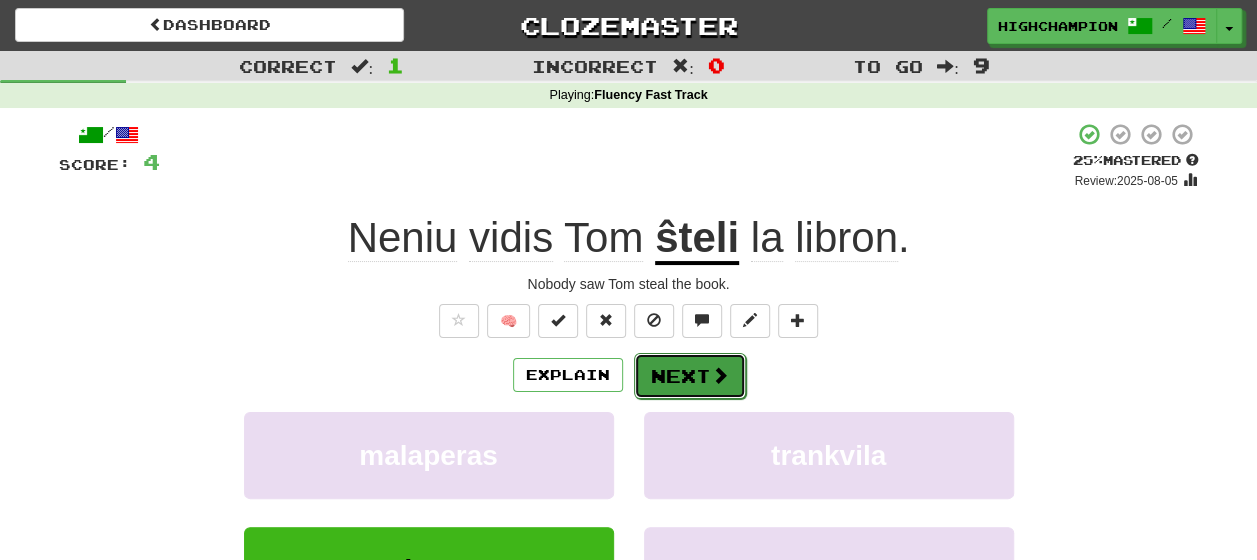 click on "Next" at bounding box center (690, 376) 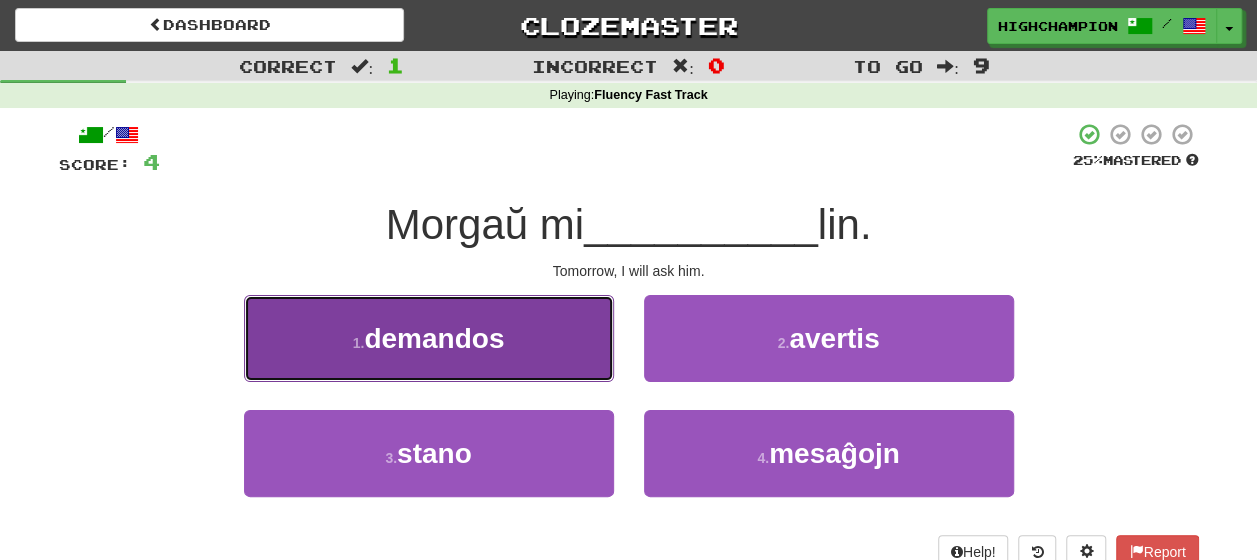 click on "demandos" at bounding box center (434, 338) 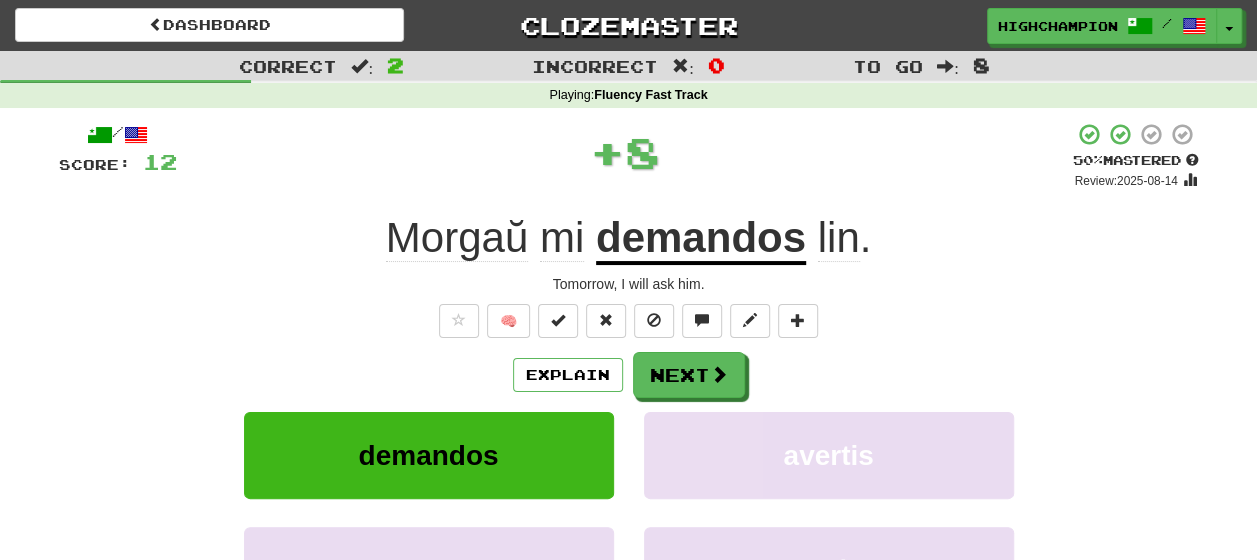click on "Explain Next" at bounding box center (629, 375) 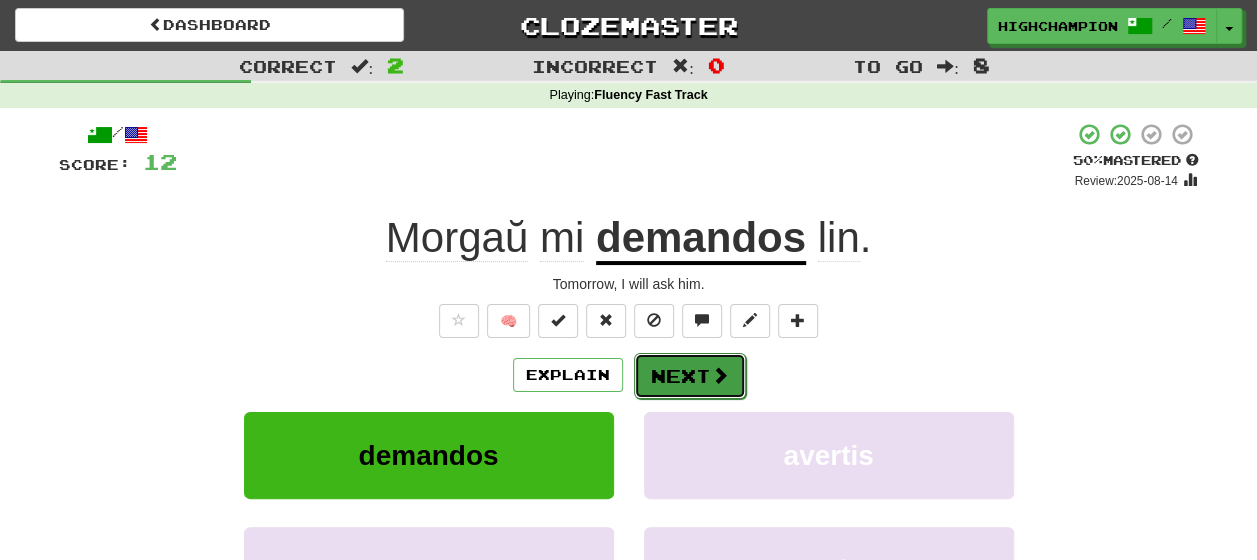 click on "Next" at bounding box center [690, 376] 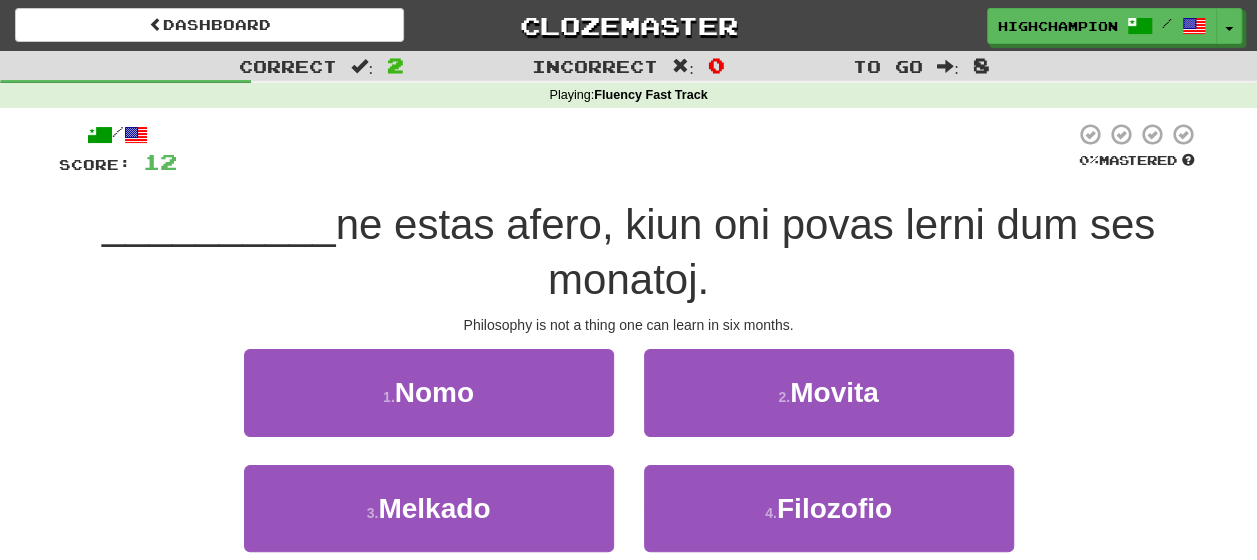 click on "__________  ne estas afero, kiun oni povas lerni dum ses monatoj." at bounding box center (629, 252) 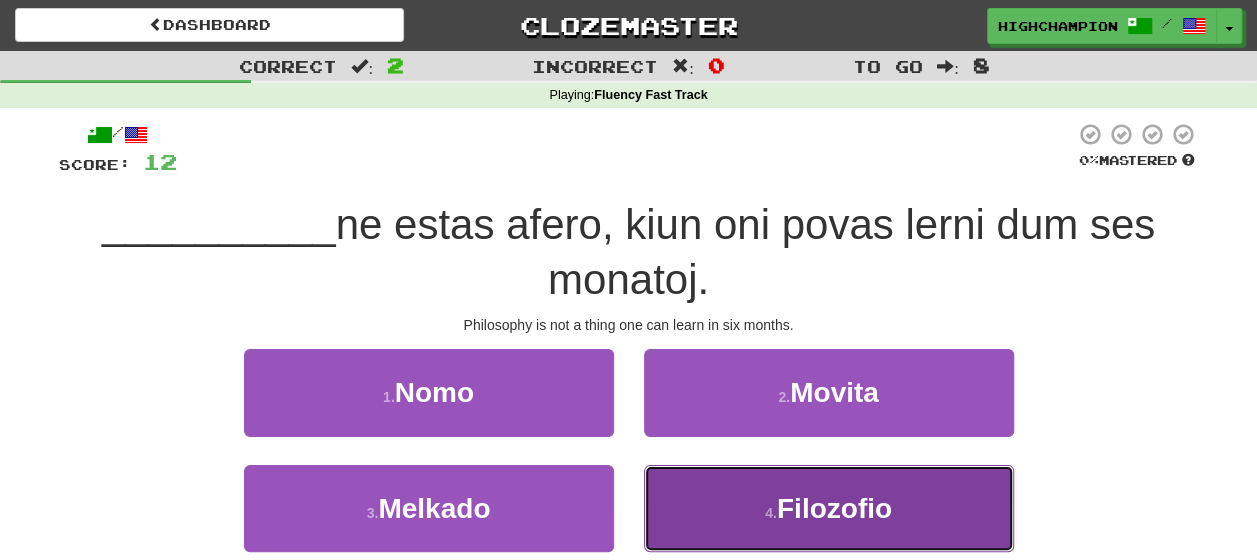 click on "Filozofio" at bounding box center [834, 508] 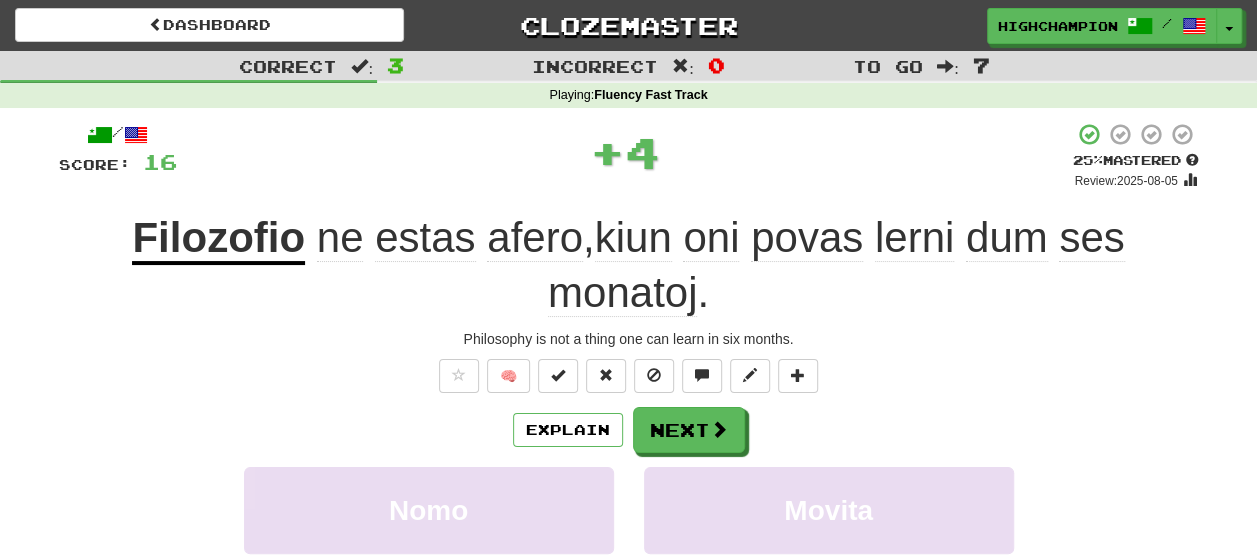 click on "Explain Next" at bounding box center (629, 430) 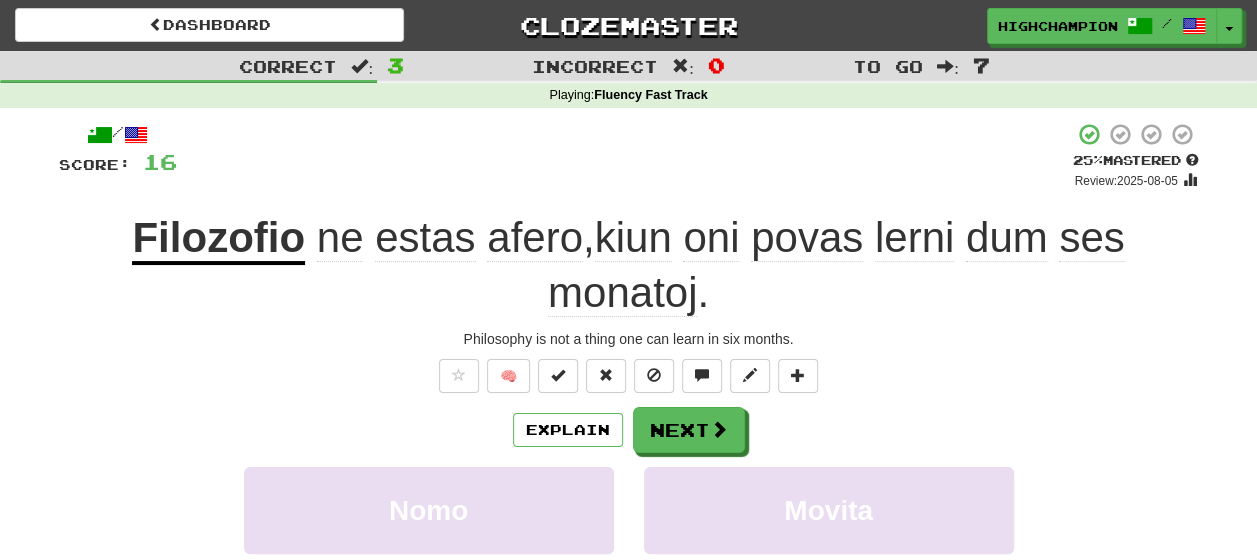 click on "kiun" at bounding box center (633, 238) 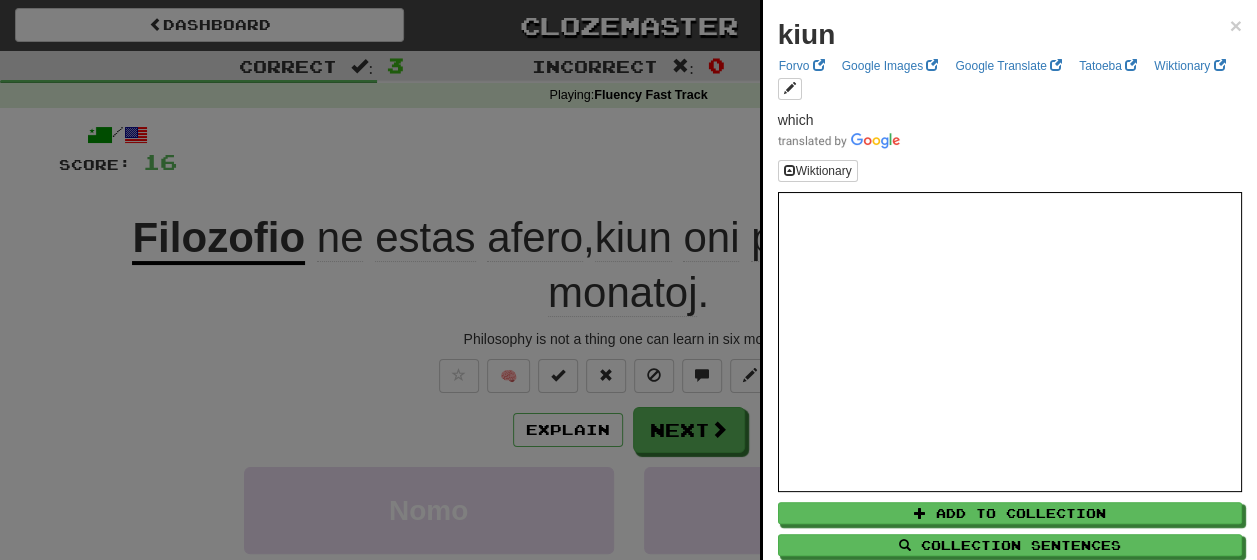 click at bounding box center [628, 280] 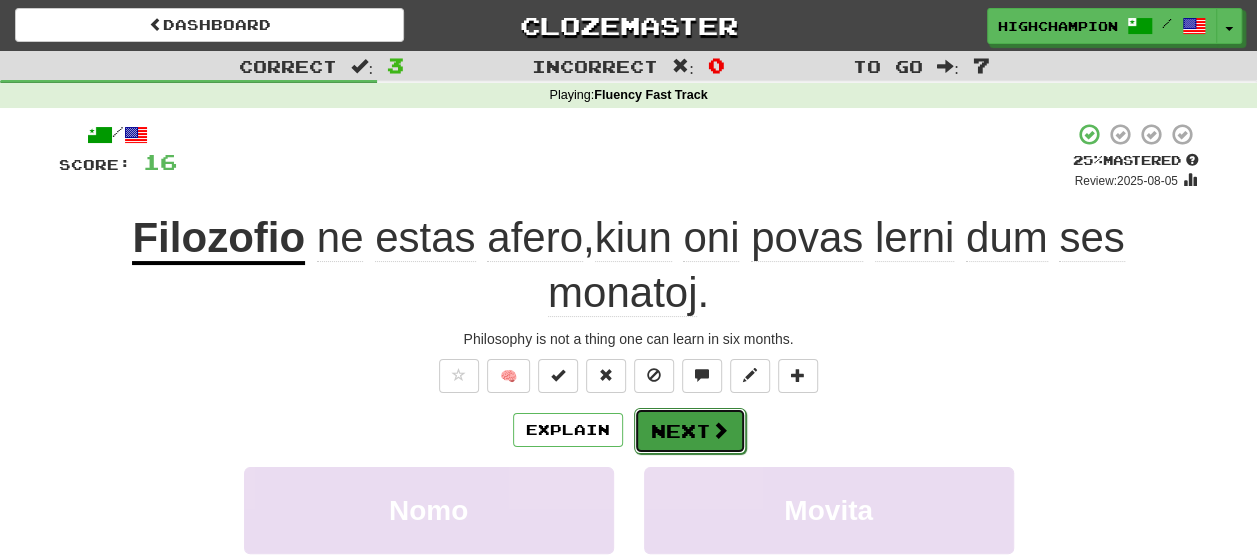 click on "Next" at bounding box center (690, 431) 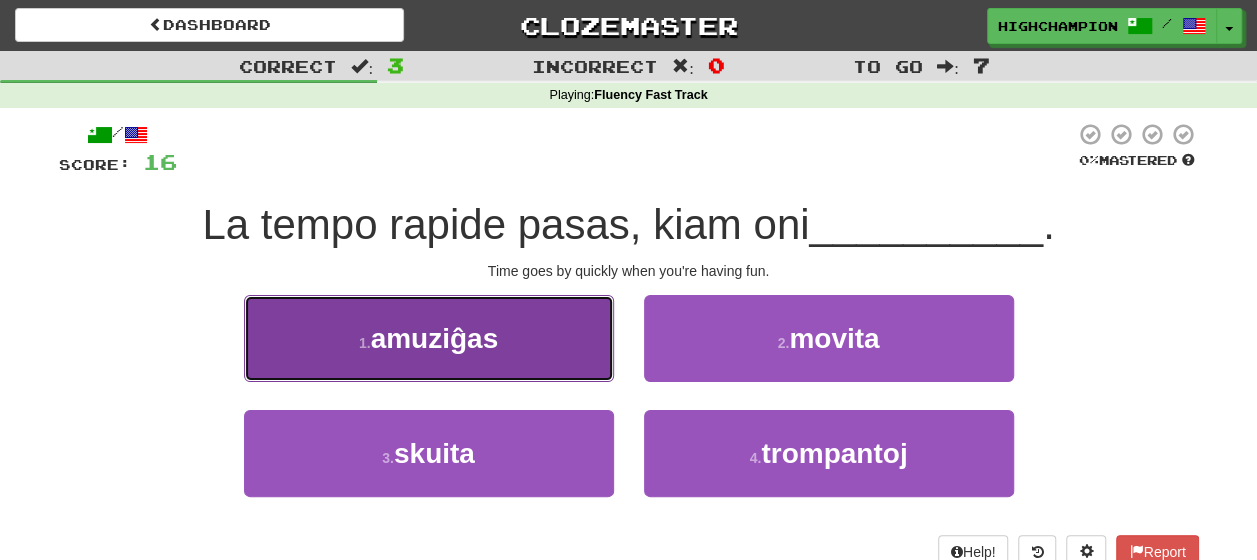 click on "amuziĝas" at bounding box center (435, 338) 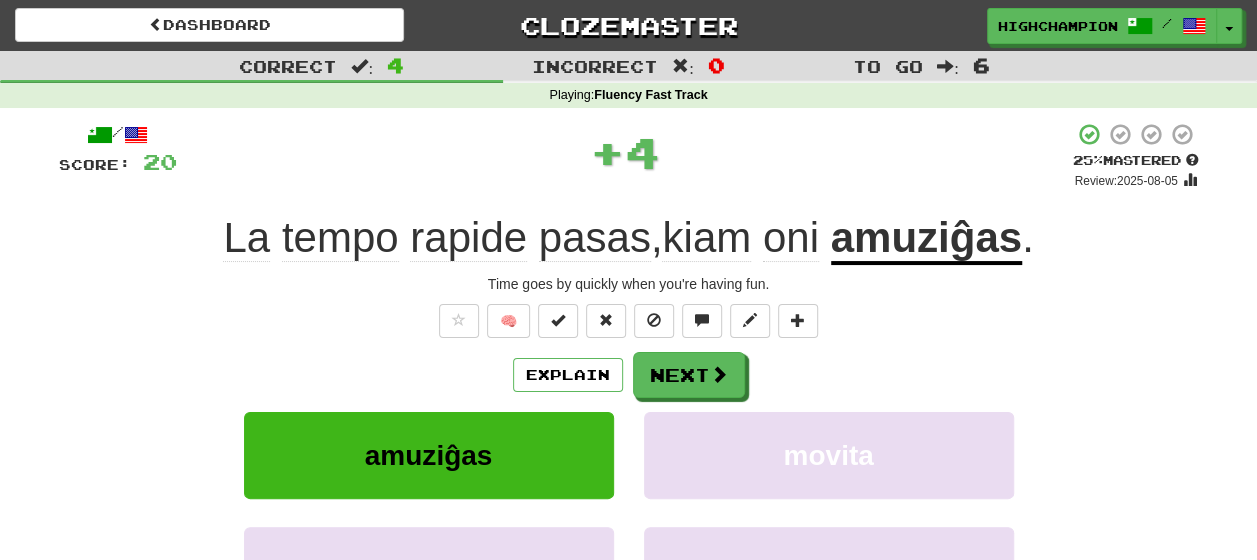 click on "Explain Next" at bounding box center (629, 375) 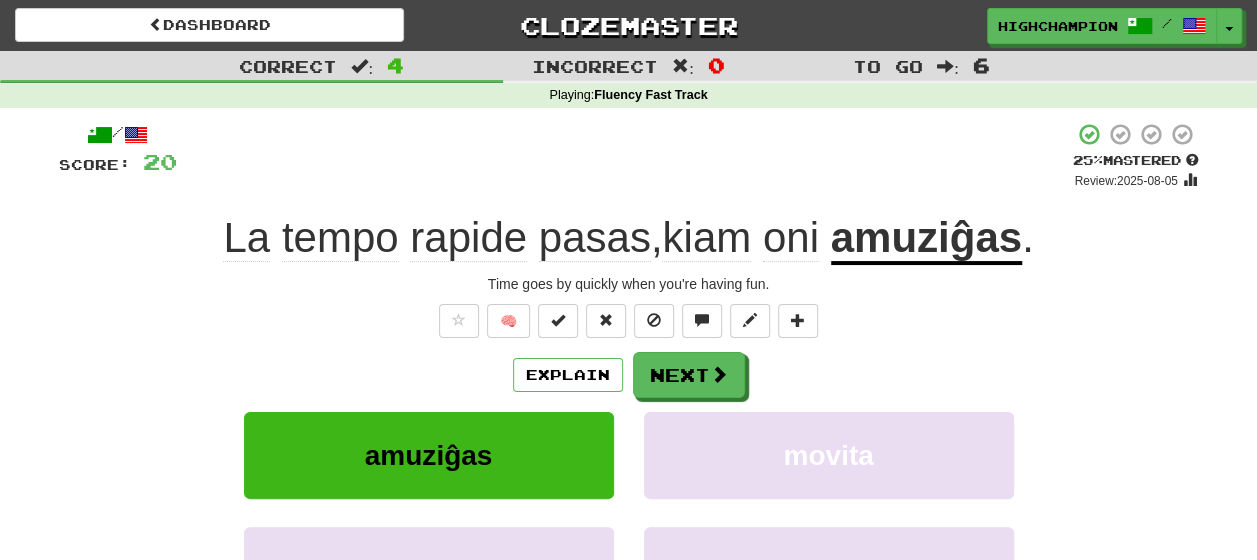 click on "kiam" 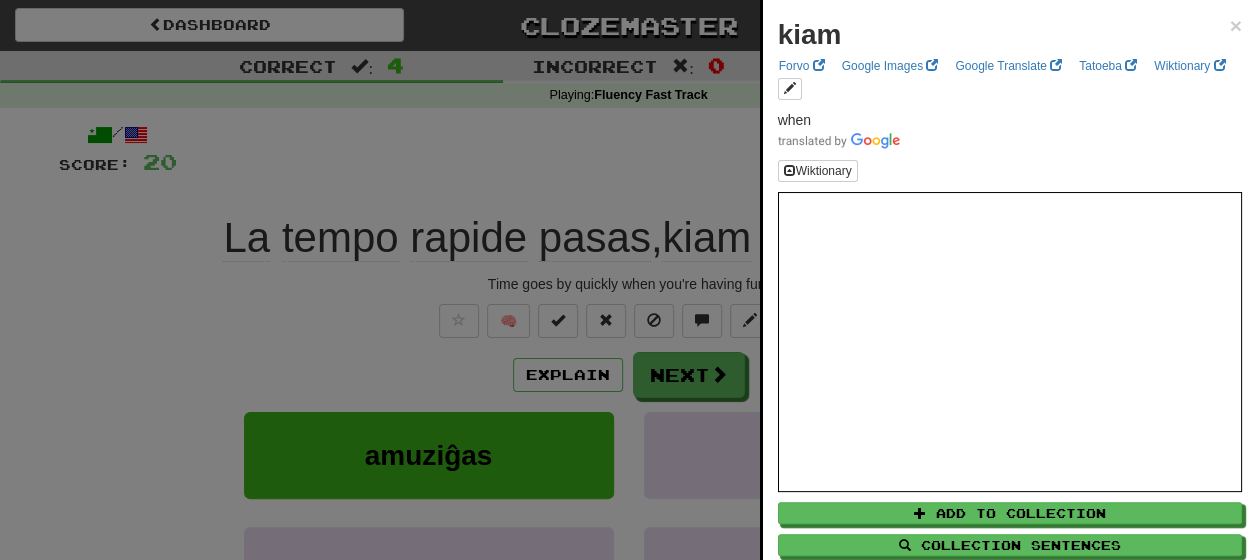 click at bounding box center [628, 280] 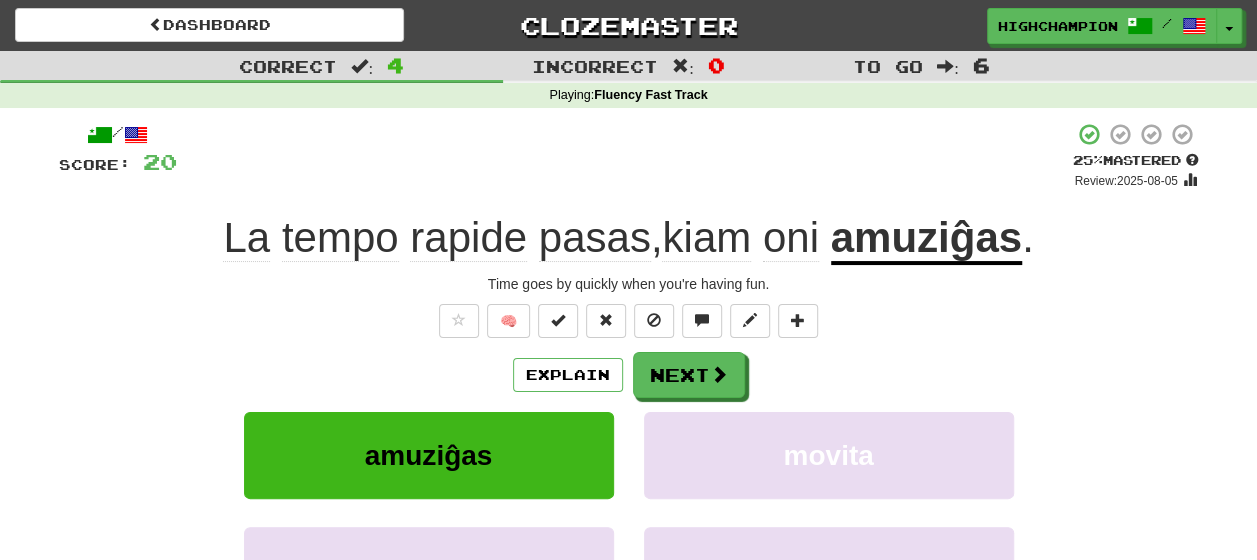 click on "oni" 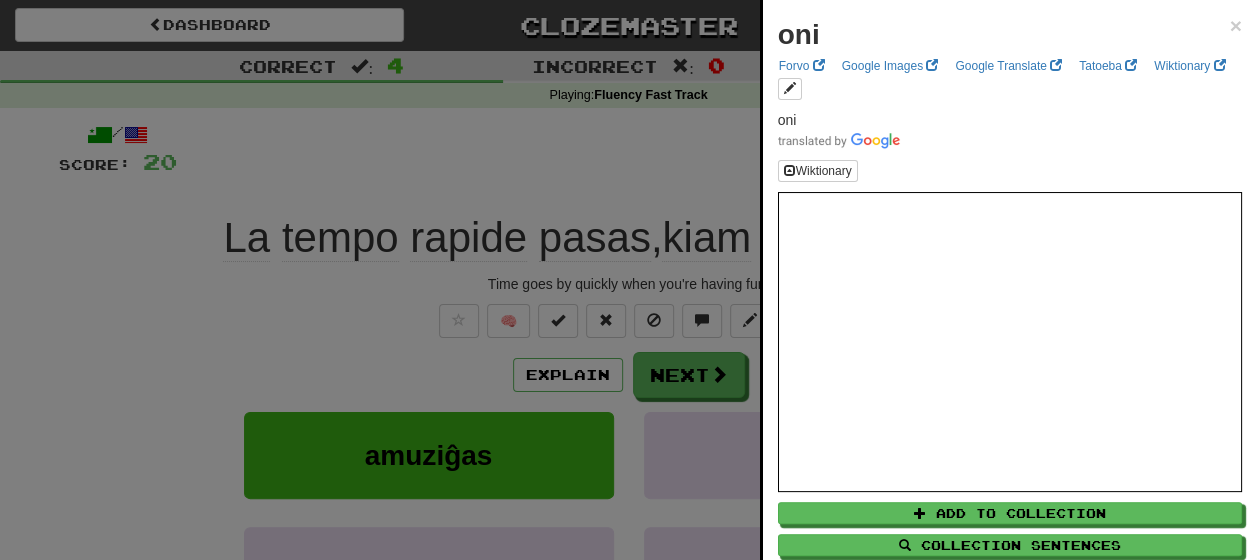 click at bounding box center [628, 280] 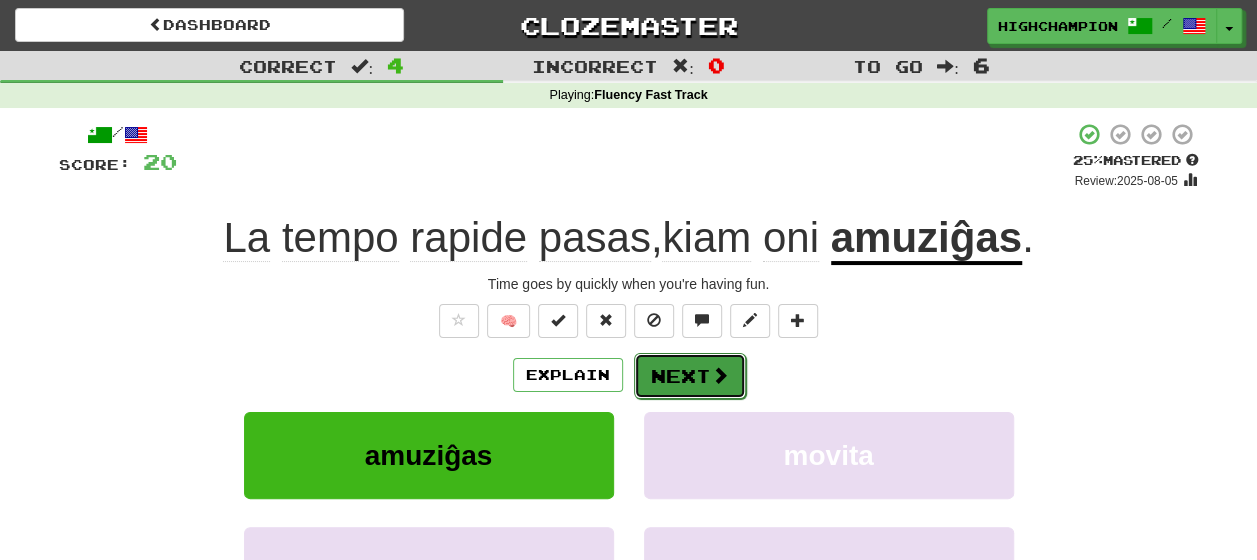 click on "Next" at bounding box center (690, 376) 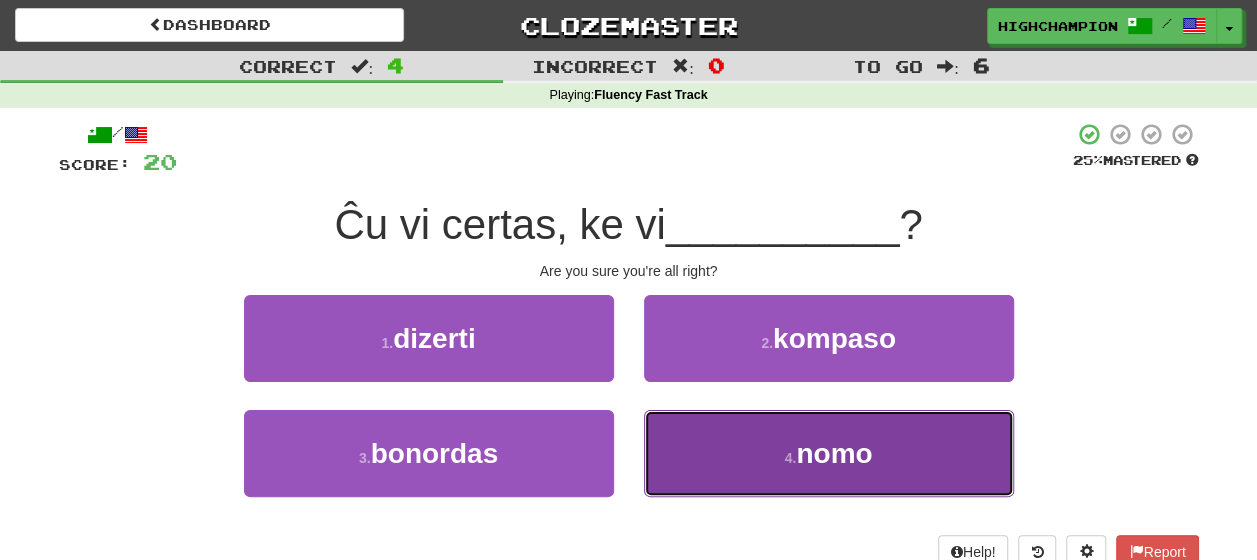 click on "nomo" at bounding box center (834, 453) 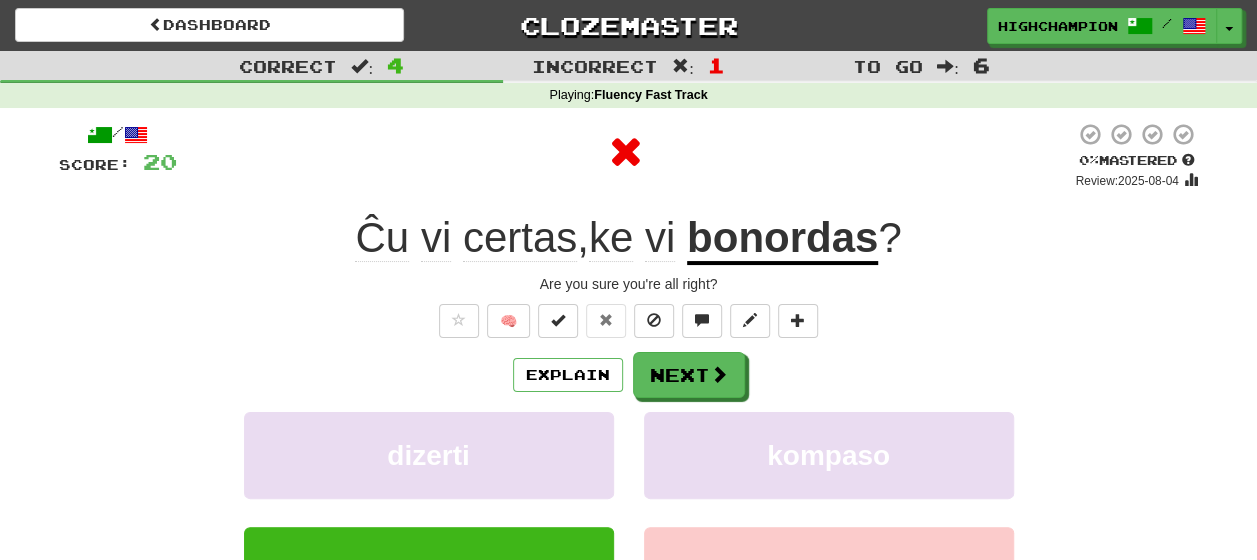 click on "bonordas" at bounding box center [782, 239] 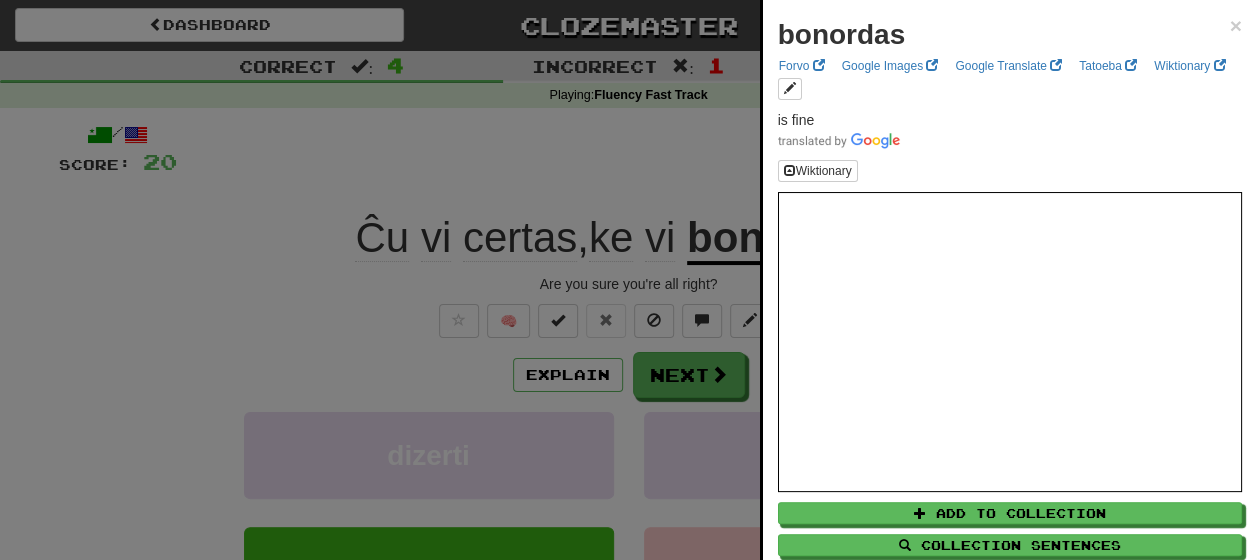 click at bounding box center (628, 280) 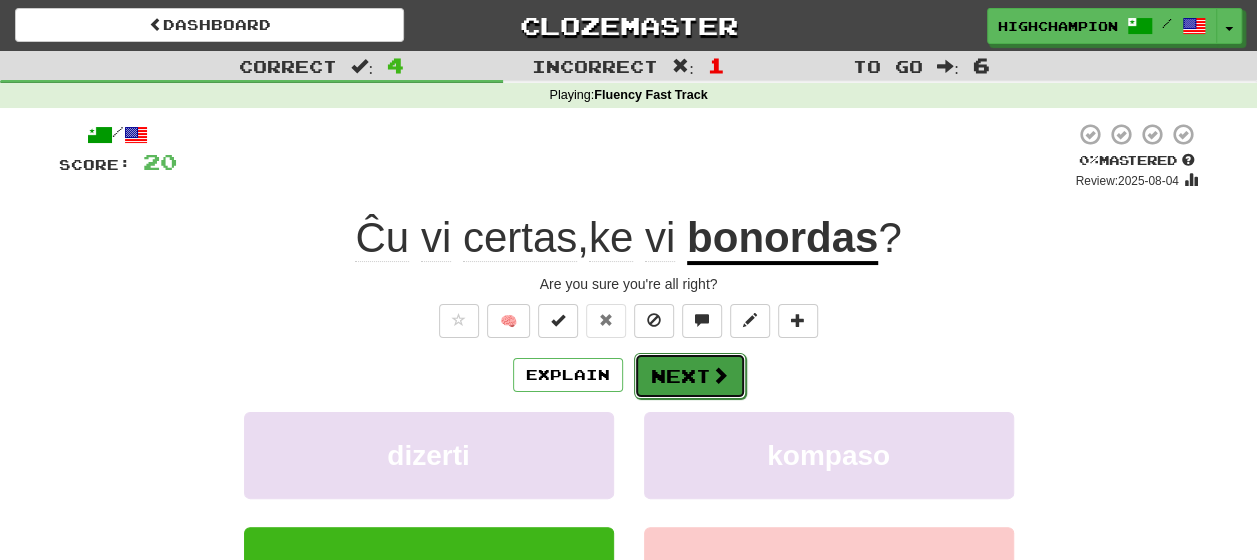 click on "Next" at bounding box center (690, 376) 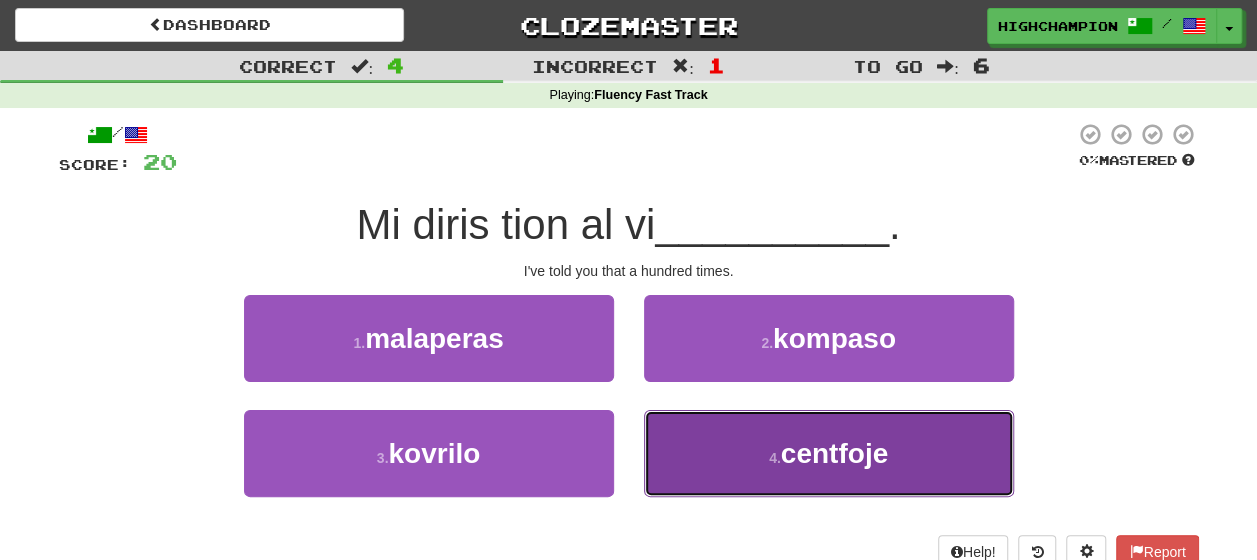 click on "centfoje" at bounding box center [834, 453] 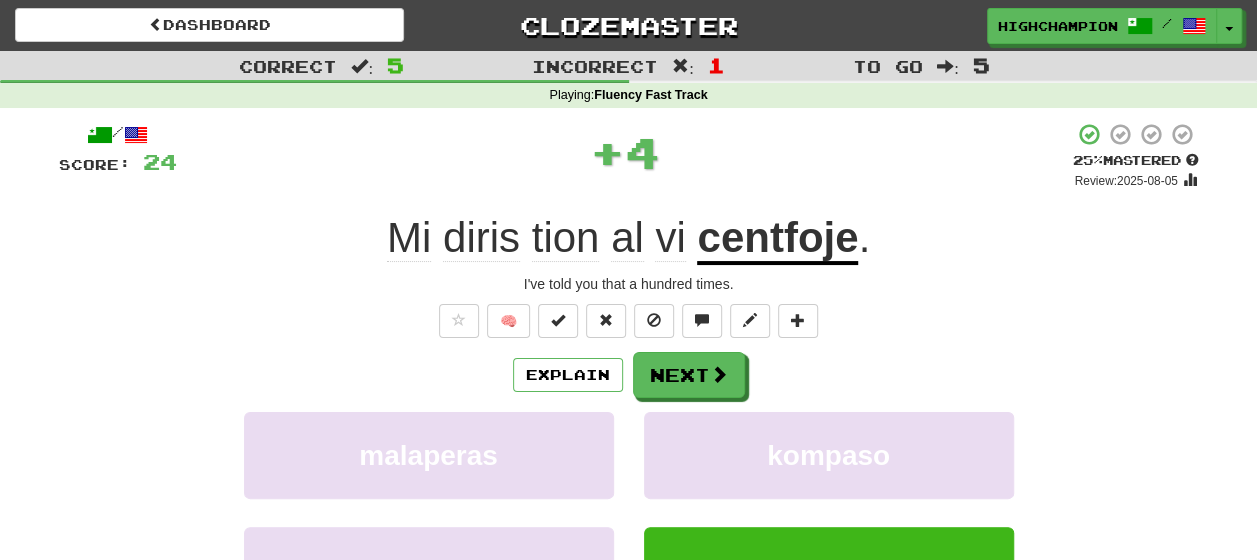 click on "Explain Next" at bounding box center [629, 375] 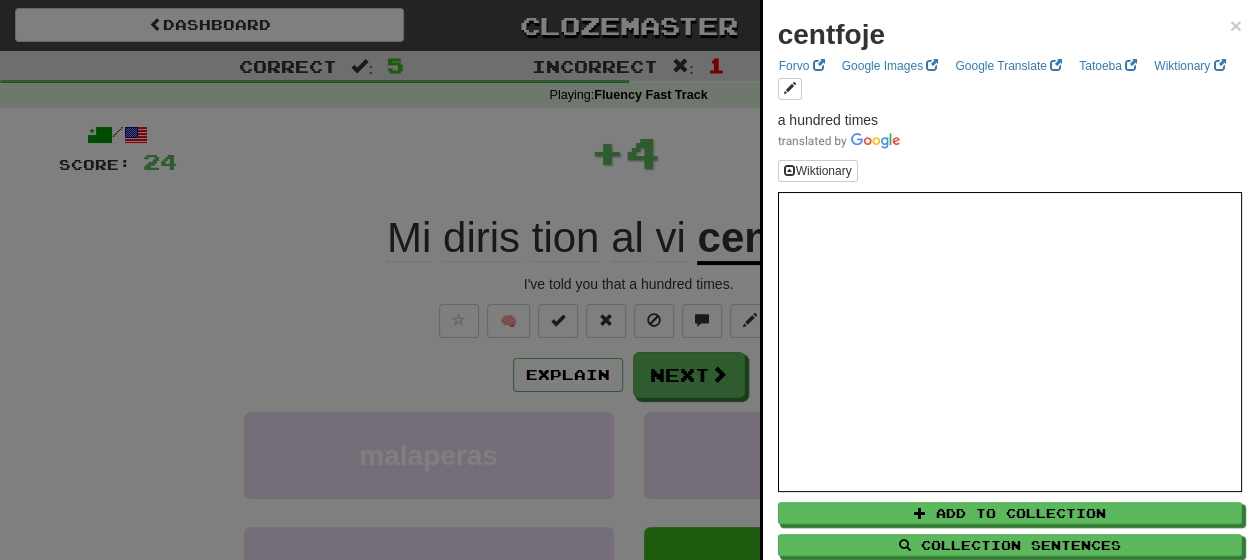 click at bounding box center [628, 280] 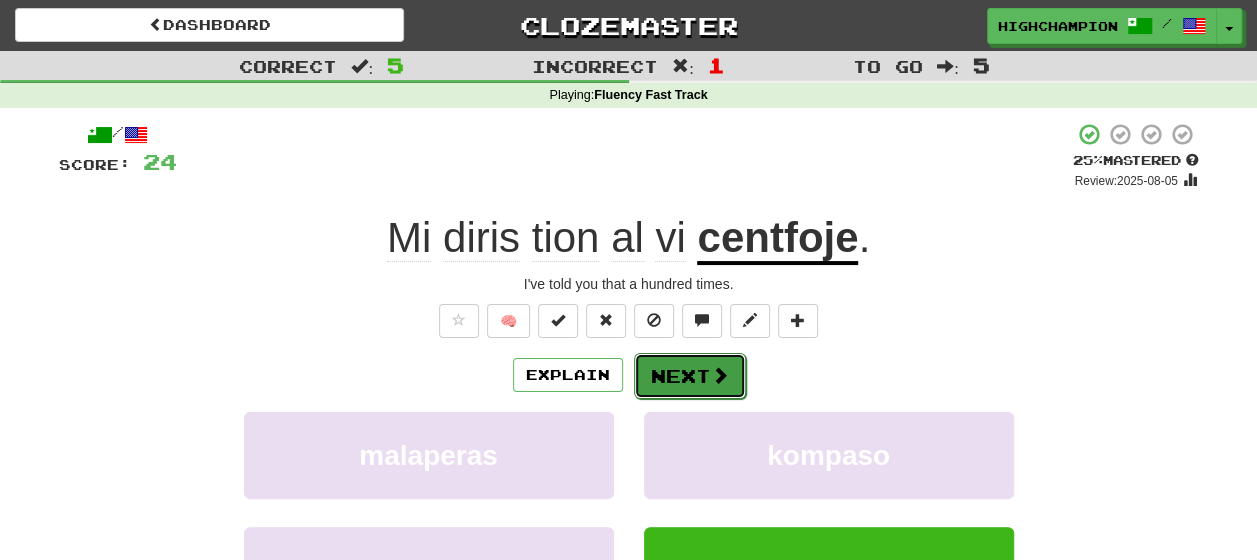 click on "Next" at bounding box center (690, 376) 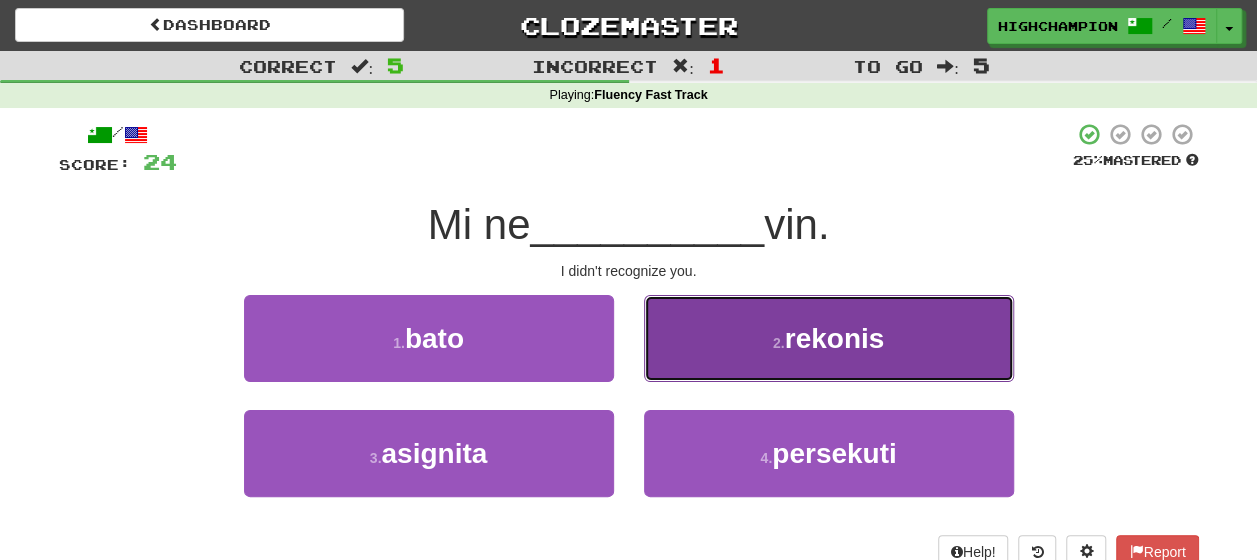 click on "2 .  rekonis" at bounding box center [829, 338] 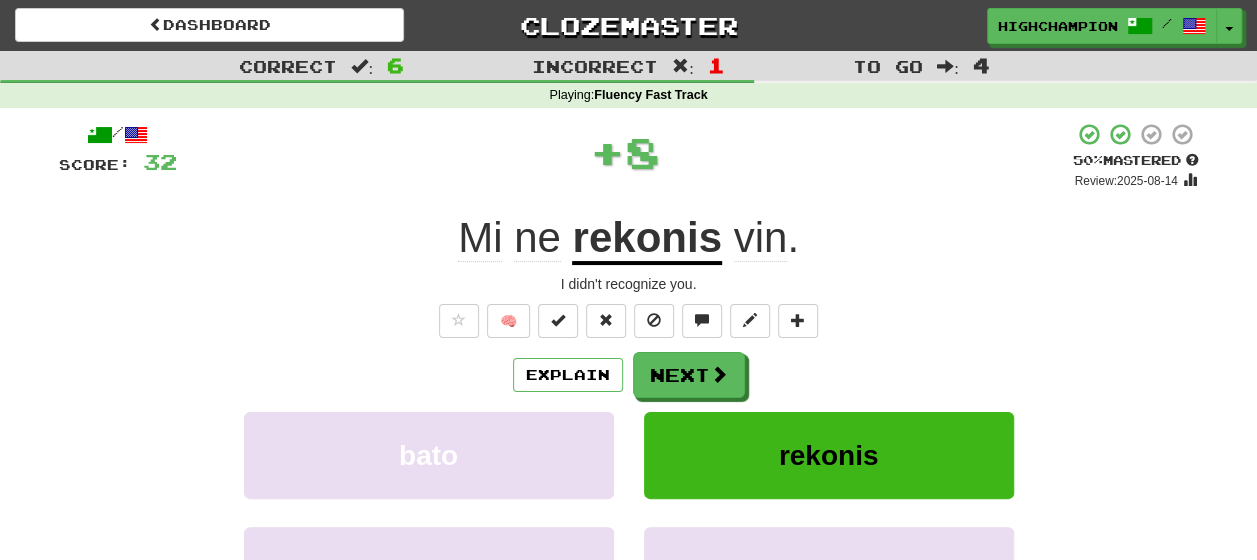 click on "Explain Next" at bounding box center (629, 375) 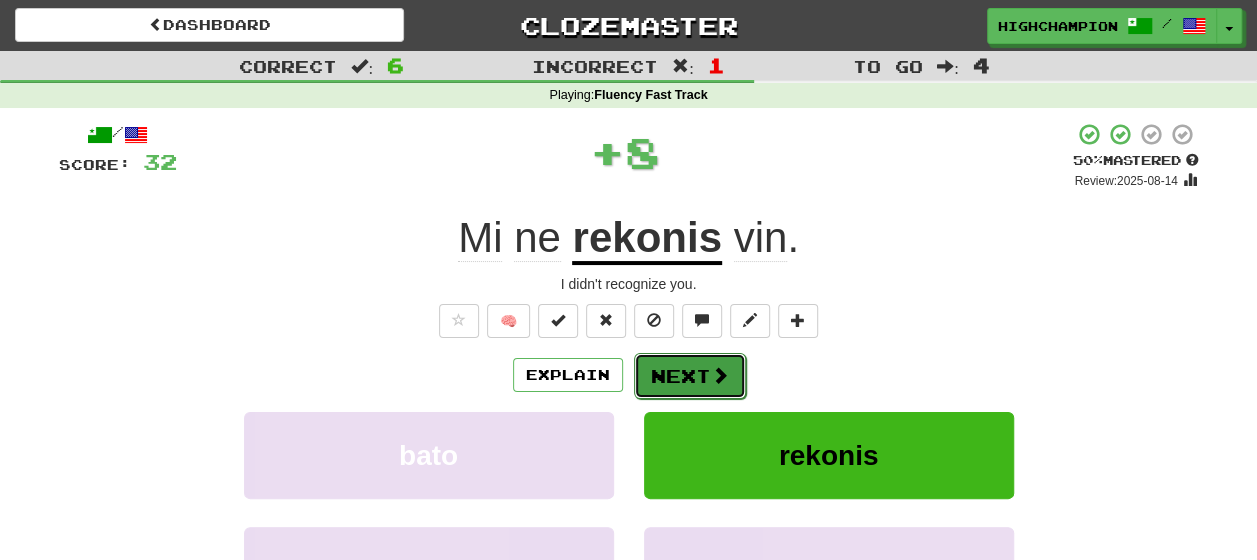 click on "Next" at bounding box center (690, 376) 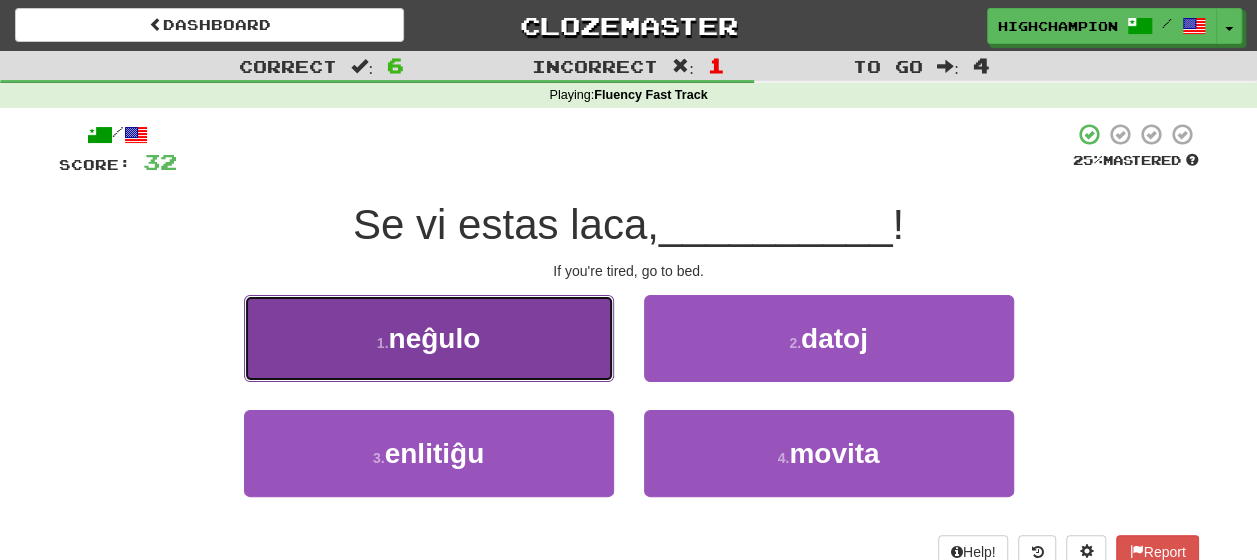 click on "1 .  neĝulo" at bounding box center [429, 338] 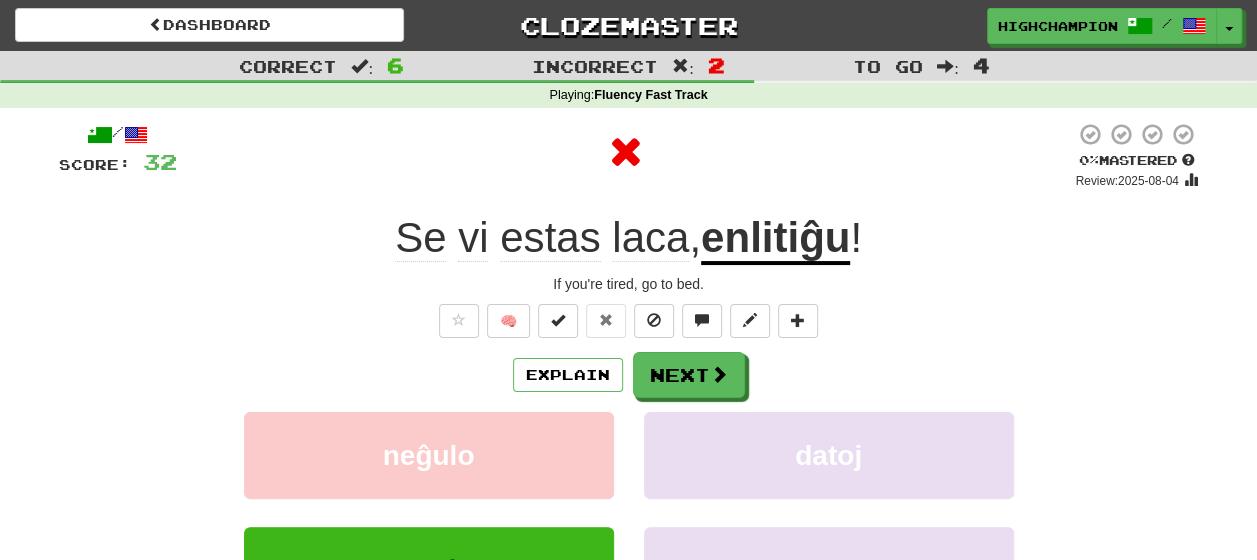 click on "enlitiĝu" at bounding box center (775, 239) 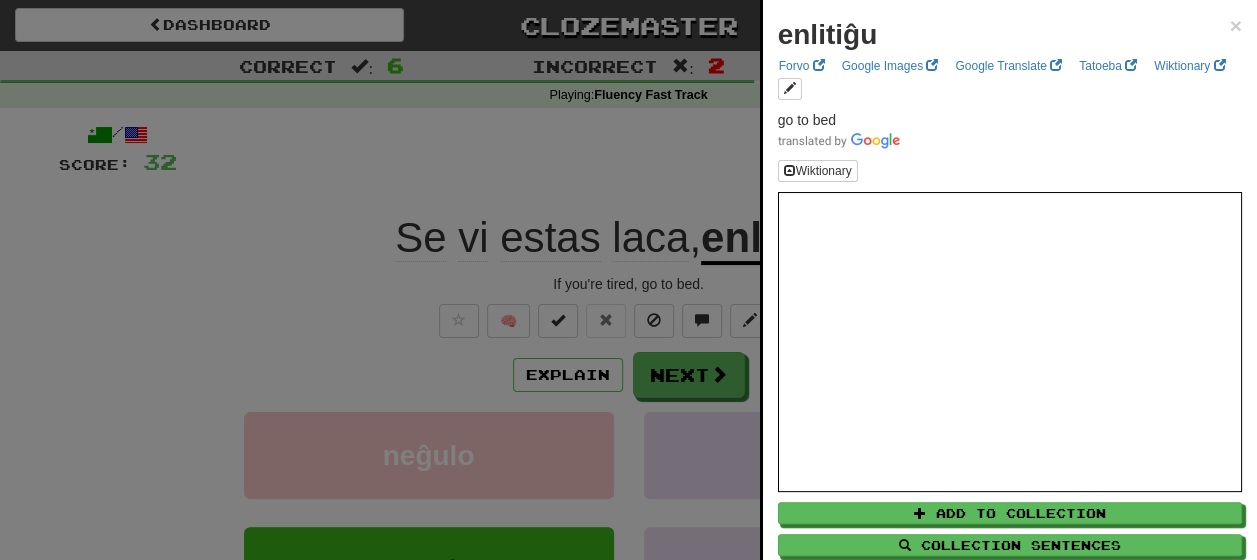 click at bounding box center [628, 280] 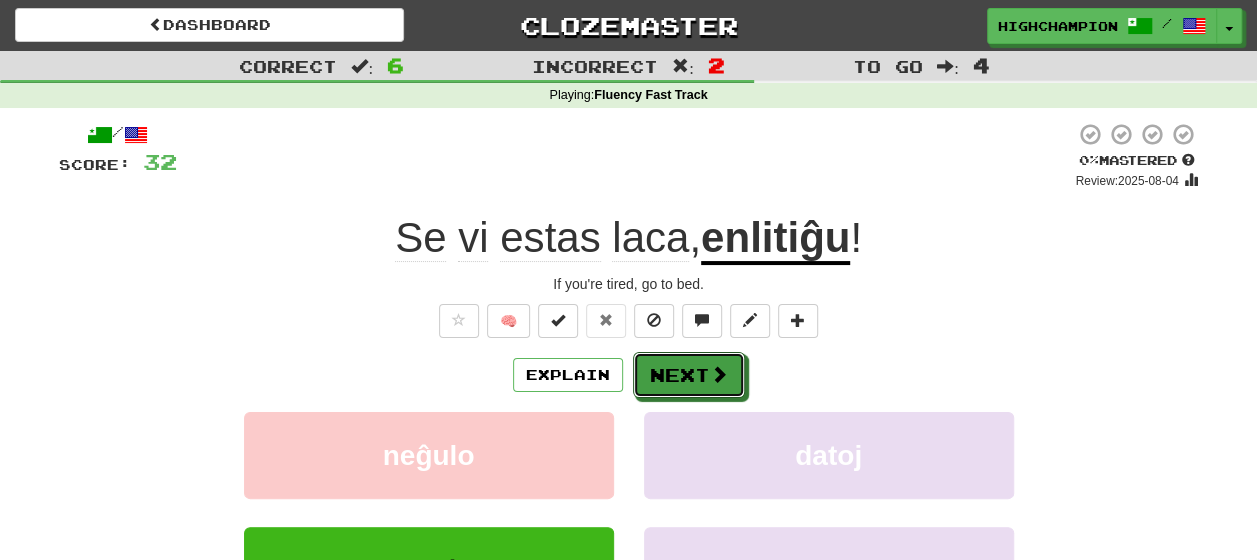click on "Next" at bounding box center (689, 375) 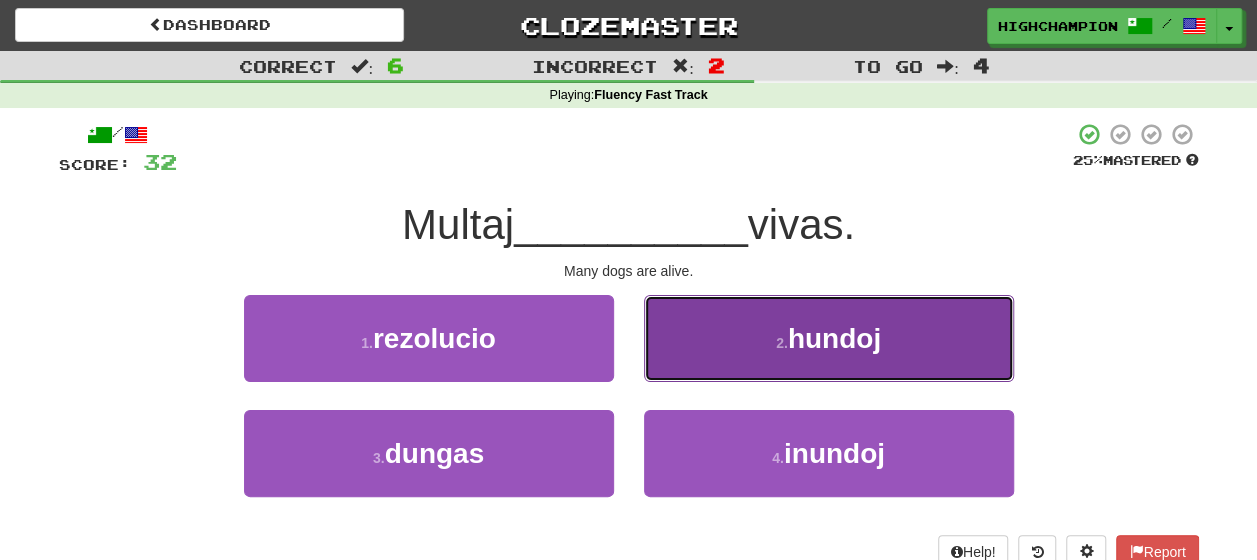 click on "2 .  hundoj" at bounding box center (829, 338) 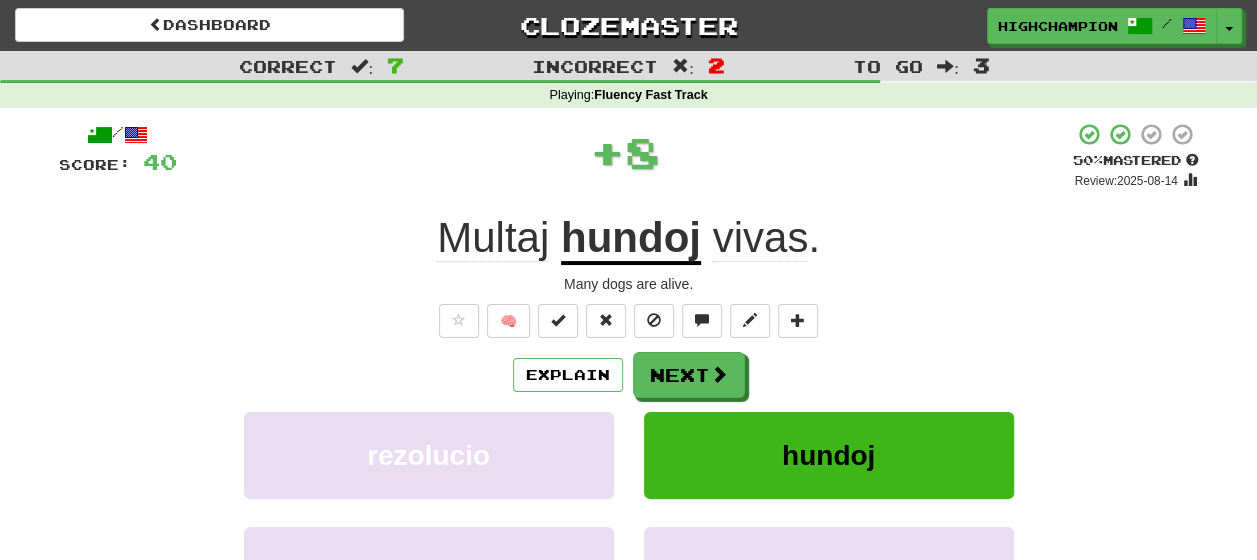 click on "Explain Next" at bounding box center [629, 375] 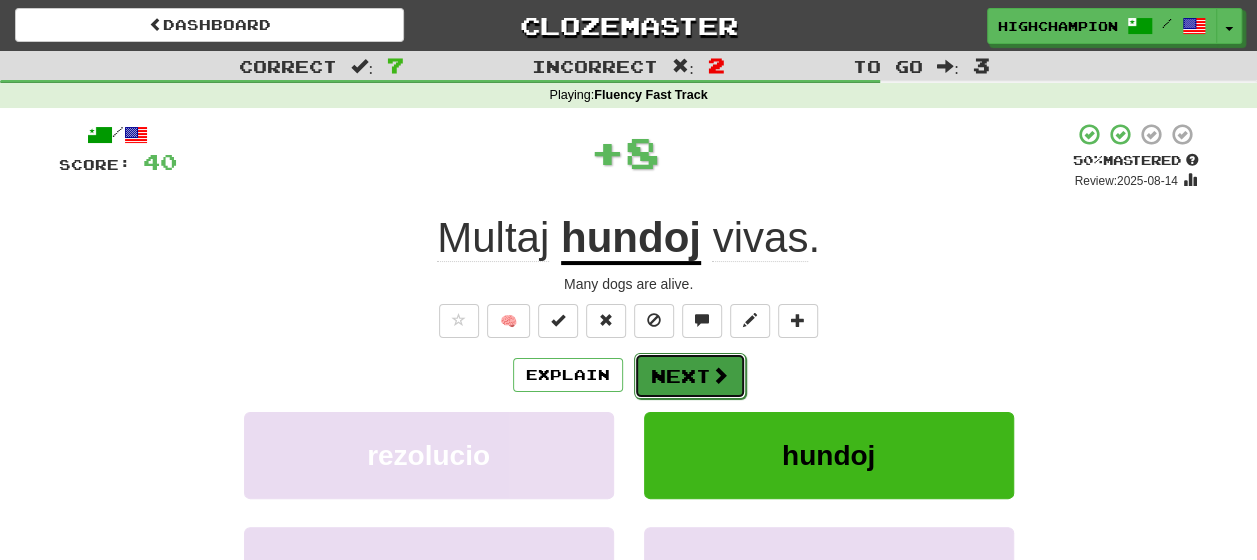 click on "Next" at bounding box center (690, 376) 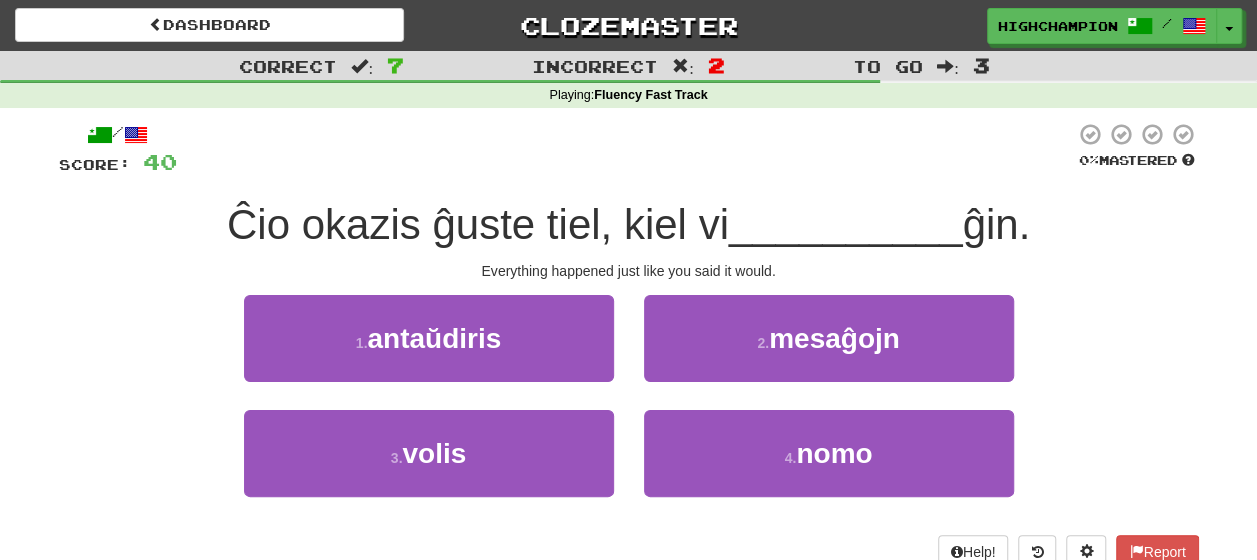 click on "1 .  antaŭdiris 2 .  mesaĝojn" at bounding box center (629, 352) 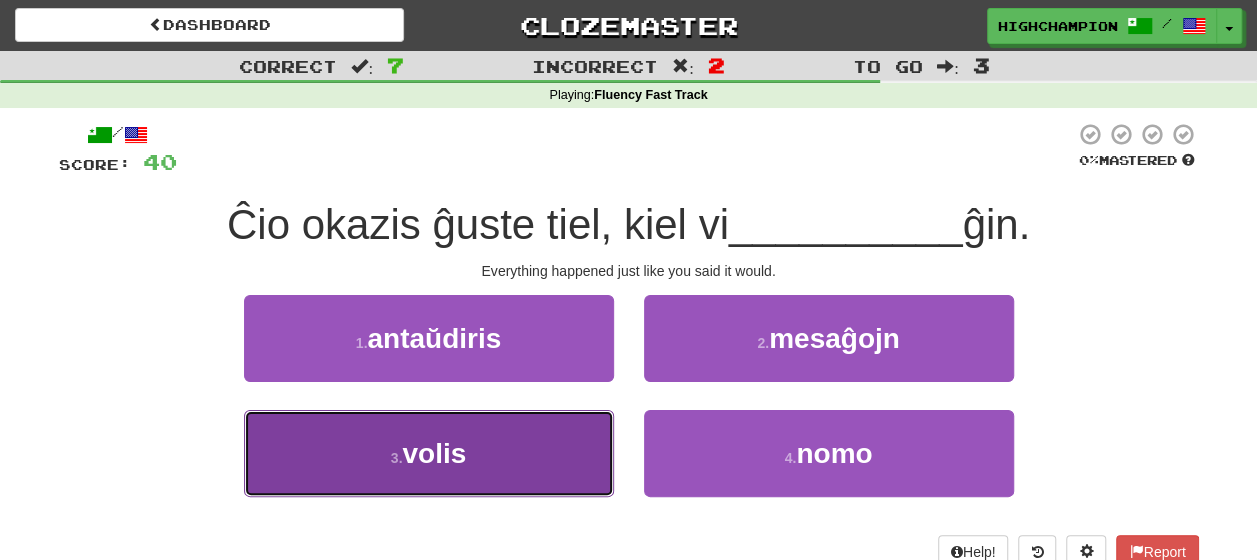 click on "3 .  volis" at bounding box center (429, 453) 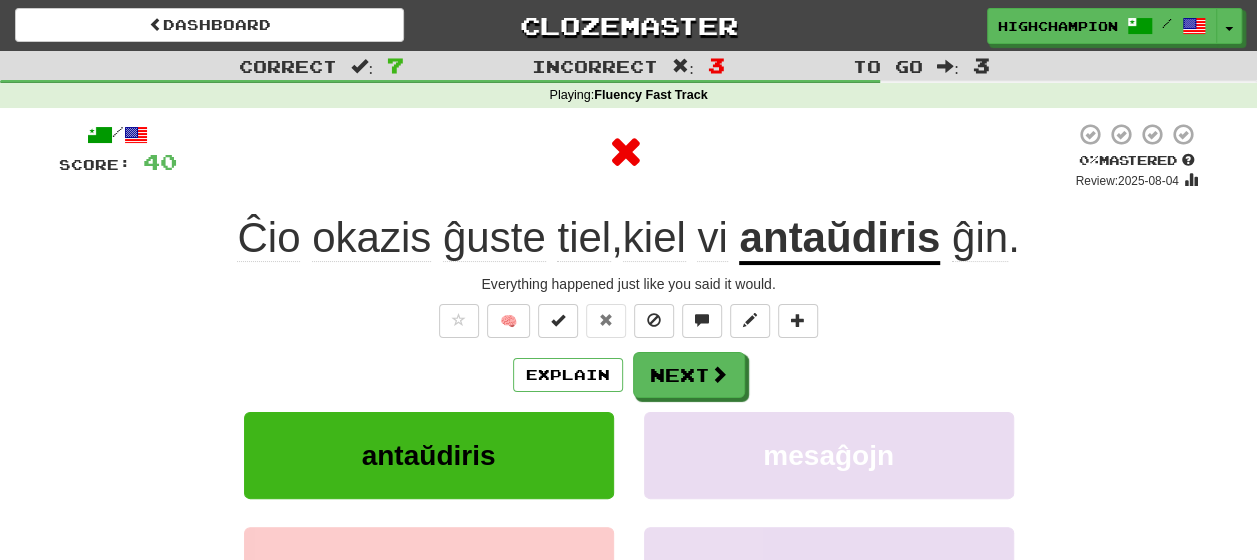 click on "antaŭdiris" at bounding box center [839, 239] 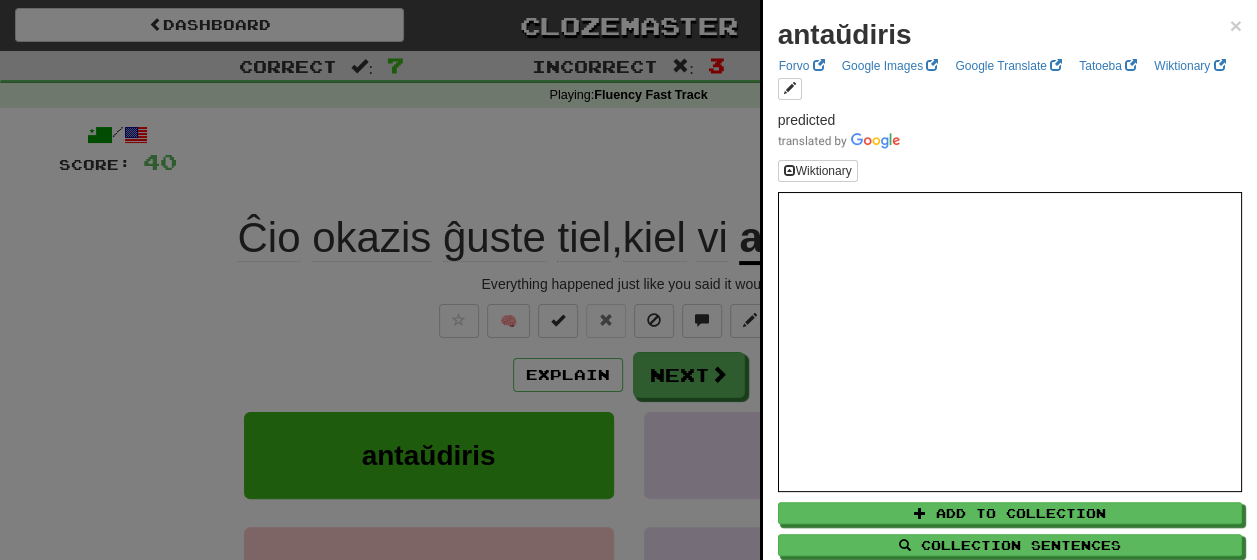 click at bounding box center (628, 280) 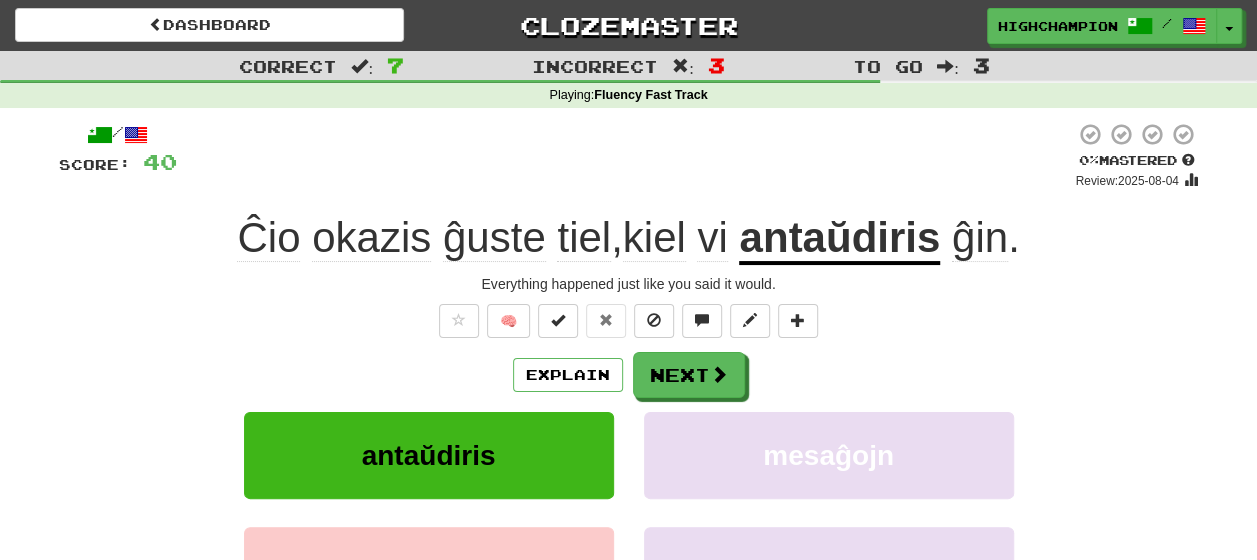 click on "Explain Next" at bounding box center (629, 375) 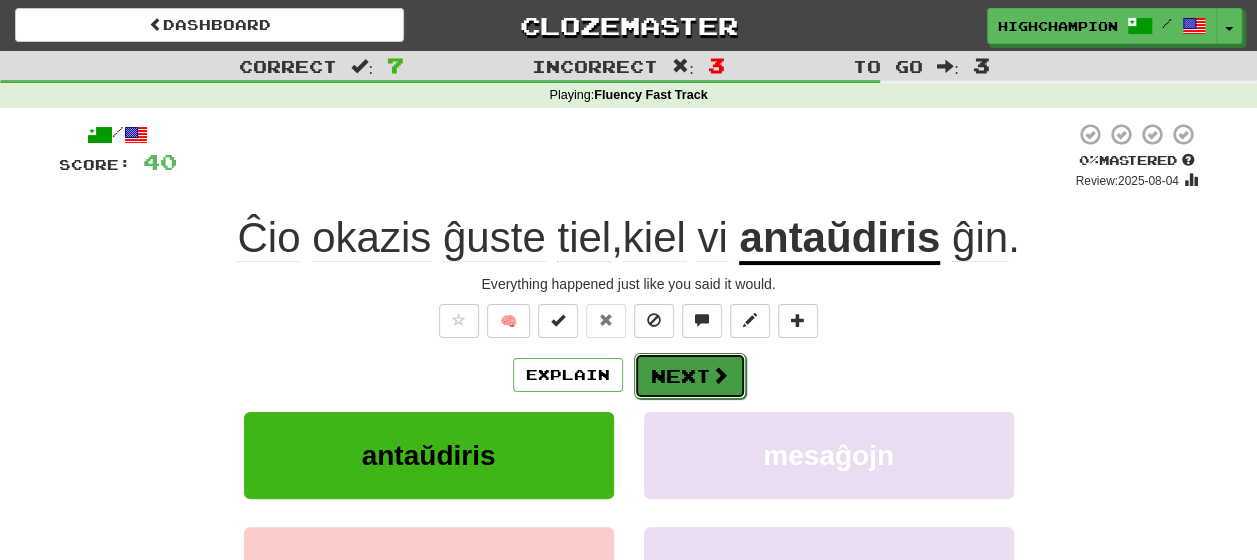 click on "Next" at bounding box center (690, 376) 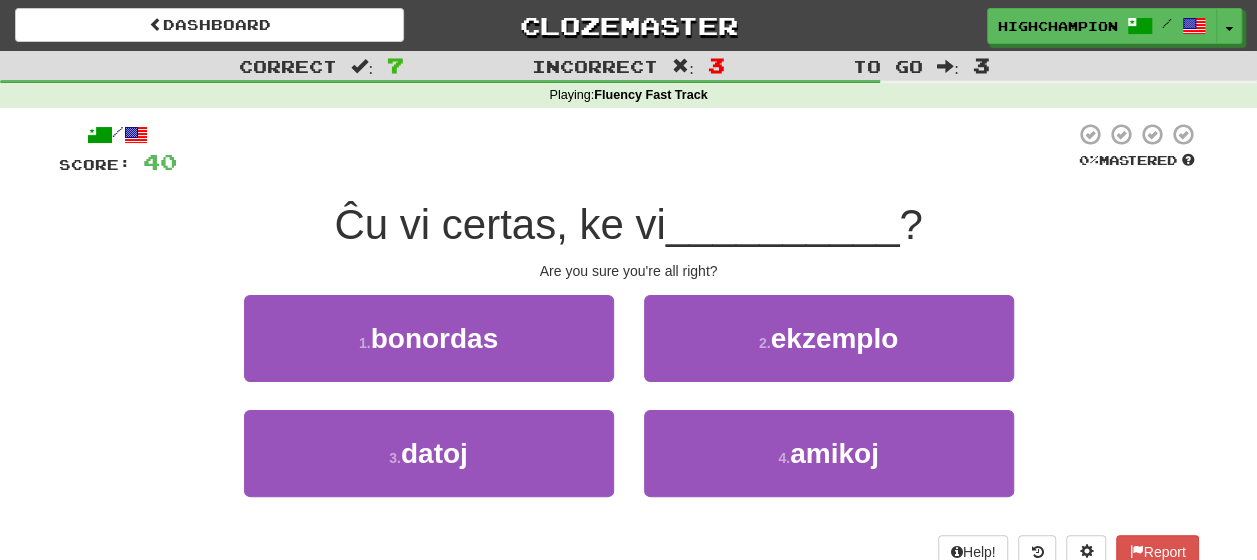 click on "1 .  bonordas 2 .  ekzemplo" at bounding box center (629, 352) 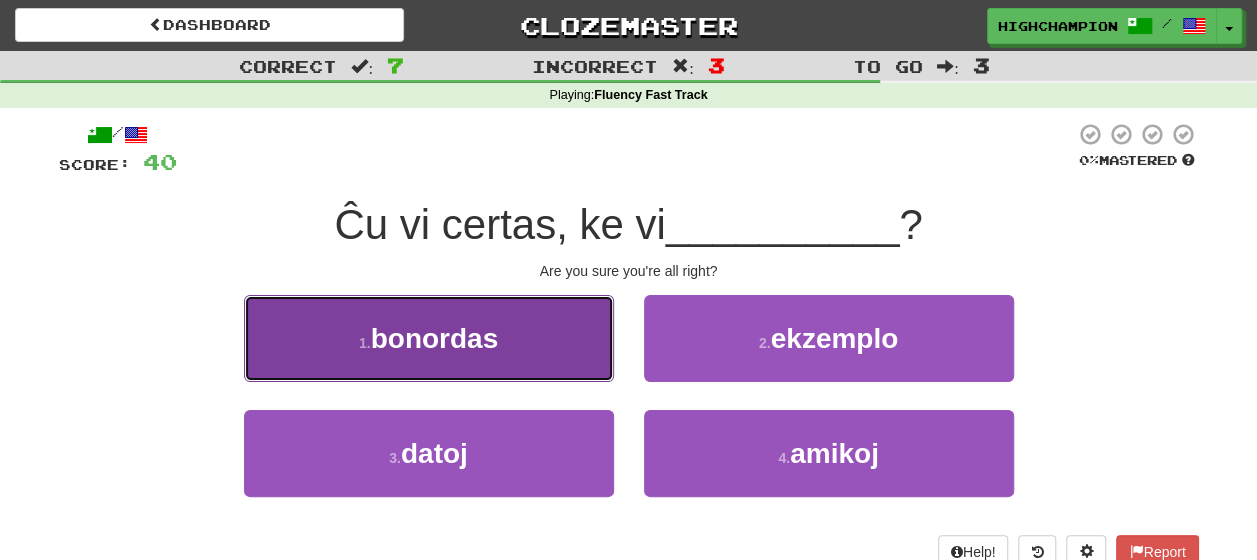 click on "bonordas" at bounding box center (435, 338) 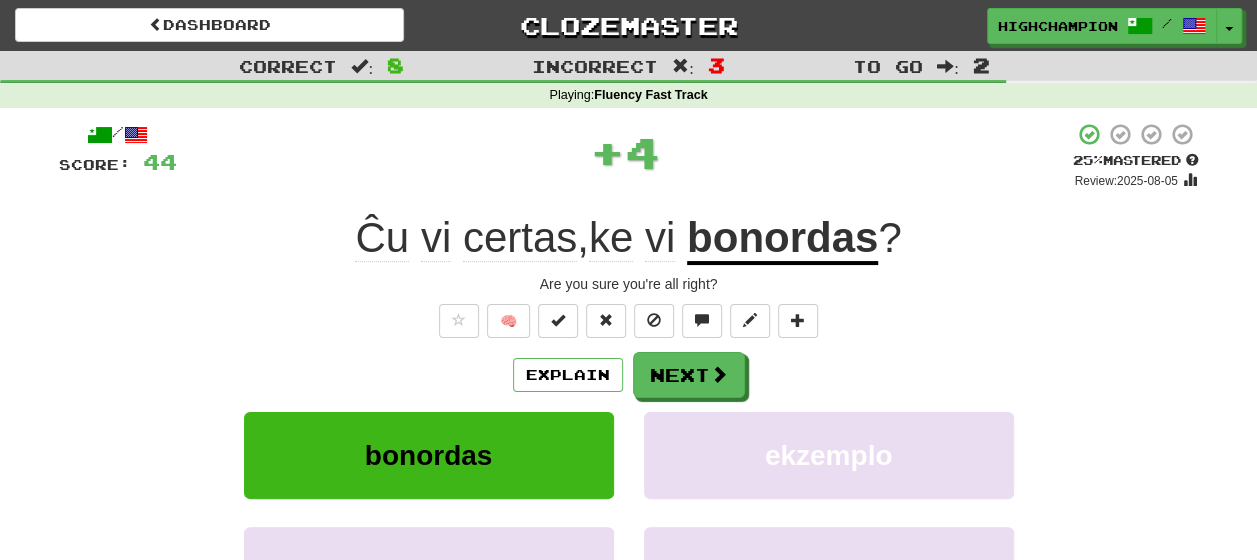 click on "Explain Next" at bounding box center [629, 375] 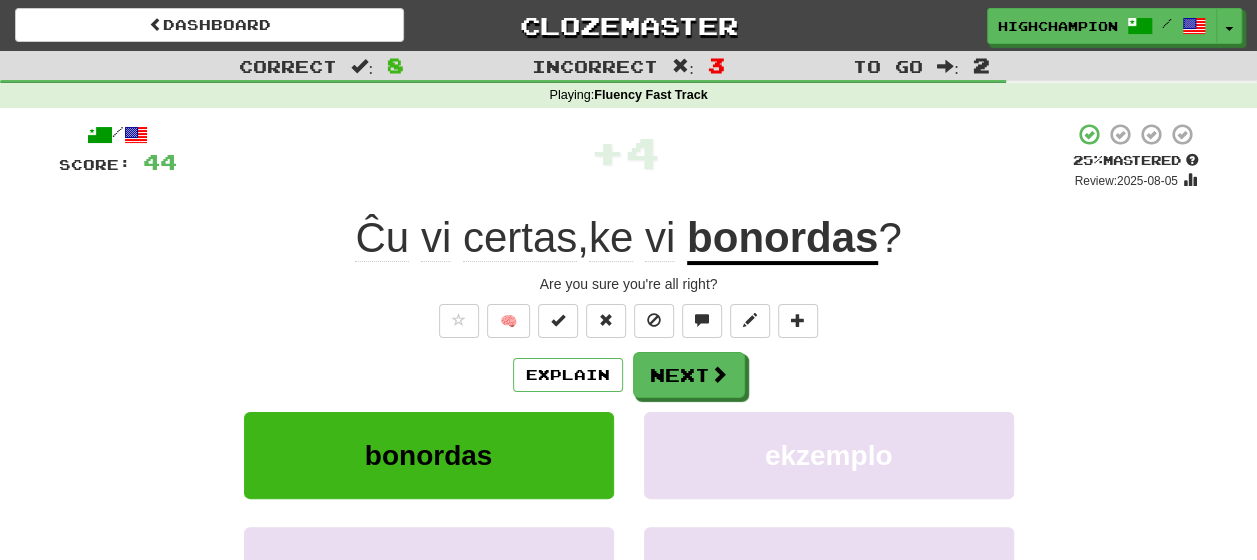 click on "Explain Next" at bounding box center [629, 375] 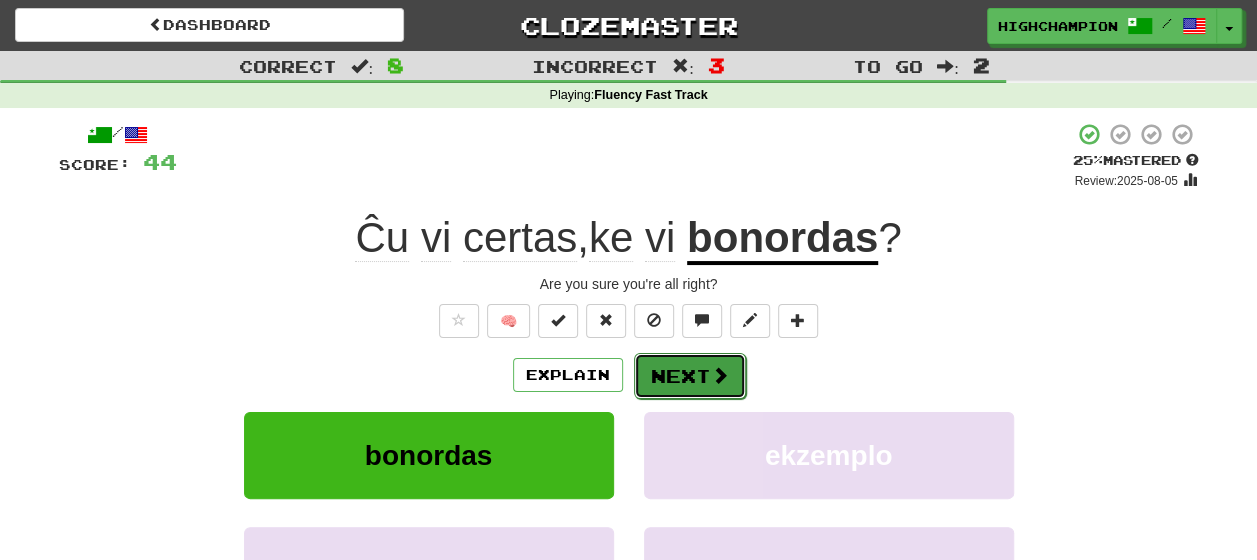 click on "Next" at bounding box center (690, 376) 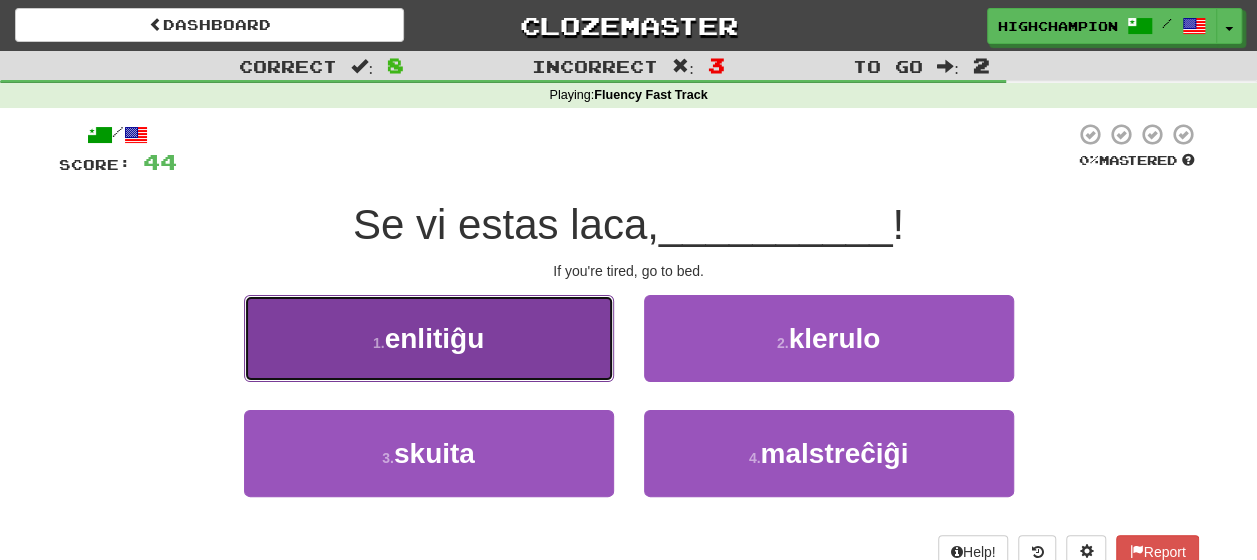 click on "1 .  enlitiĝu" at bounding box center [429, 338] 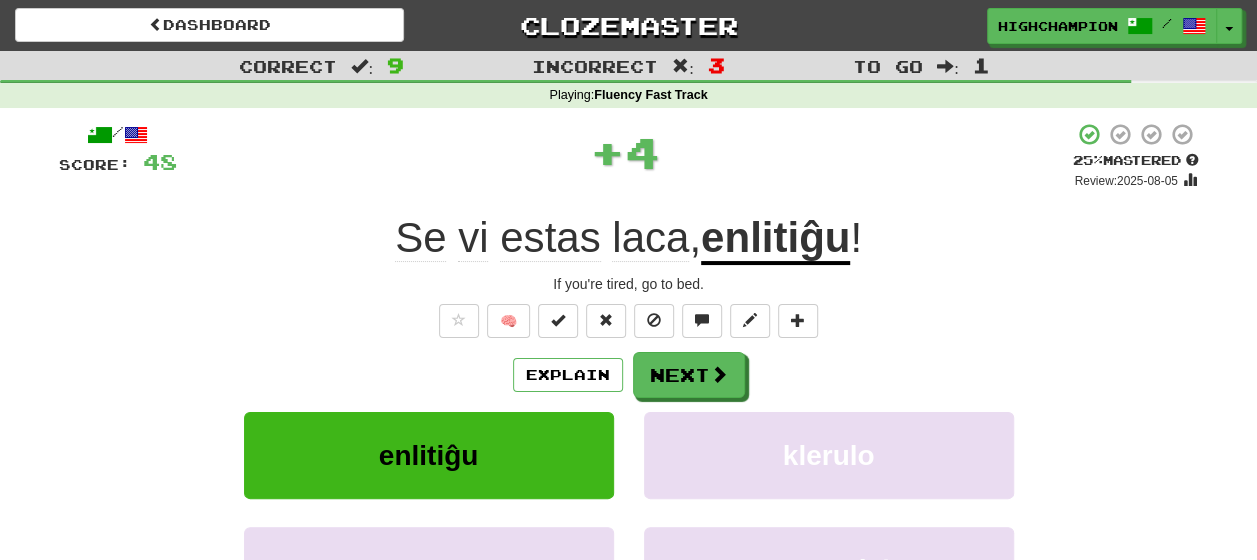 click on "Explain Next" at bounding box center [629, 375] 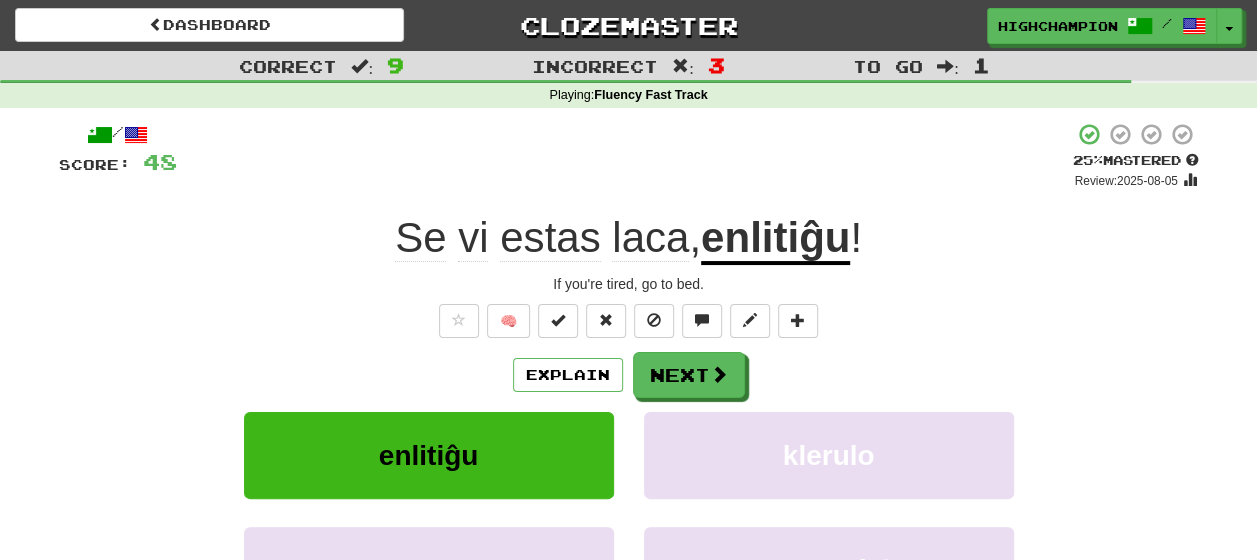 click on "Explain Next" at bounding box center (629, 375) 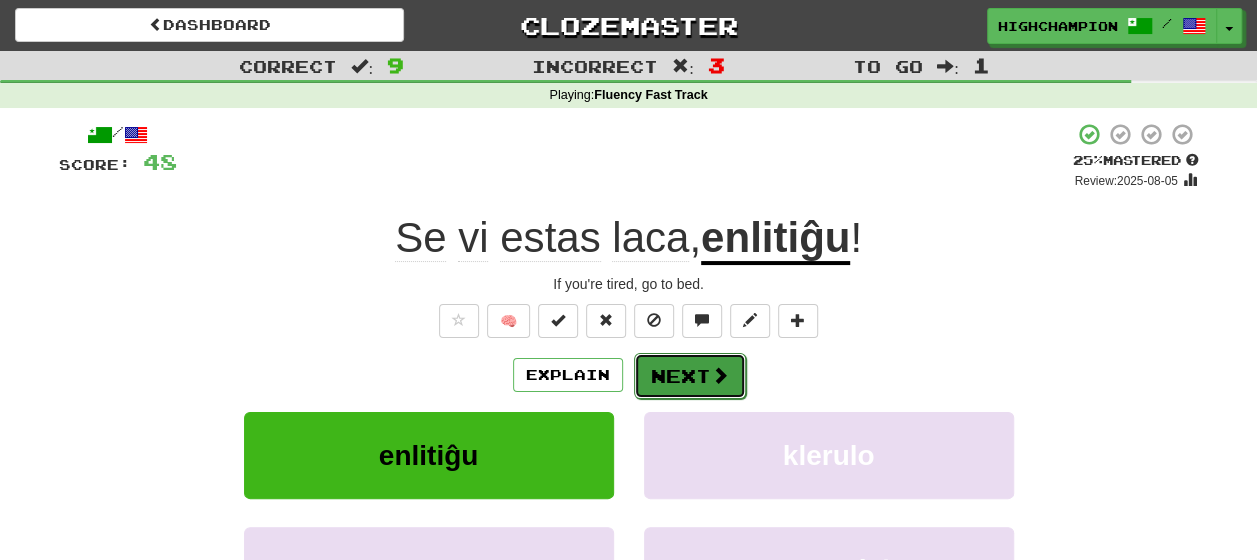 click on "Next" at bounding box center [690, 376] 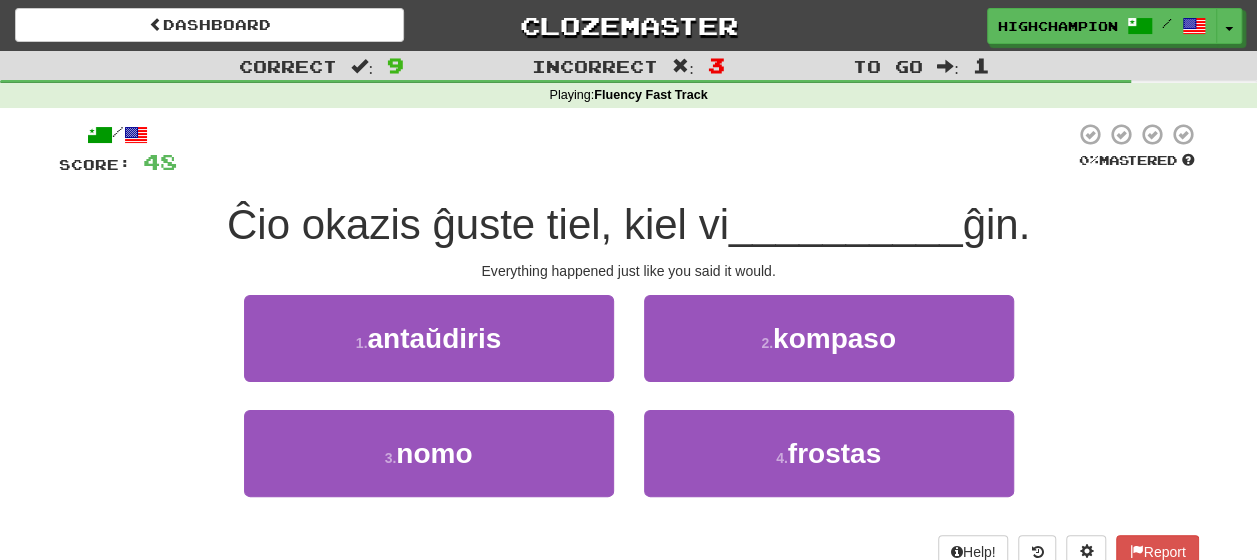 click on "1 .  antaŭdiris 2 .  kompaso" at bounding box center (629, 352) 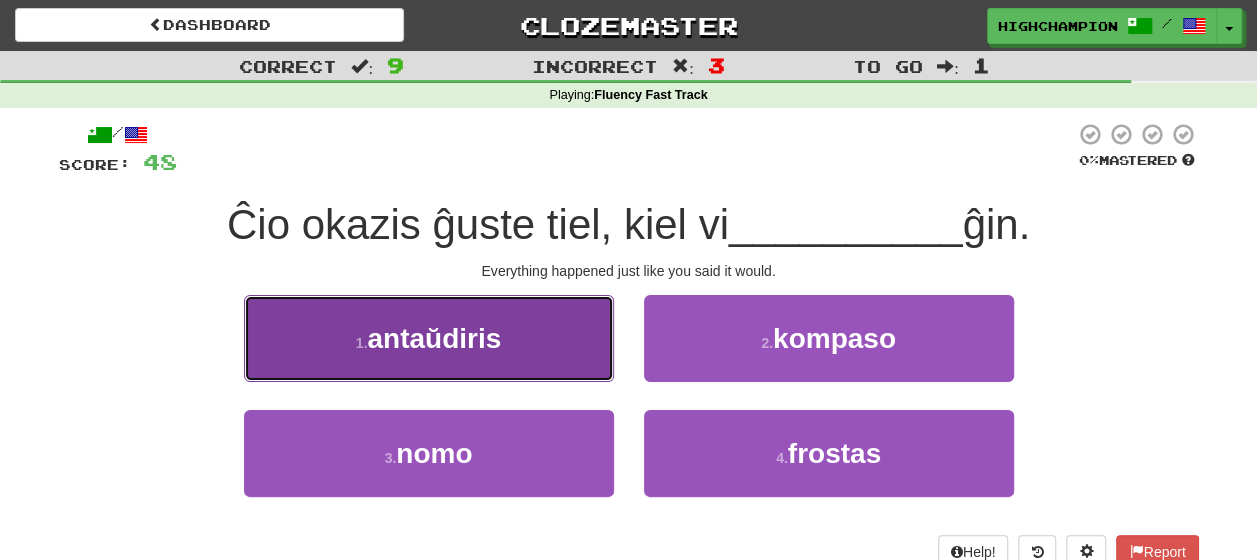 click on "antaŭdiris" at bounding box center [434, 338] 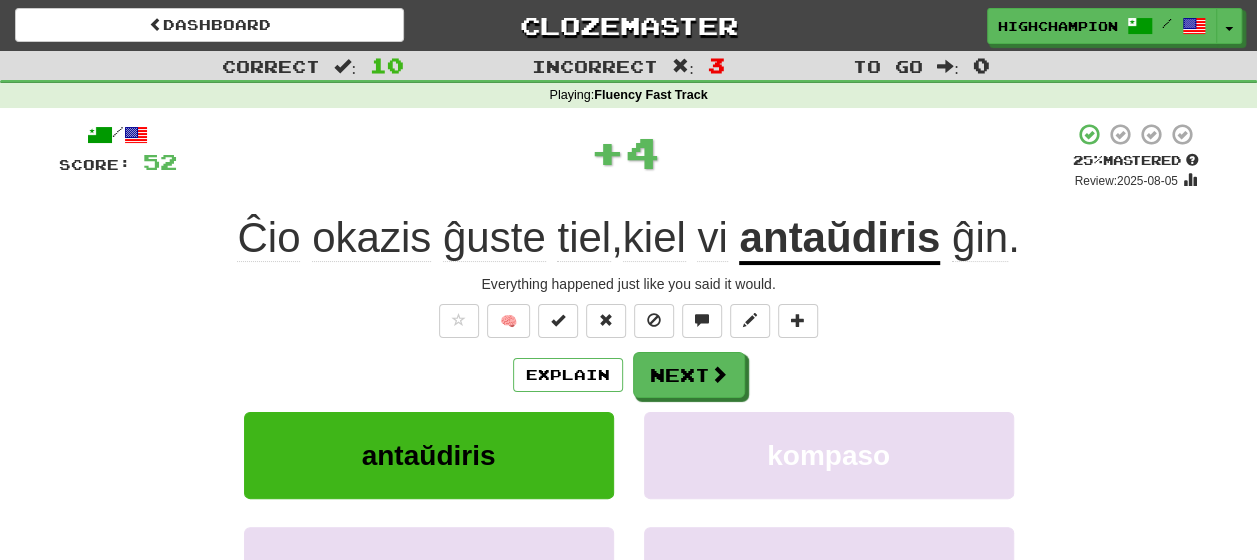 click on "Explain Next" at bounding box center (629, 375) 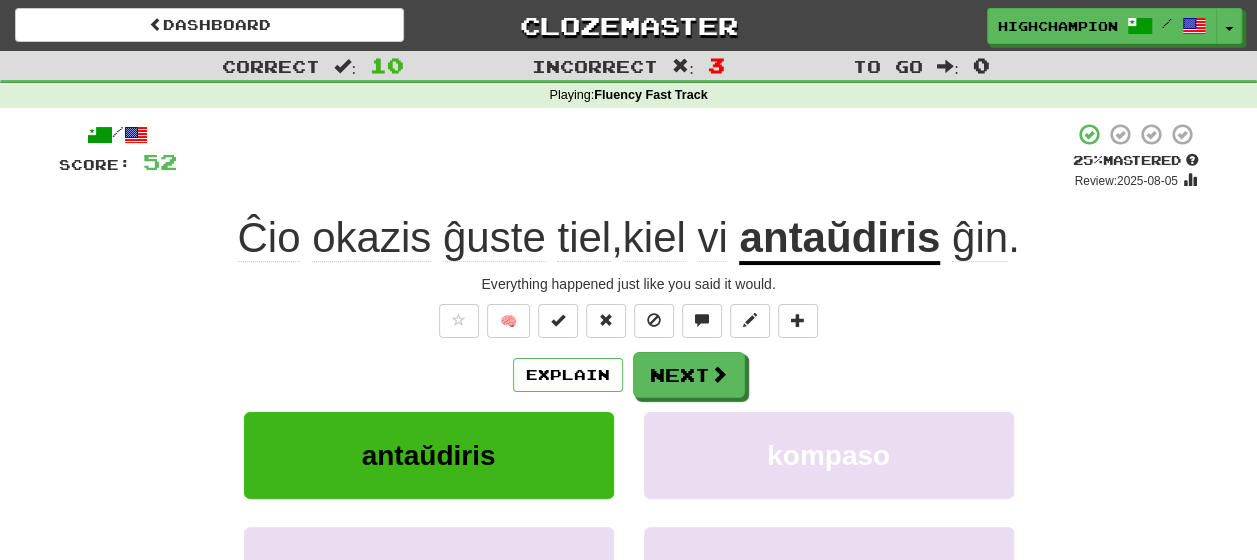 click on "Explain Next" at bounding box center [629, 375] 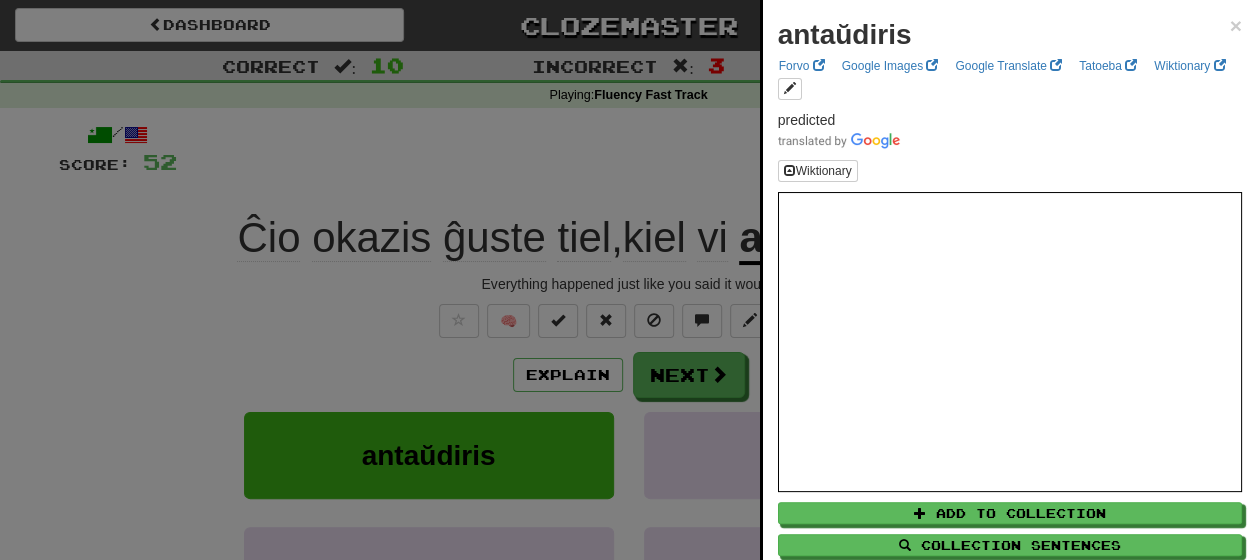 click at bounding box center [628, 280] 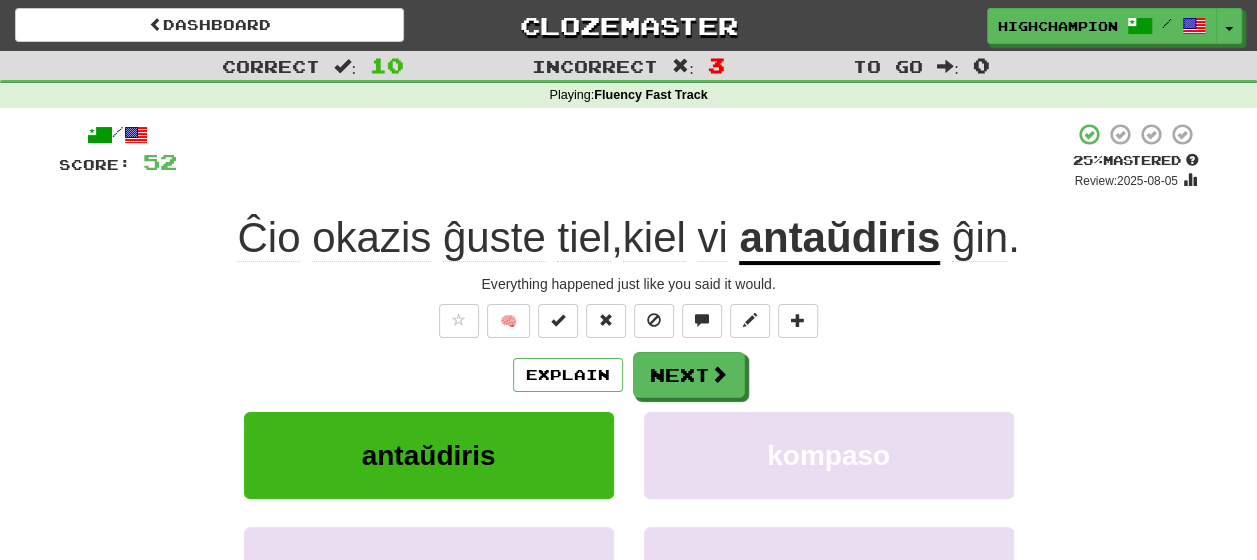 click on "Explain Next" at bounding box center (629, 375) 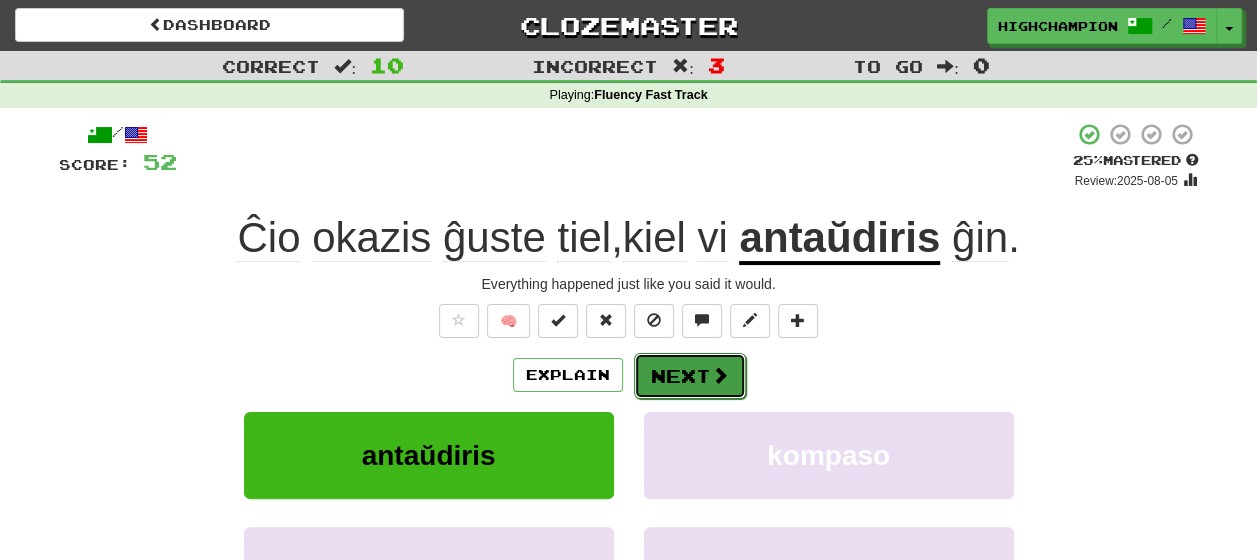 click at bounding box center [720, 375] 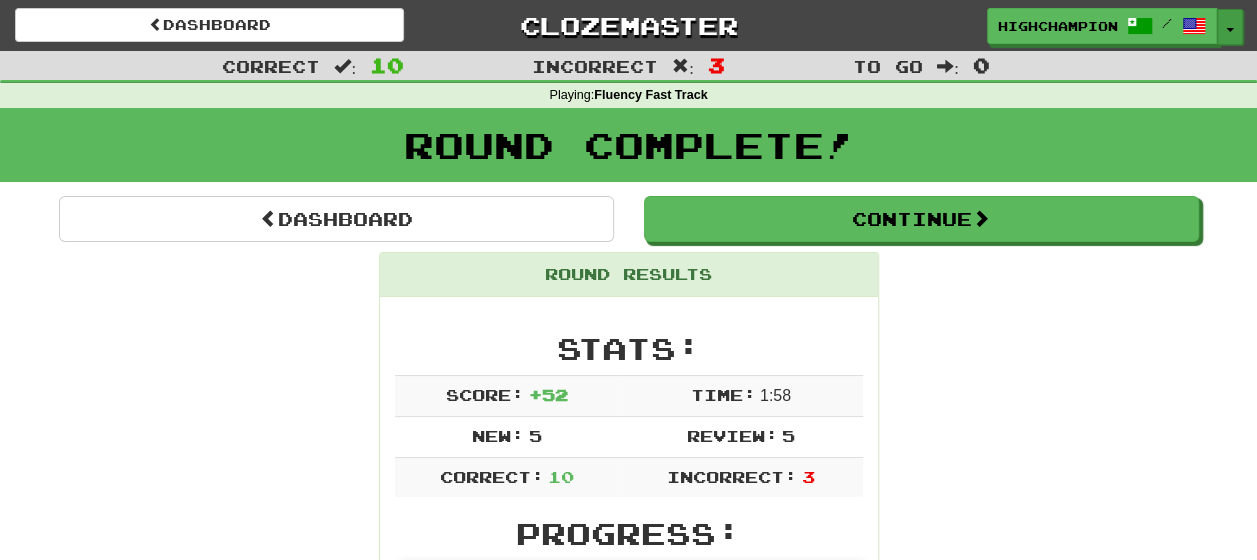 click at bounding box center [1230, 30] 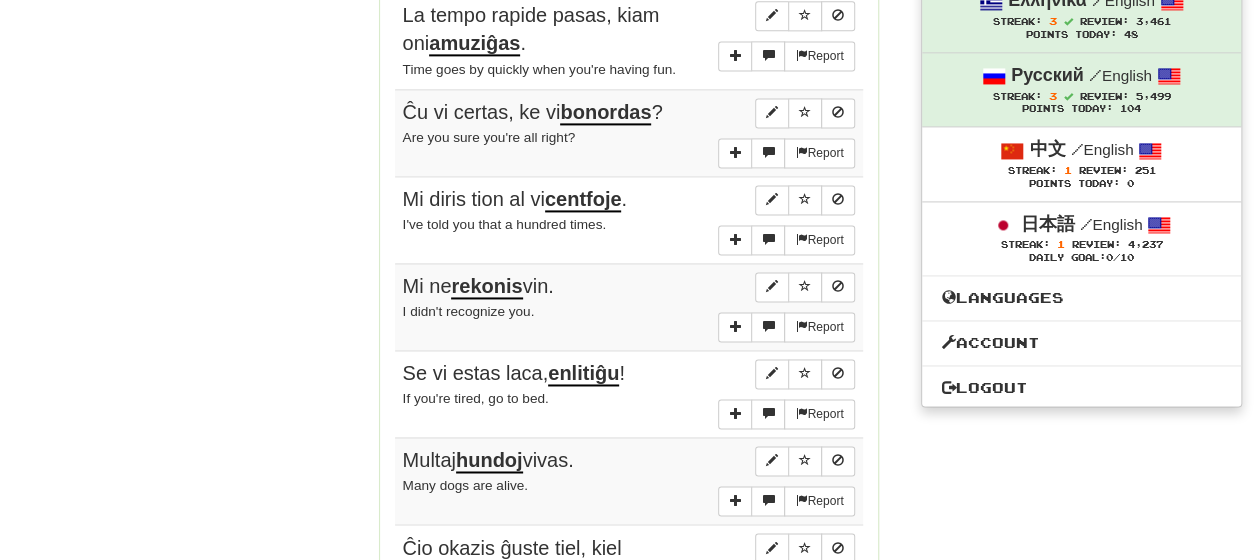 scroll, scrollTop: 1272, scrollLeft: 0, axis: vertical 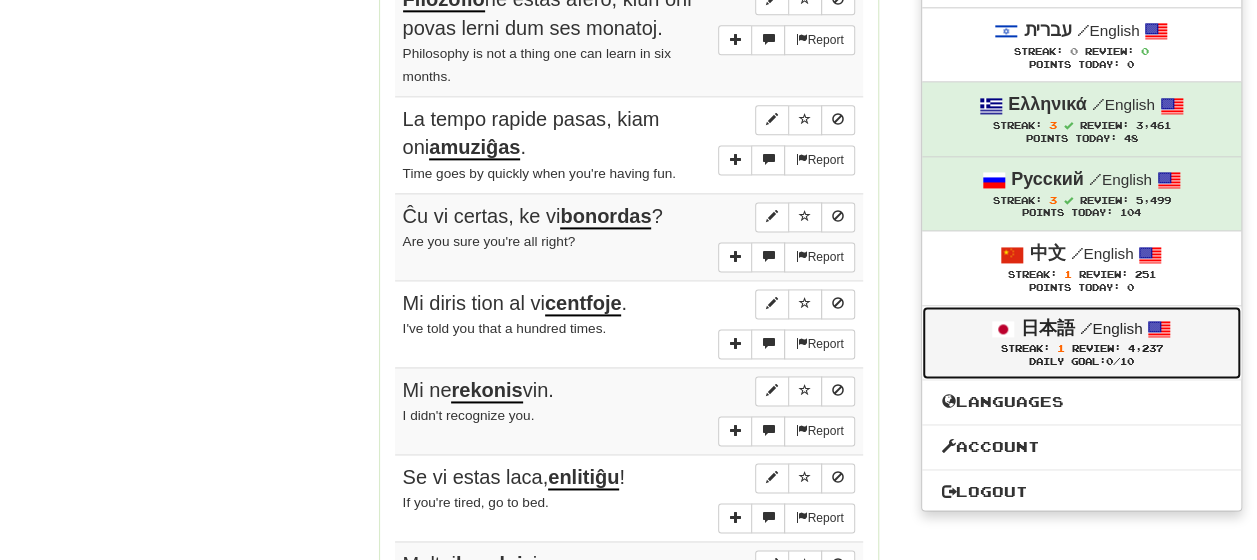 click on "/
English" at bounding box center [1110, 328] 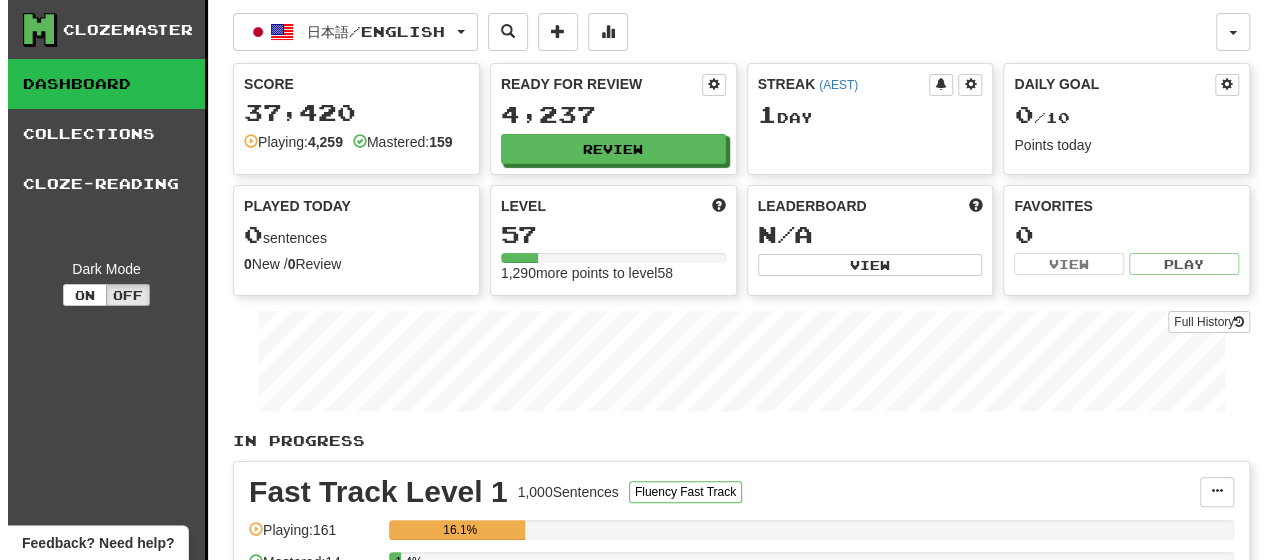 scroll, scrollTop: 100, scrollLeft: 0, axis: vertical 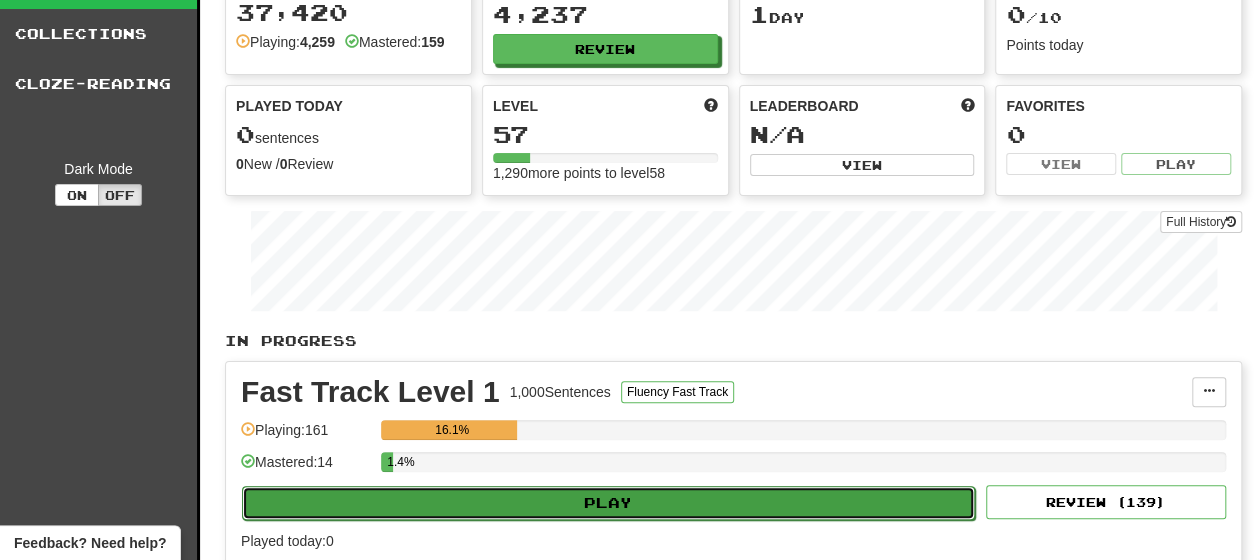 click on "Play" at bounding box center [608, 503] 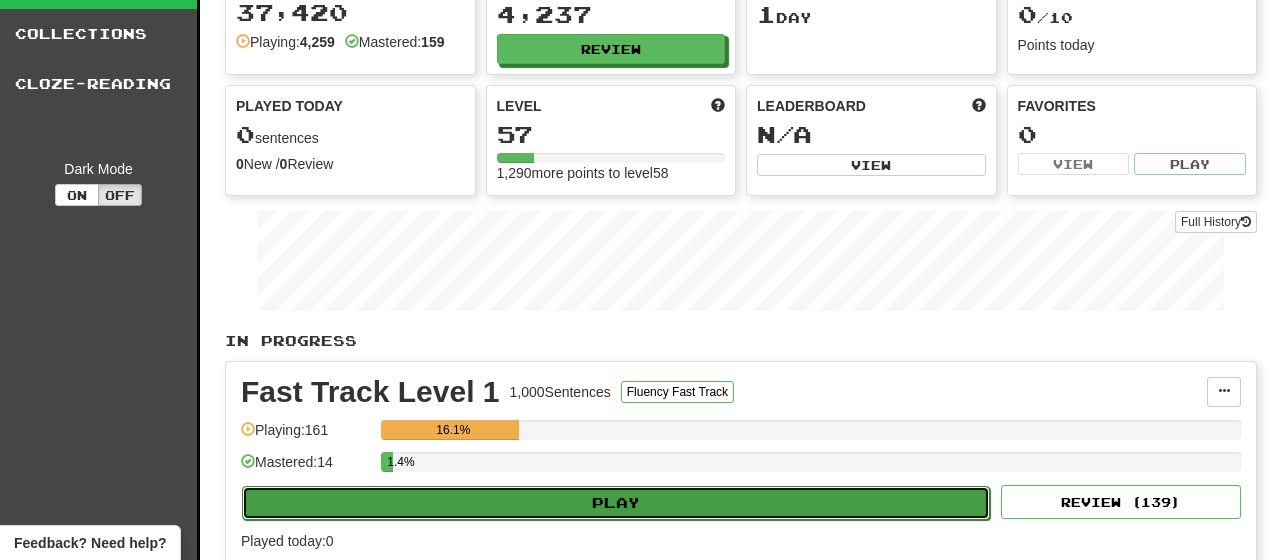 select on "**" 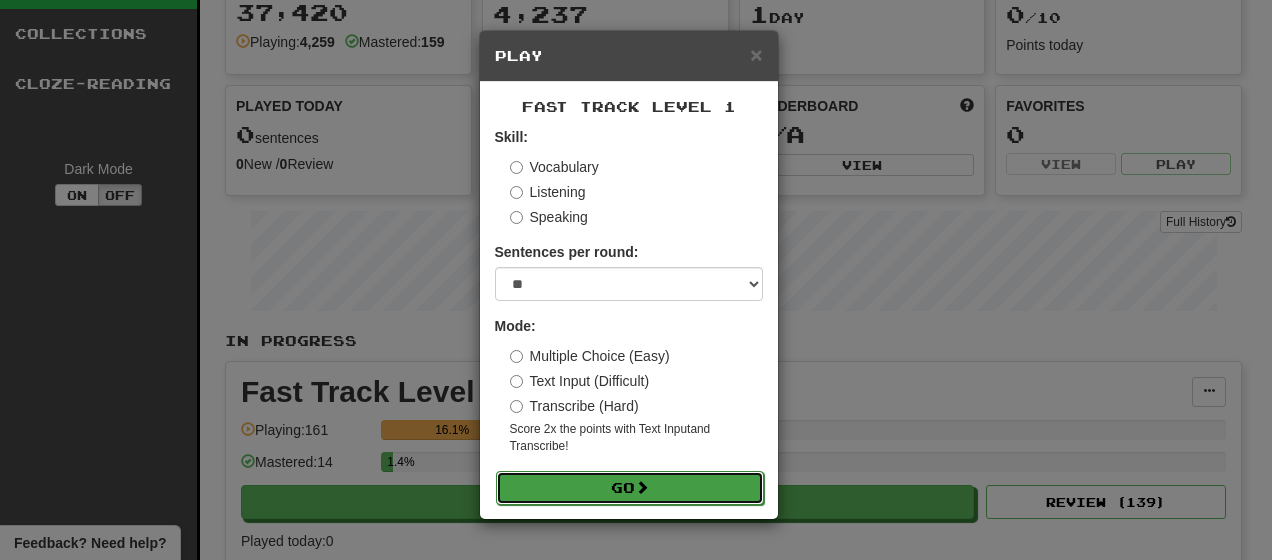 click on "Go" at bounding box center [630, 488] 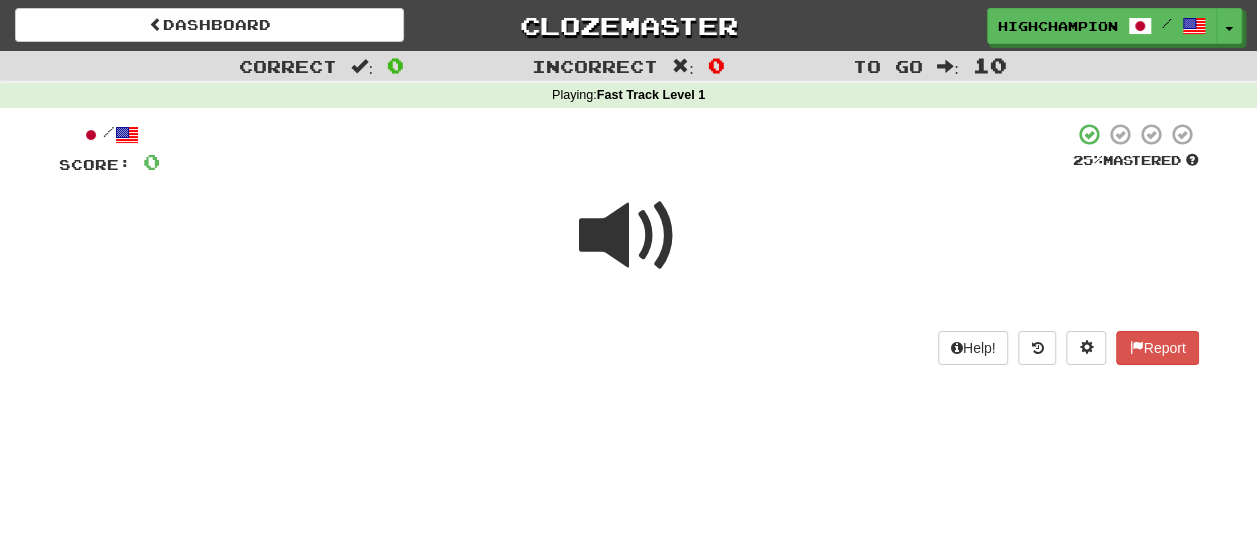 scroll, scrollTop: 100, scrollLeft: 0, axis: vertical 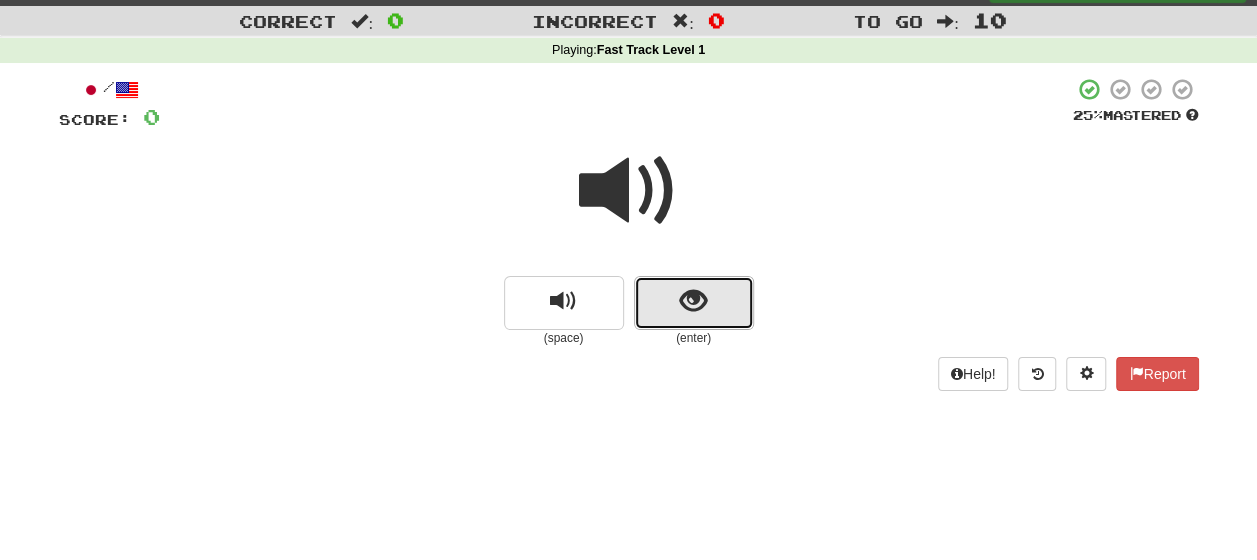 click at bounding box center (694, 303) 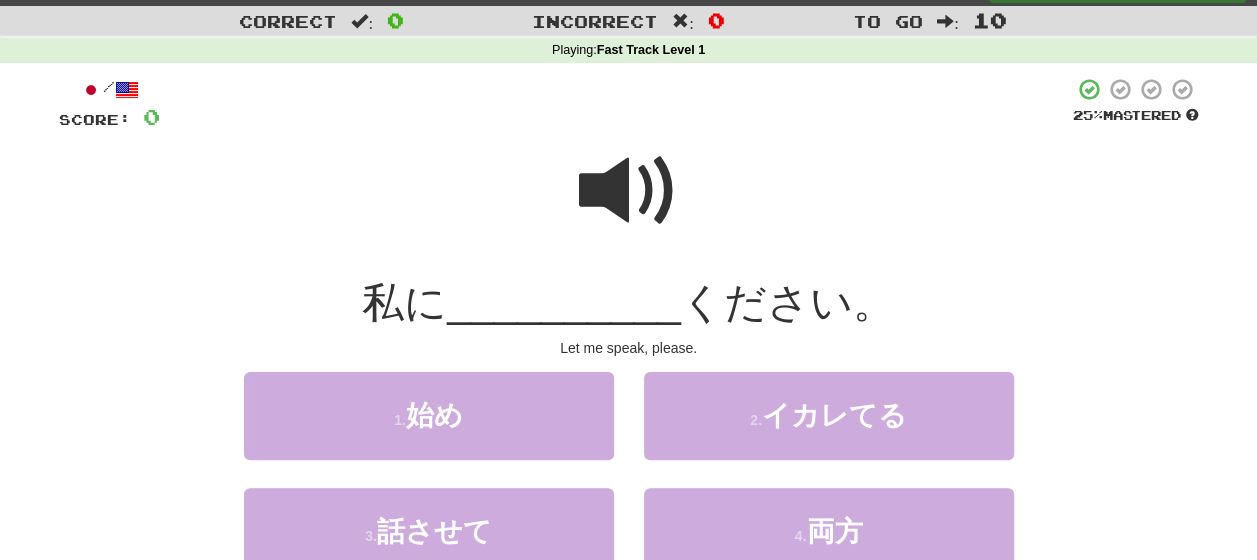 click at bounding box center [629, 191] 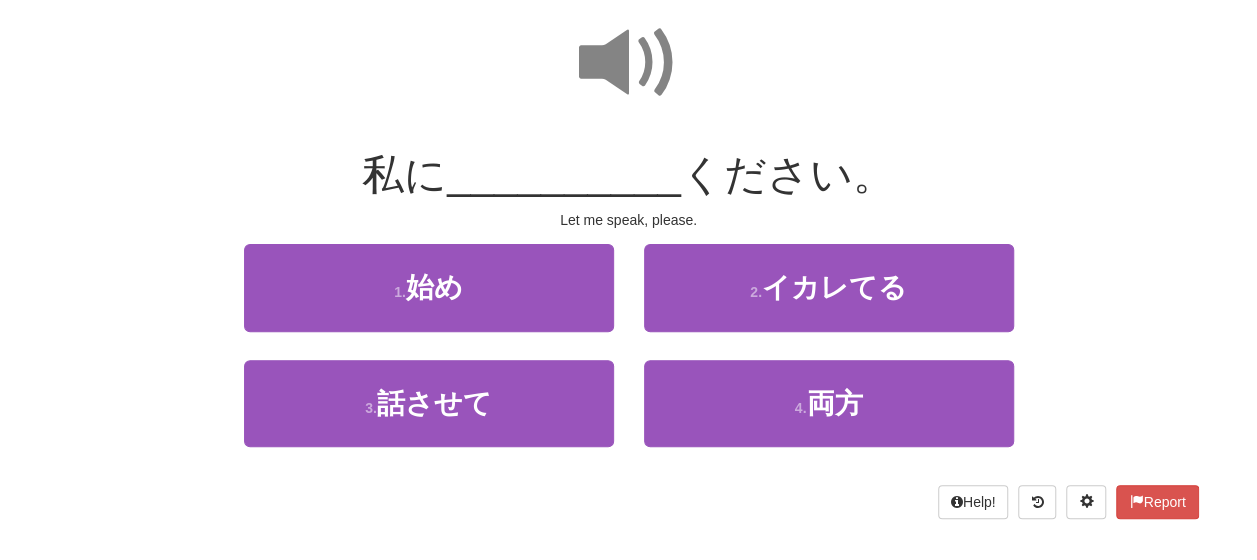 scroll, scrollTop: 145, scrollLeft: 0, axis: vertical 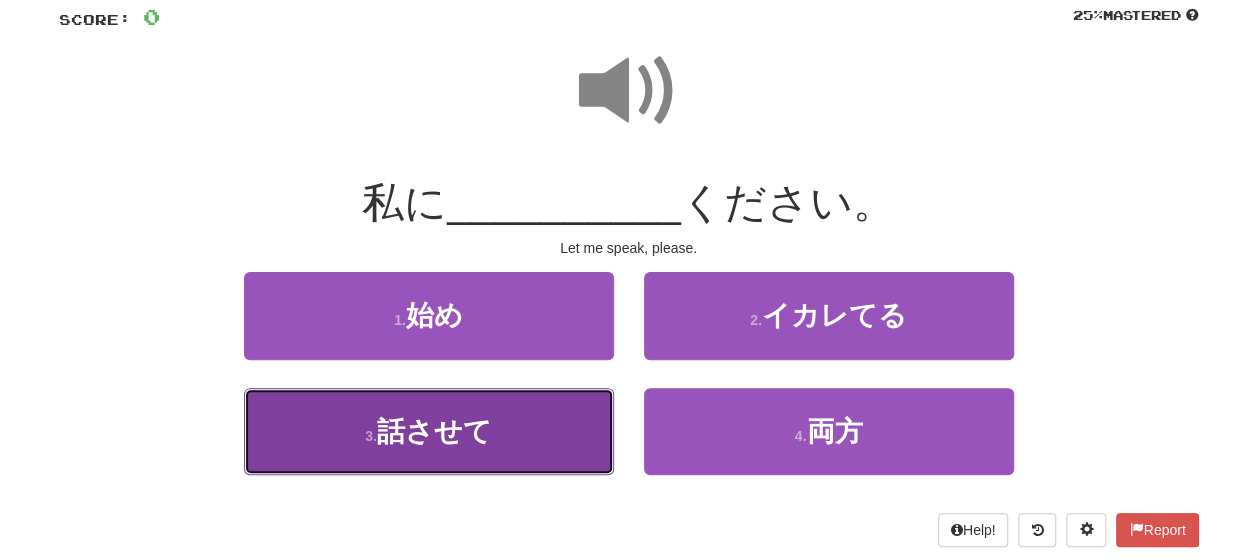 click on "話させて" at bounding box center [434, 431] 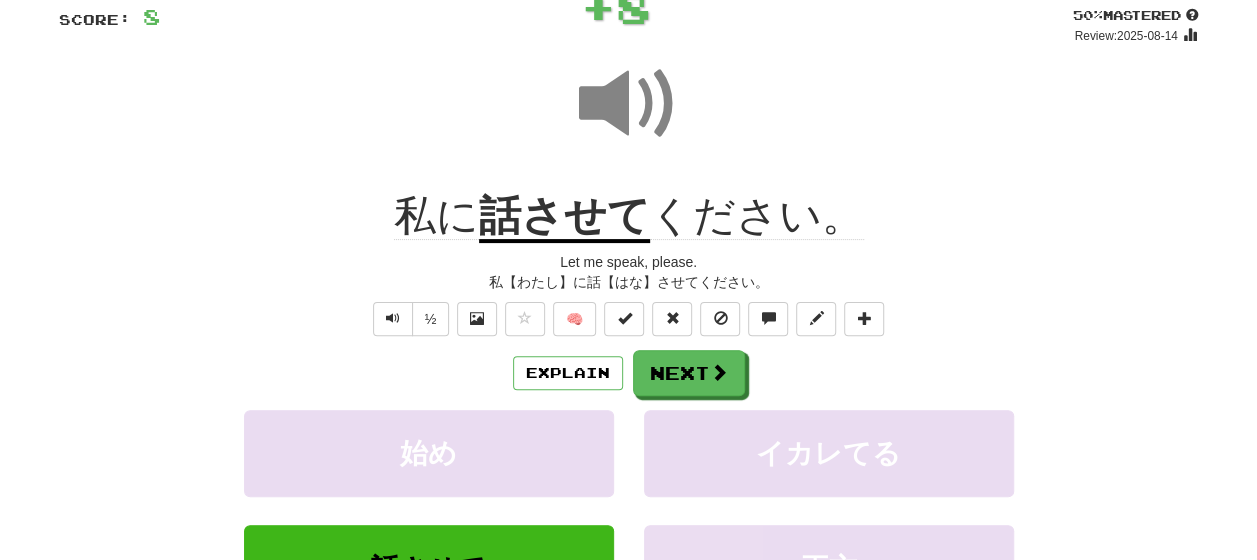 click on "Explain Next" at bounding box center (629, 373) 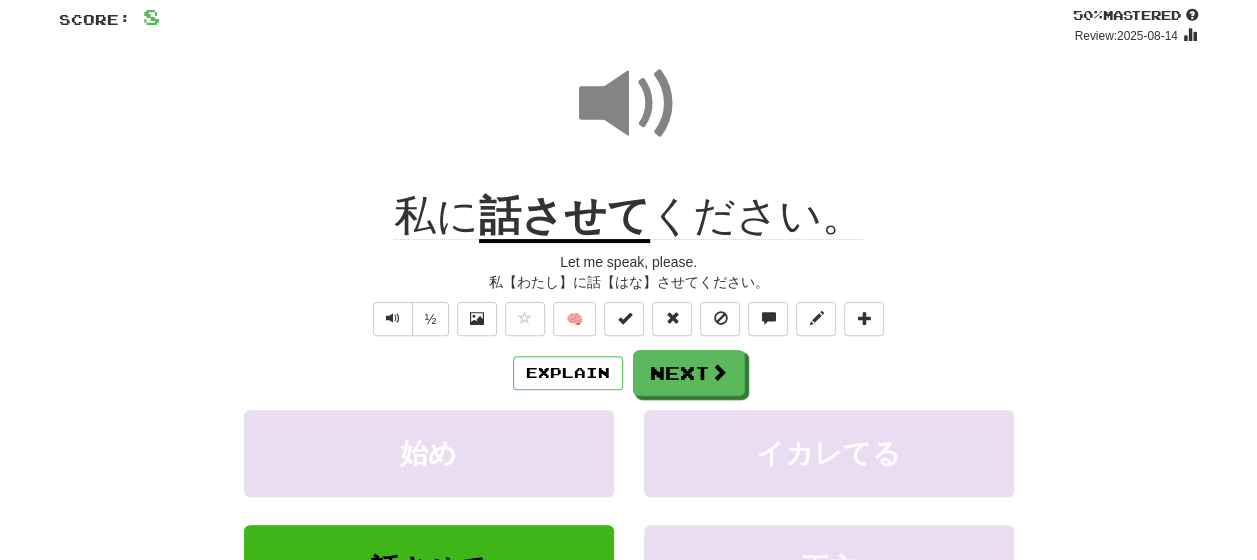 click at bounding box center (629, 104) 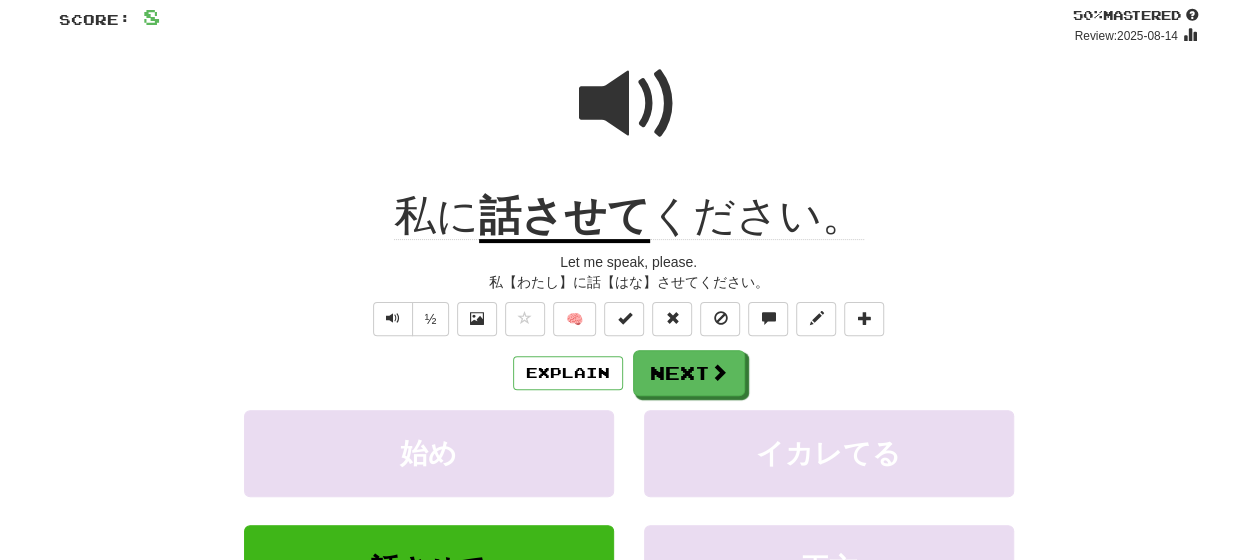 click on "話させて" at bounding box center [564, 217] 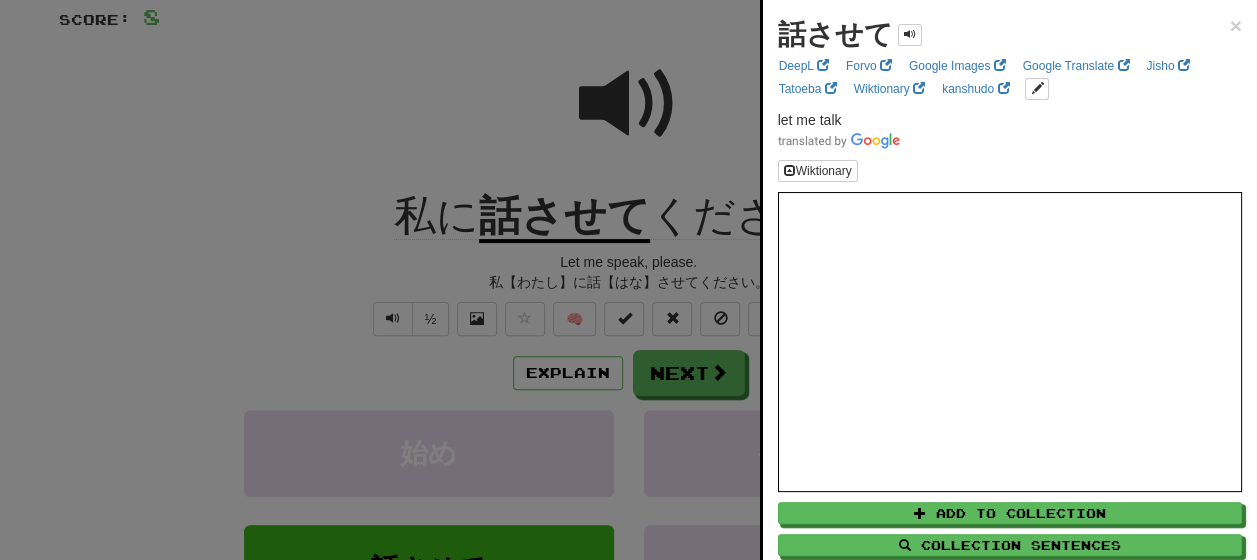 click at bounding box center [628, 280] 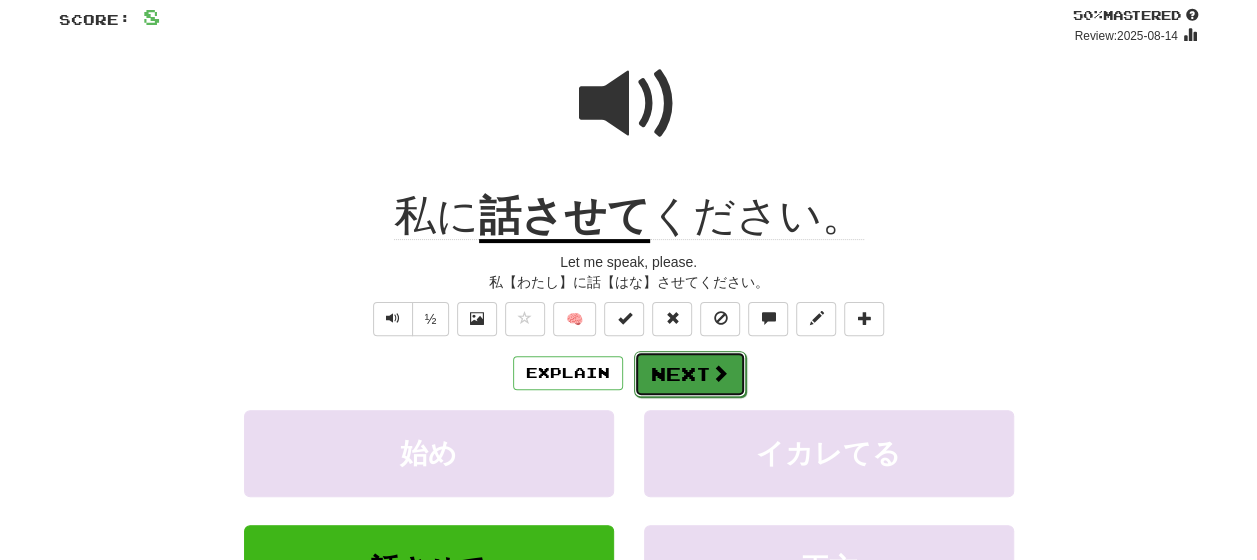 click on "Next" at bounding box center [690, 374] 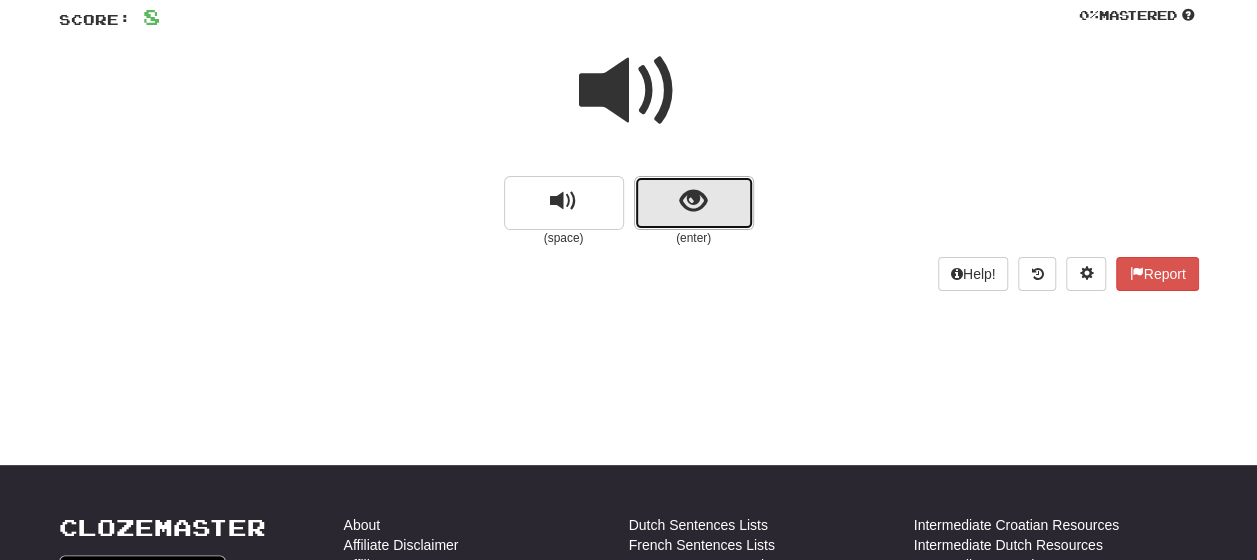 click at bounding box center [694, 203] 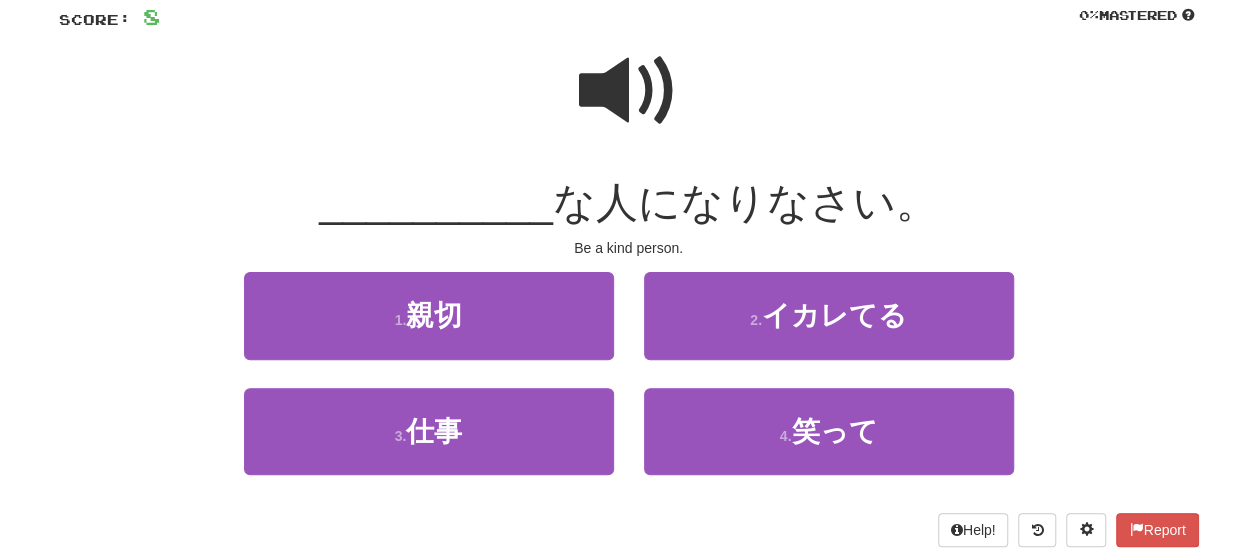 click at bounding box center [629, 91] 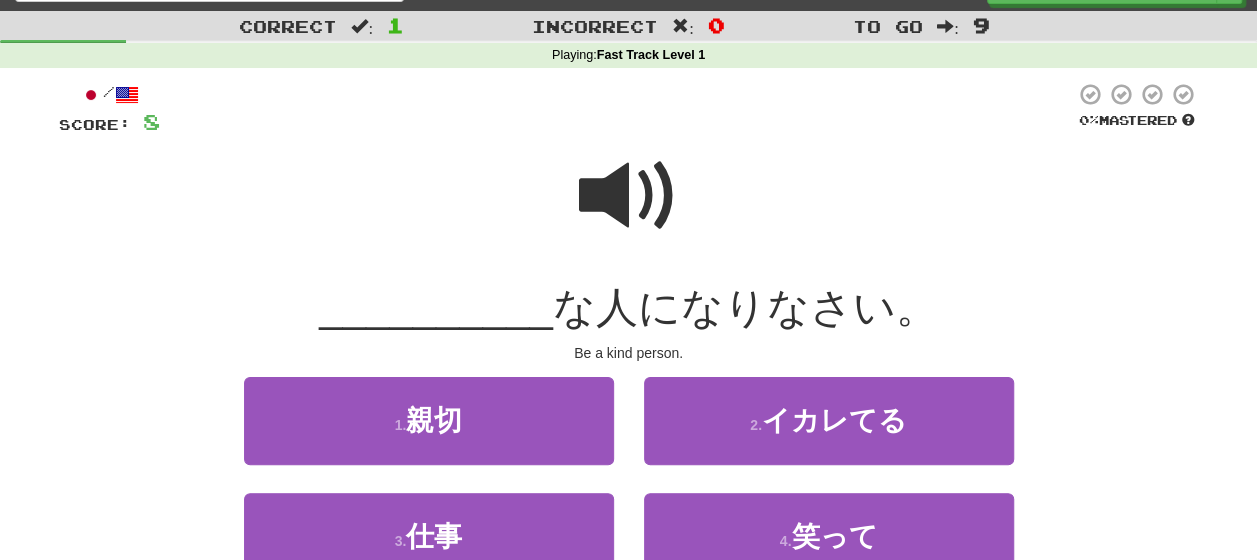 scroll, scrollTop: 48, scrollLeft: 0, axis: vertical 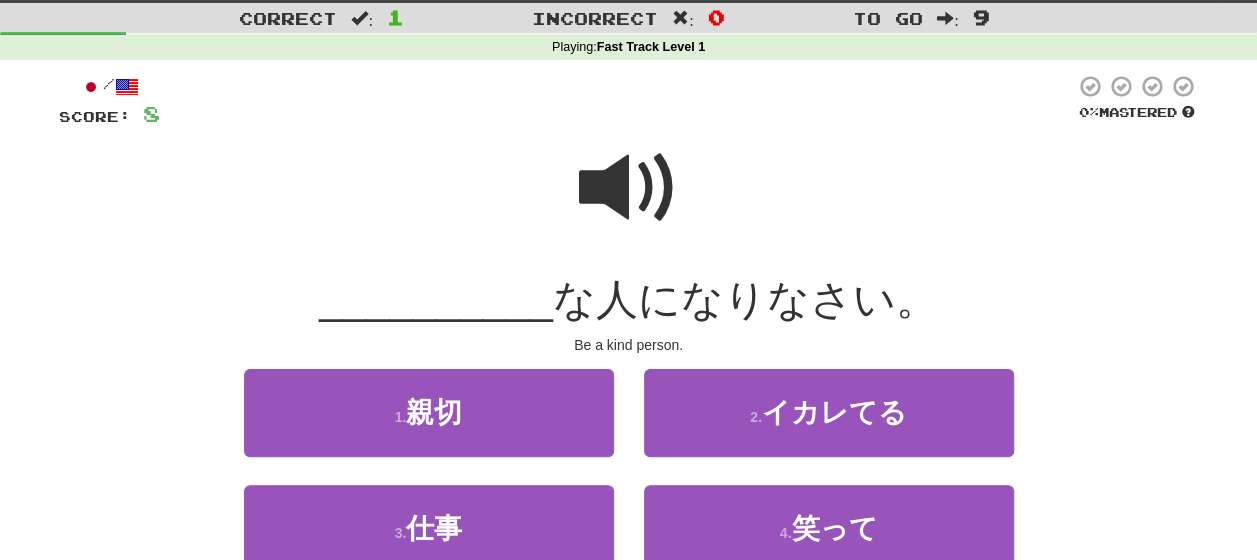 click at bounding box center (629, 188) 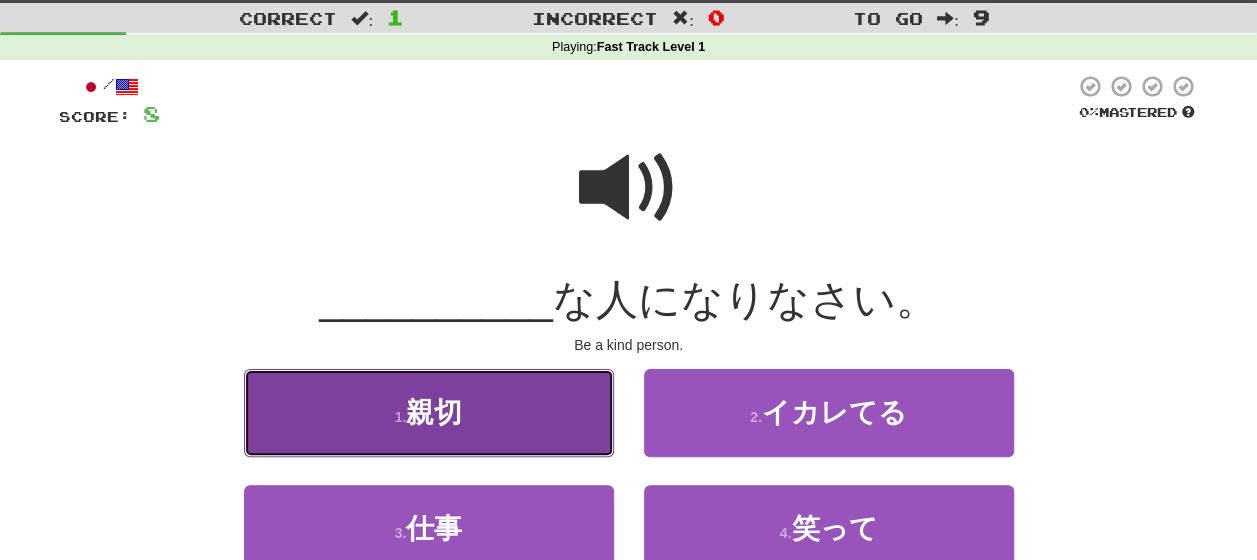 click on "1 .  親切" at bounding box center [429, 412] 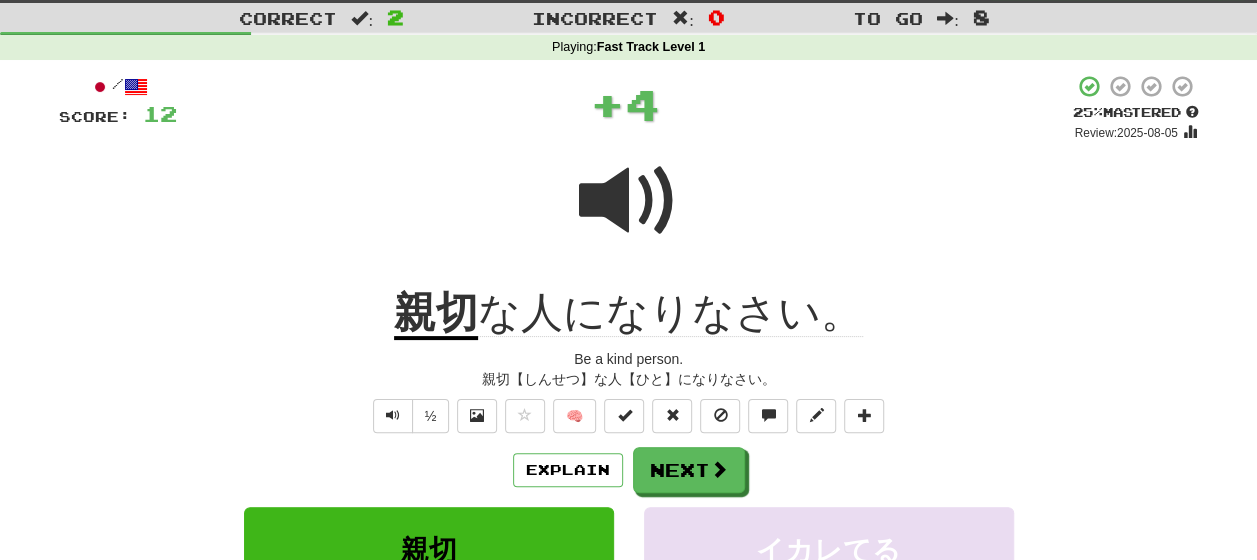 click on "Explain Next" at bounding box center (629, 470) 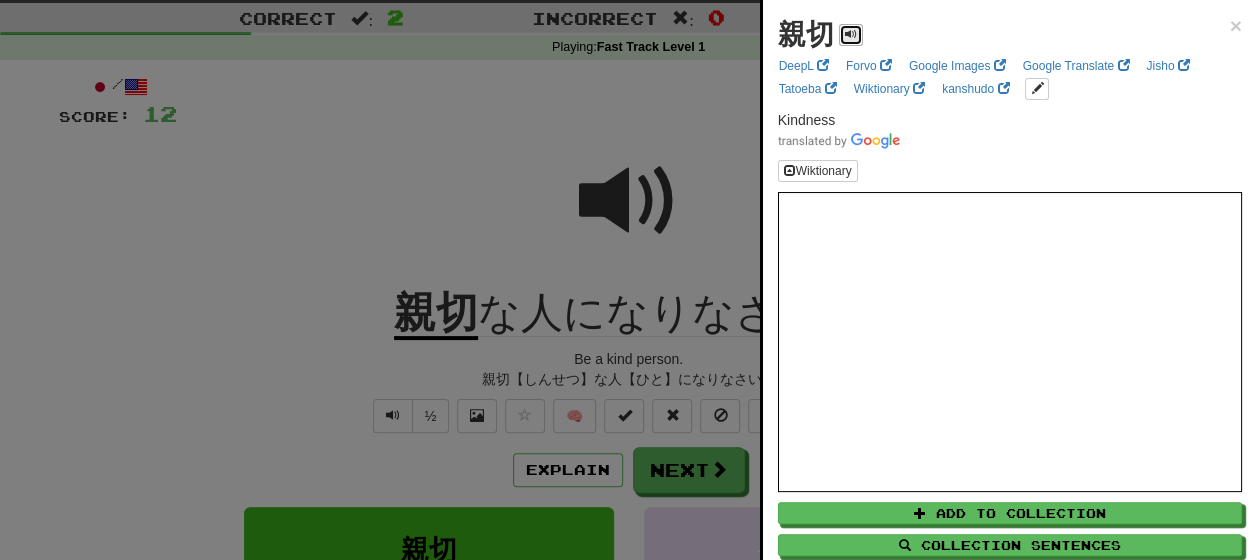 click at bounding box center [851, 34] 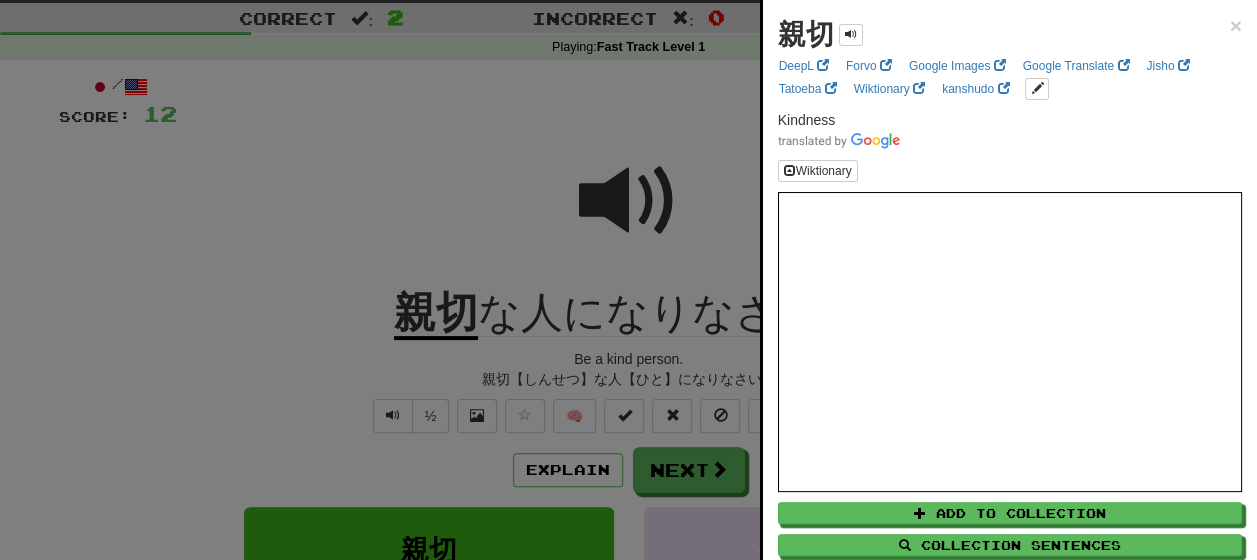 click at bounding box center (628, 280) 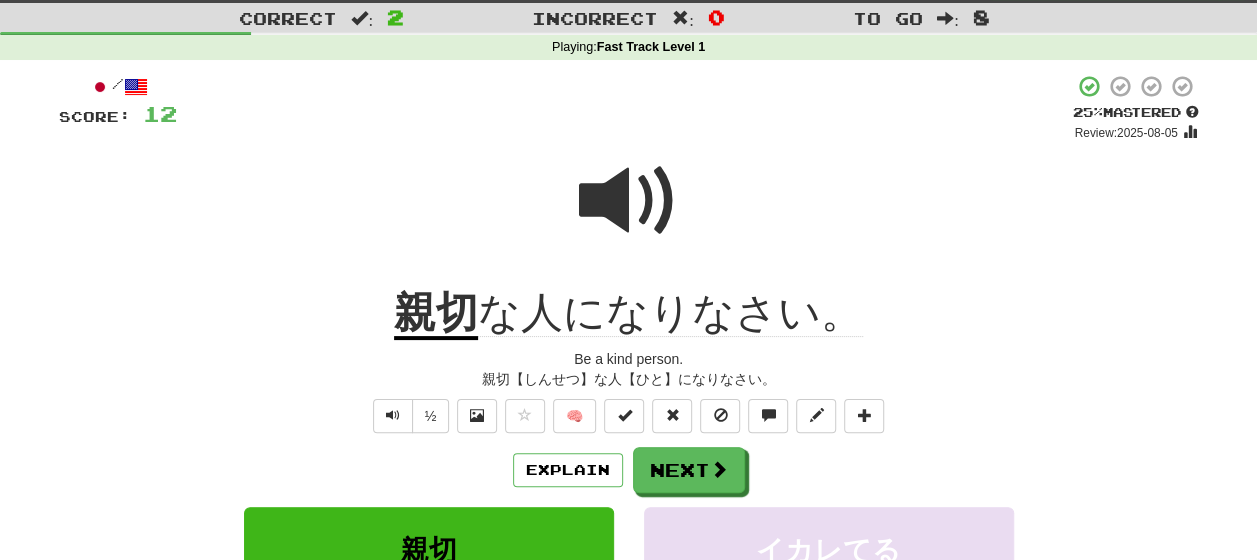 click at bounding box center (629, 201) 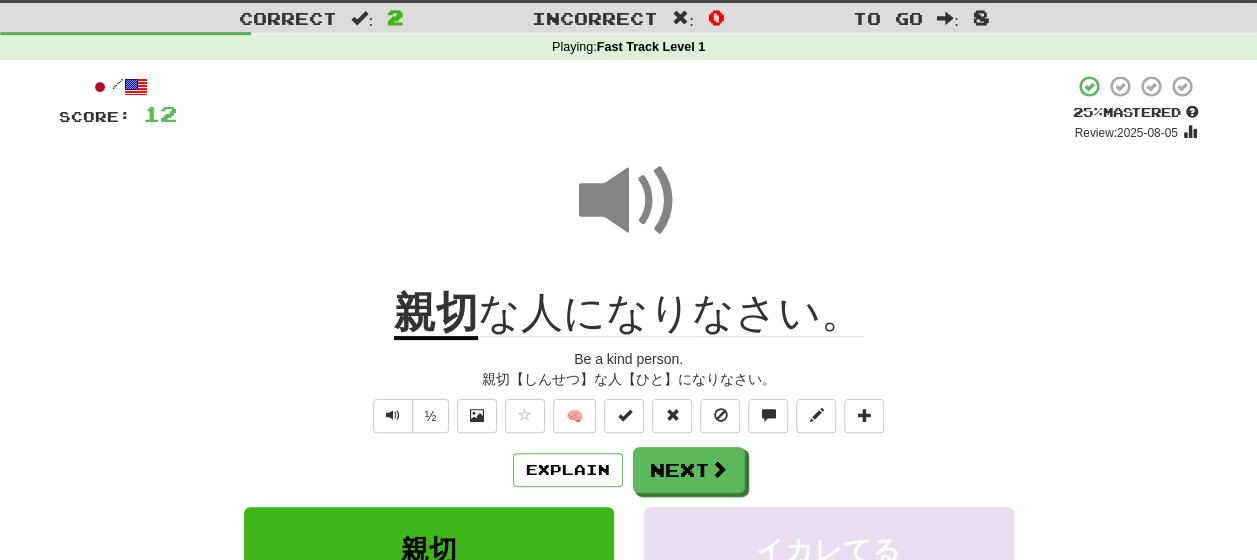 click on "Explain Next" at bounding box center (629, 470) 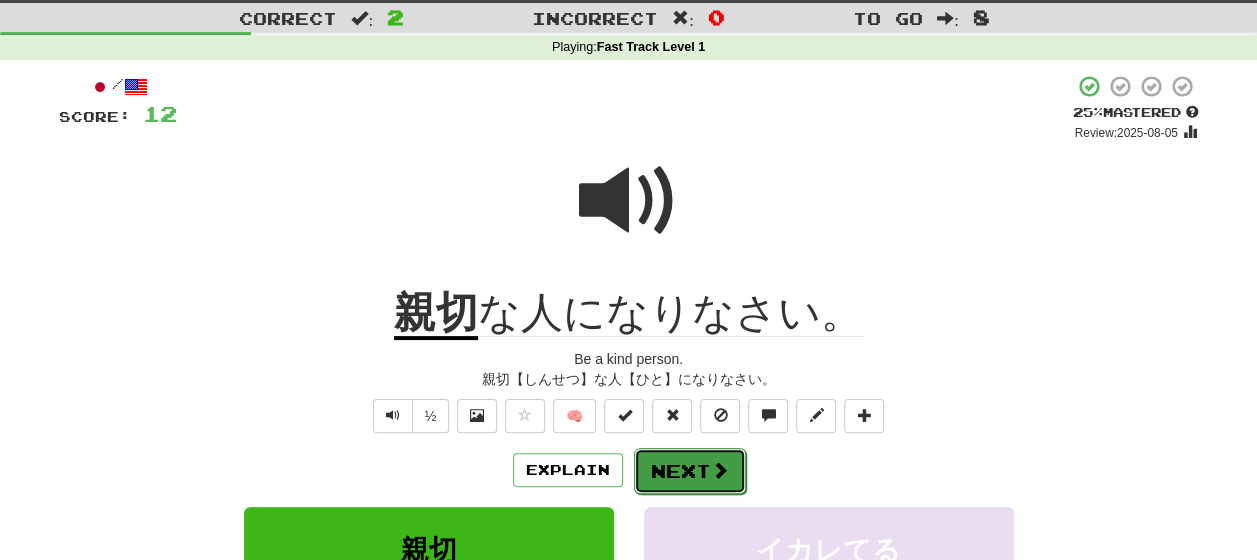click on "Next" at bounding box center [690, 471] 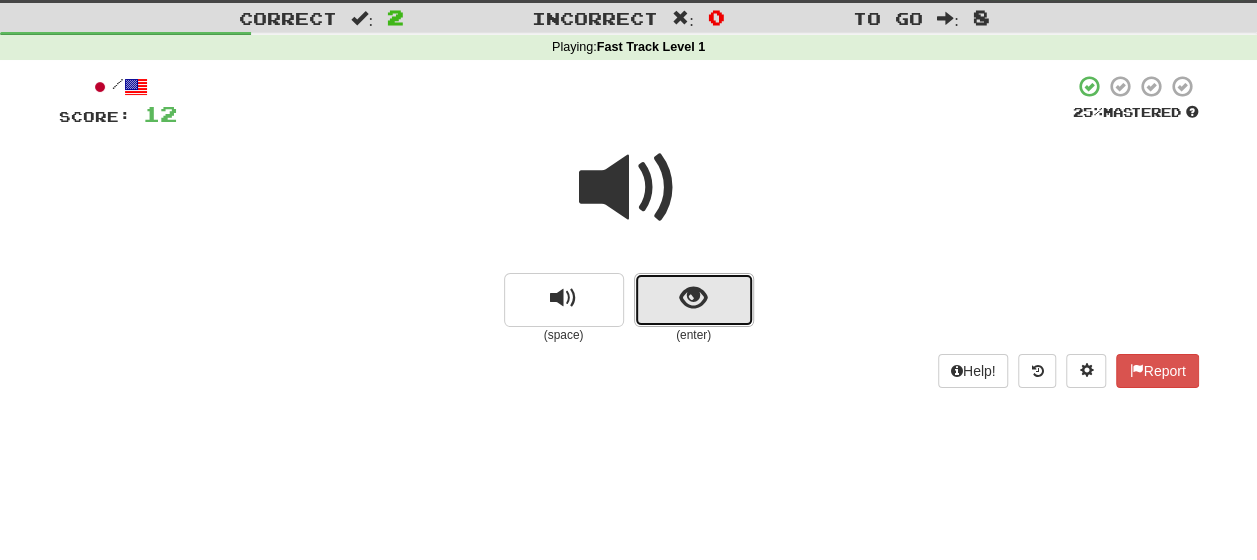 click at bounding box center [694, 300] 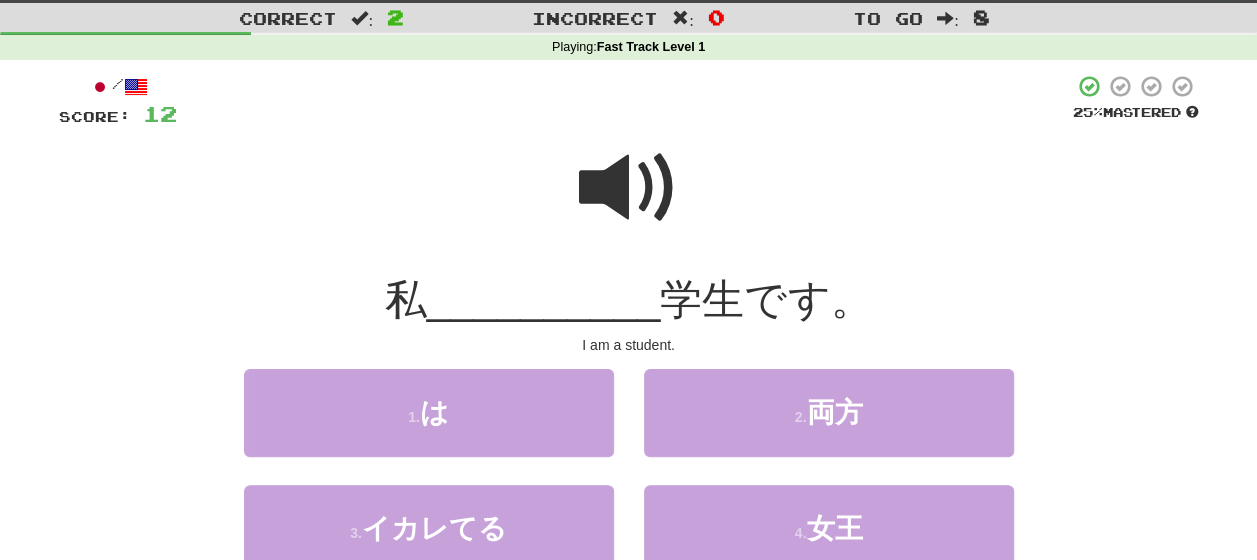 click at bounding box center (629, 188) 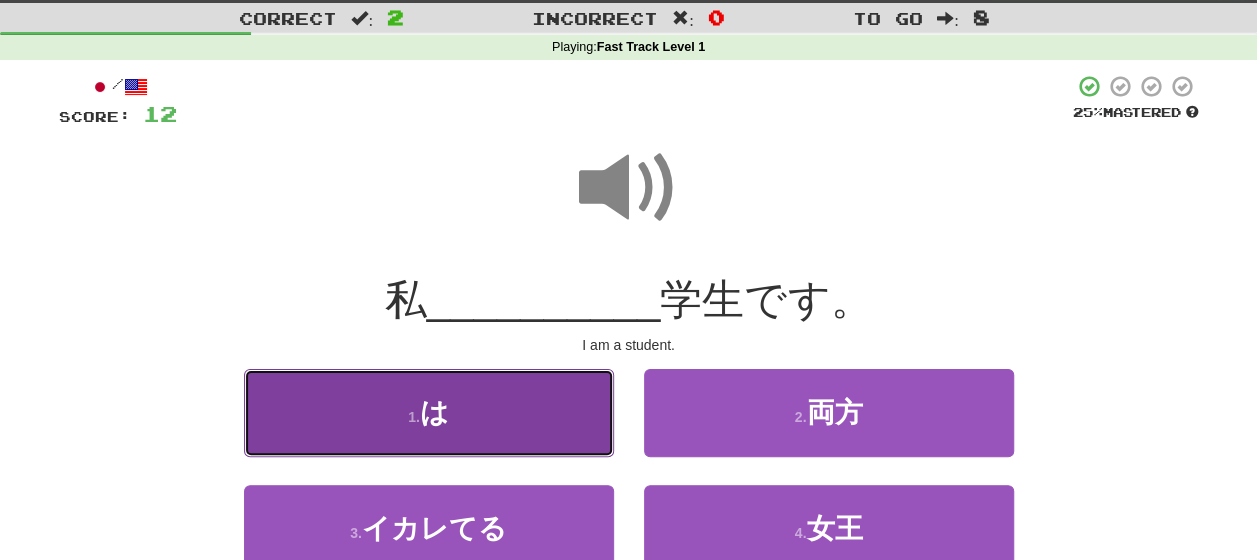 click on "1 .  は" at bounding box center (429, 412) 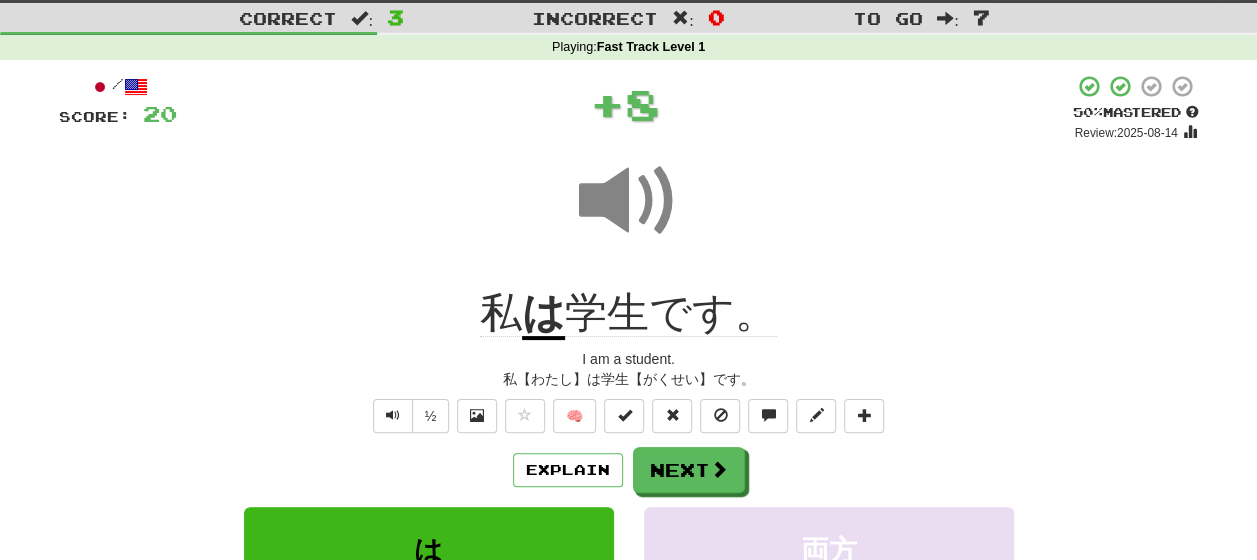click on "Explain Next" at bounding box center [629, 470] 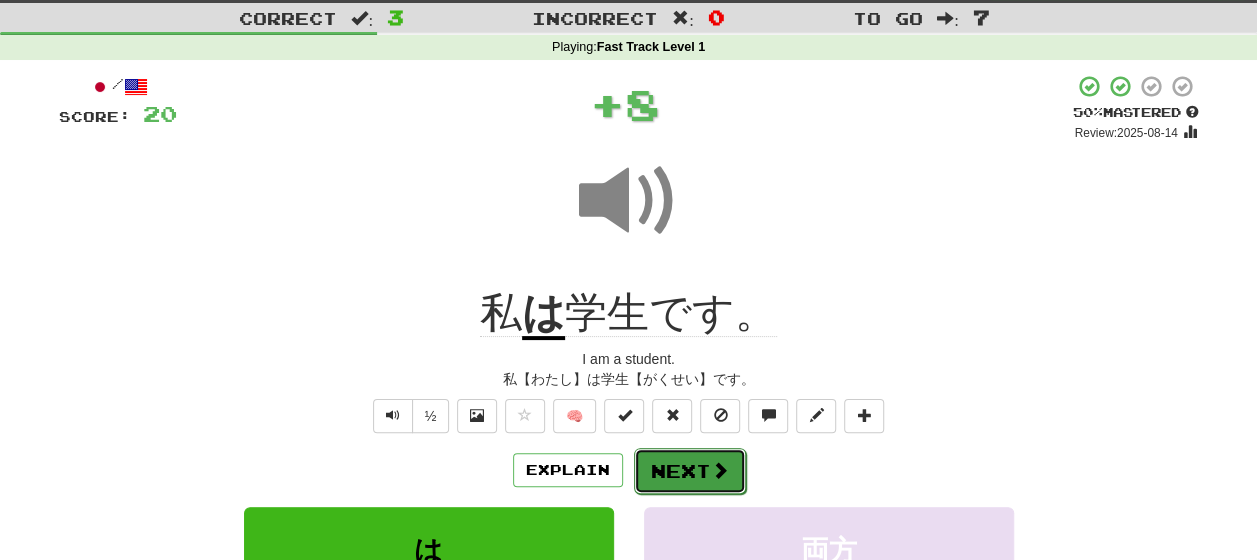 click on "Next" at bounding box center (690, 471) 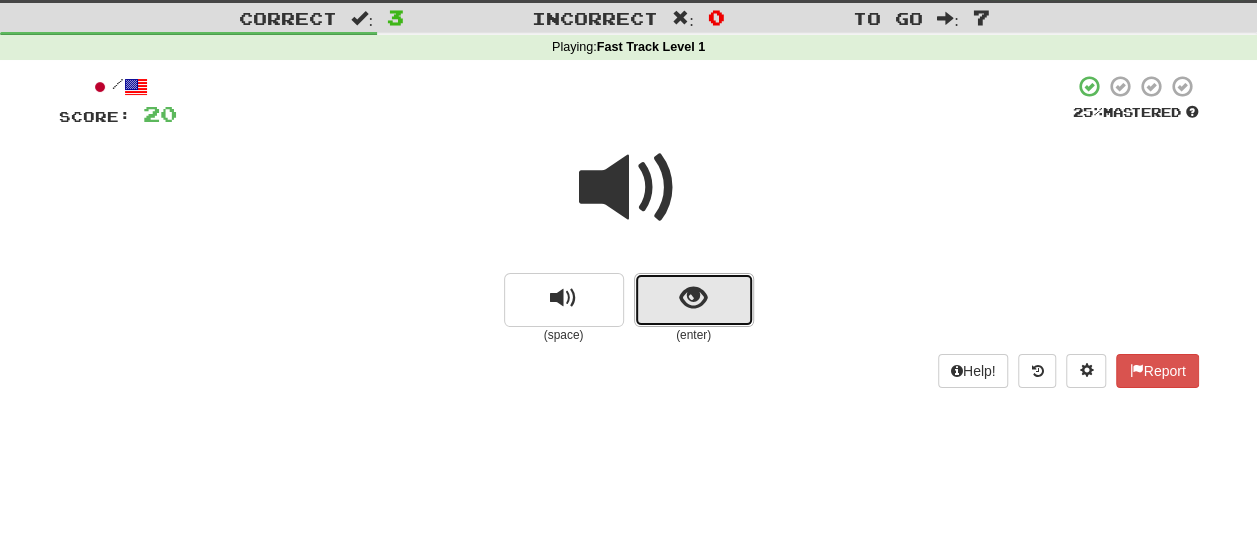 click at bounding box center [694, 300] 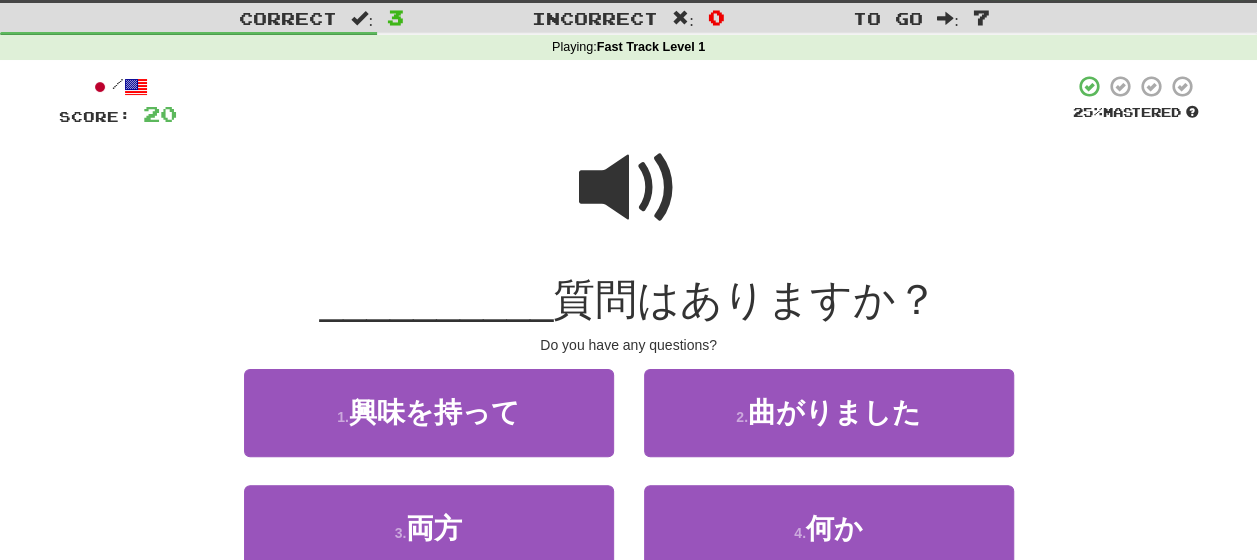 click at bounding box center [629, 188] 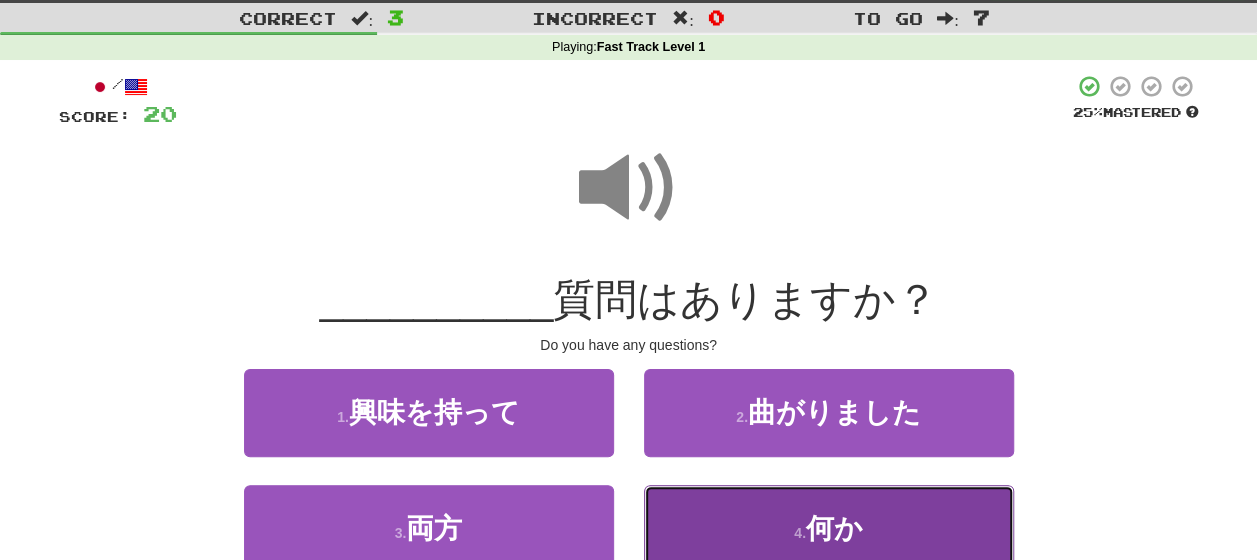 click on "何か" at bounding box center [834, 528] 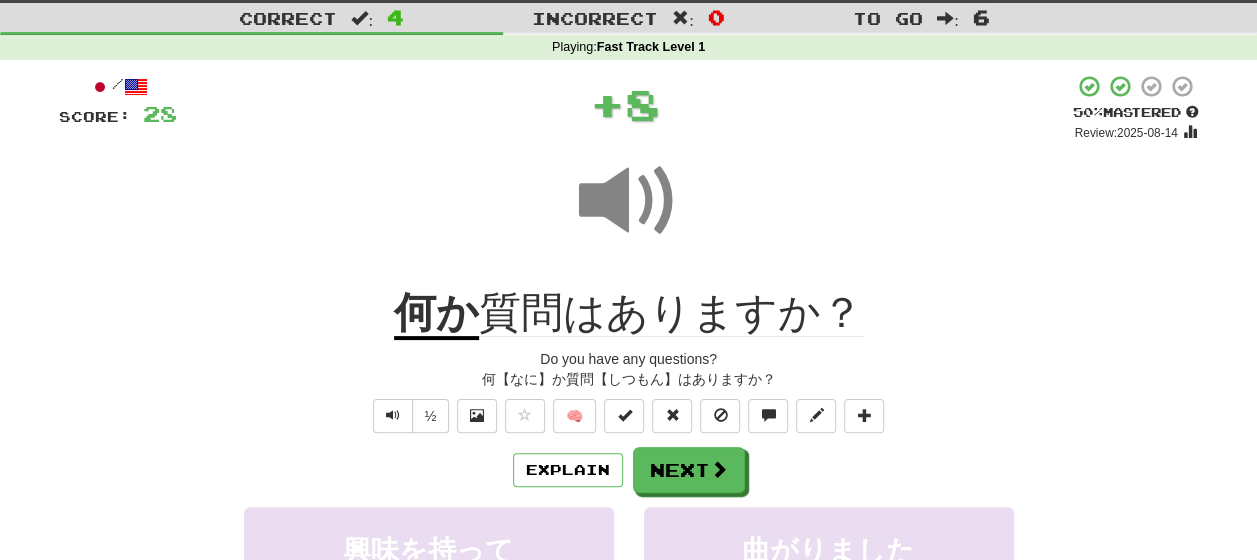 click on "Explain Next" at bounding box center (629, 470) 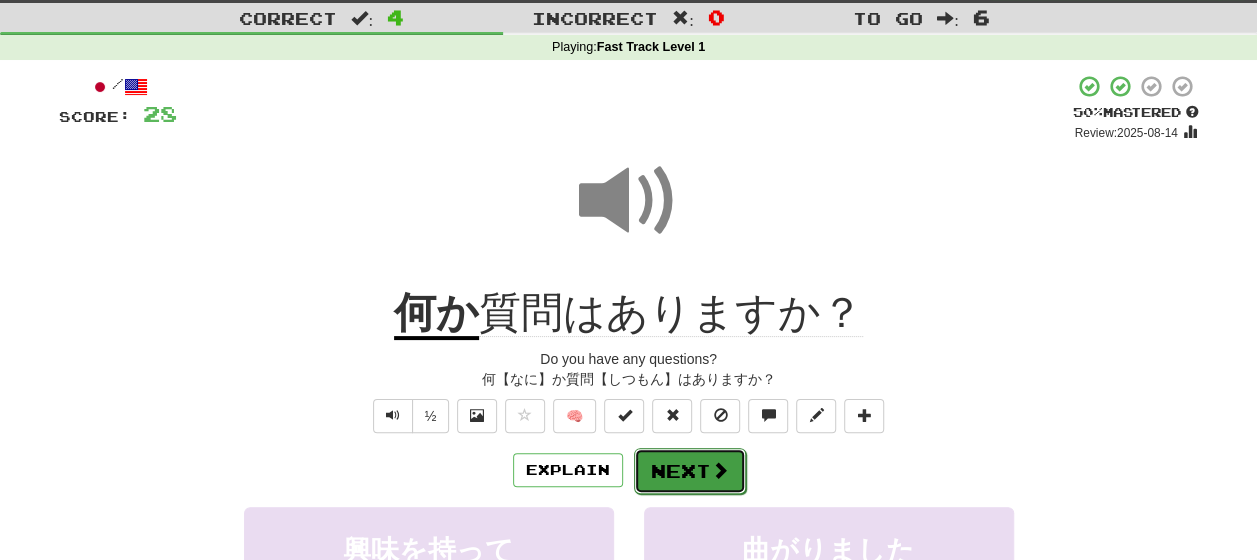 click on "Next" at bounding box center (690, 471) 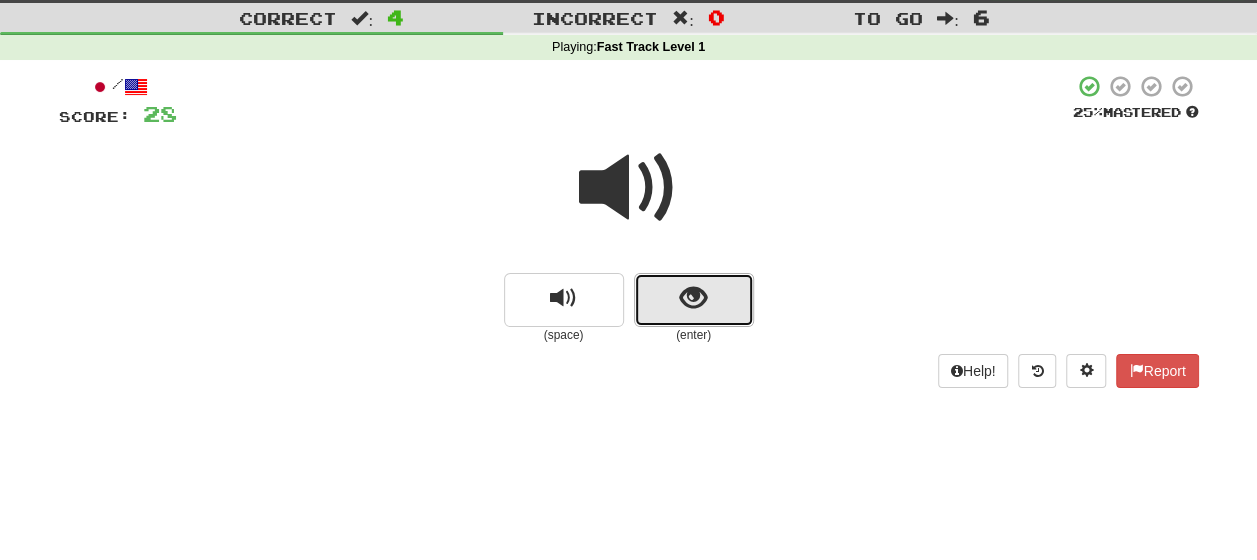 click at bounding box center [694, 300] 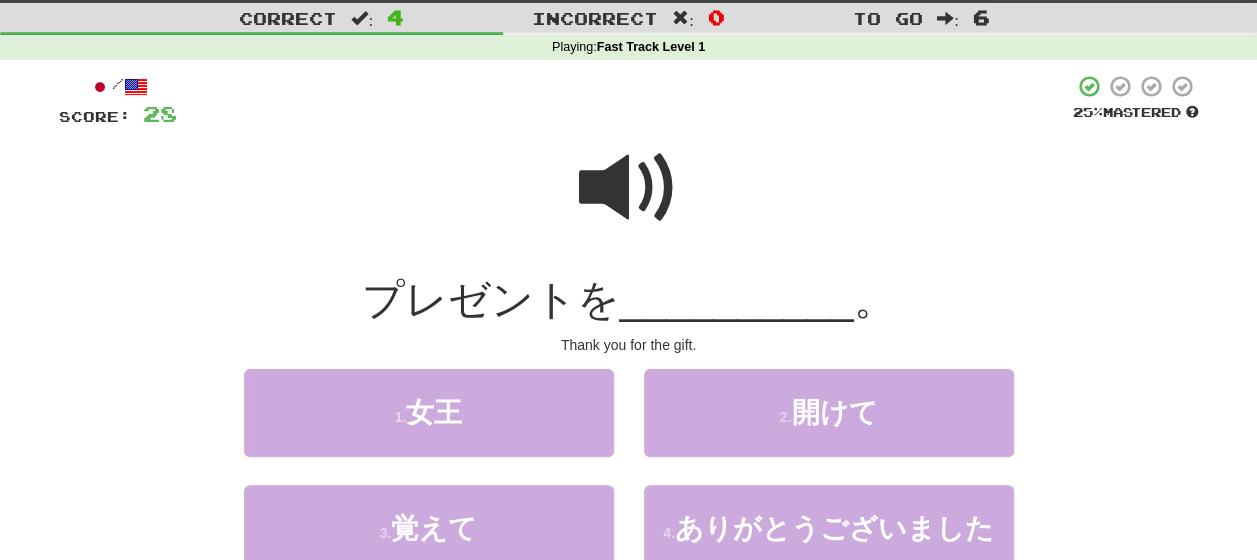 click at bounding box center [629, 188] 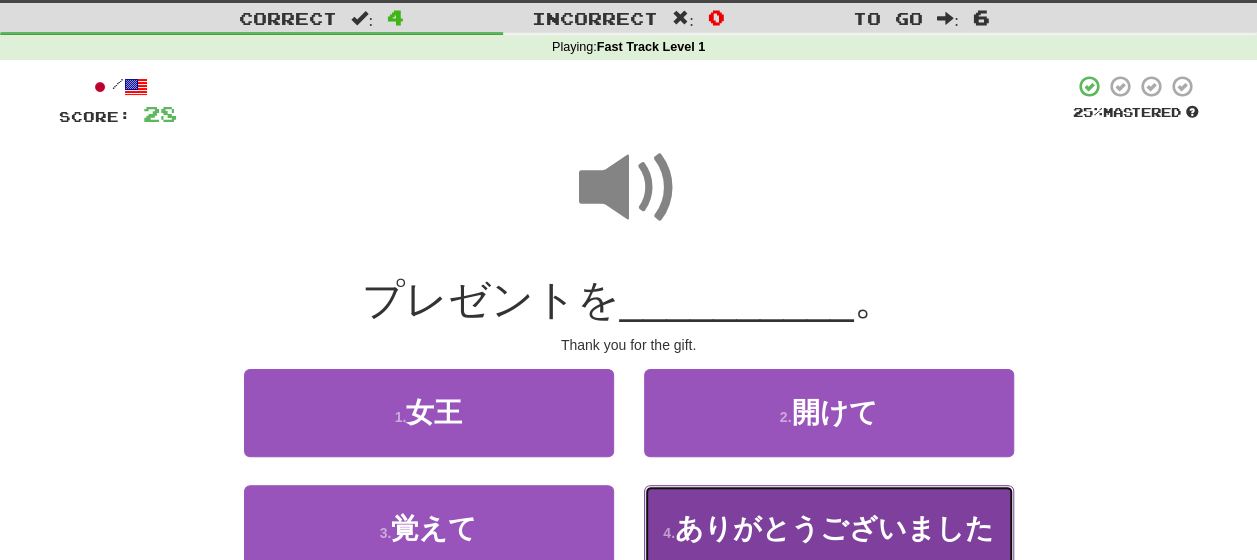 click on "ありがとうございました" at bounding box center [834, 528] 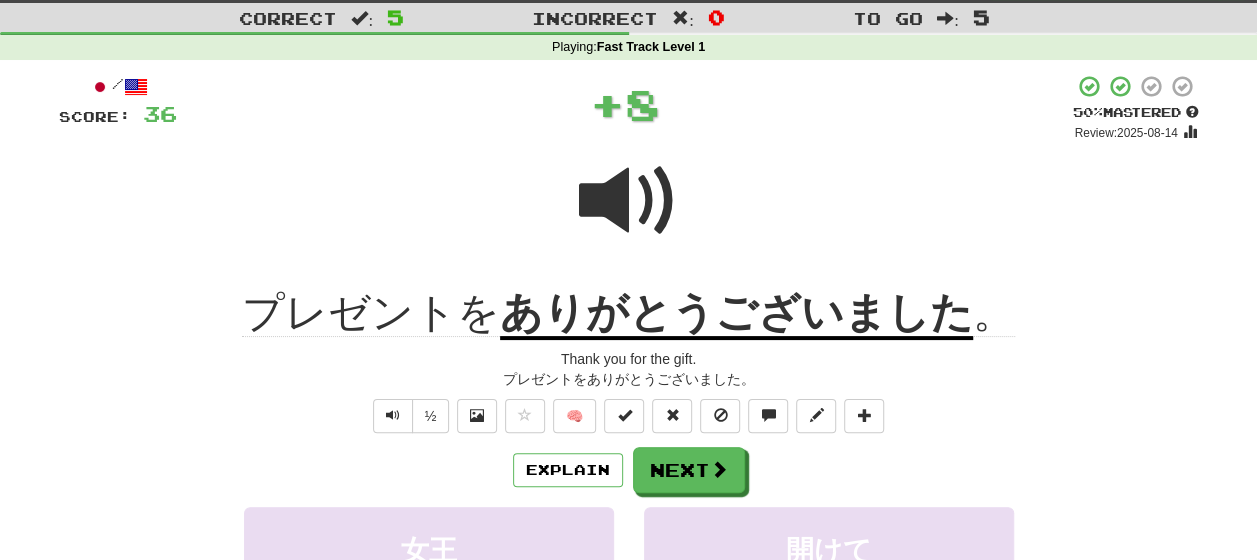 click on "Explain Next" at bounding box center [629, 470] 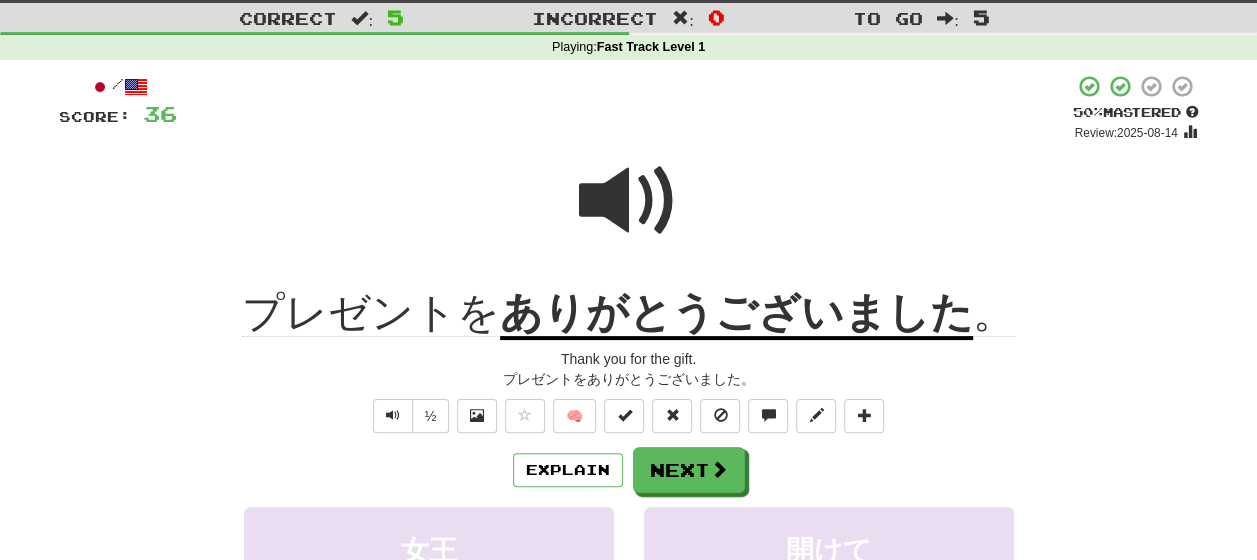 click on "Explain Next" at bounding box center (629, 470) 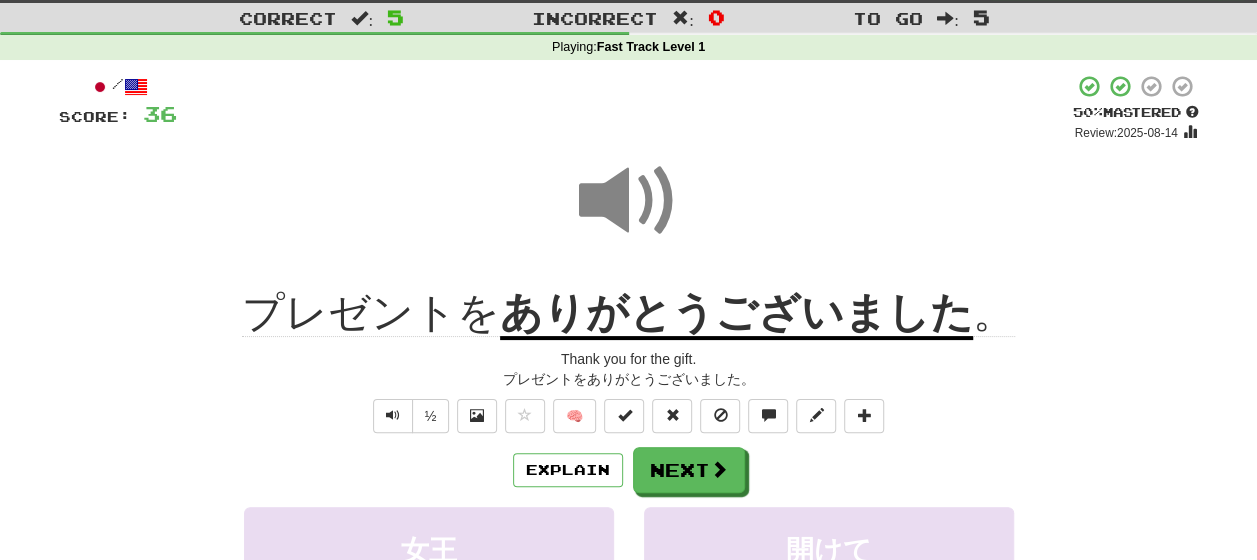 click on "Explain Next" at bounding box center (629, 470) 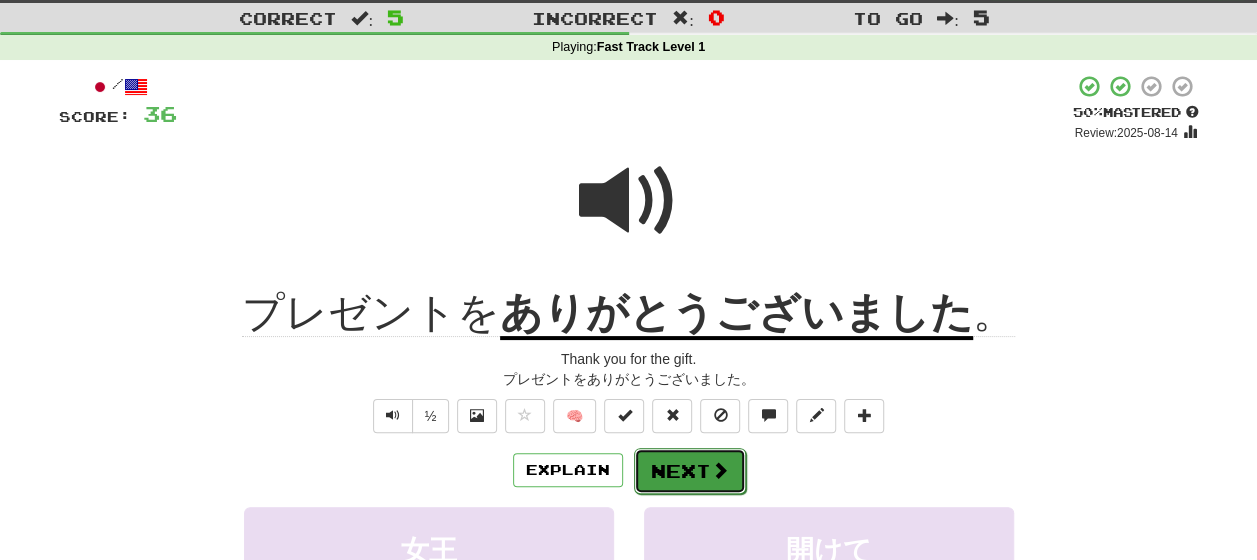 click on "Next" at bounding box center (690, 471) 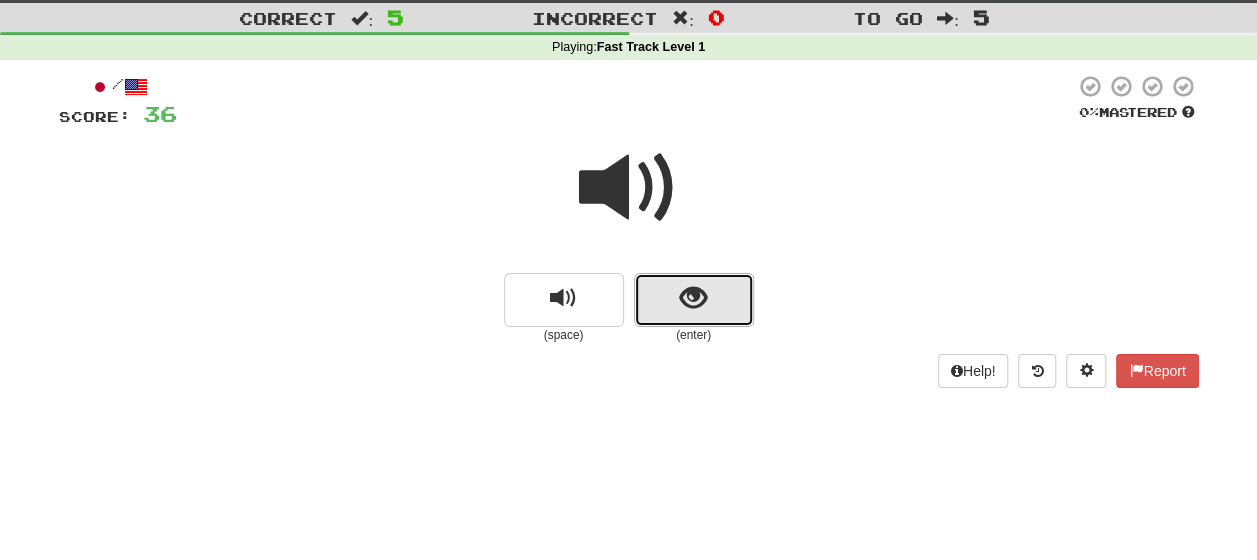 click at bounding box center (693, 298) 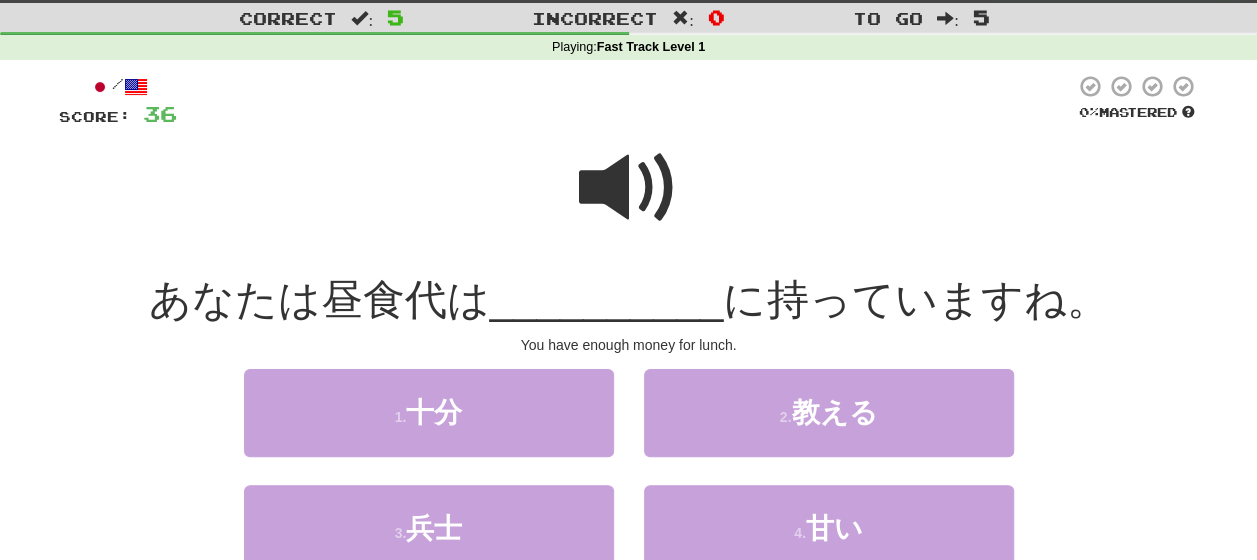 click at bounding box center [629, 188] 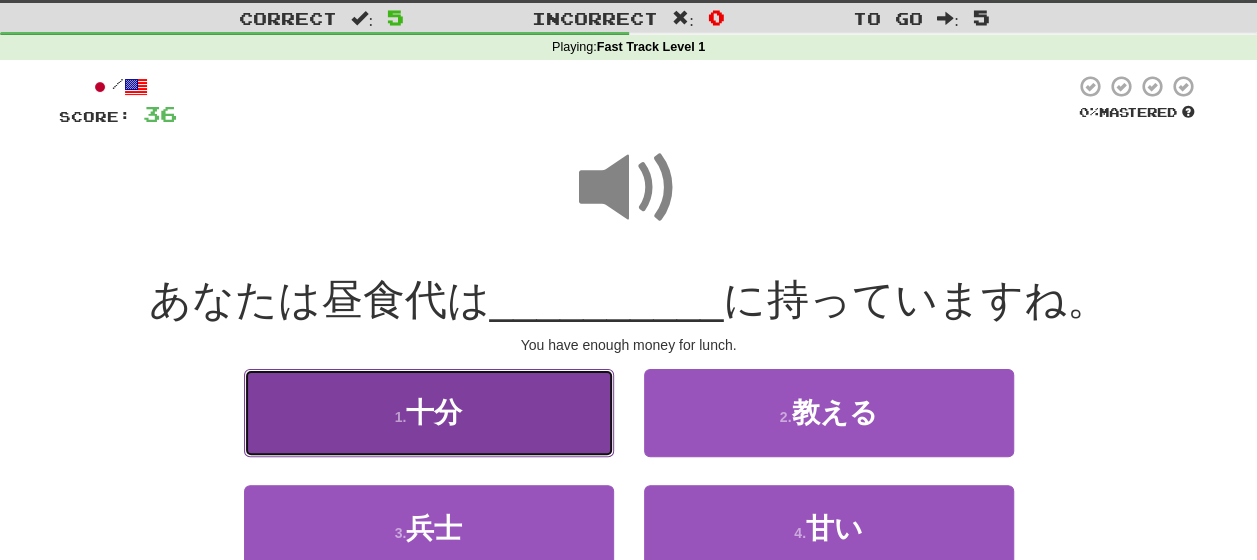 click on "十分" at bounding box center [434, 412] 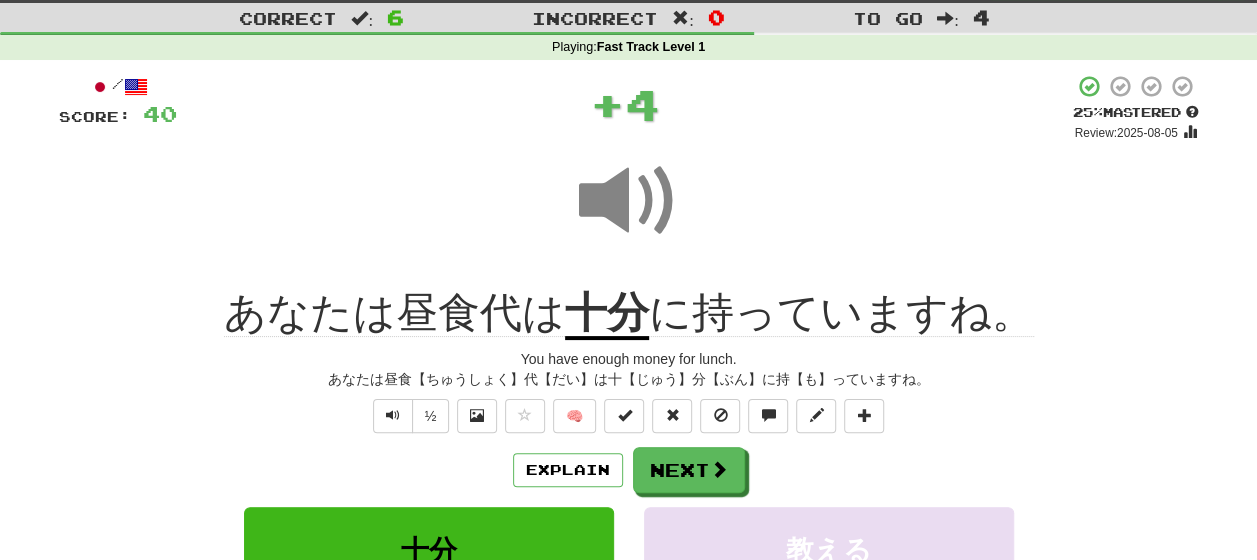 click on "Explain Next" at bounding box center (629, 470) 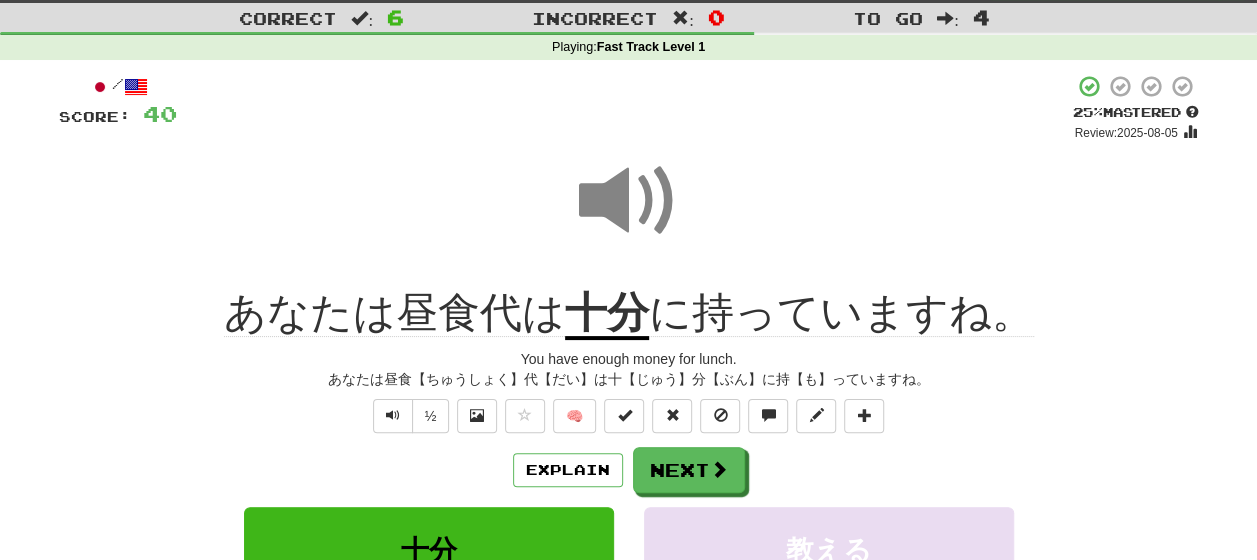 click on "Explain Next" at bounding box center (629, 470) 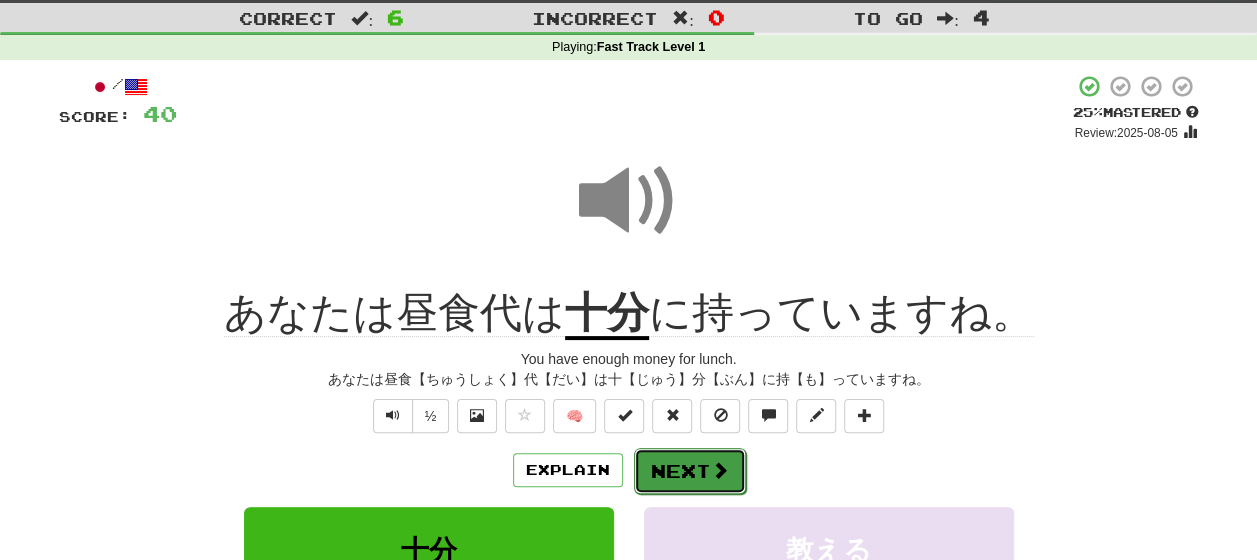 click on "Next" at bounding box center (690, 471) 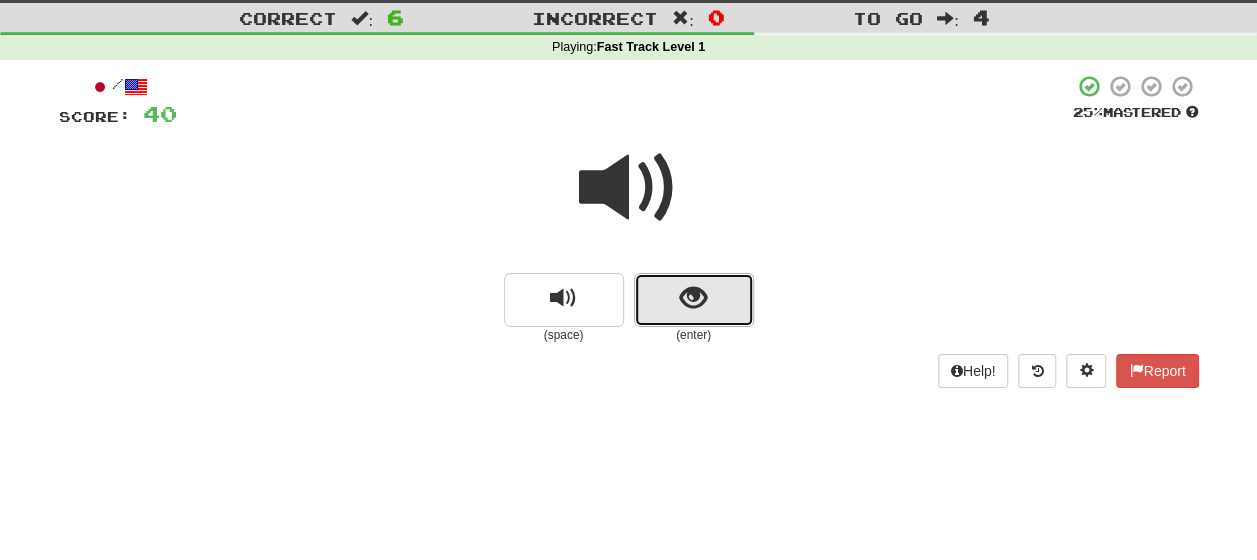 click at bounding box center (693, 298) 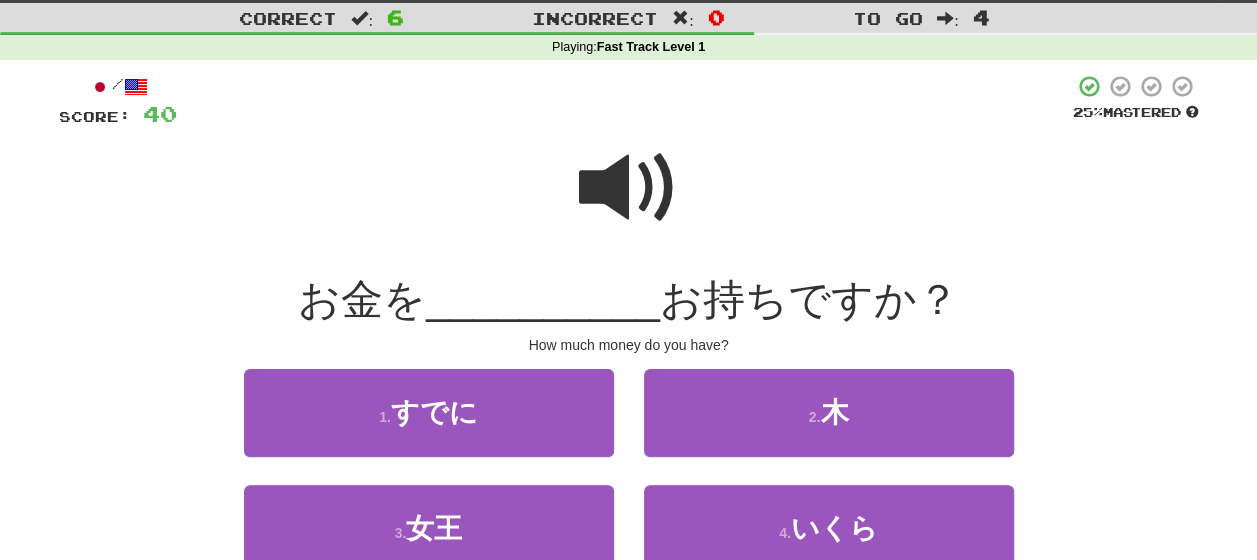 click at bounding box center [629, 188] 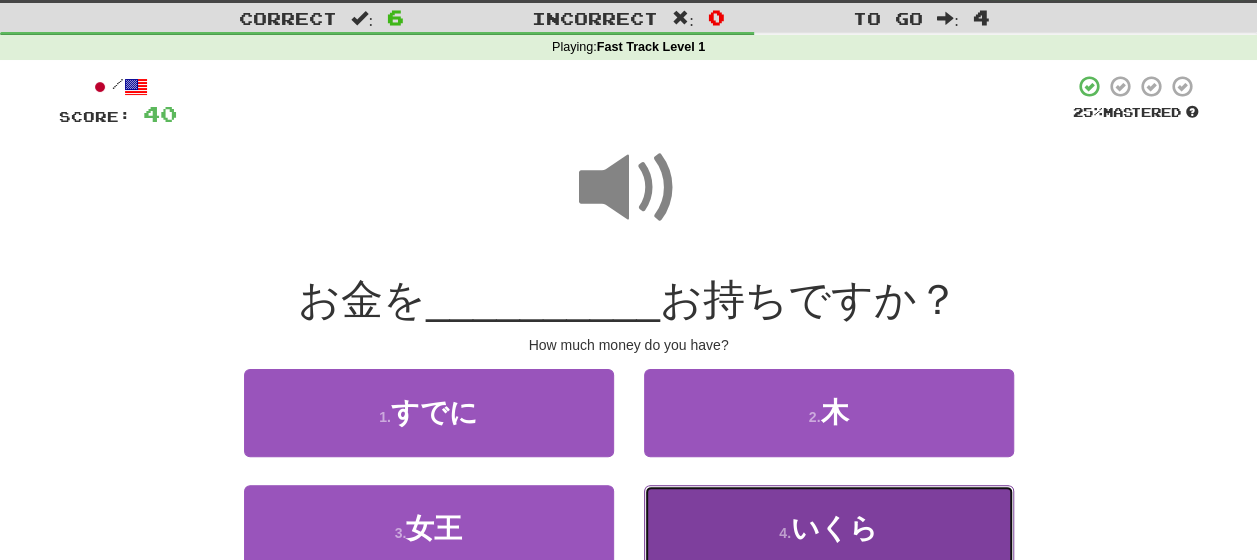 click on "いくら" at bounding box center [834, 528] 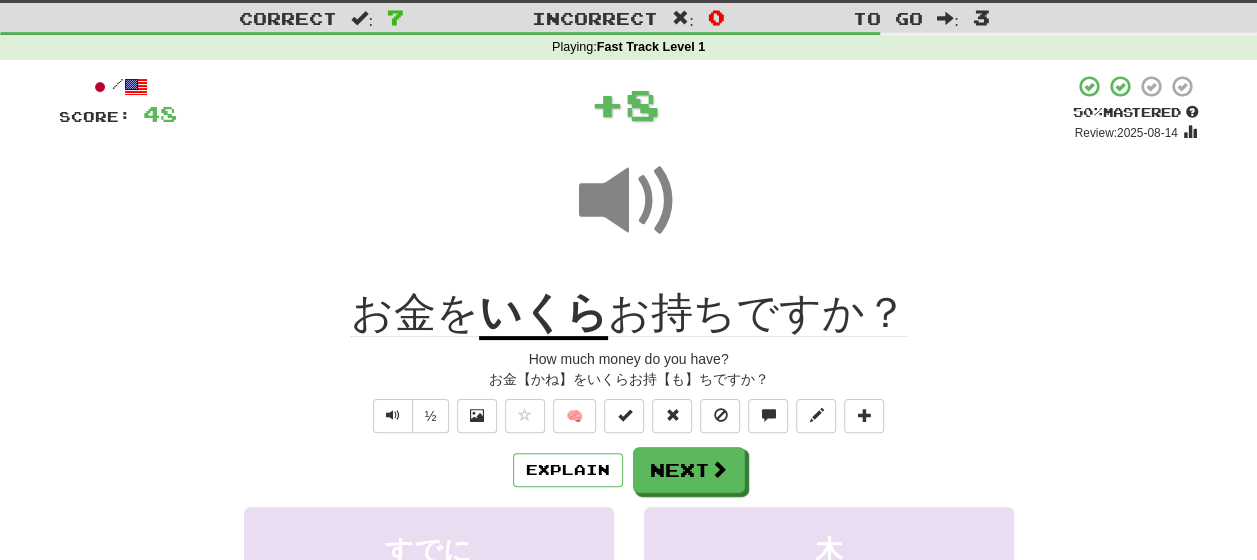 click on "Explain Next" at bounding box center [629, 470] 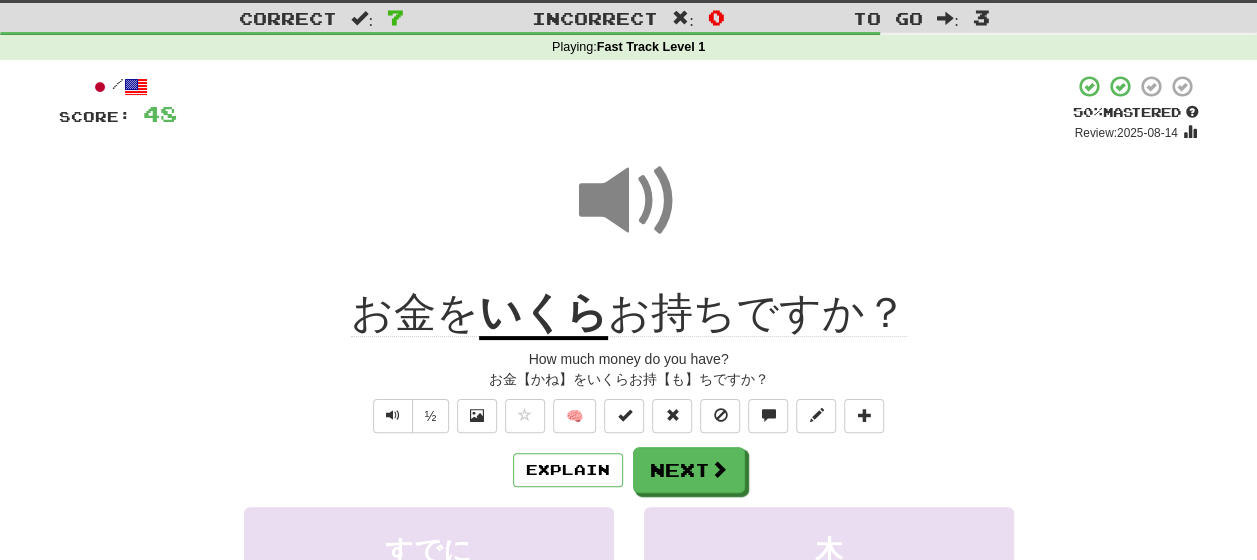 click on "Explain Next" at bounding box center (629, 470) 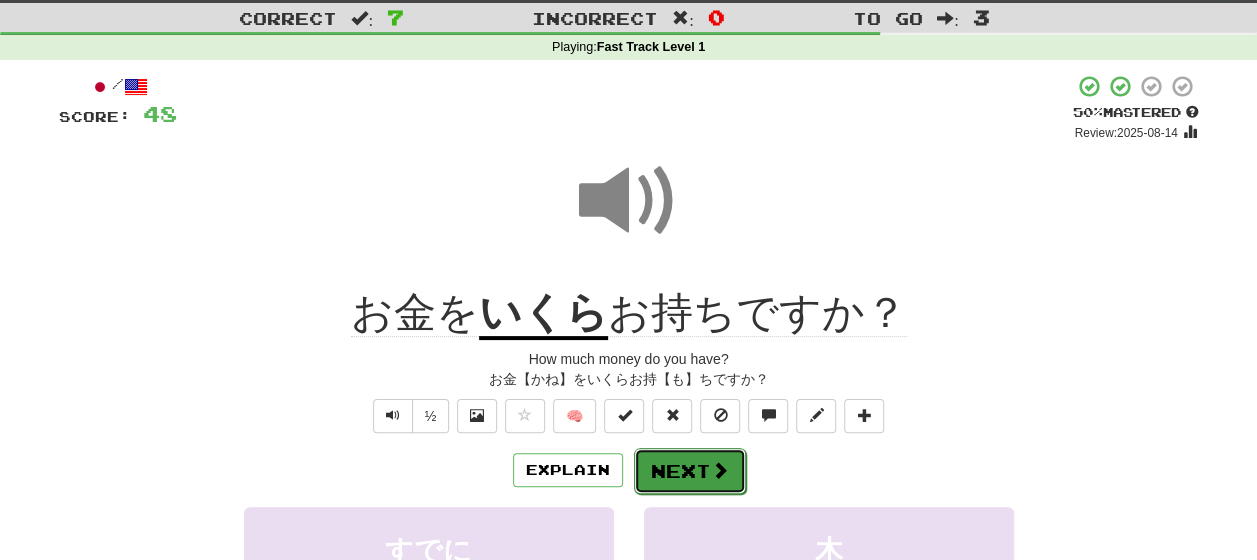 click on "Next" at bounding box center [690, 471] 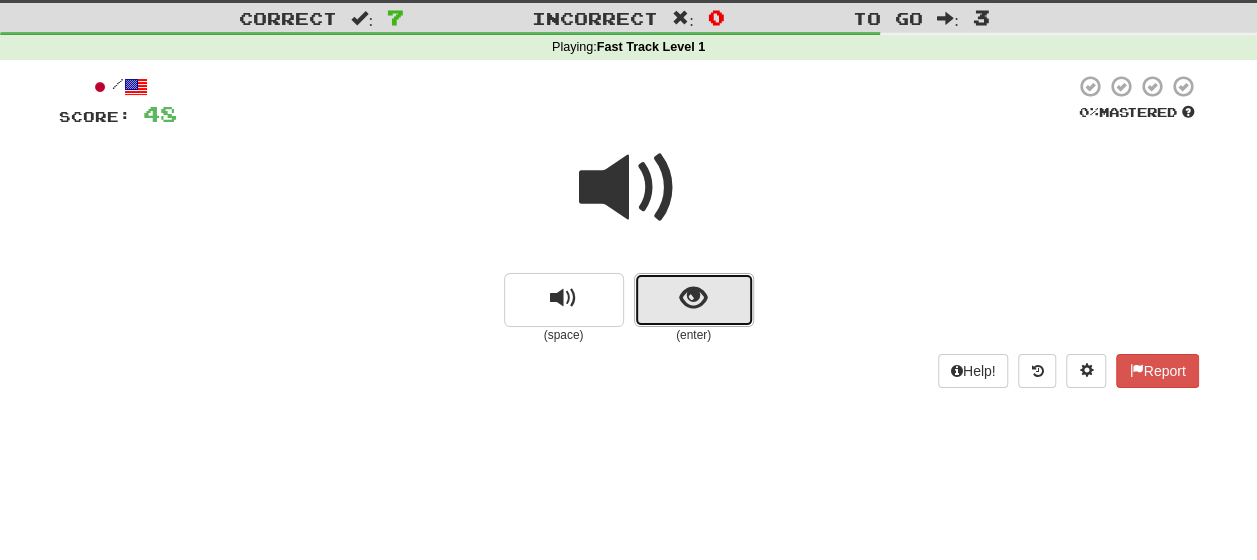 click at bounding box center (693, 298) 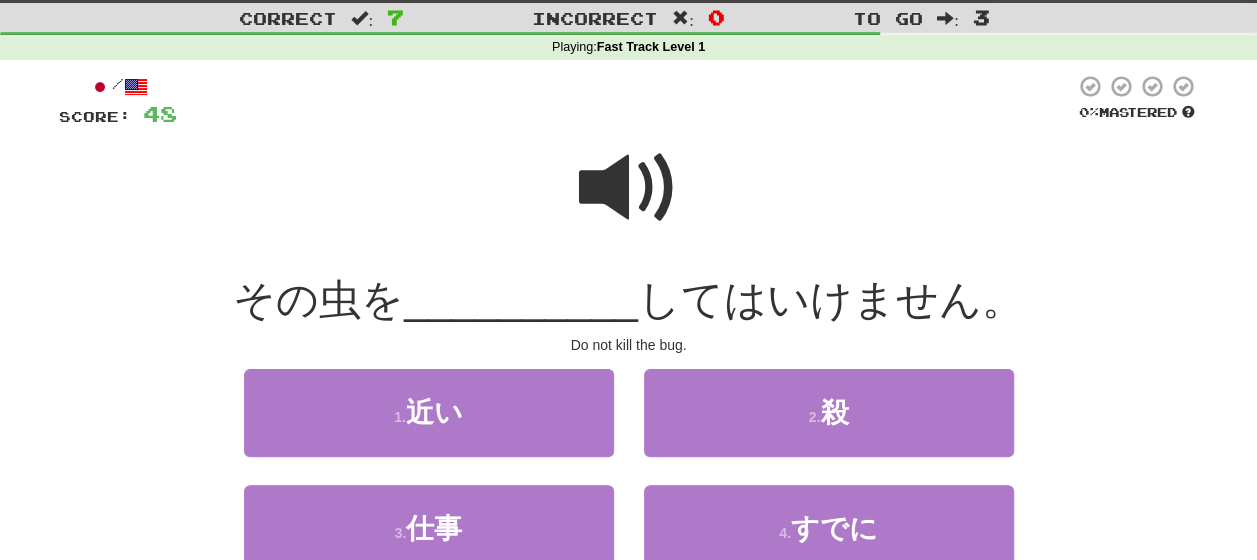 click at bounding box center (629, 188) 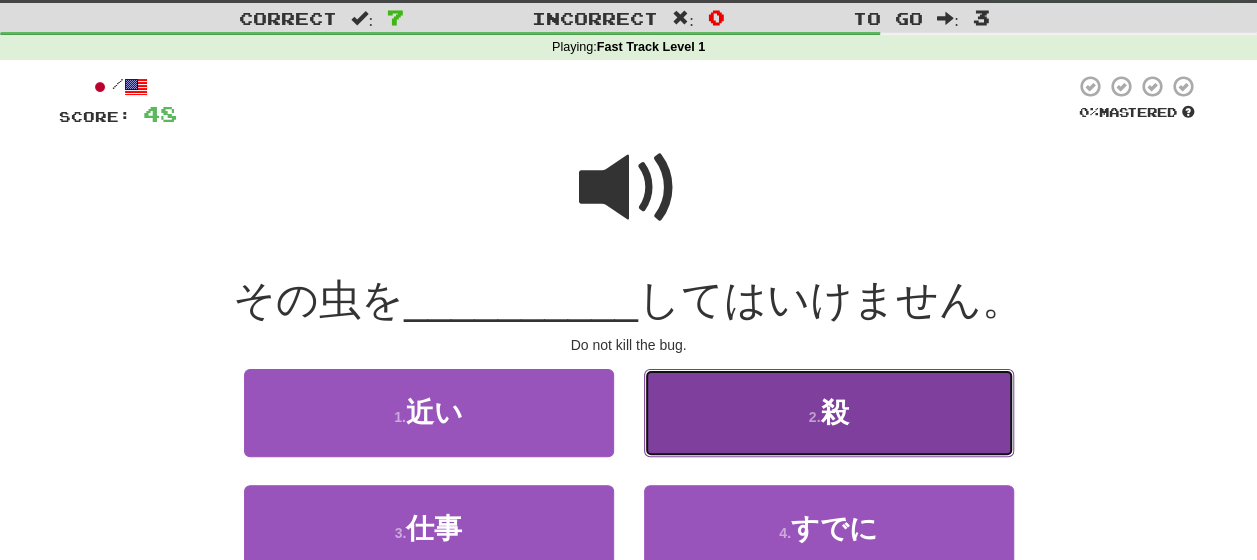 click on "2 .  殺" at bounding box center (829, 412) 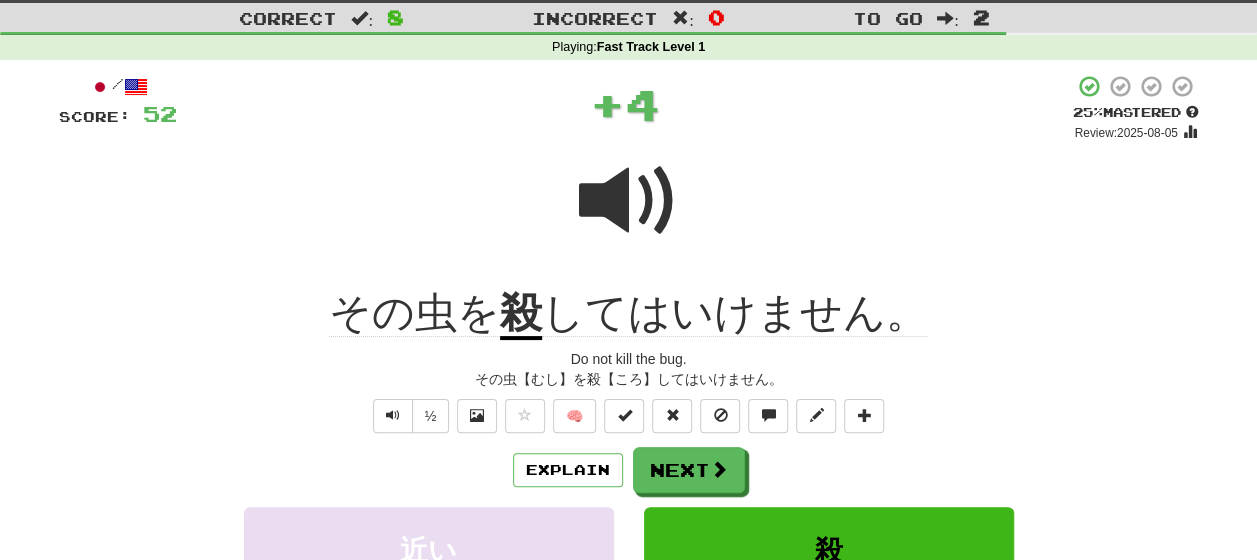 click on "Explain Next" at bounding box center [629, 470] 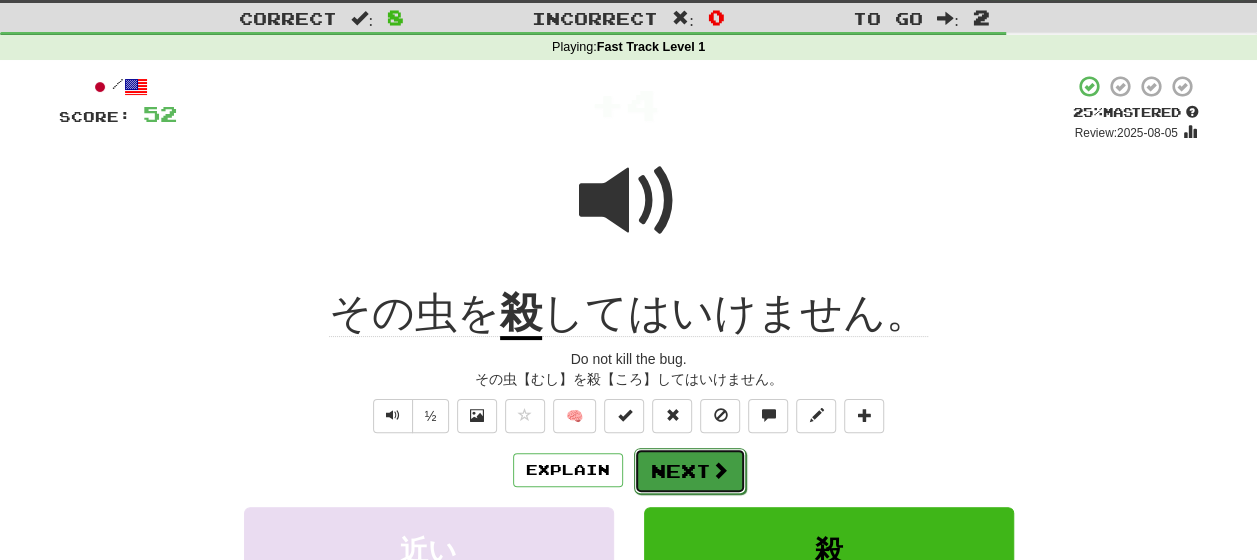 click on "Next" at bounding box center (690, 471) 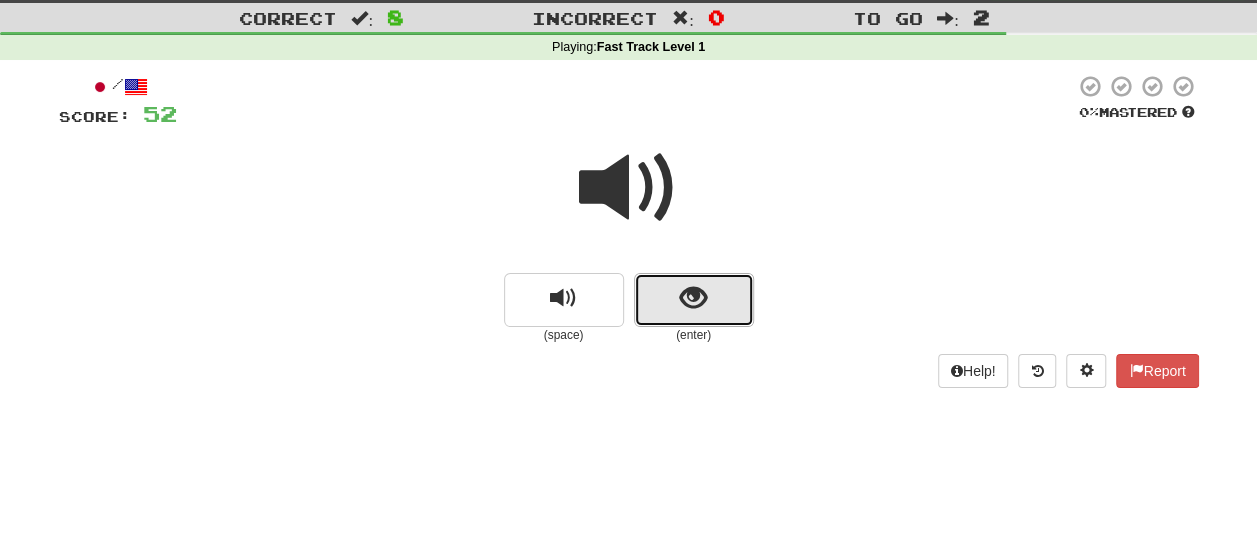 click at bounding box center (694, 300) 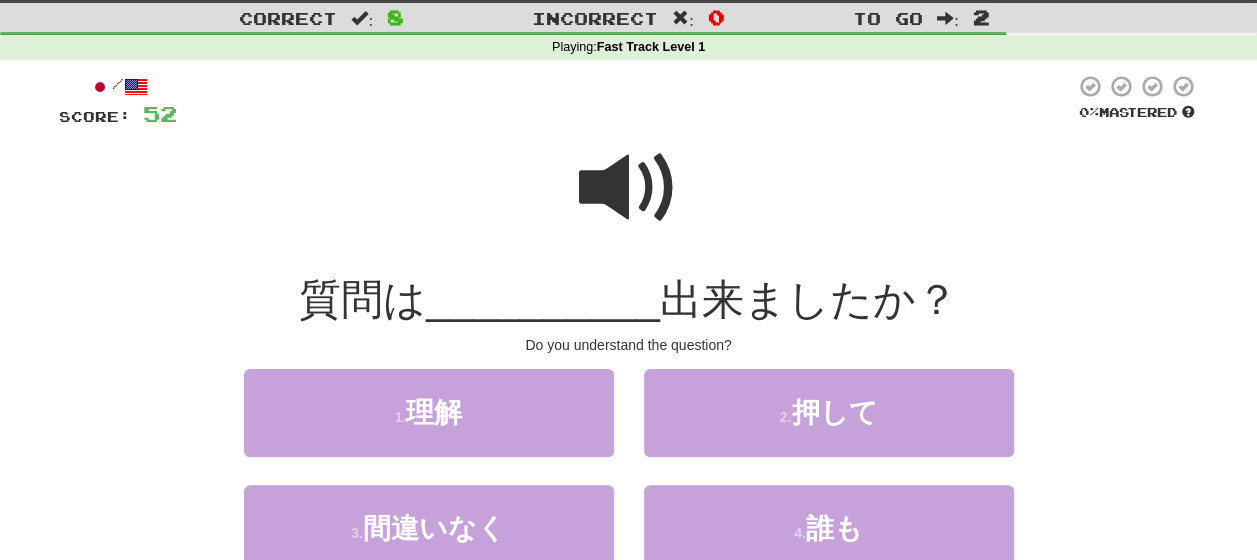 click at bounding box center [629, 188] 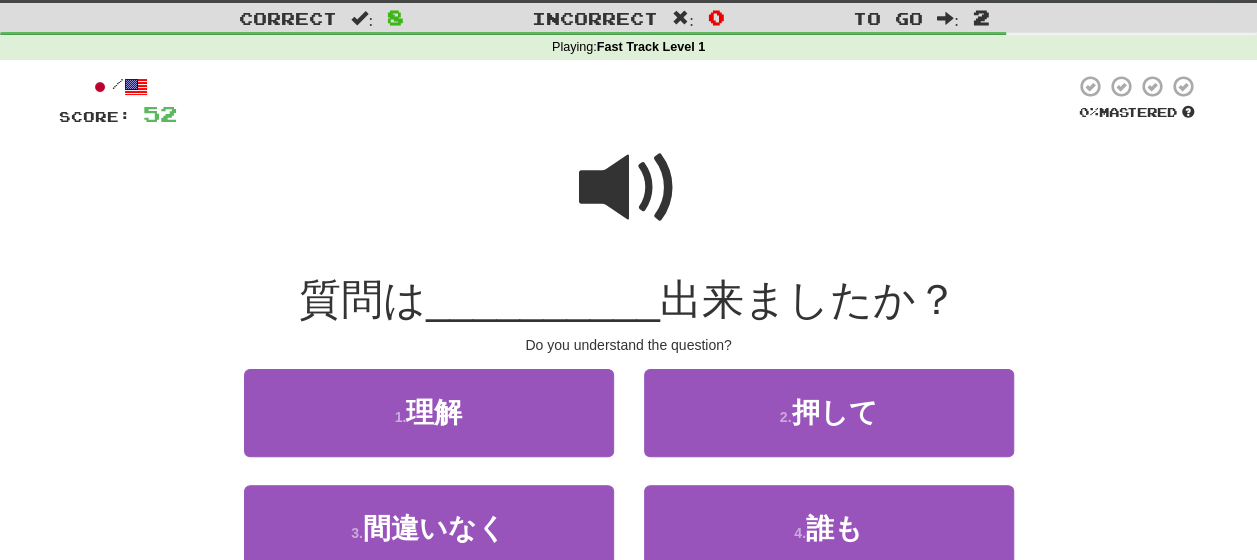 click at bounding box center [629, 188] 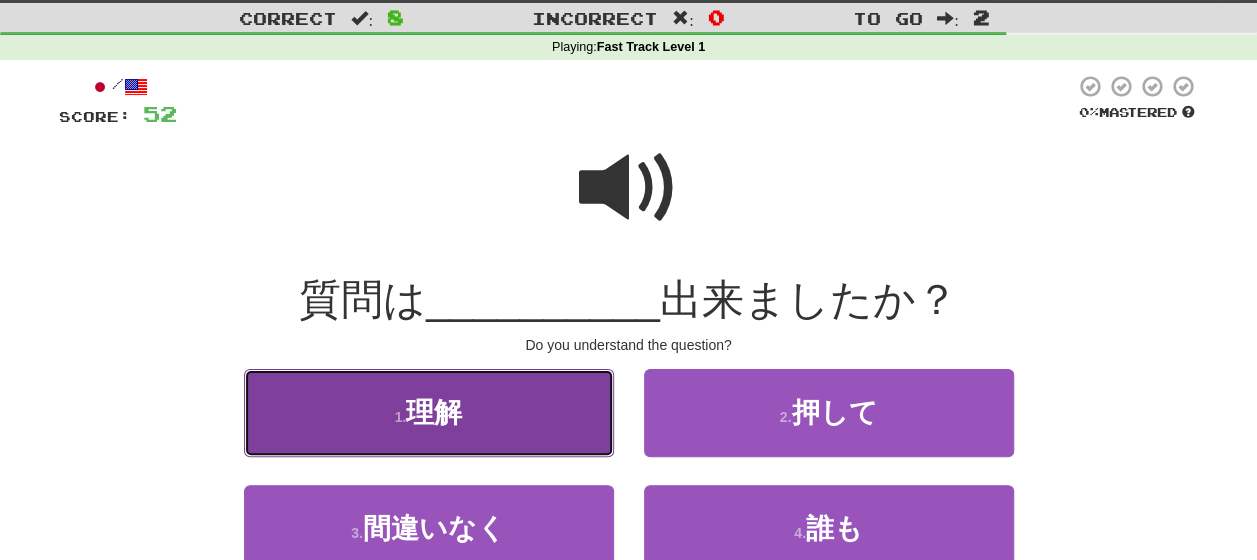 click on "1 .  理解" at bounding box center (429, 412) 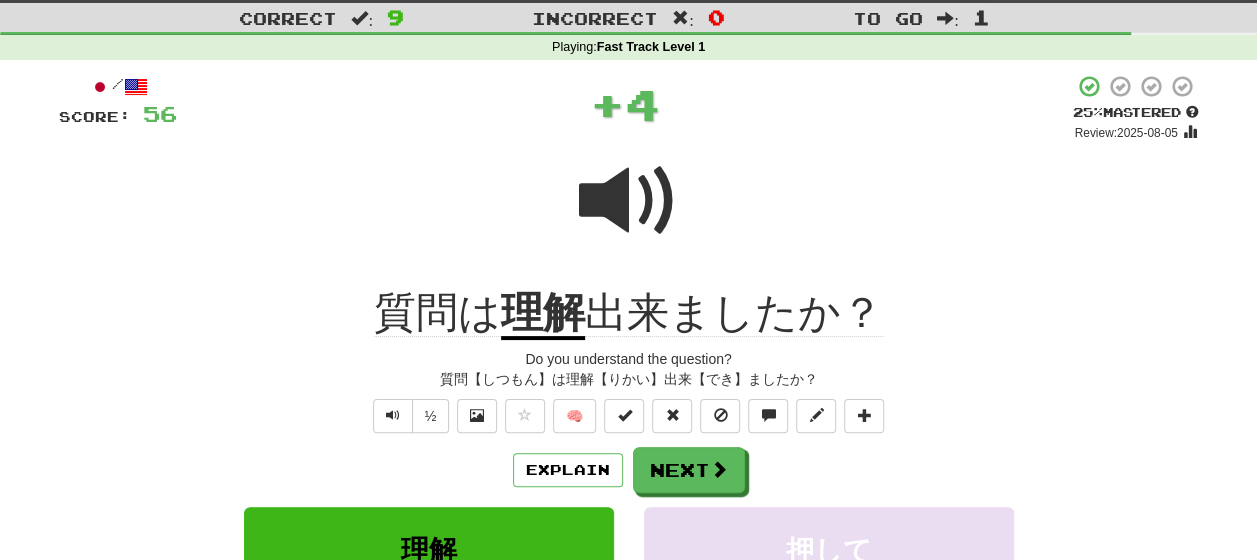 click on "Explain Next" at bounding box center (629, 470) 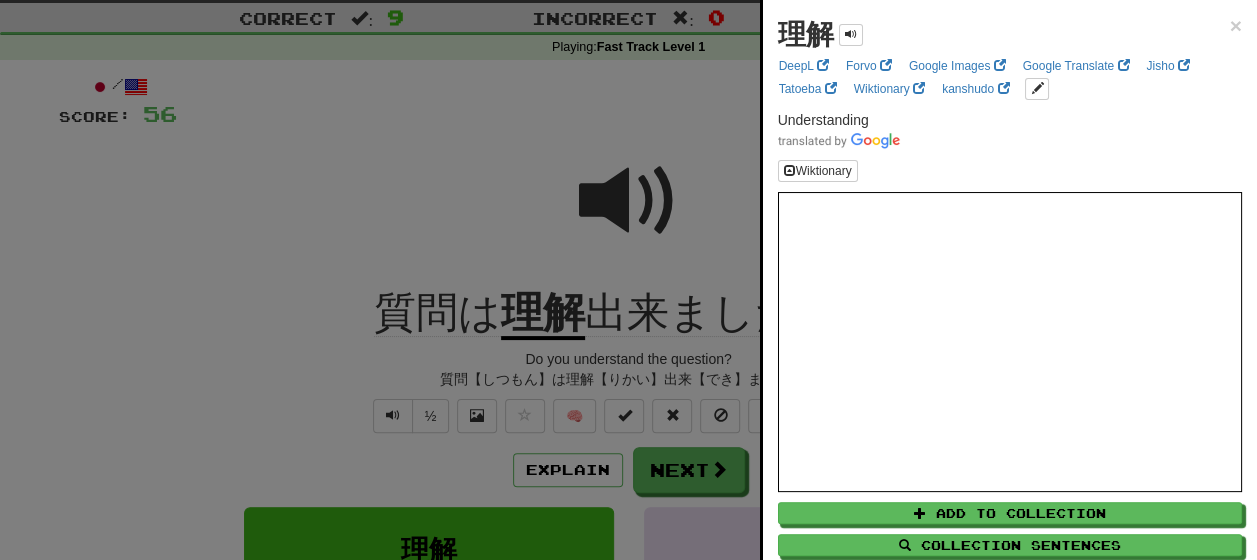 drag, startPoint x: 540, startPoint y: 327, endPoint x: 514, endPoint y: 320, distance: 26.925823 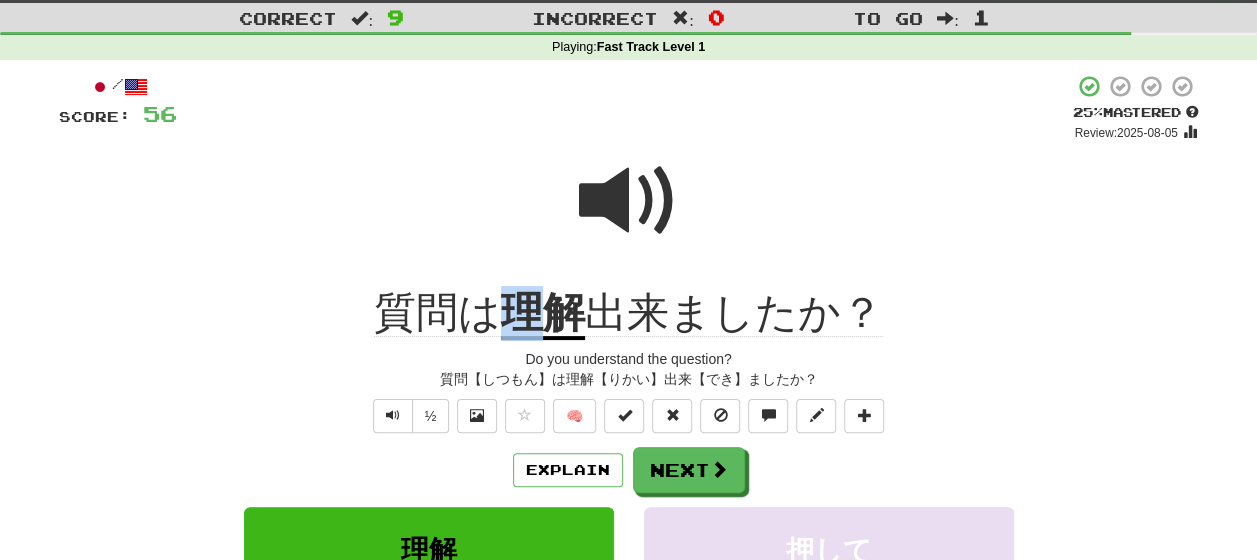 drag, startPoint x: 542, startPoint y: 316, endPoint x: 502, endPoint y: 315, distance: 40.012497 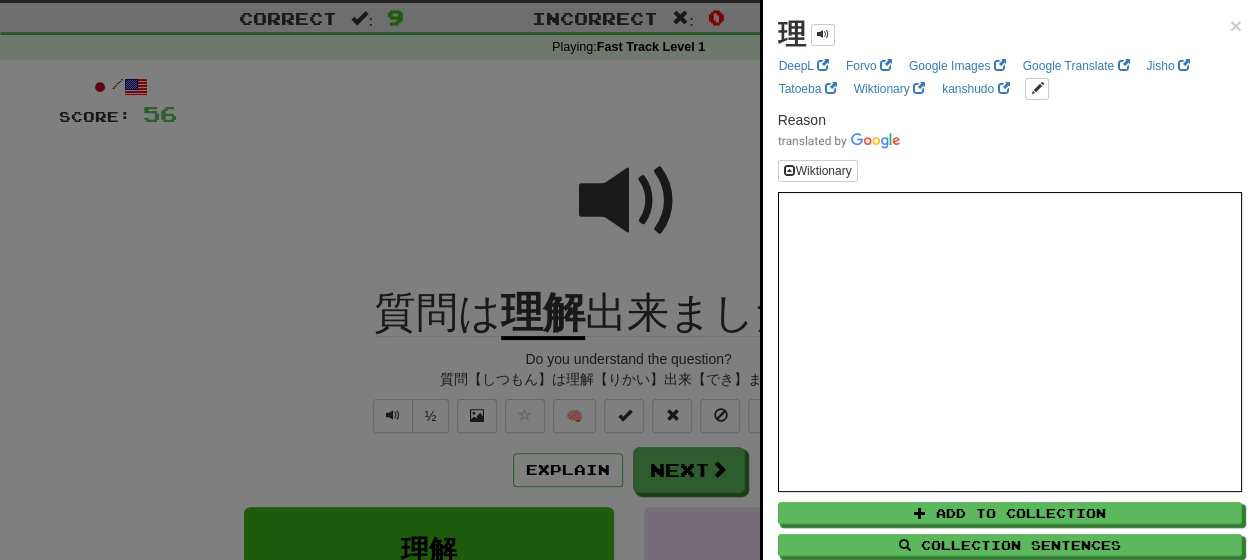 click at bounding box center [628, 280] 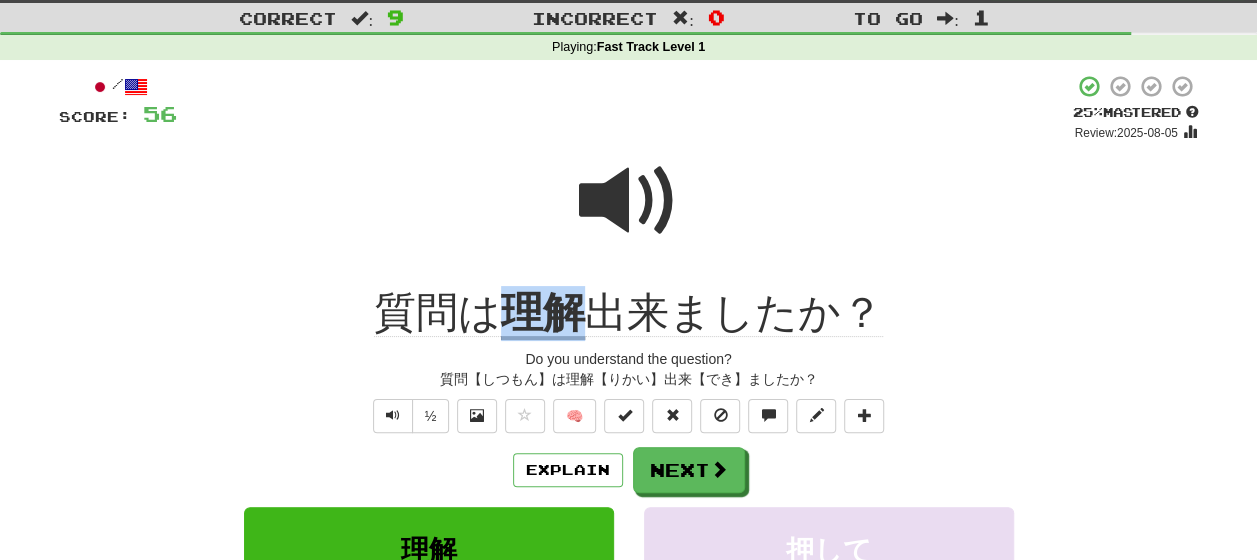 drag, startPoint x: 582, startPoint y: 326, endPoint x: 521, endPoint y: 318, distance: 61.522354 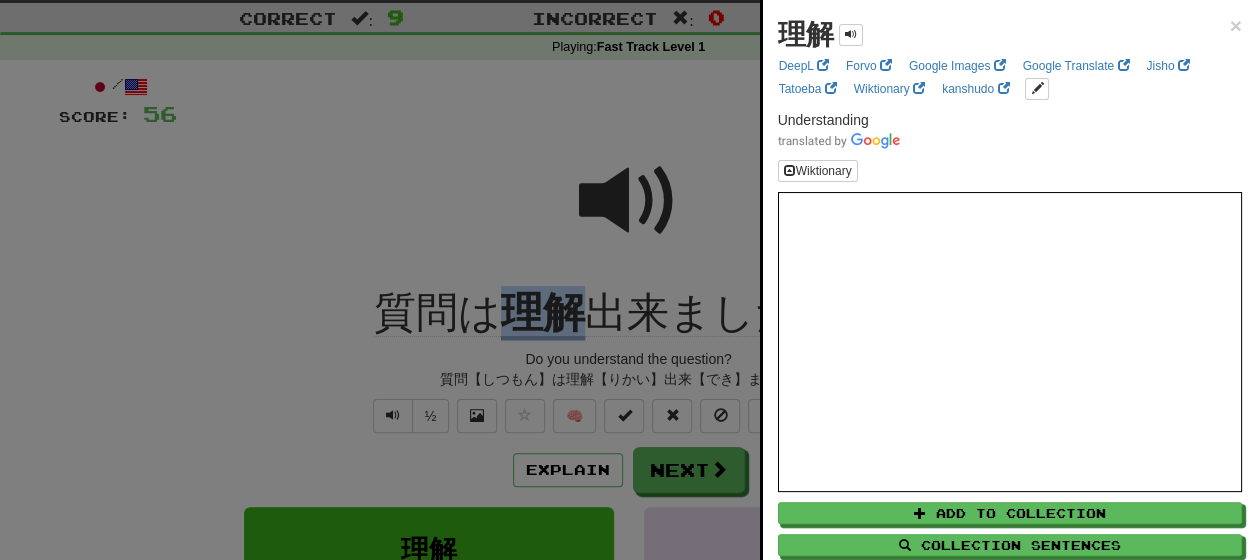 copy on "理解" 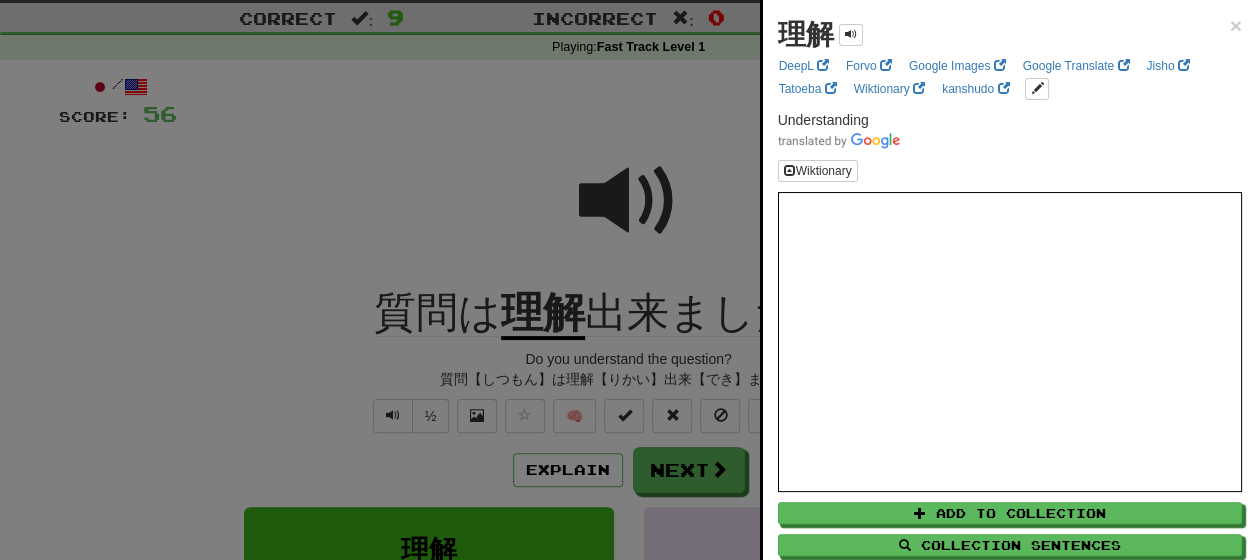 click at bounding box center [628, 280] 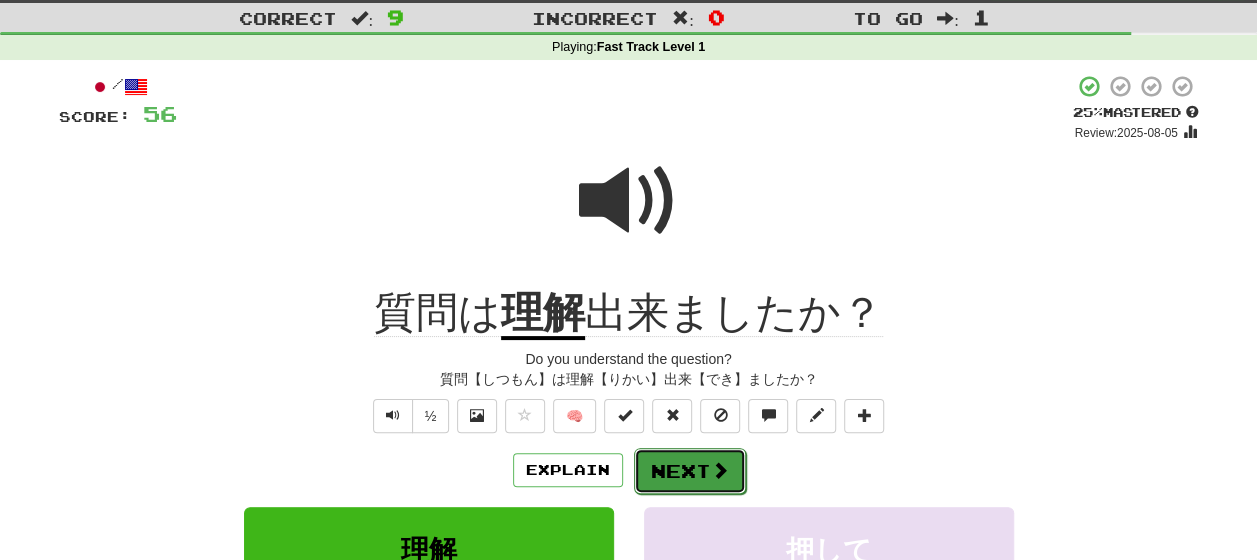 click at bounding box center [720, 470] 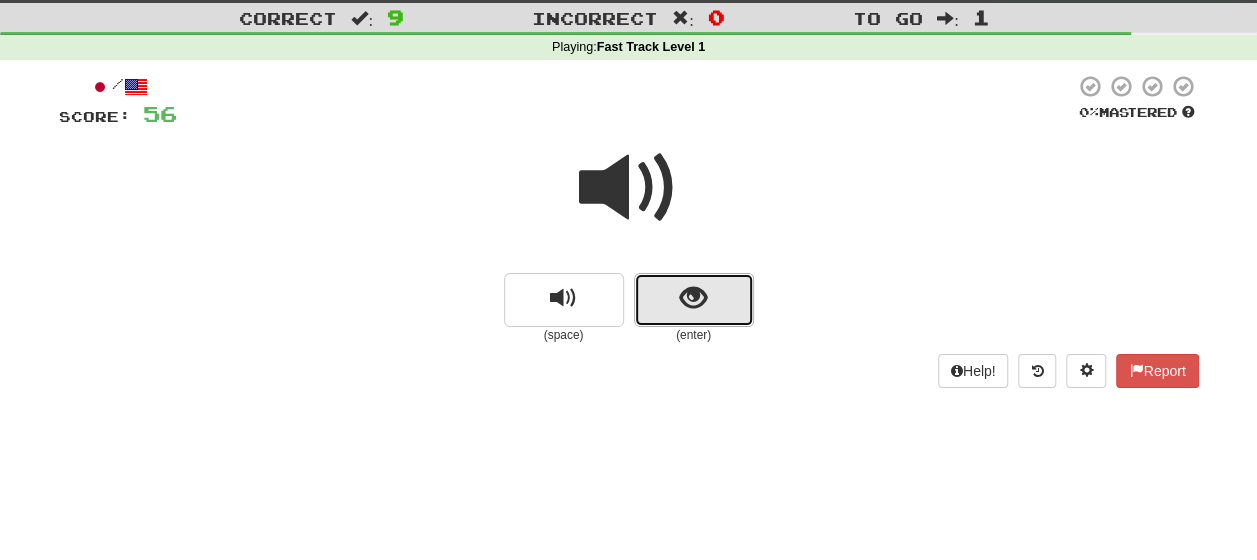 click at bounding box center (693, 298) 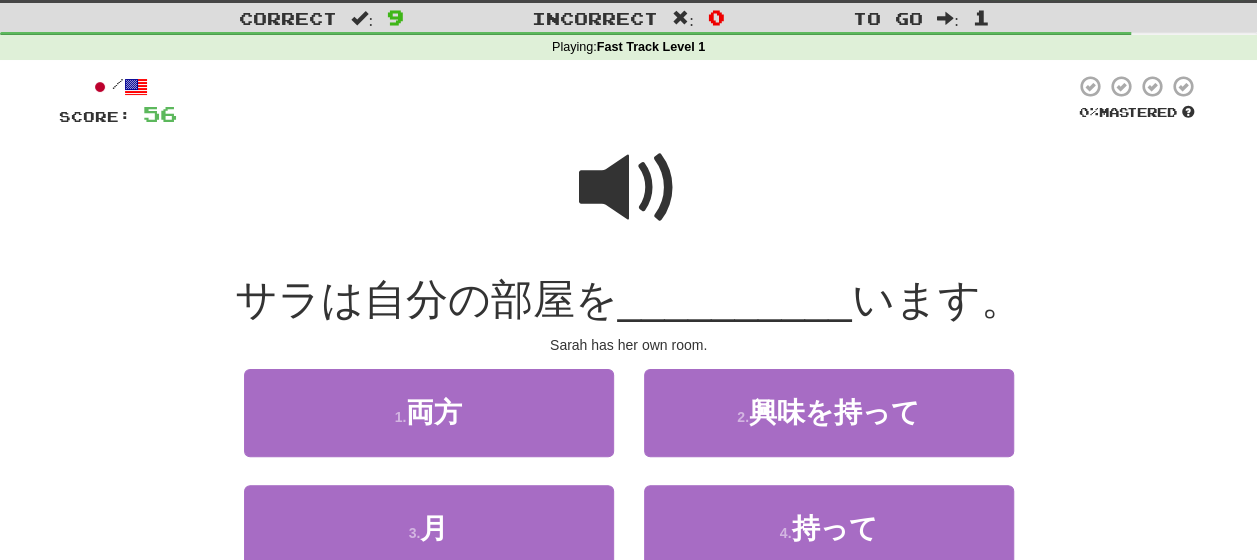 click at bounding box center (629, 188) 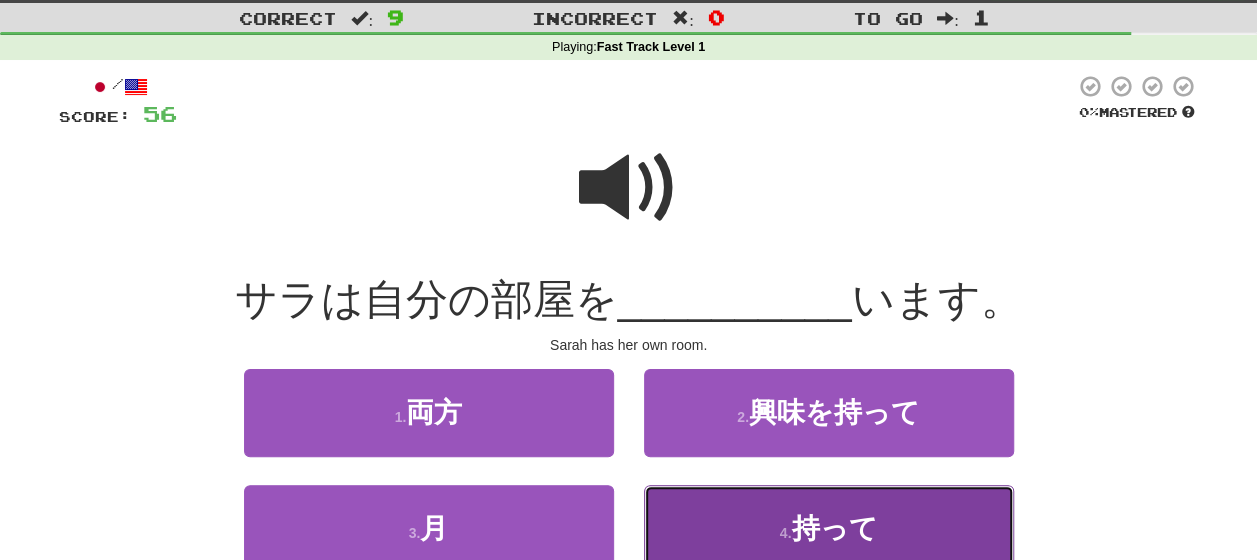 click on "持って" at bounding box center (834, 528) 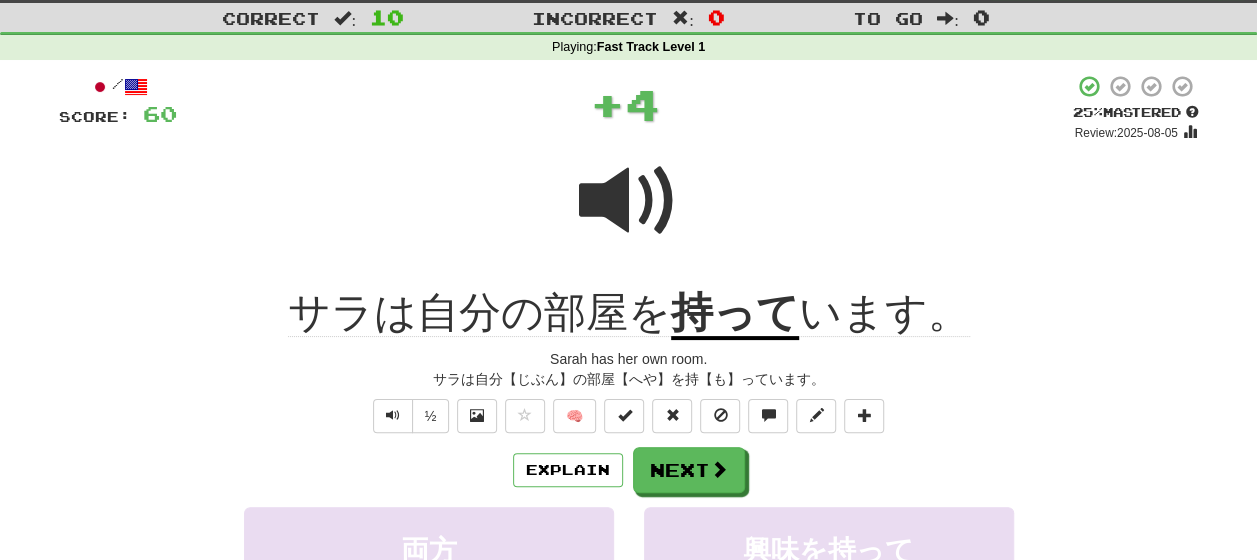 click on "Explain Next" at bounding box center (629, 470) 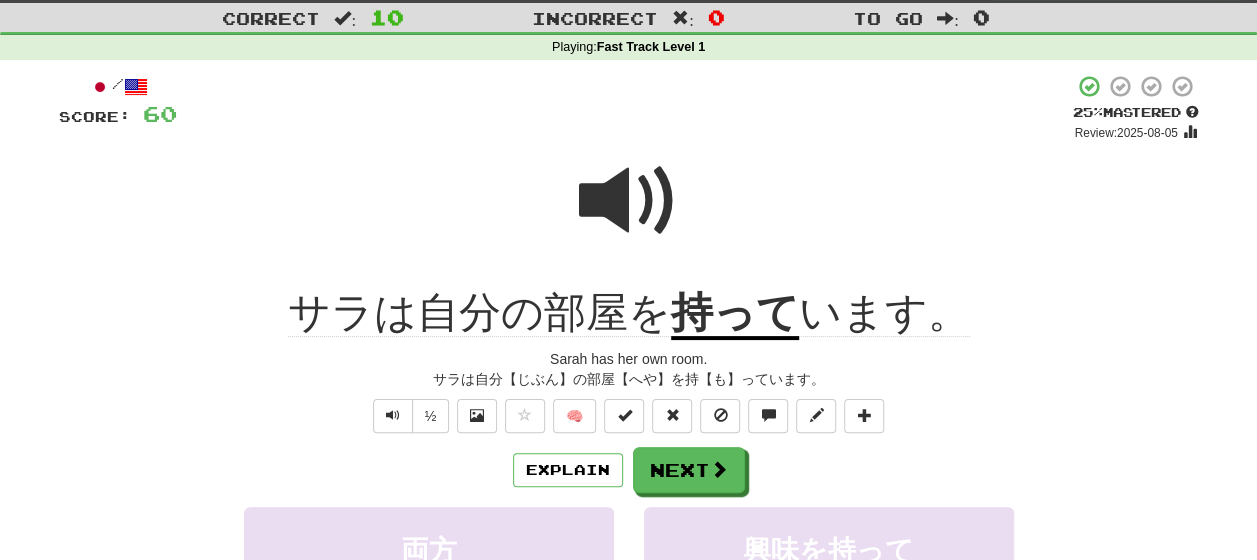 click at bounding box center [629, 201] 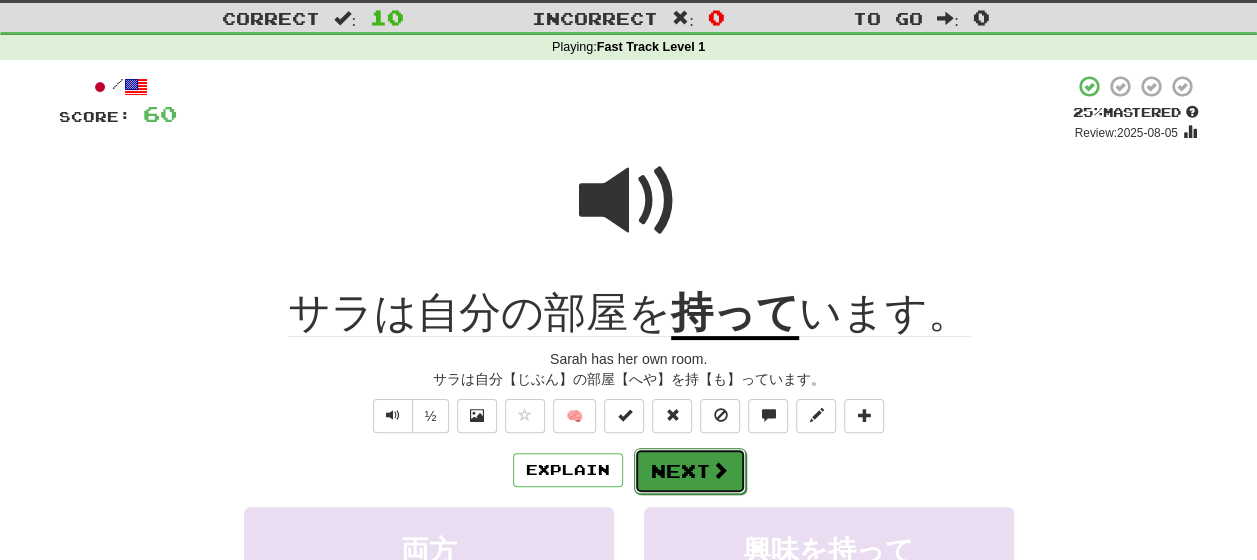 click on "Next" at bounding box center (690, 471) 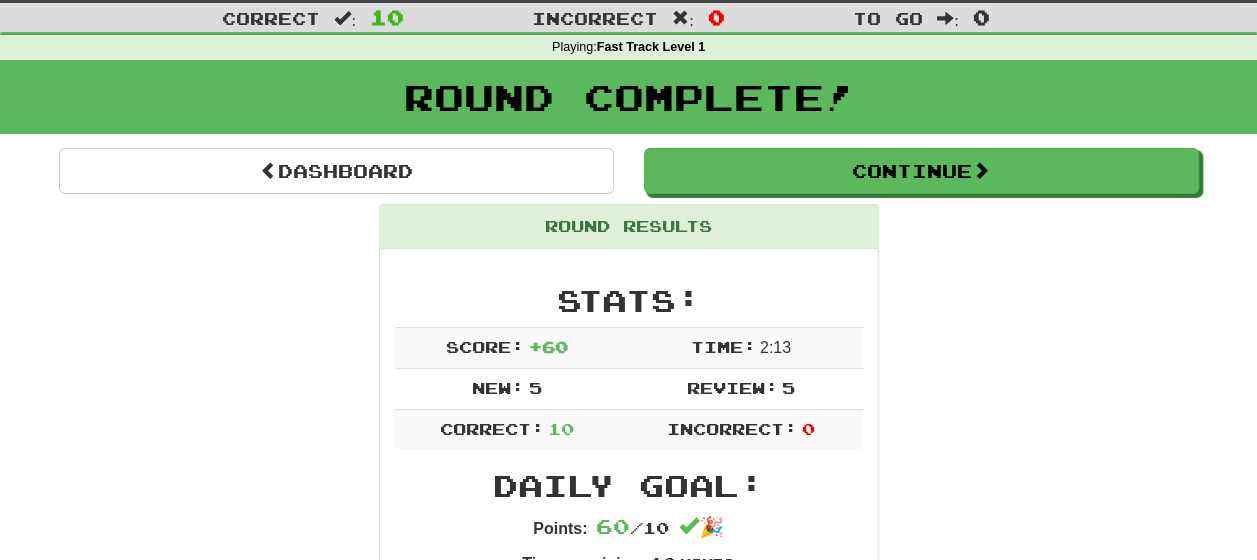 scroll, scrollTop: 0, scrollLeft: 0, axis: both 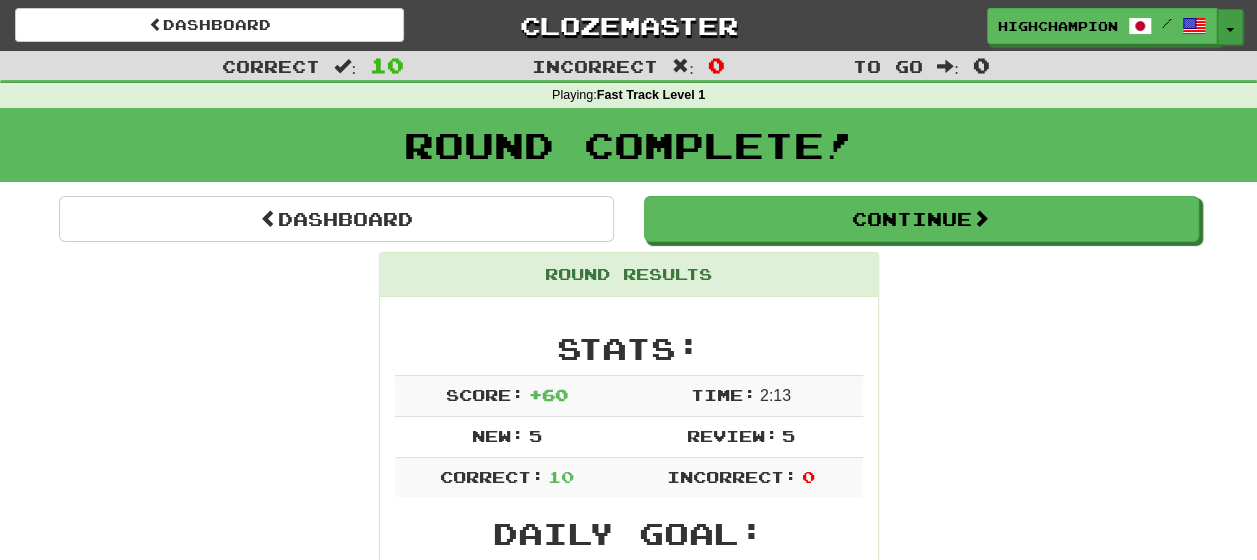click on "Toggle Dropdown" at bounding box center [1230, 27] 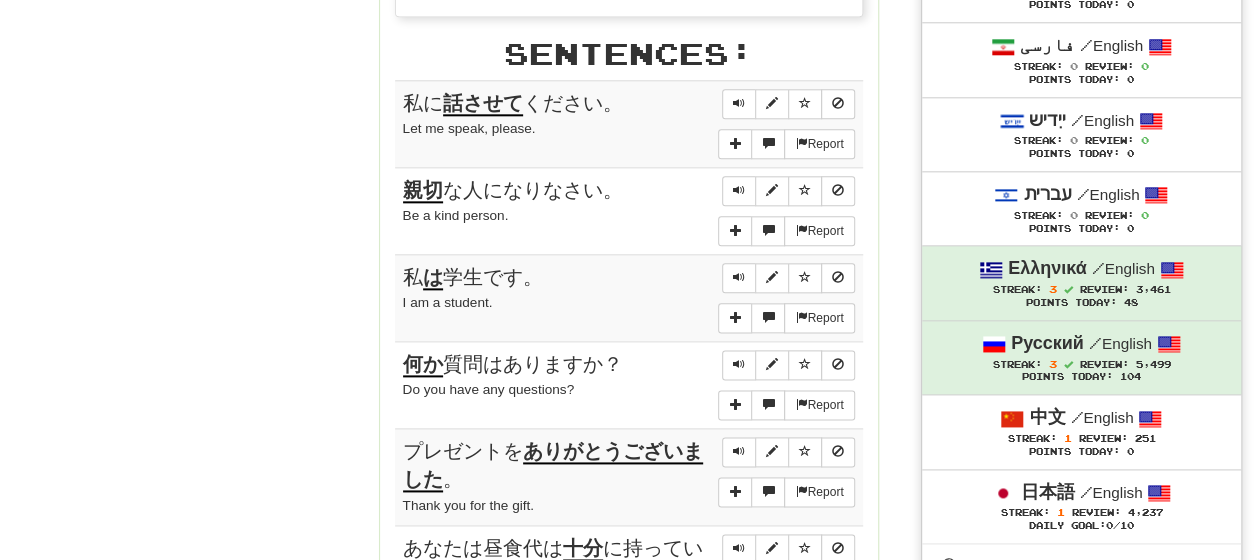 scroll, scrollTop: 1228, scrollLeft: 0, axis: vertical 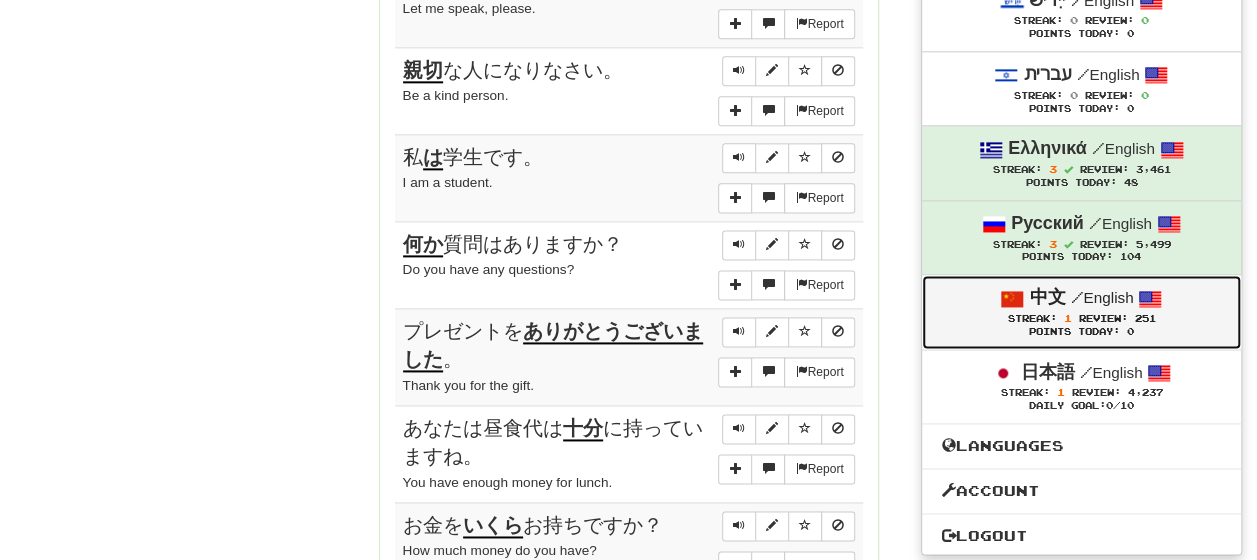 click on "/
English" at bounding box center (1101, 297) 